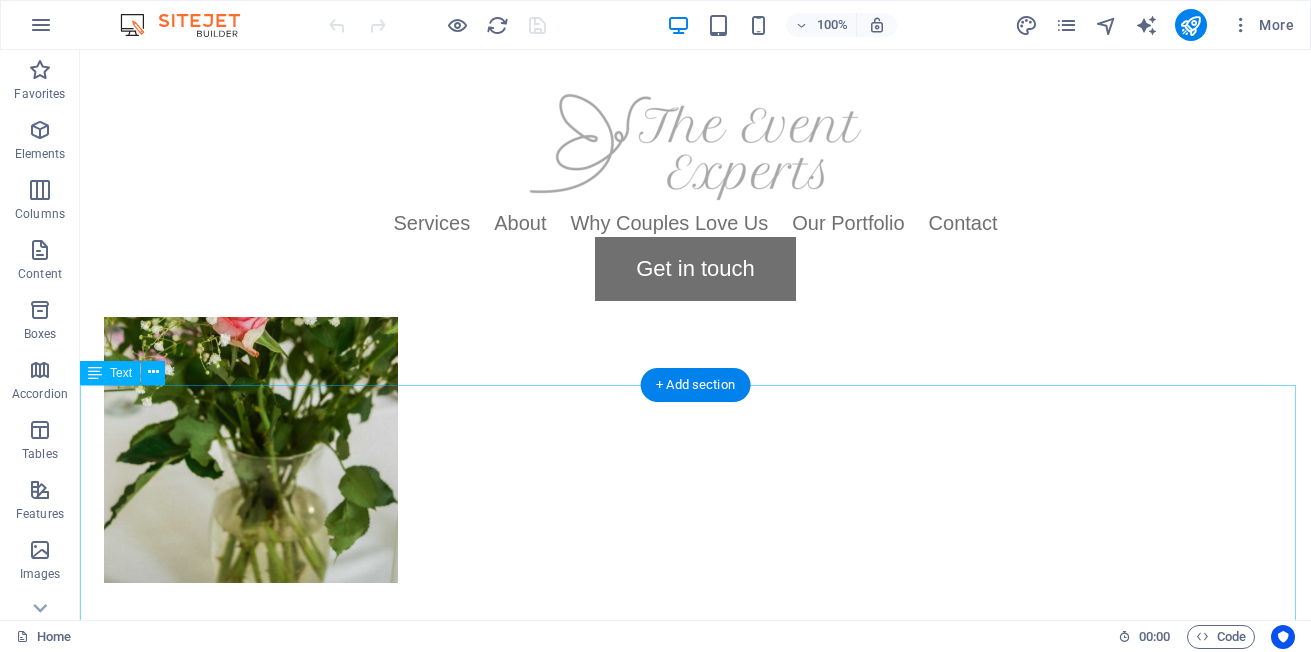 scroll, scrollTop: 1835, scrollLeft: 0, axis: vertical 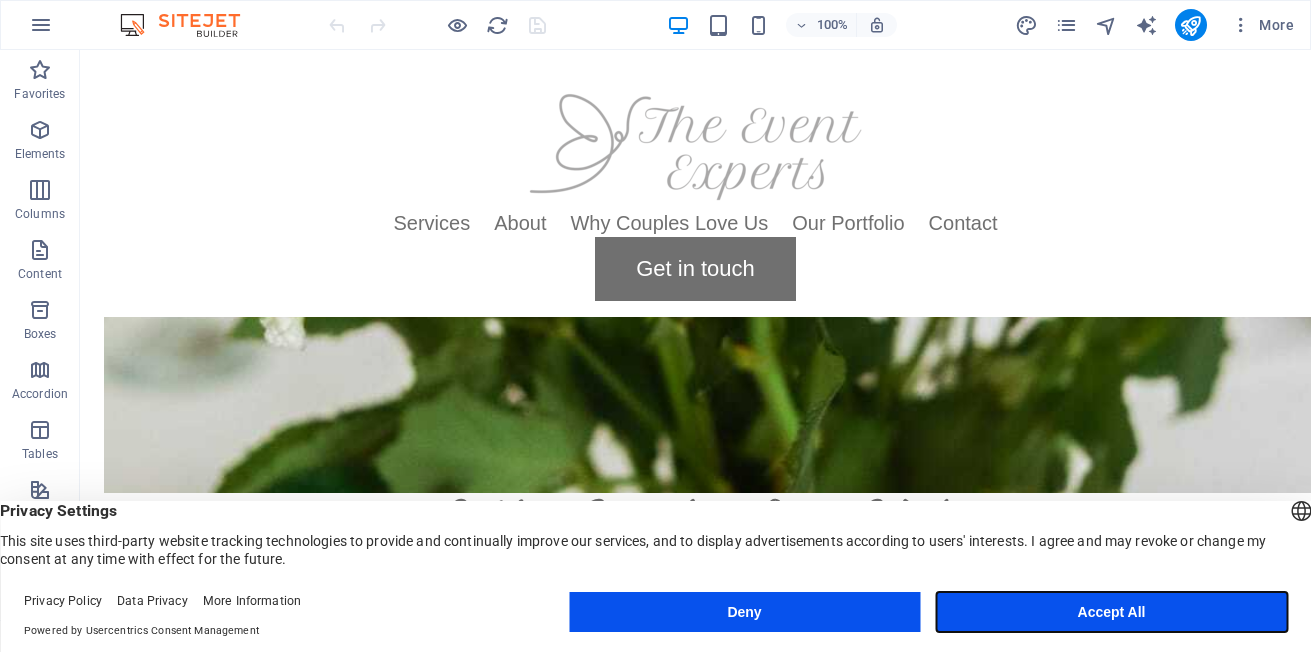 click on "Accept All" at bounding box center (1111, 612) 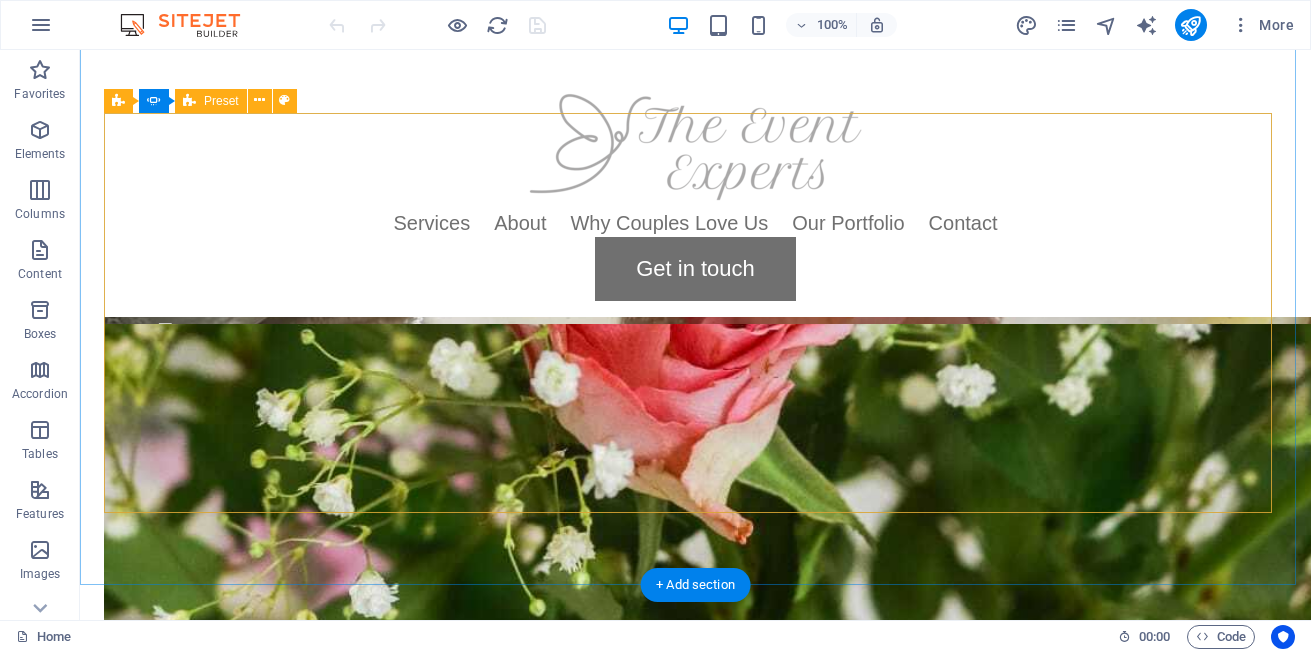 scroll, scrollTop: 1635, scrollLeft: 0, axis: vertical 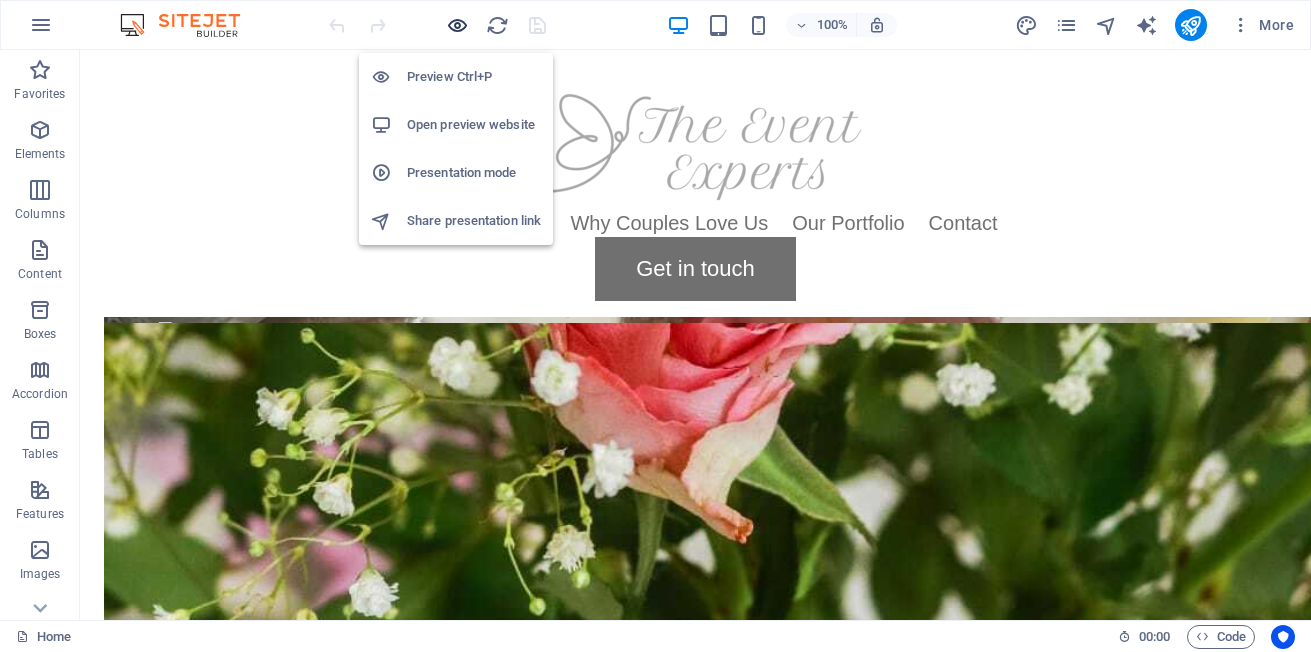 click at bounding box center [457, 25] 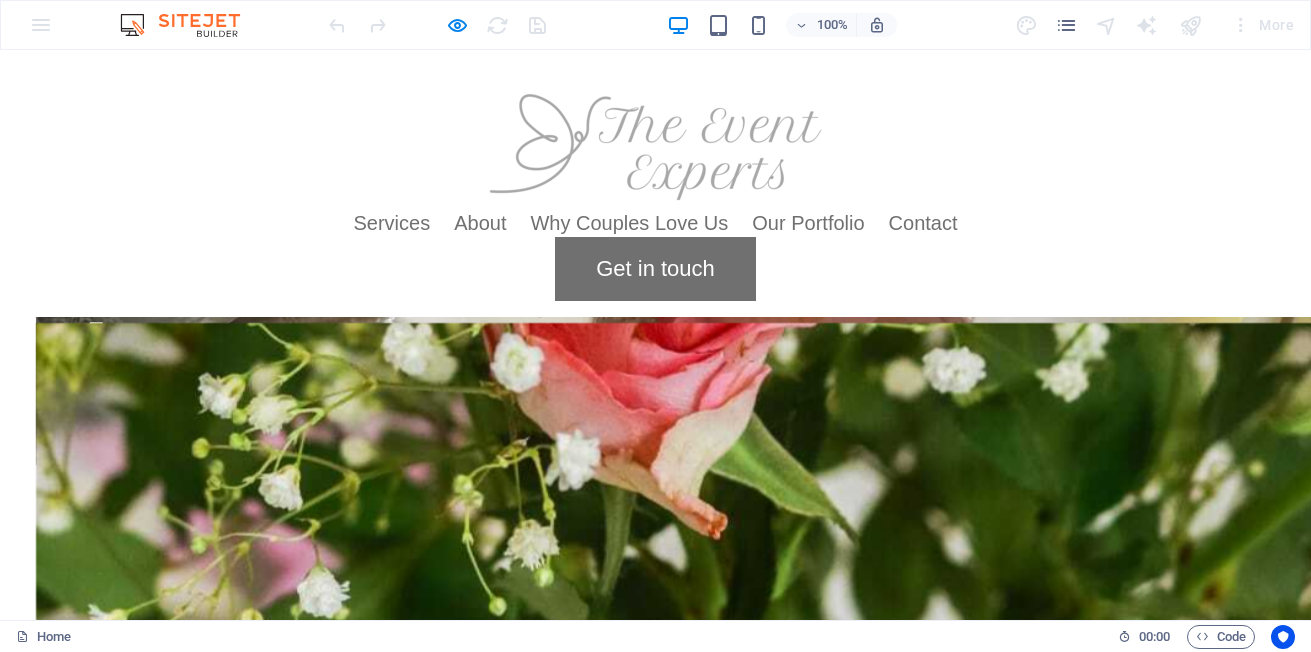 click on "Our Portfolio" at bounding box center [808, 223] 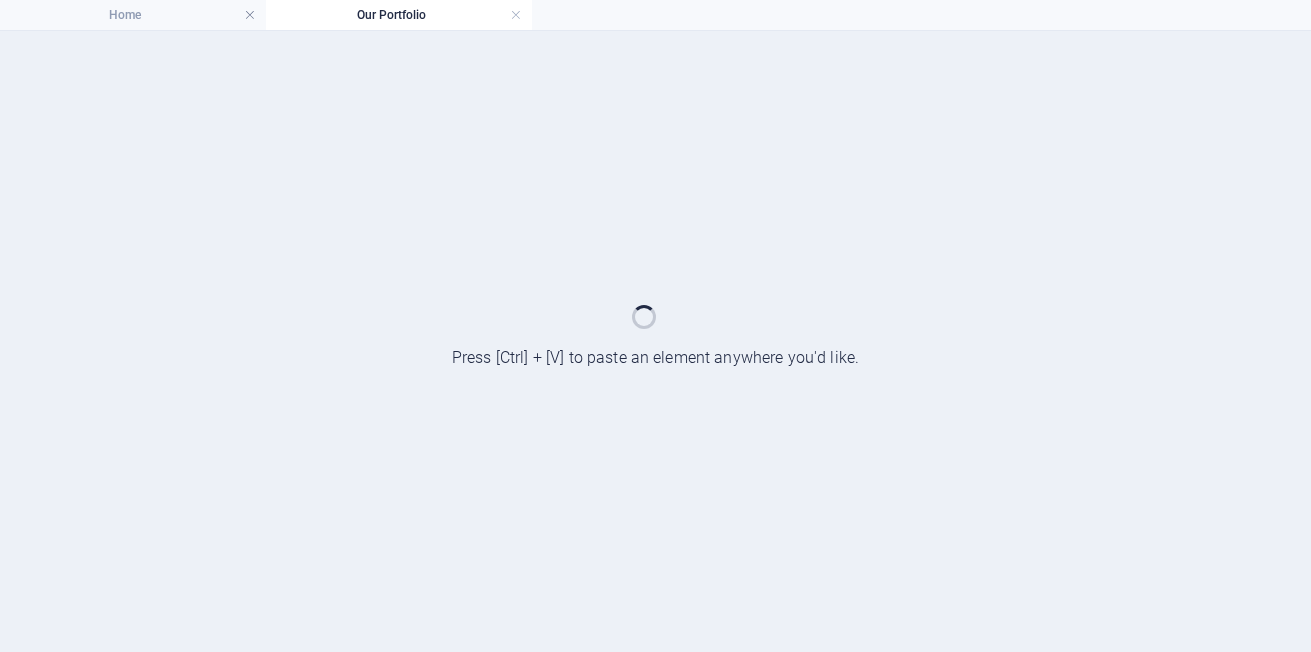 scroll, scrollTop: 0, scrollLeft: 0, axis: both 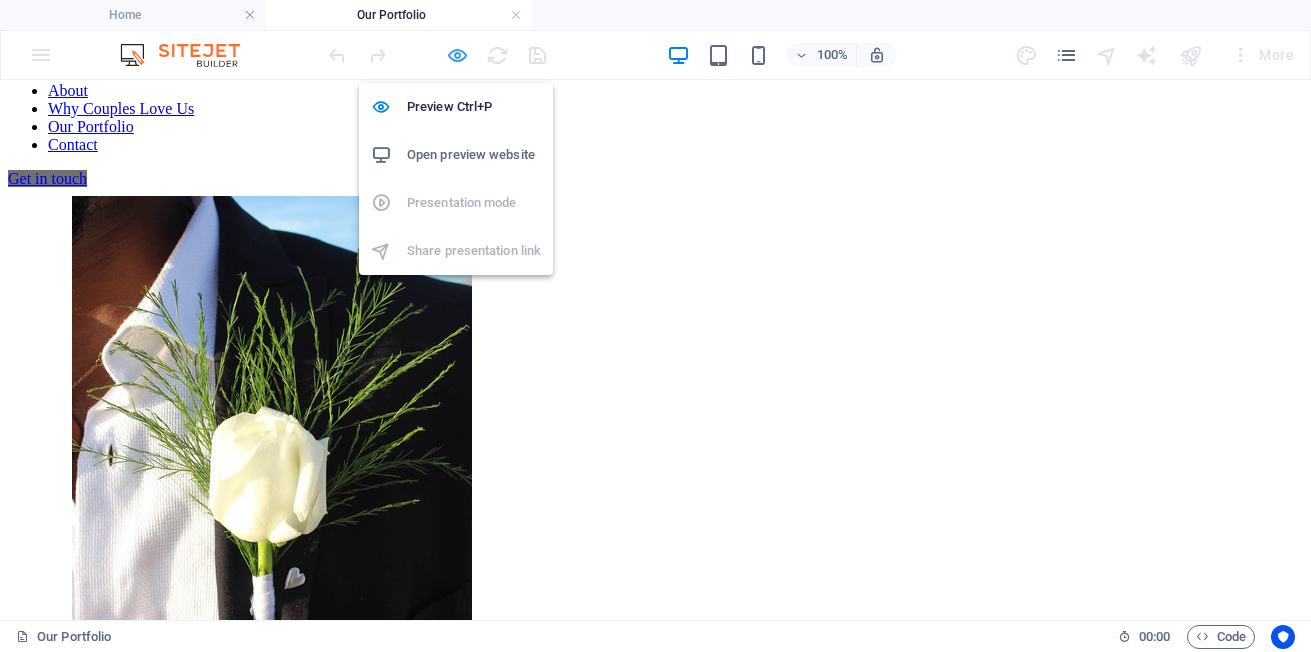 click at bounding box center (457, 55) 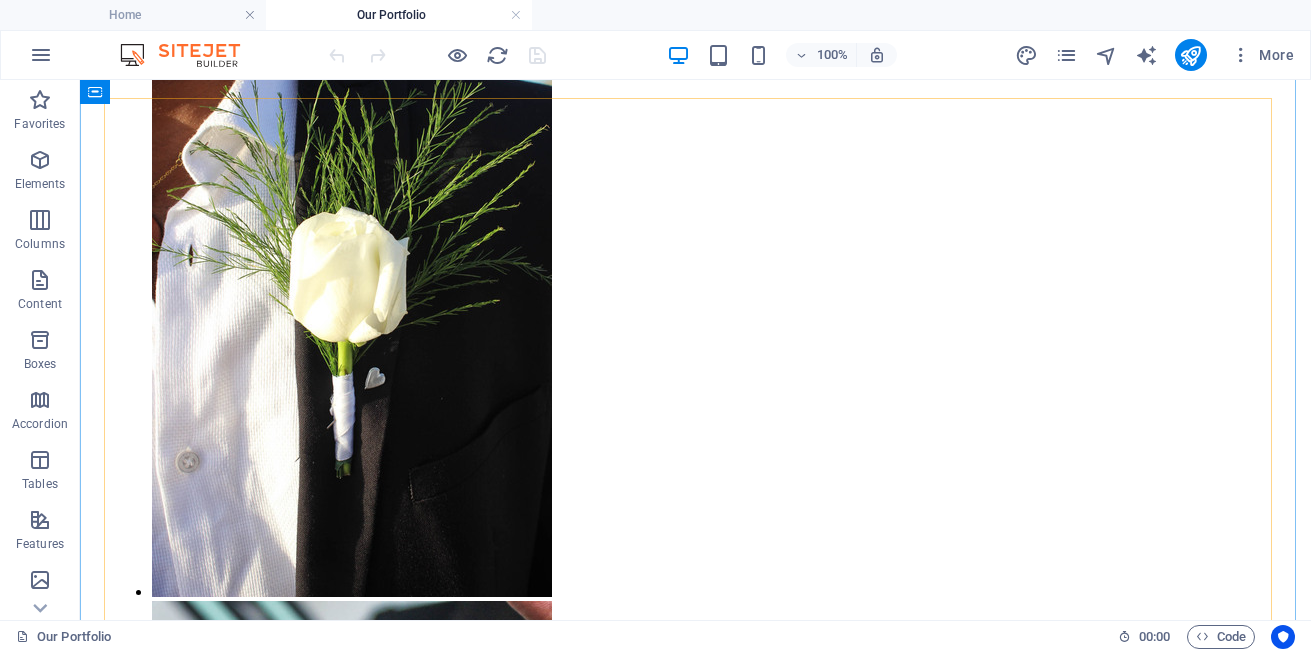 scroll, scrollTop: 1390, scrollLeft: 0, axis: vertical 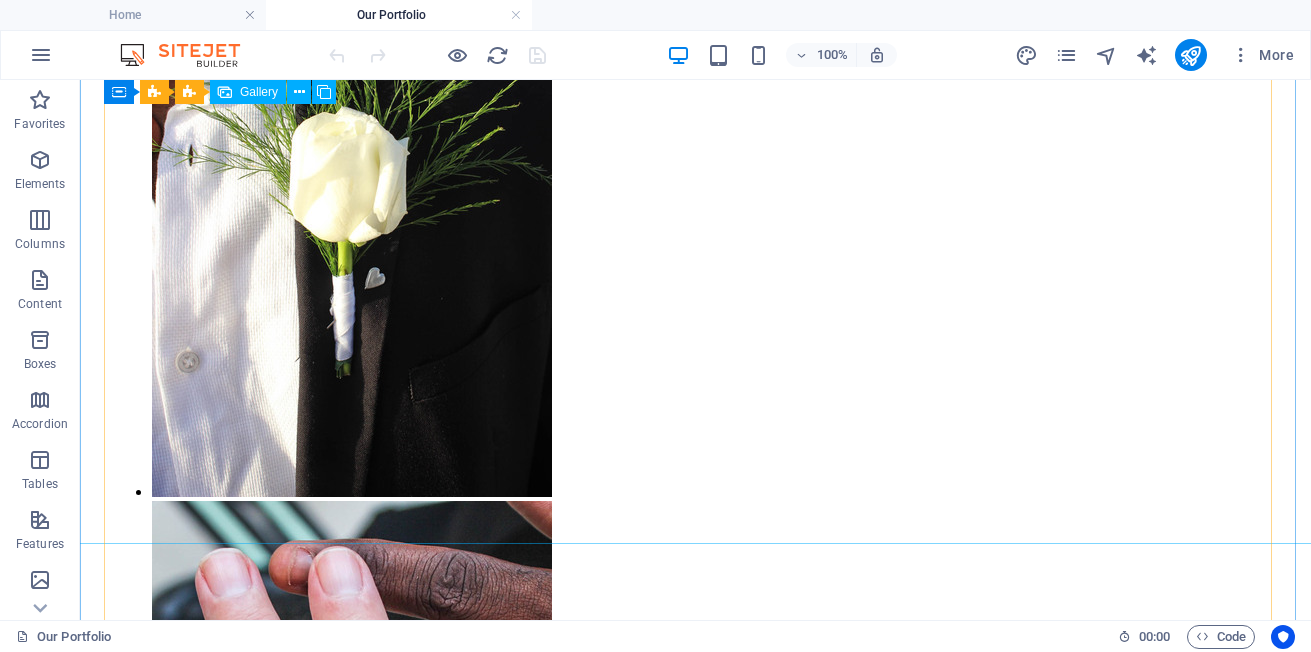 click at bounding box center (695, 804) 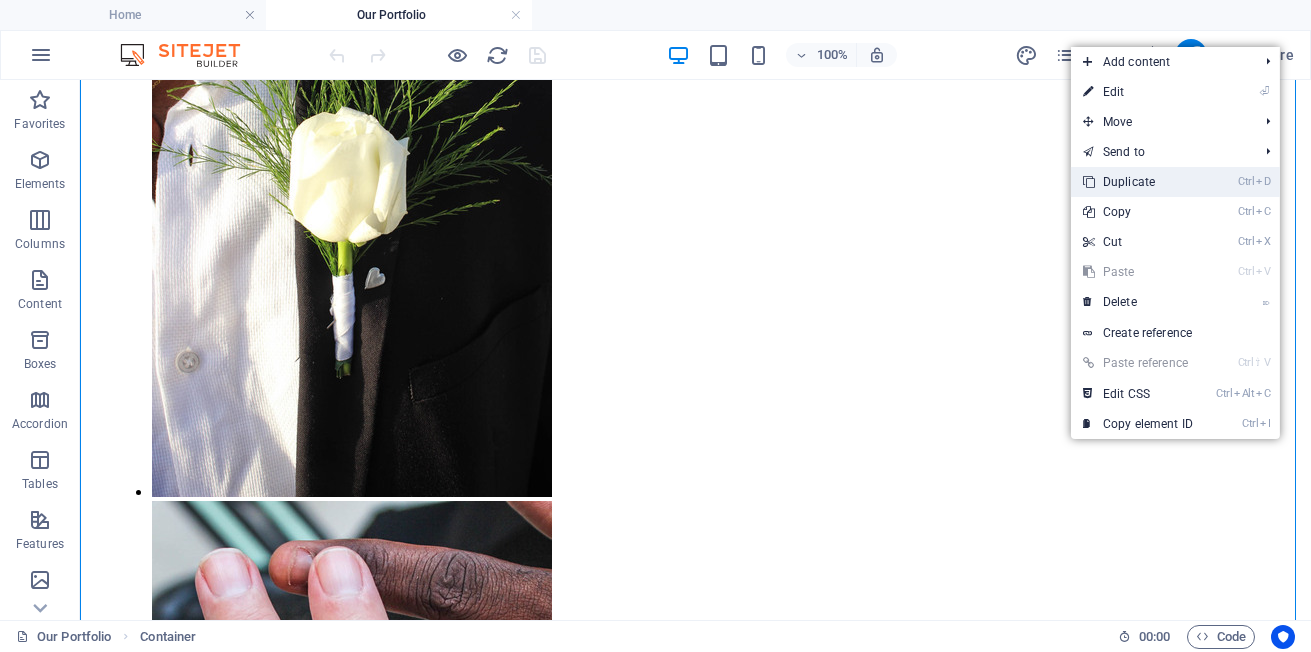 click on "Ctrl D  Duplicate" at bounding box center (1138, 182) 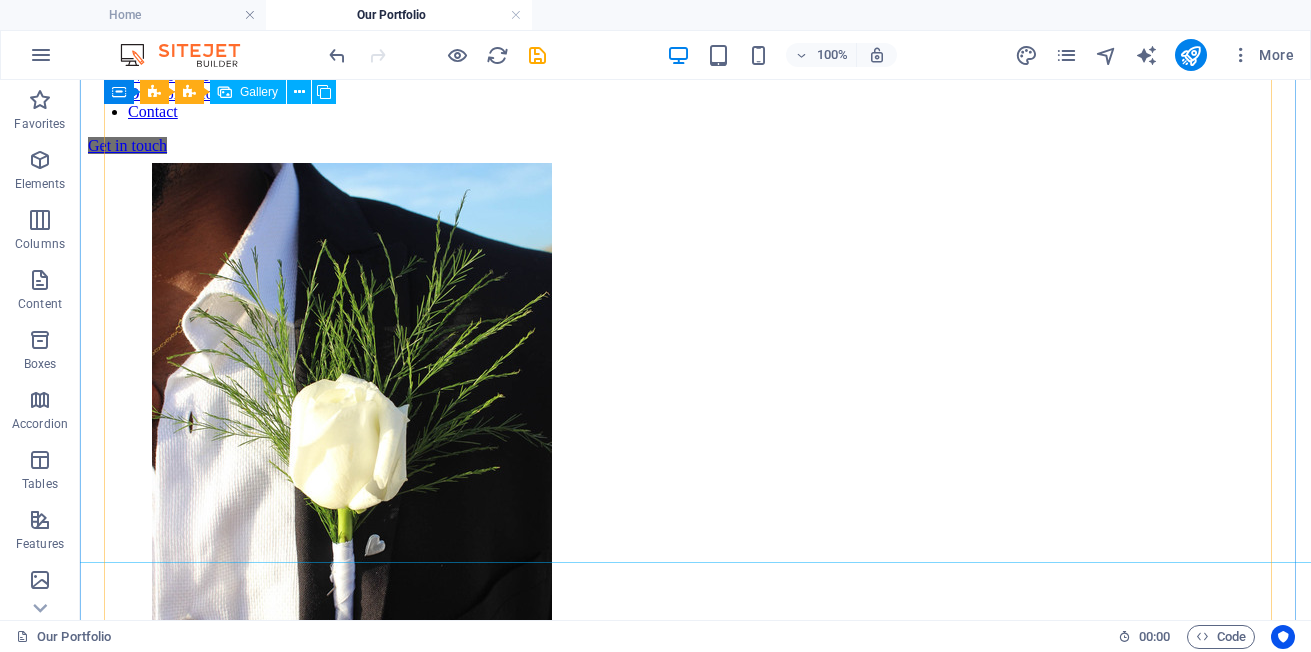 scroll, scrollTop: 1003, scrollLeft: 0, axis: vertical 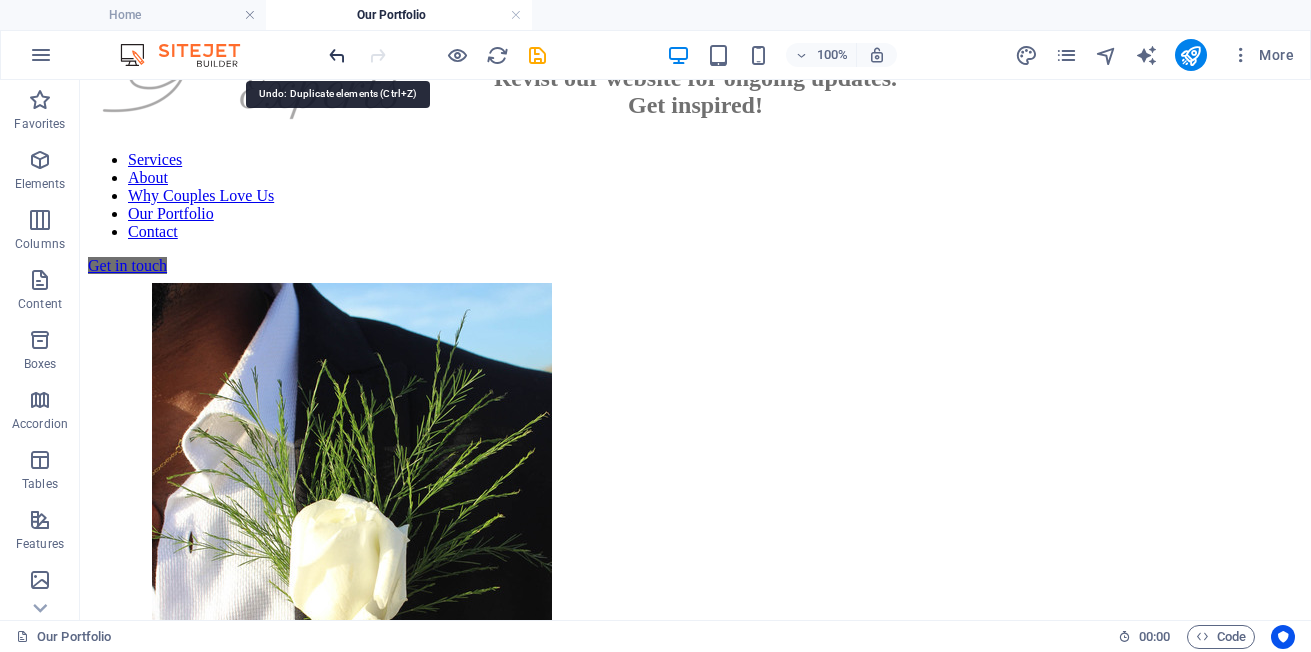 click at bounding box center (337, 55) 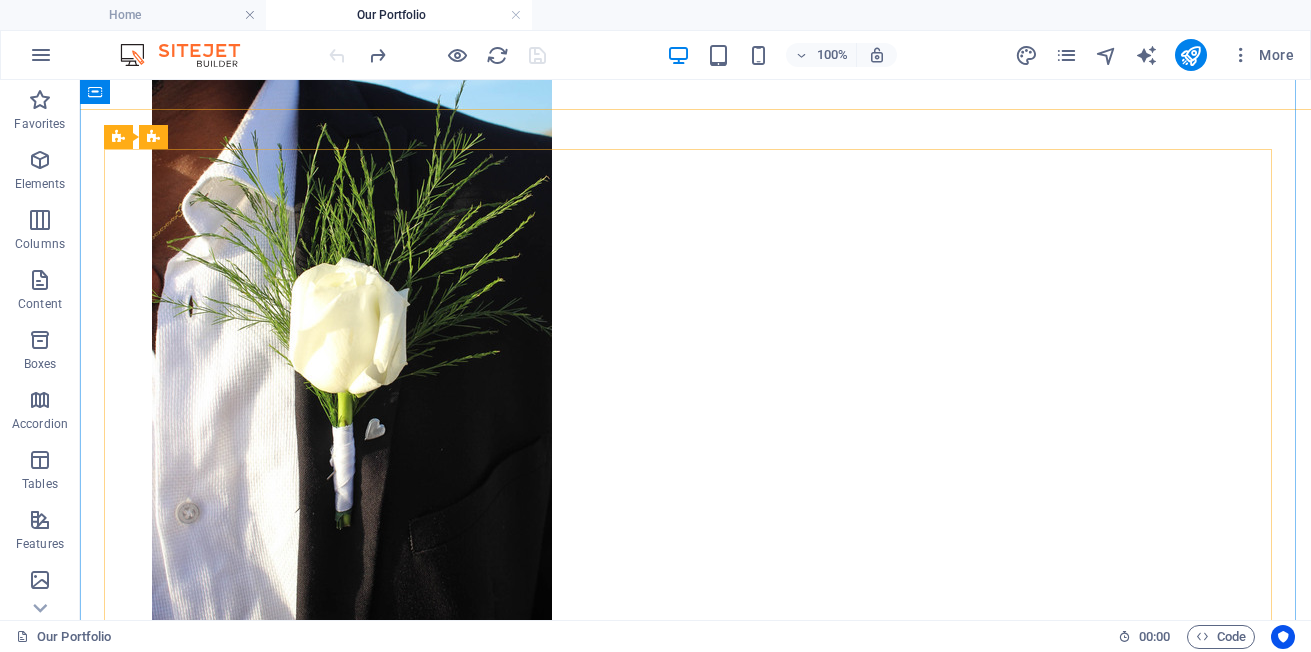 scroll, scrollTop: 1339, scrollLeft: 0, axis: vertical 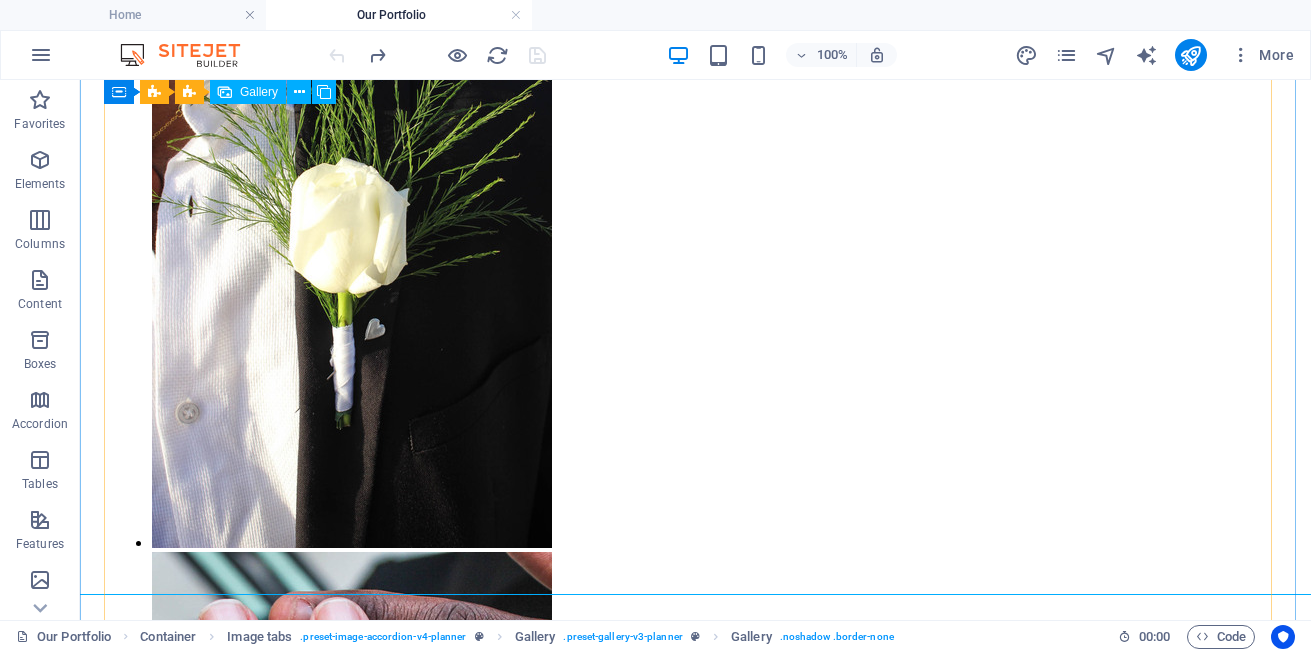 click at bounding box center (352, 1459) 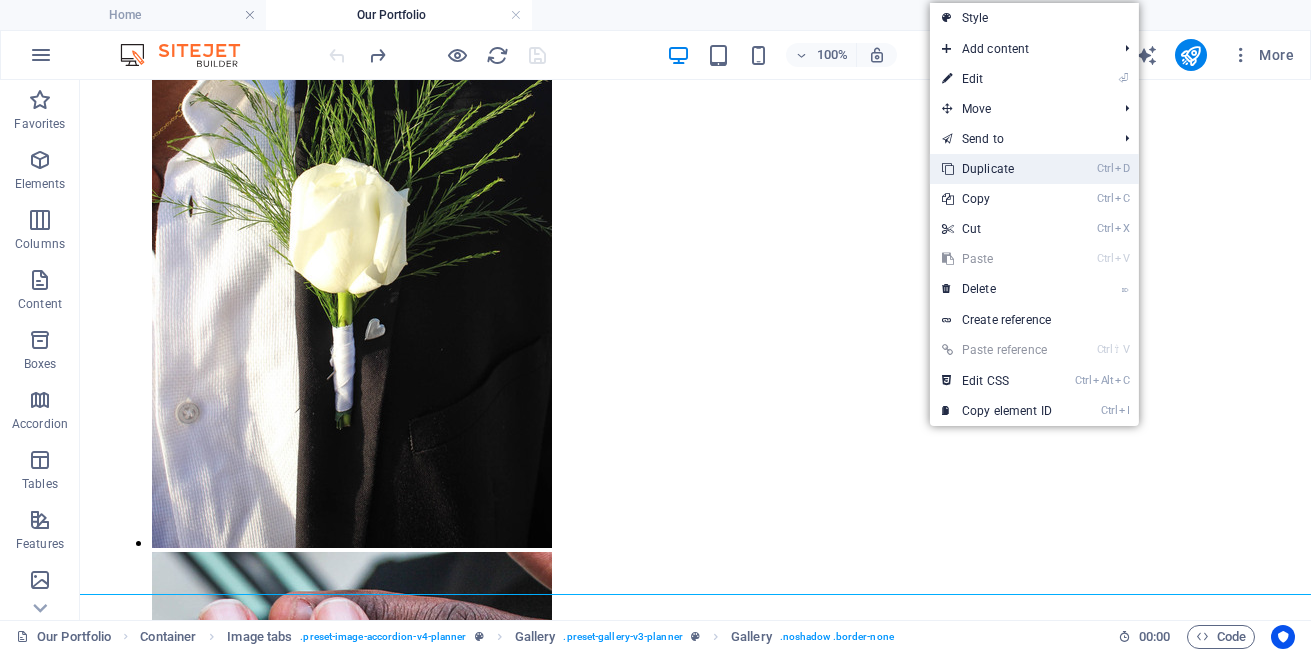 drag, startPoint x: 1029, startPoint y: 171, endPoint x: 1002, endPoint y: 252, distance: 85.3815 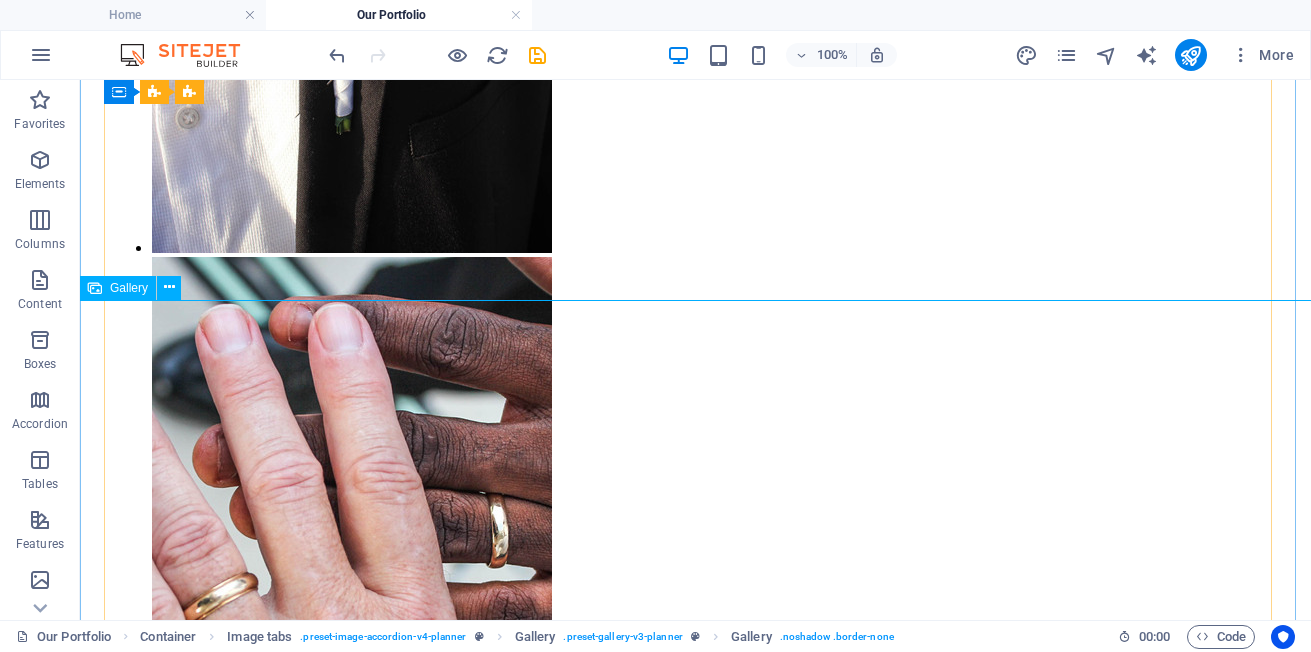 scroll, scrollTop: 1639, scrollLeft: 0, axis: vertical 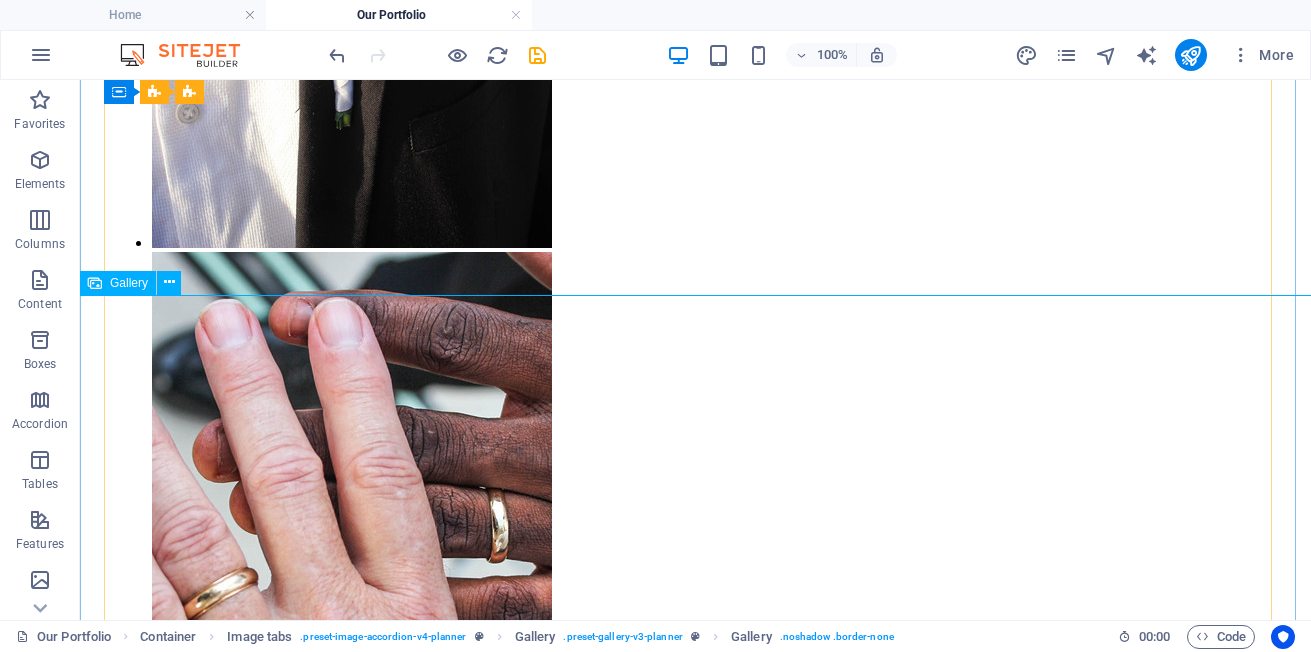 click at bounding box center (352, 1764) 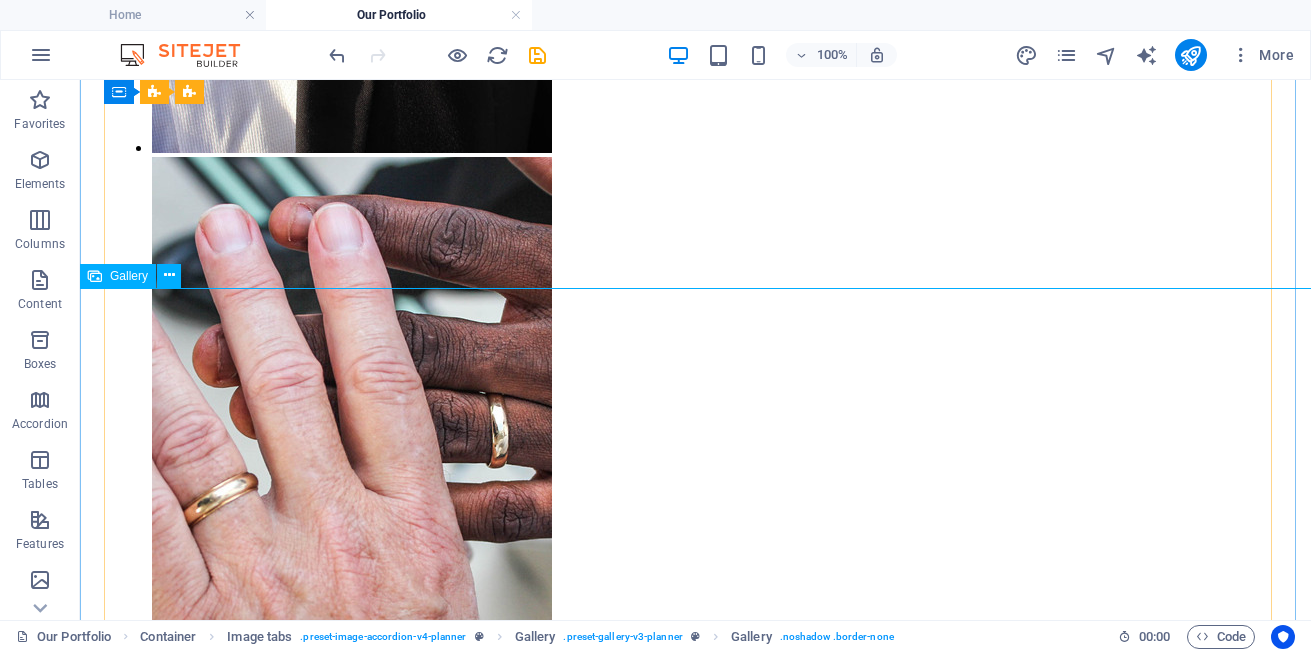 scroll, scrollTop: 1739, scrollLeft: 0, axis: vertical 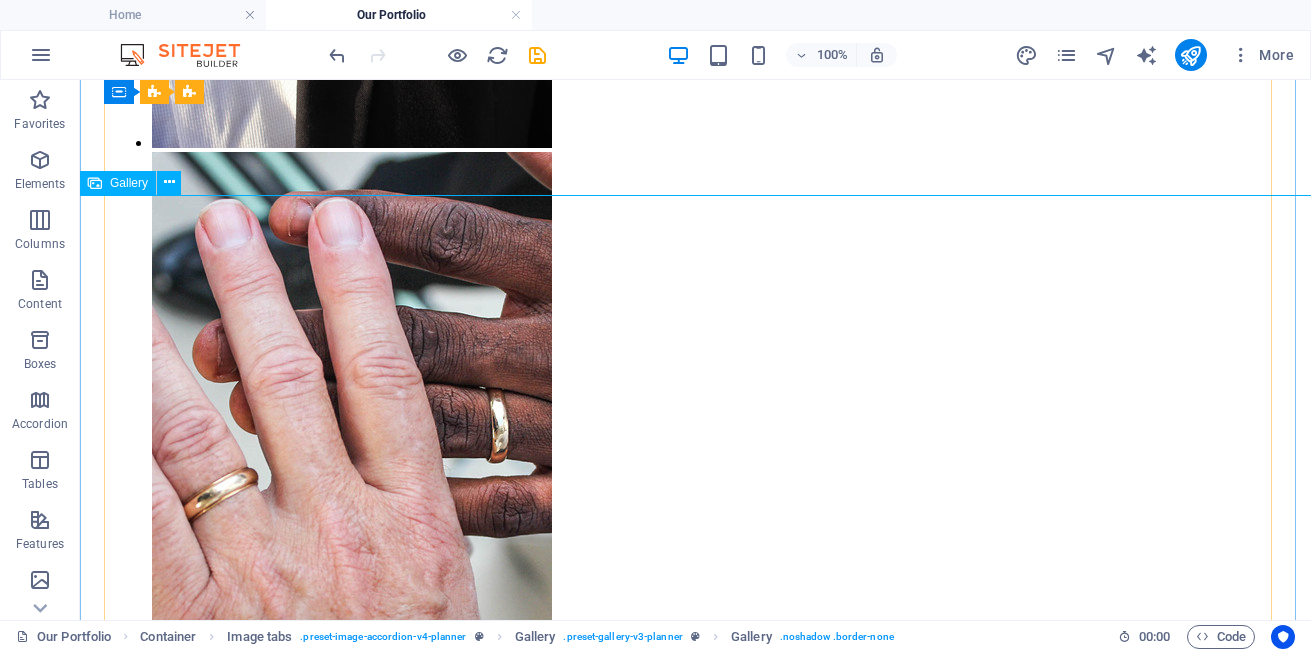 click at bounding box center [352, 1664] 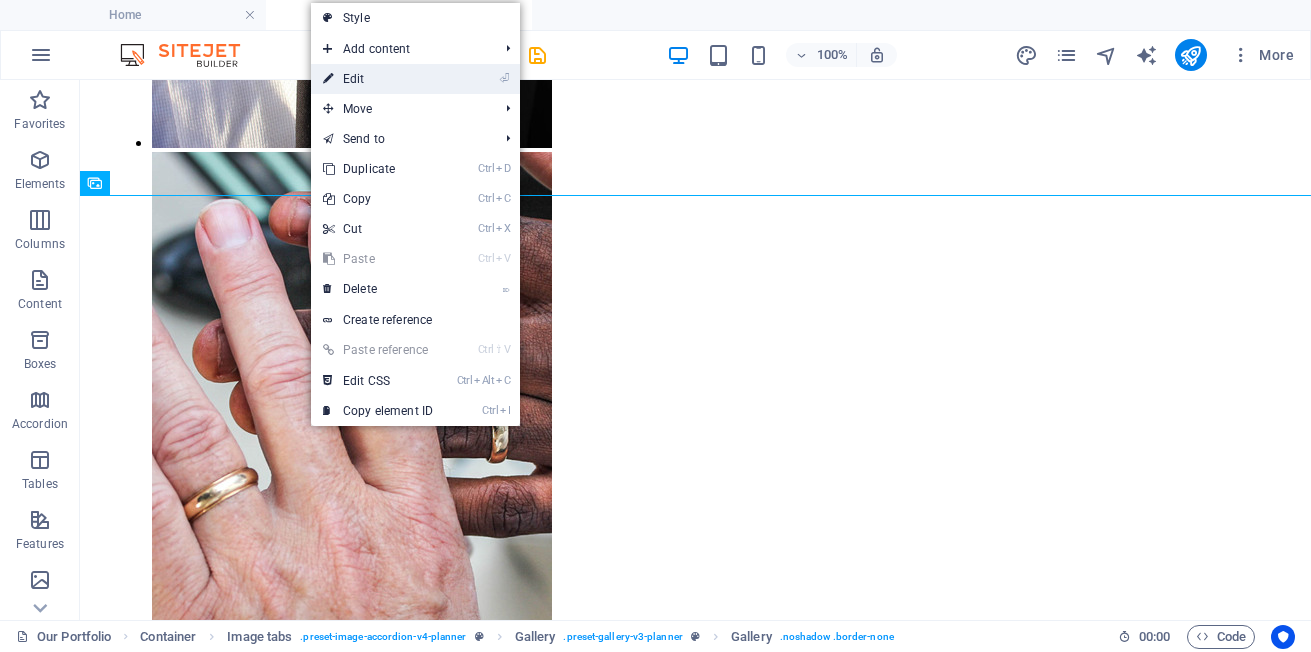 click on "⏎  Edit" at bounding box center [378, 79] 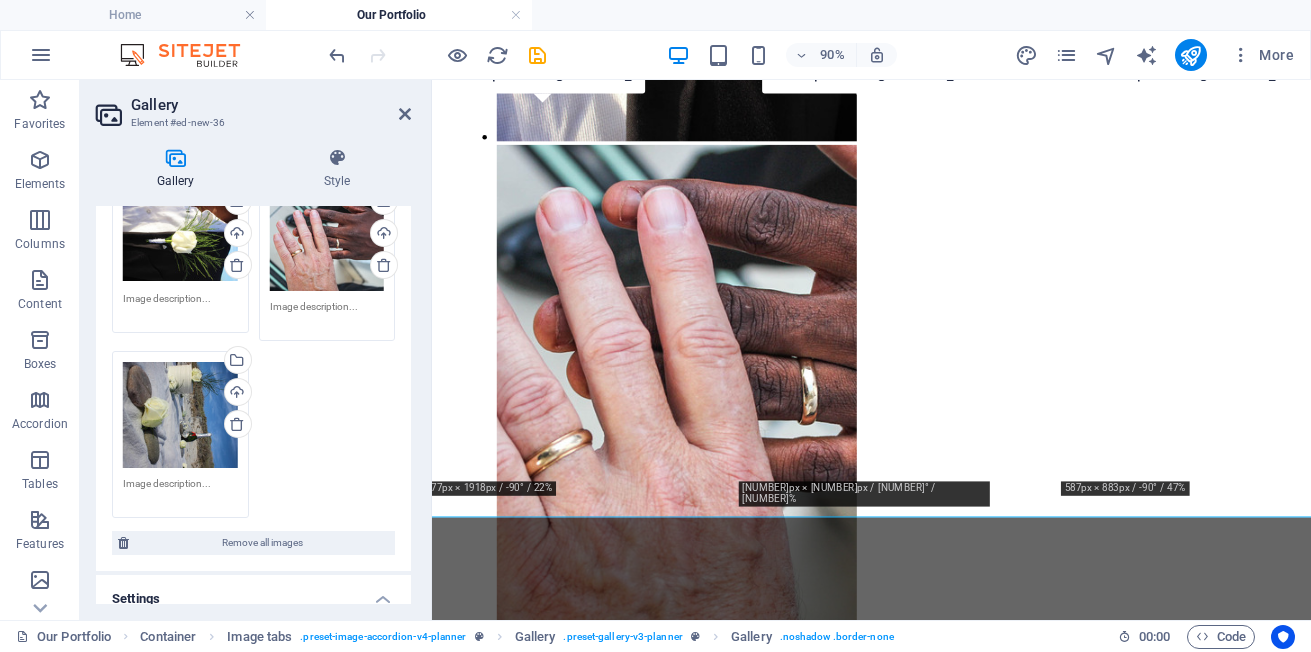 scroll, scrollTop: 107, scrollLeft: 0, axis: vertical 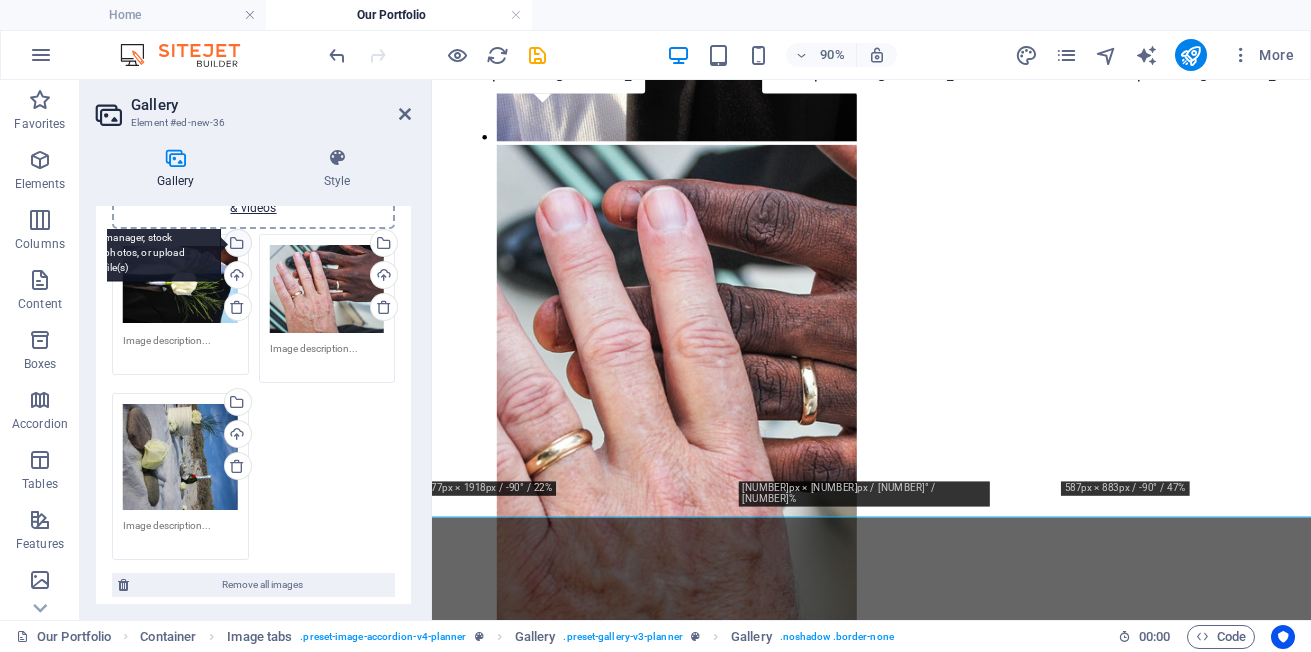 click on "Select files from the file manager, stock photos, or upload file(s)" at bounding box center [236, 245] 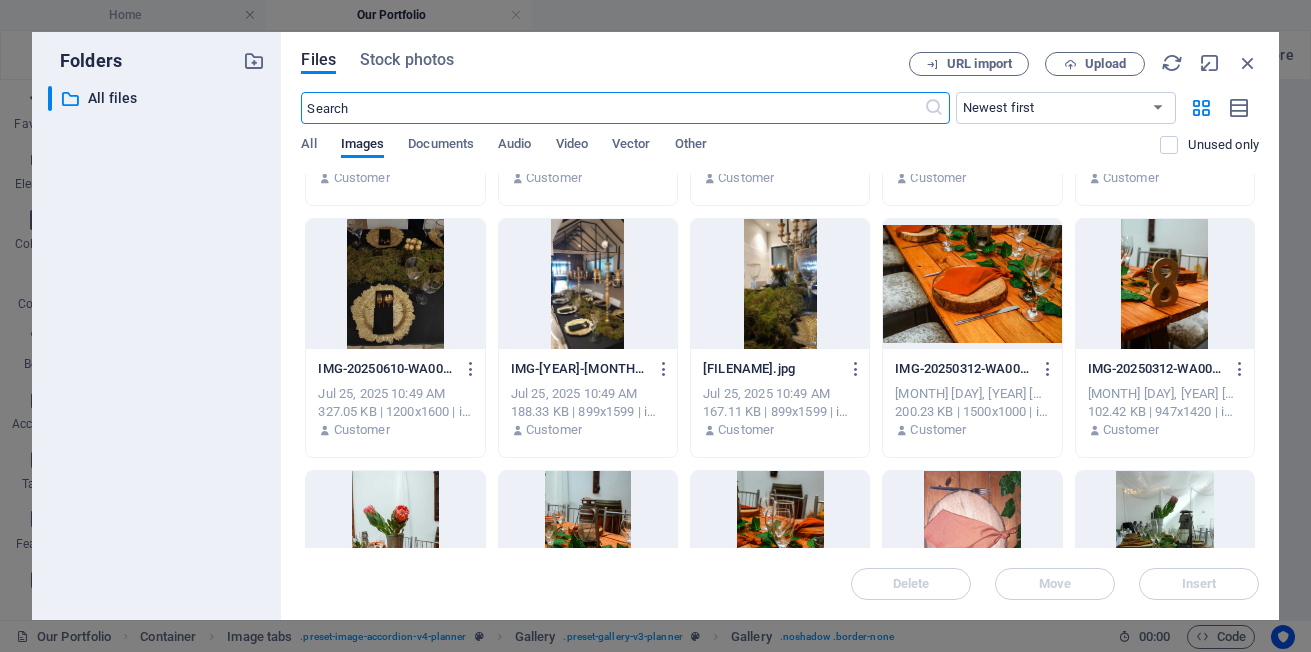 scroll, scrollTop: 1700, scrollLeft: 0, axis: vertical 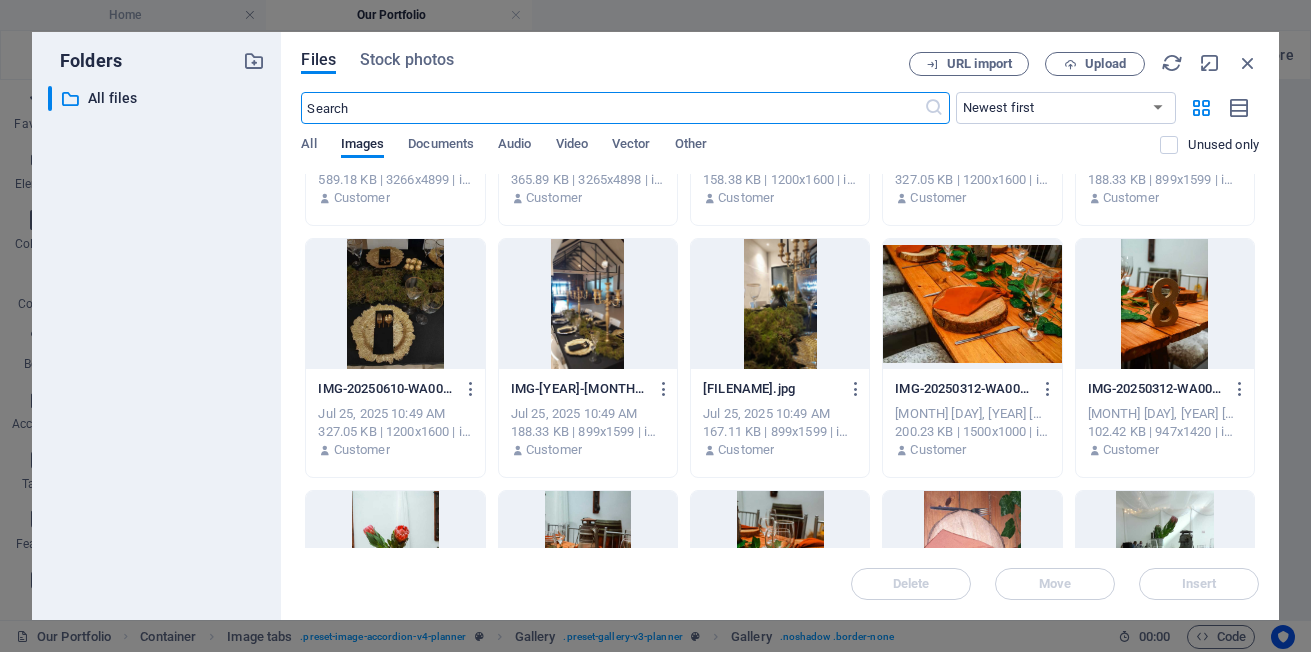 click at bounding box center [588, 52] 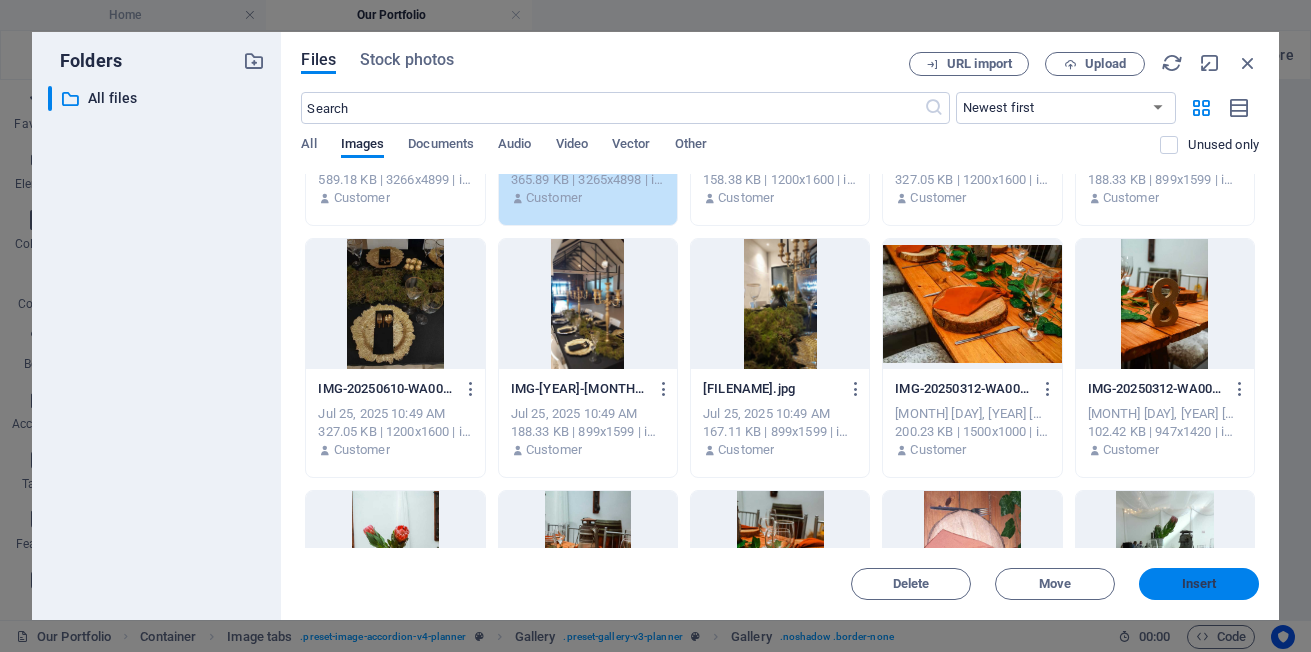 click on "Insert" at bounding box center [1199, 584] 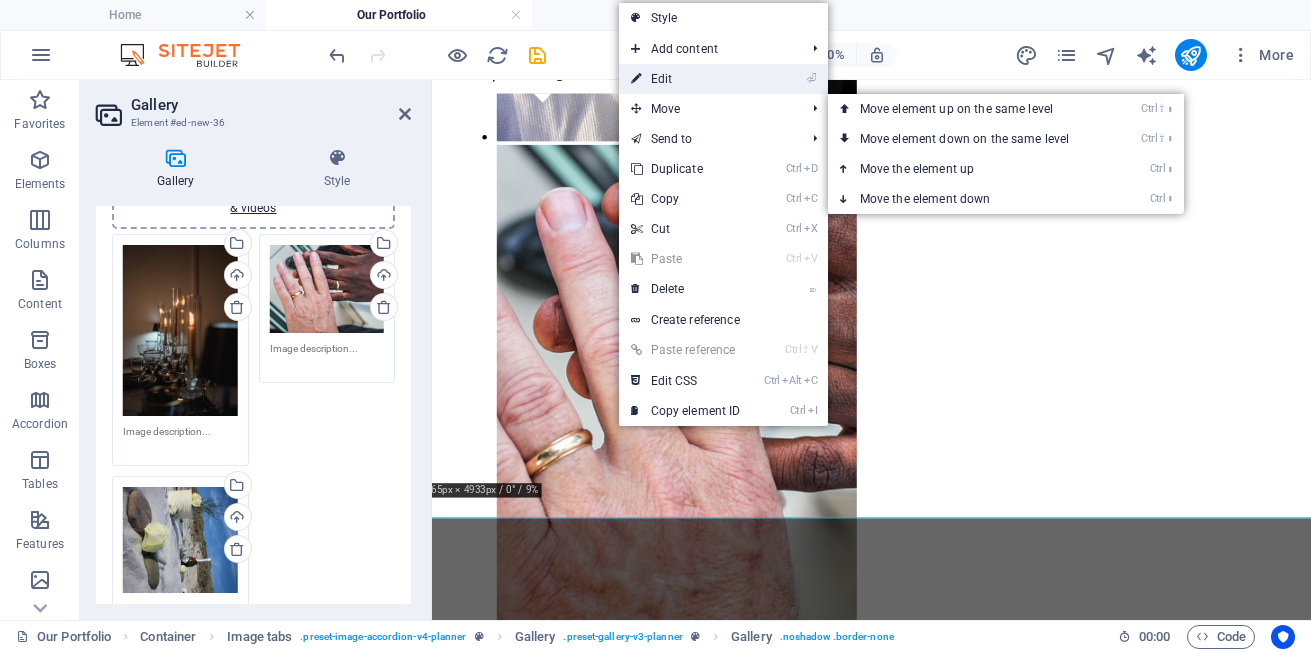 click on "⏎  Edit" at bounding box center [686, 79] 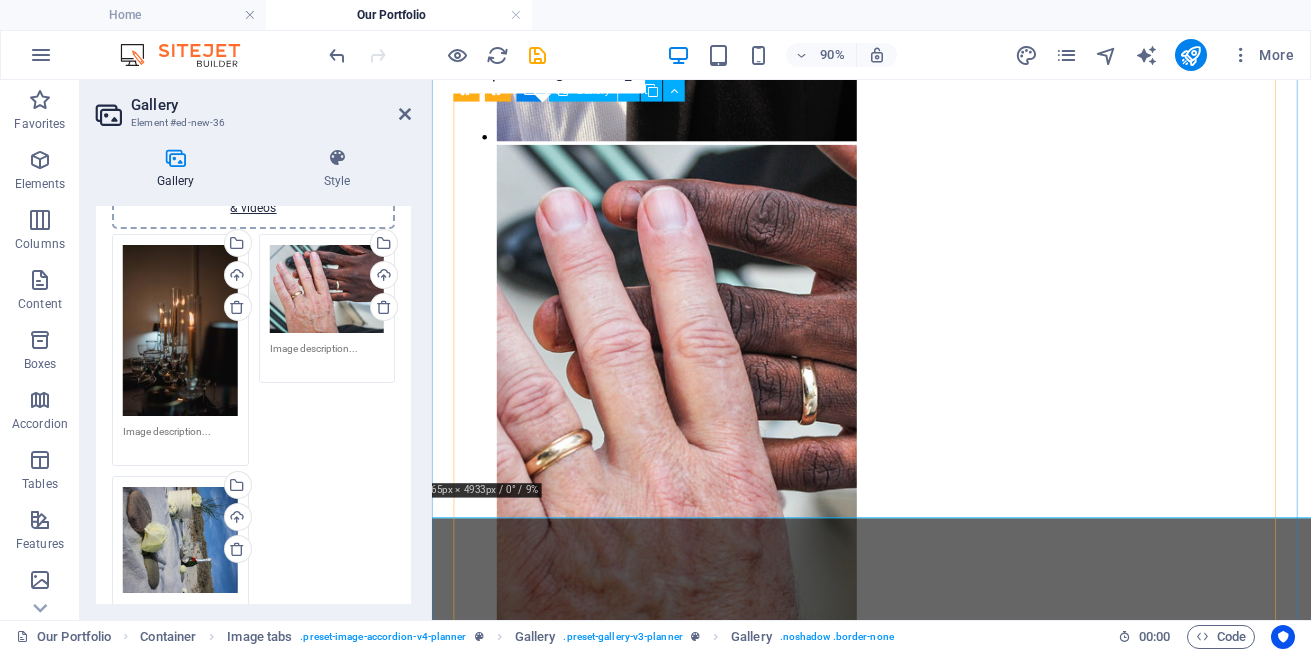 click at bounding box center [578, 1476] 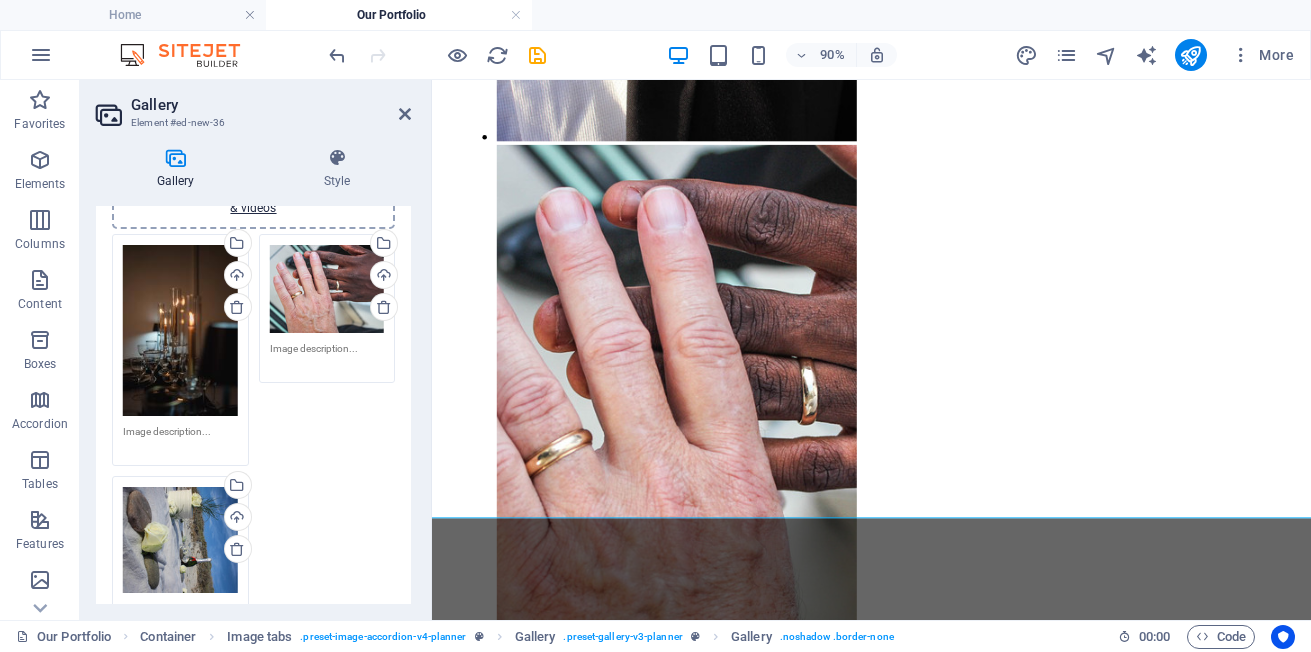click on "Drag files here, click to choose files or select files from Files or our free stock photos & videos" at bounding box center [180, 331] 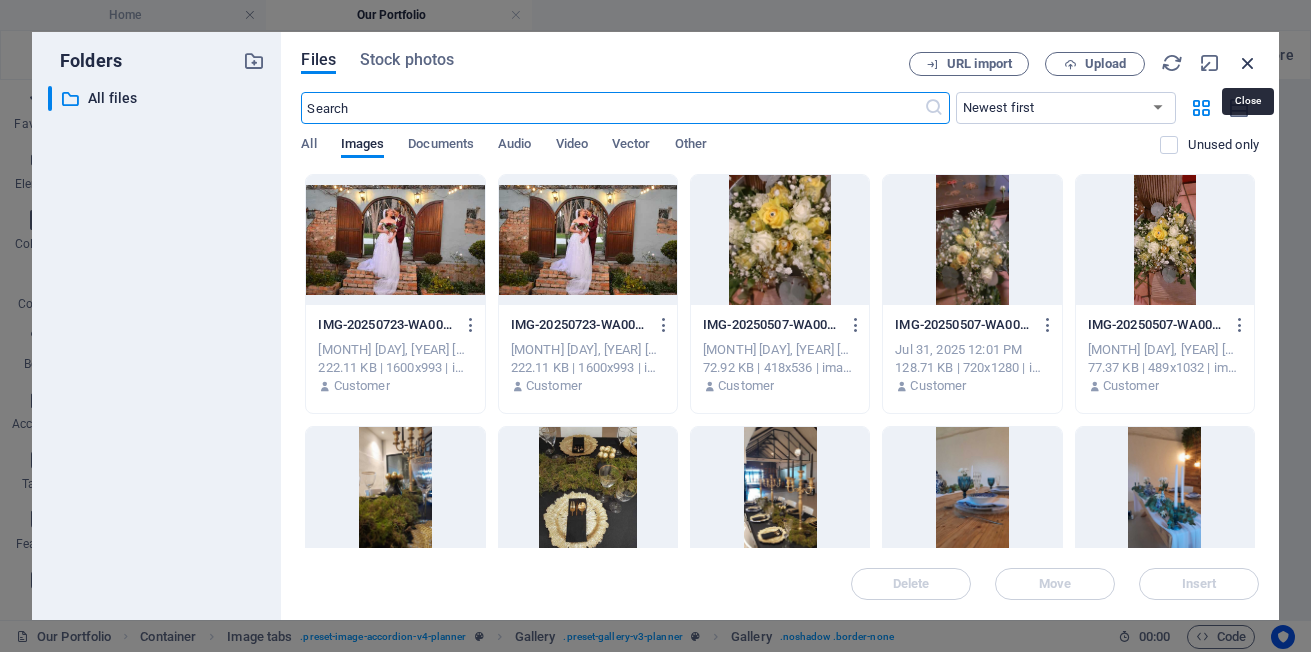 click at bounding box center [1248, 63] 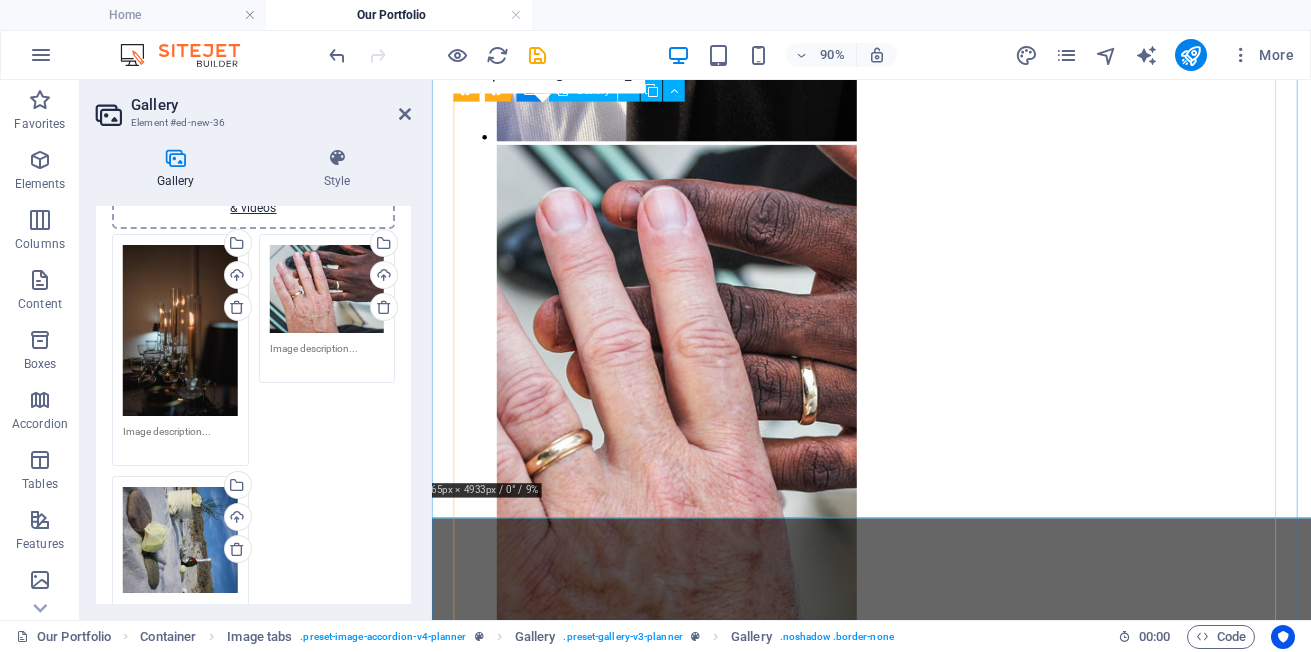 click at bounding box center (578, 1476) 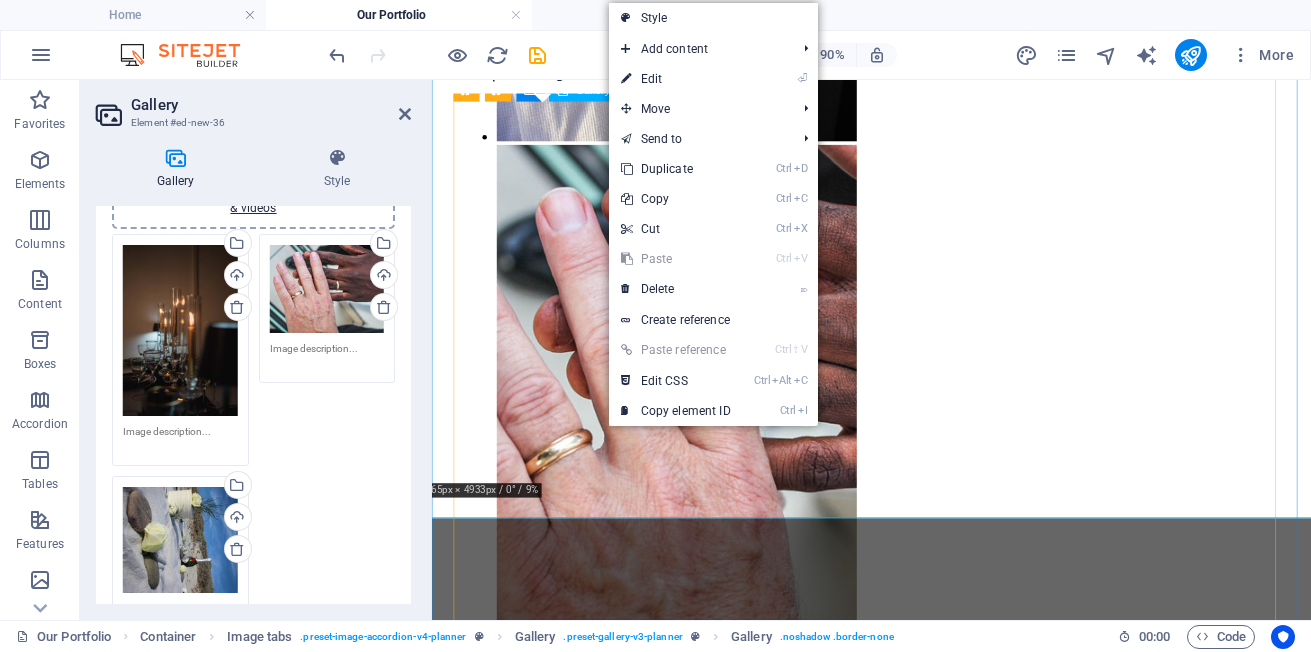 click at bounding box center [578, 1476] 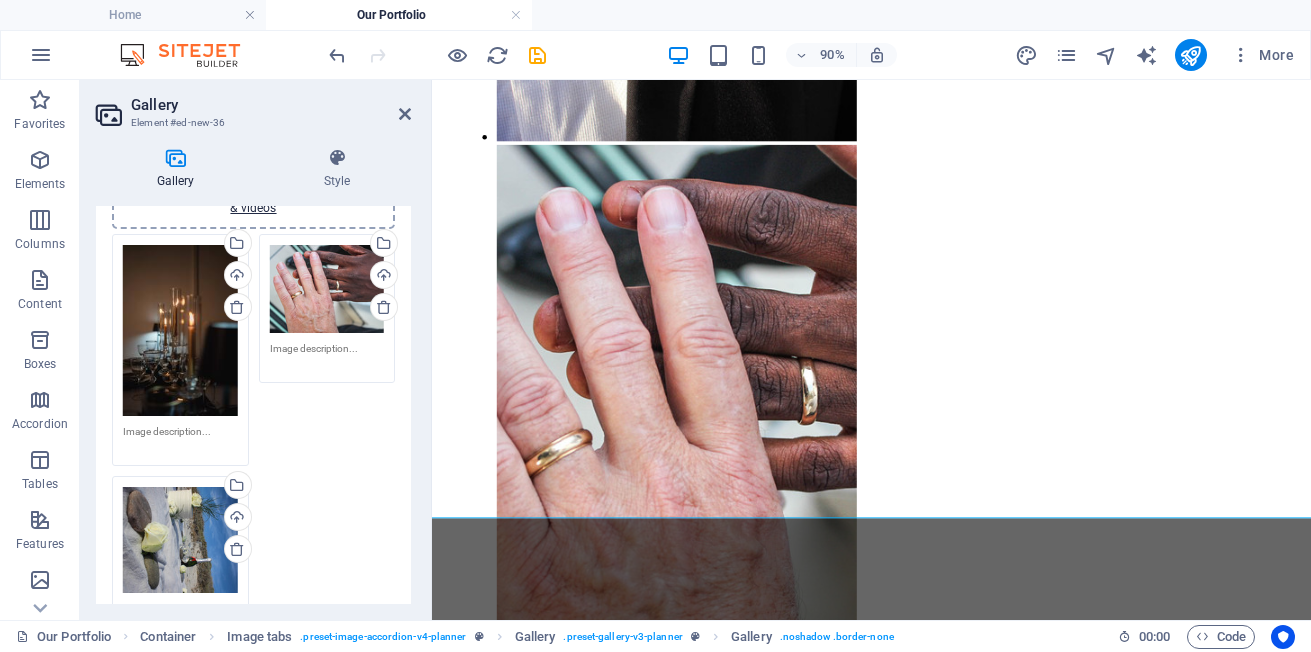 click on "Drag files here, click to choose files or select files from Files or our free stock photos & videos" at bounding box center [180, 331] 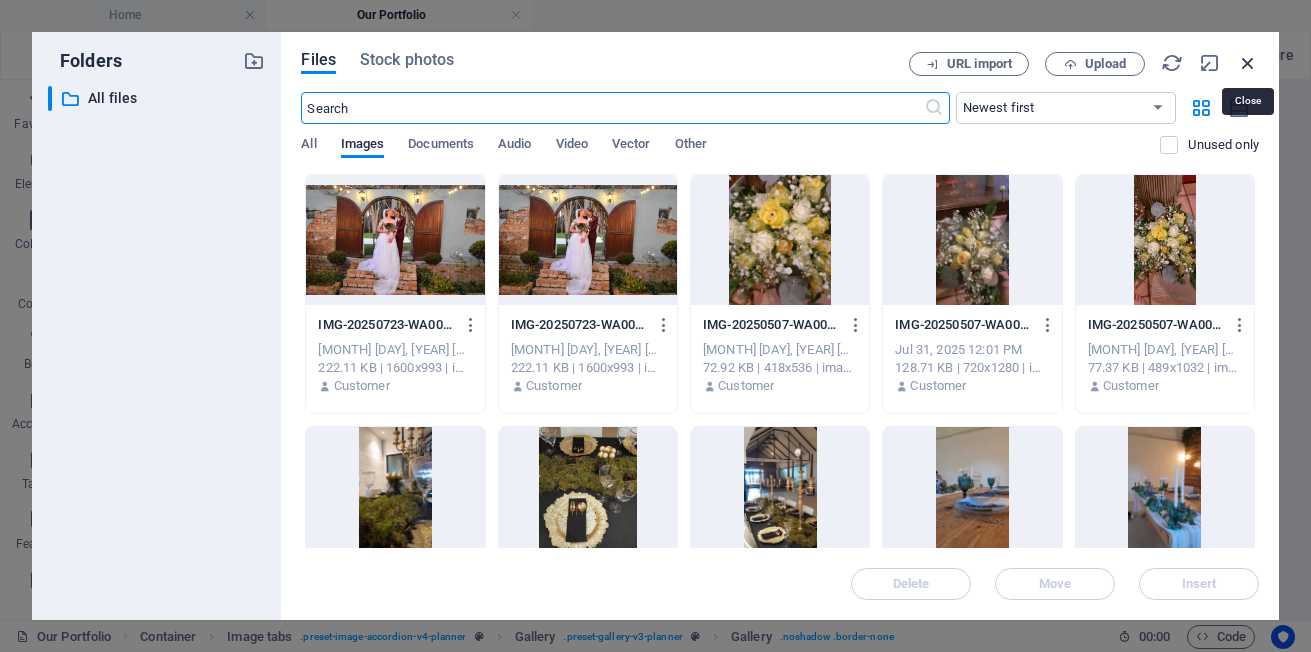 click at bounding box center [1248, 63] 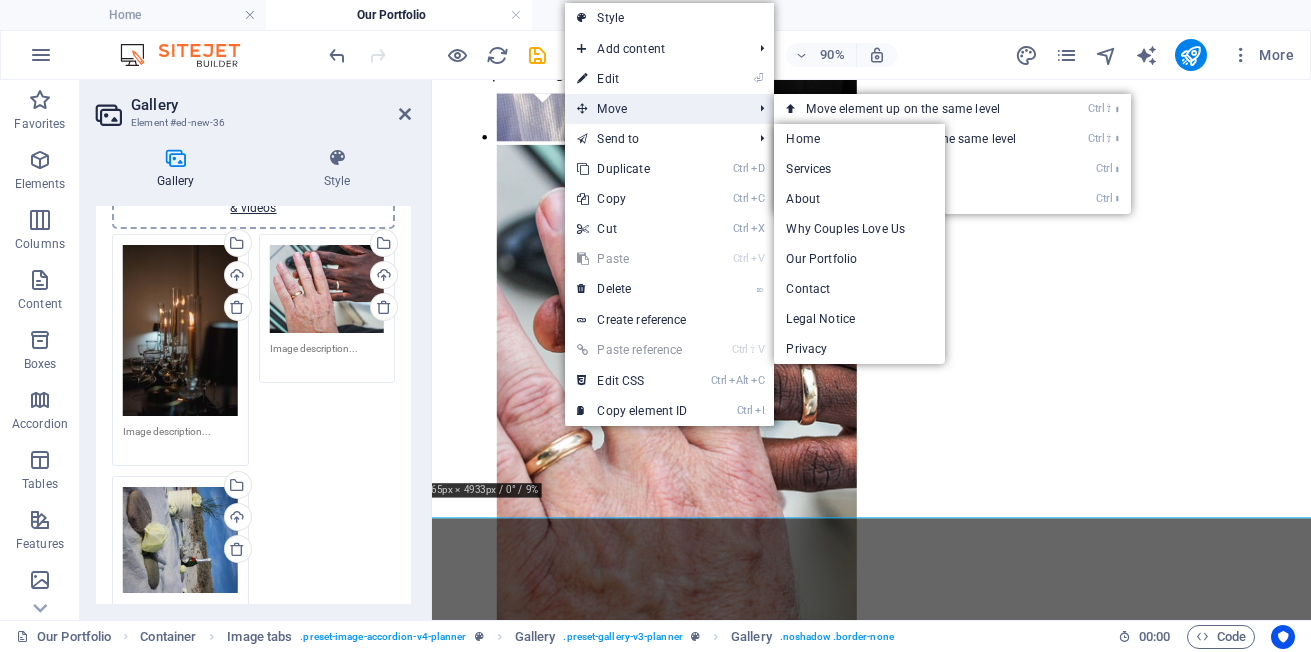 click on "Move" at bounding box center [654, 109] 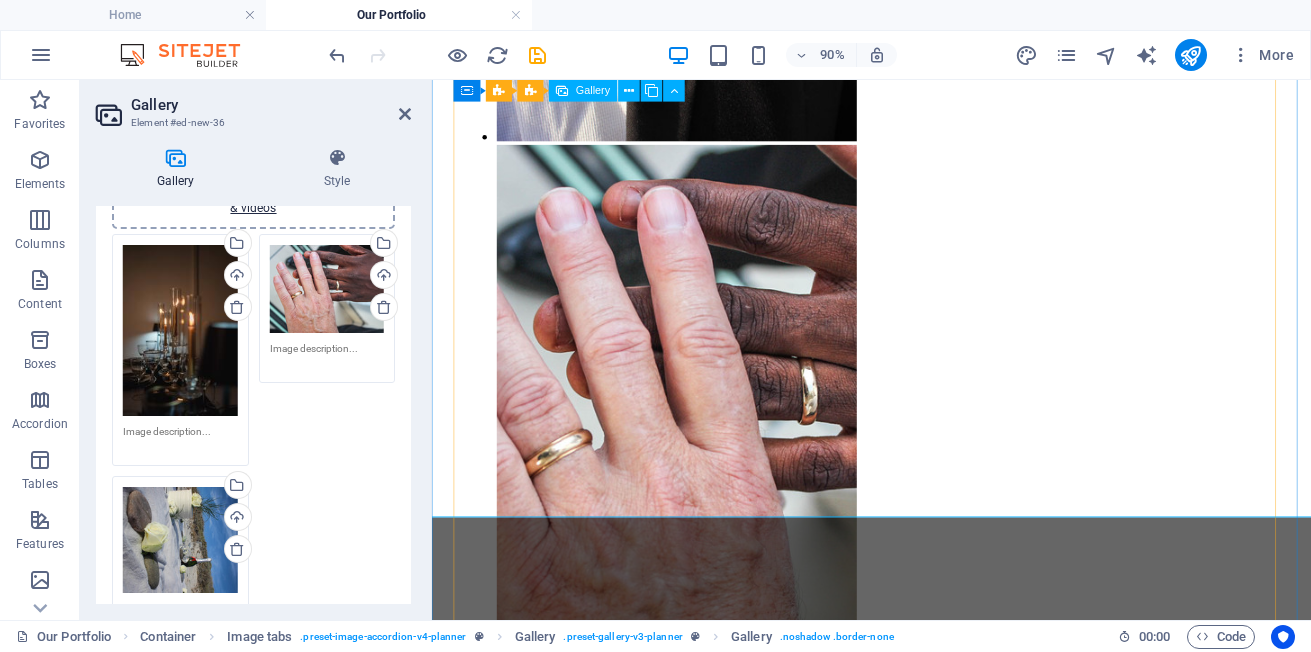 drag, startPoint x: 604, startPoint y: 395, endPoint x: 603, endPoint y: 425, distance: 30.016663 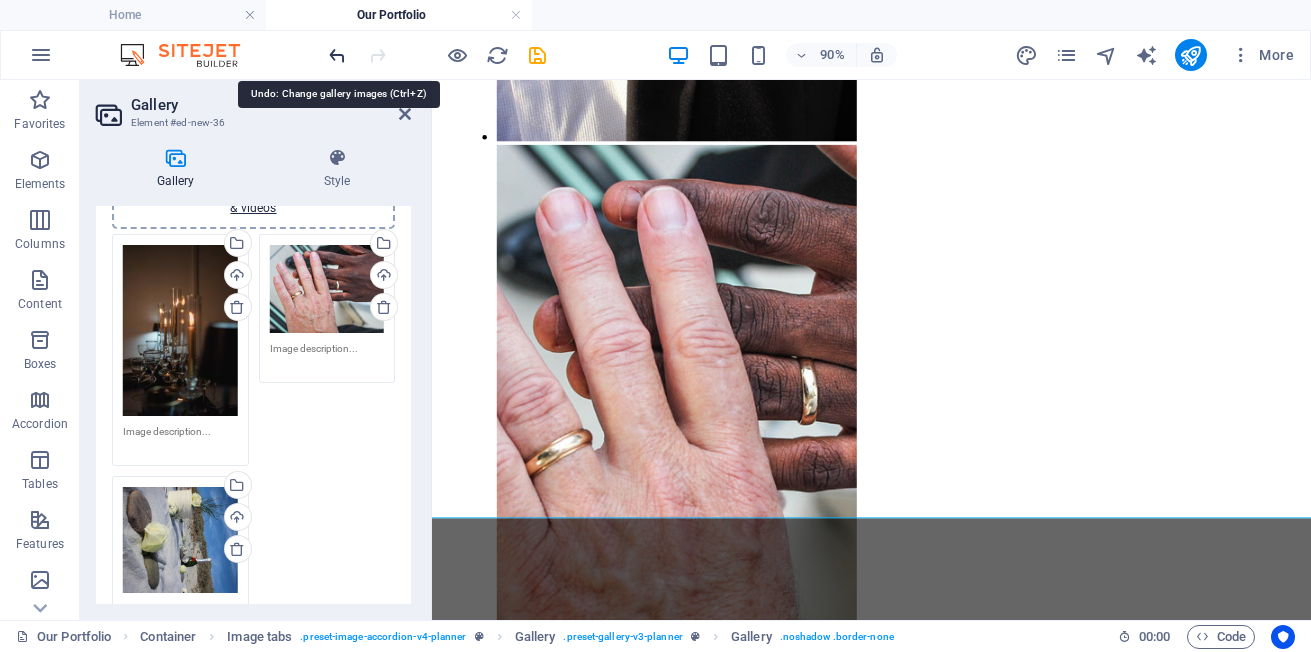 click at bounding box center [337, 55] 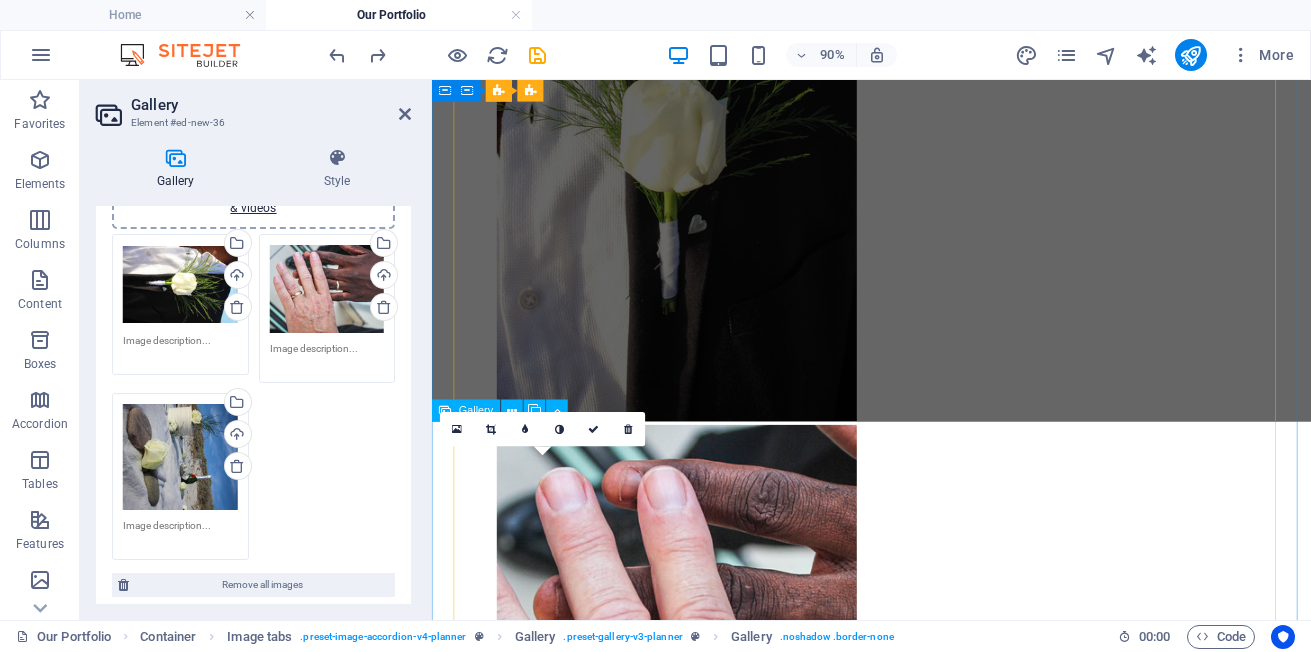 scroll, scrollTop: 1439, scrollLeft: 0, axis: vertical 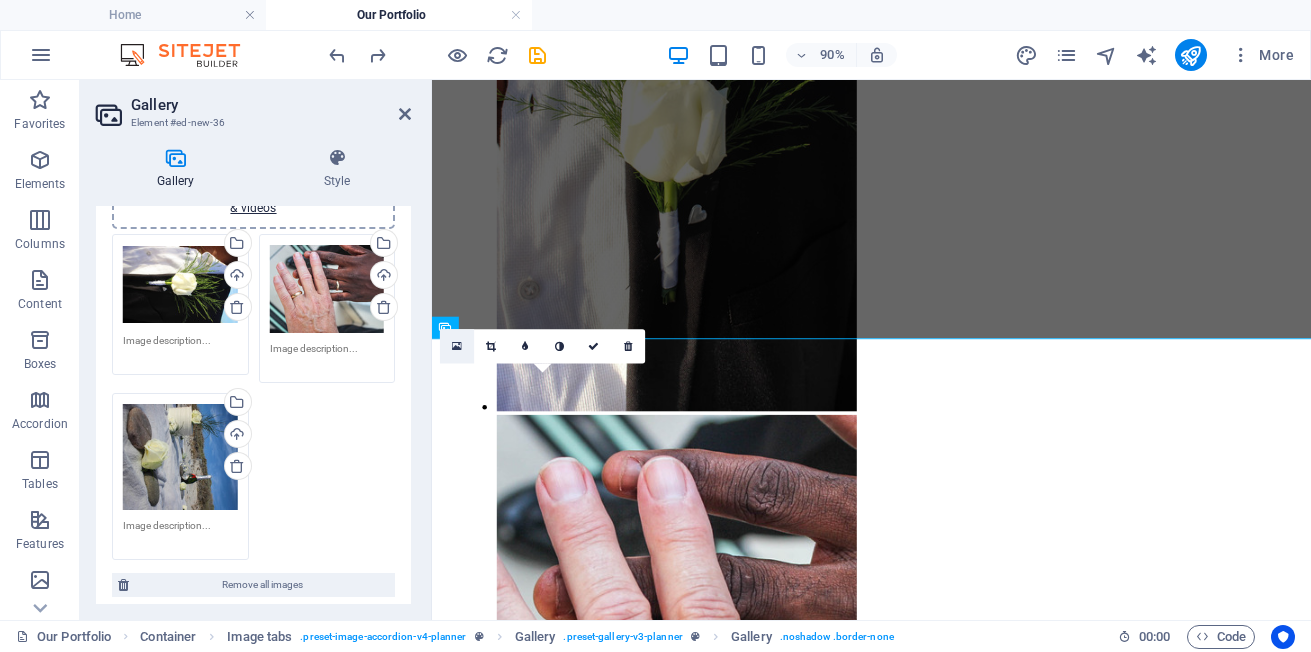 click at bounding box center (457, 346) 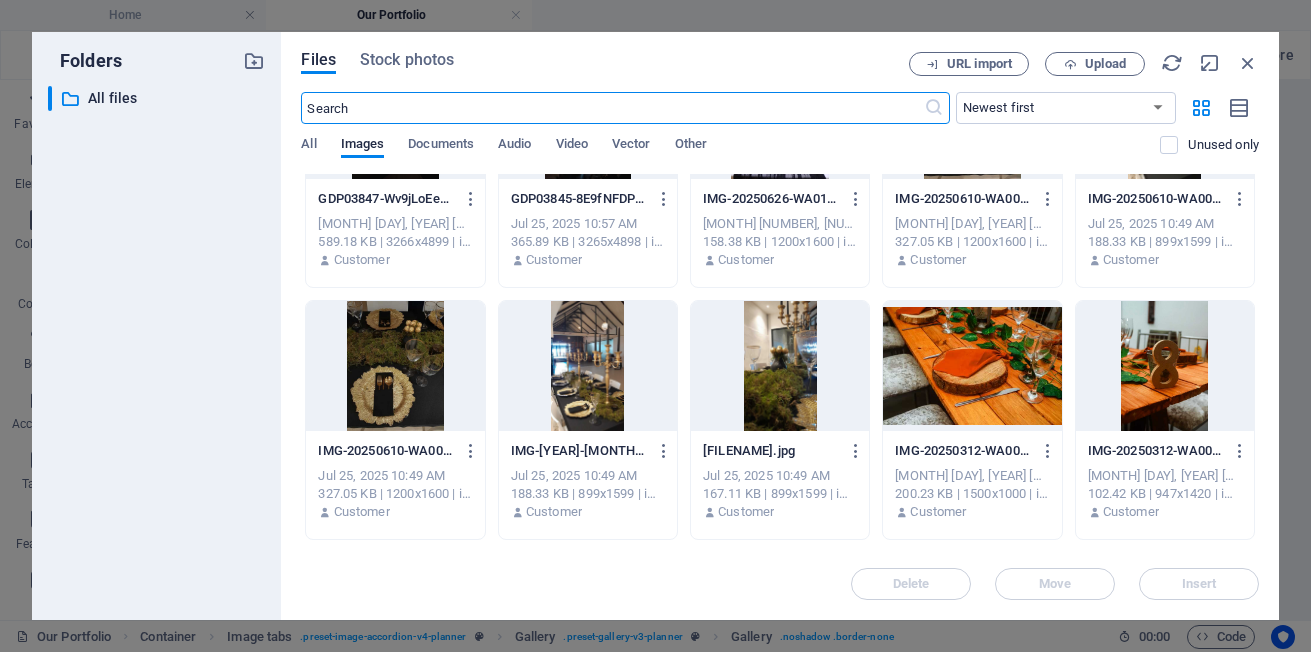 scroll, scrollTop: 1700, scrollLeft: 0, axis: vertical 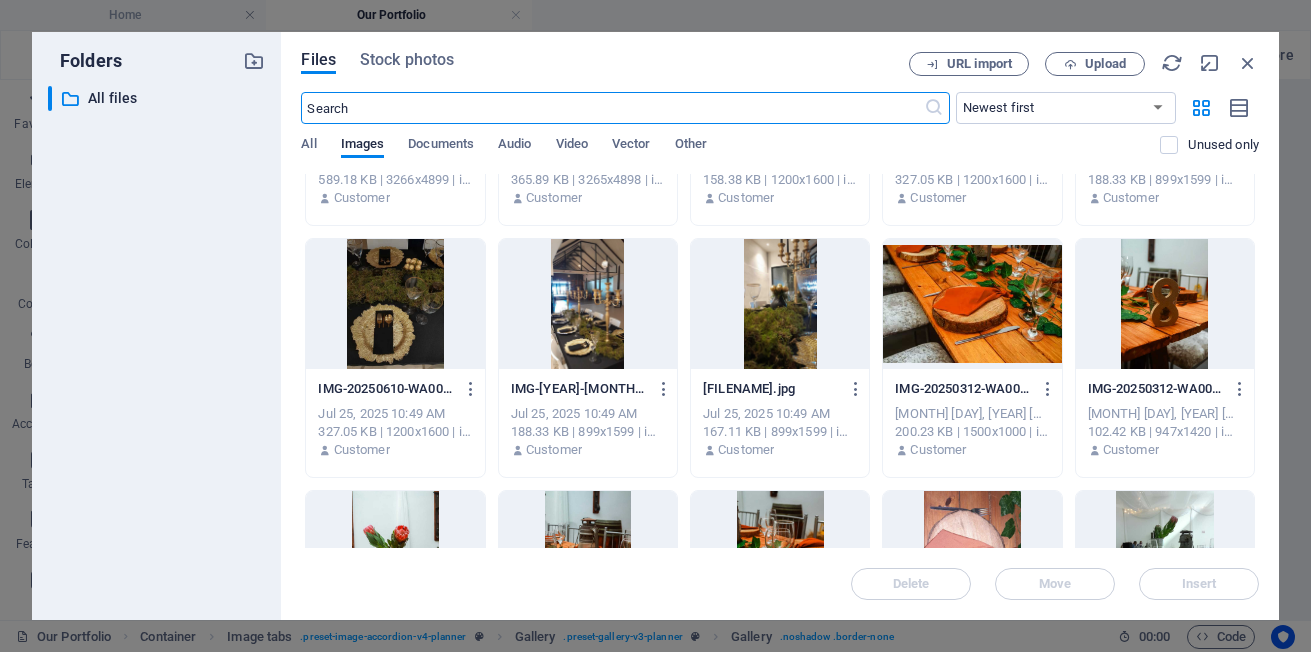 click at bounding box center [588, 52] 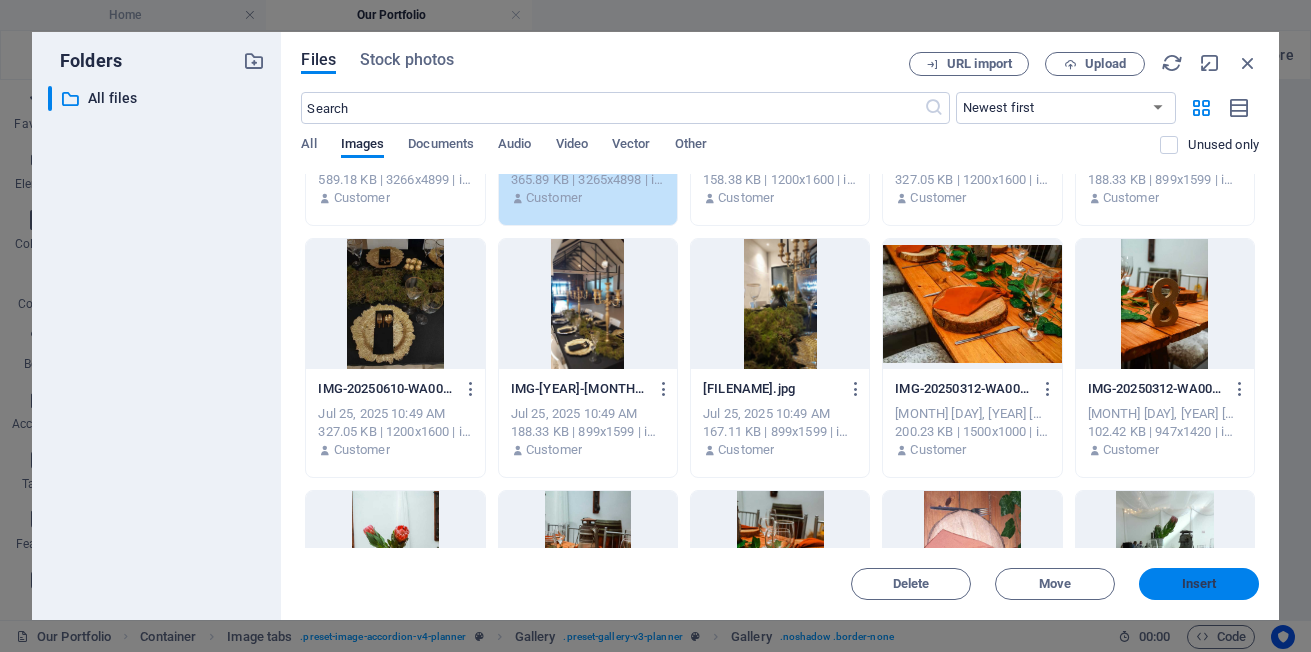 click on "Insert" at bounding box center (1199, 584) 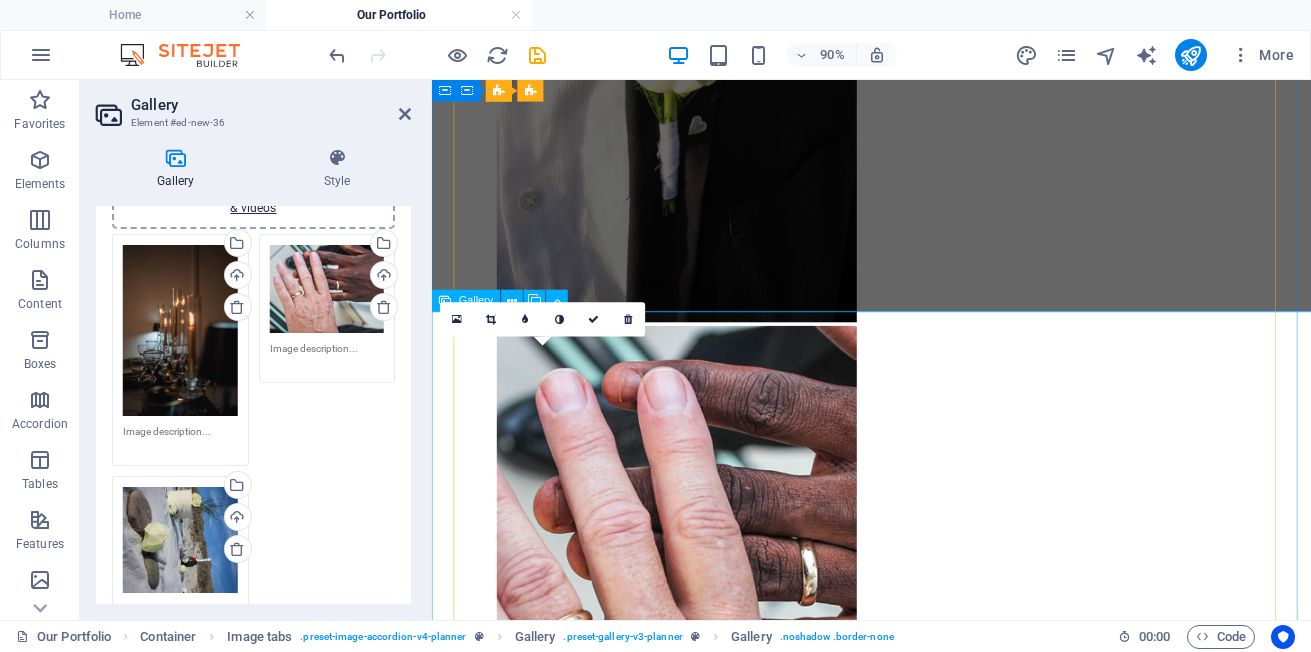 scroll, scrollTop: 1539, scrollLeft: 0, axis: vertical 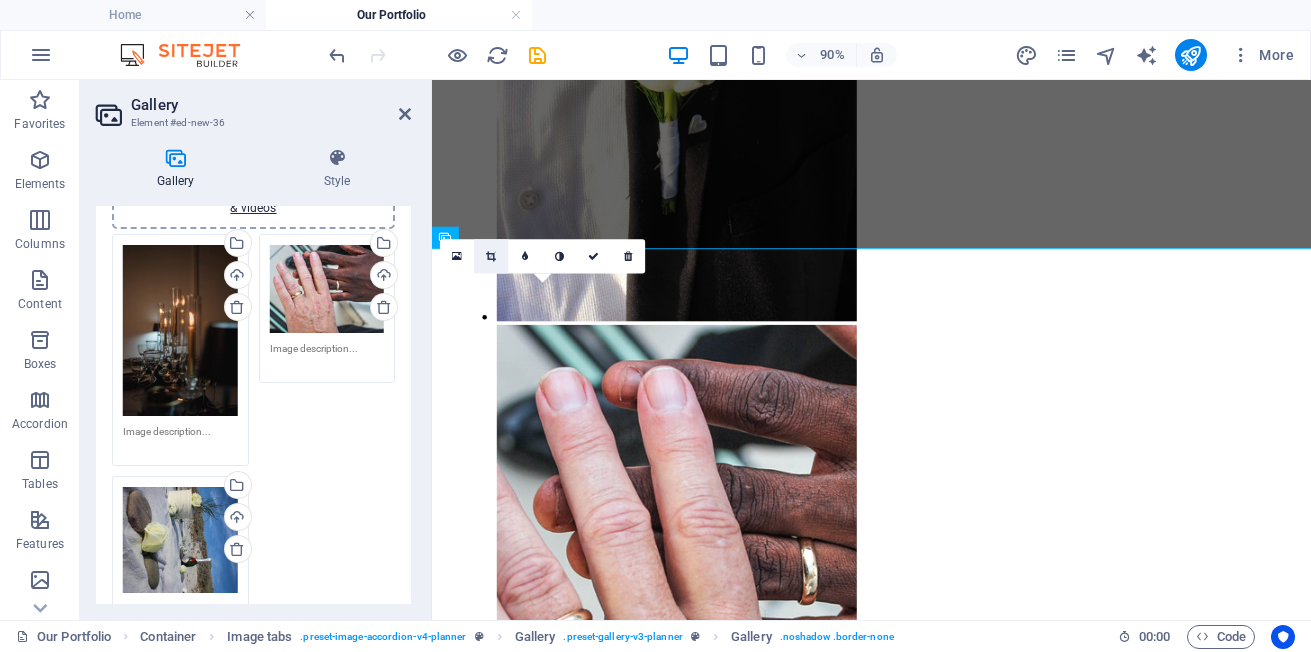 click at bounding box center [491, 256] 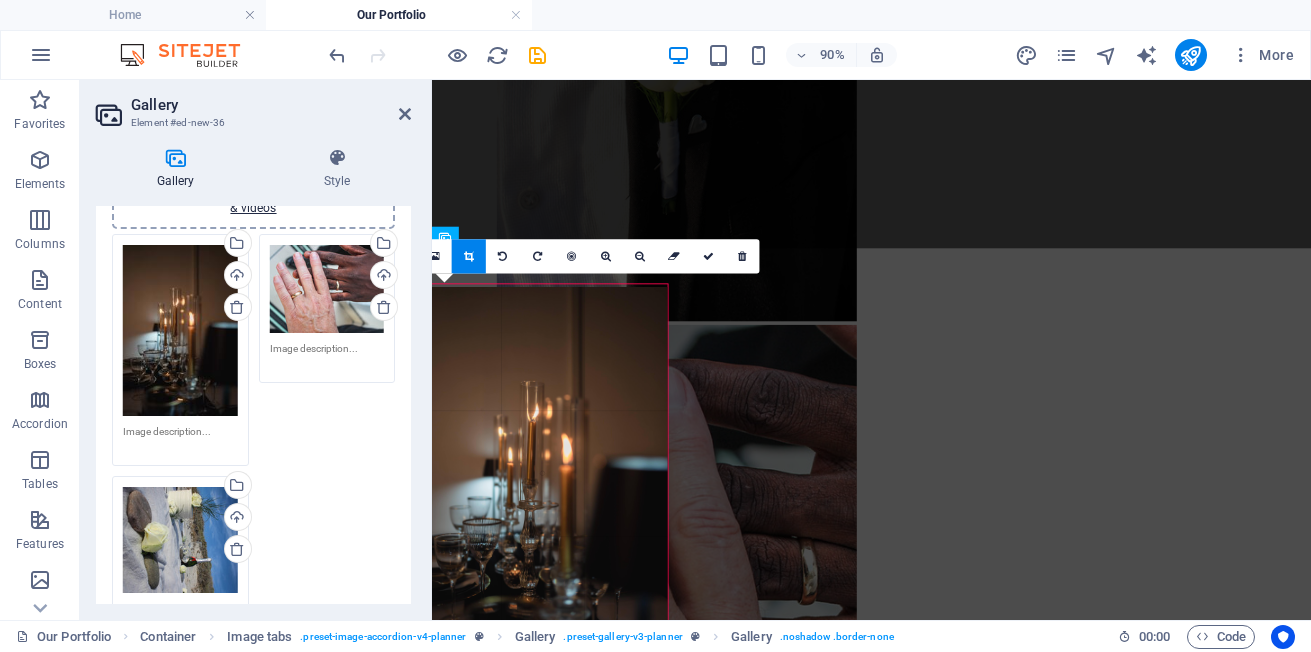 drag, startPoint x: 588, startPoint y: 513, endPoint x: 543, endPoint y: 446, distance: 80.70936 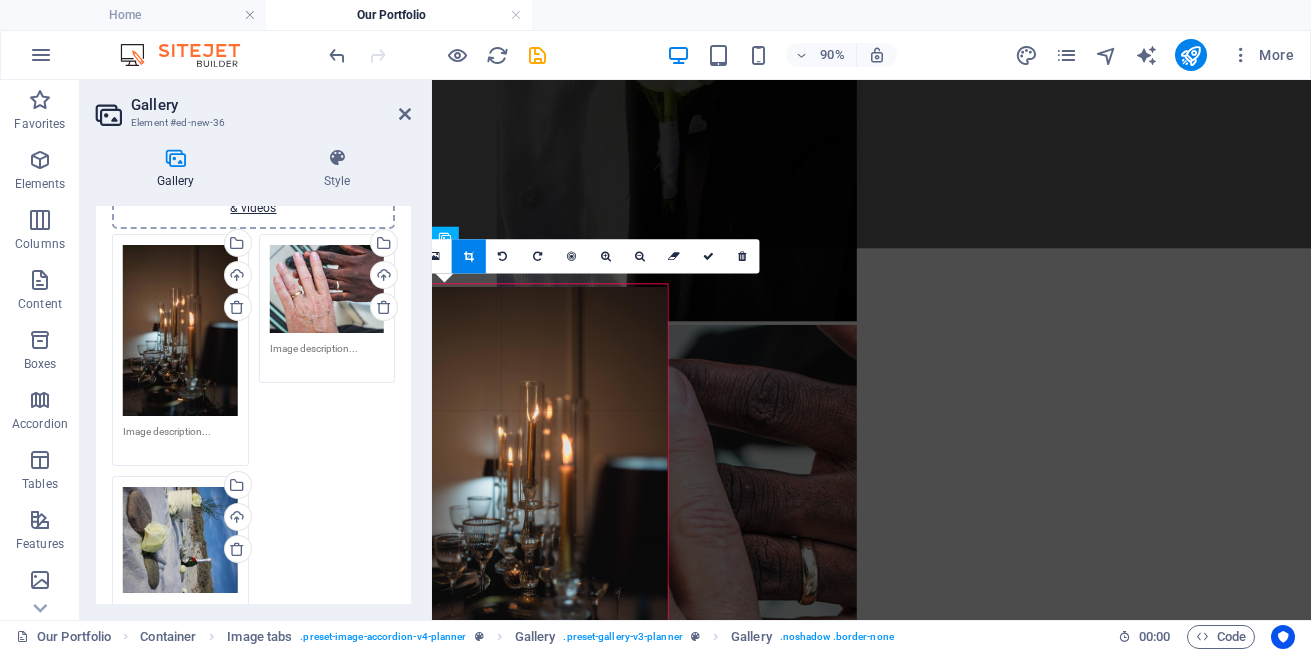 click at bounding box center [543, 474] 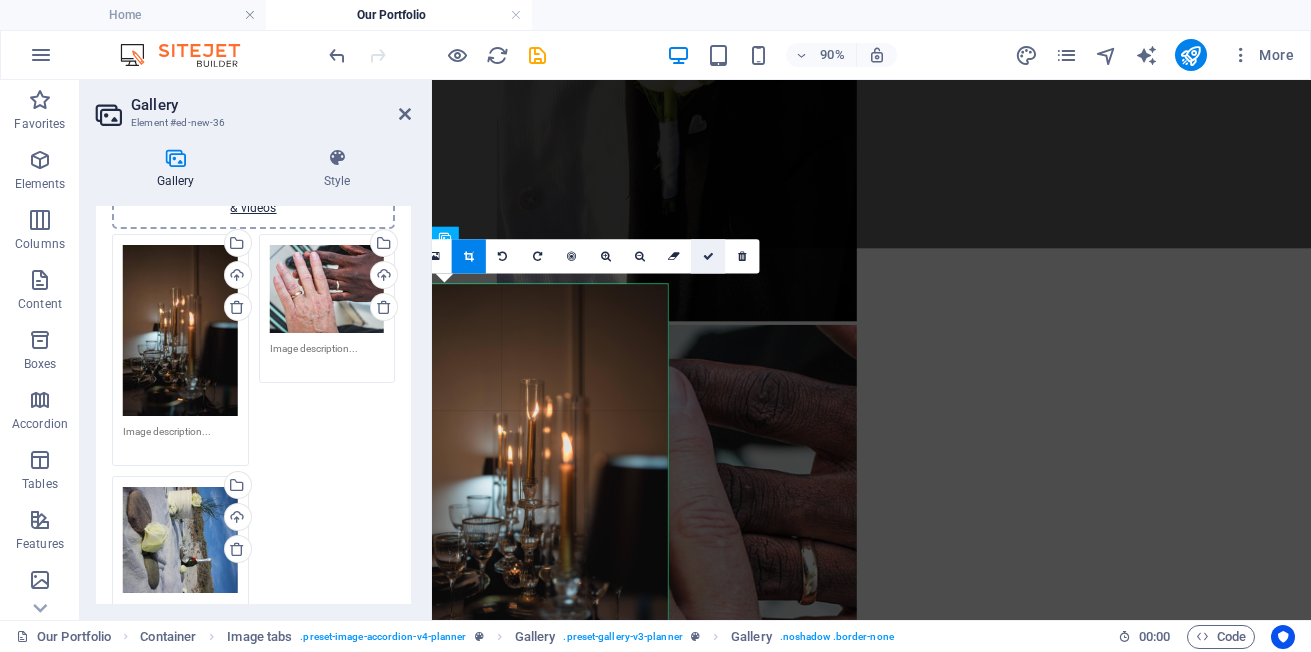 click at bounding box center [708, 256] 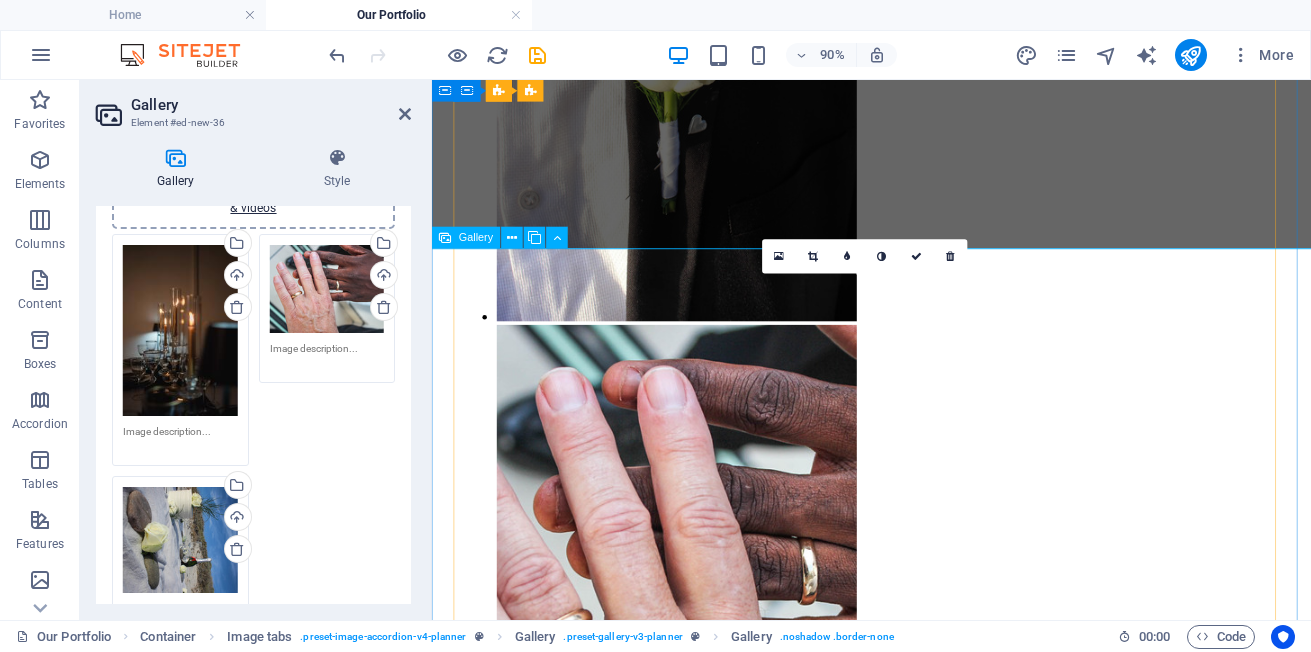 click at bounding box center (704, 2474) 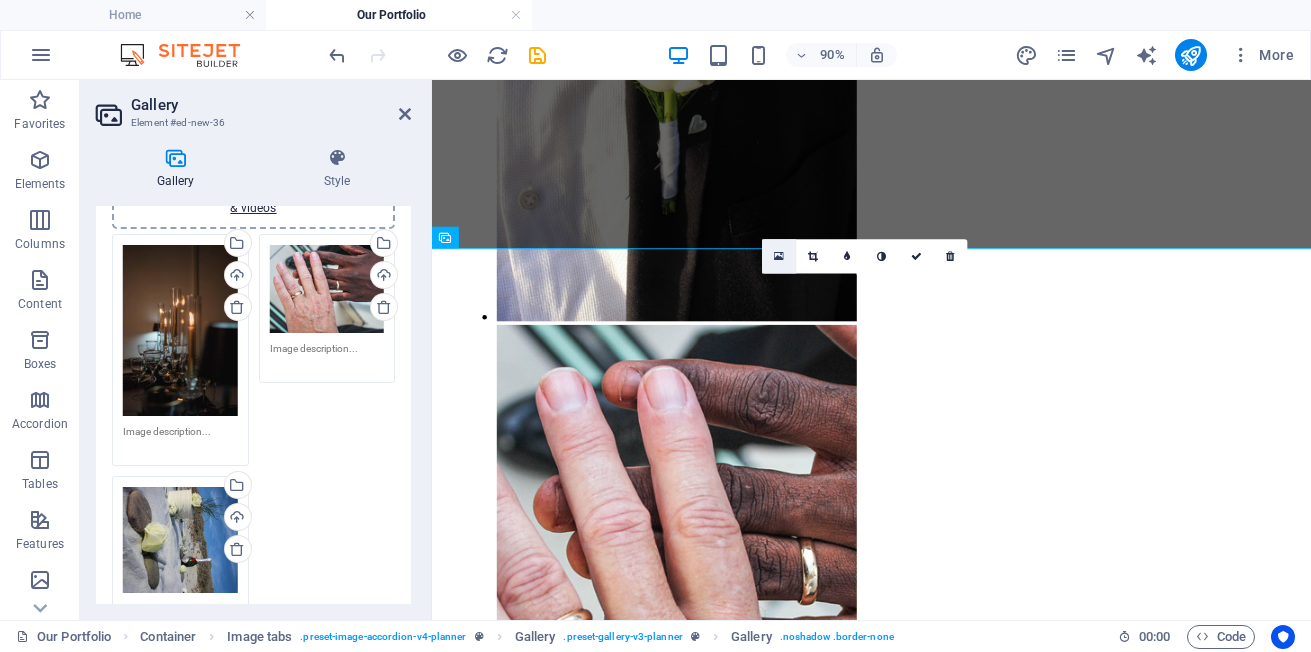 click at bounding box center (779, 256) 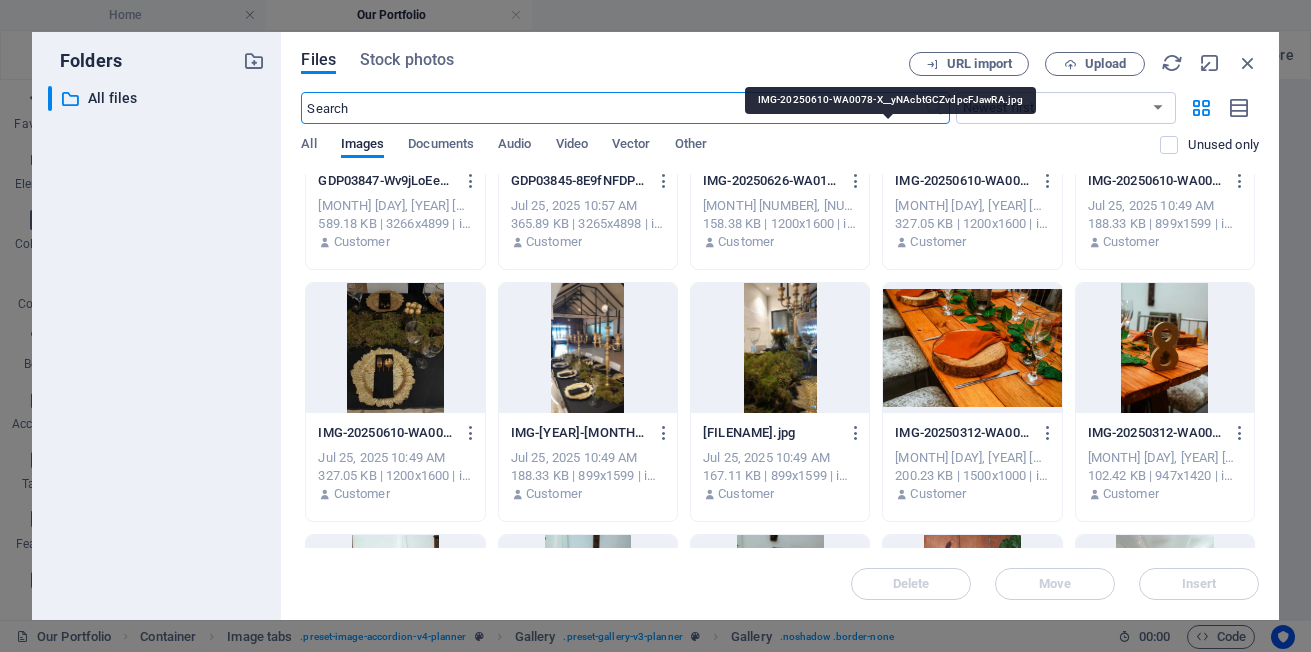 scroll, scrollTop: 1700, scrollLeft: 0, axis: vertical 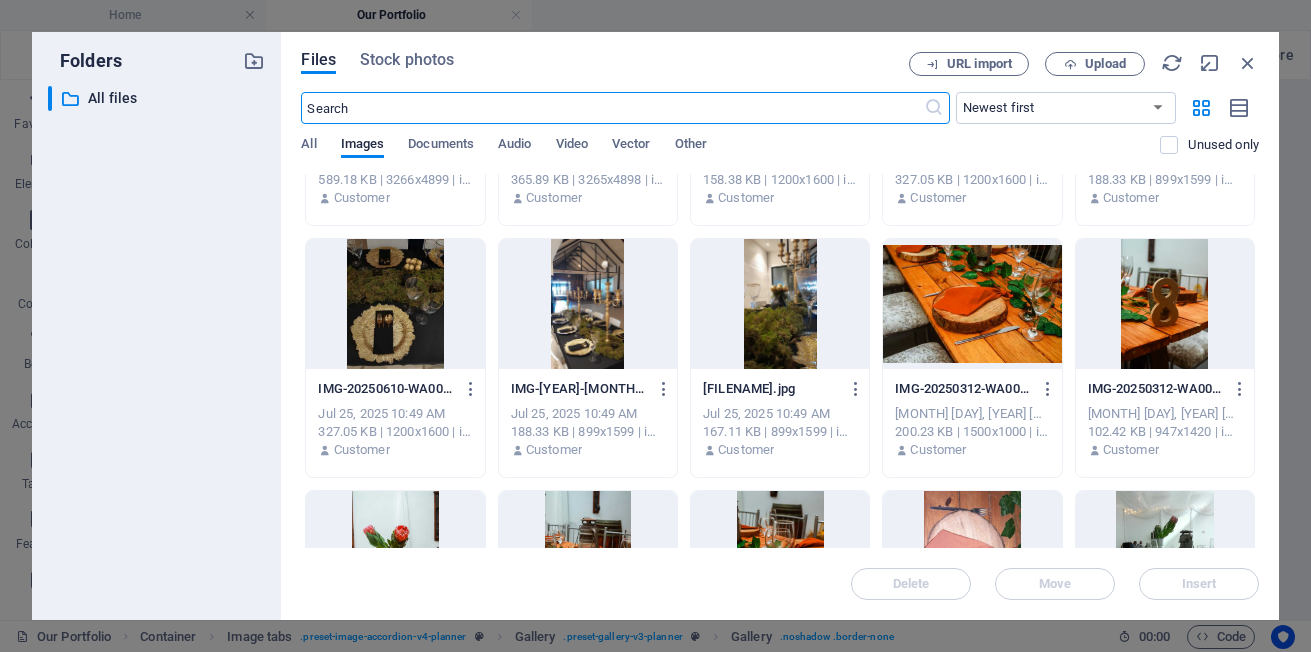 click at bounding box center [395, 52] 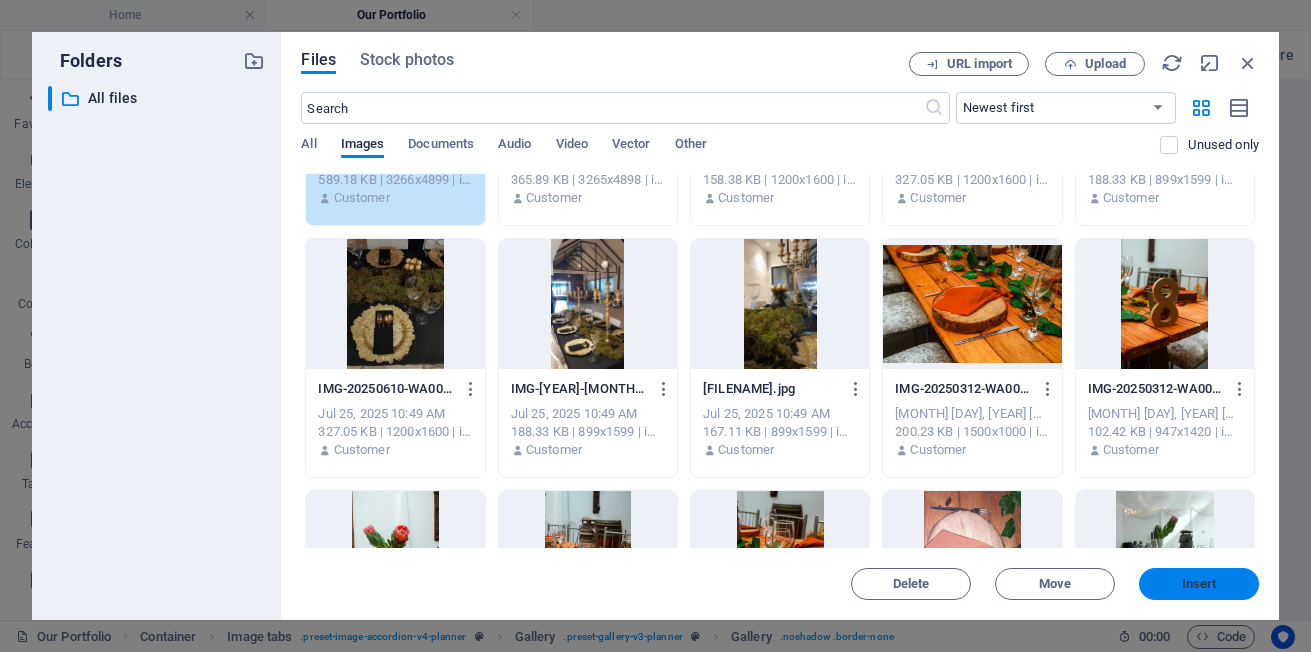 click on "Insert" at bounding box center (1199, 584) 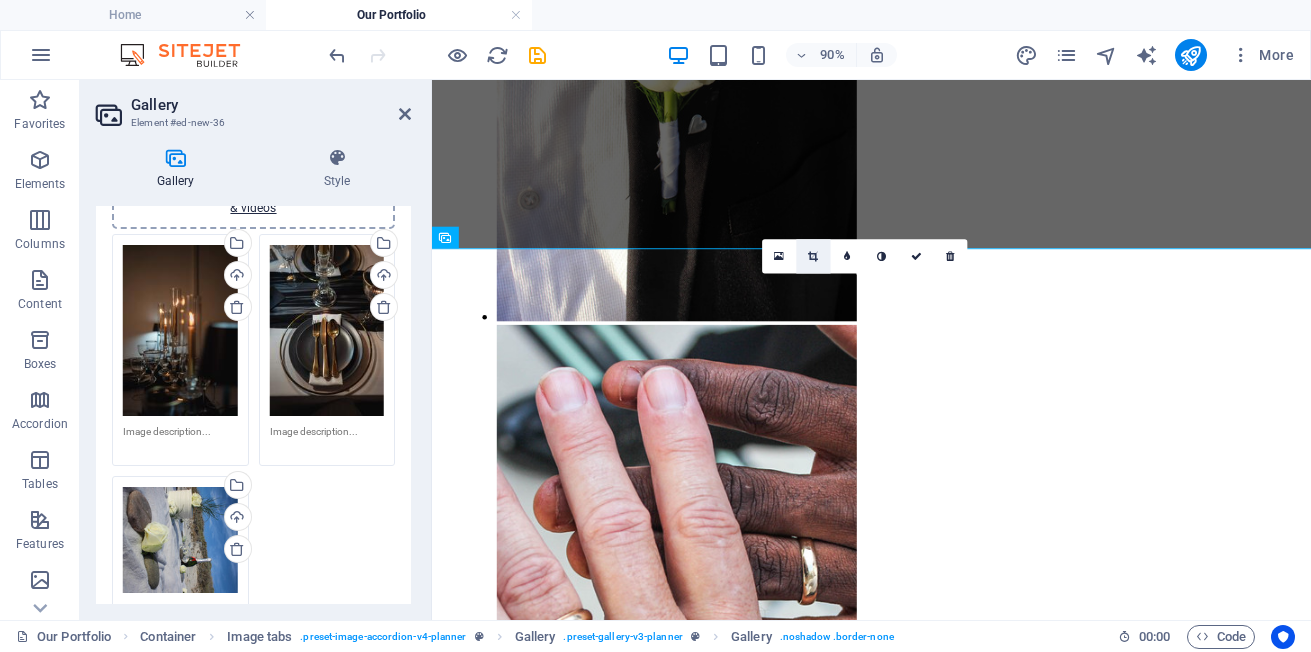 click at bounding box center [814, 256] 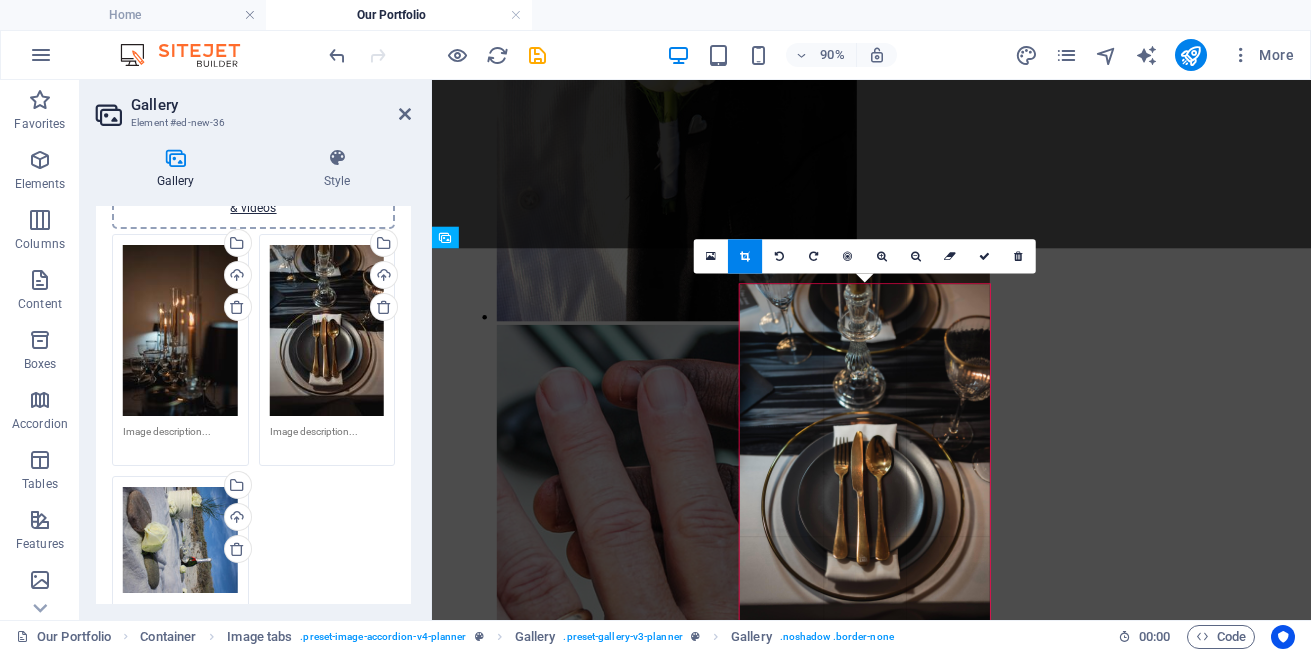 drag, startPoint x: 885, startPoint y: 471, endPoint x: 880, endPoint y: 458, distance: 13.928389 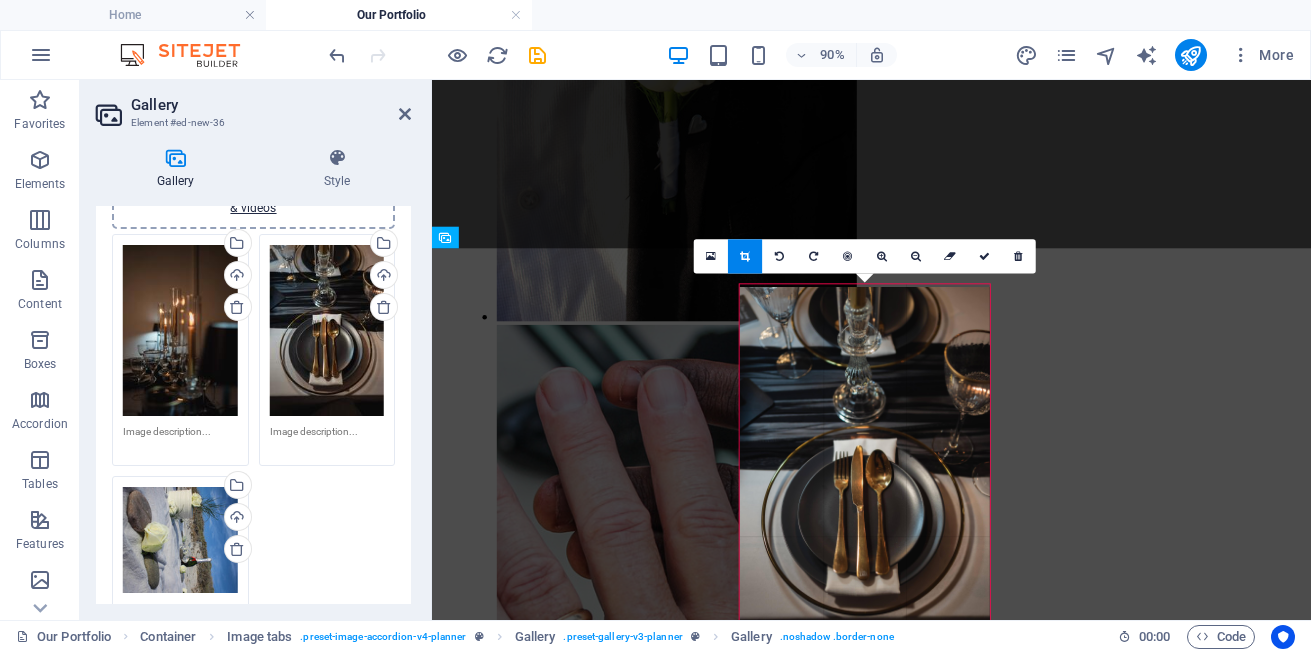 click at bounding box center (865, 474) 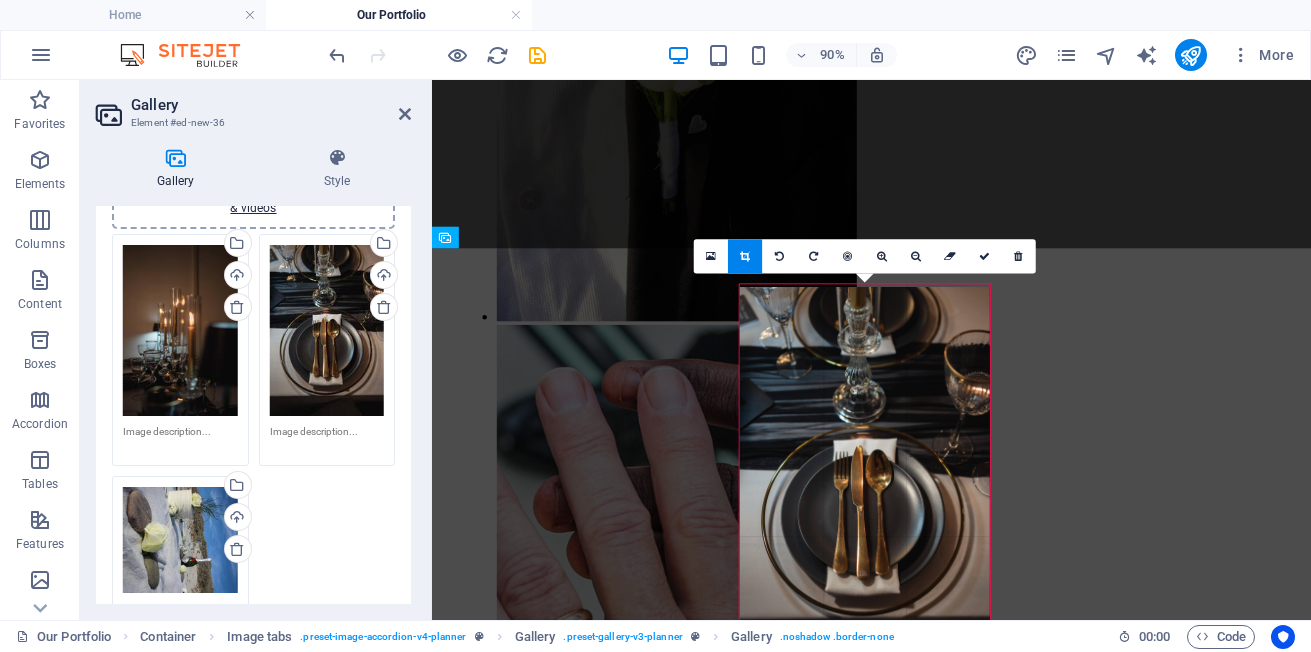 click at bounding box center (865, 474) 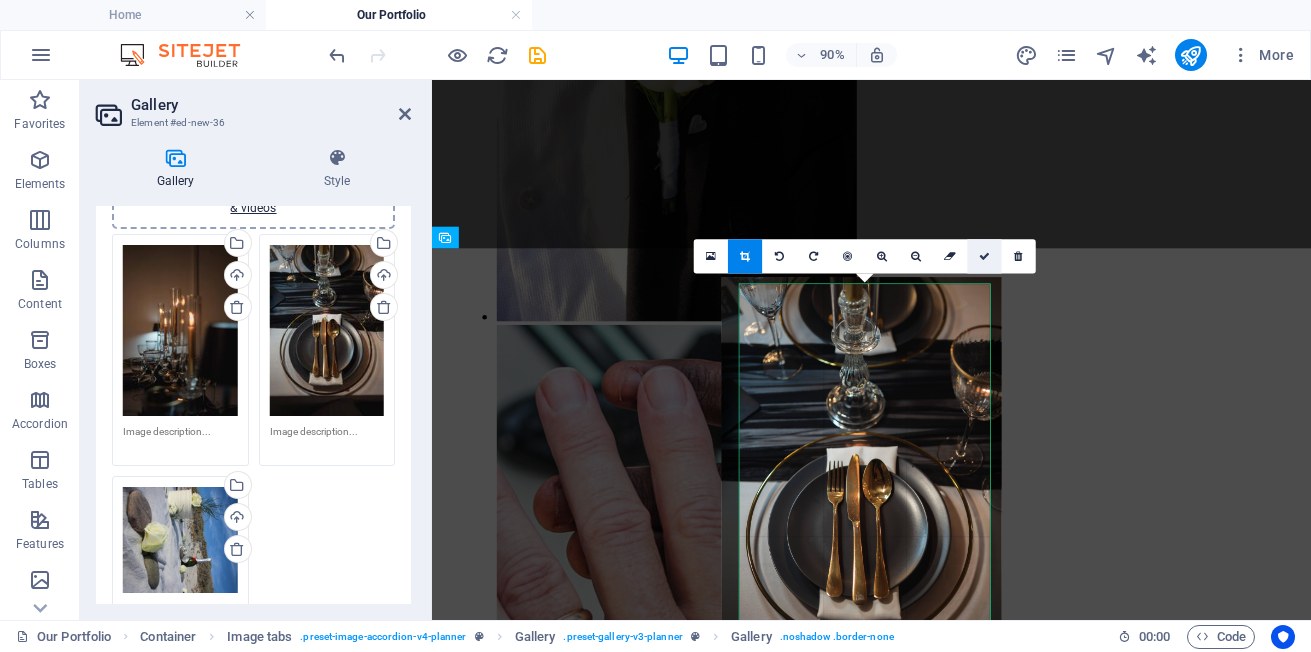 click at bounding box center [984, 256] 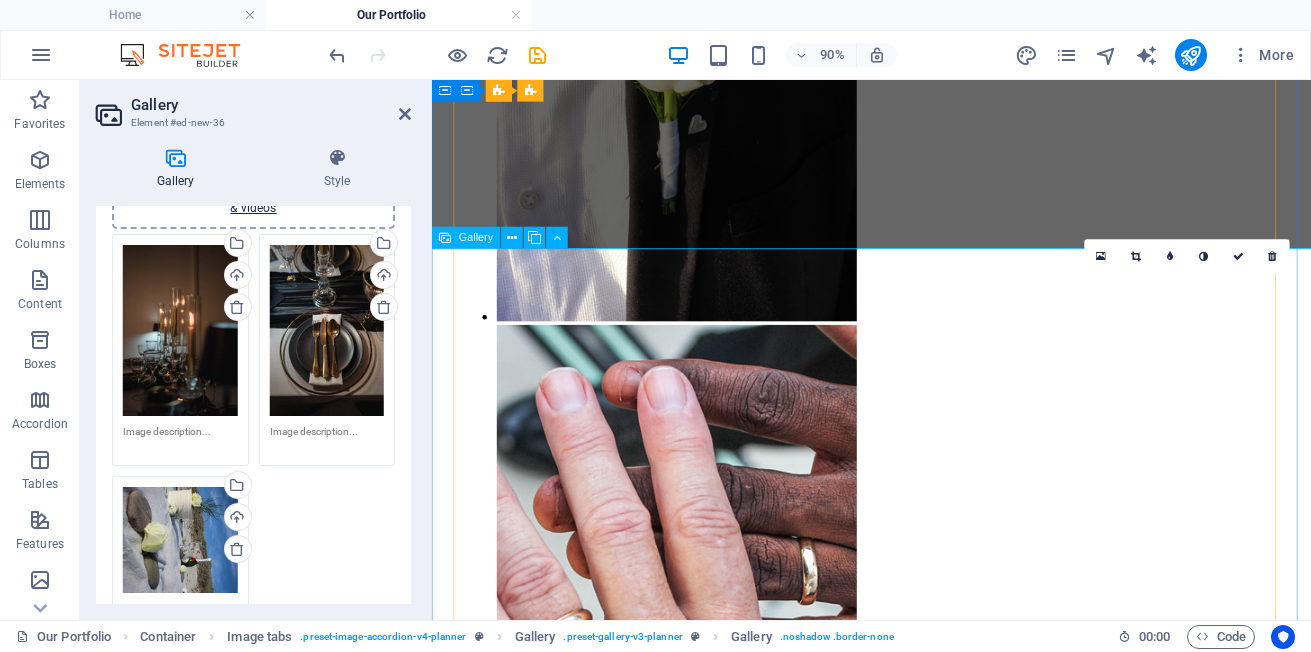 click at bounding box center [704, 3083] 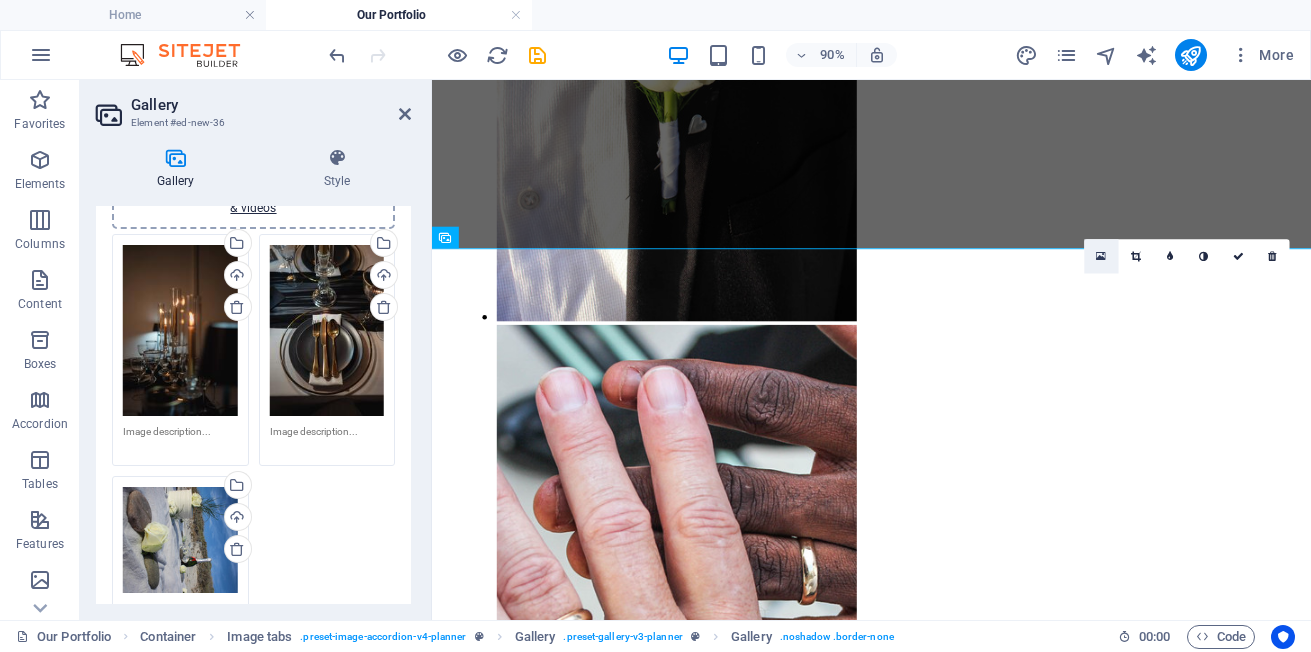 click at bounding box center (1101, 257) 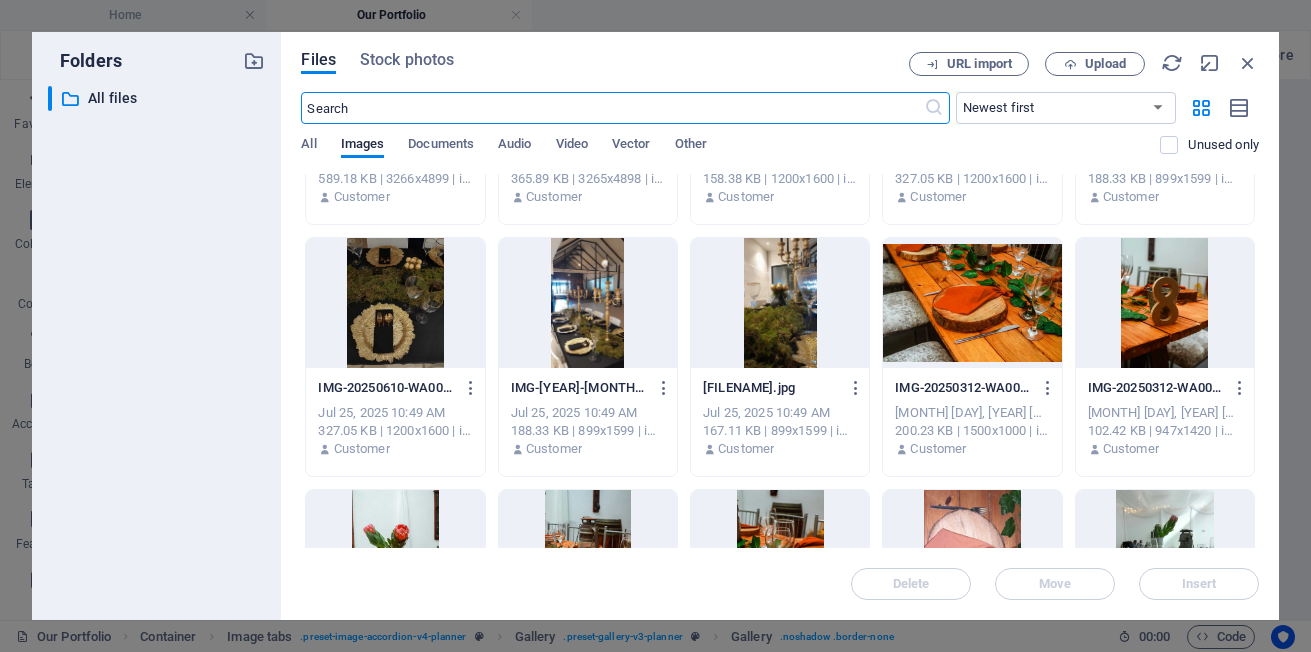 scroll, scrollTop: 1700, scrollLeft: 0, axis: vertical 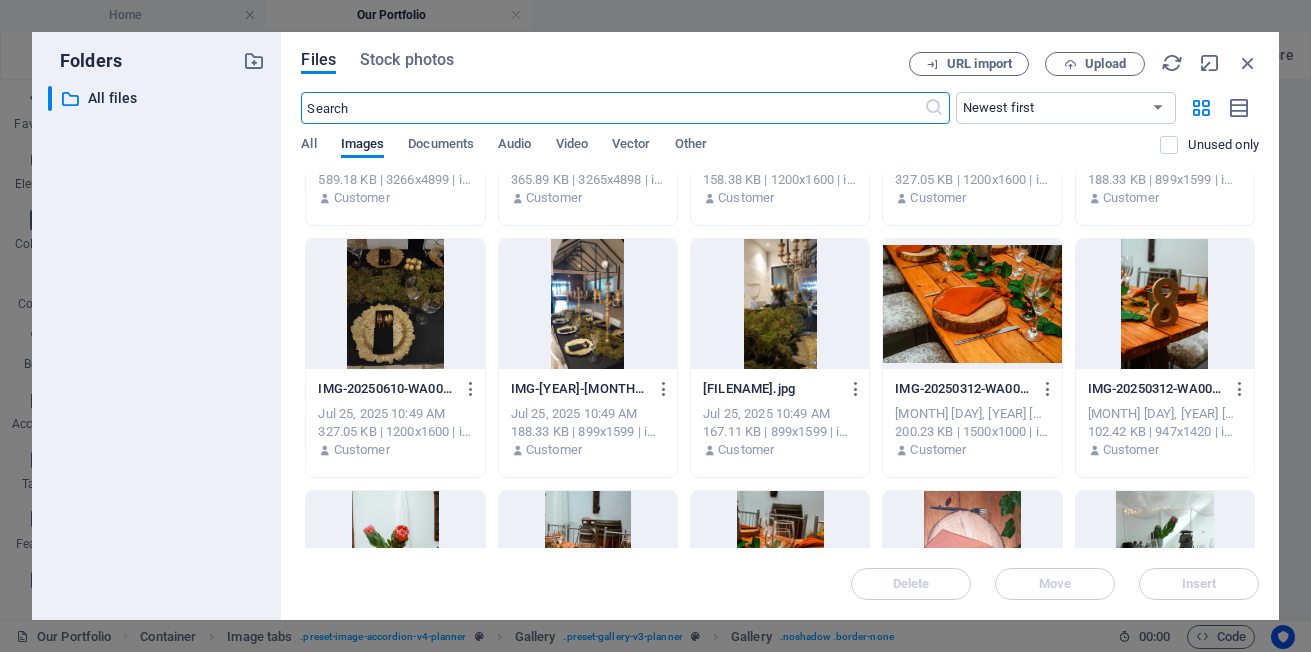 click at bounding box center [1165, -200] 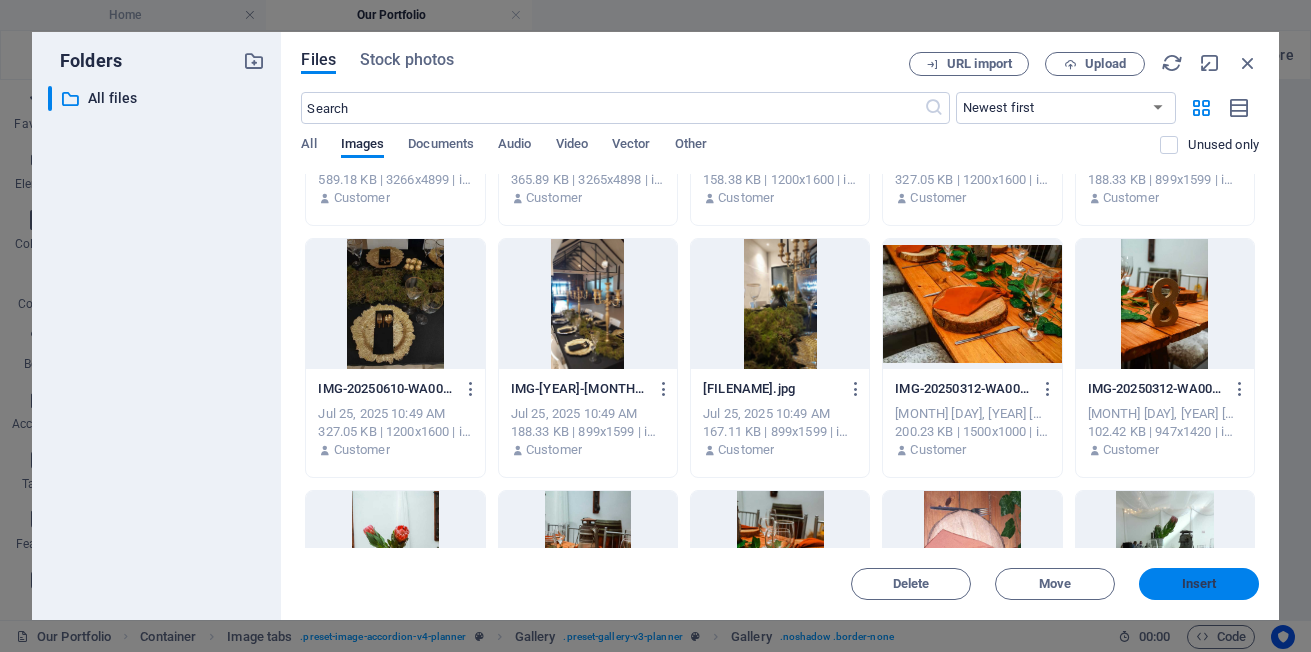click on "Insert" at bounding box center [1199, 584] 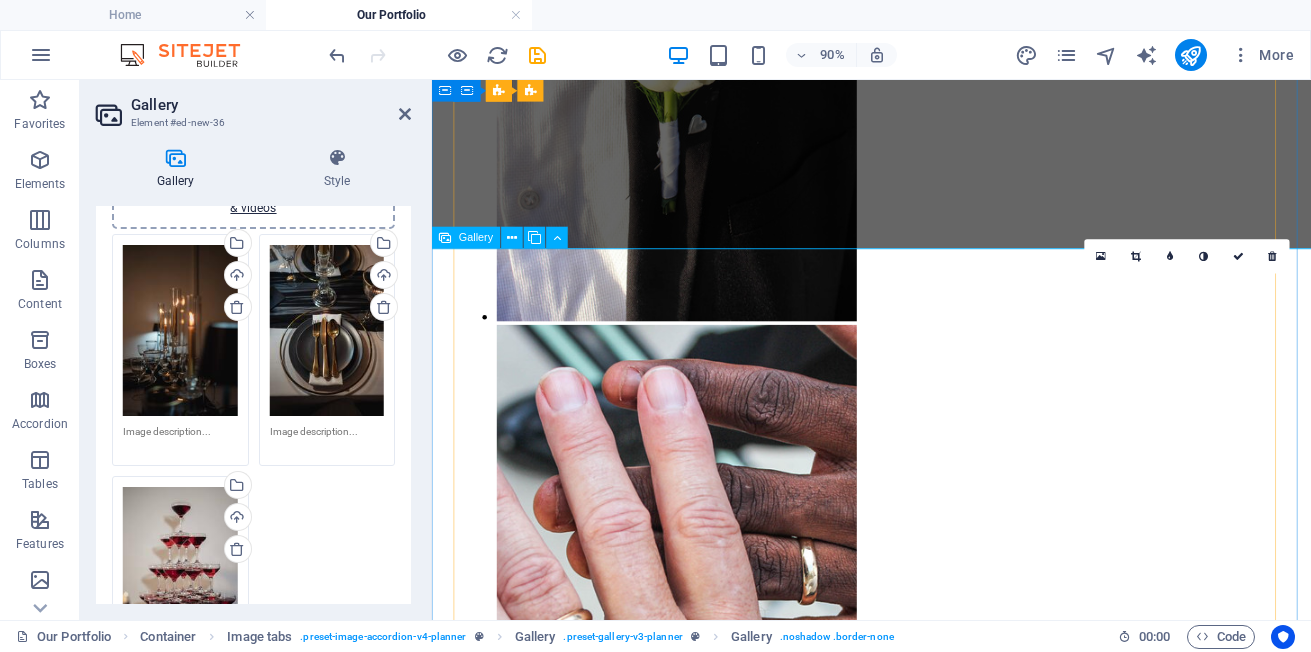 click at bounding box center (579, 2894) 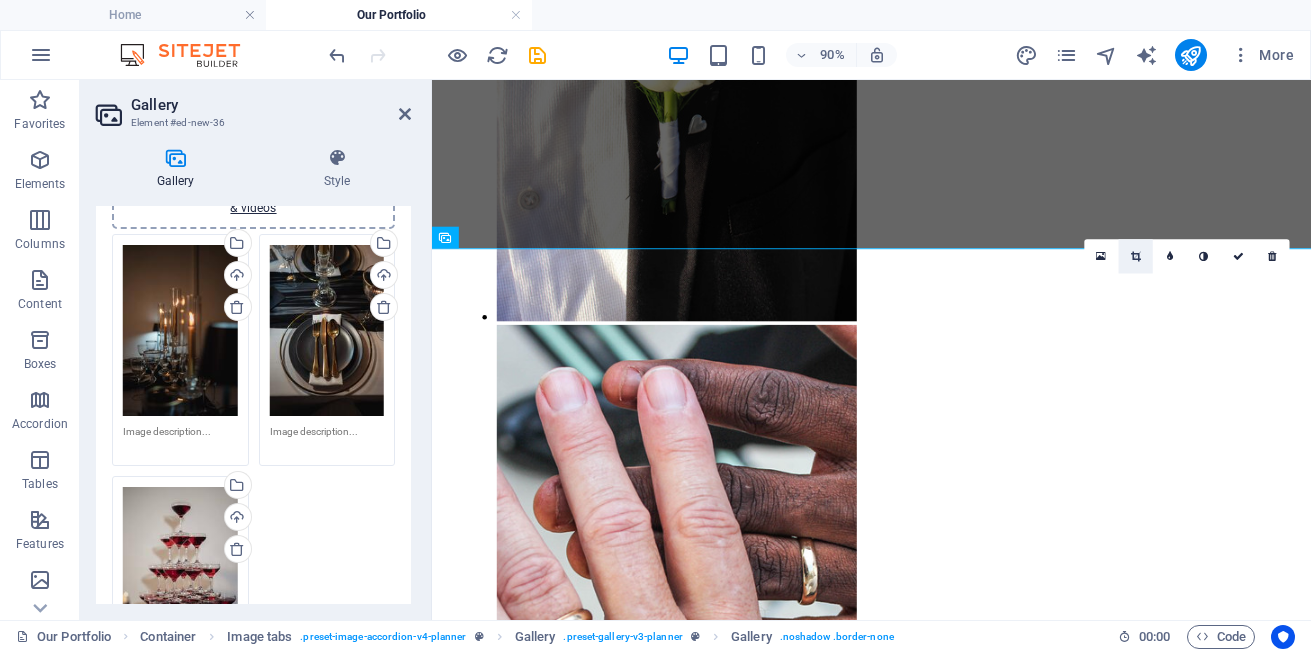 click at bounding box center [1136, 256] 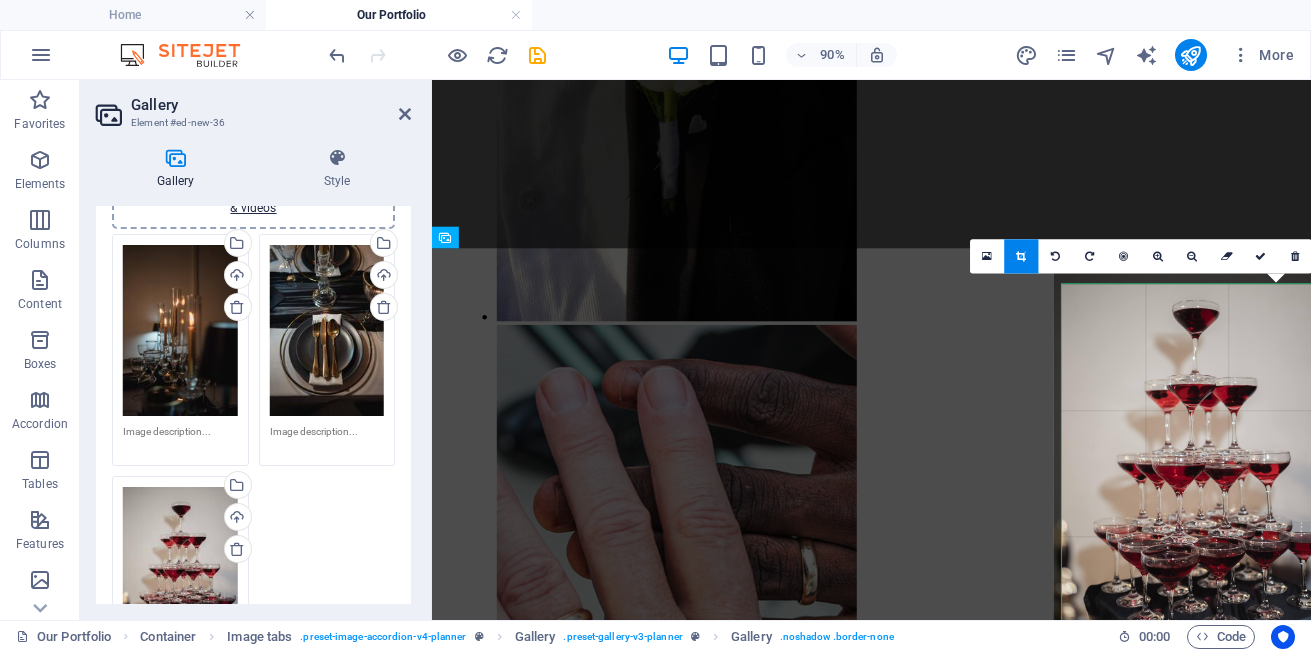 drag, startPoint x: 1169, startPoint y: 425, endPoint x: 1175, endPoint y: 416, distance: 10.816654 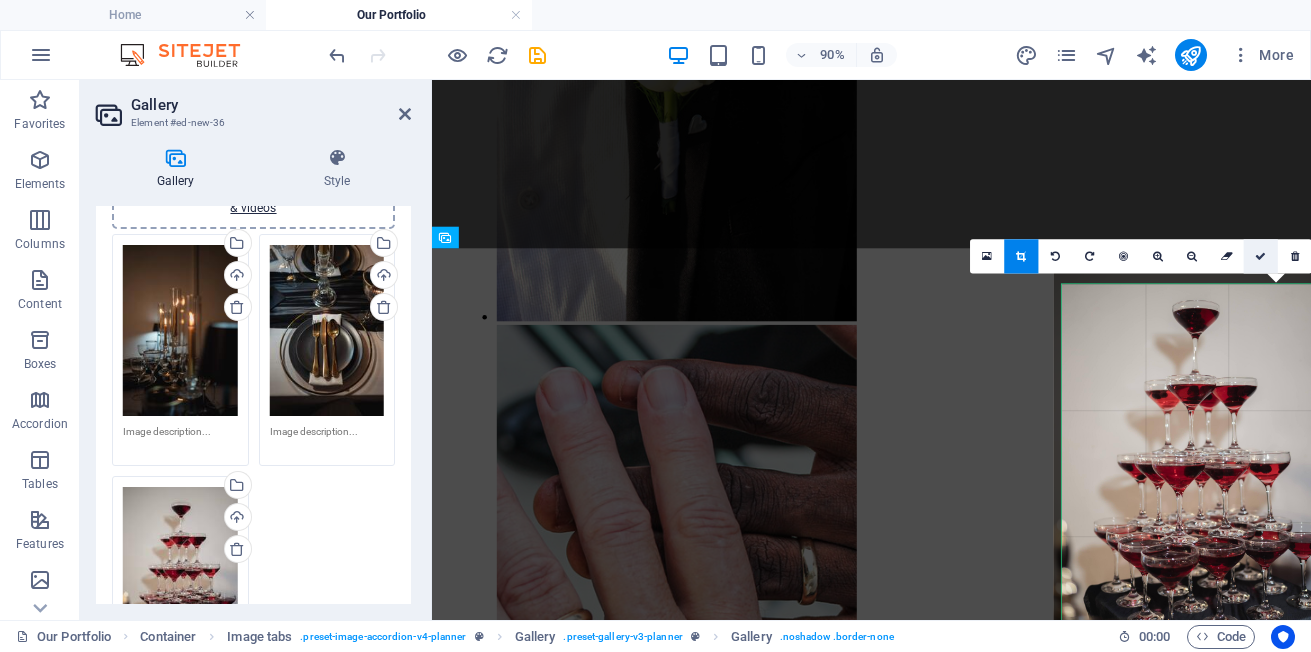 click at bounding box center [1260, 256] 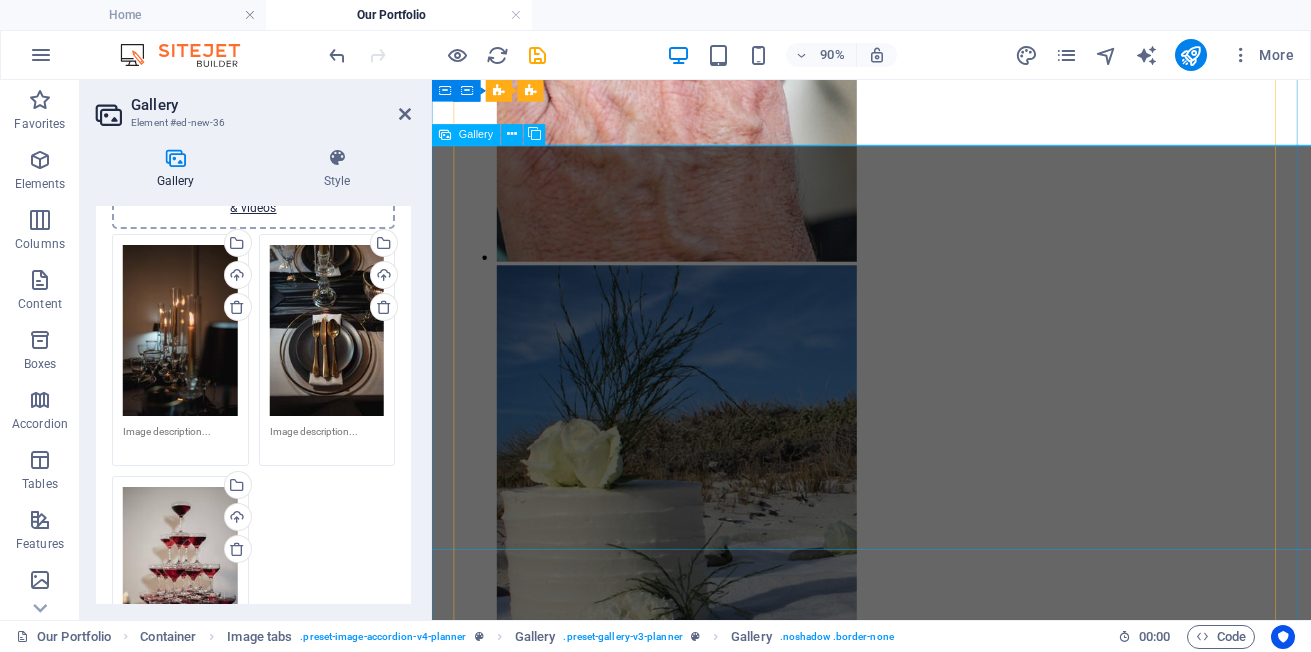 scroll, scrollTop: 2239, scrollLeft: 0, axis: vertical 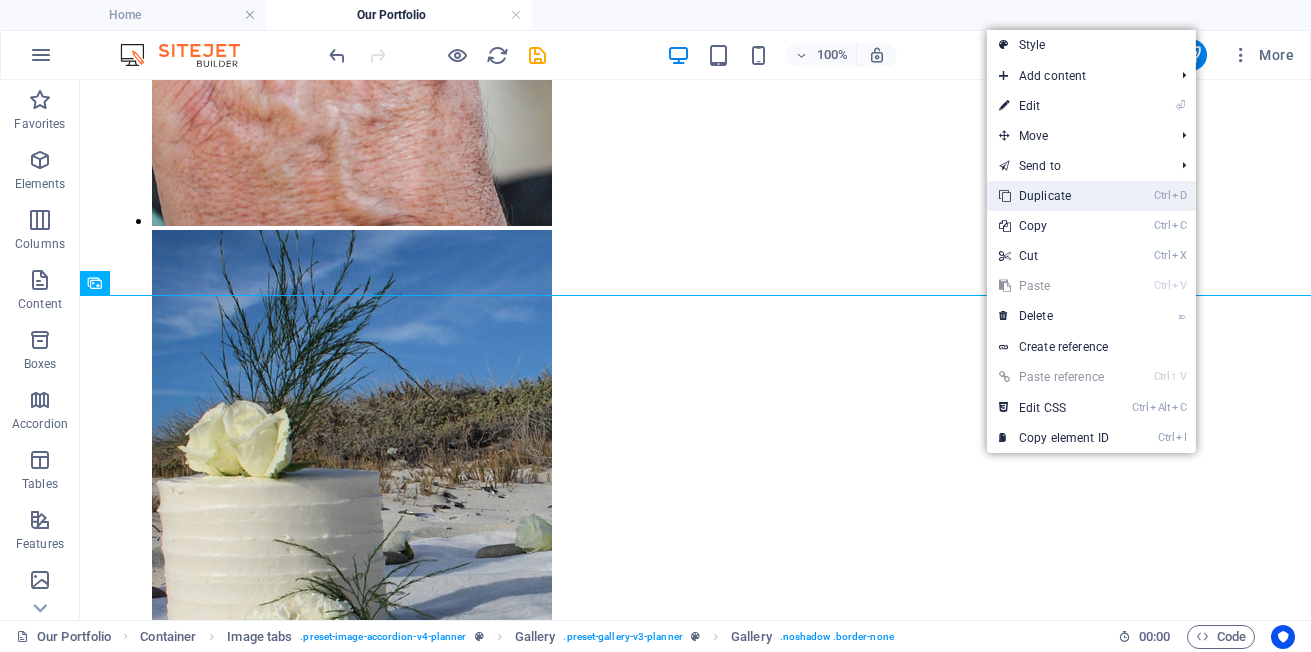 click on "Ctrl D  Duplicate" at bounding box center [1054, 196] 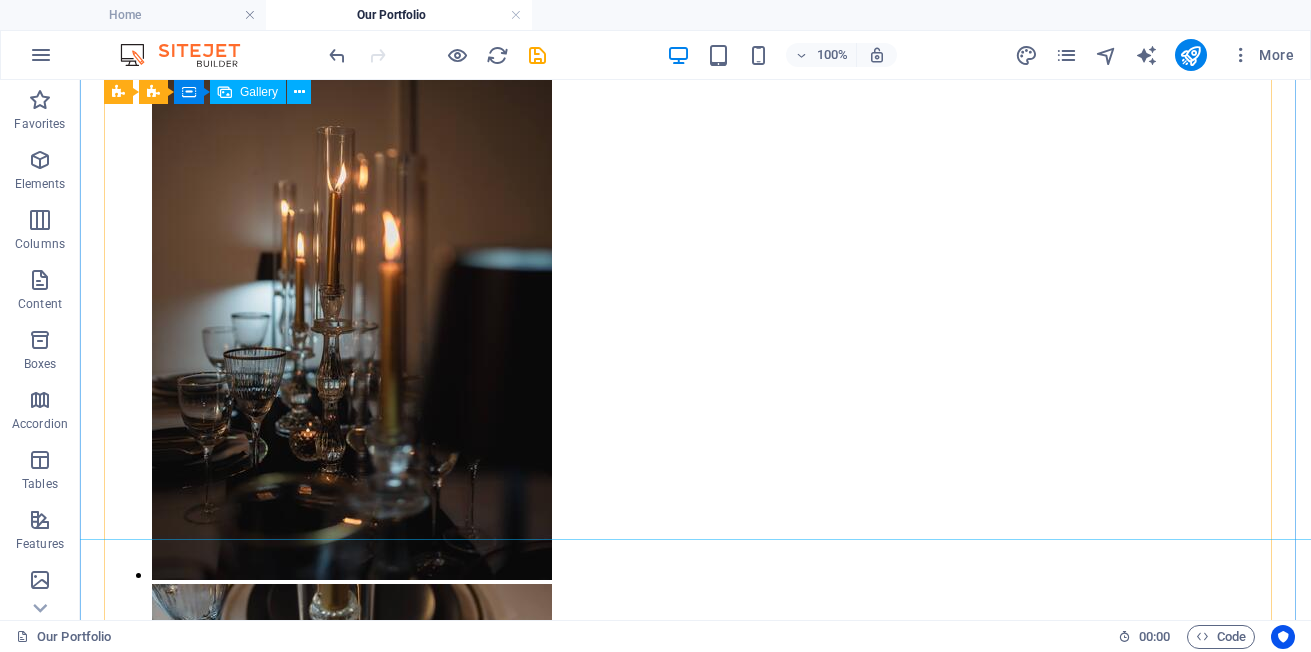 scroll, scrollTop: 3156, scrollLeft: 0, axis: vertical 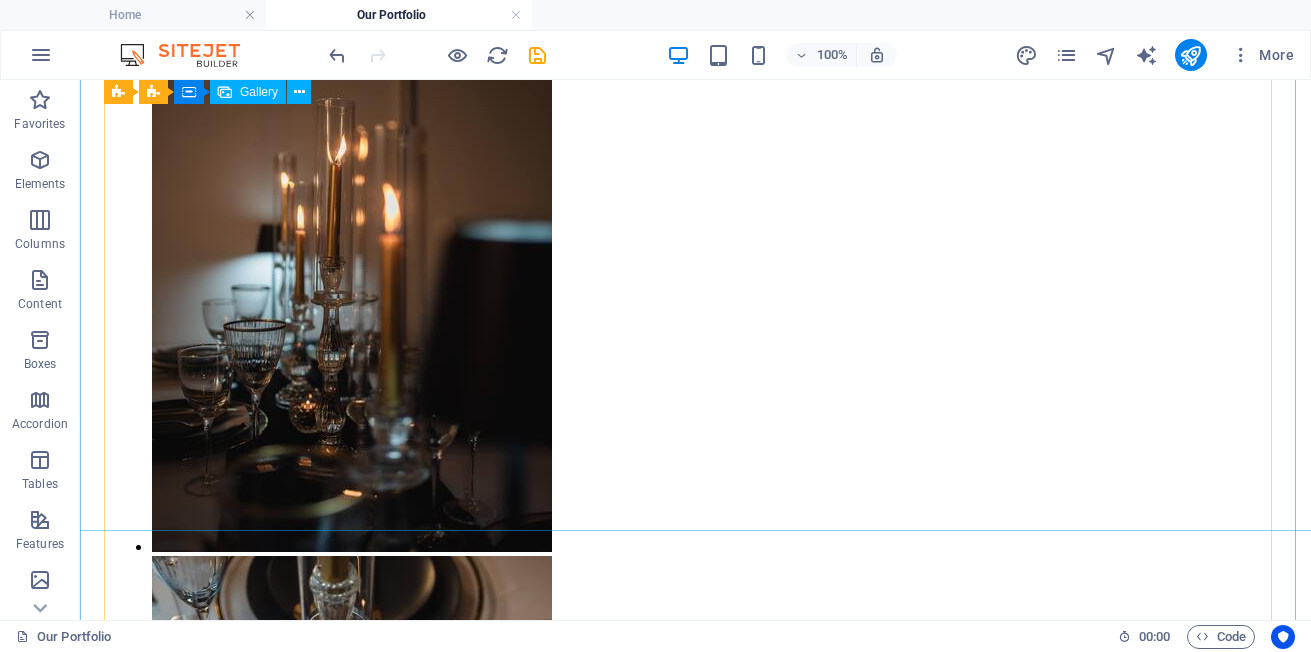 click at bounding box center (332, 3466) 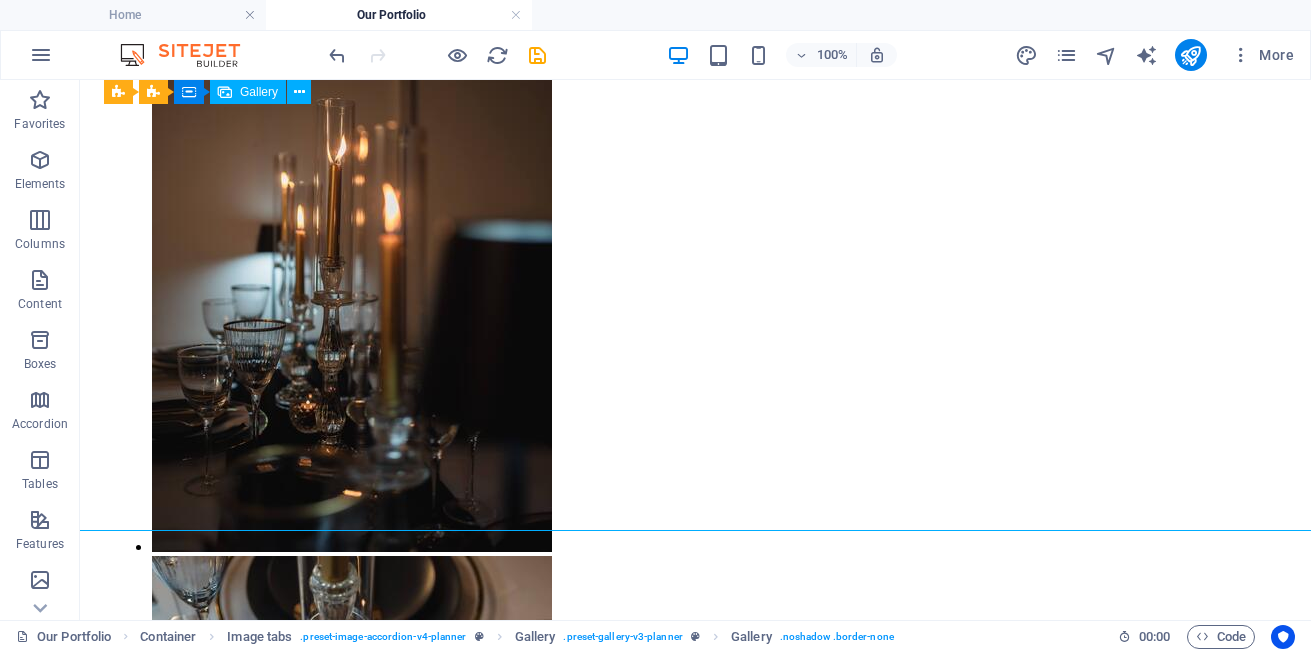 click at bounding box center (332, 3466) 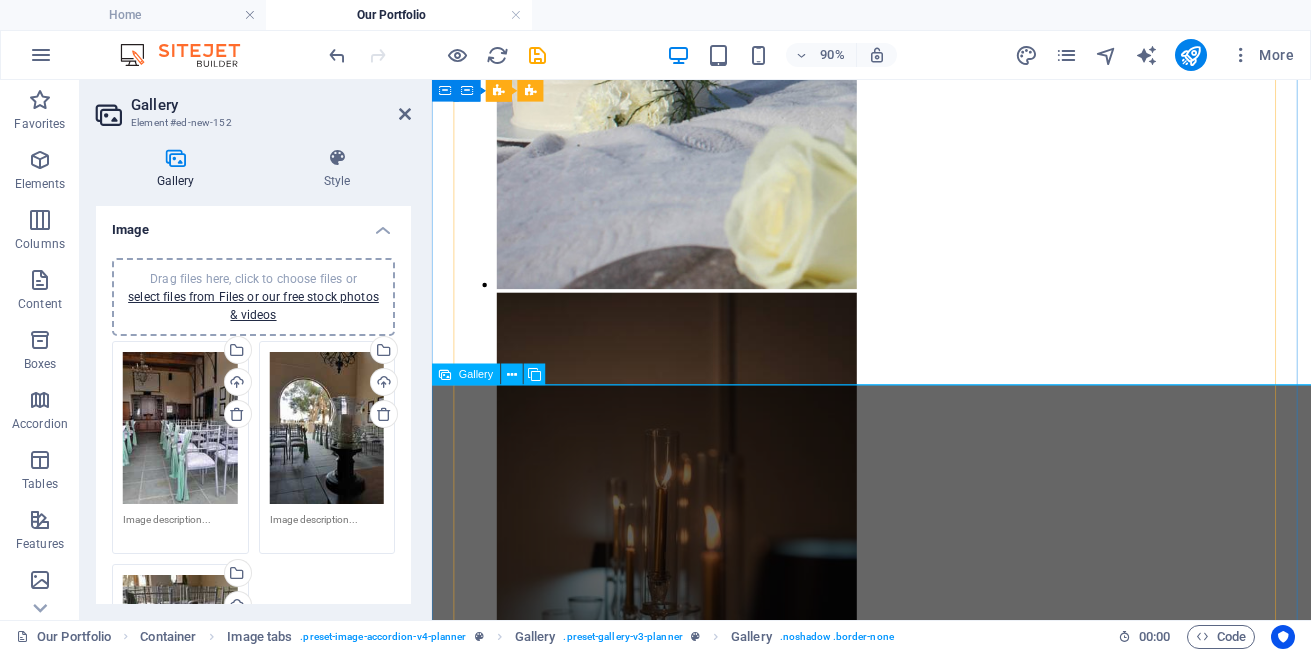 scroll, scrollTop: 2887, scrollLeft: 0, axis: vertical 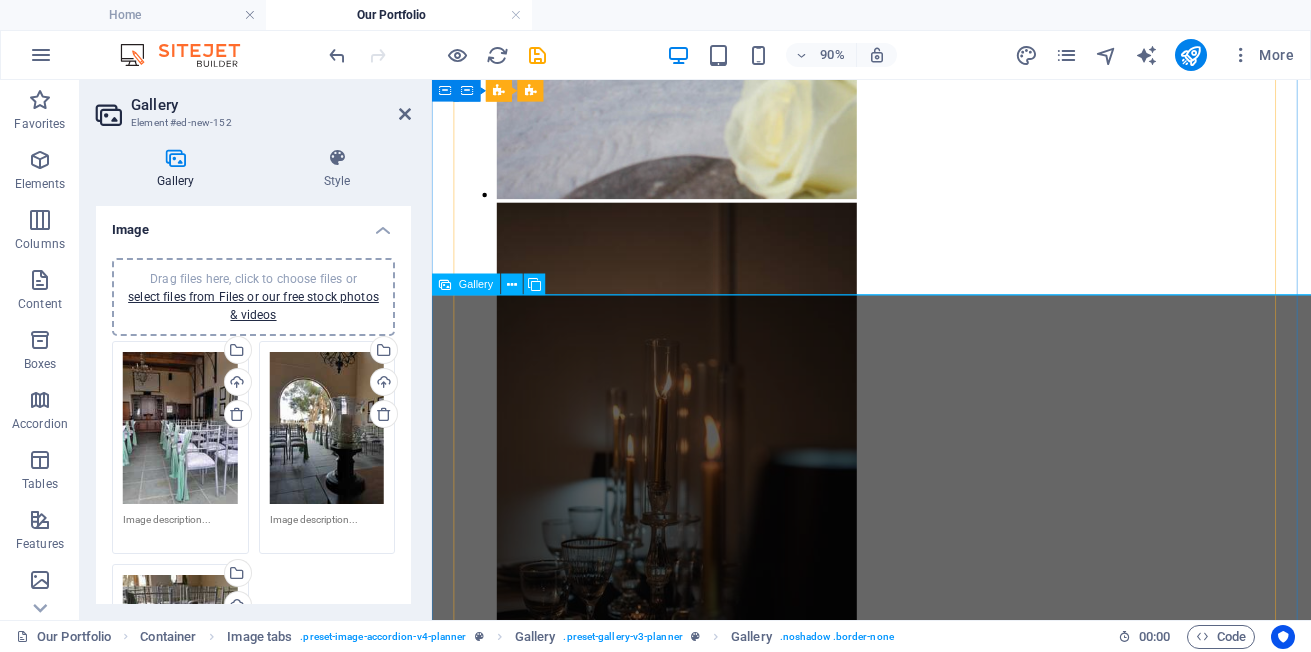 click at bounding box center (684, 5217) 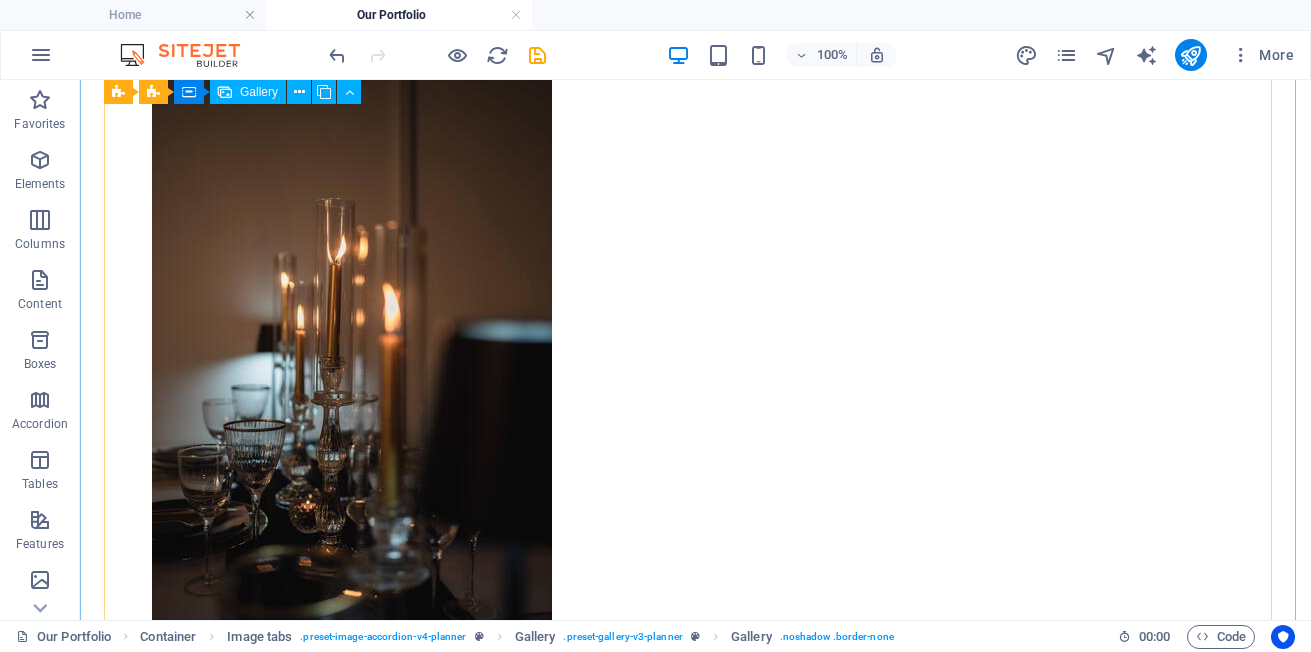 click at bounding box center [332, 3566] 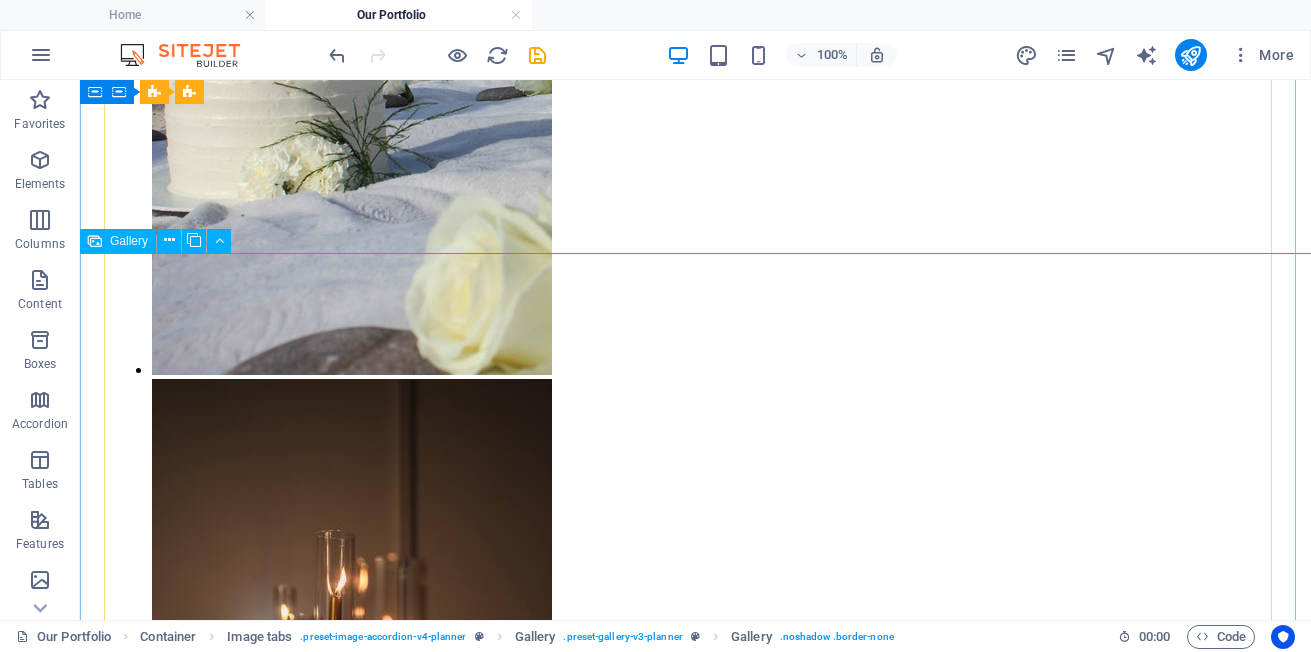 scroll, scrollTop: 2956, scrollLeft: 0, axis: vertical 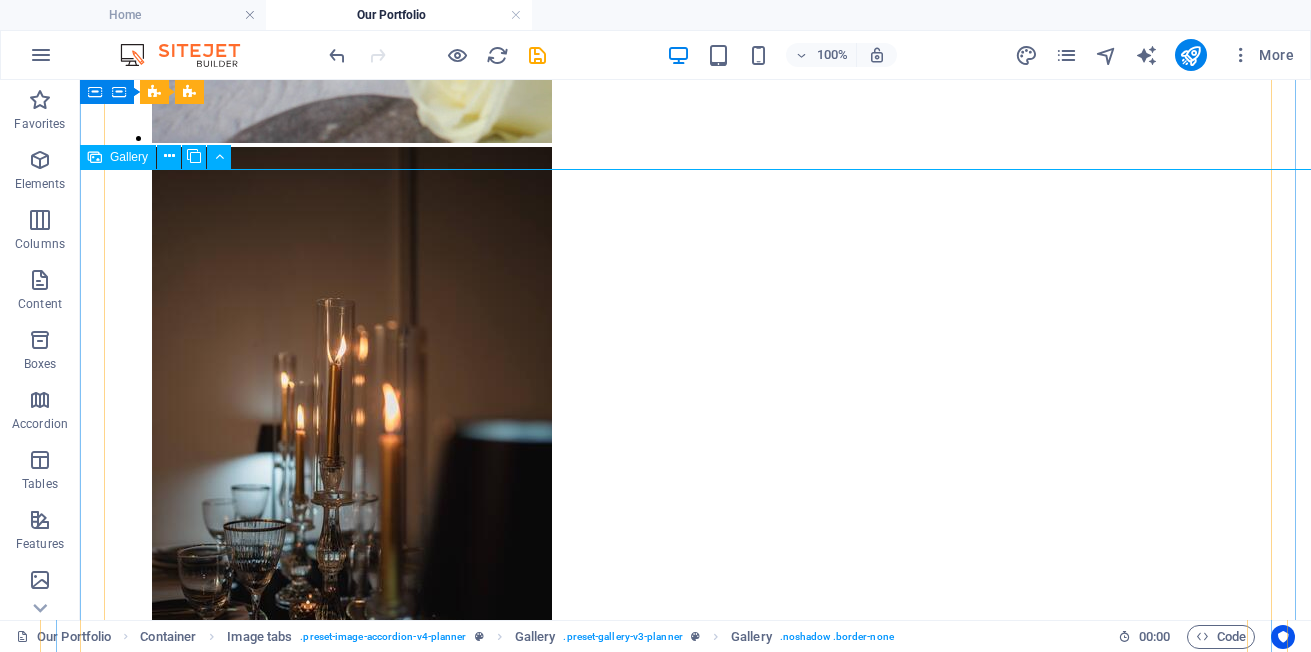 click at bounding box center [332, 3666] 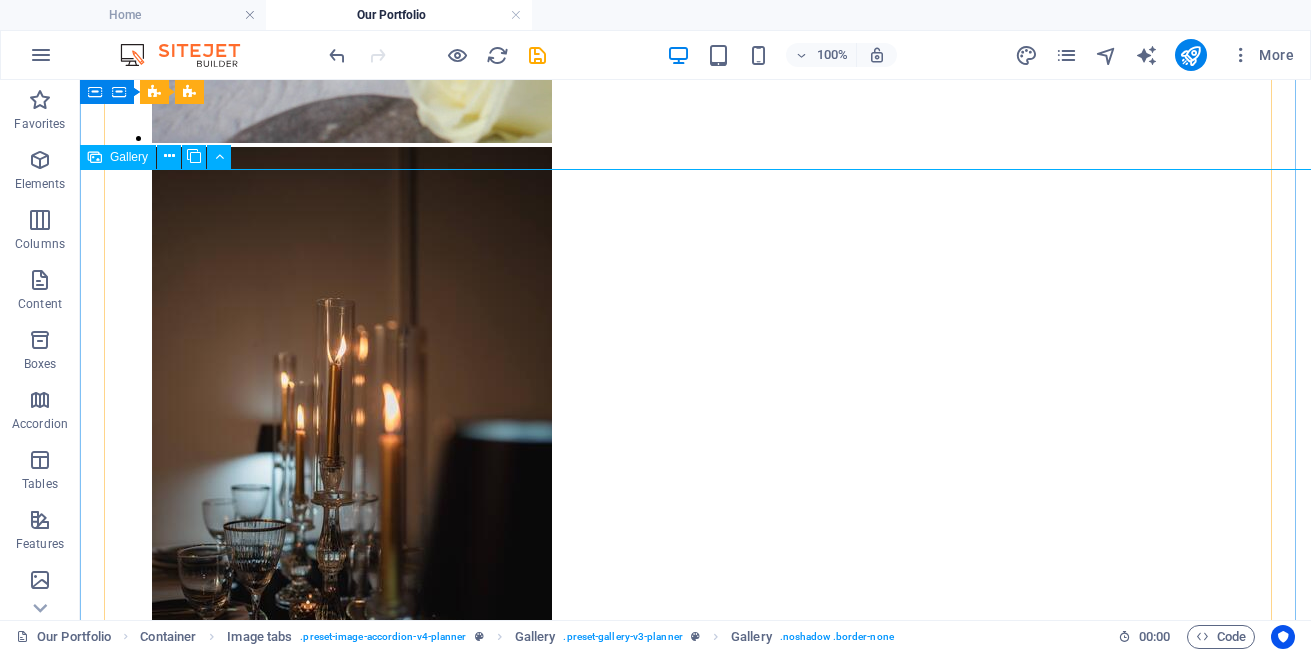 click at bounding box center (332, 3666) 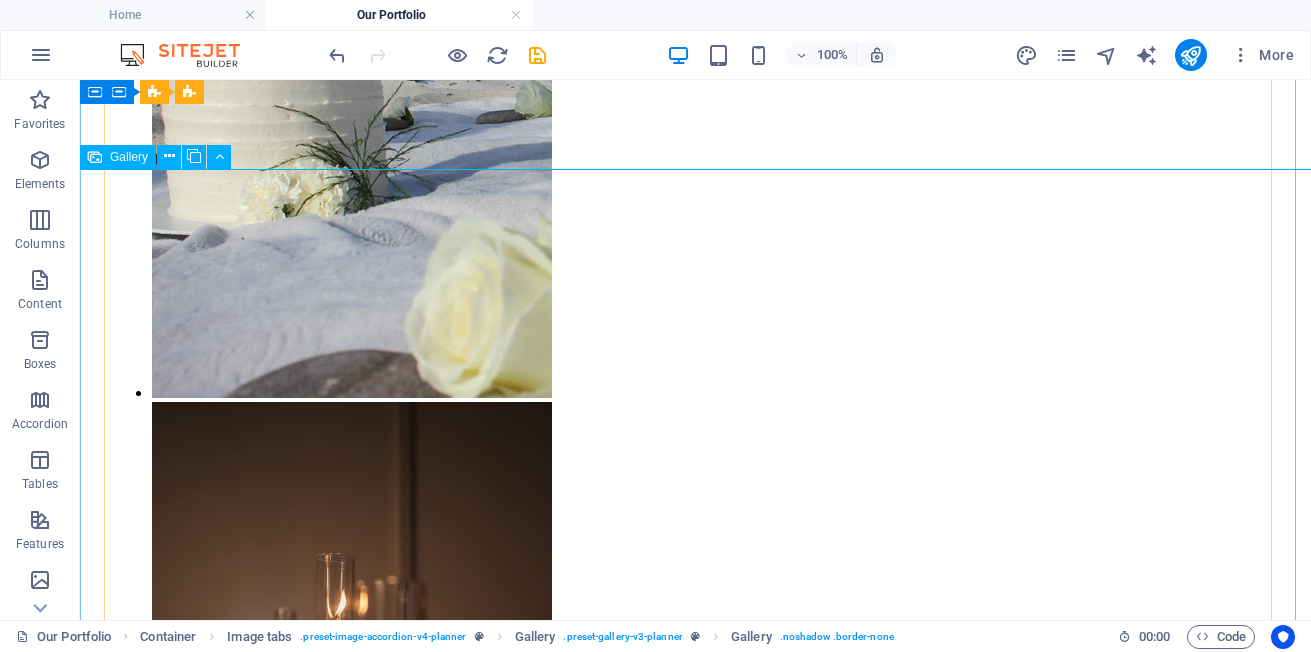 select on "px" 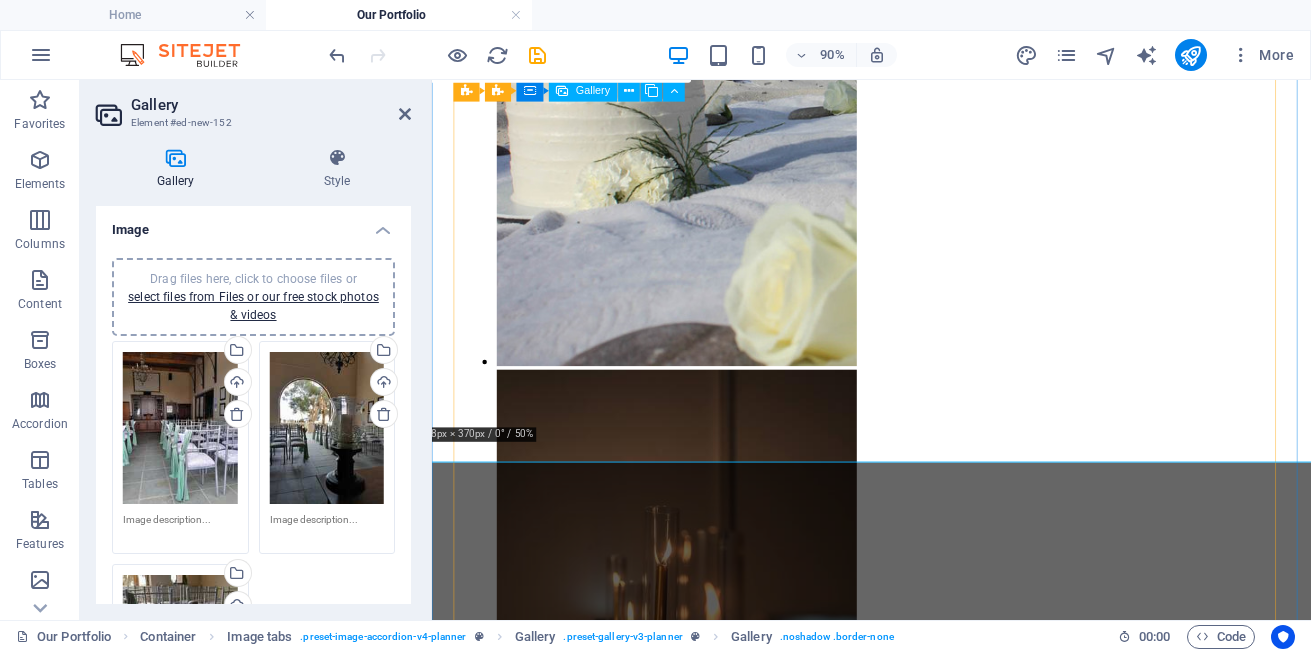 scroll, scrollTop: 2601, scrollLeft: 0, axis: vertical 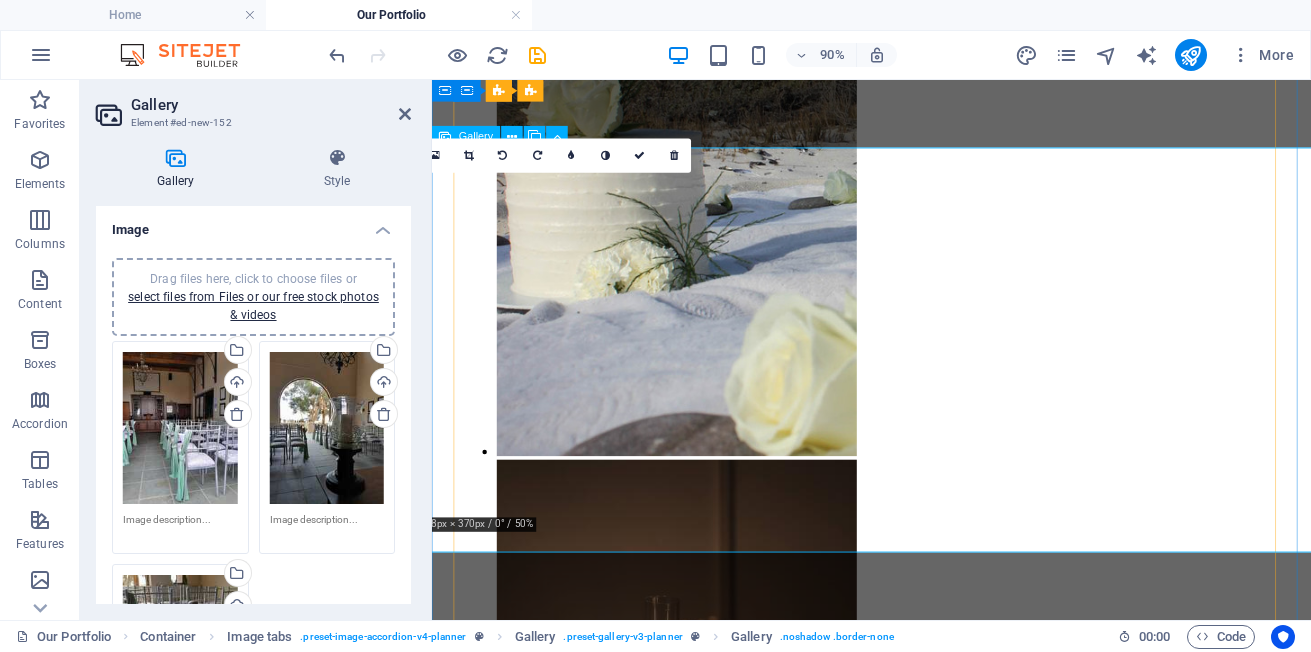 click at bounding box center (684, 4021) 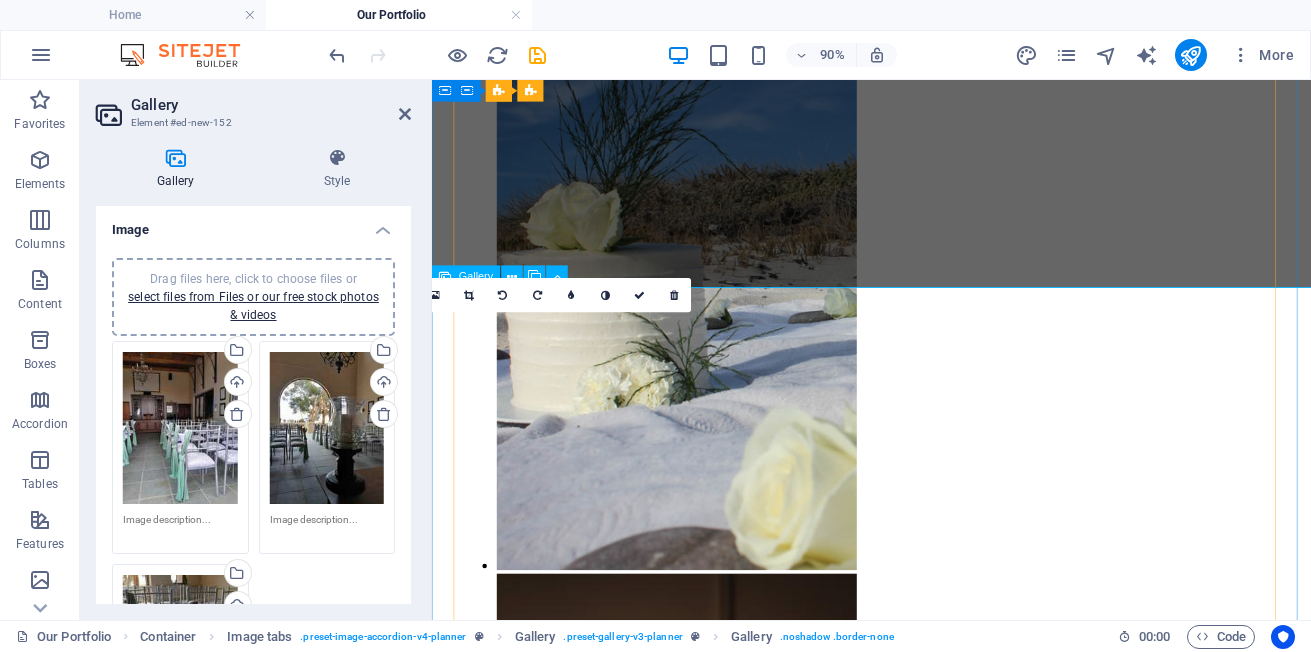 scroll, scrollTop: 2401, scrollLeft: 0, axis: vertical 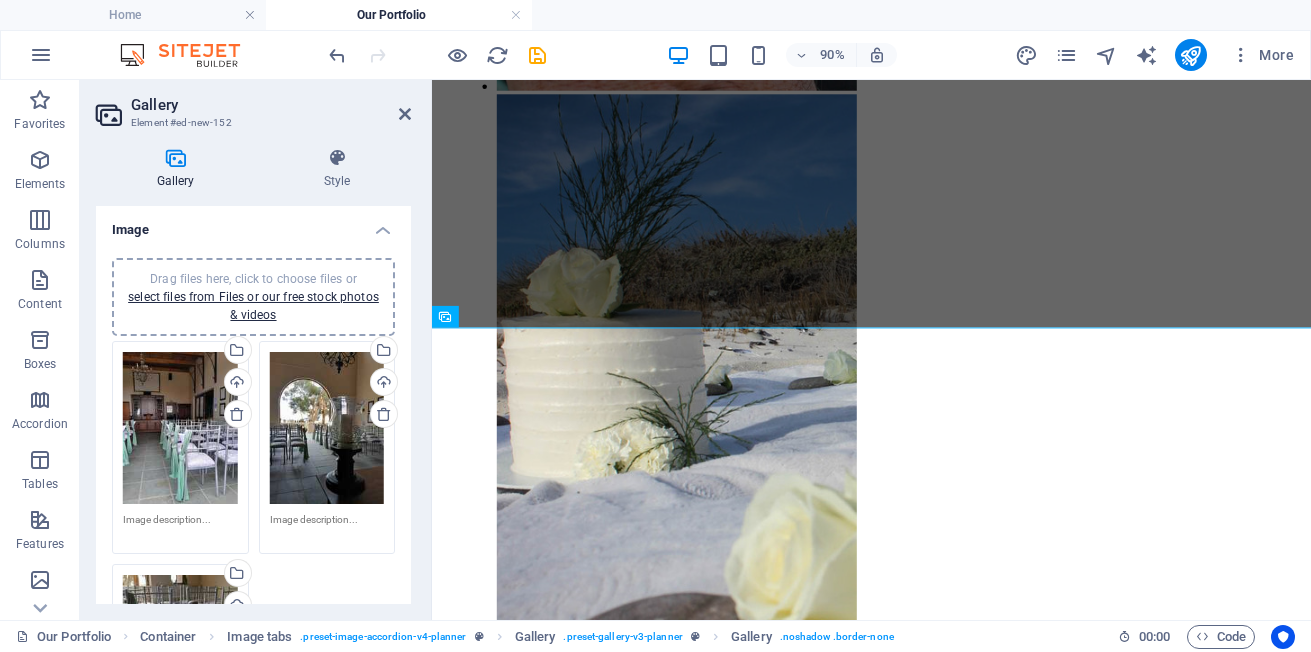 click on "Drag files here, click to choose files or select files from Files or our free stock photos & videos" at bounding box center [180, 428] 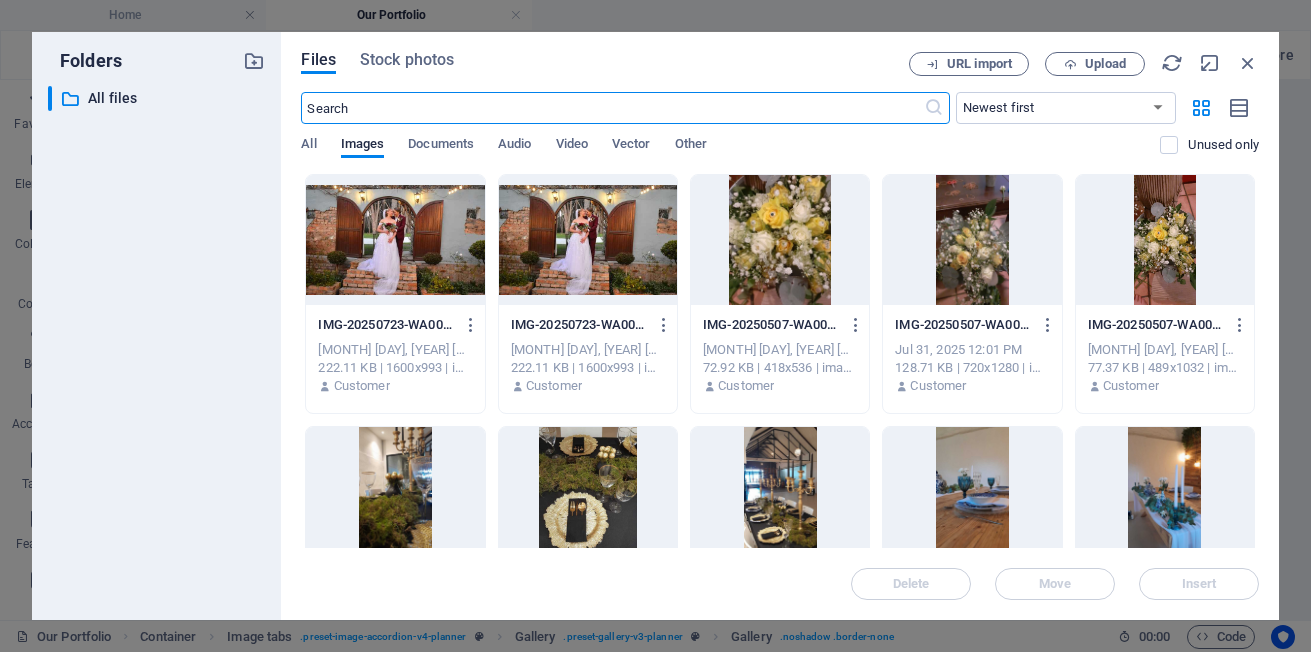 scroll, scrollTop: 2536, scrollLeft: 0, axis: vertical 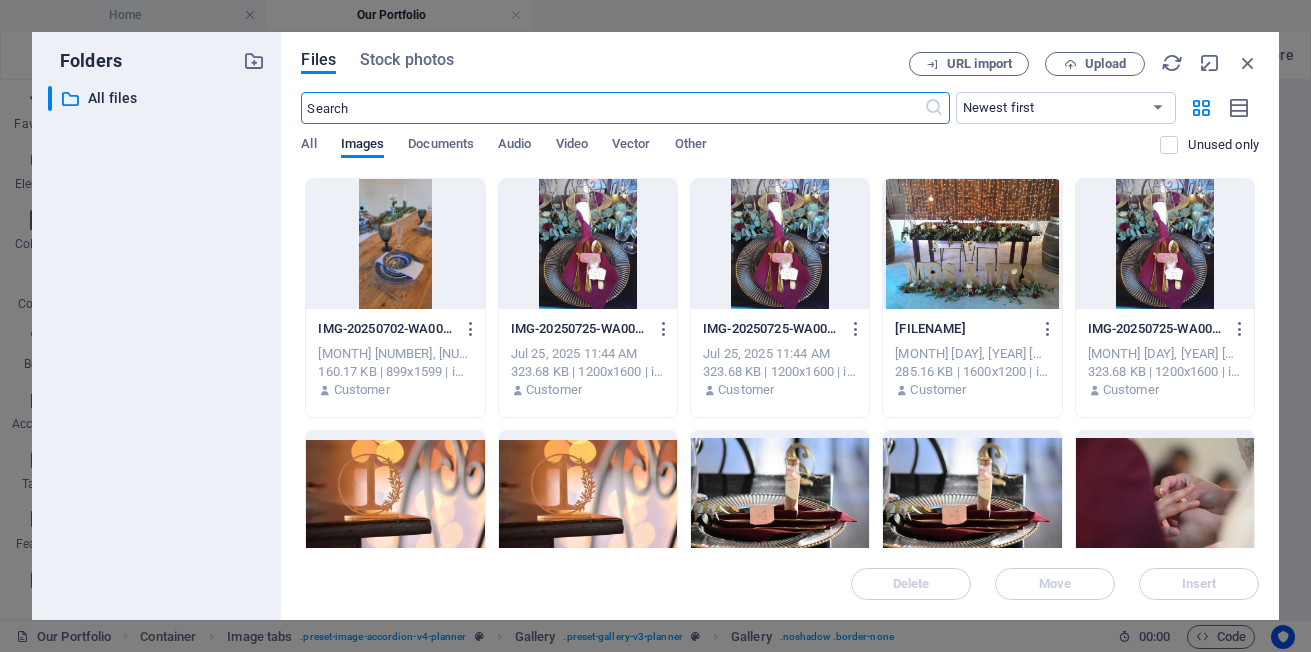 click at bounding box center [588, 244] 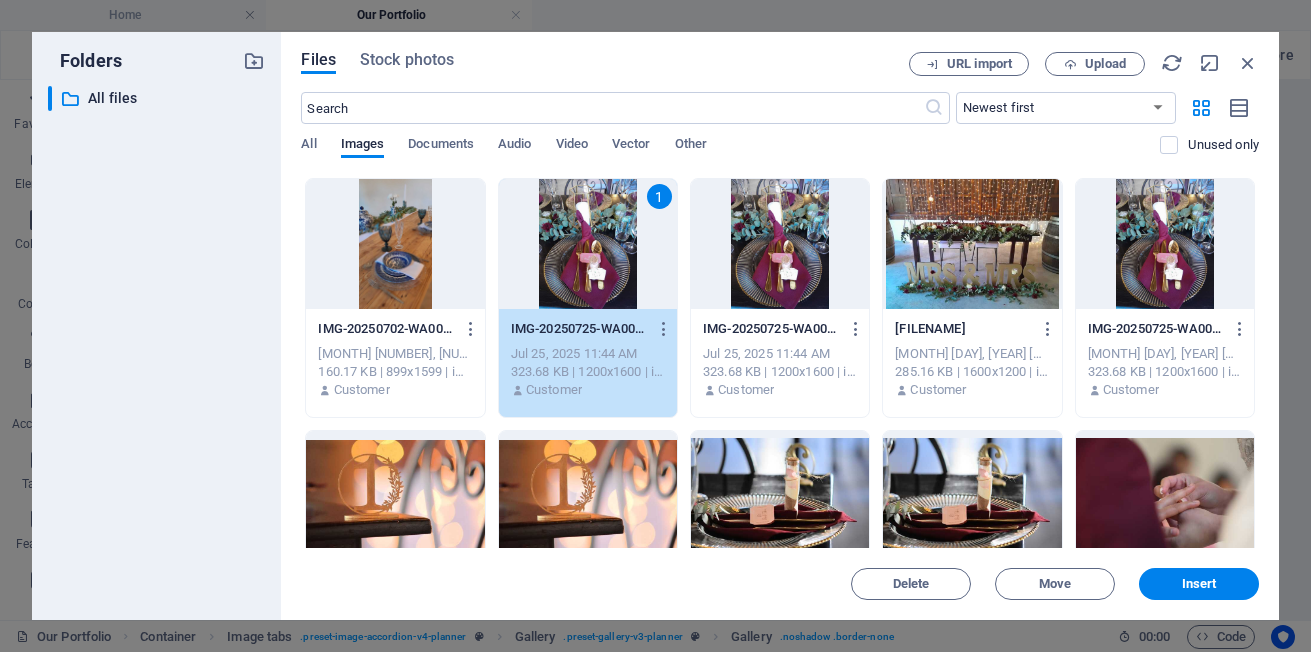 click at bounding box center (395, 496) 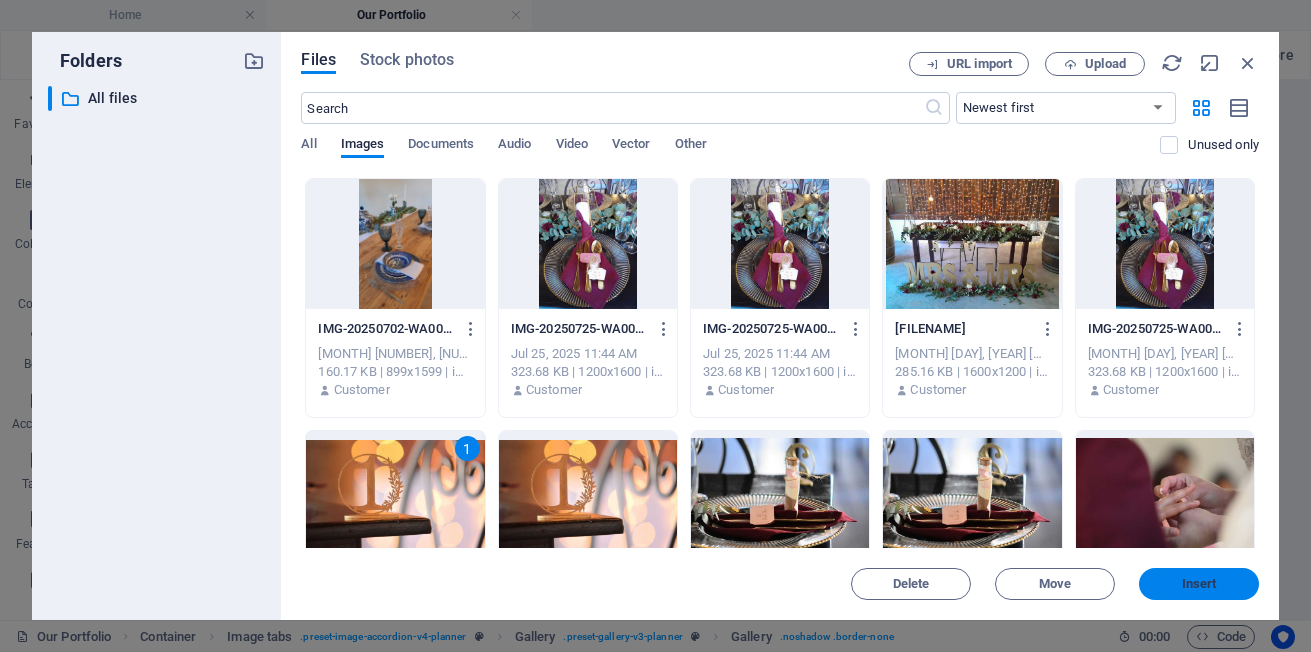 click on "Insert" at bounding box center (1199, 584) 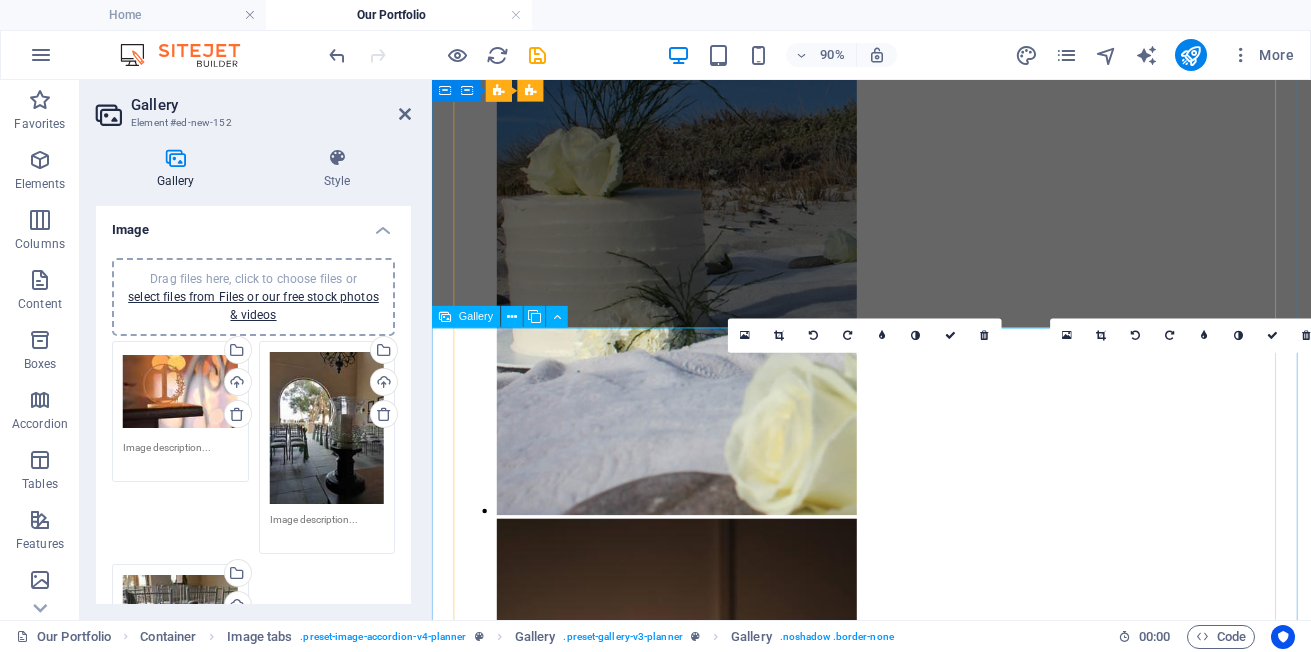 scroll, scrollTop: 2401, scrollLeft: 0, axis: vertical 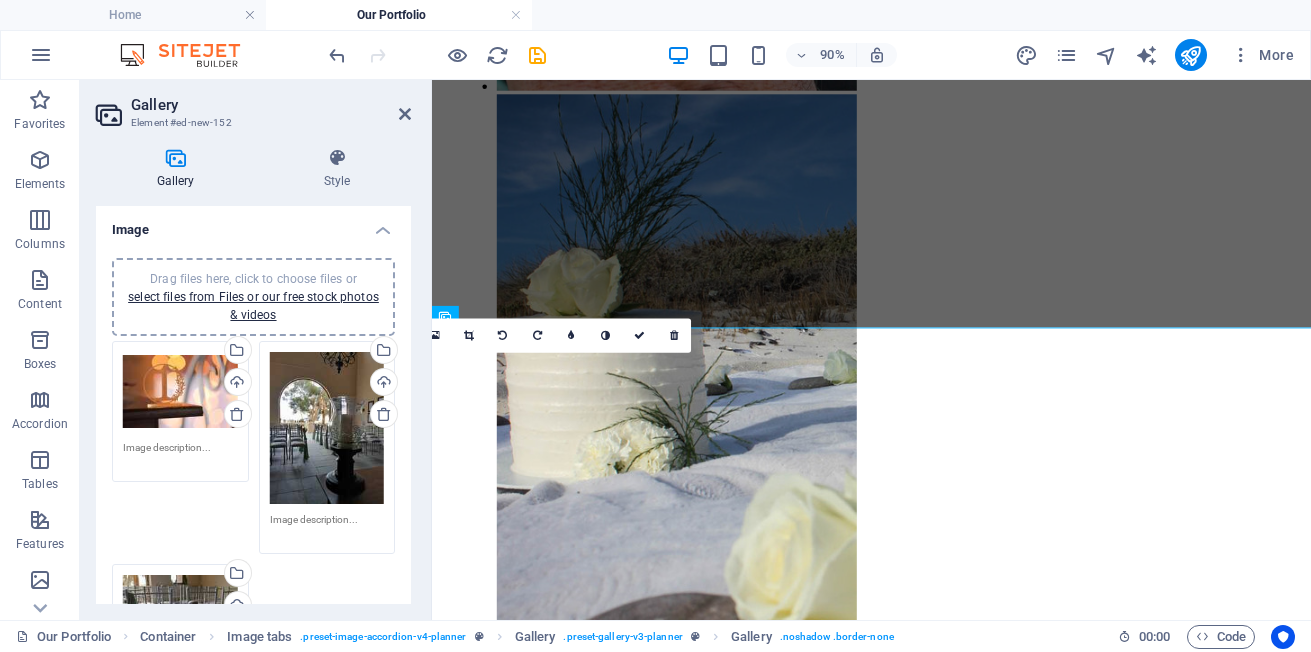 drag, startPoint x: 465, startPoint y: 335, endPoint x: 494, endPoint y: 351, distance: 33.12099 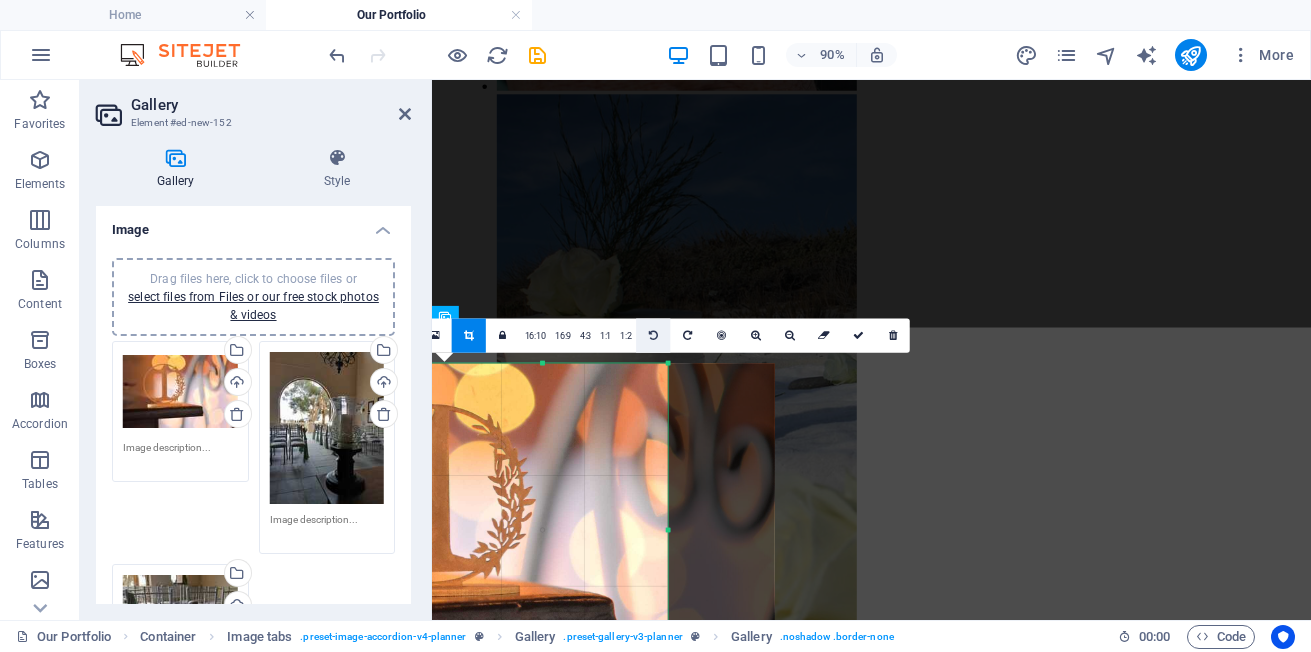 click at bounding box center (653, 336) 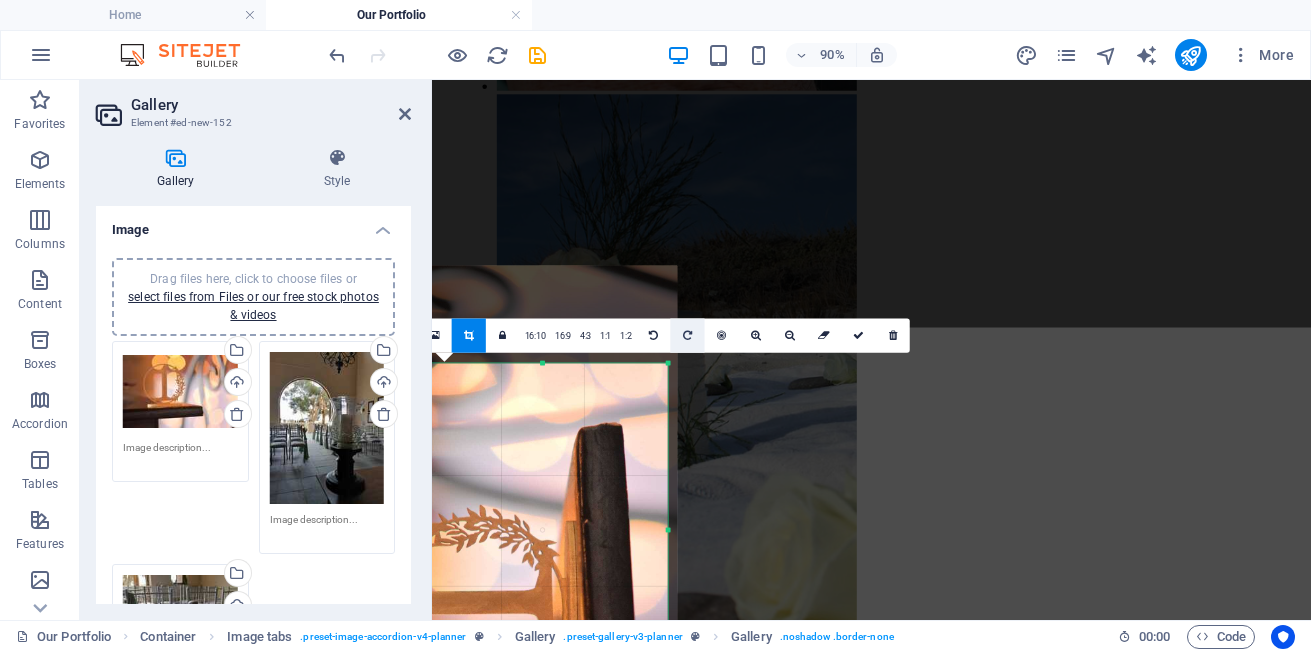 click at bounding box center (687, 336) 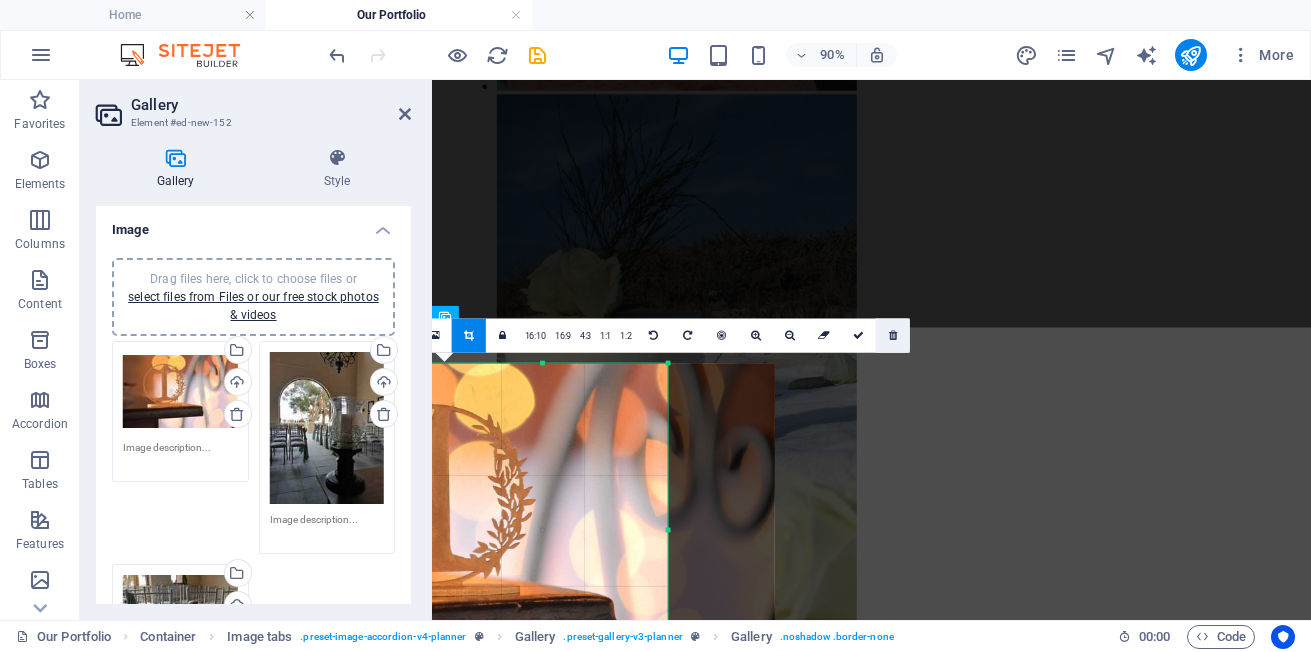 click at bounding box center (893, 336) 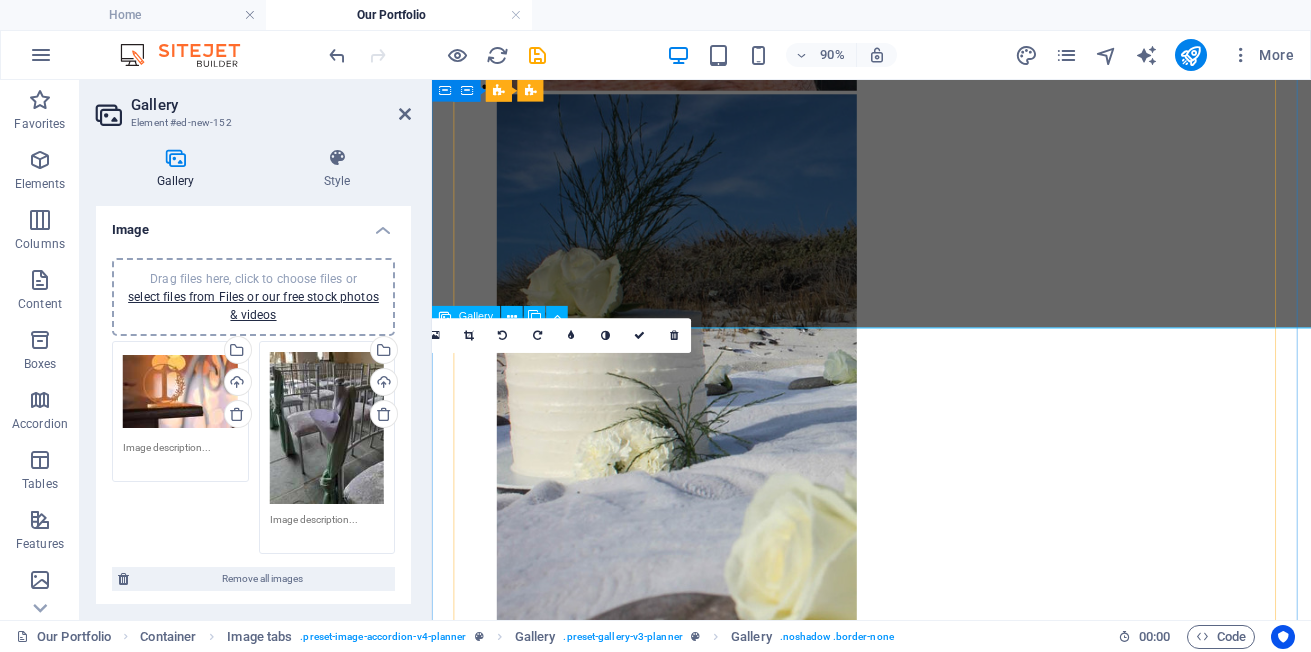 click at bounding box center [684, 4221] 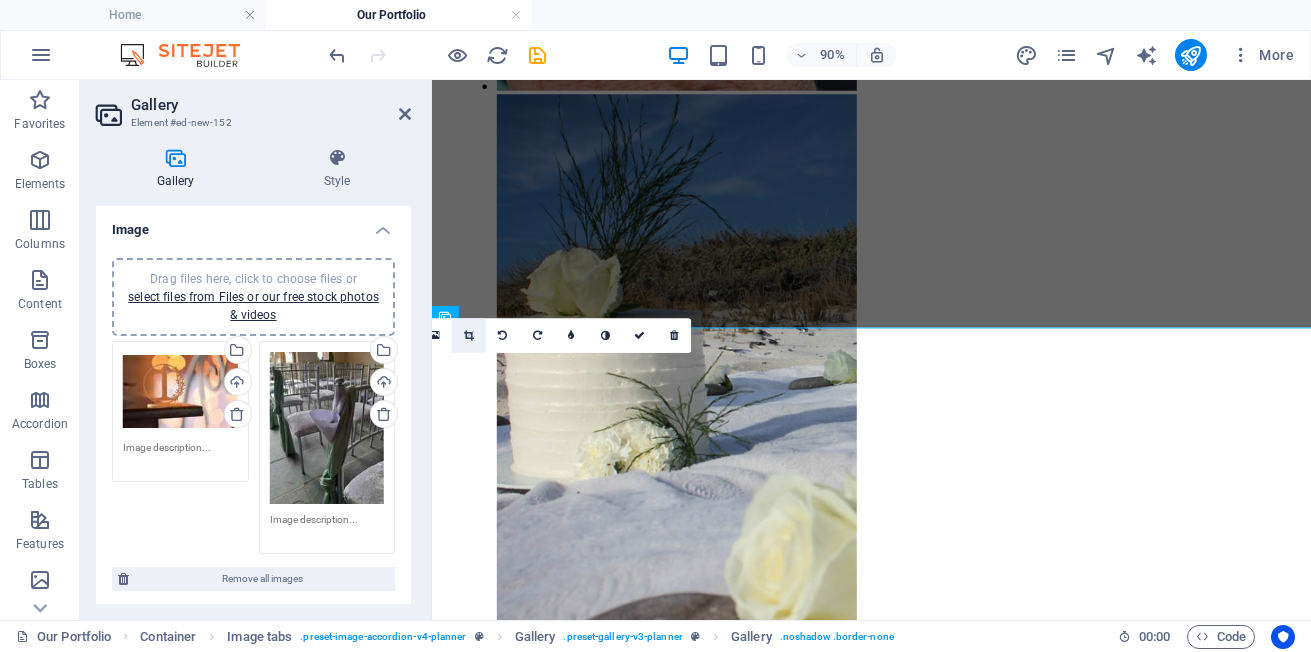 click at bounding box center [469, 336] 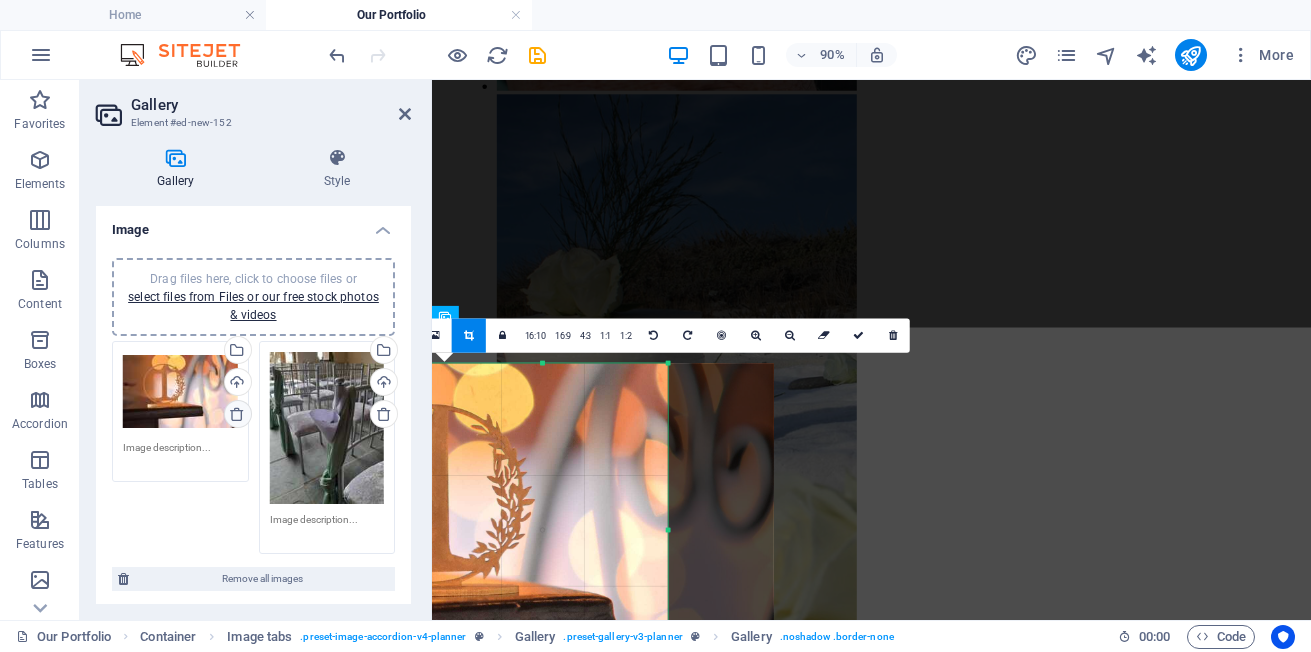 click at bounding box center [237, 414] 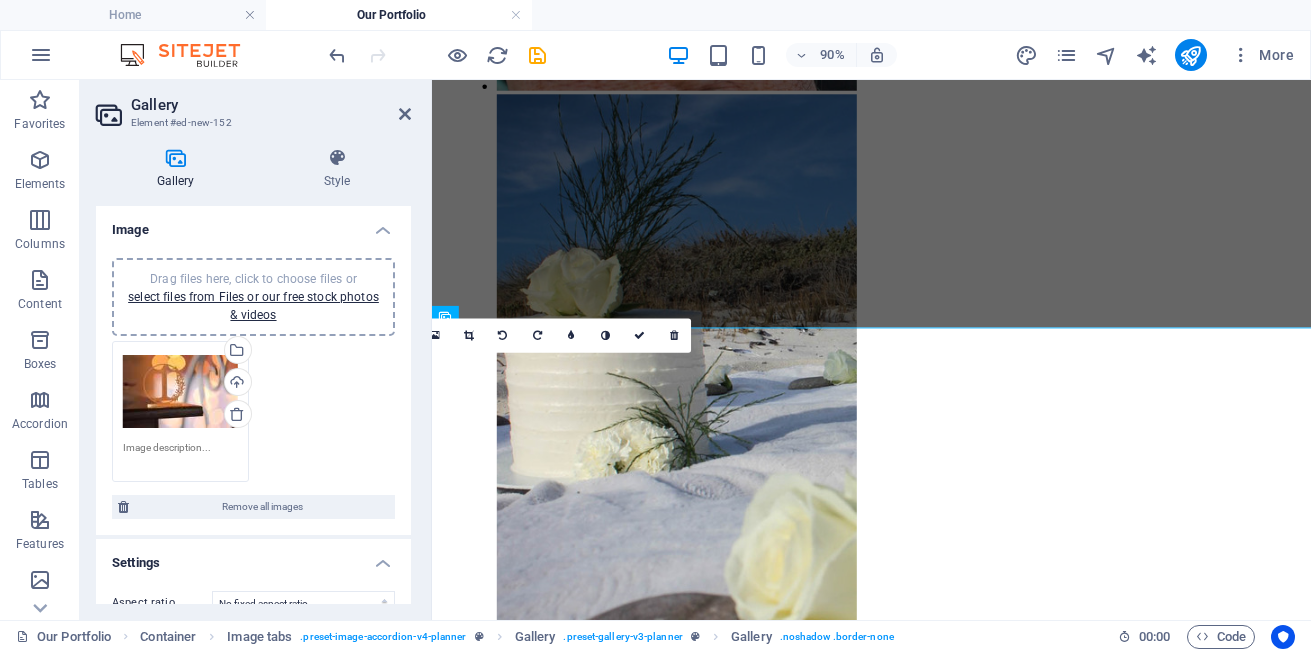 drag, startPoint x: 178, startPoint y: 387, endPoint x: 251, endPoint y: 364, distance: 76.537575 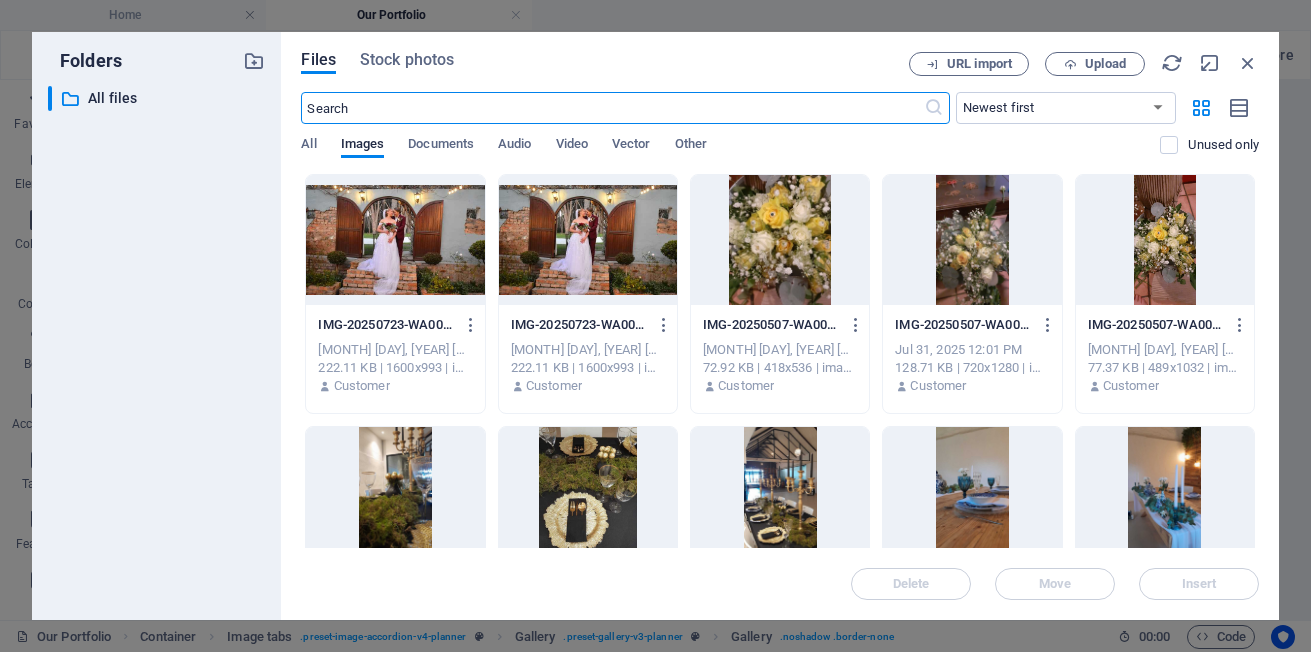 scroll, scrollTop: 2536, scrollLeft: 0, axis: vertical 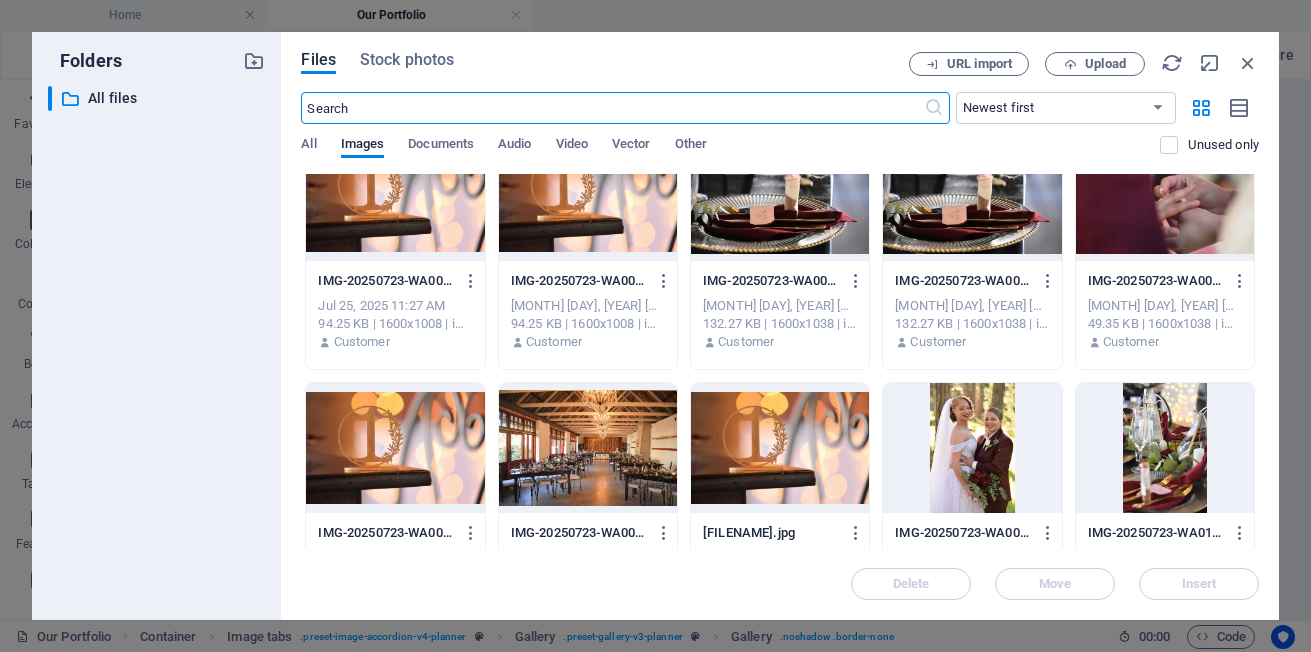click at bounding box center [588, 196] 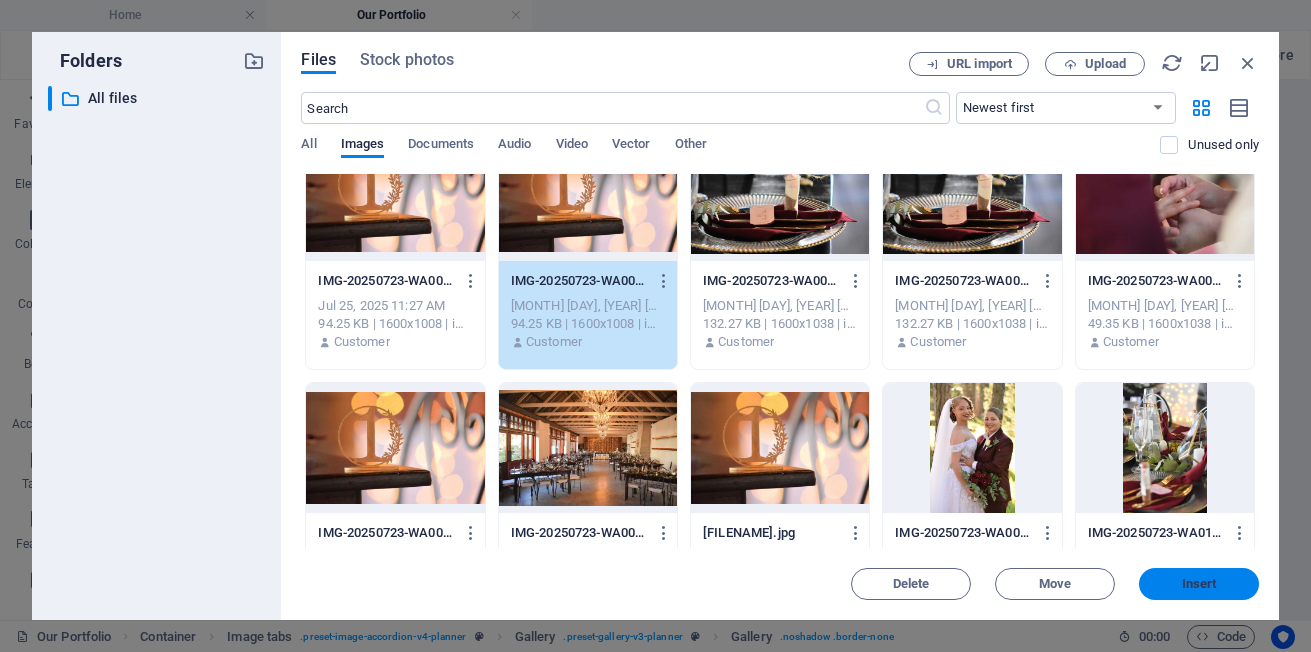 drag, startPoint x: 1181, startPoint y: 584, endPoint x: 833, endPoint y: 548, distance: 349.85712 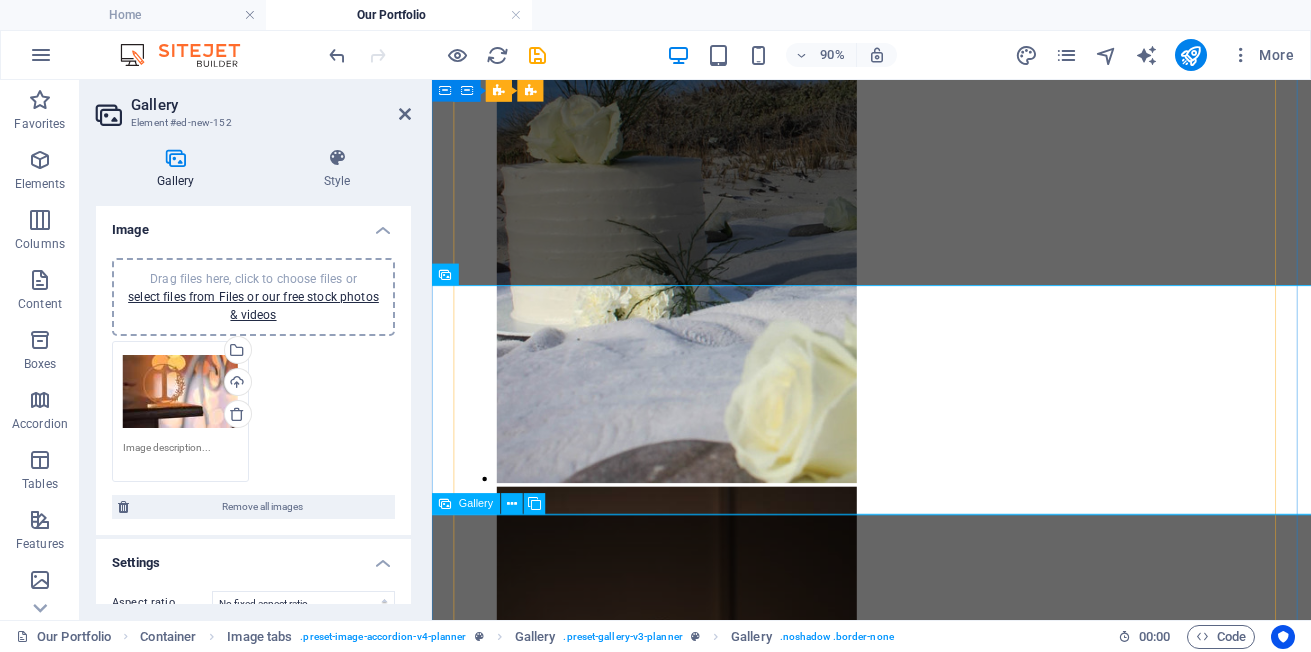 scroll, scrollTop: 2601, scrollLeft: 0, axis: vertical 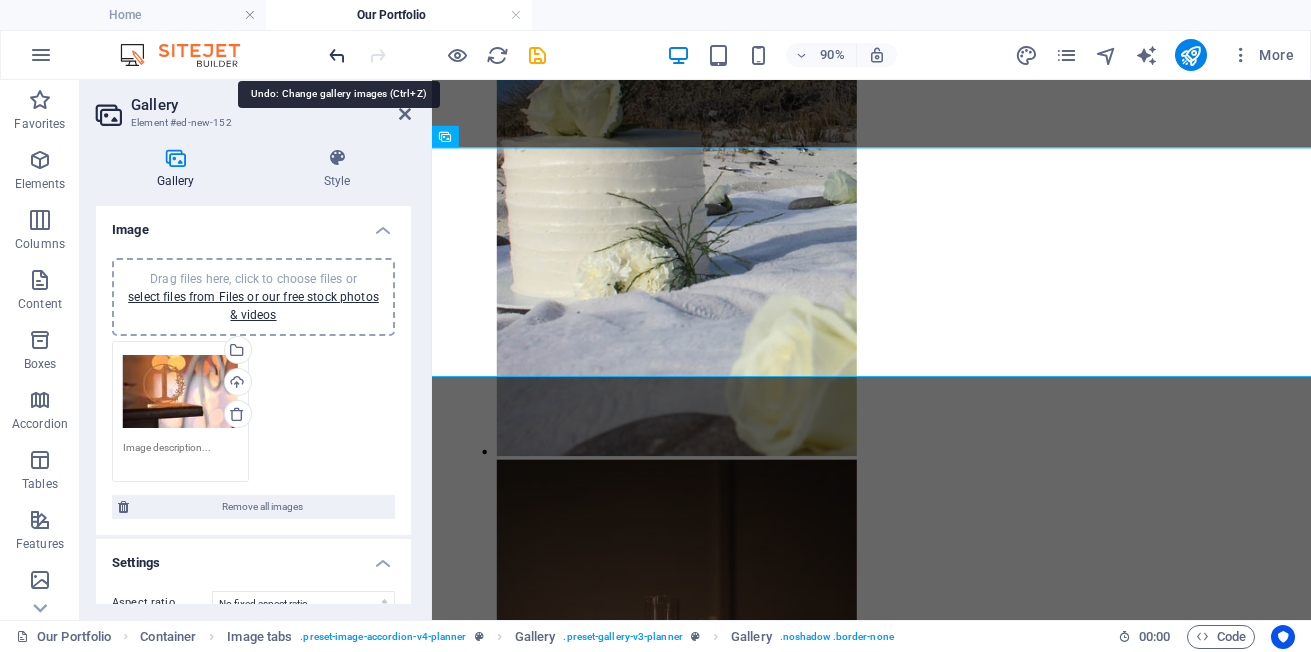 click at bounding box center (337, 55) 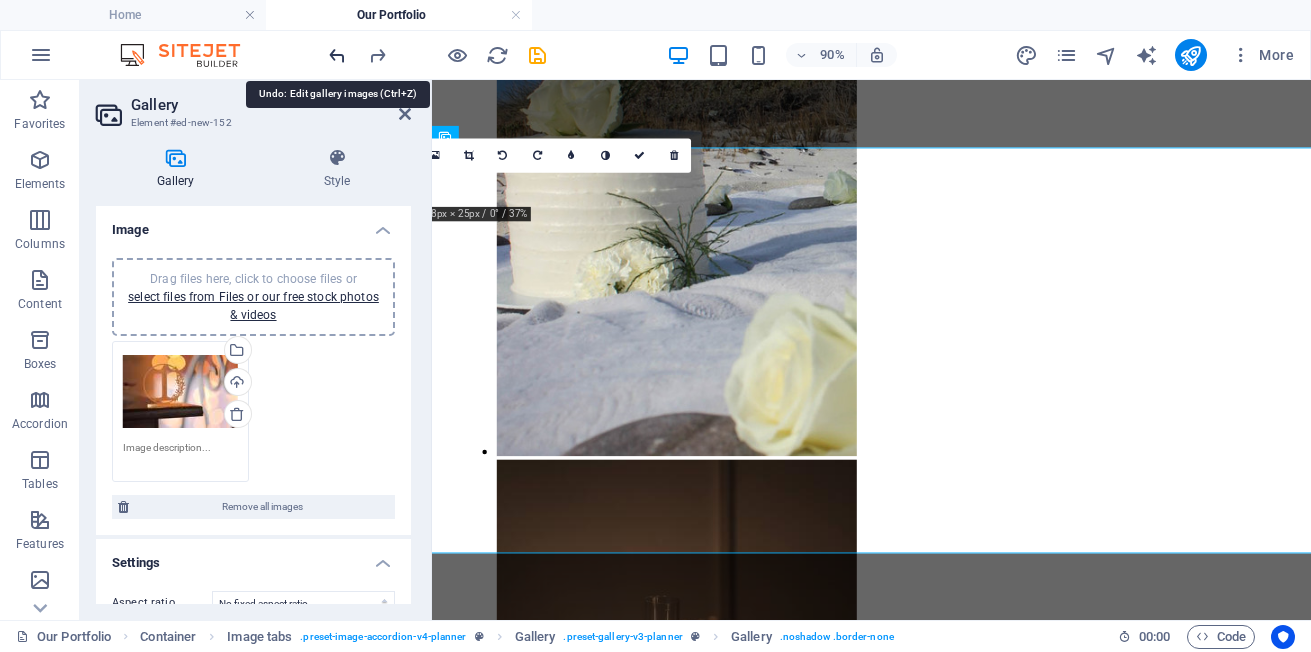 click at bounding box center [337, 55] 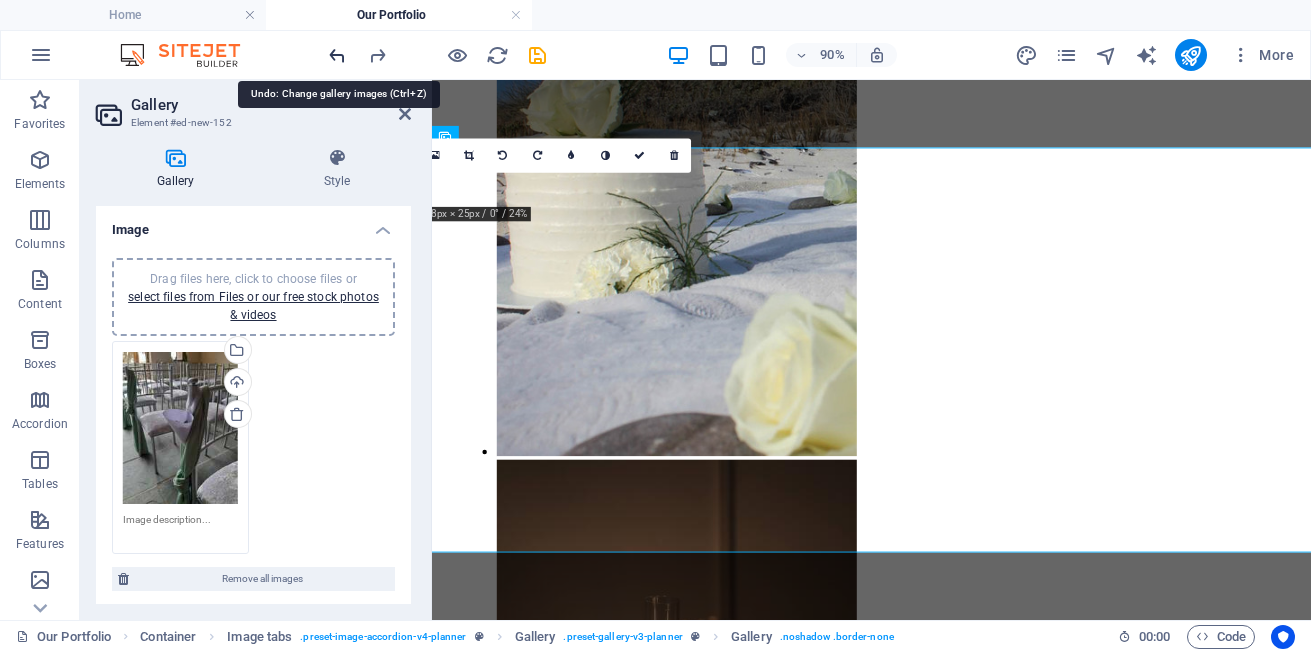click at bounding box center (337, 55) 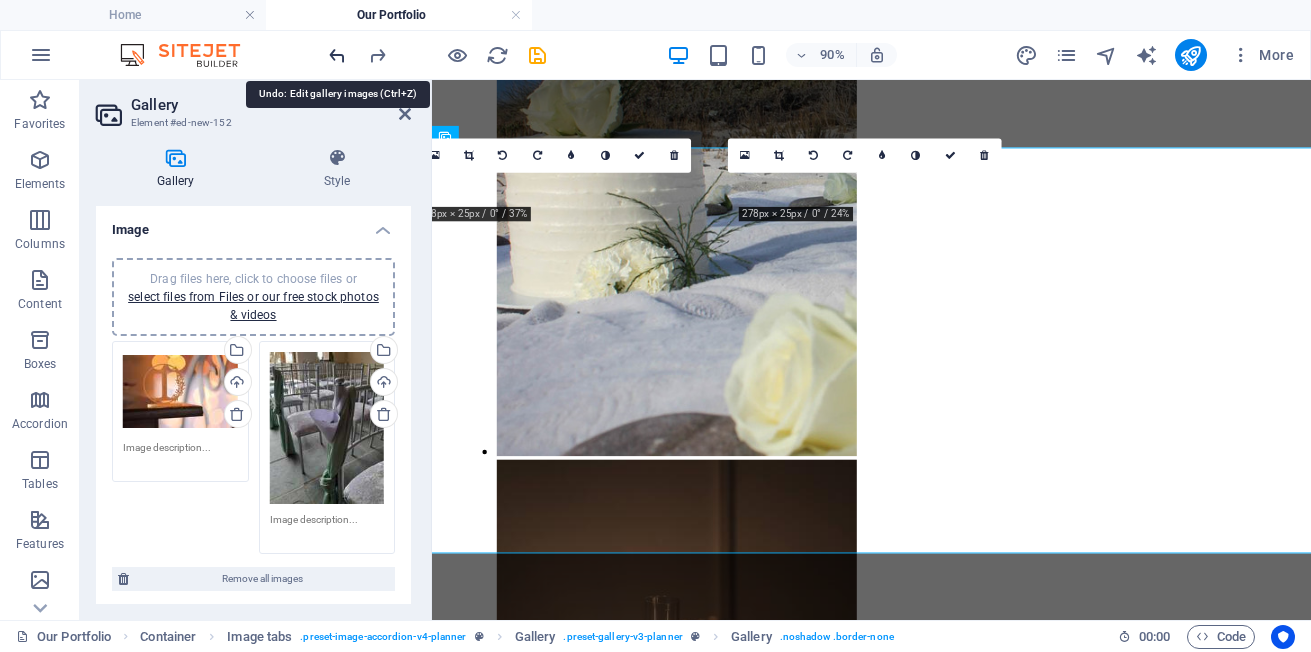 click at bounding box center (337, 55) 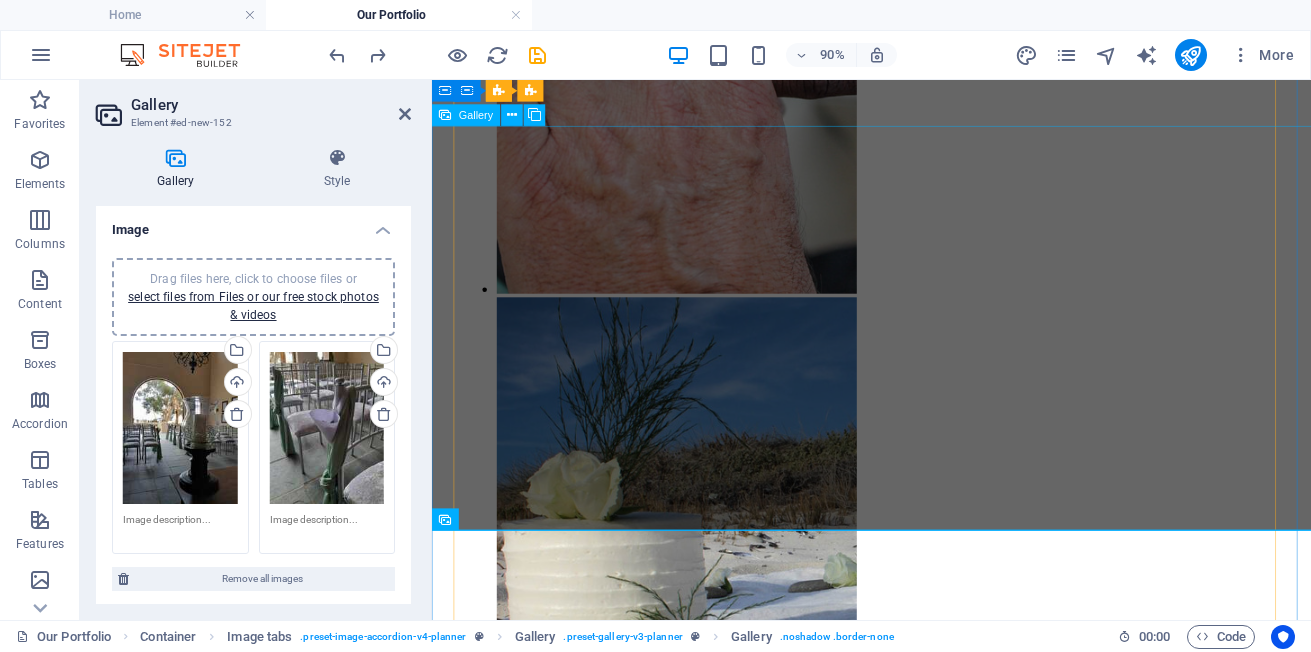 scroll, scrollTop: 2101, scrollLeft: 0, axis: vertical 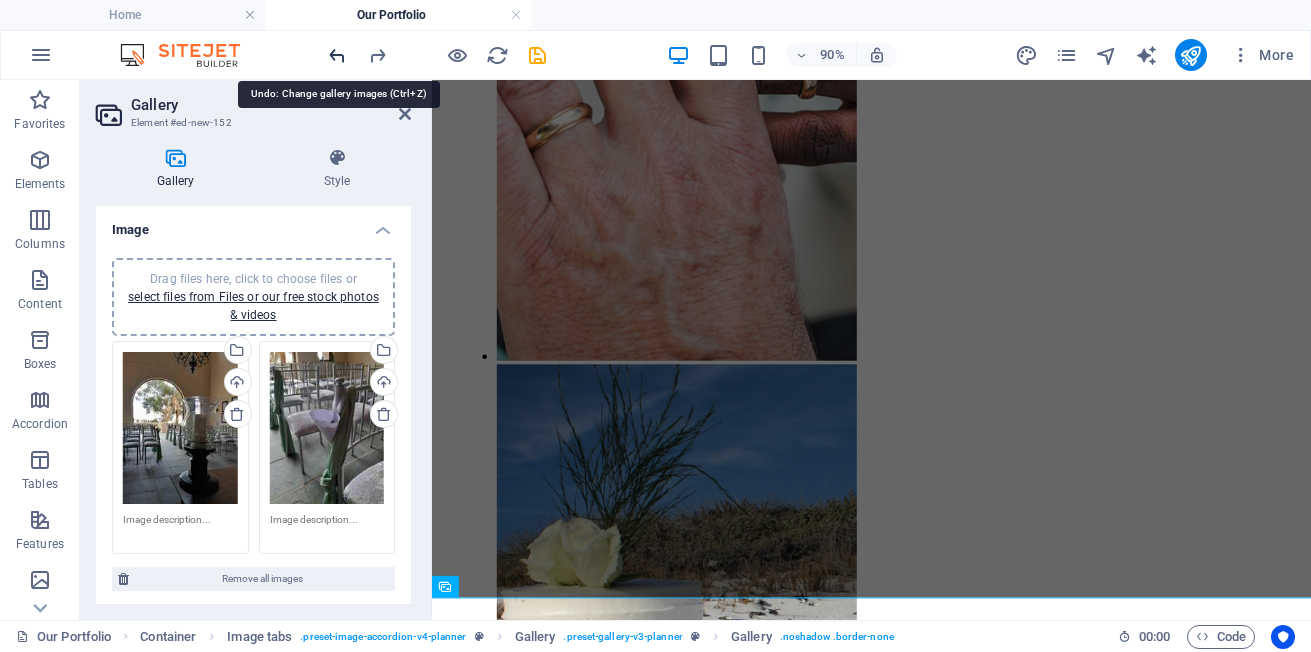 click at bounding box center (337, 55) 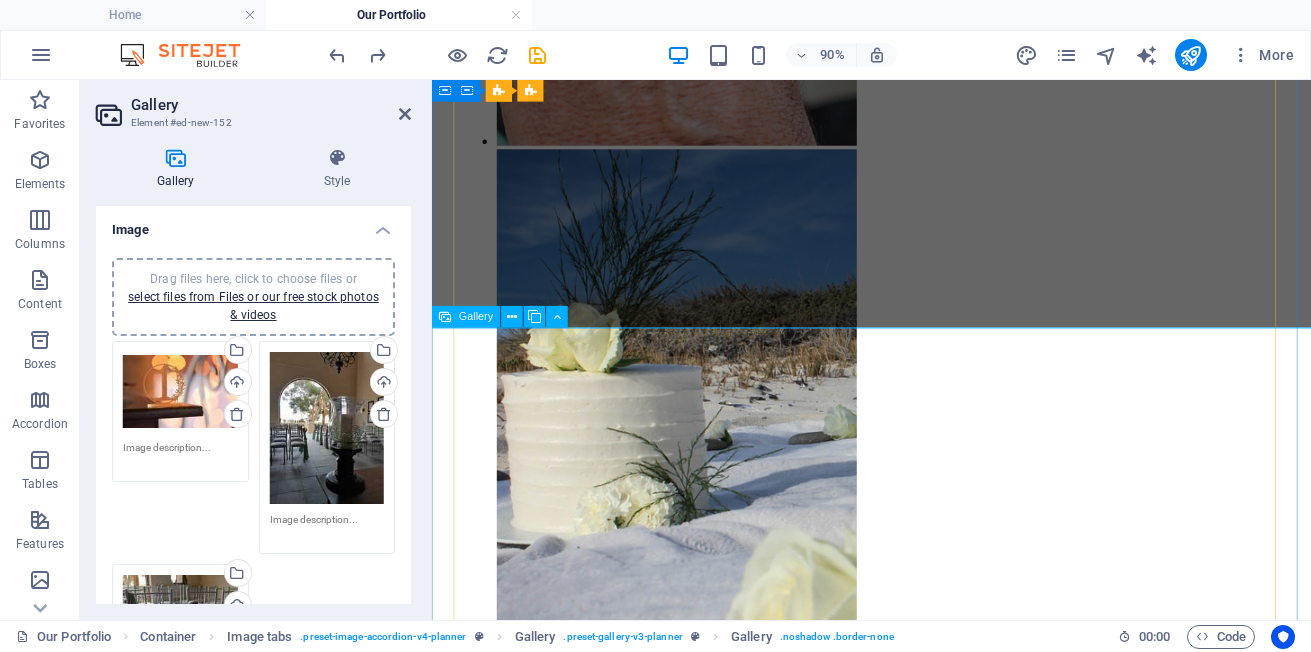 scroll, scrollTop: 2401, scrollLeft: 0, axis: vertical 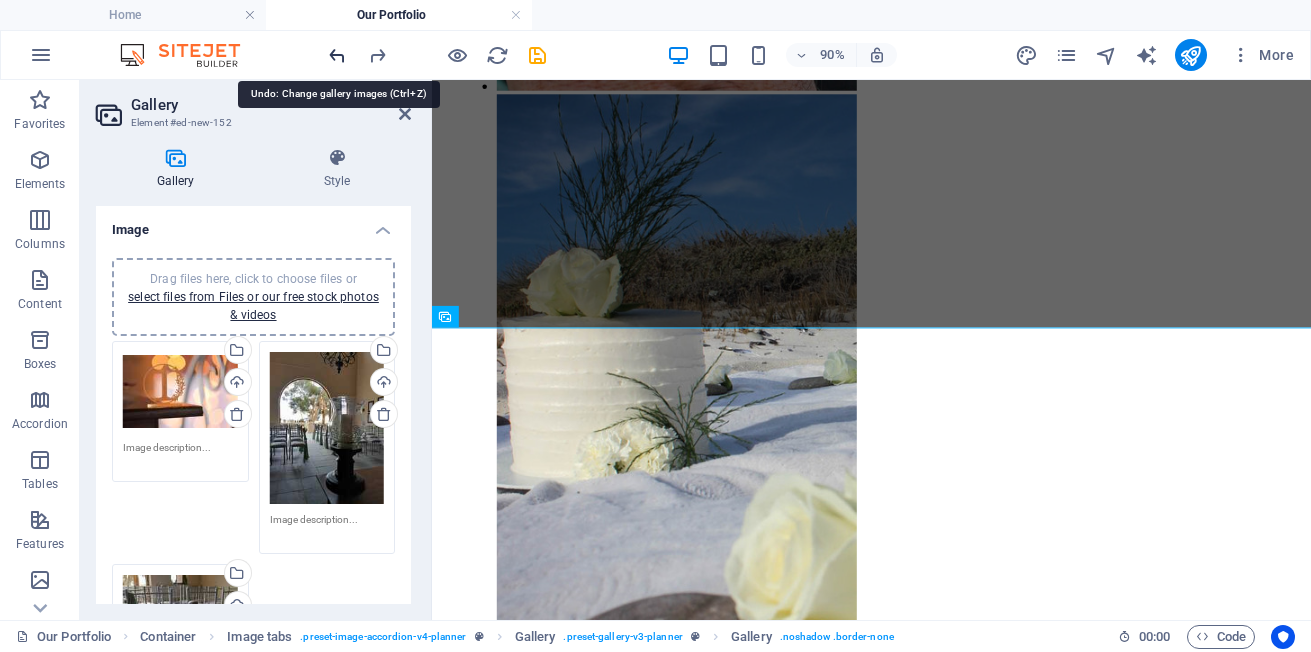 click at bounding box center [337, 55] 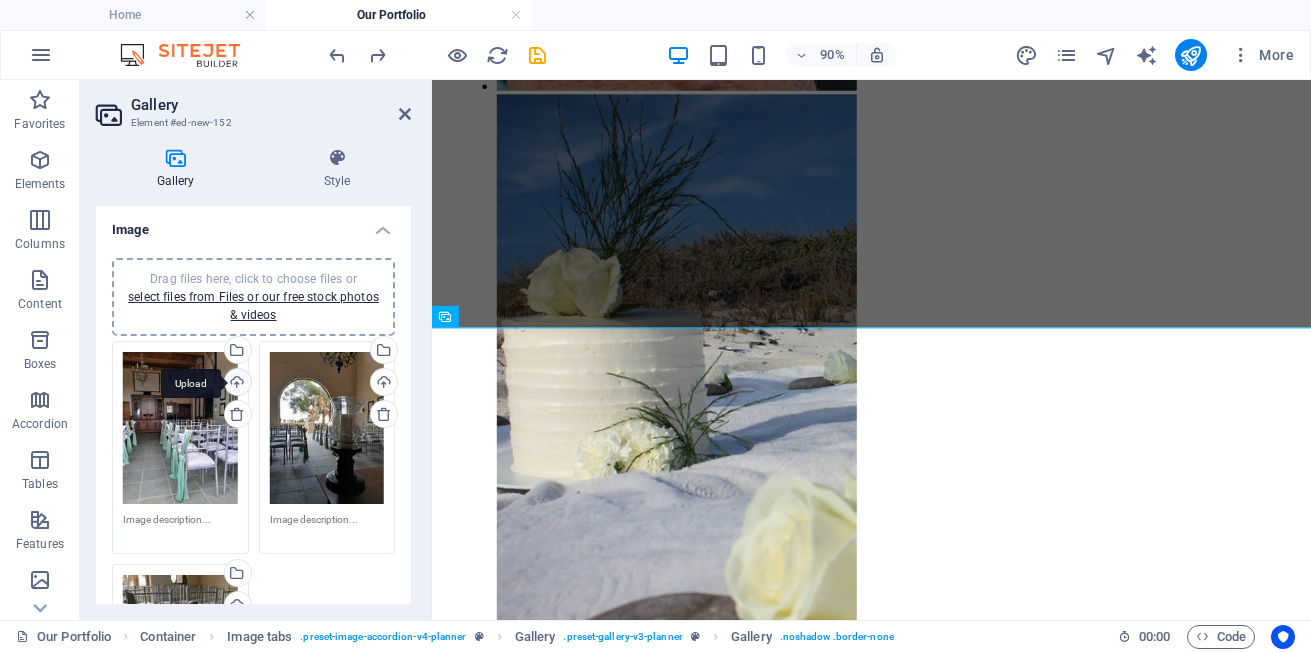 click on "Upload" at bounding box center (236, 384) 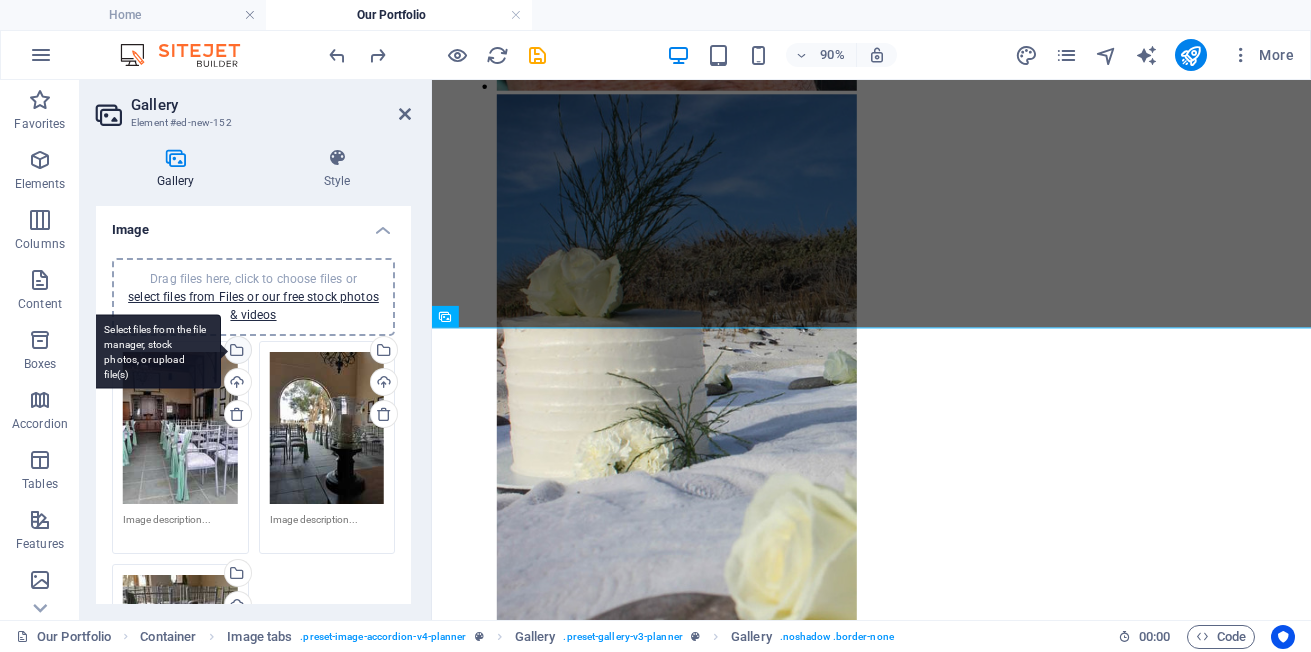 click on "Select files from the file manager, stock photos, or upload file(s)" at bounding box center [236, 352] 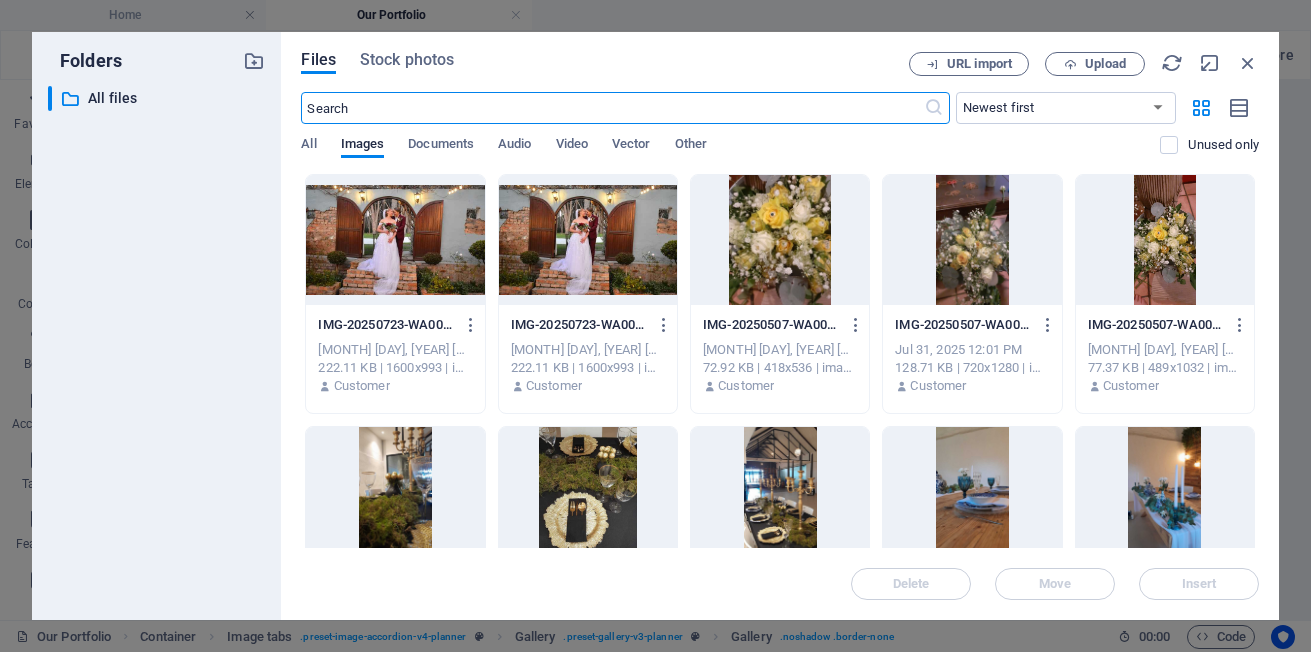 scroll, scrollTop: 2536, scrollLeft: 0, axis: vertical 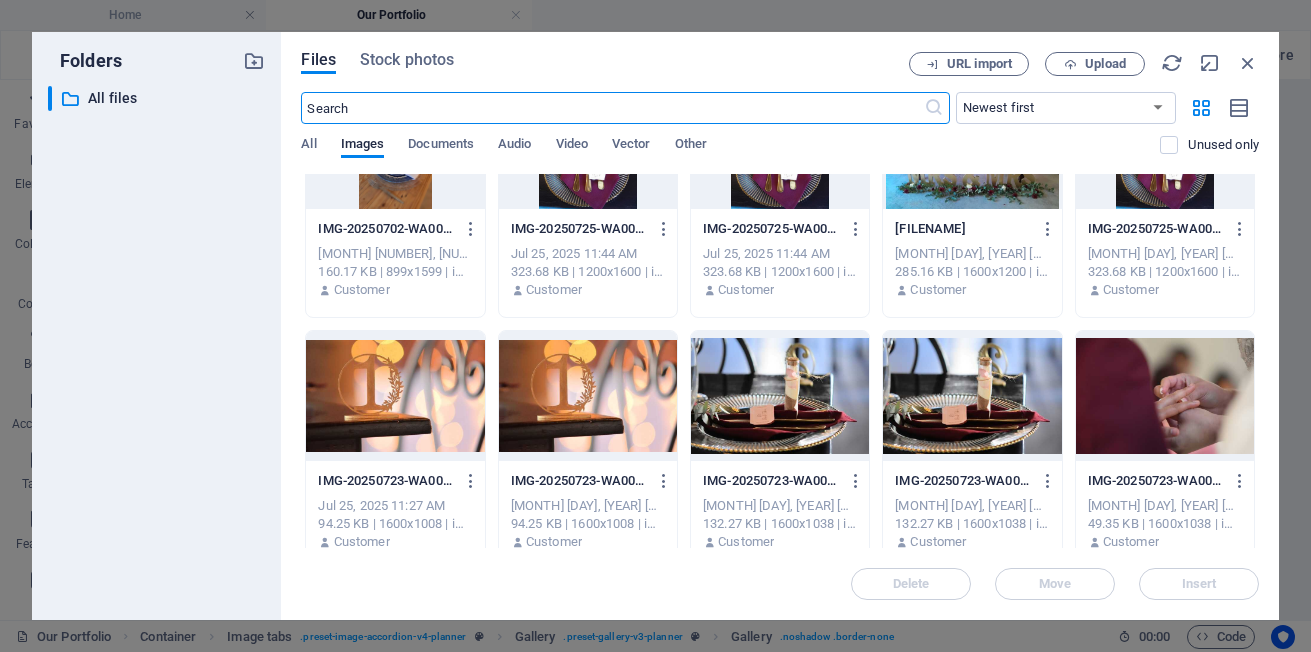 click at bounding box center [395, 396] 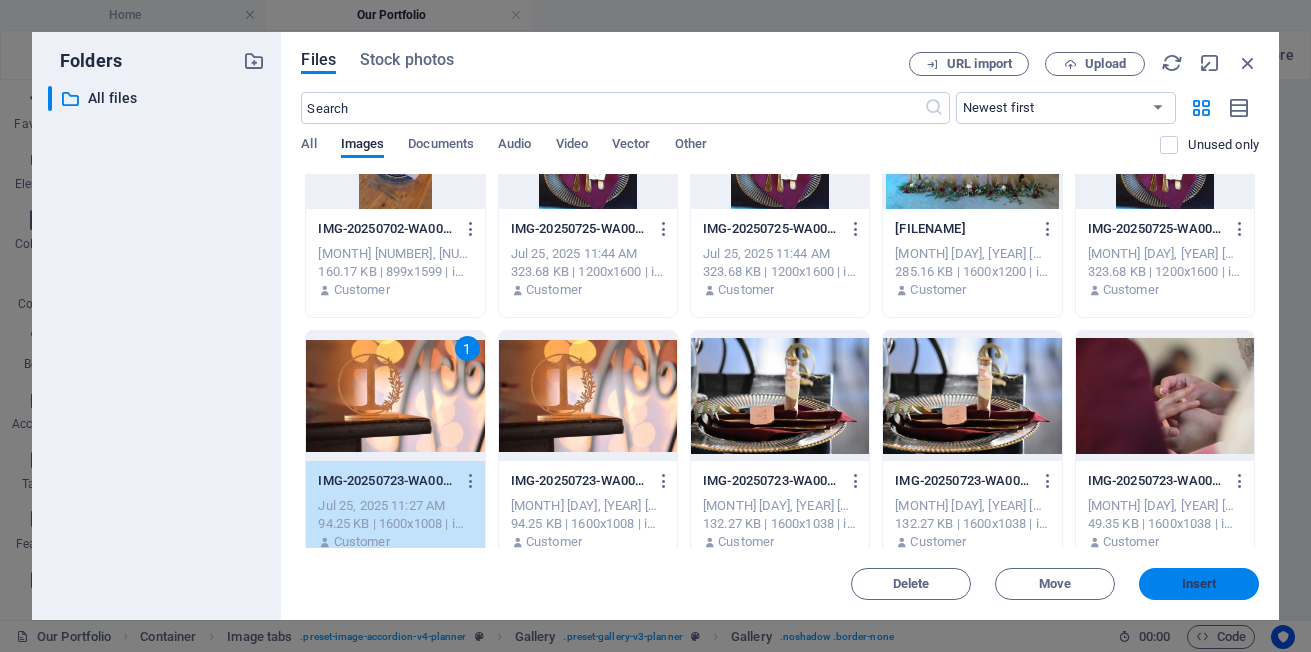 click on "Insert" at bounding box center [1199, 584] 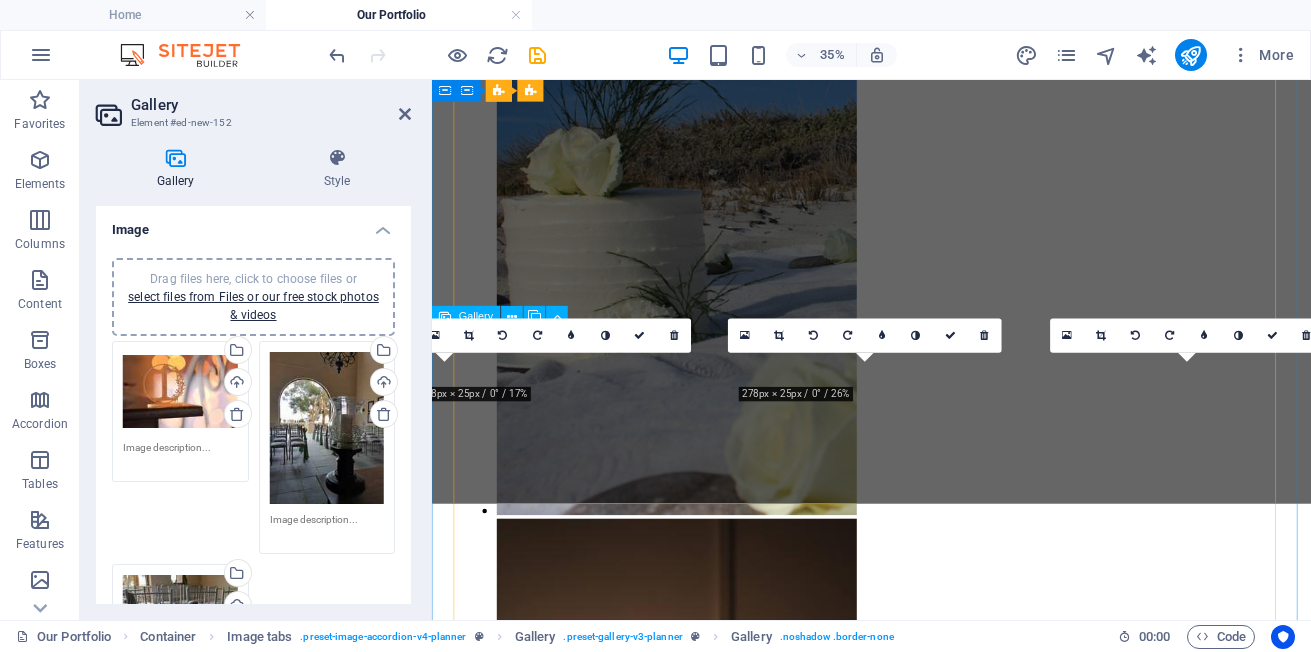 scroll, scrollTop: 2401, scrollLeft: 0, axis: vertical 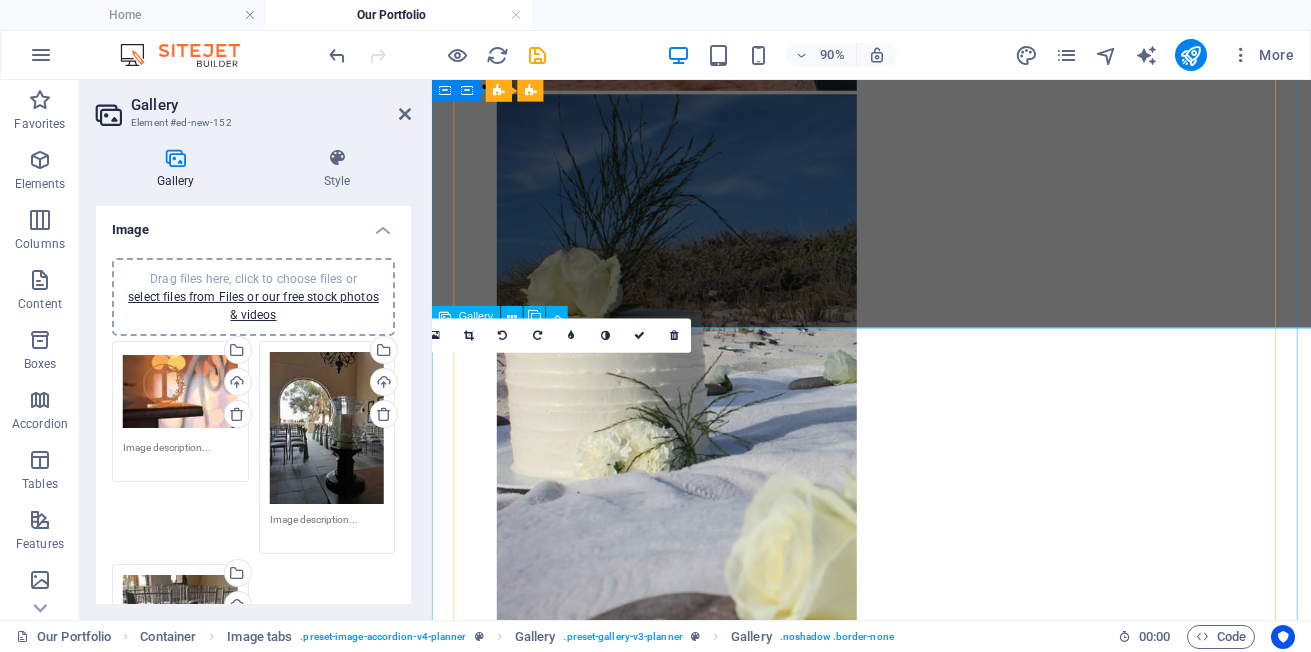 click at bounding box center [684, 4094] 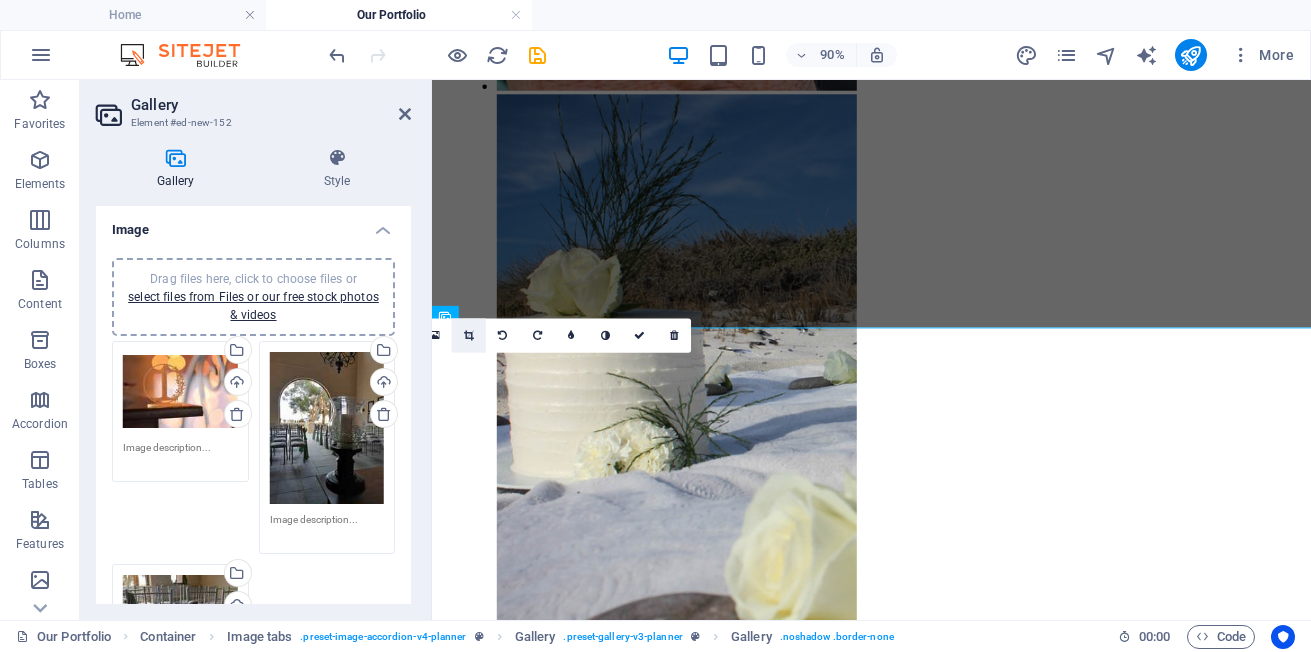 click at bounding box center (469, 336) 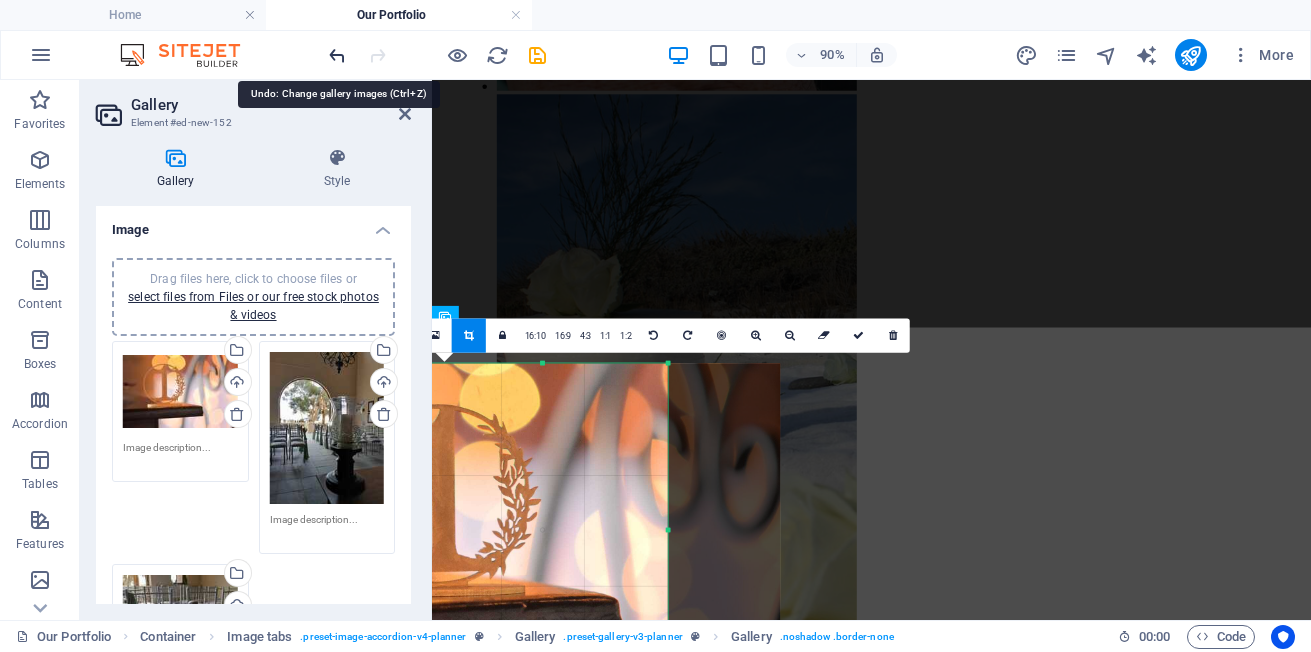 click at bounding box center [337, 55] 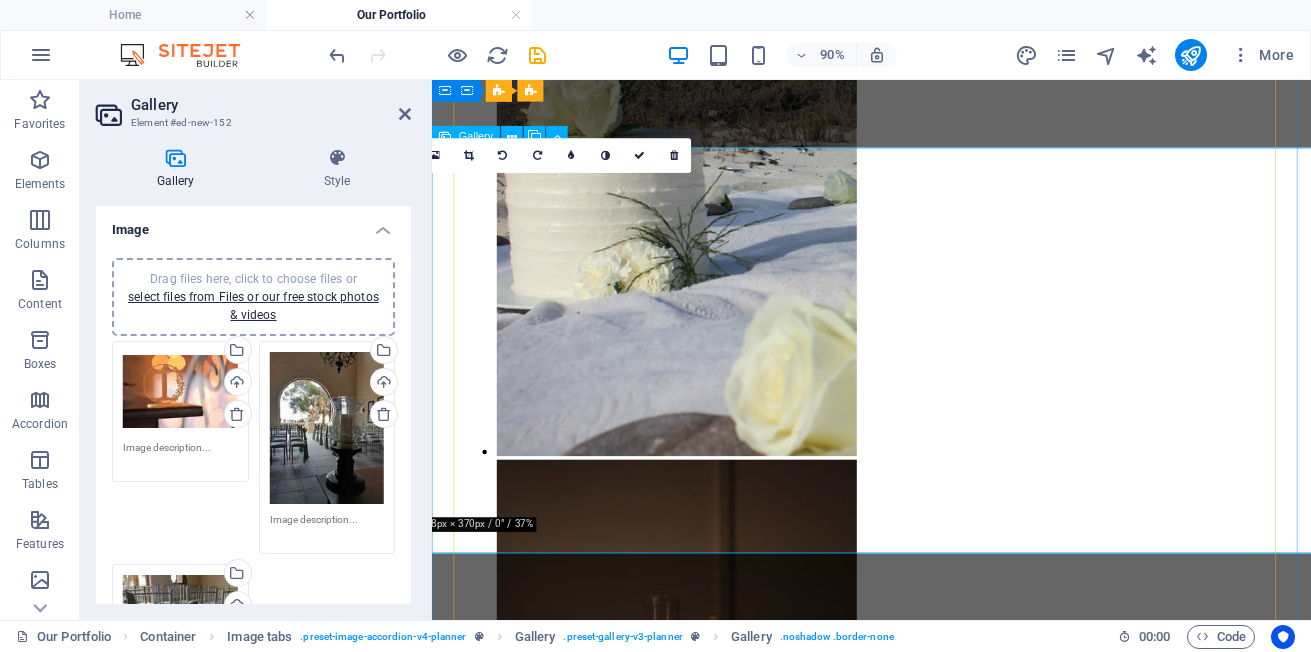 scroll, scrollTop: 2501, scrollLeft: 0, axis: vertical 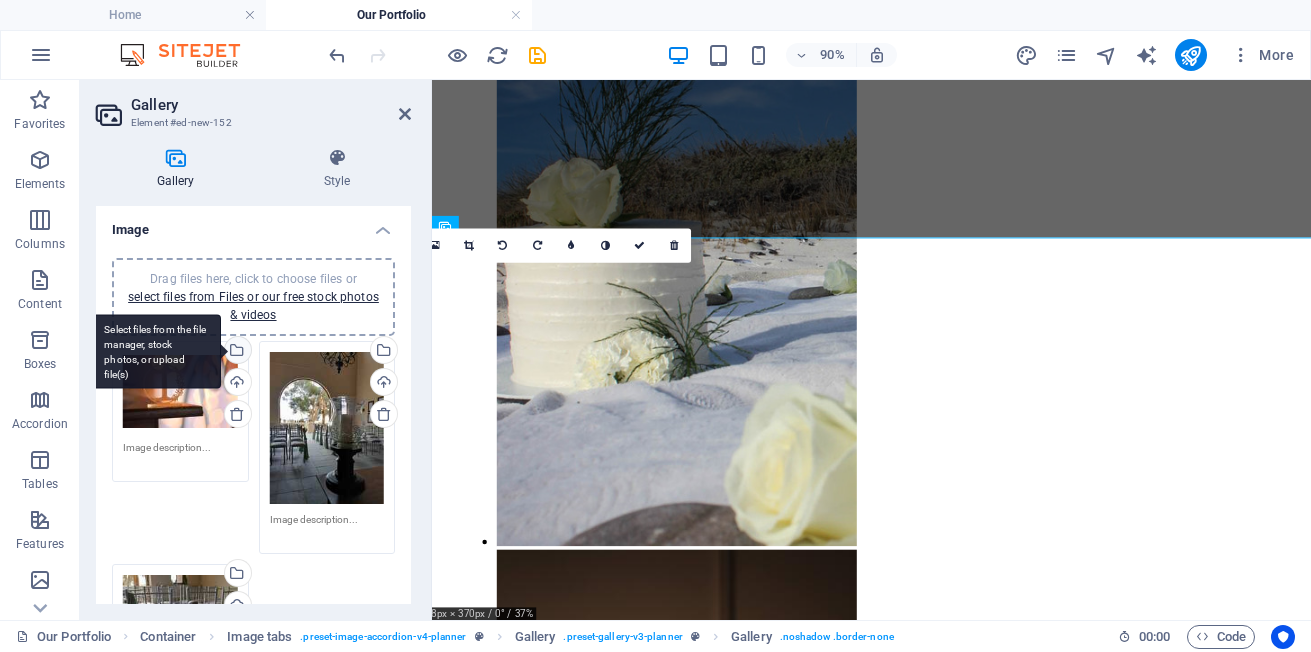 click on "Select files from the file manager, stock photos, or upload file(s)" at bounding box center [156, 351] 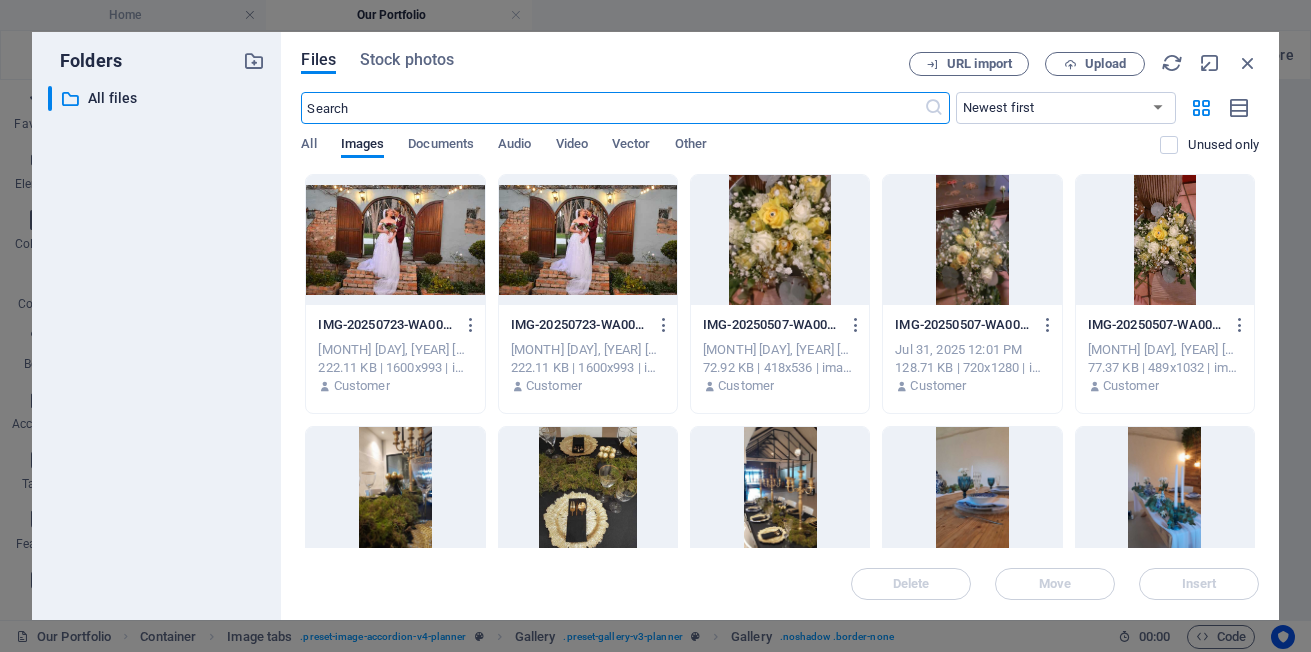 scroll, scrollTop: 2636, scrollLeft: 0, axis: vertical 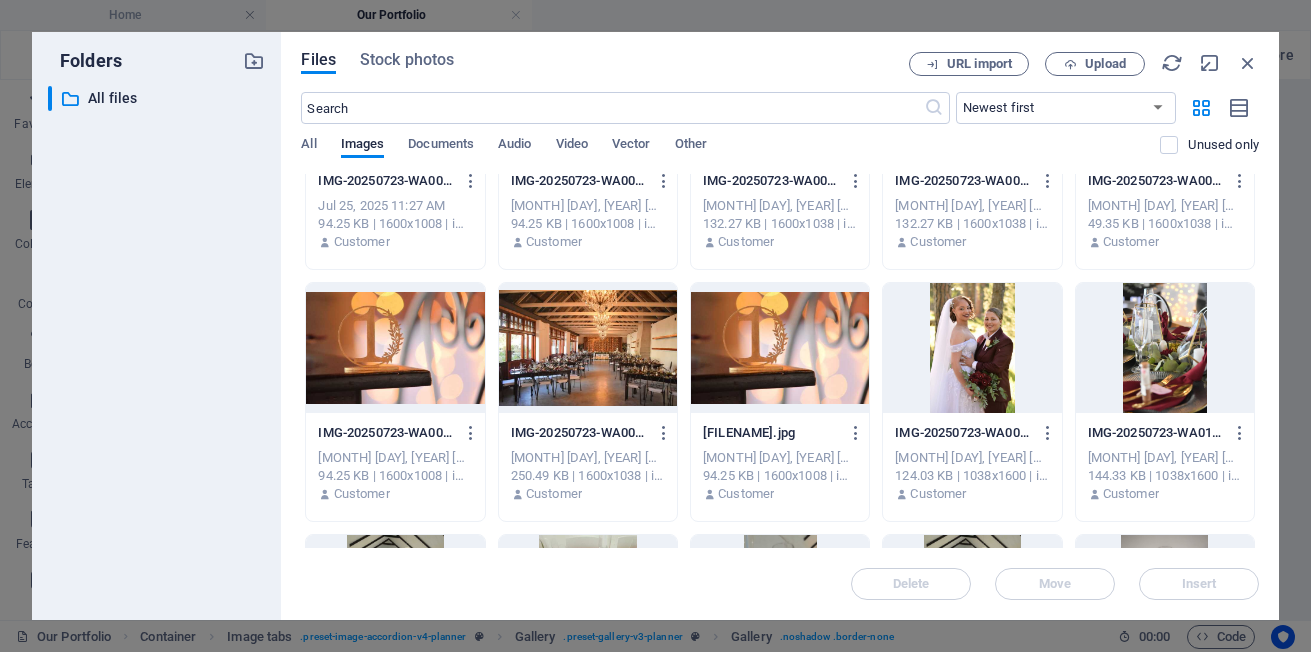 click at bounding box center (780, 96) 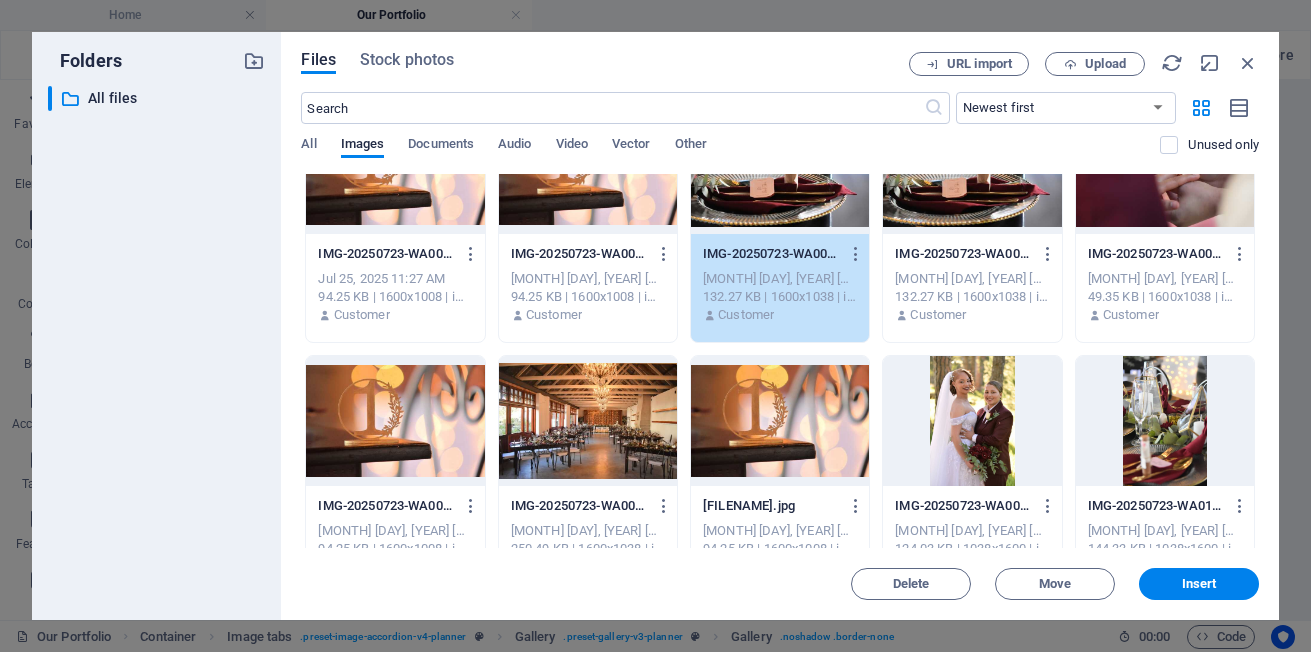 scroll, scrollTop: 700, scrollLeft: 0, axis: vertical 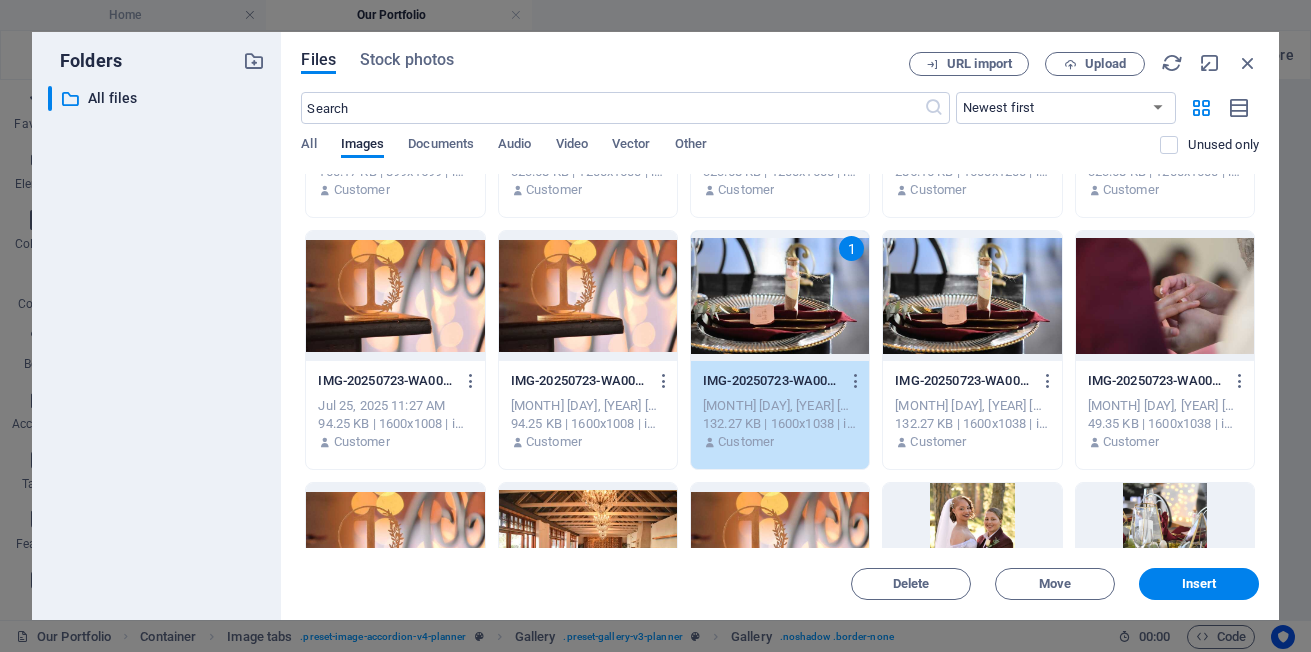 click at bounding box center [780, 44] 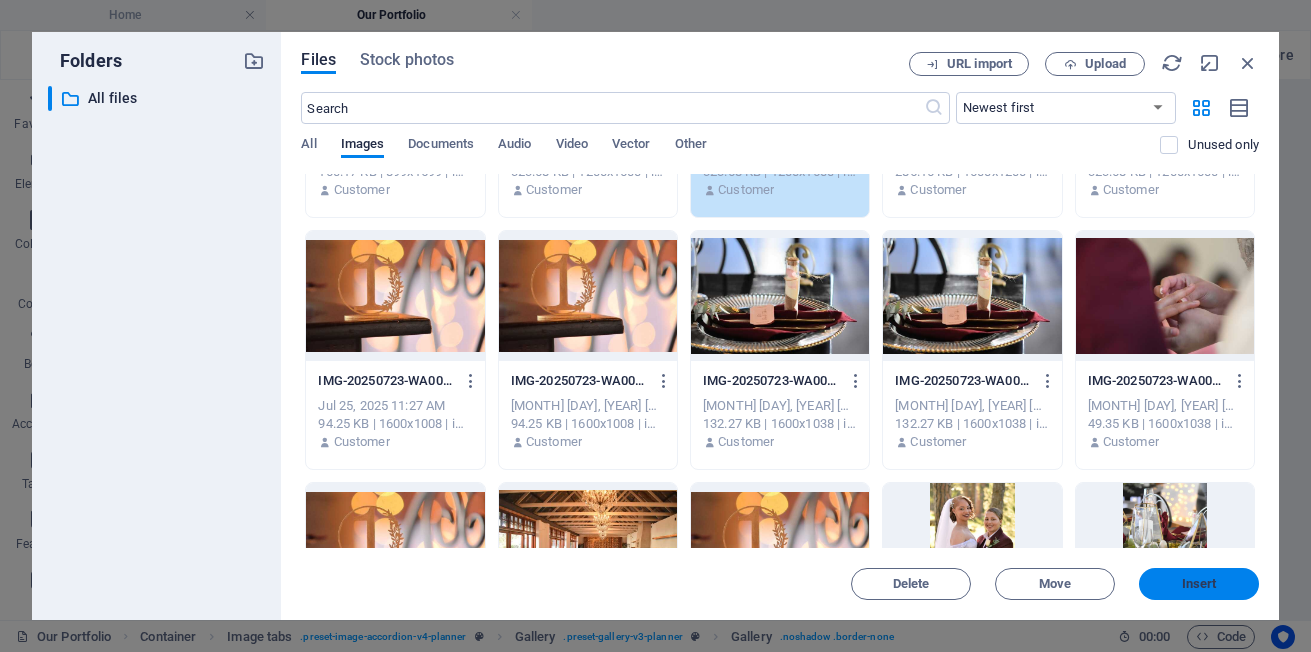 drag, startPoint x: 1217, startPoint y: 581, endPoint x: 631, endPoint y: 355, distance: 628.07007 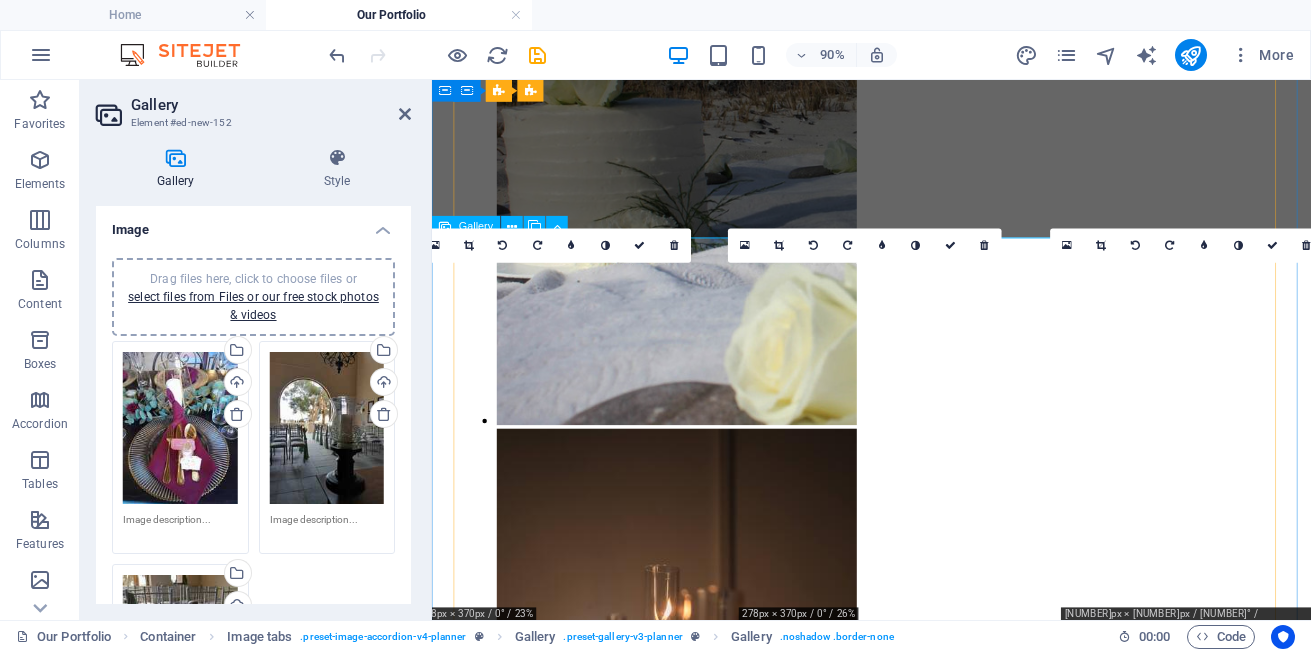 scroll, scrollTop: 2501, scrollLeft: 0, axis: vertical 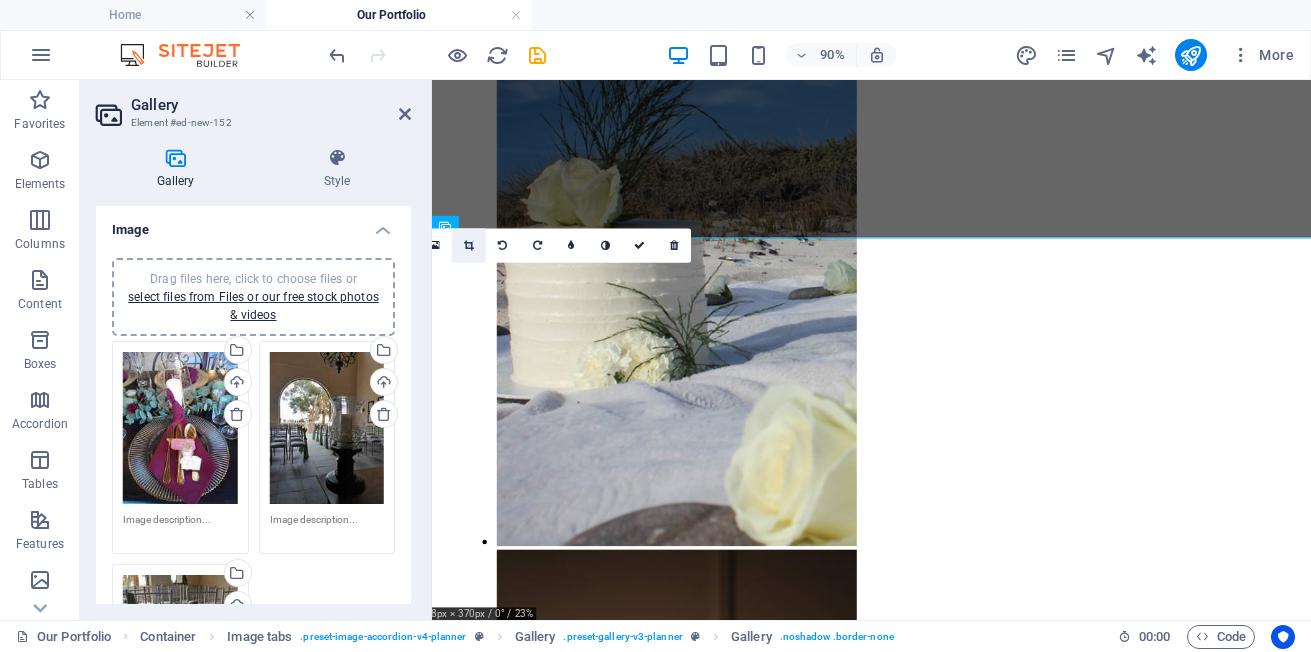 drag, startPoint x: 471, startPoint y: 249, endPoint x: 476, endPoint y: 260, distance: 12.083046 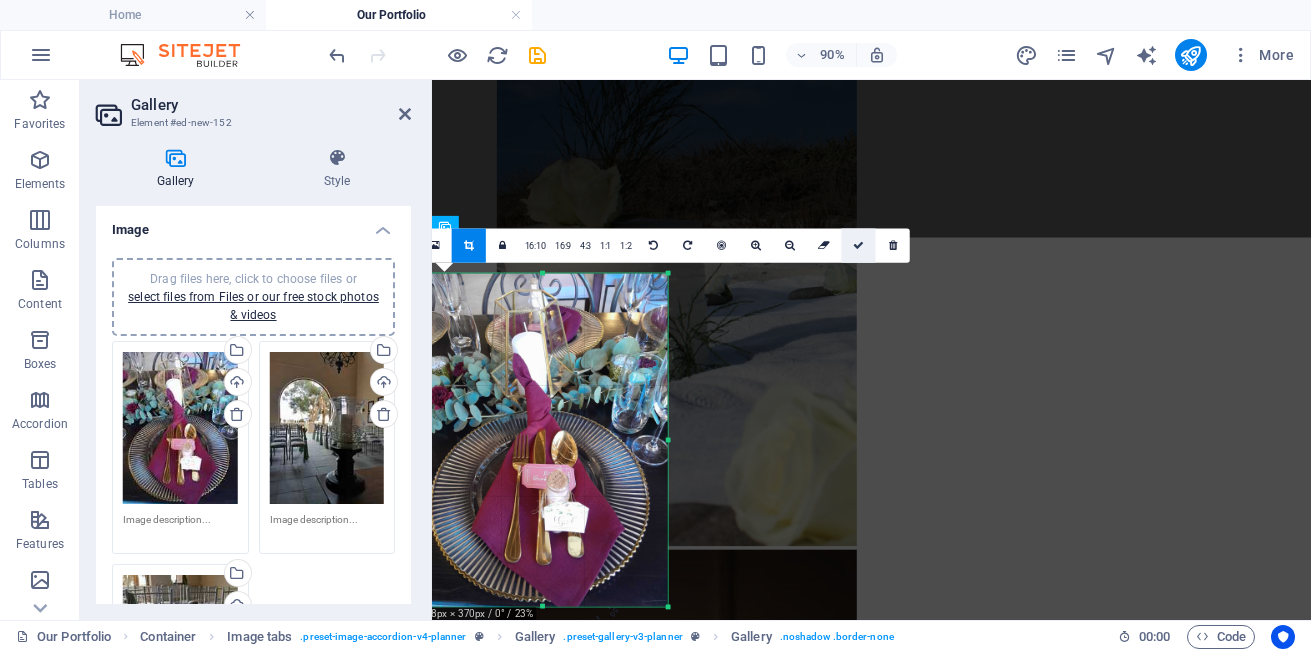 click at bounding box center (858, 246) 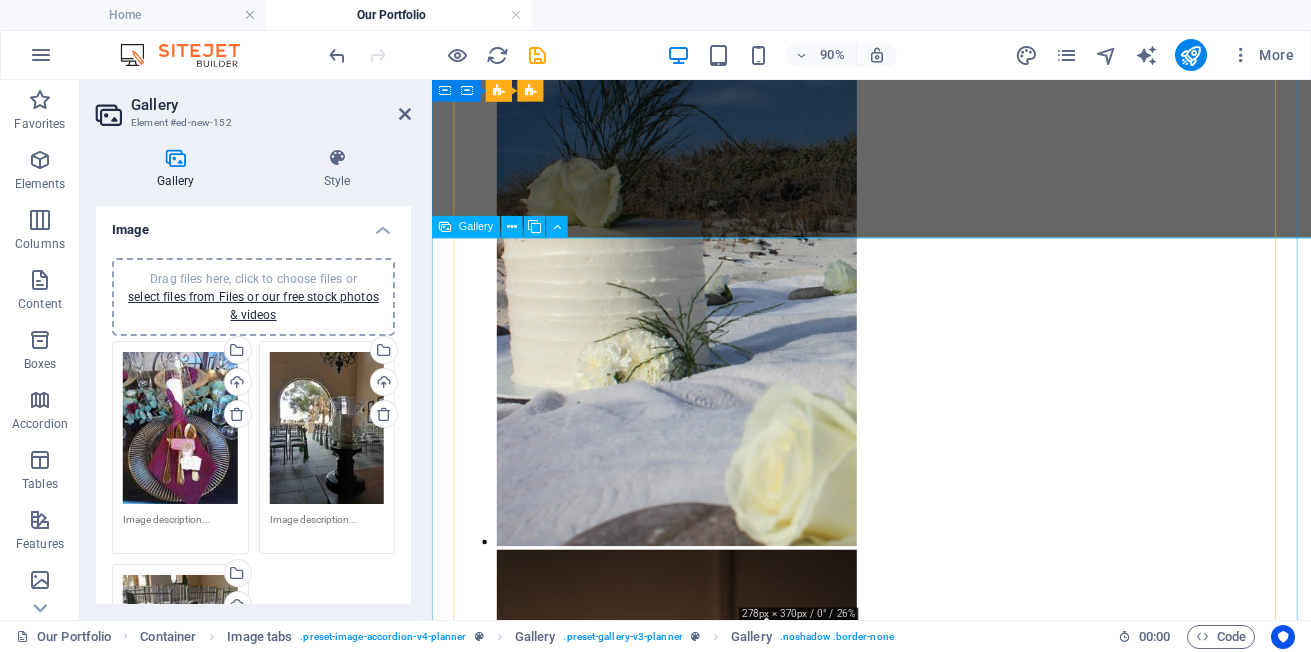 click at bounding box center (684, 4606) 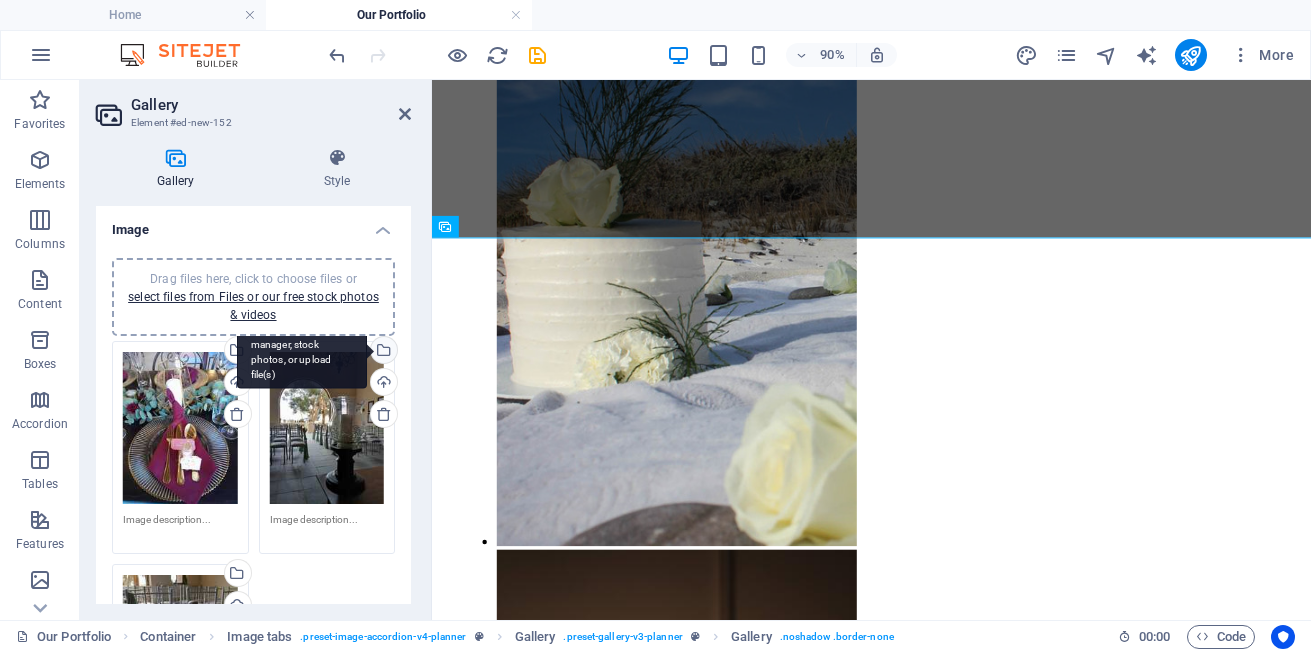 click on "Select files from the file manager, stock photos, or upload file(s)" at bounding box center [382, 352] 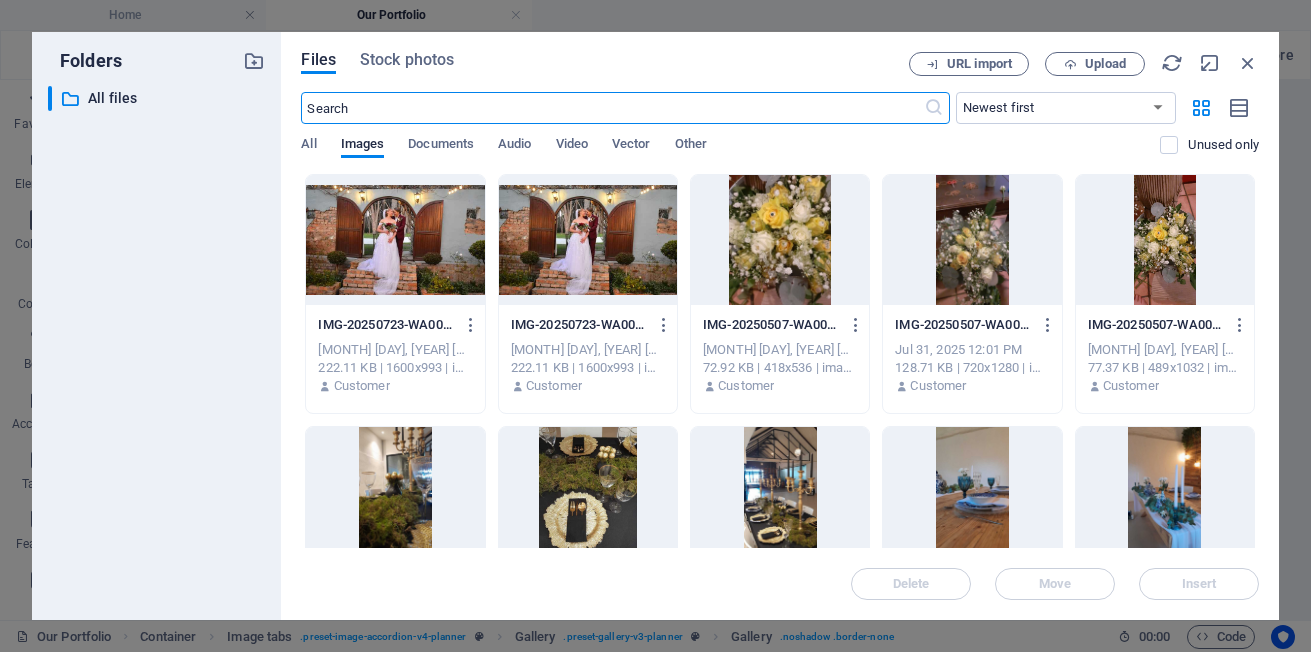 scroll, scrollTop: 2636, scrollLeft: 0, axis: vertical 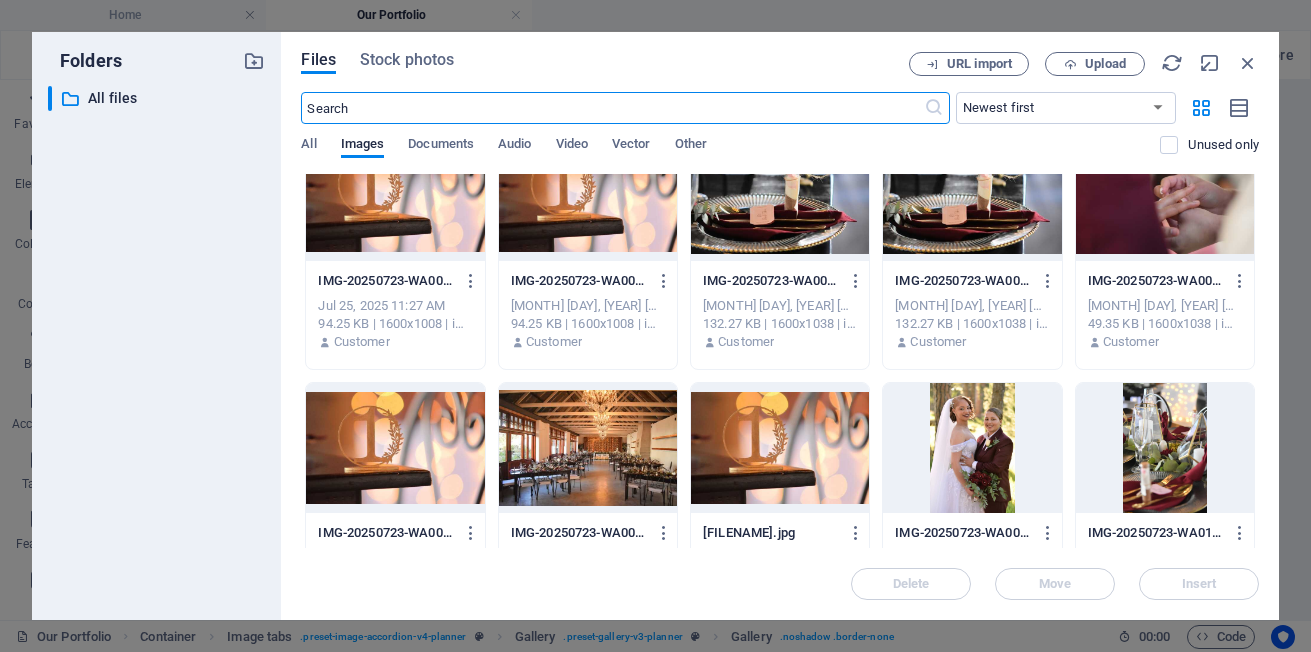 click at bounding box center (780, 196) 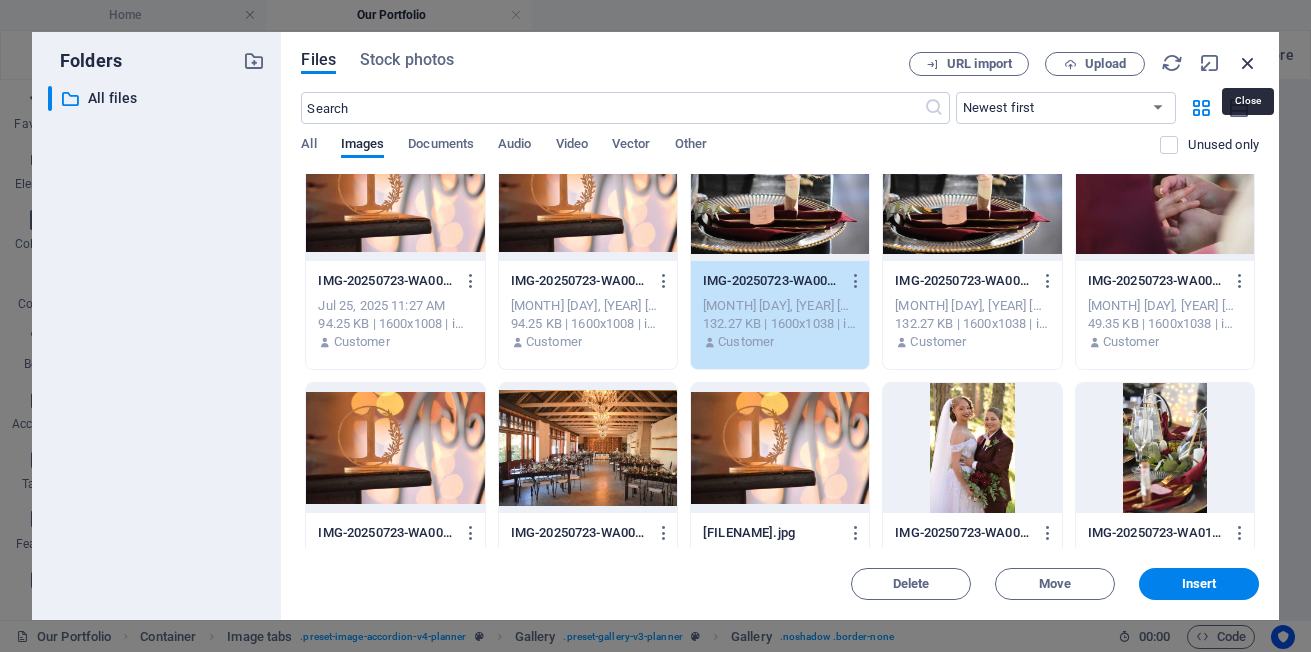 drag, startPoint x: 1247, startPoint y: 60, endPoint x: 192, endPoint y: 357, distance: 1096.0082 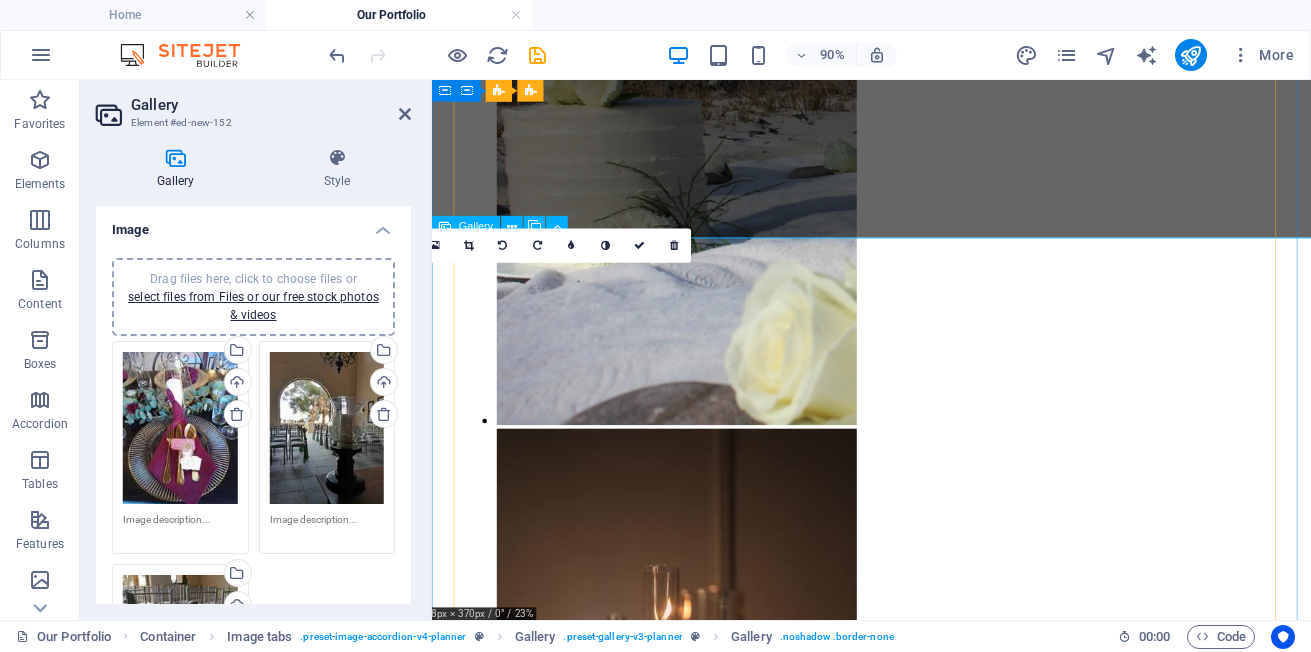 scroll, scrollTop: 2501, scrollLeft: 0, axis: vertical 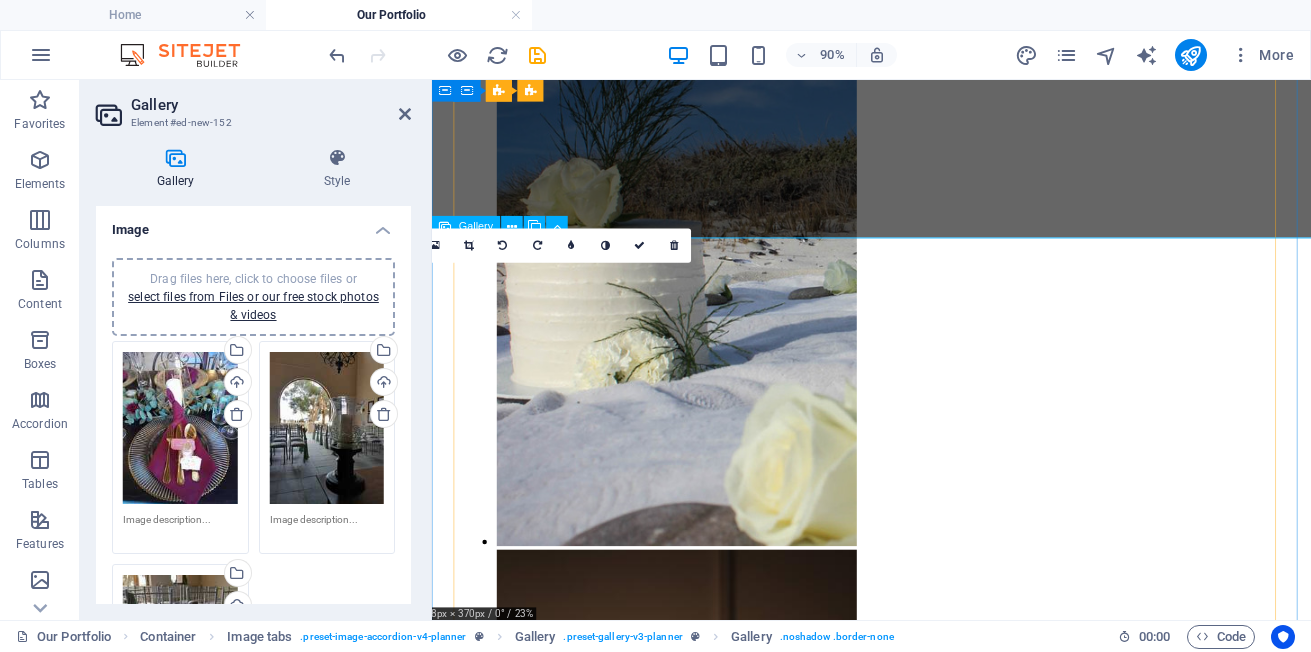 drag, startPoint x: 619, startPoint y: 396, endPoint x: 564, endPoint y: 396, distance: 55 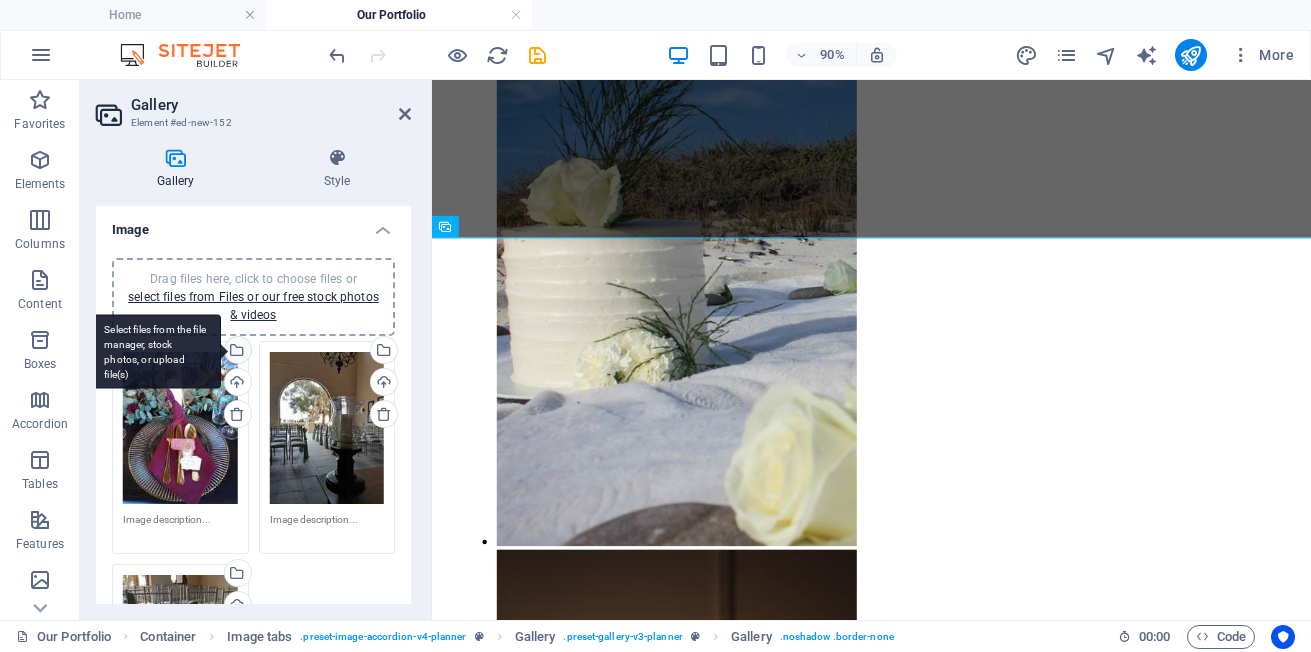 click on "Select files from the file manager, stock photos, or upload file(s)" at bounding box center (236, 352) 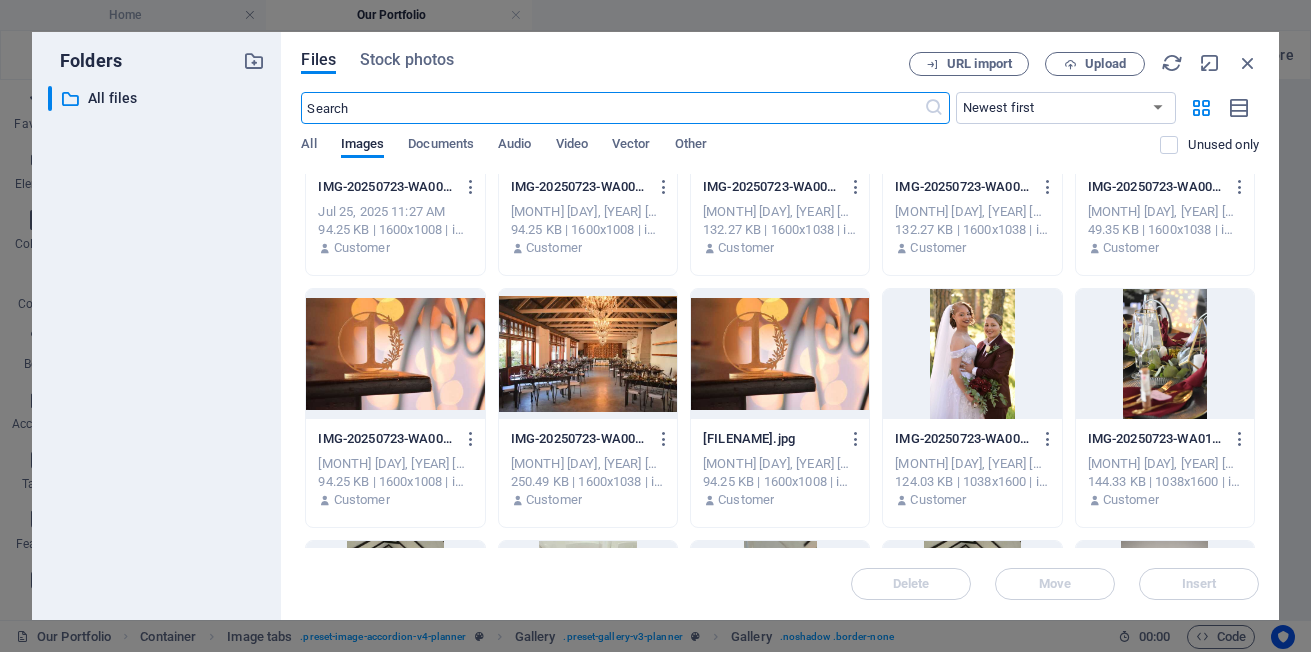 scroll, scrollTop: 900, scrollLeft: 0, axis: vertical 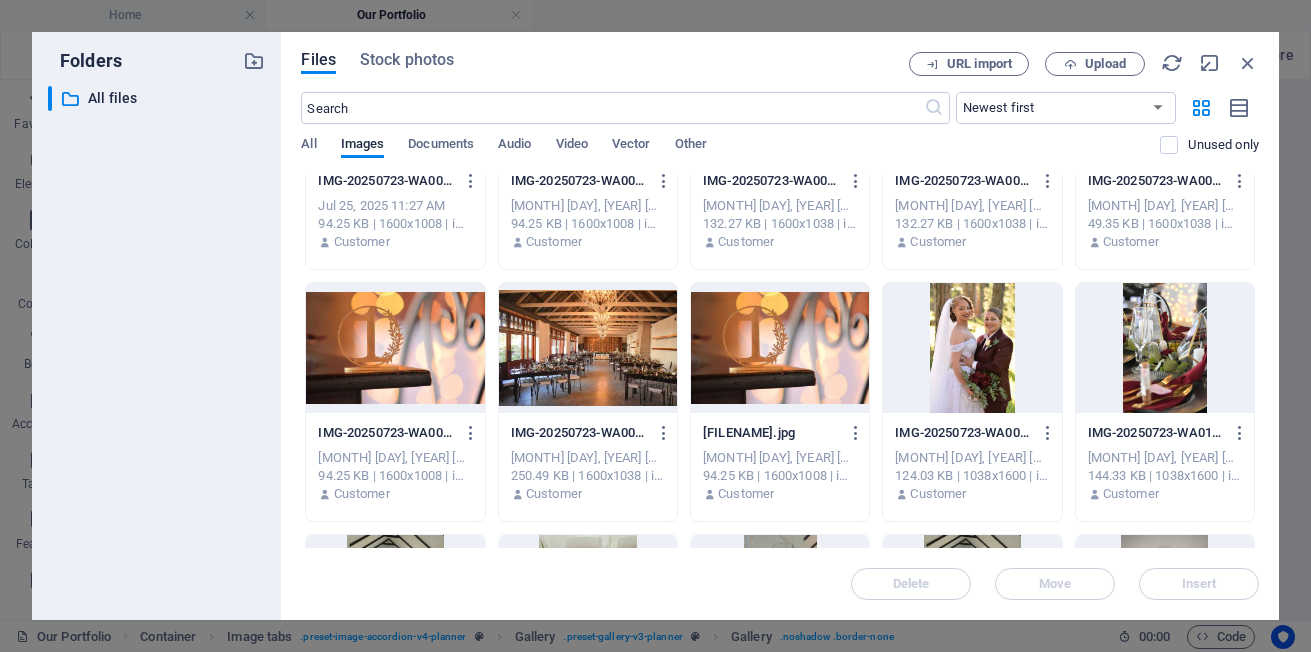 click at bounding box center (588, 96) 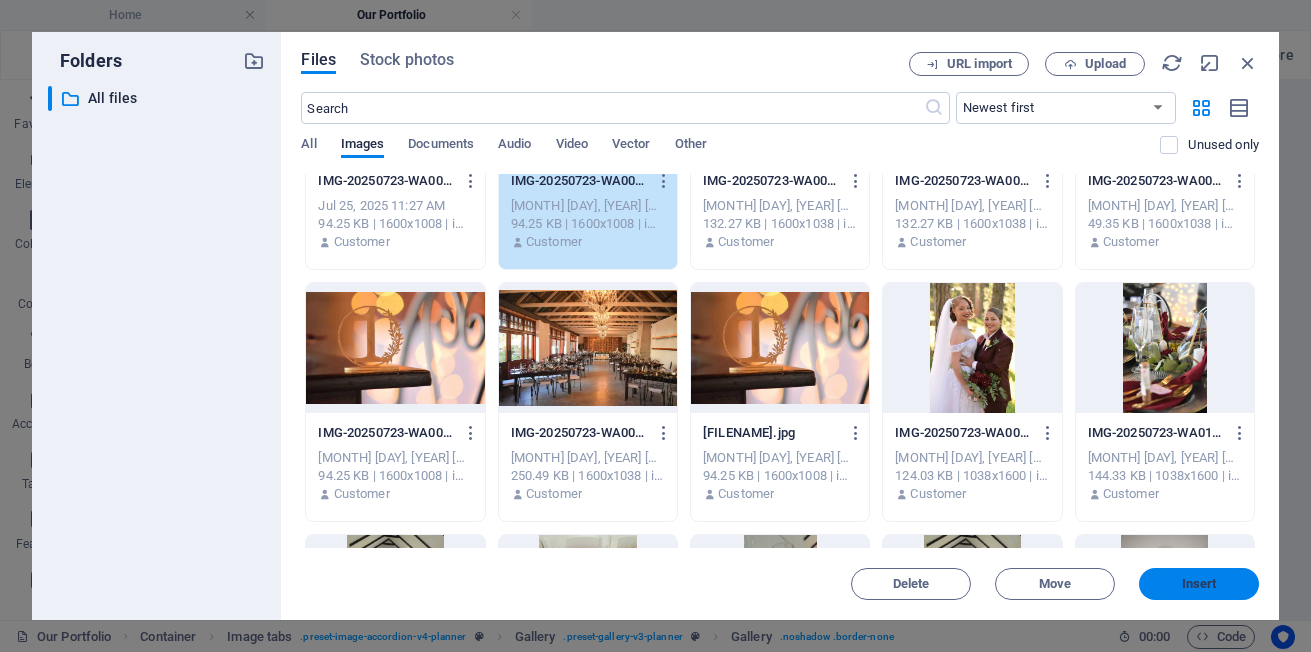 click on "Insert" at bounding box center (1199, 584) 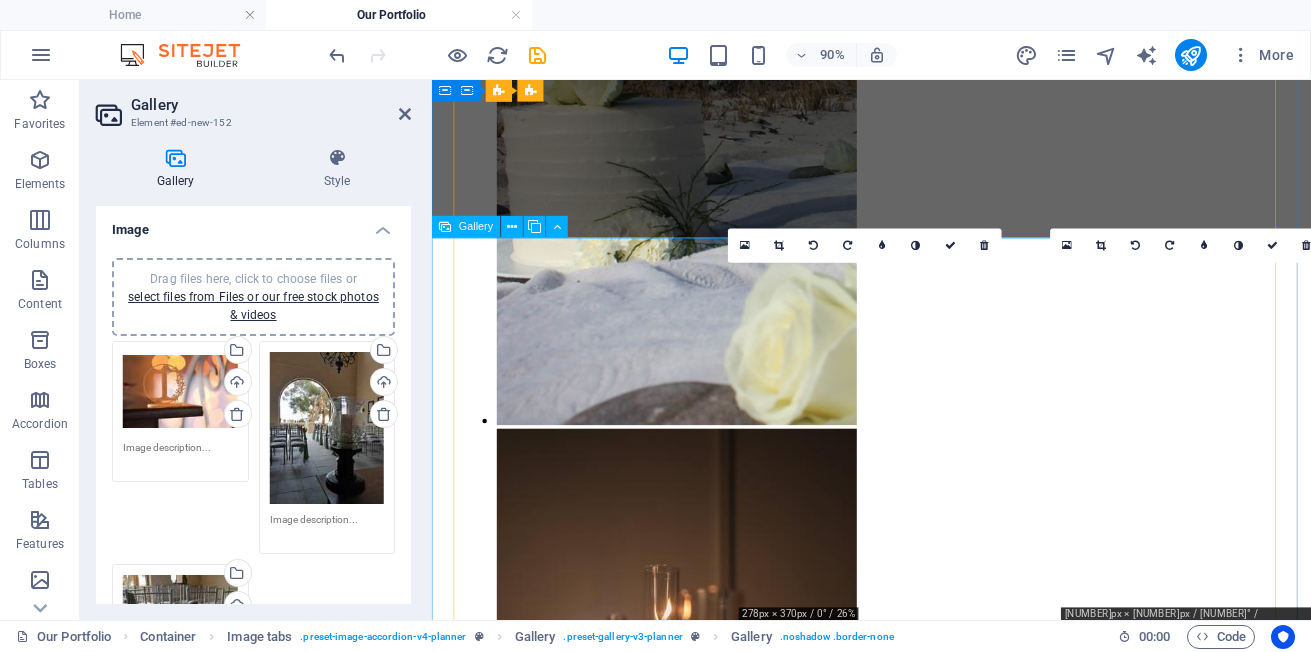 scroll, scrollTop: 2501, scrollLeft: 0, axis: vertical 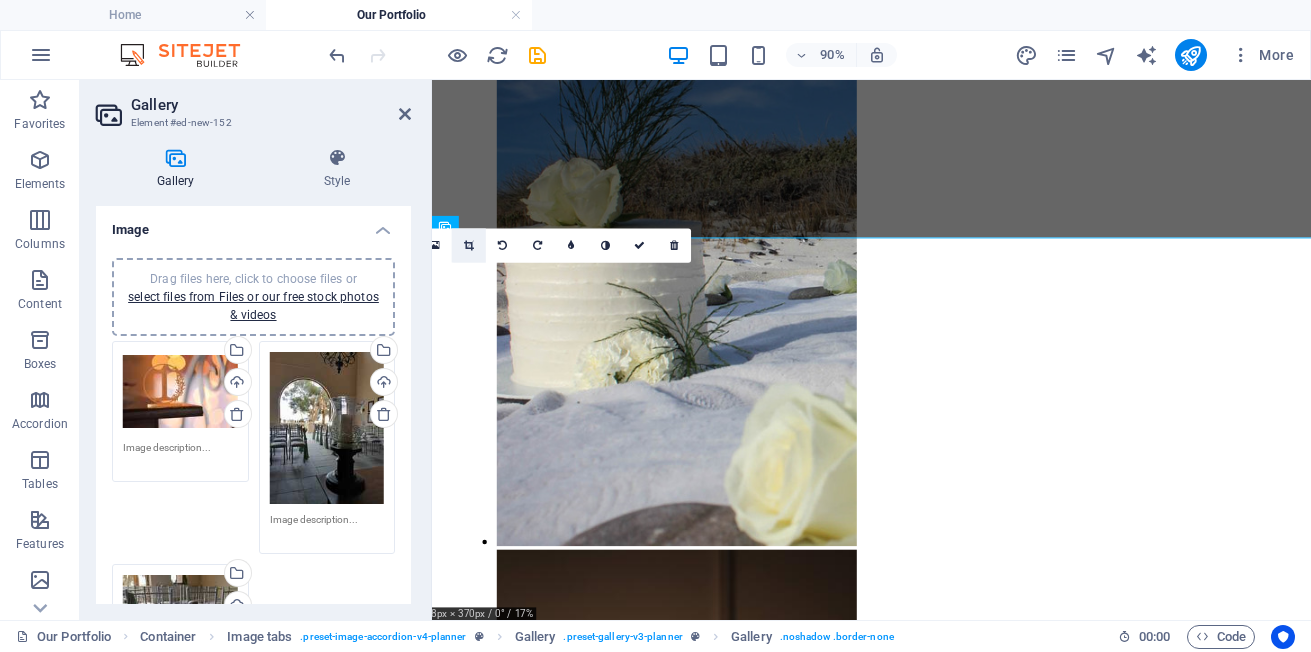 drag, startPoint x: 475, startPoint y: 244, endPoint x: 481, endPoint y: 257, distance: 14.3178215 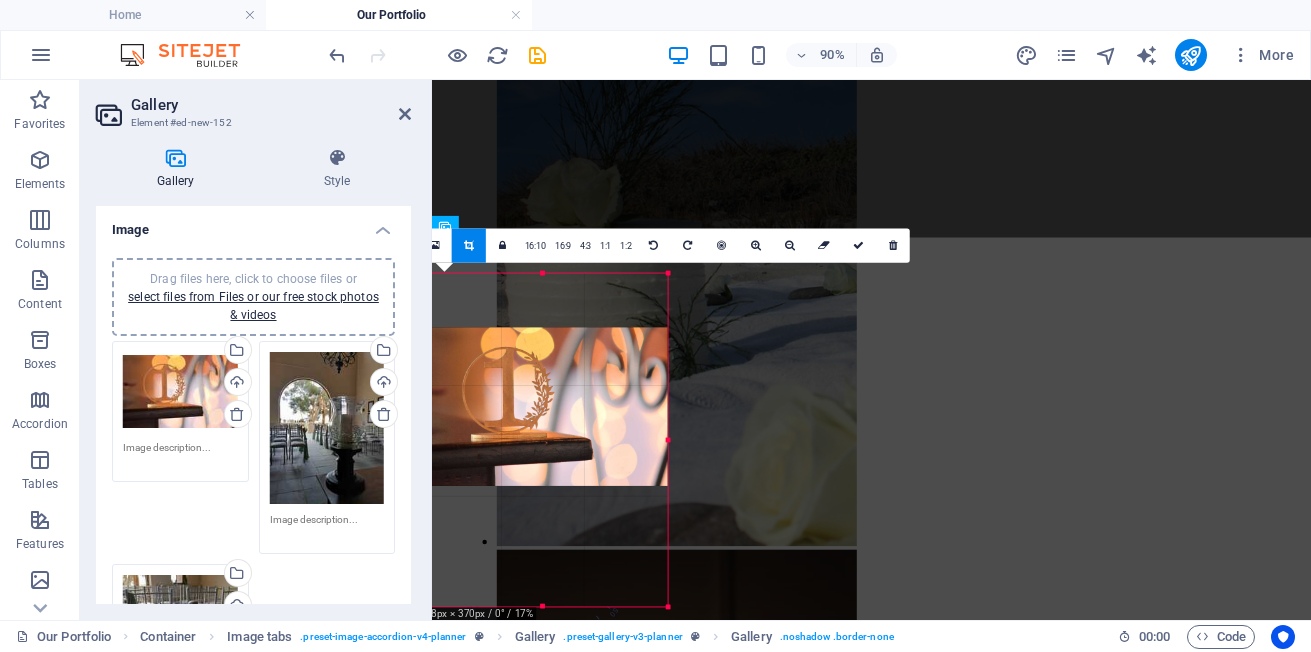 drag, startPoint x: 577, startPoint y: 386, endPoint x: 581, endPoint y: 446, distance: 60.133186 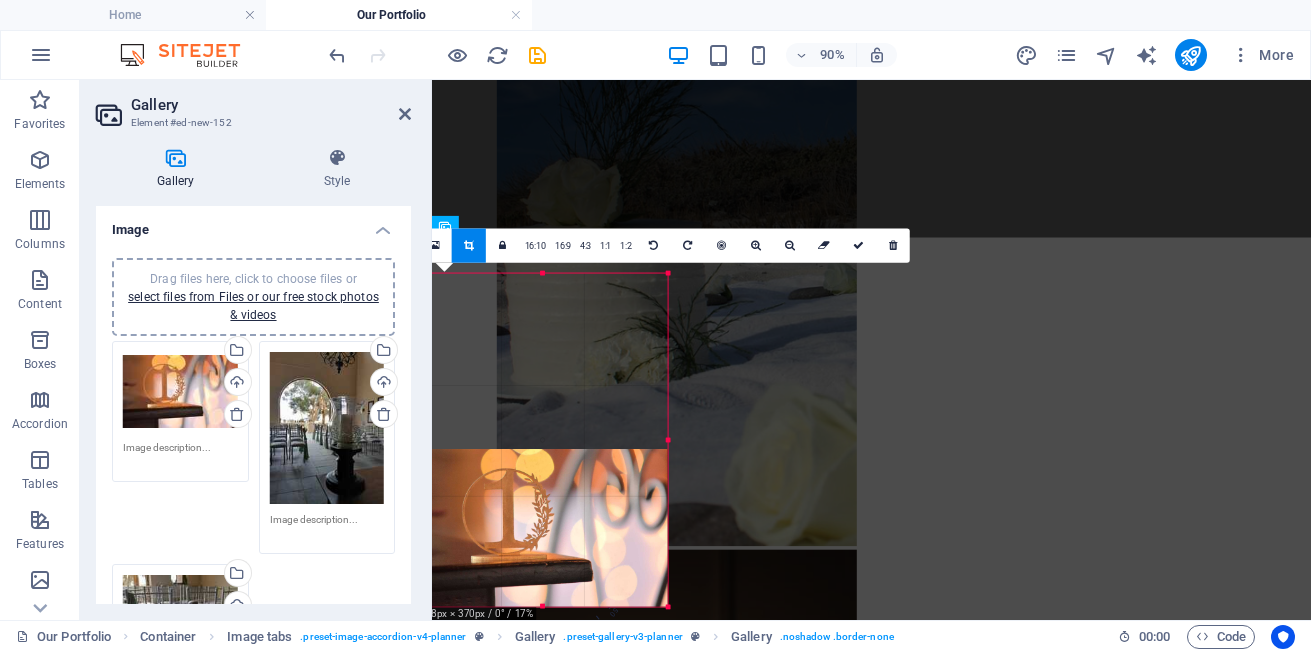 click at bounding box center [543, 528] 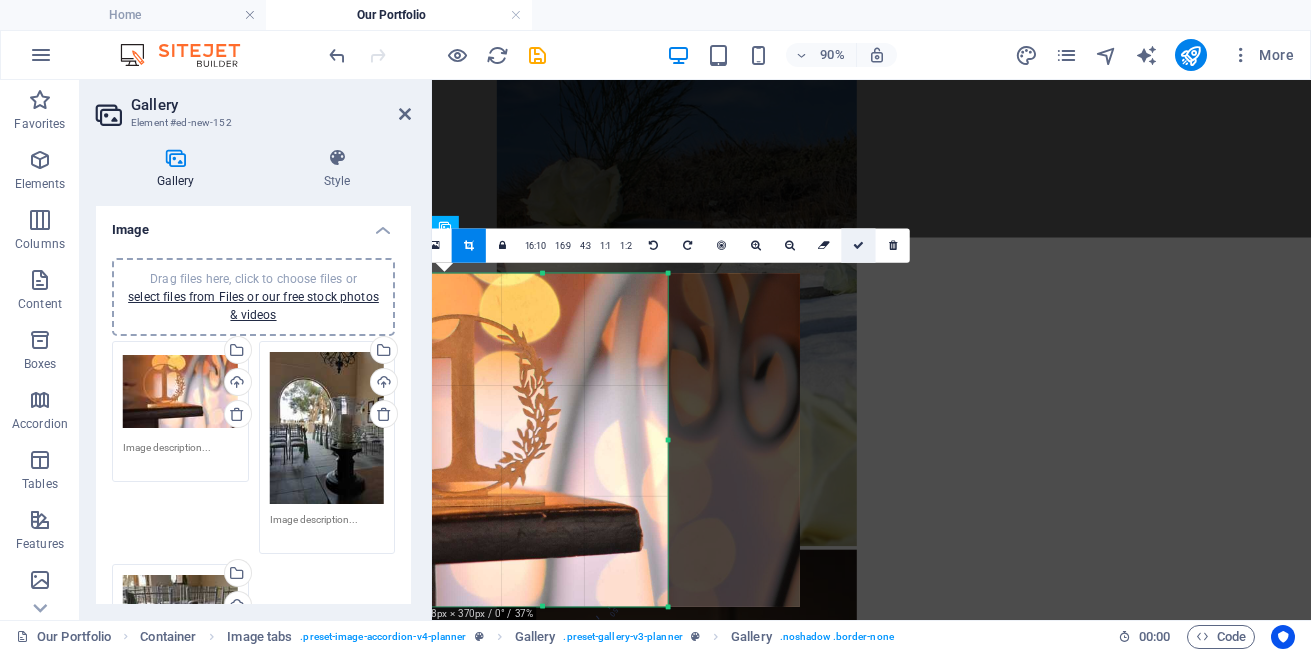 drag, startPoint x: 527, startPoint y: 304, endPoint x: 854, endPoint y: 246, distance: 332.1039 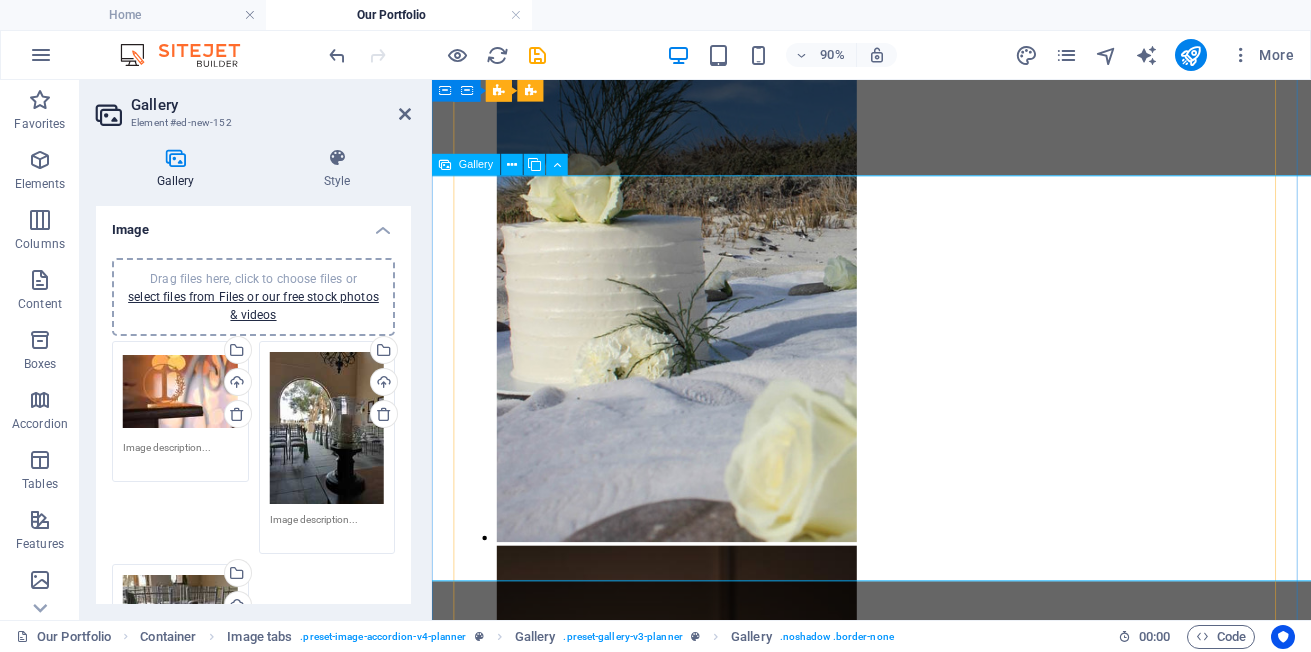 scroll, scrollTop: 2501, scrollLeft: 0, axis: vertical 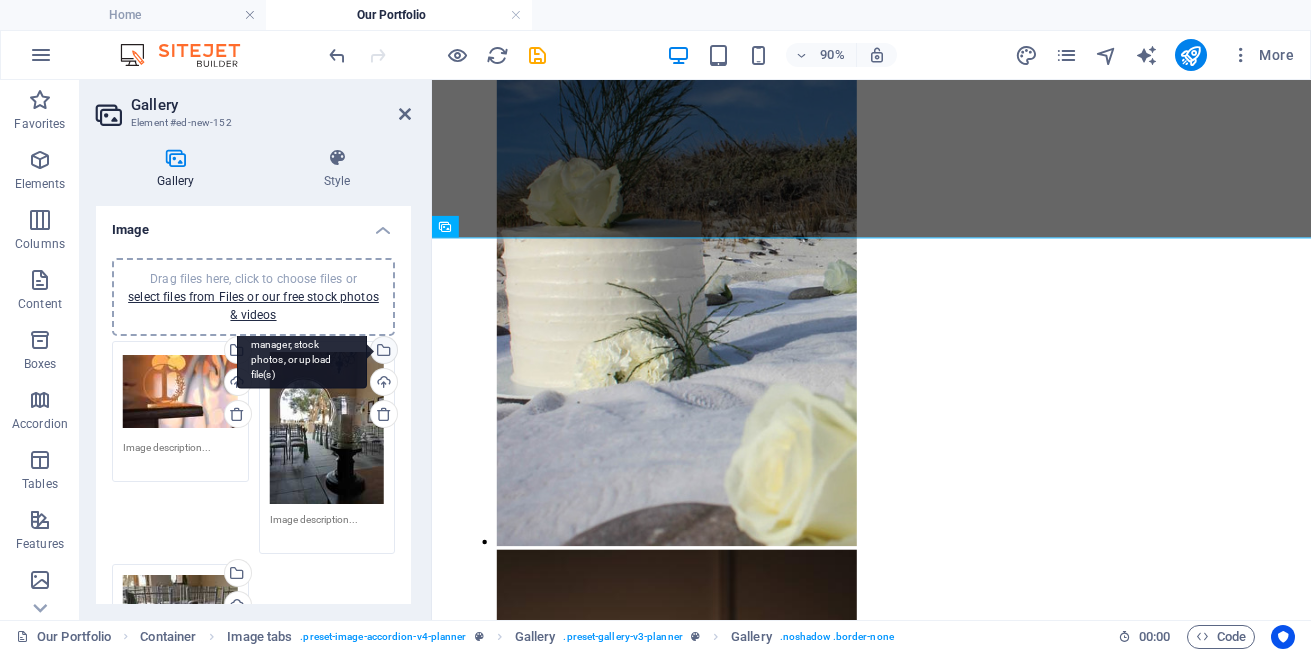 click on "Select files from the file manager, stock photos, or upload file(s)" at bounding box center [382, 352] 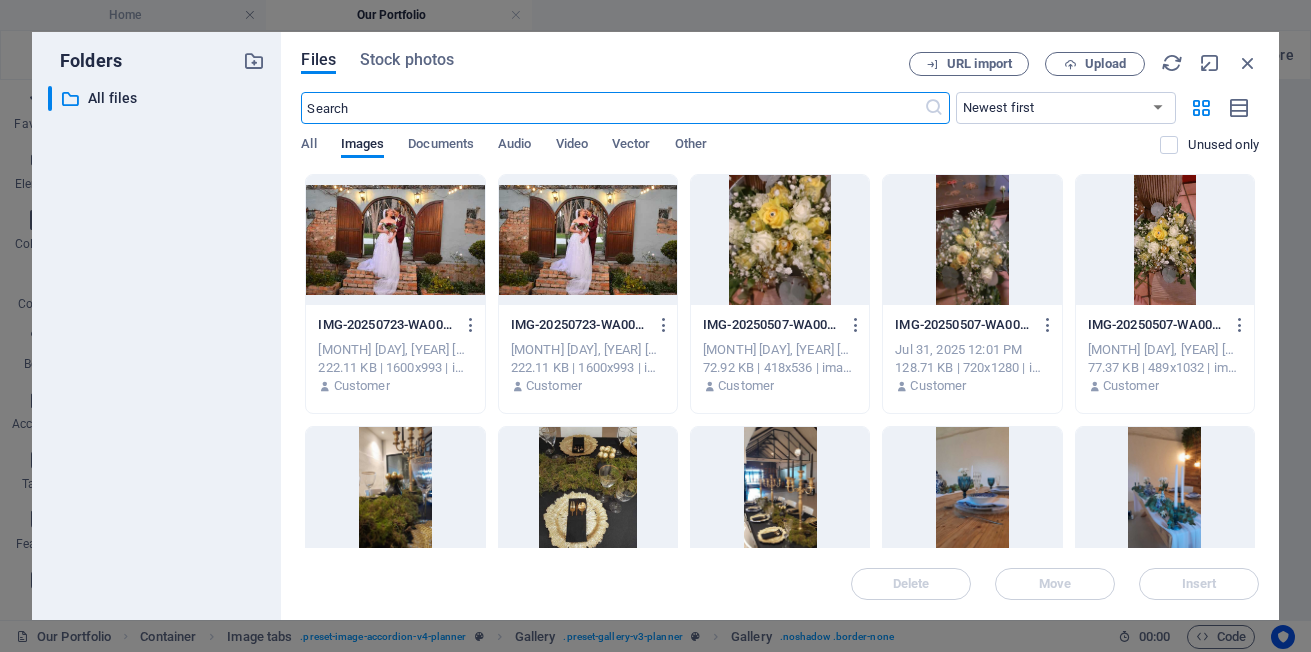 scroll, scrollTop: 2636, scrollLeft: 0, axis: vertical 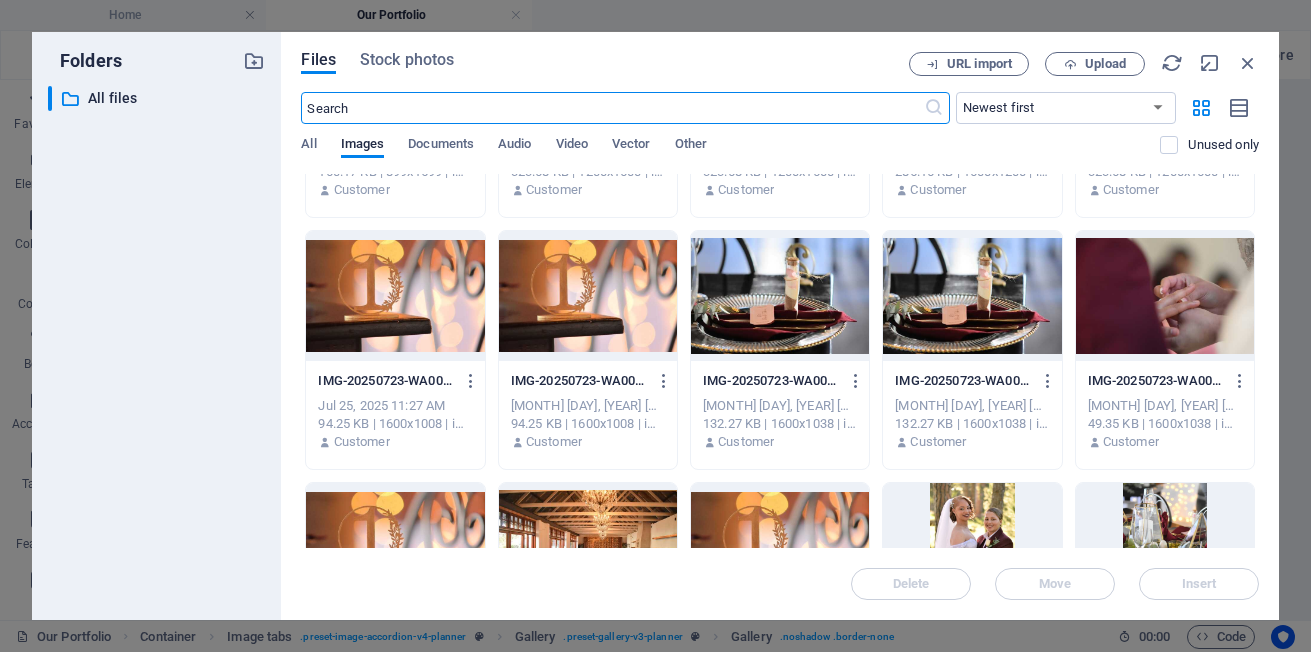 click at bounding box center [972, 44] 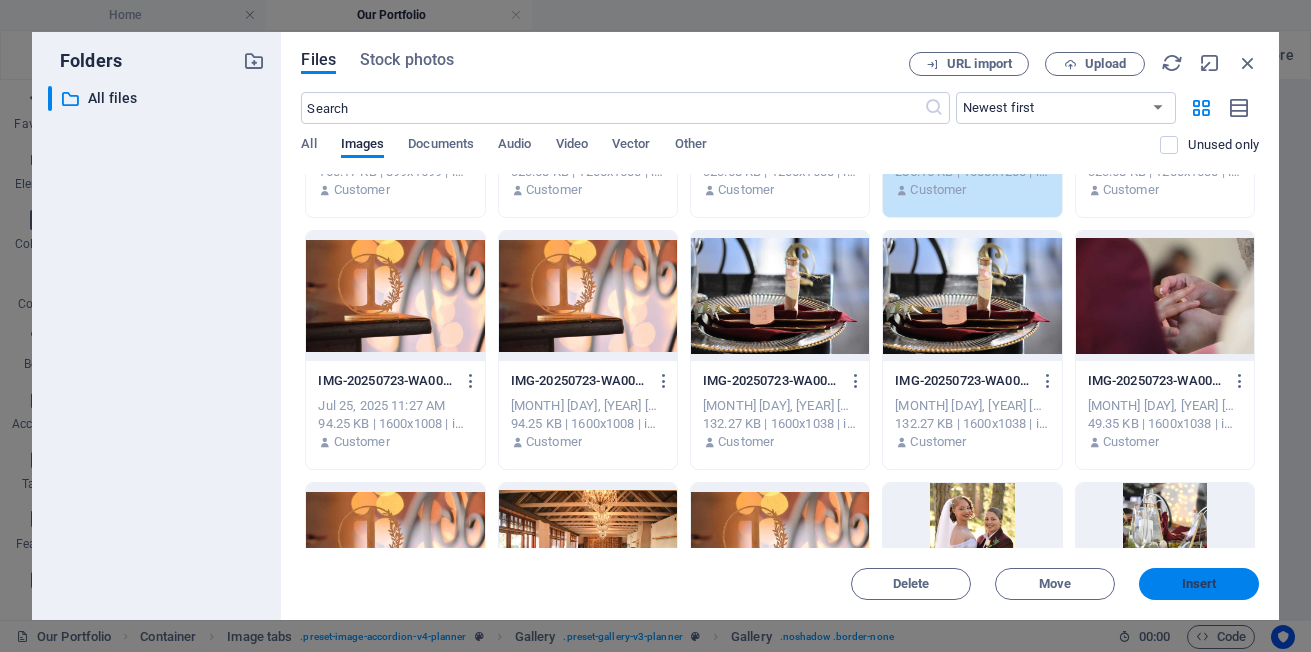 drag, startPoint x: 1213, startPoint y: 577, endPoint x: 701, endPoint y: 443, distance: 529.24475 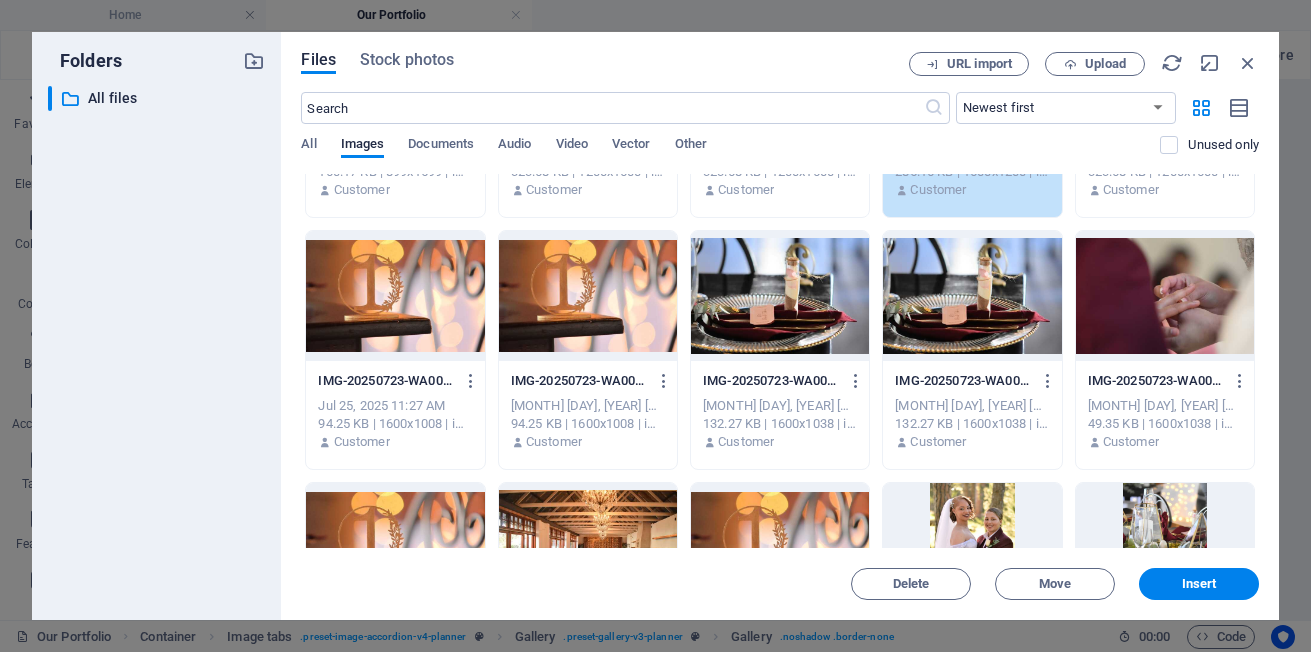 scroll, scrollTop: 2501, scrollLeft: 0, axis: vertical 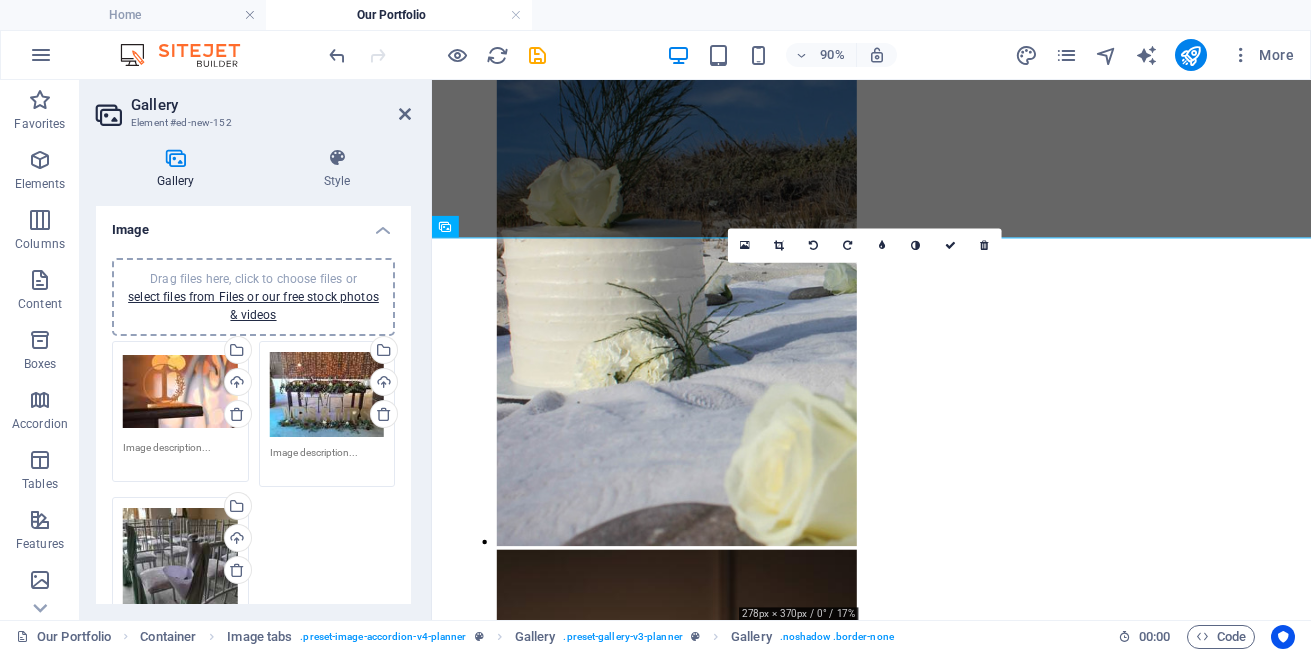click at bounding box center [779, 246] 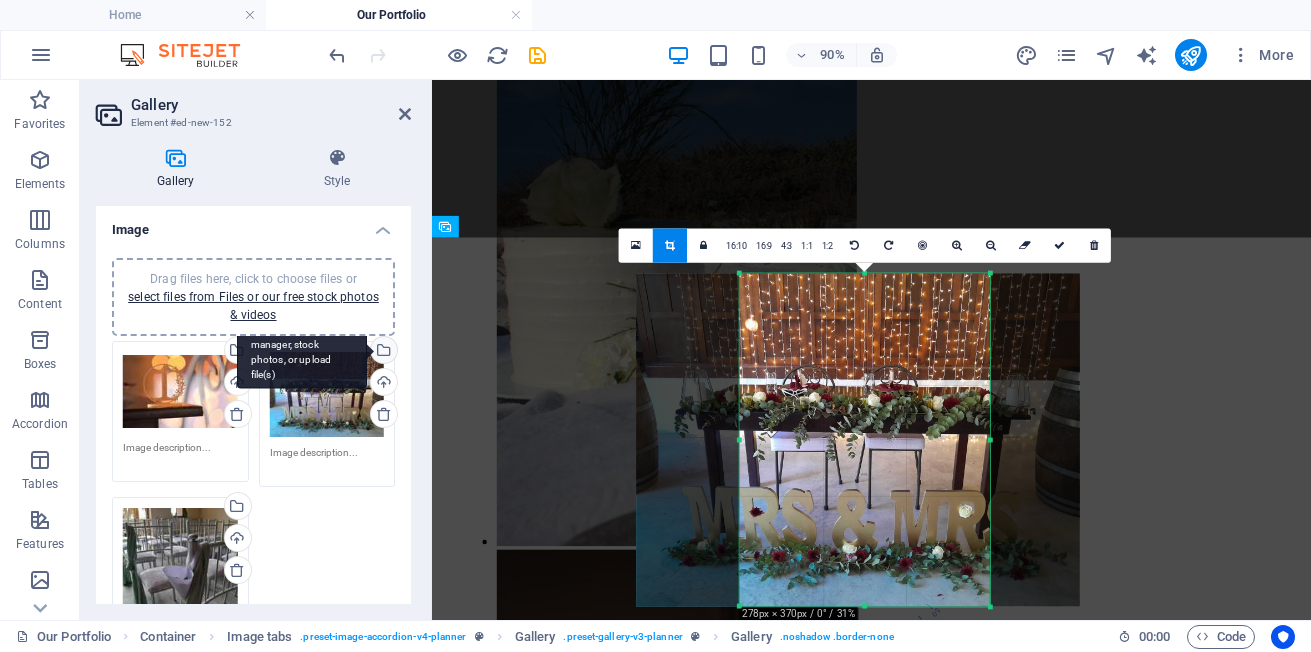 click on "Select files from the file manager, stock photos, or upload file(s)" at bounding box center (382, 352) 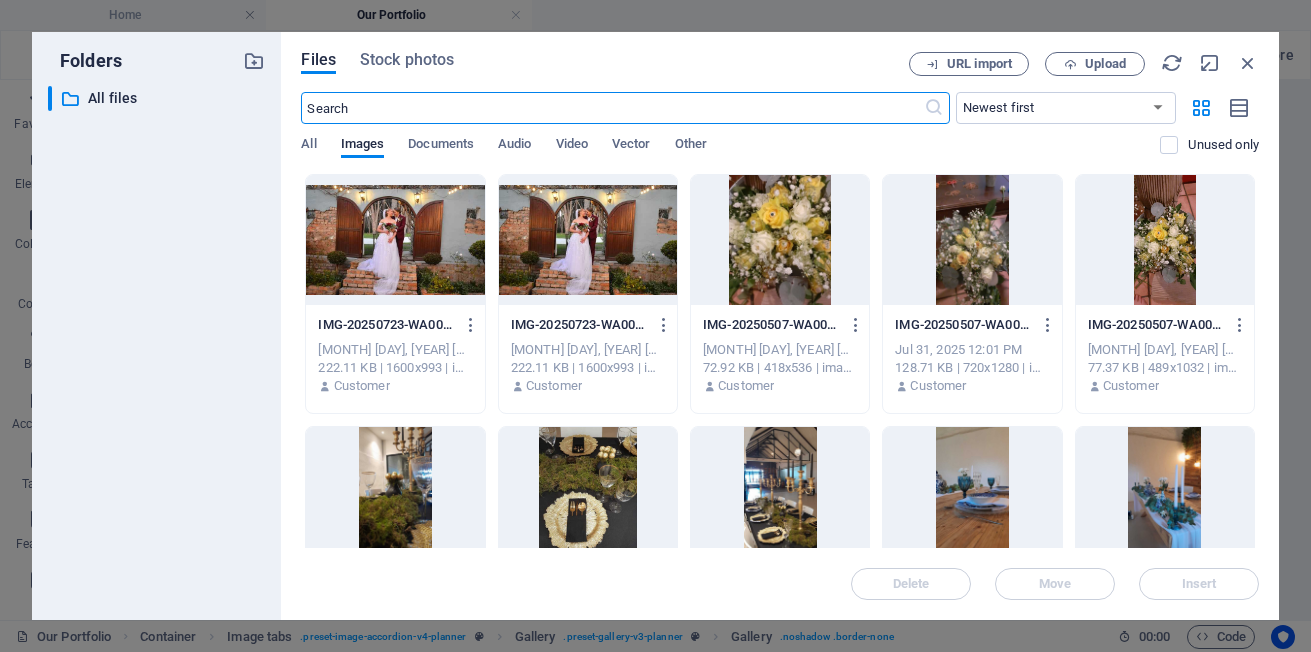scroll, scrollTop: 2636, scrollLeft: 0, axis: vertical 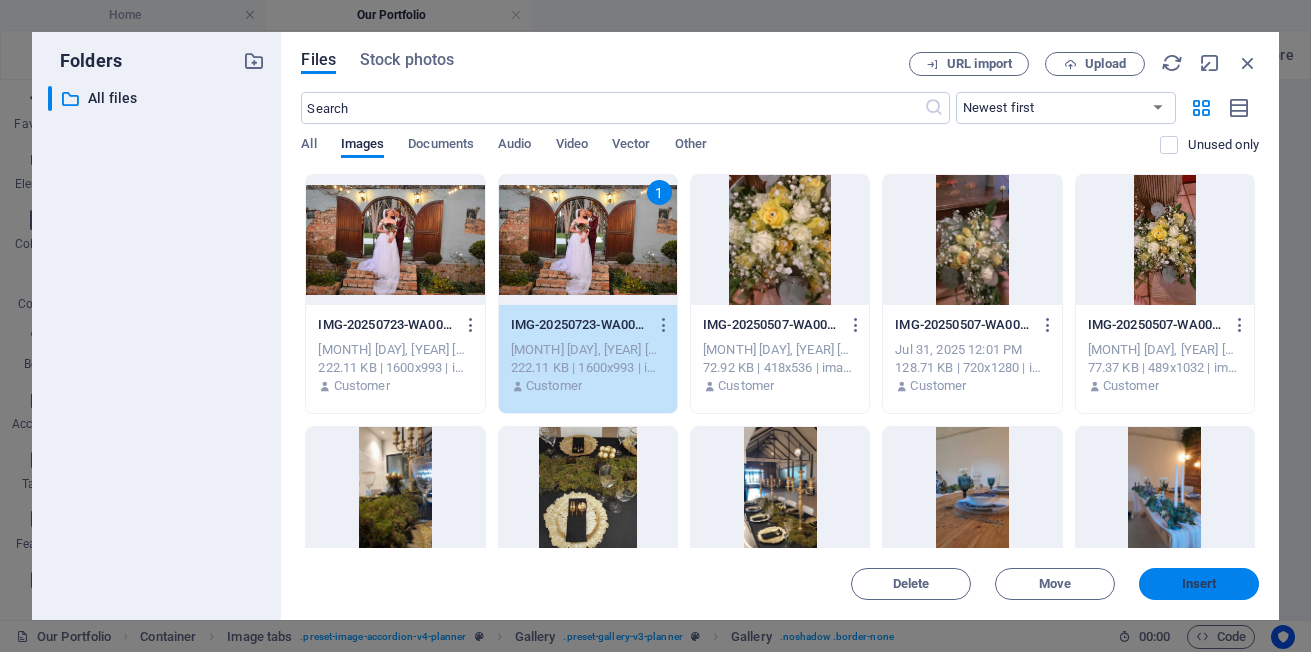 drag, startPoint x: 1226, startPoint y: 577, endPoint x: 883, endPoint y: 551, distance: 343.984 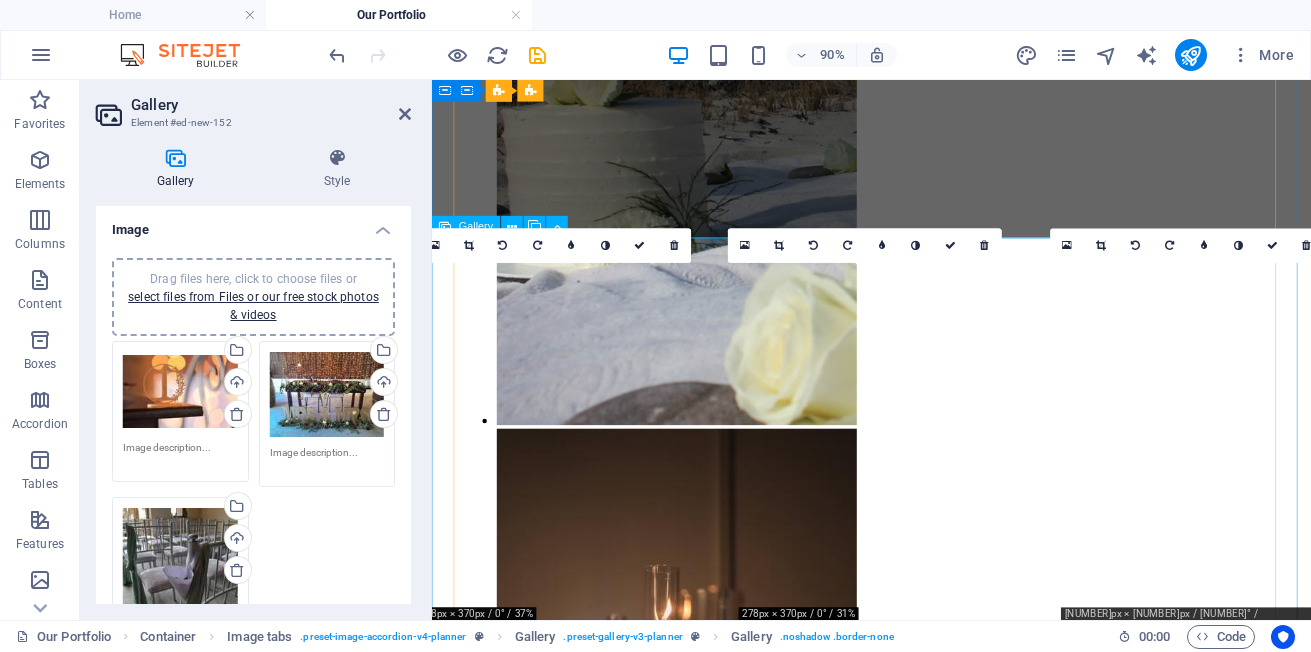 scroll, scrollTop: 2501, scrollLeft: 0, axis: vertical 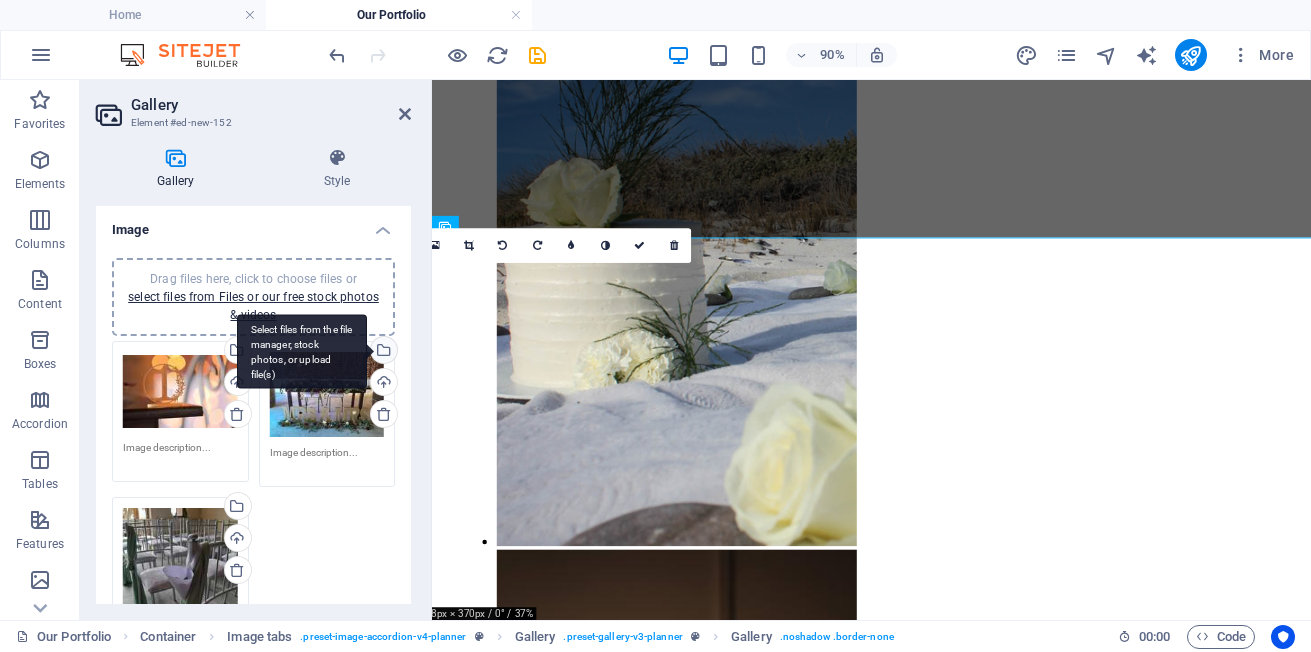click on "Select files from the file manager, stock photos, or upload file(s)" at bounding box center (302, 351) 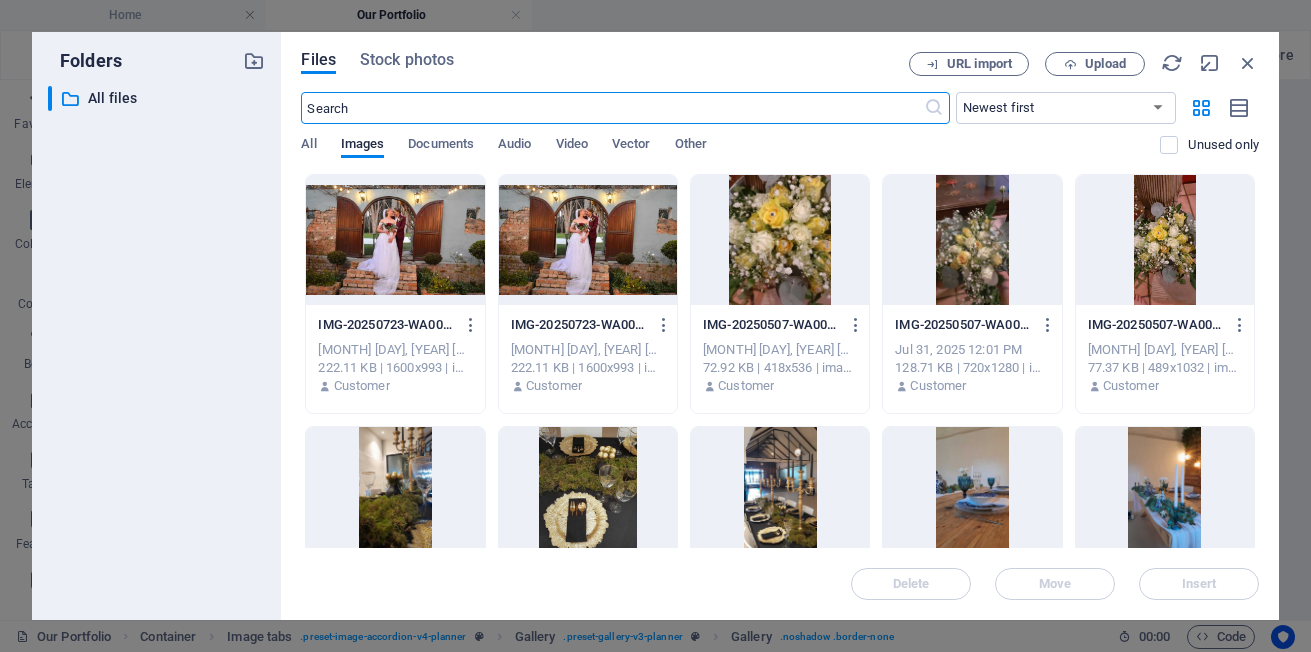 scroll, scrollTop: 2636, scrollLeft: 0, axis: vertical 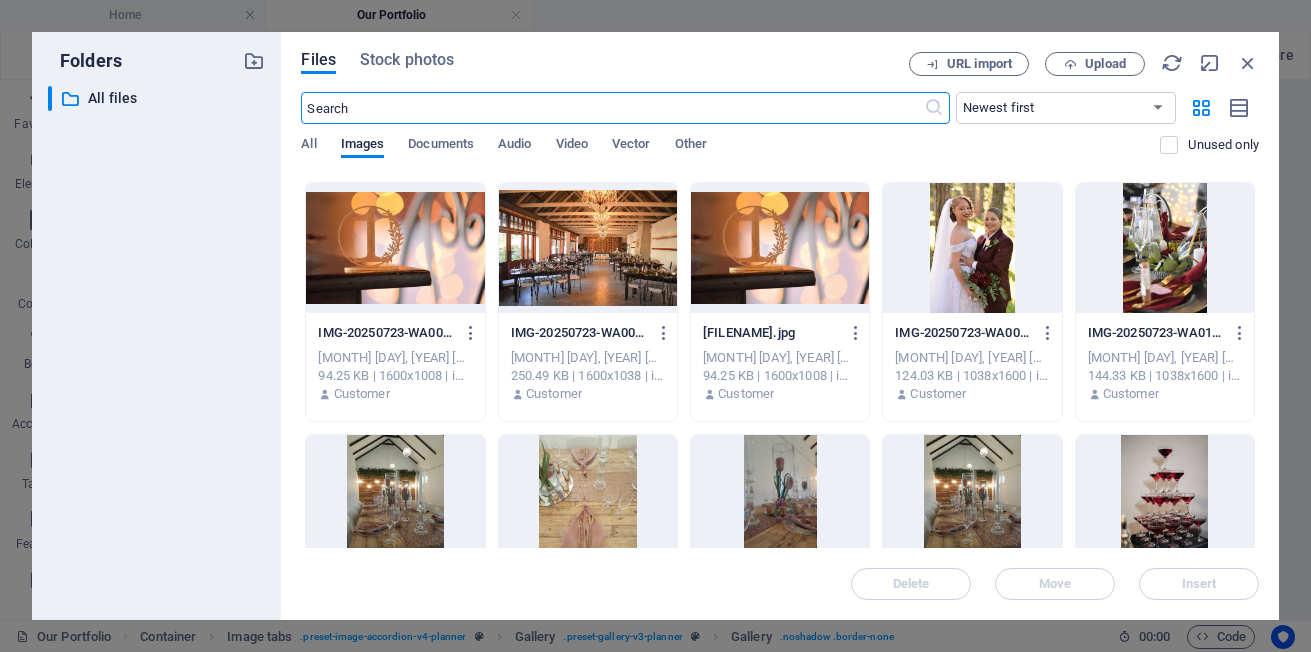 click at bounding box center (780, -4) 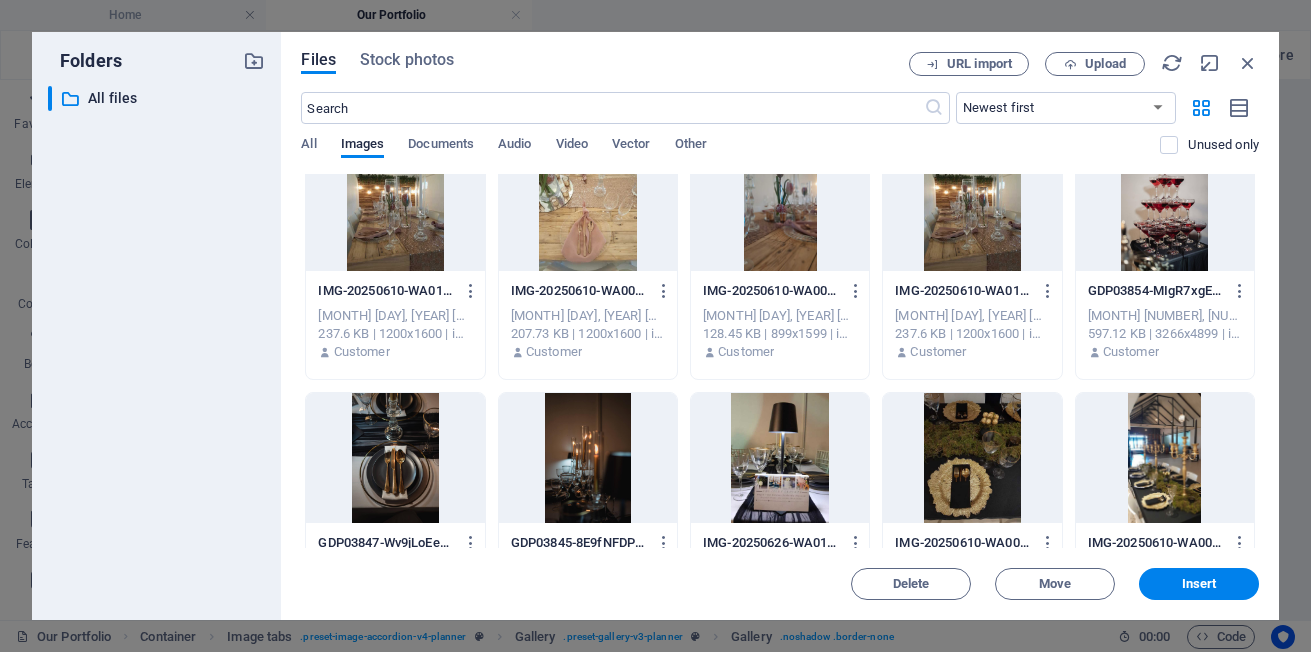 scroll, scrollTop: 1300, scrollLeft: 0, axis: vertical 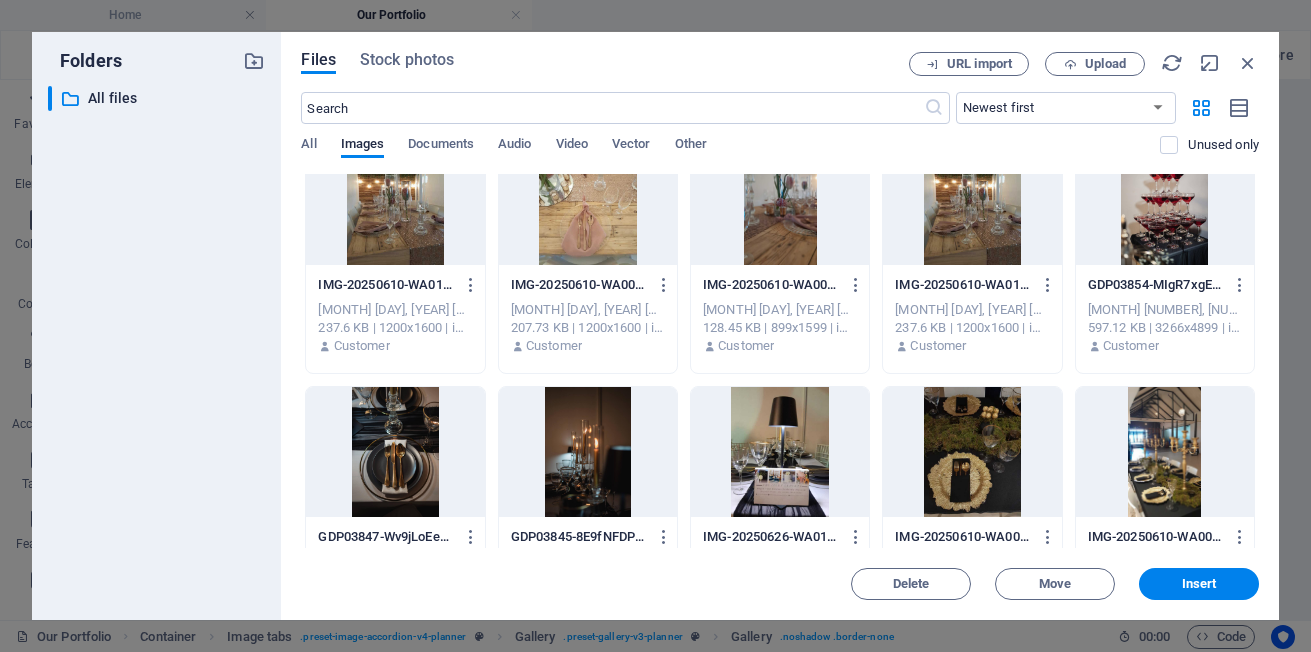 click at bounding box center [1165, -52] 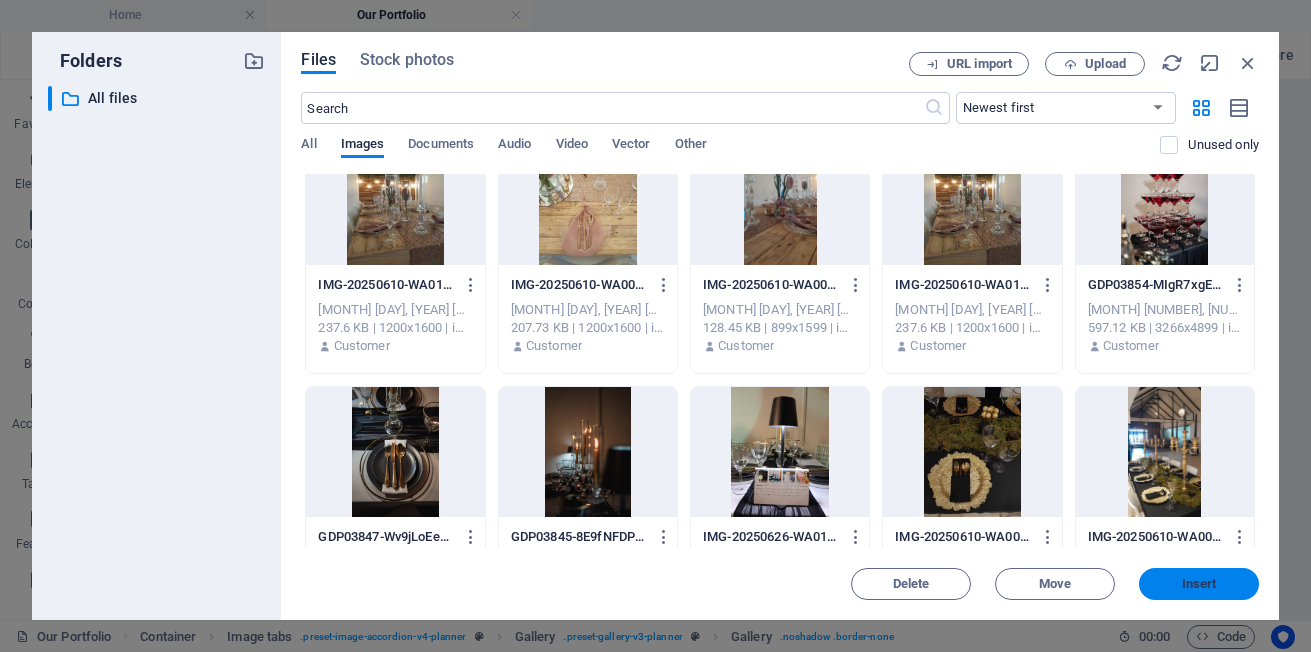 click on "Insert" at bounding box center [1199, 584] 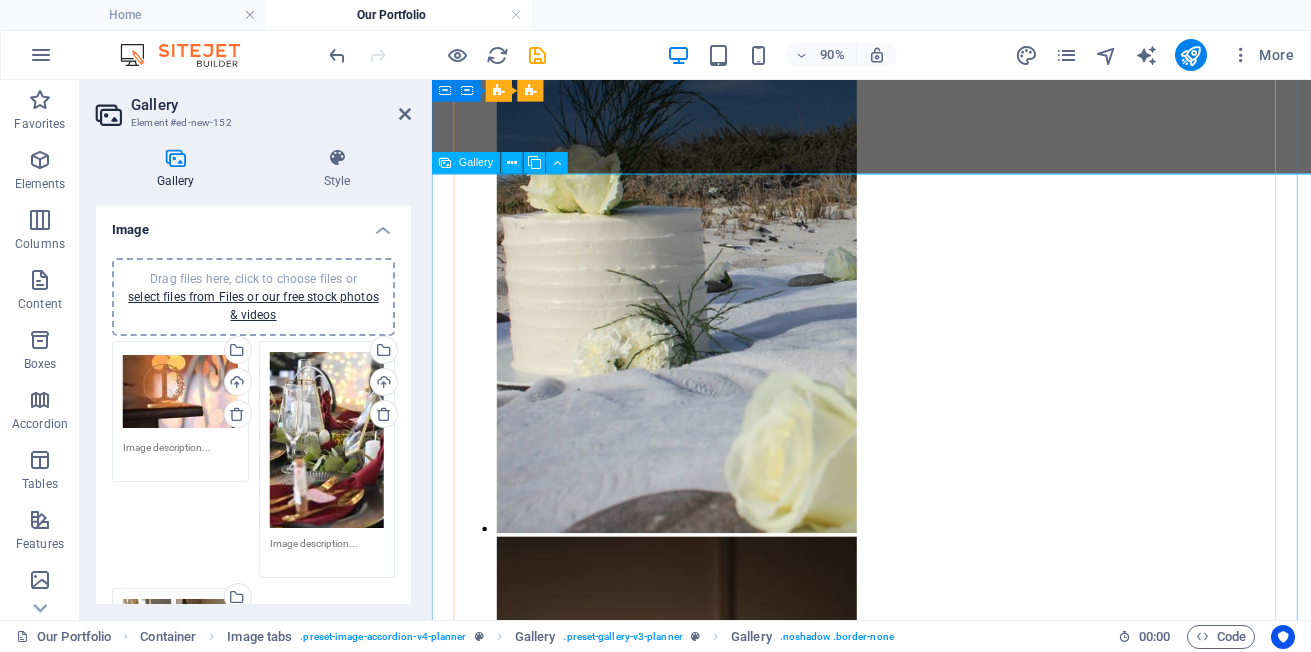 scroll, scrollTop: 2501, scrollLeft: 0, axis: vertical 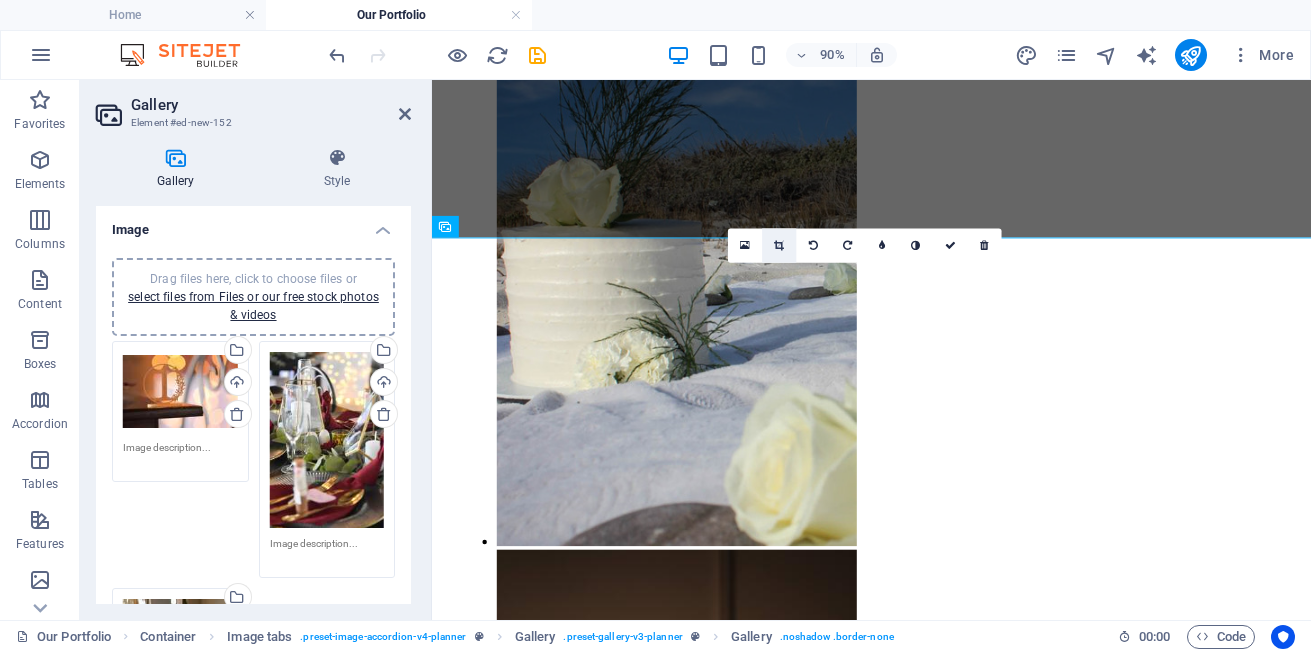 click at bounding box center (779, 246) 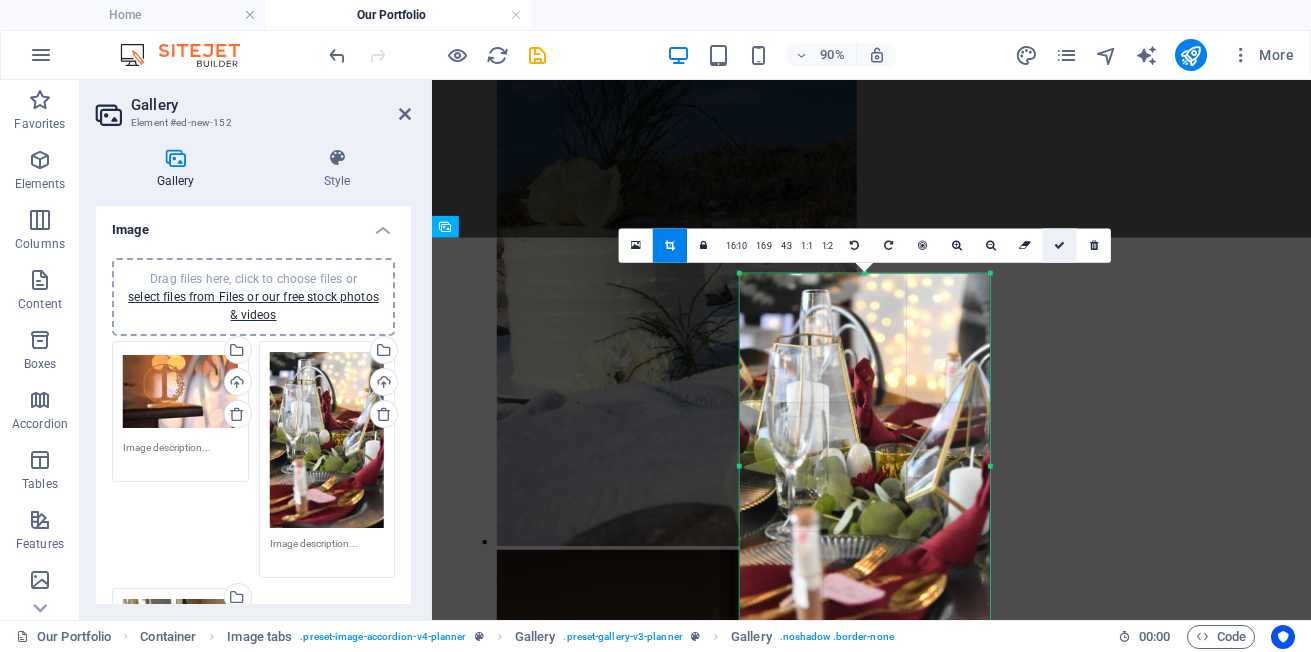 click at bounding box center [1060, 246] 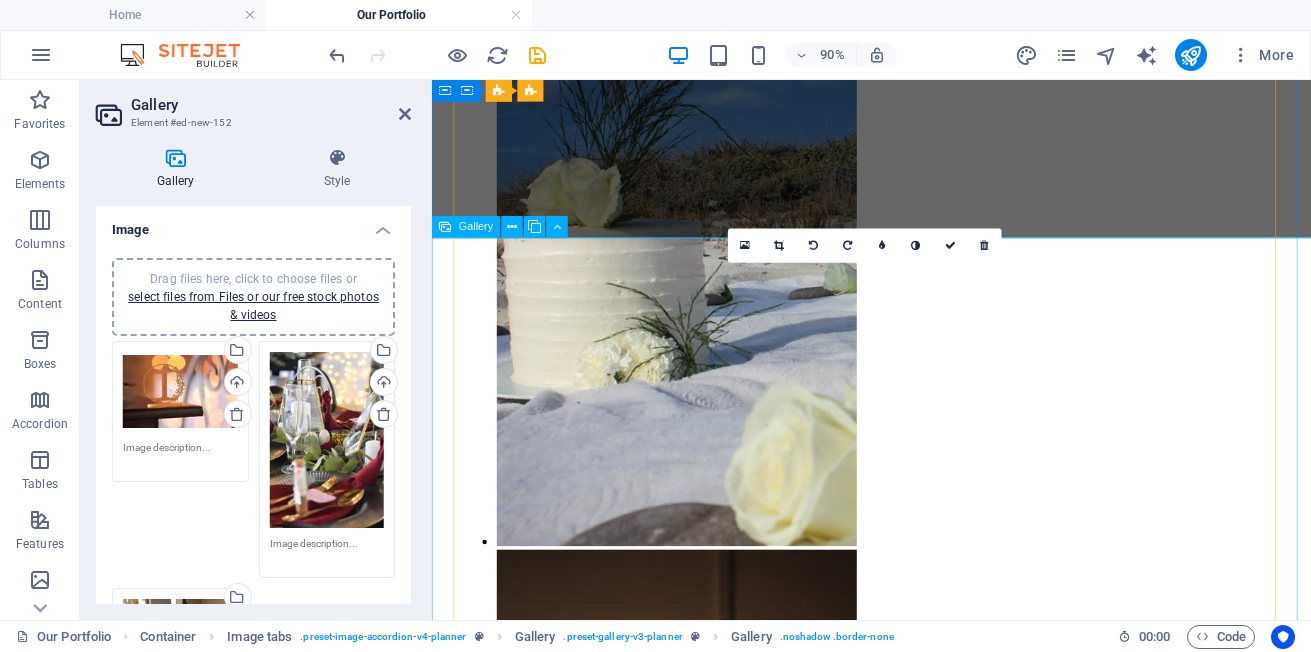 scroll, scrollTop: 2401, scrollLeft: 0, axis: vertical 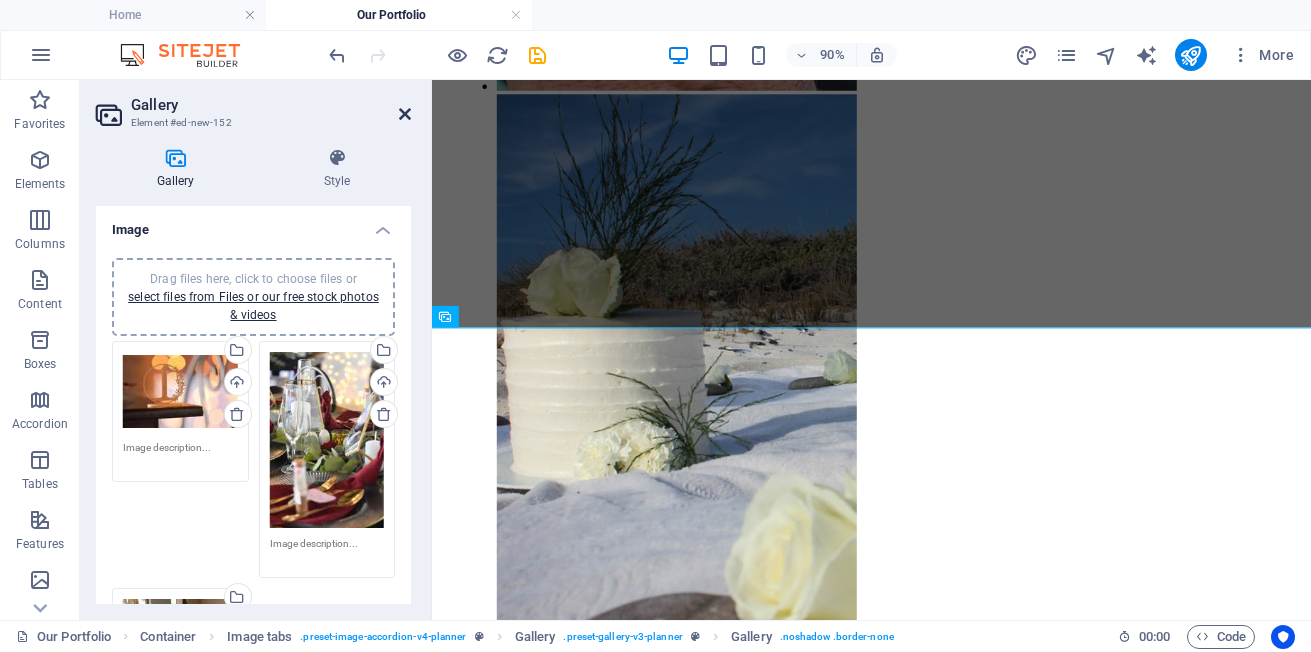 drag, startPoint x: 320, startPoint y: 39, endPoint x: 404, endPoint y: 114, distance: 112.60995 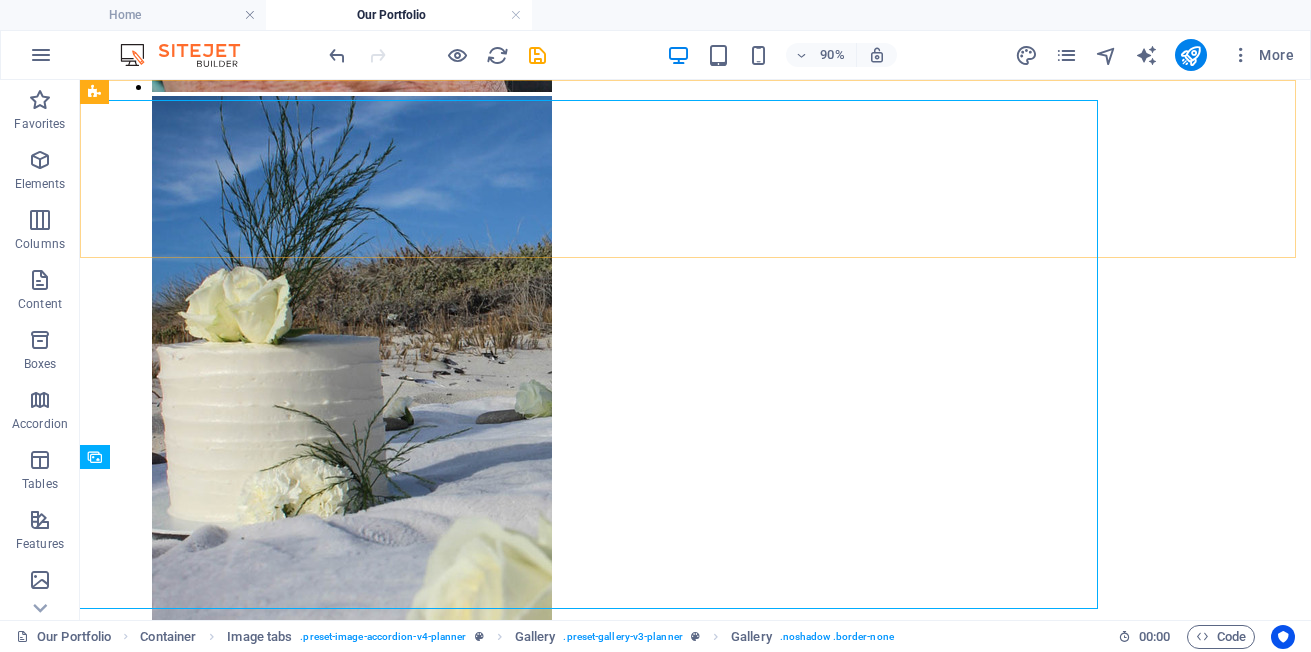 scroll, scrollTop: 2656, scrollLeft: 0, axis: vertical 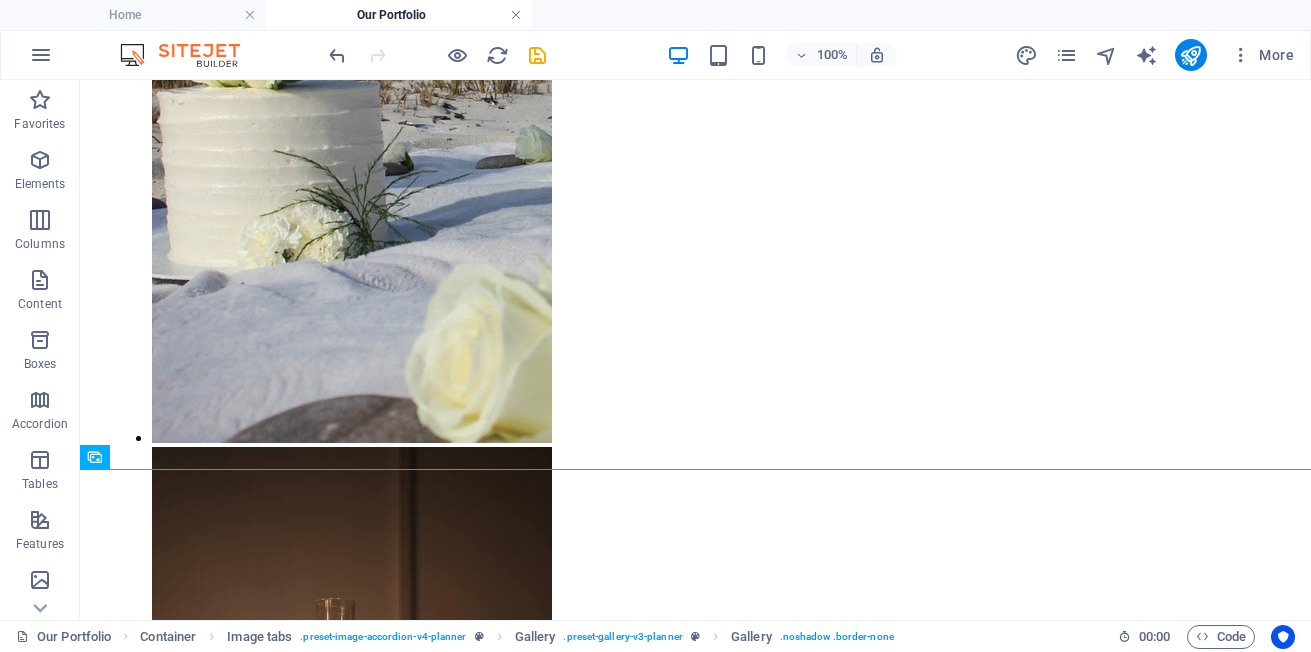 click at bounding box center [516, 15] 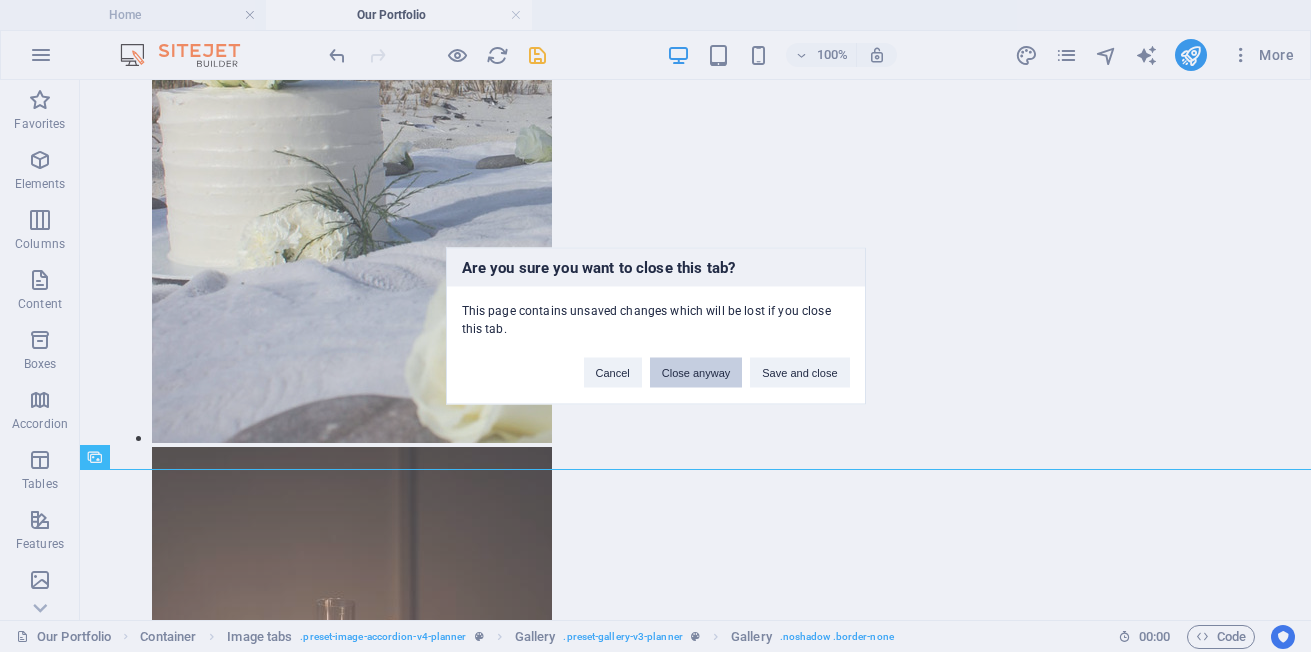 click on "Close anyway" at bounding box center [696, 373] 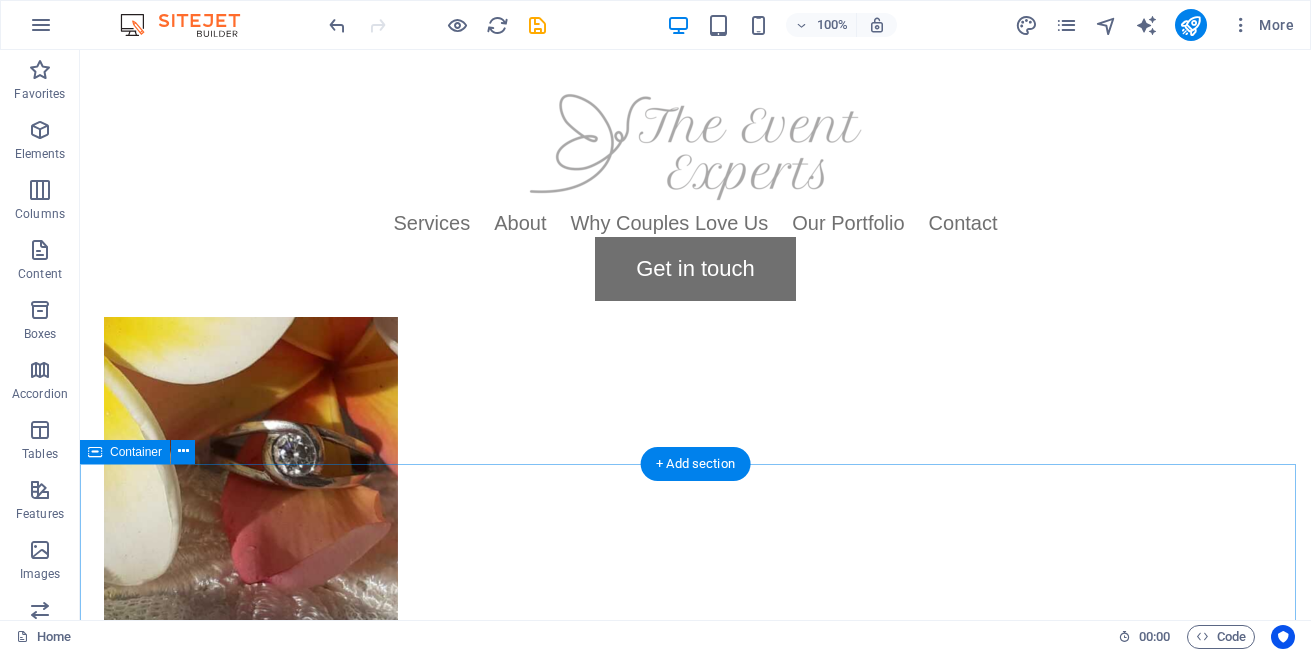 scroll, scrollTop: 1035, scrollLeft: 0, axis: vertical 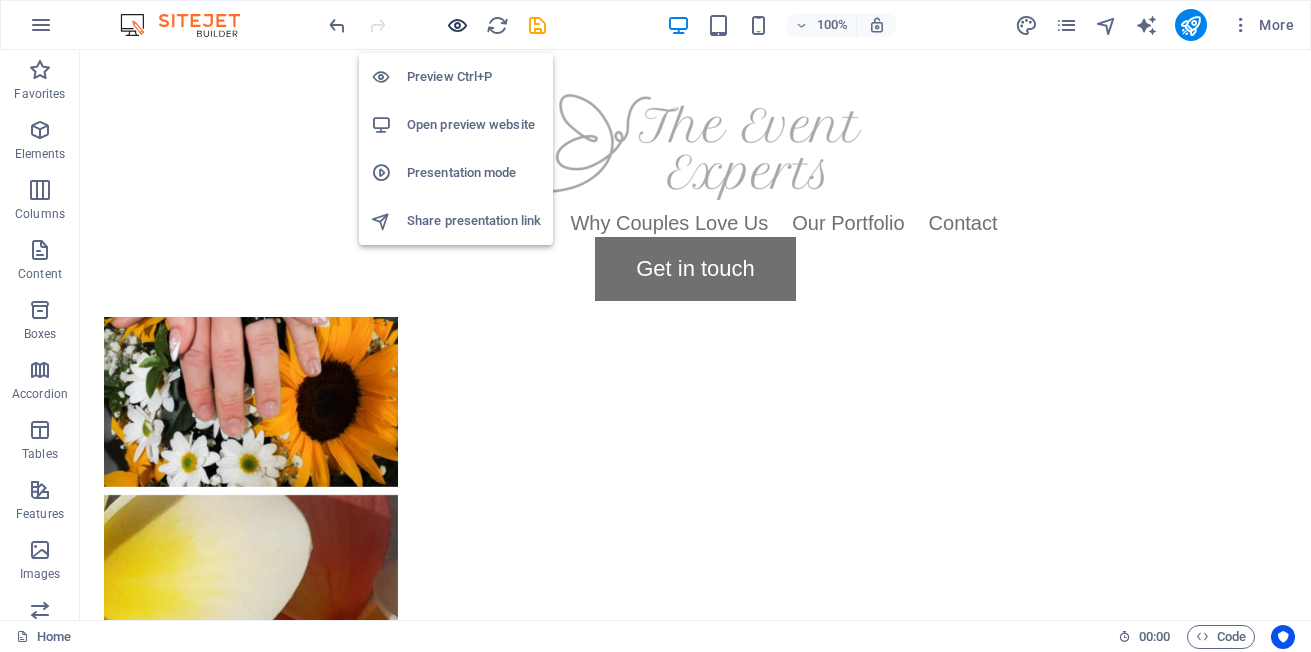 click at bounding box center [457, 25] 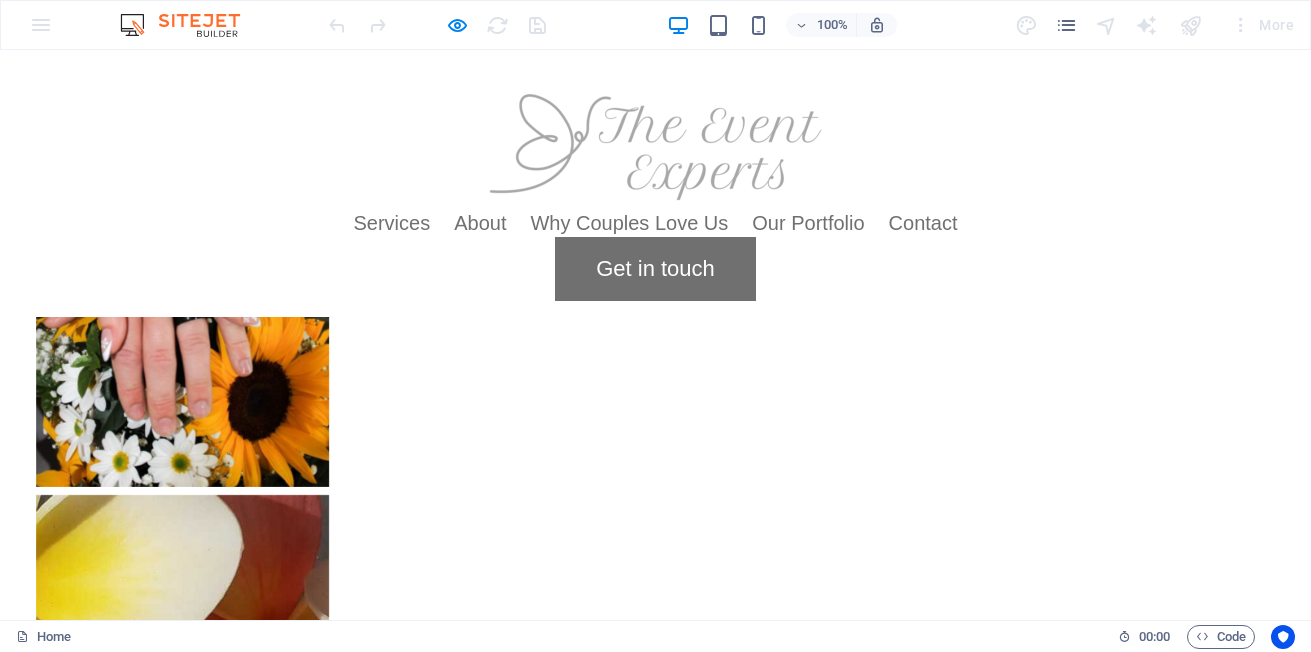 click on "Our Portfolio" at bounding box center (808, 223) 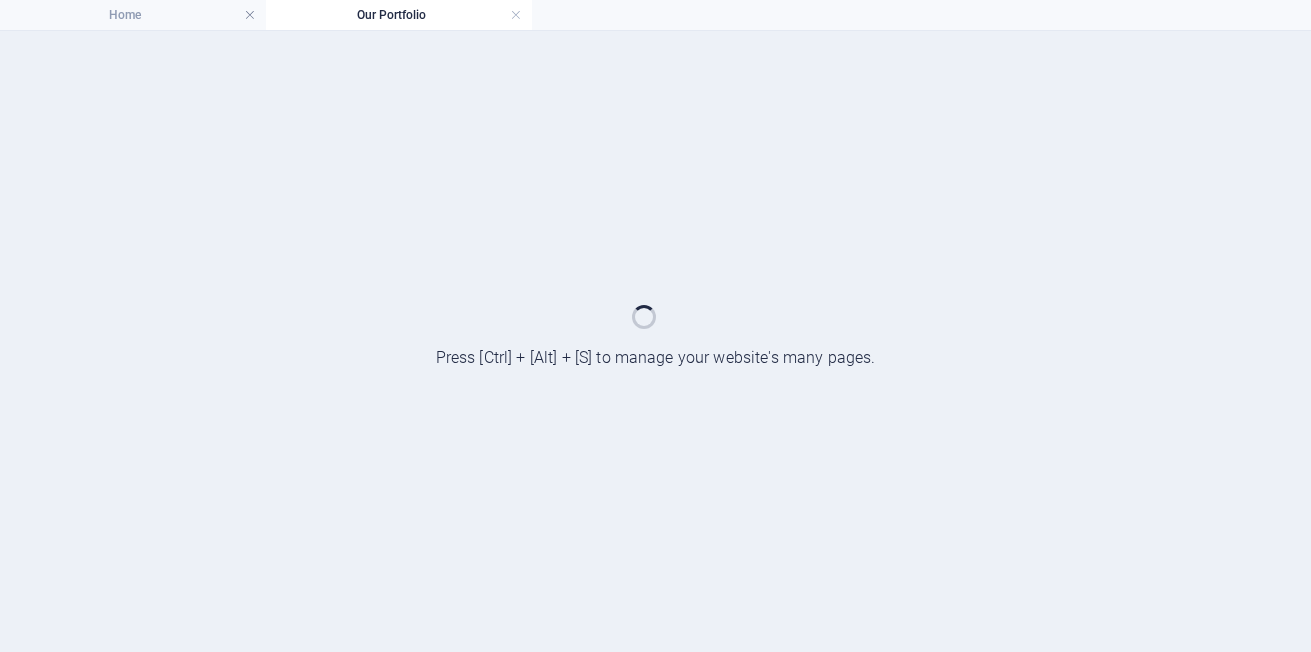 scroll, scrollTop: 0, scrollLeft: 0, axis: both 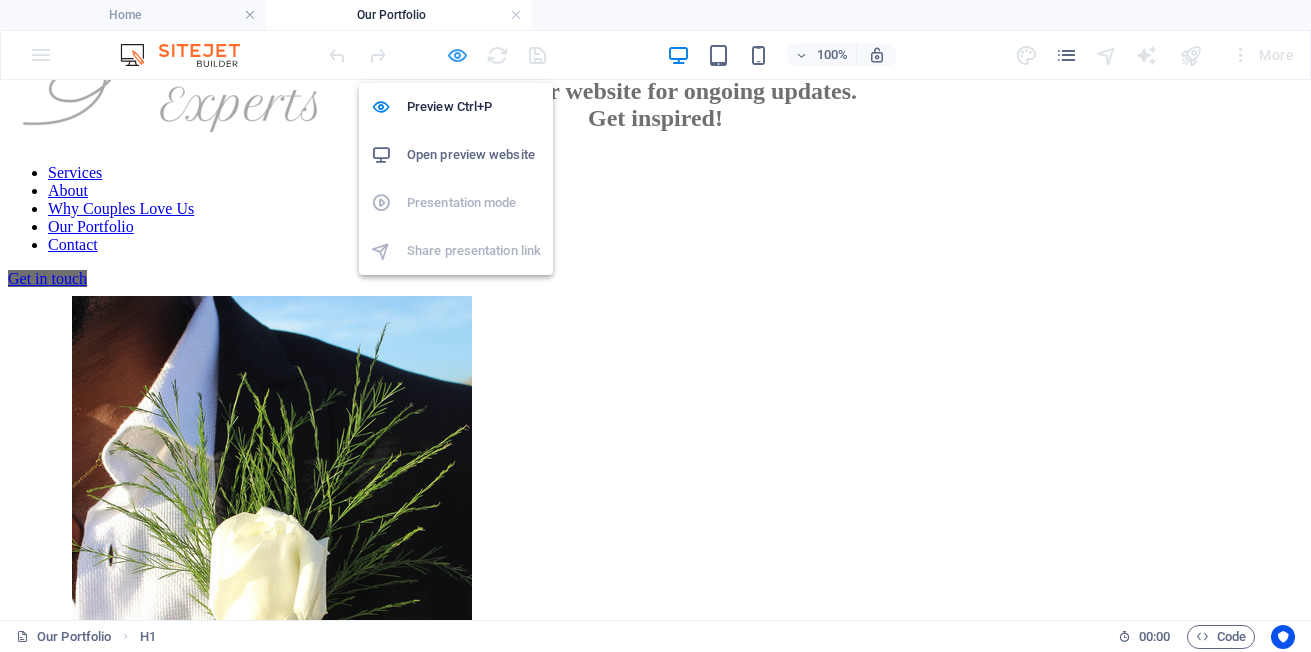click at bounding box center (457, 55) 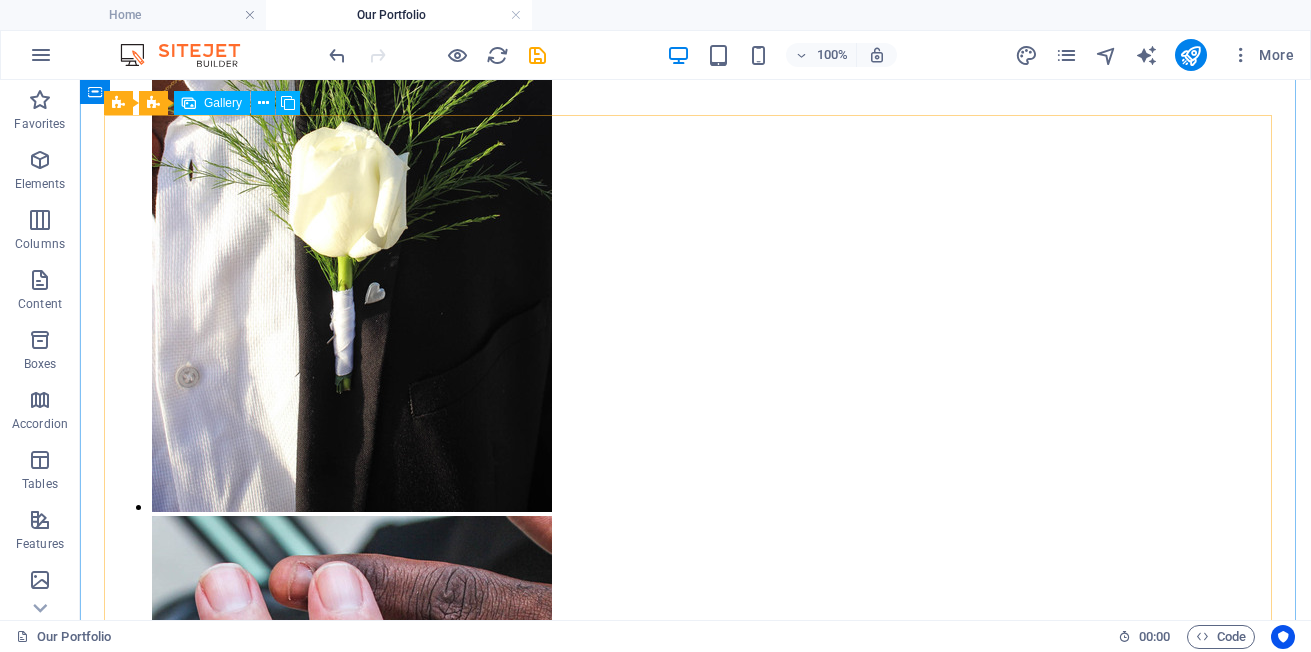 scroll, scrollTop: 1390, scrollLeft: 0, axis: vertical 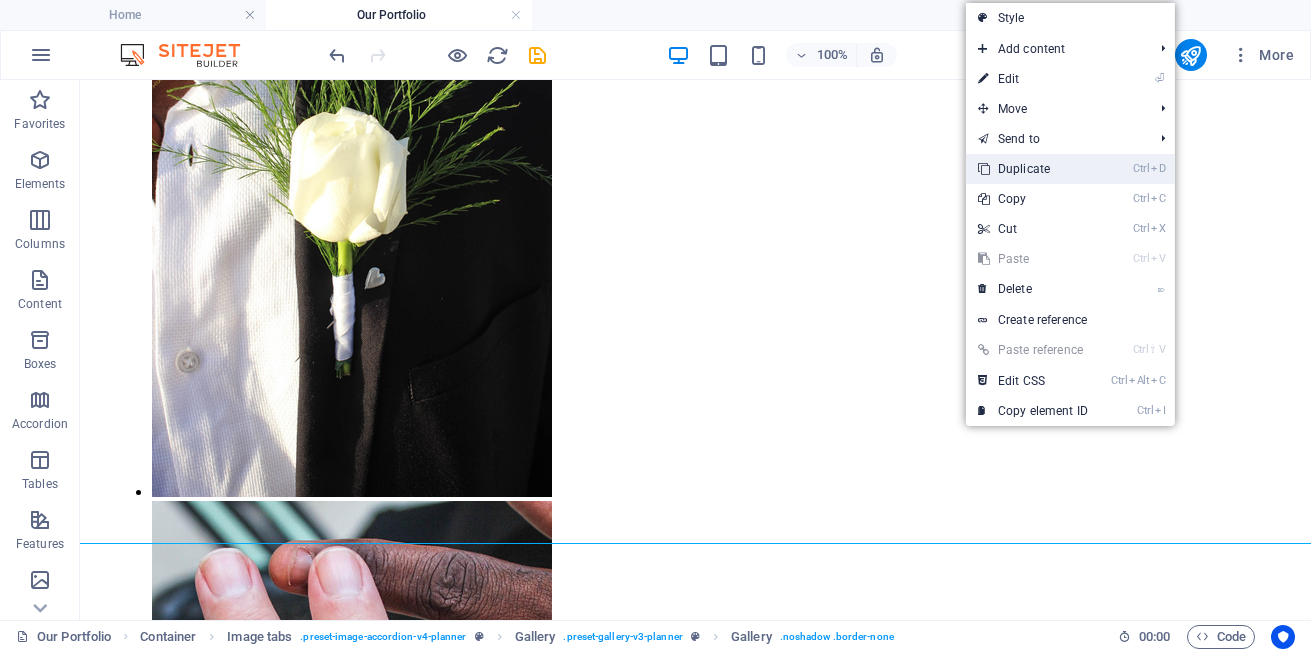 click on "Ctrl D  Duplicate" at bounding box center (1033, 169) 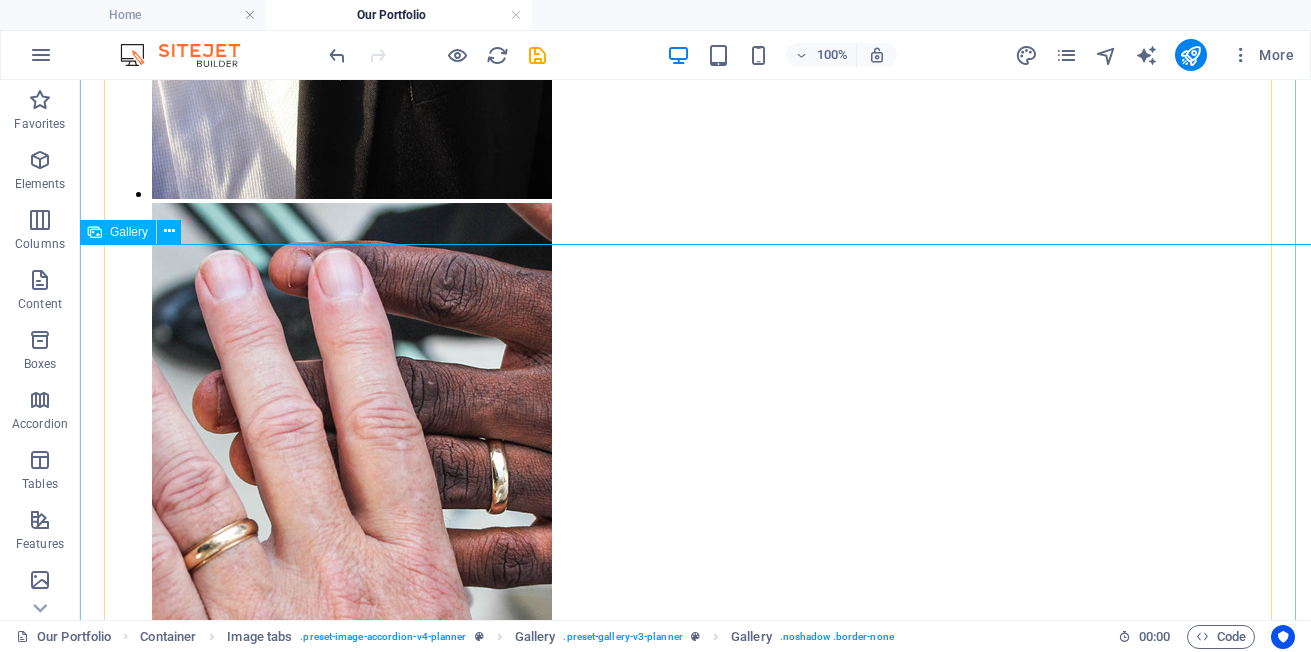 scroll, scrollTop: 1690, scrollLeft: 0, axis: vertical 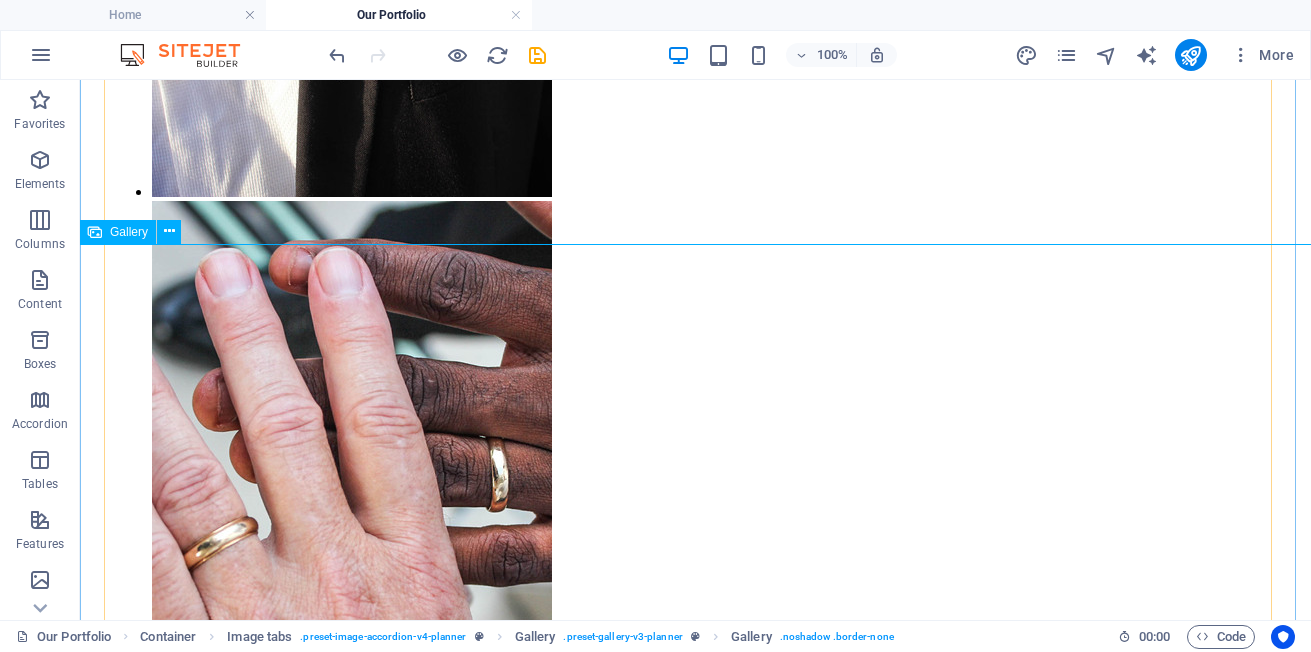 click at bounding box center [352, 1713] 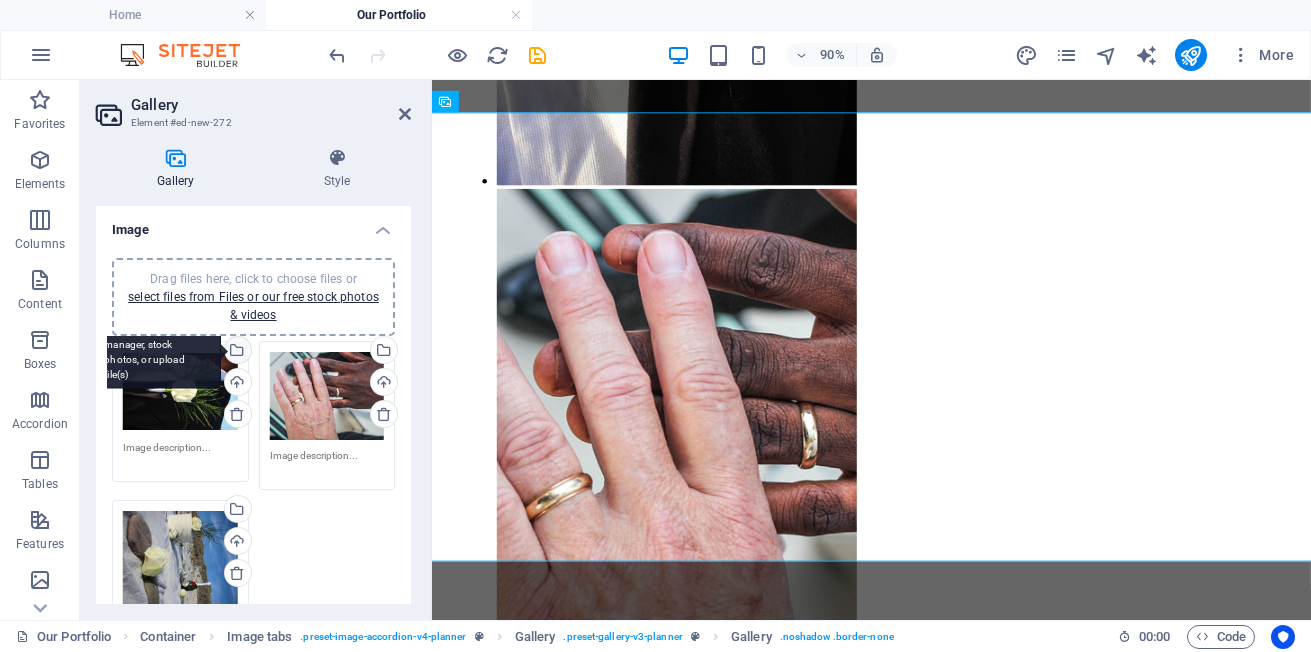 click on "Select files from the file manager, stock photos, or upload file(s)" at bounding box center [156, 351] 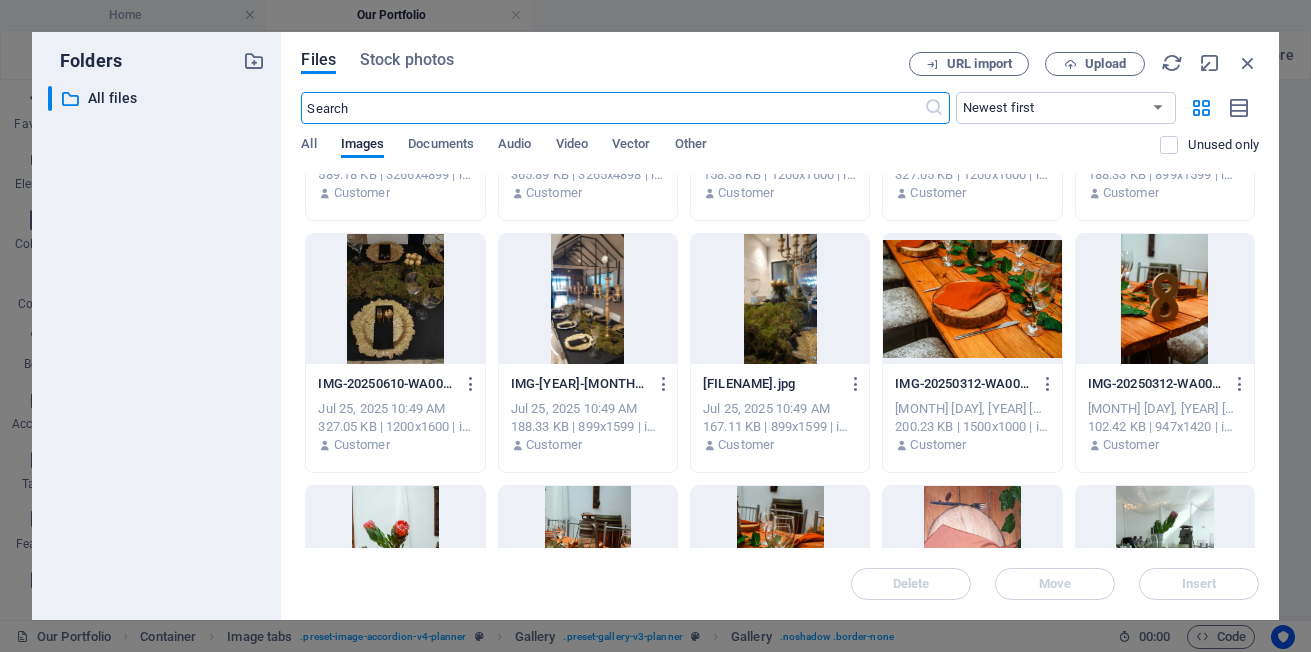 scroll, scrollTop: 1700, scrollLeft: 0, axis: vertical 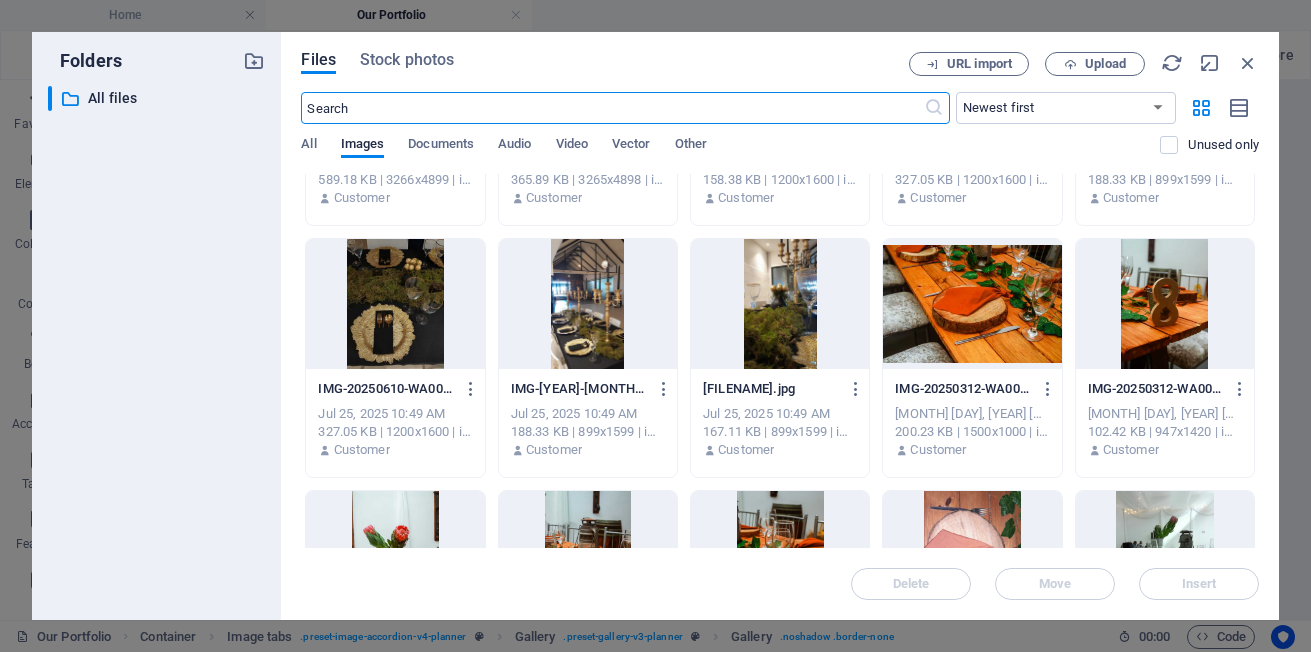 click at bounding box center (588, 52) 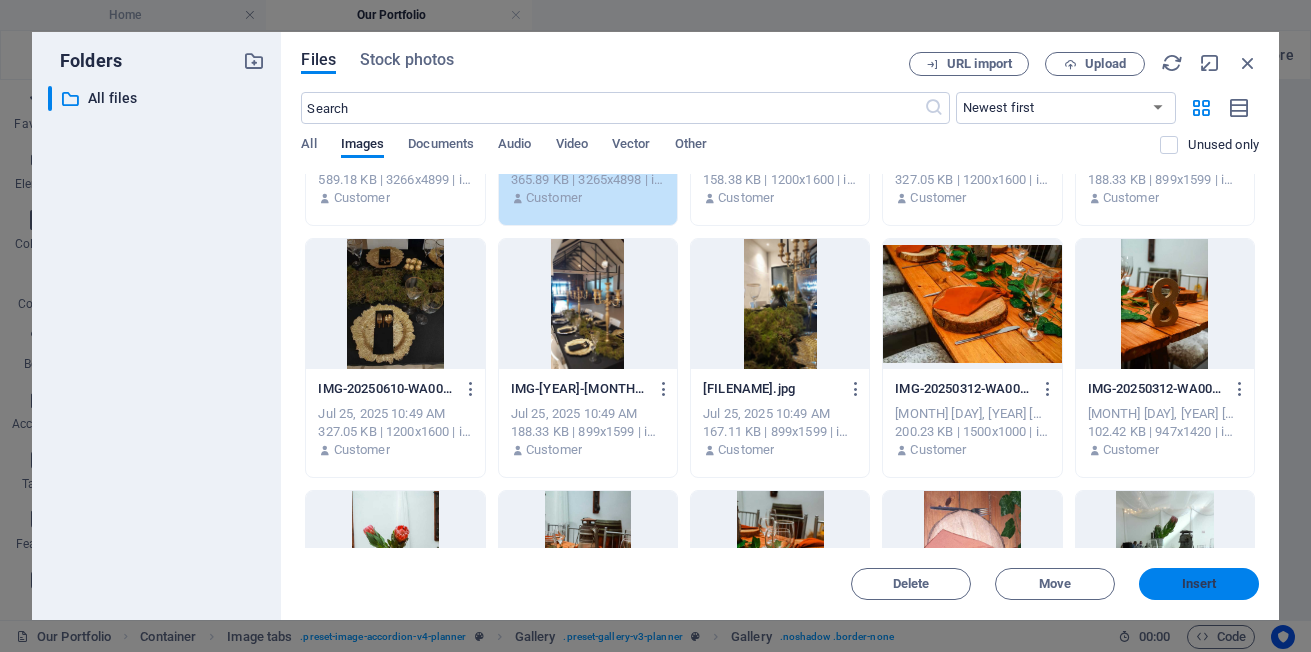 click on "Insert" at bounding box center [1199, 584] 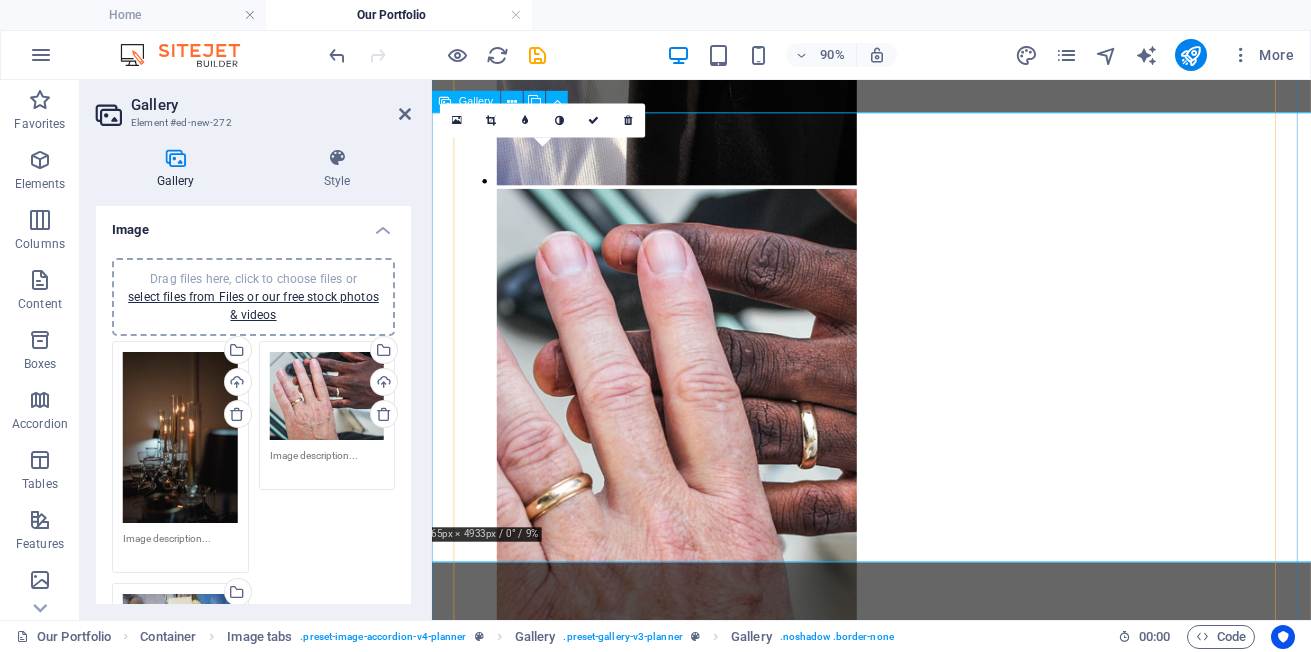 click at bounding box center [578, 1525] 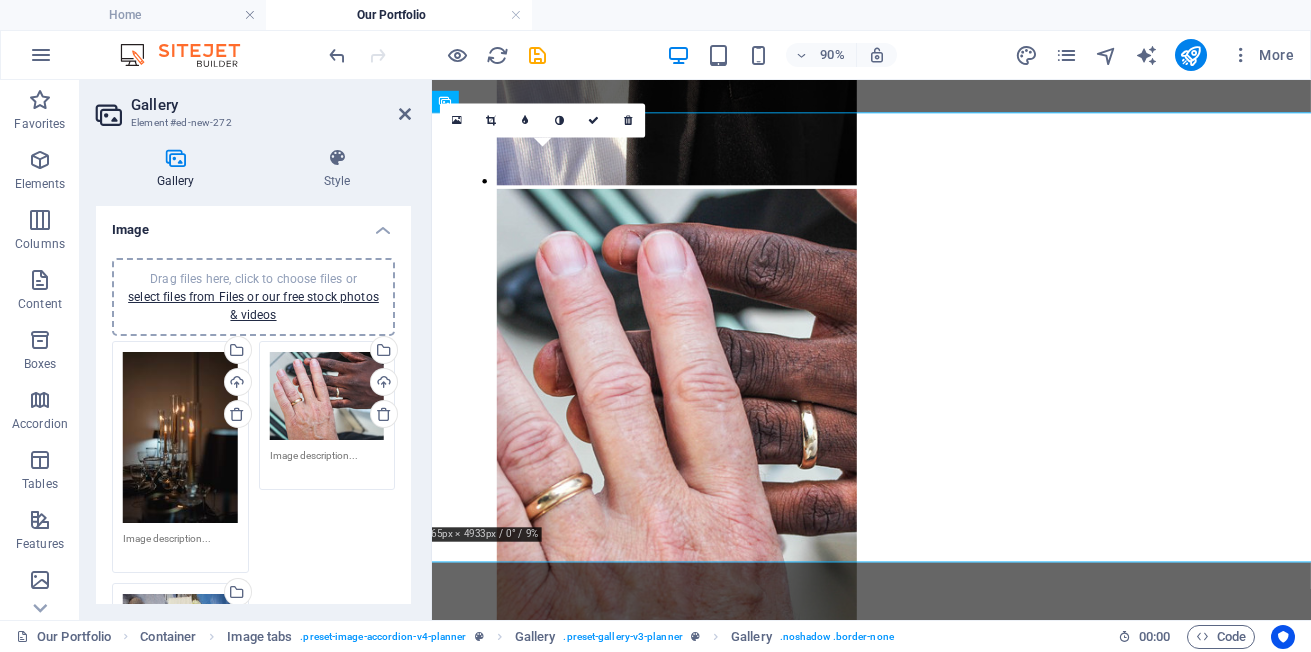 click at bounding box center [491, 120] 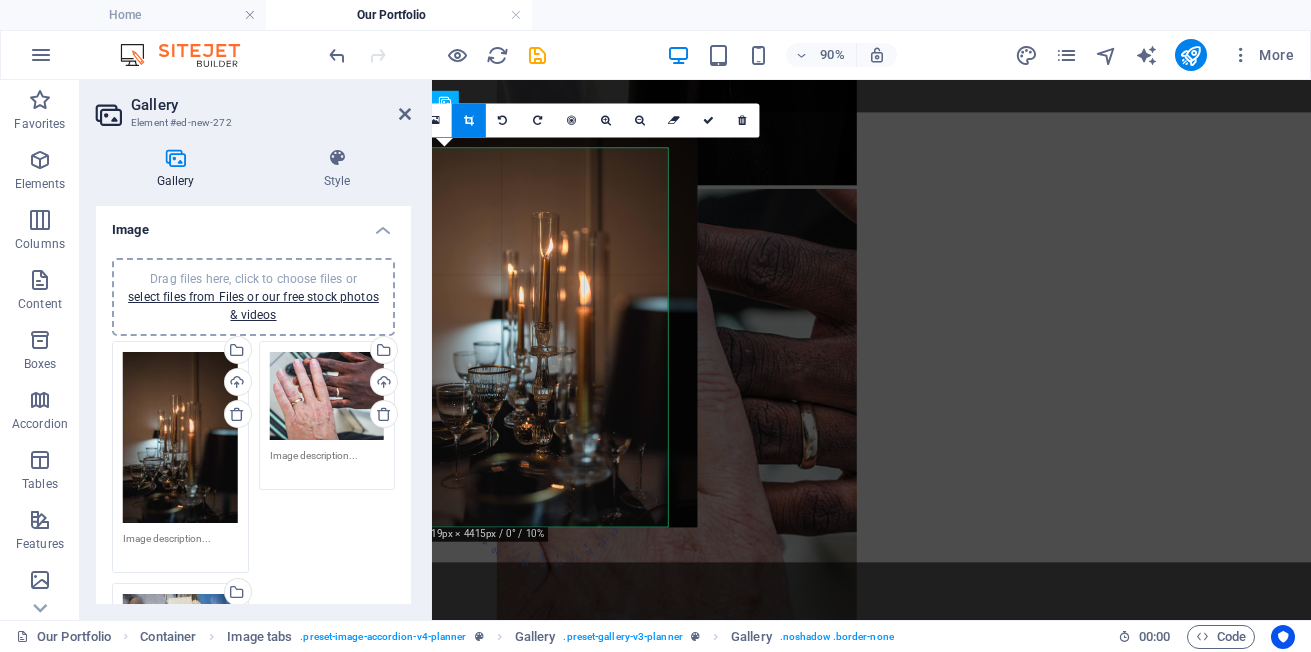 drag, startPoint x: 555, startPoint y: 284, endPoint x: 565, endPoint y: 251, distance: 34.48188 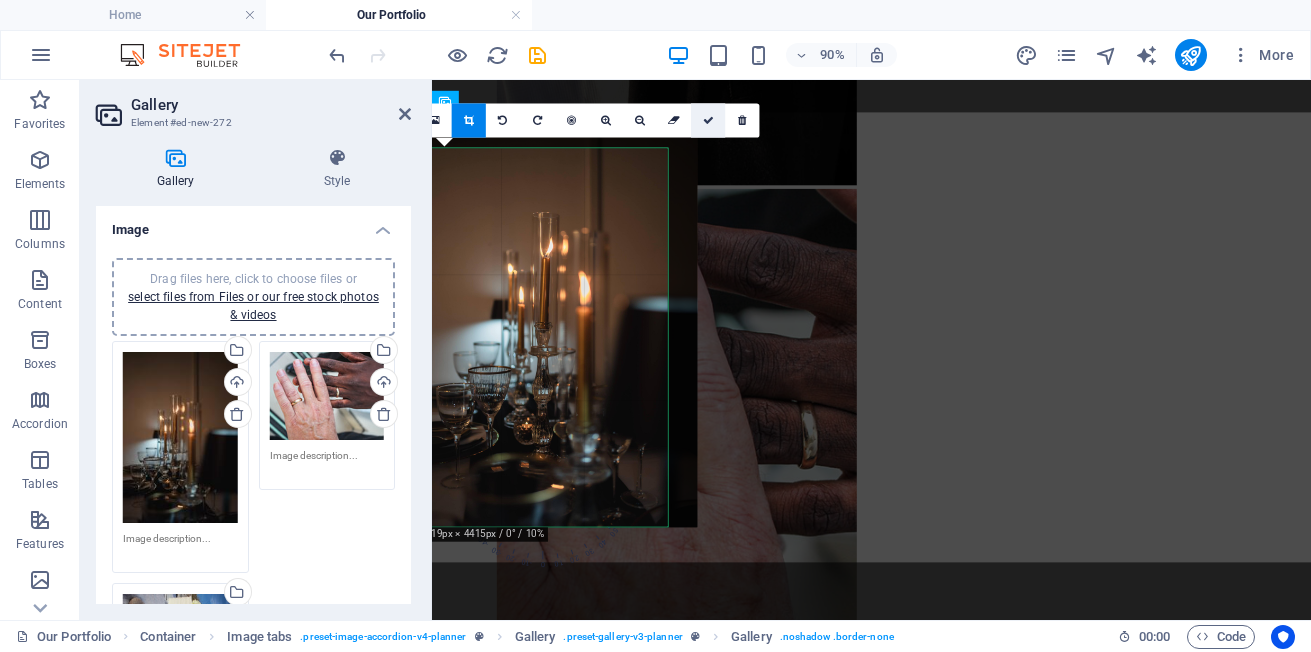 click at bounding box center (708, 120) 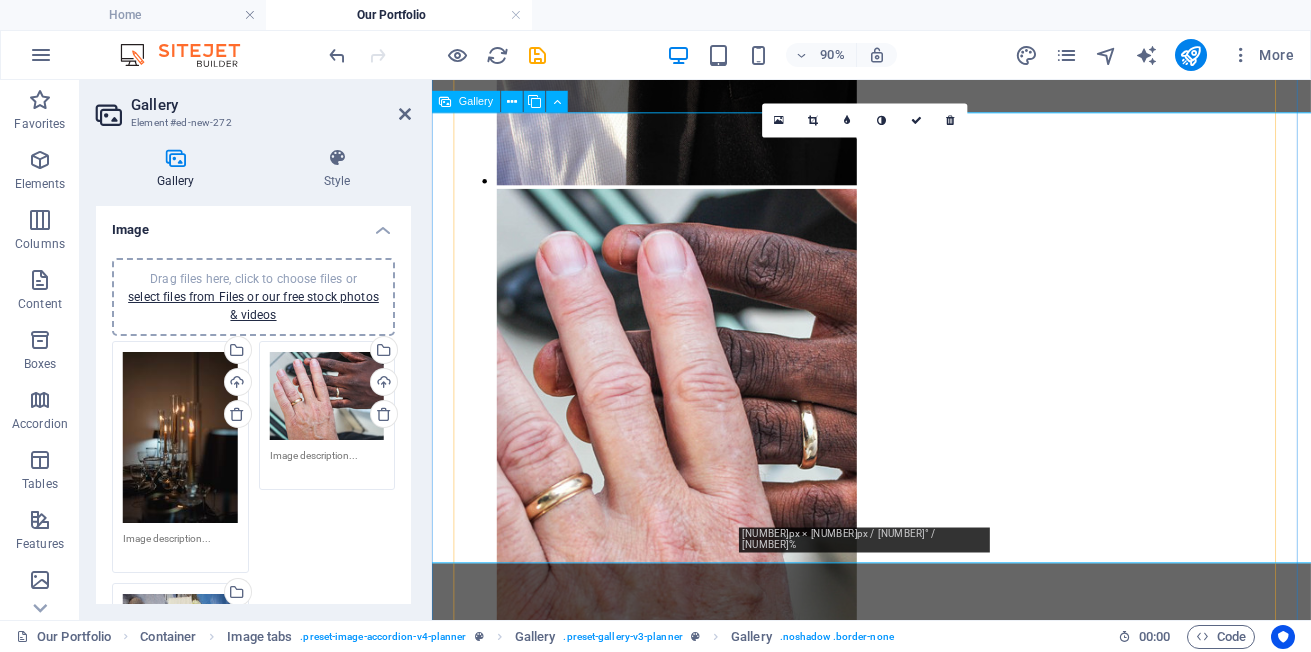 click at bounding box center [704, 2323] 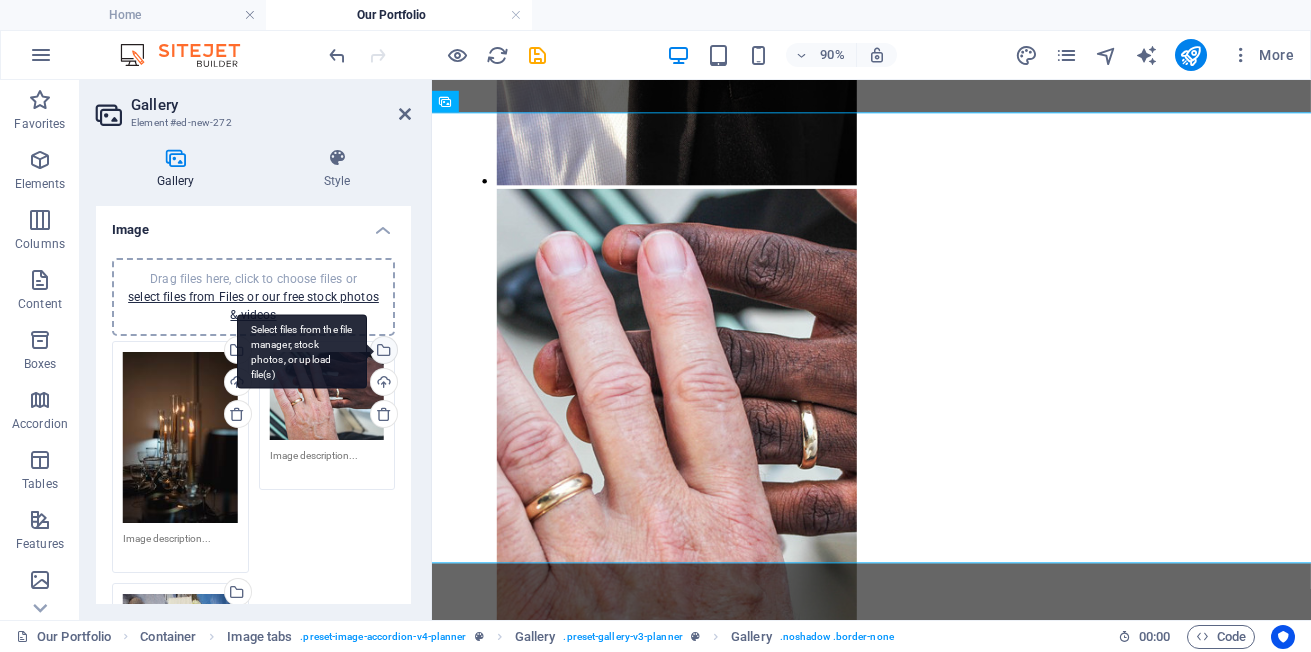 click on "Select files from the file manager, stock photos, or upload file(s)" at bounding box center [302, 351] 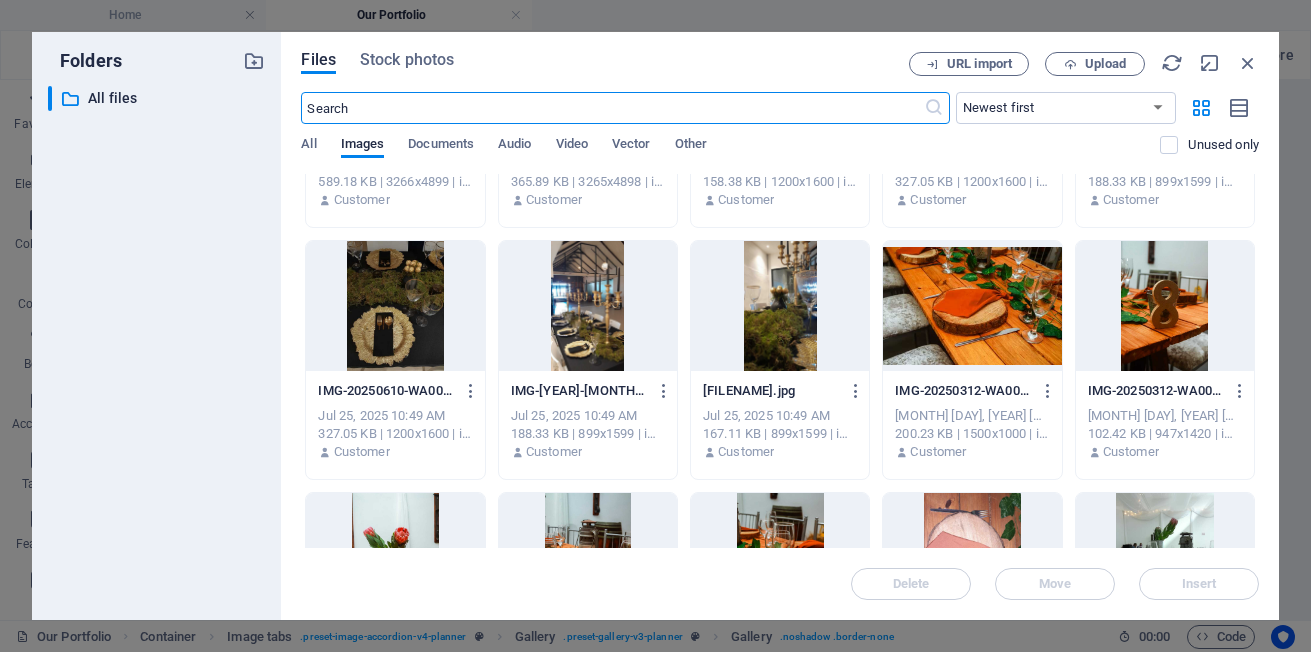 scroll, scrollTop: 1700, scrollLeft: 0, axis: vertical 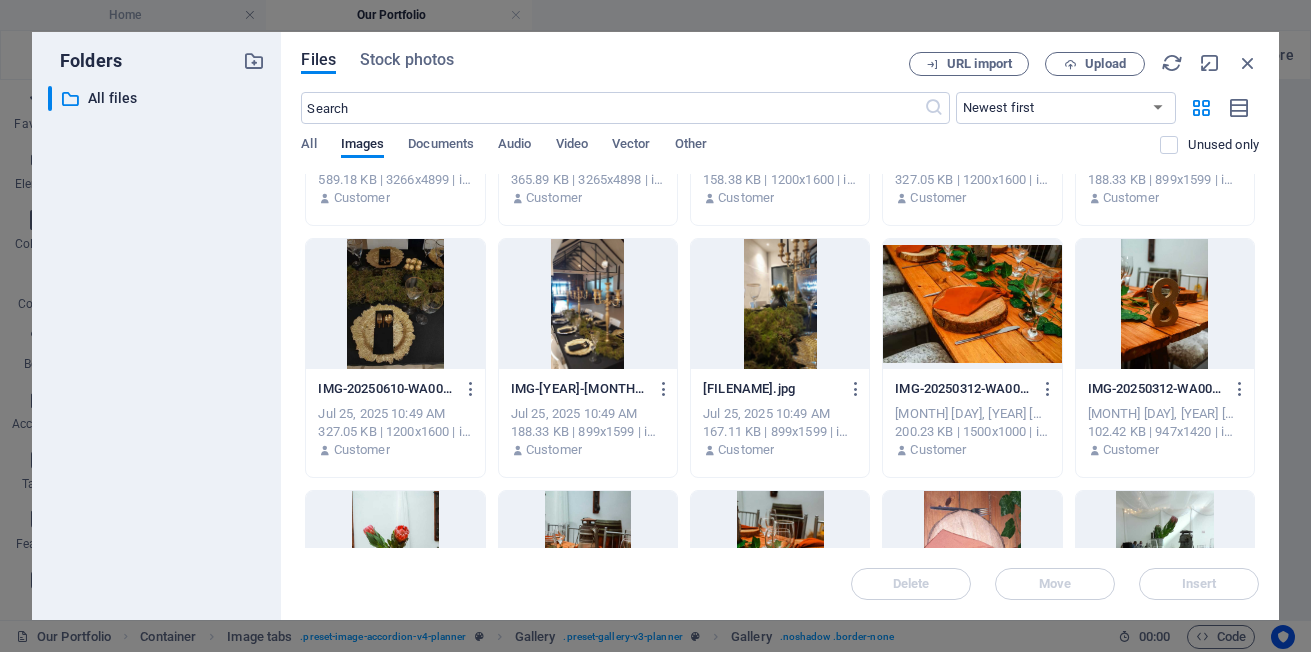 click at bounding box center (395, 52) 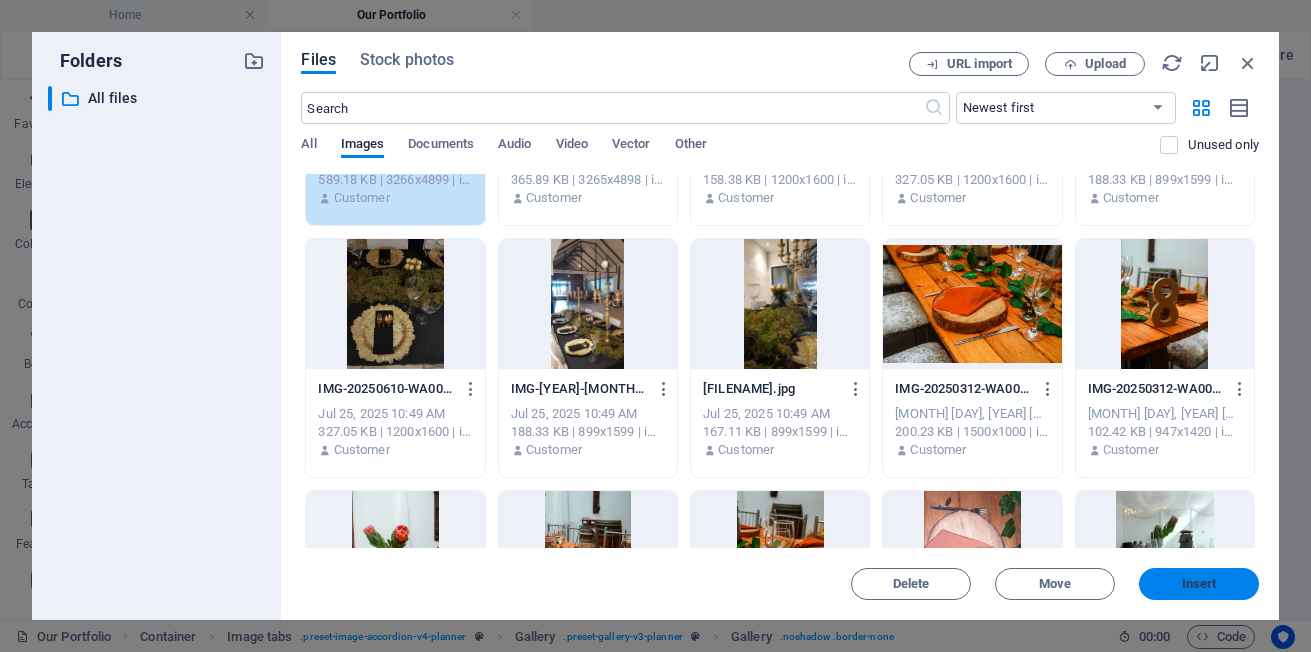 drag, startPoint x: 1189, startPoint y: 594, endPoint x: 762, endPoint y: 451, distance: 450.30878 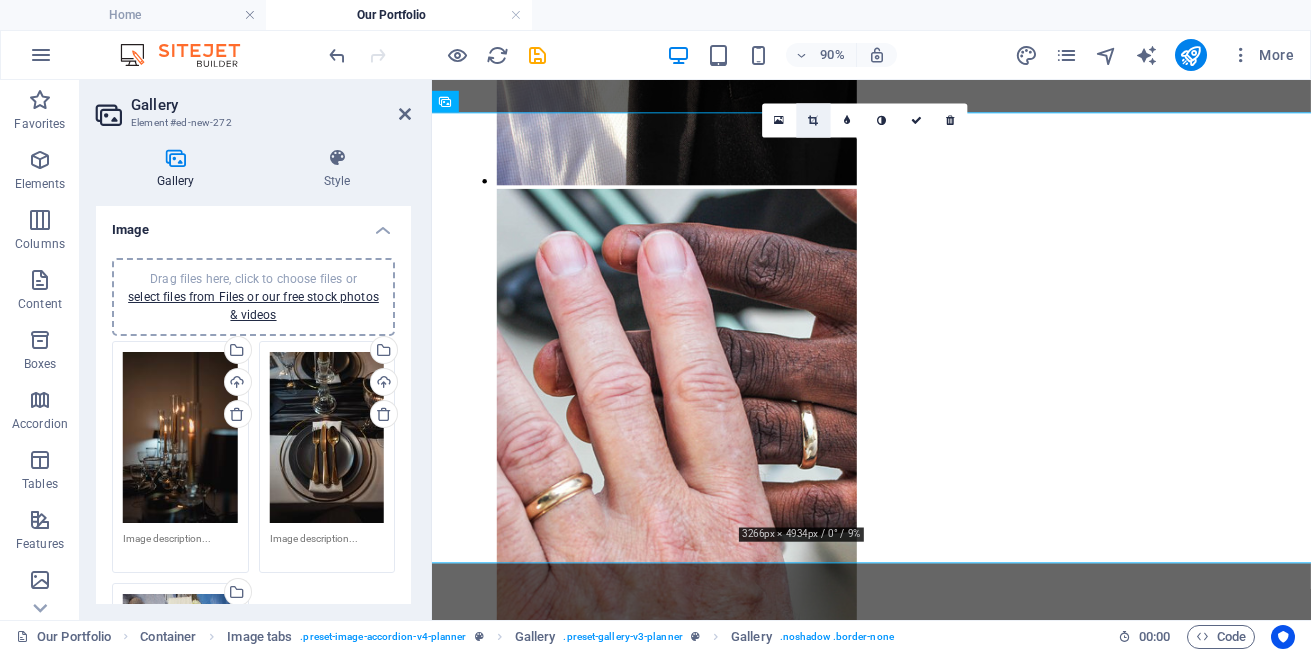 click at bounding box center [814, 120] 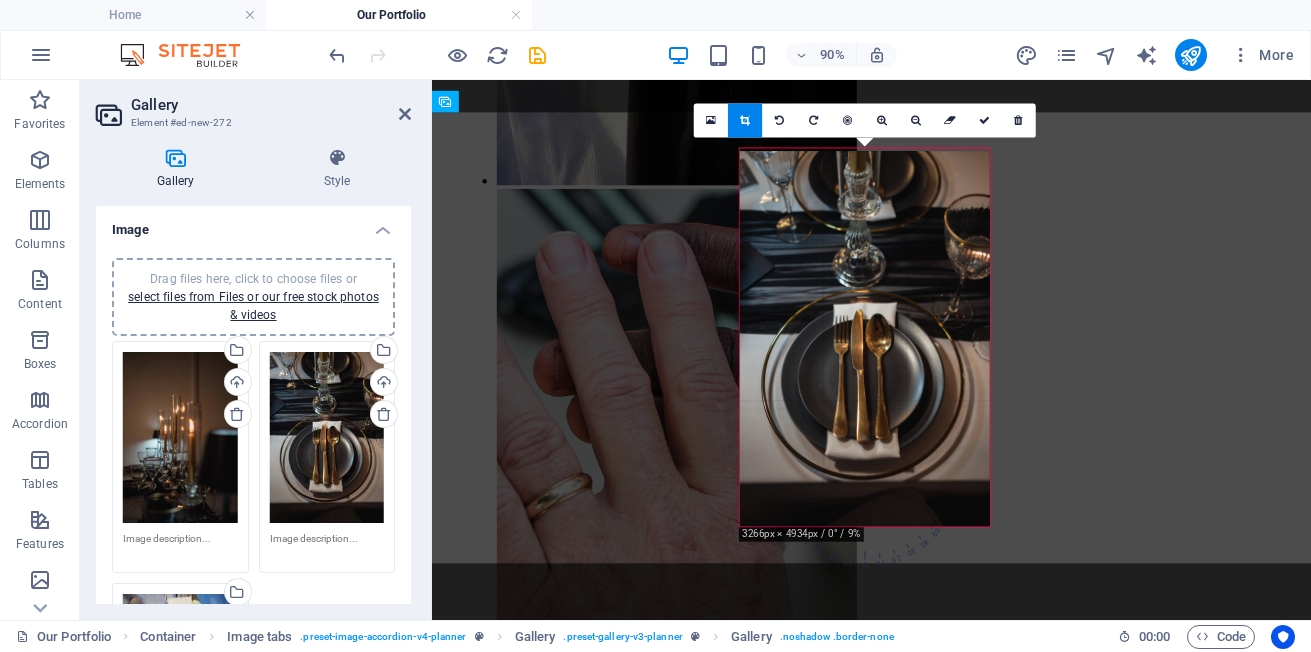 click at bounding box center [865, 338] 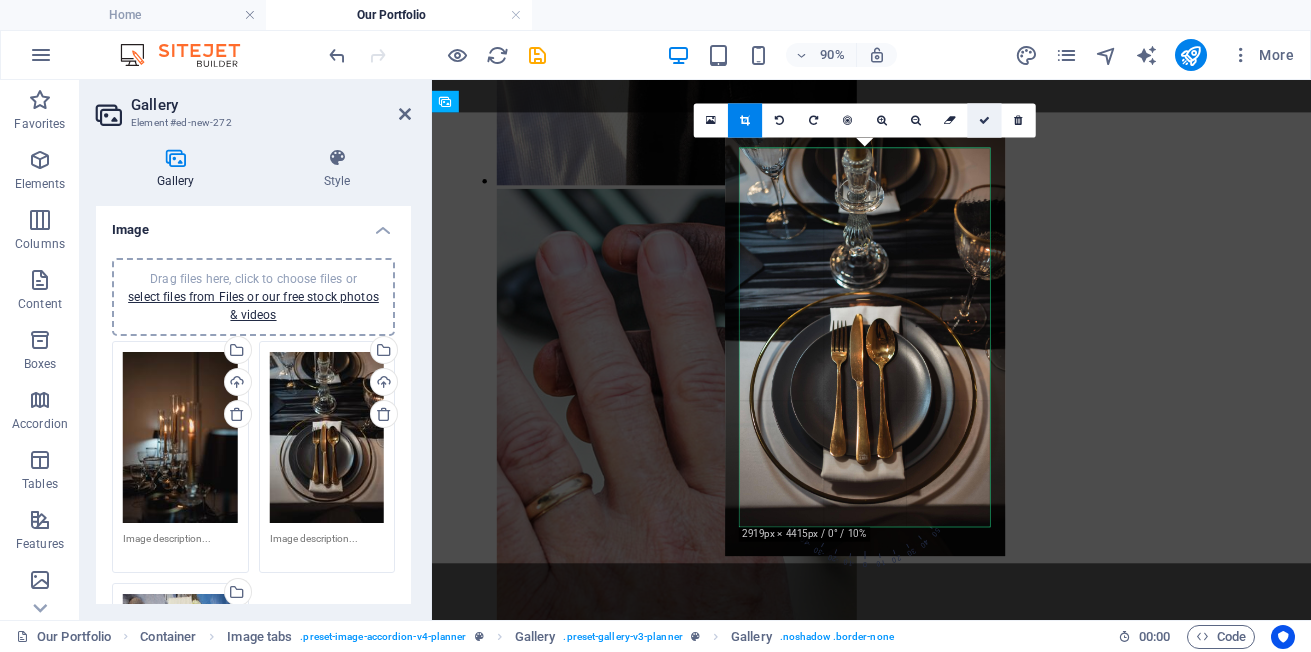 click at bounding box center [984, 120] 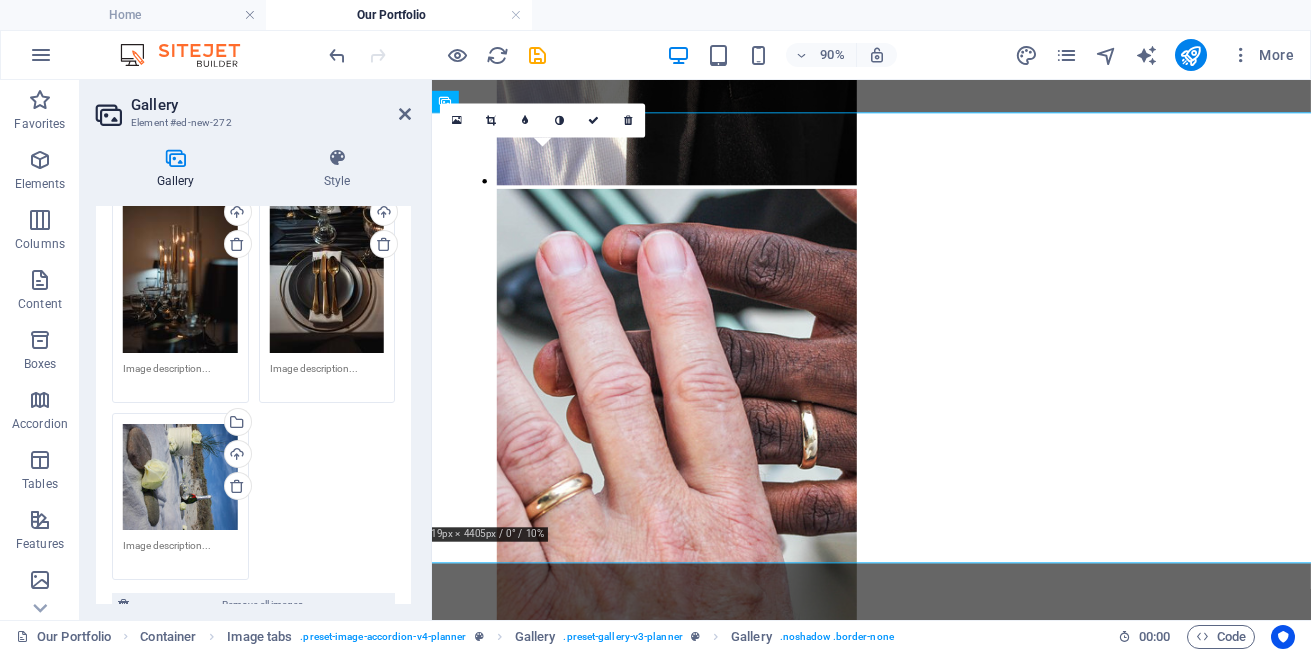 scroll, scrollTop: 200, scrollLeft: 0, axis: vertical 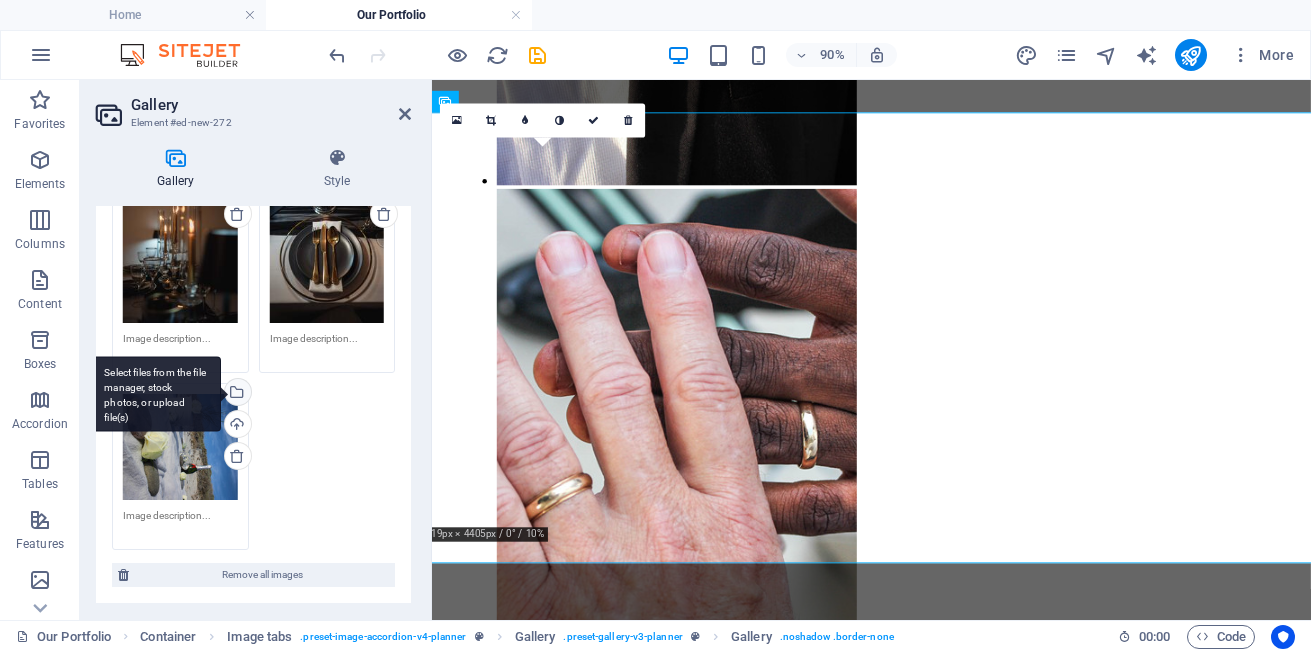 click on "Select files from the file manager, stock photos, or upload file(s)" at bounding box center (236, 394) 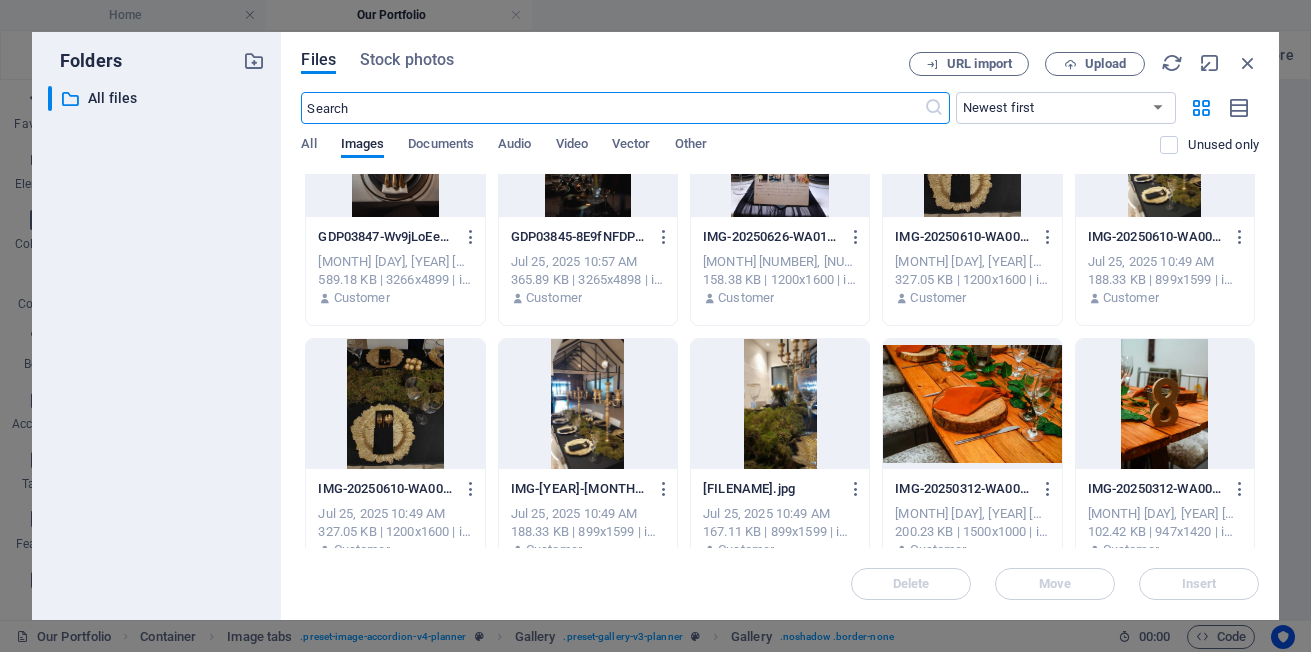 scroll, scrollTop: 1700, scrollLeft: 0, axis: vertical 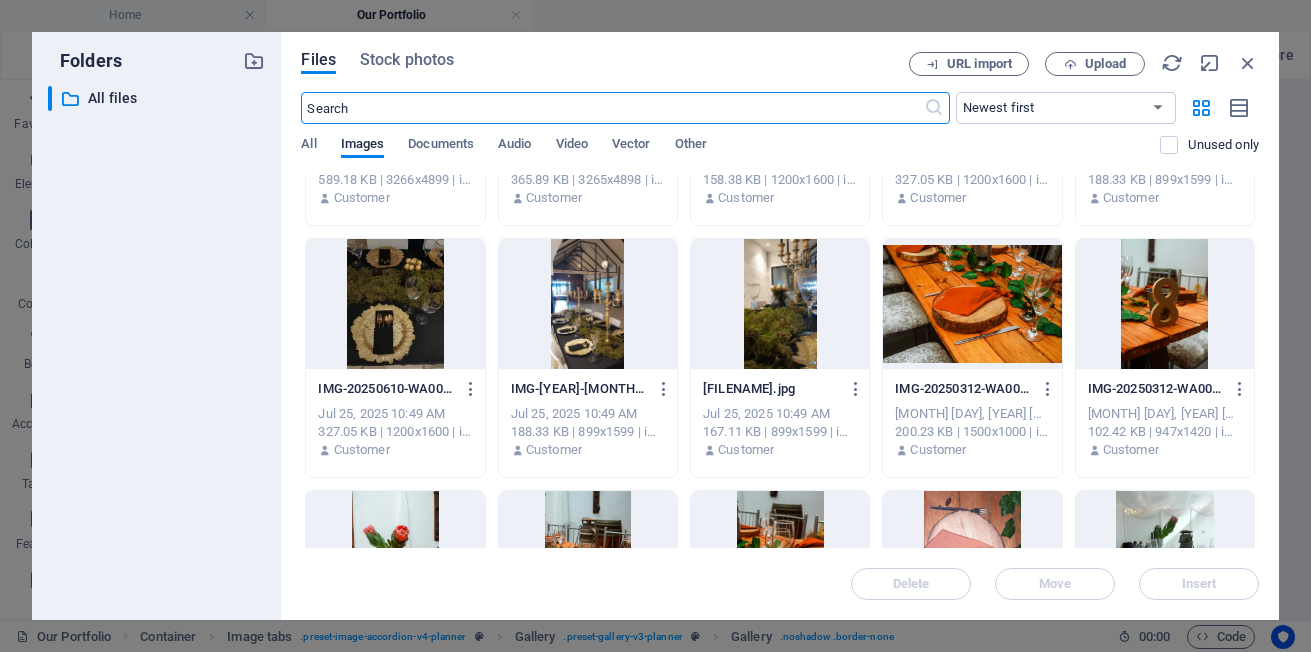 click at bounding box center (1165, -200) 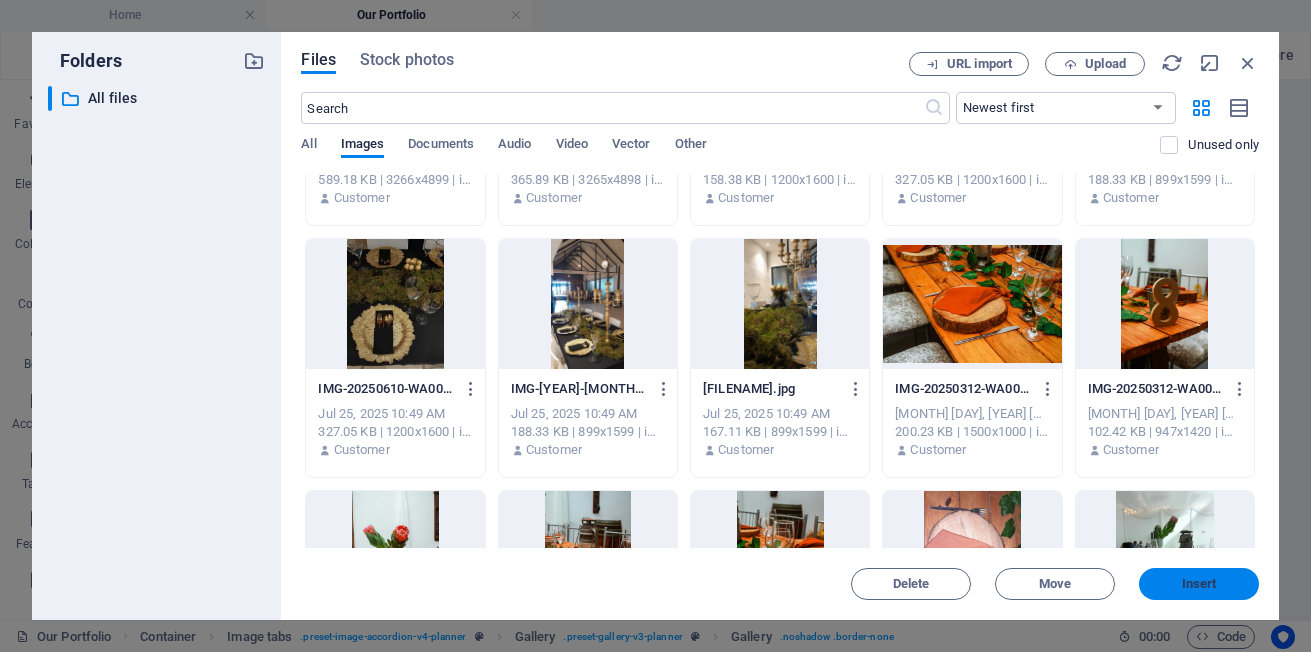 click on "Insert" at bounding box center (1199, 584) 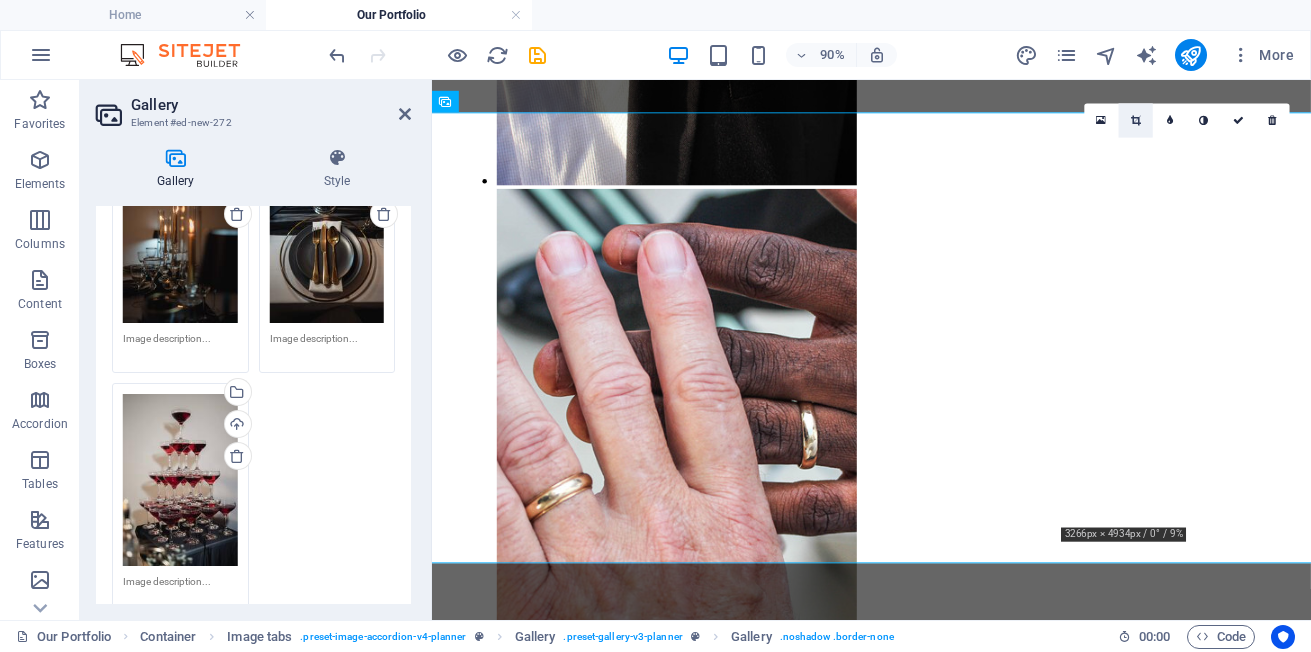 click at bounding box center [1136, 120] 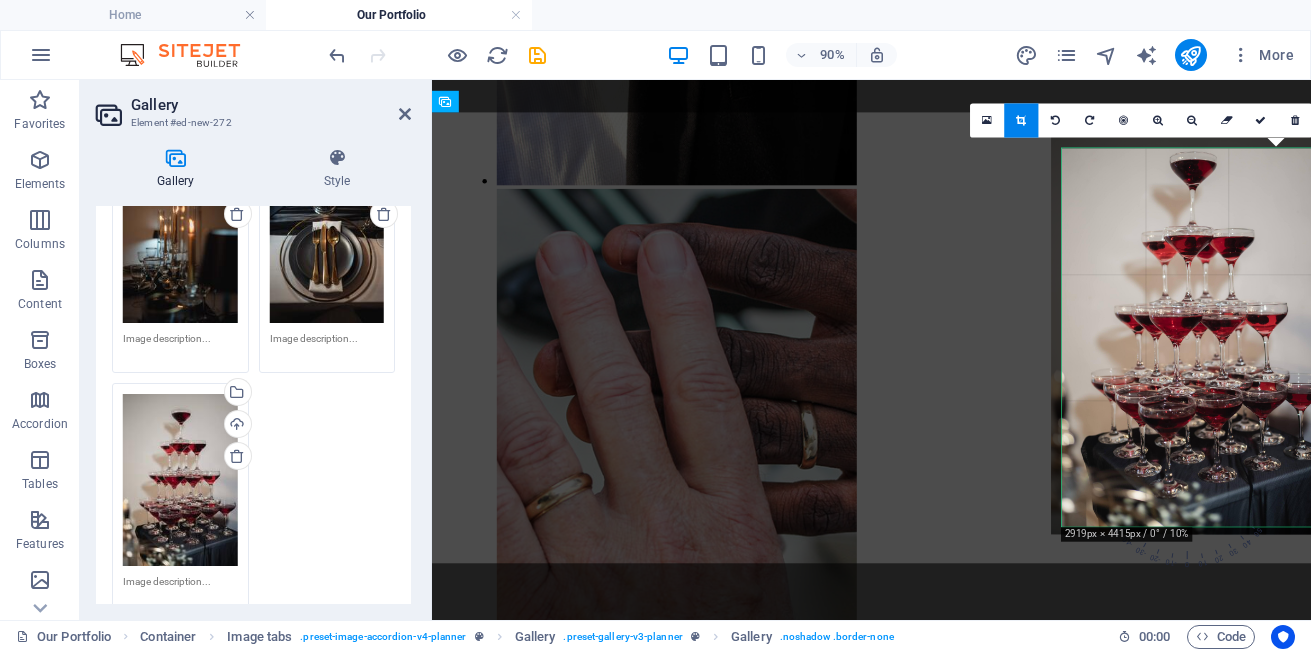drag, startPoint x: 1185, startPoint y: 373, endPoint x: 1187, endPoint y: 358, distance: 15.132746 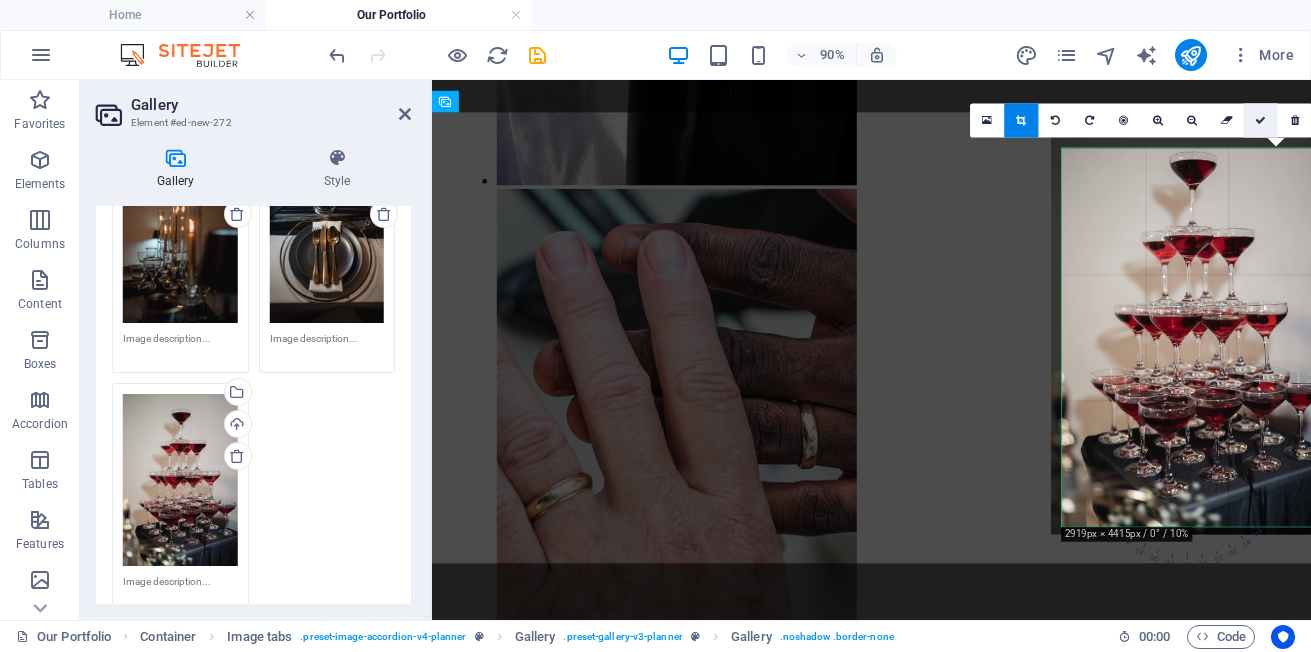 click at bounding box center [1260, 120] 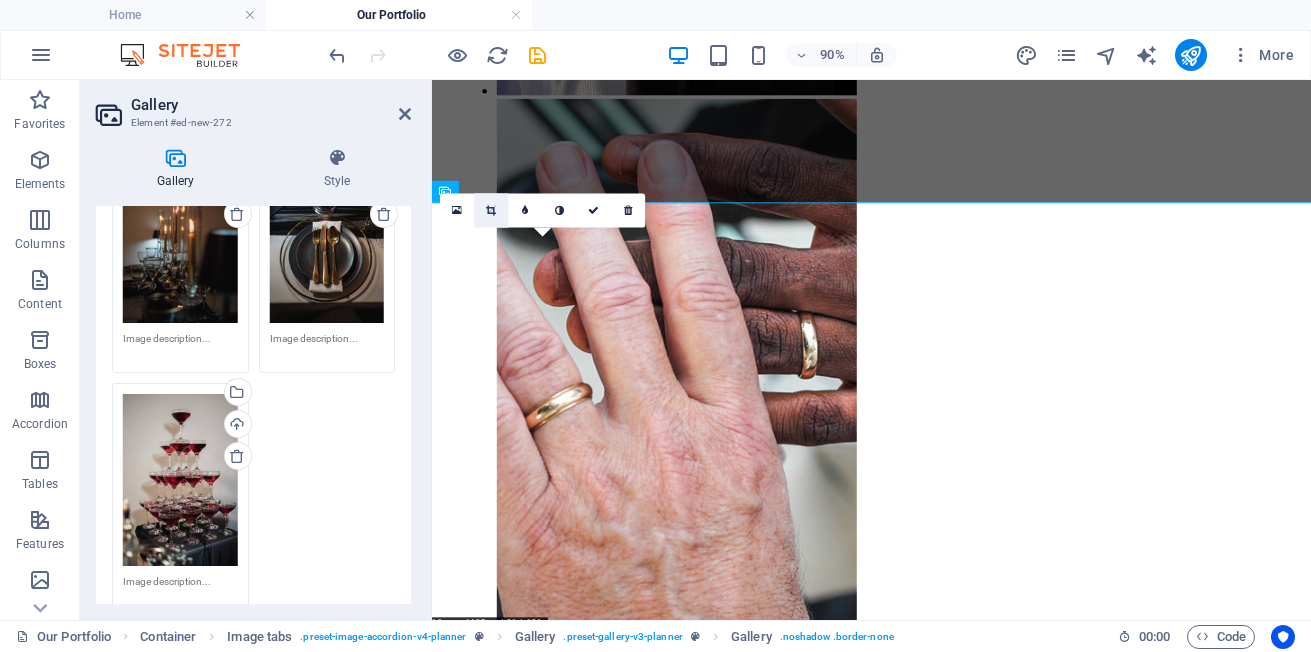 scroll, scrollTop: 1590, scrollLeft: 0, axis: vertical 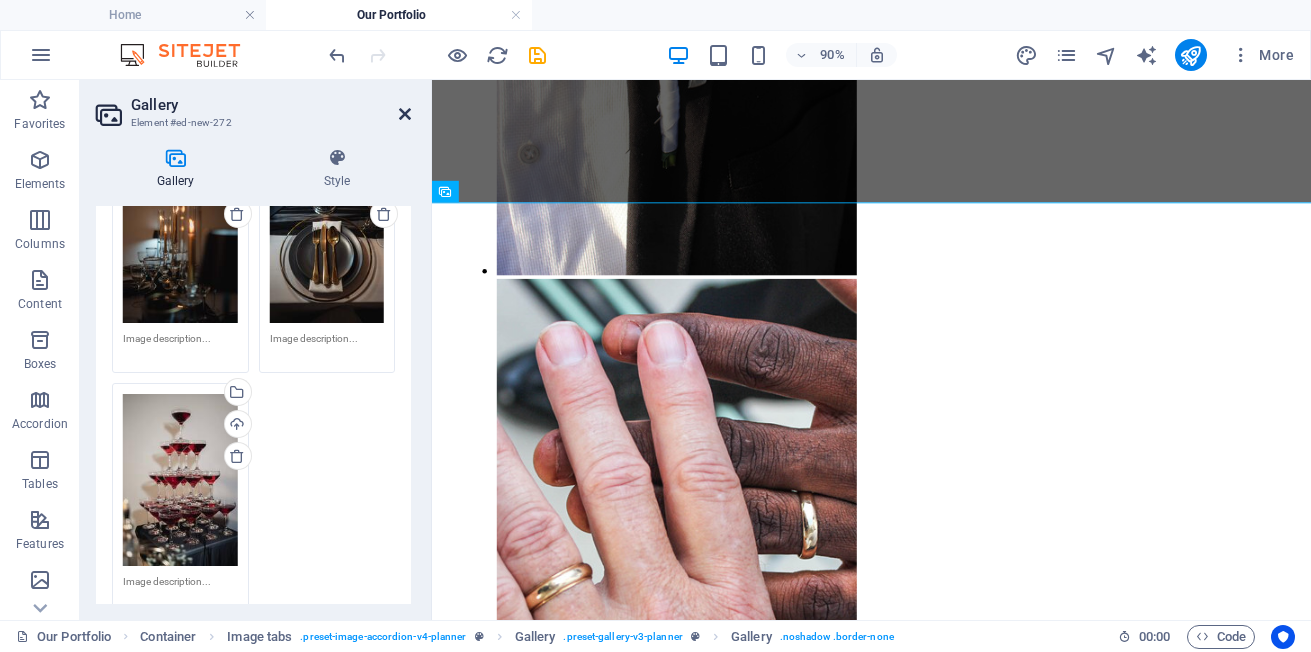 click at bounding box center (405, 114) 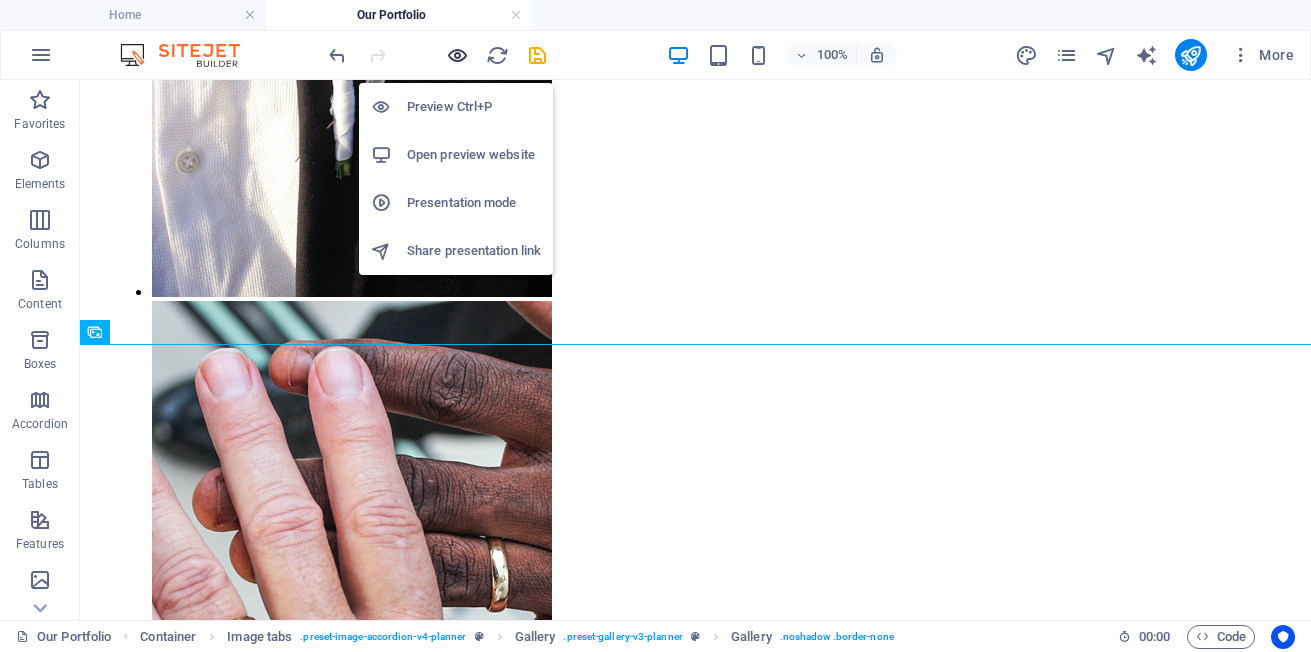 click at bounding box center [457, 55] 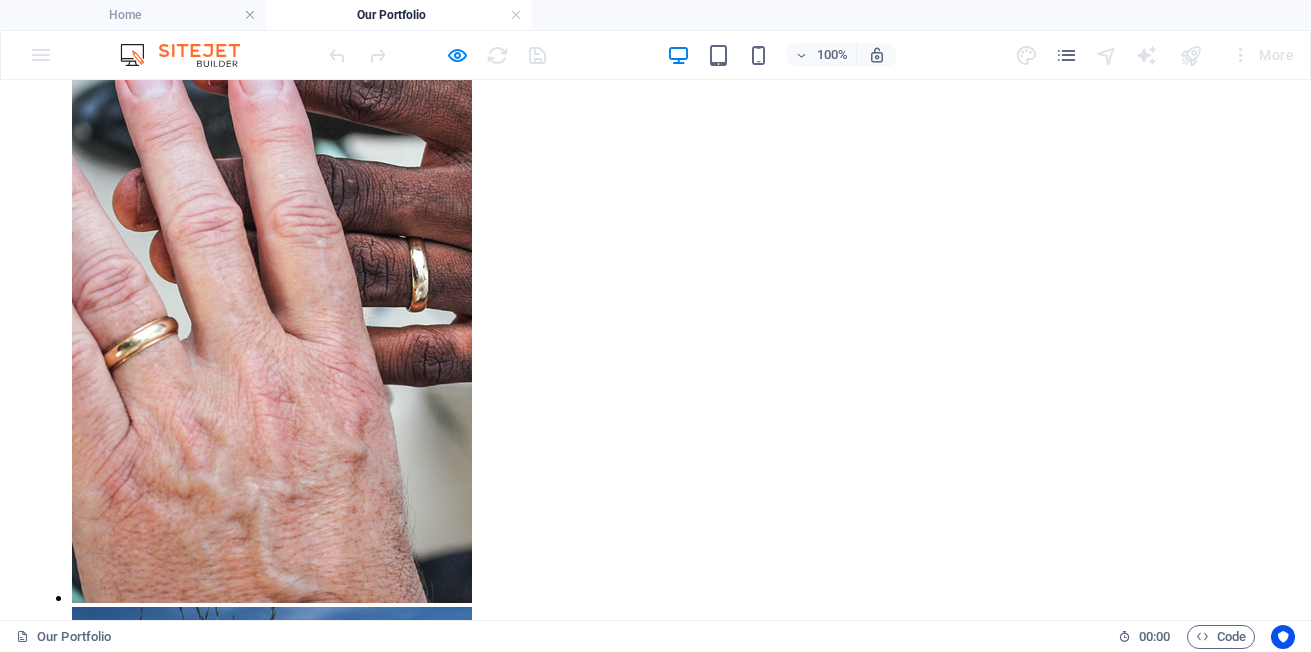 scroll, scrollTop: 1690, scrollLeft: 0, axis: vertical 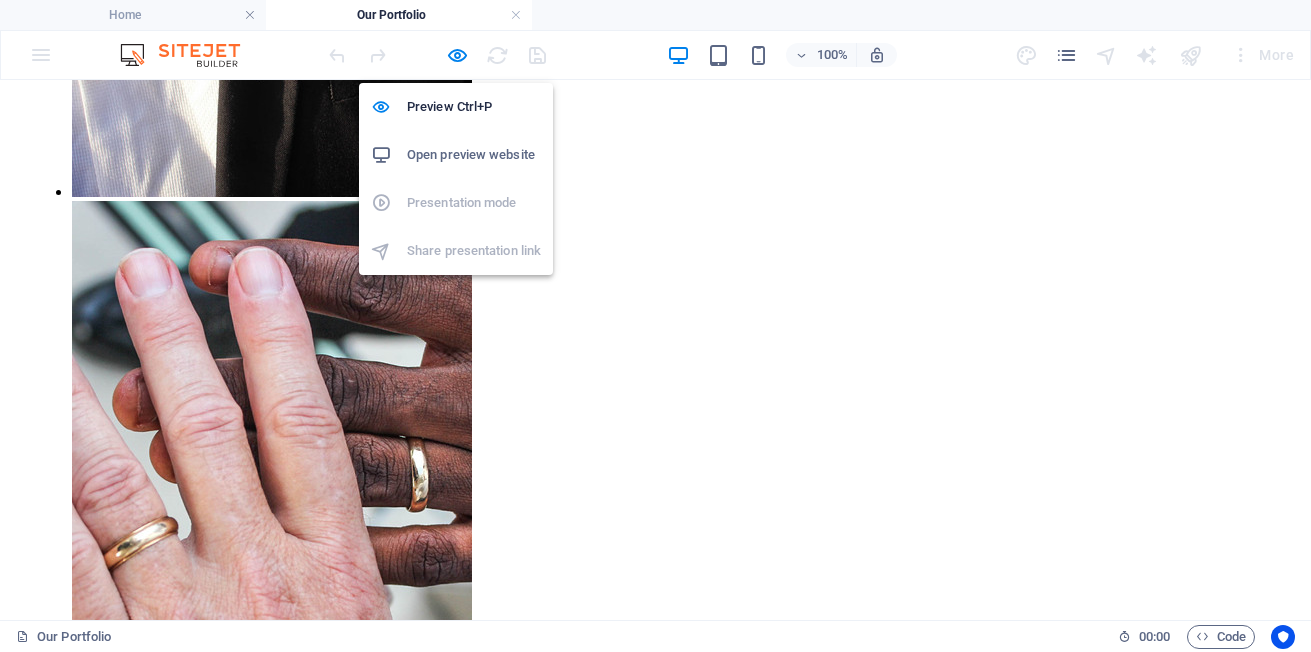 drag, startPoint x: 459, startPoint y: 52, endPoint x: 530, endPoint y: 138, distance: 111.5213 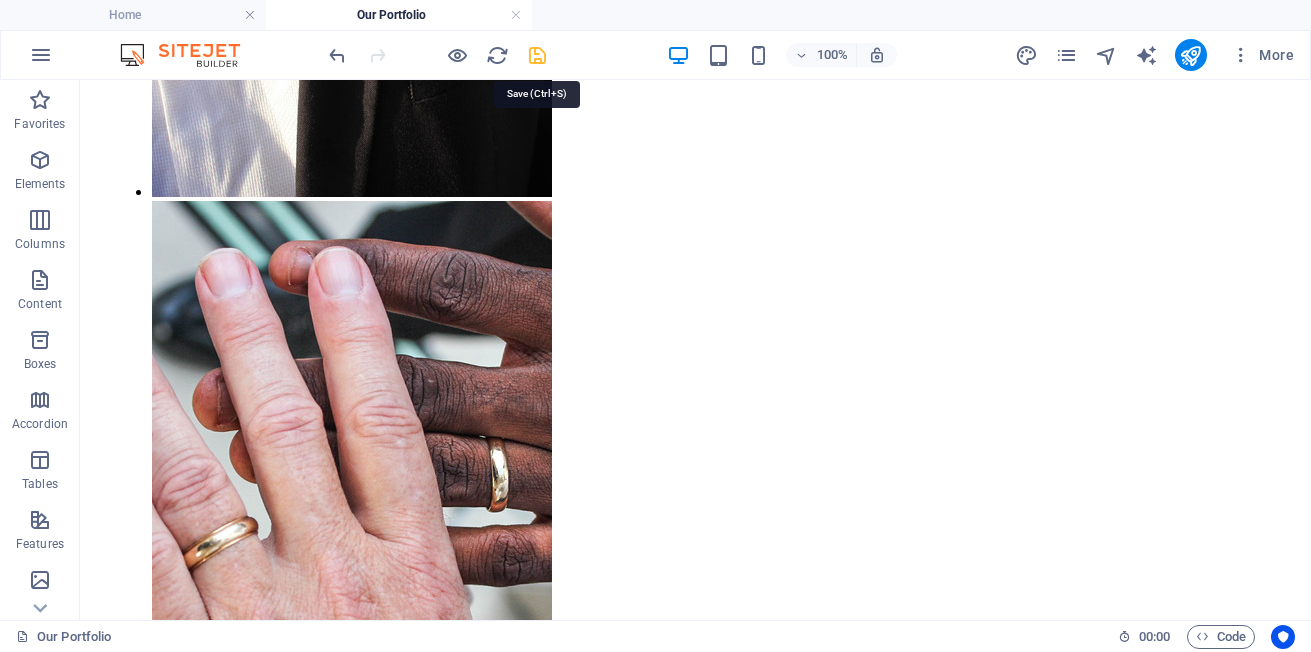 click at bounding box center [537, 55] 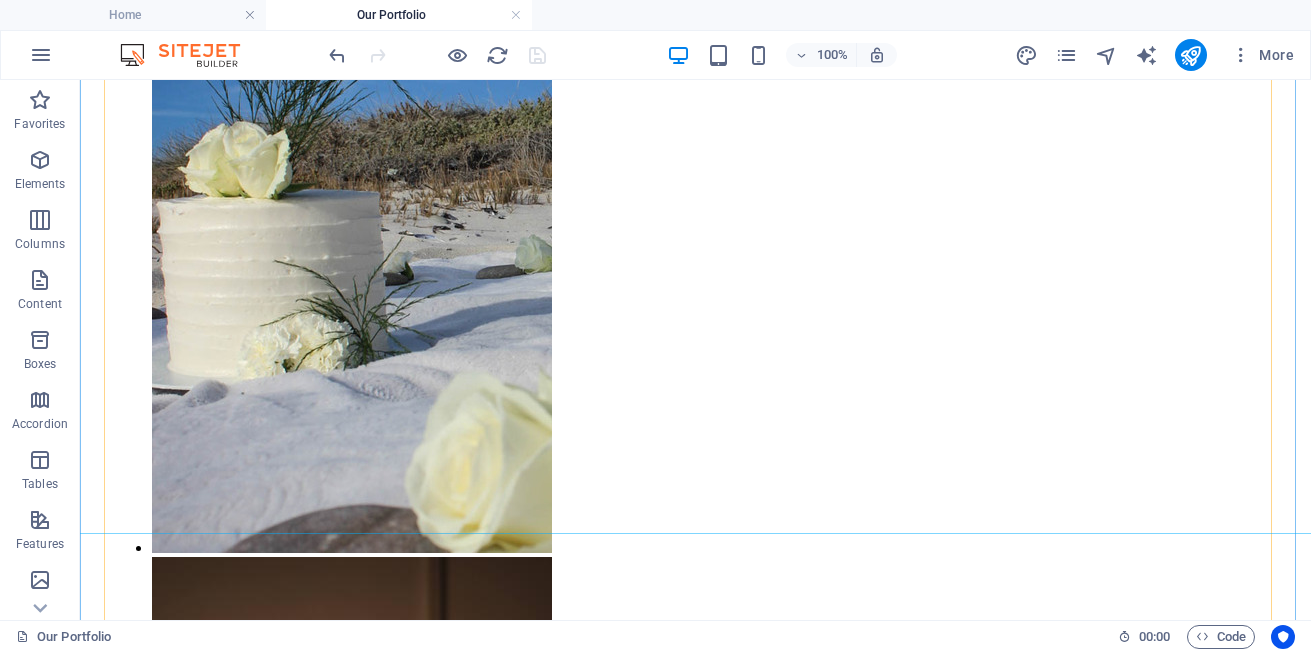 scroll, scrollTop: 2590, scrollLeft: 0, axis: vertical 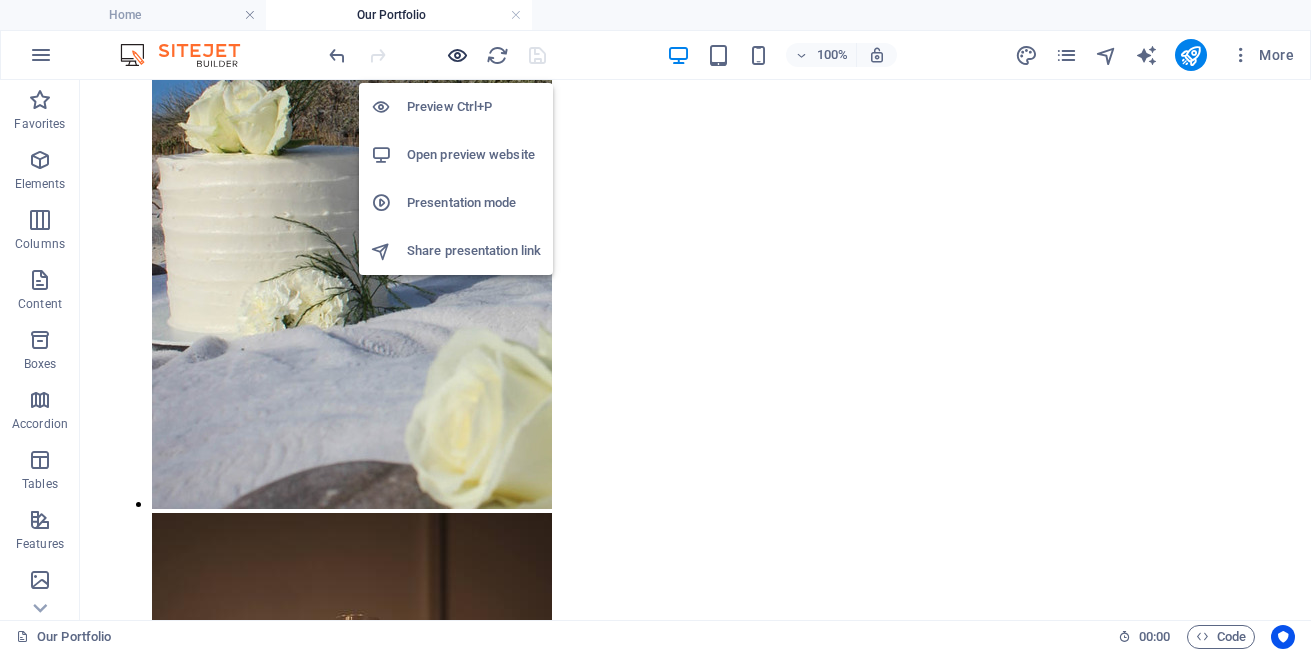 click at bounding box center [457, 55] 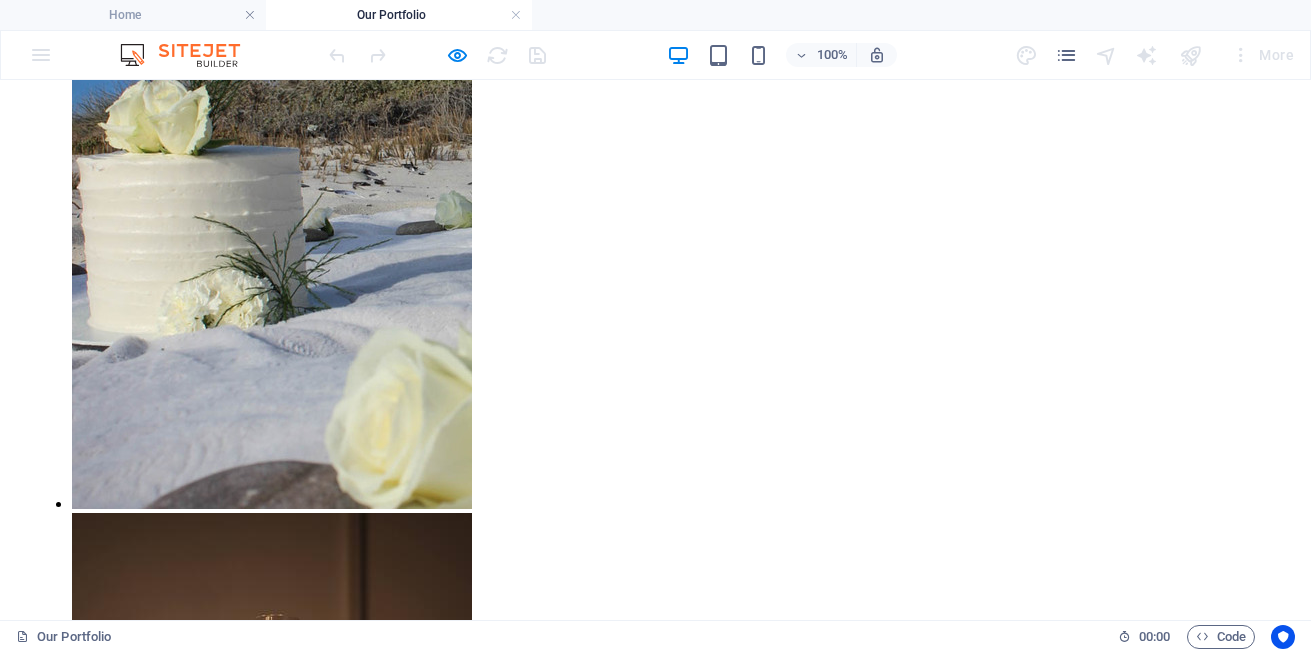 scroll, scrollTop: 2663, scrollLeft: 0, axis: vertical 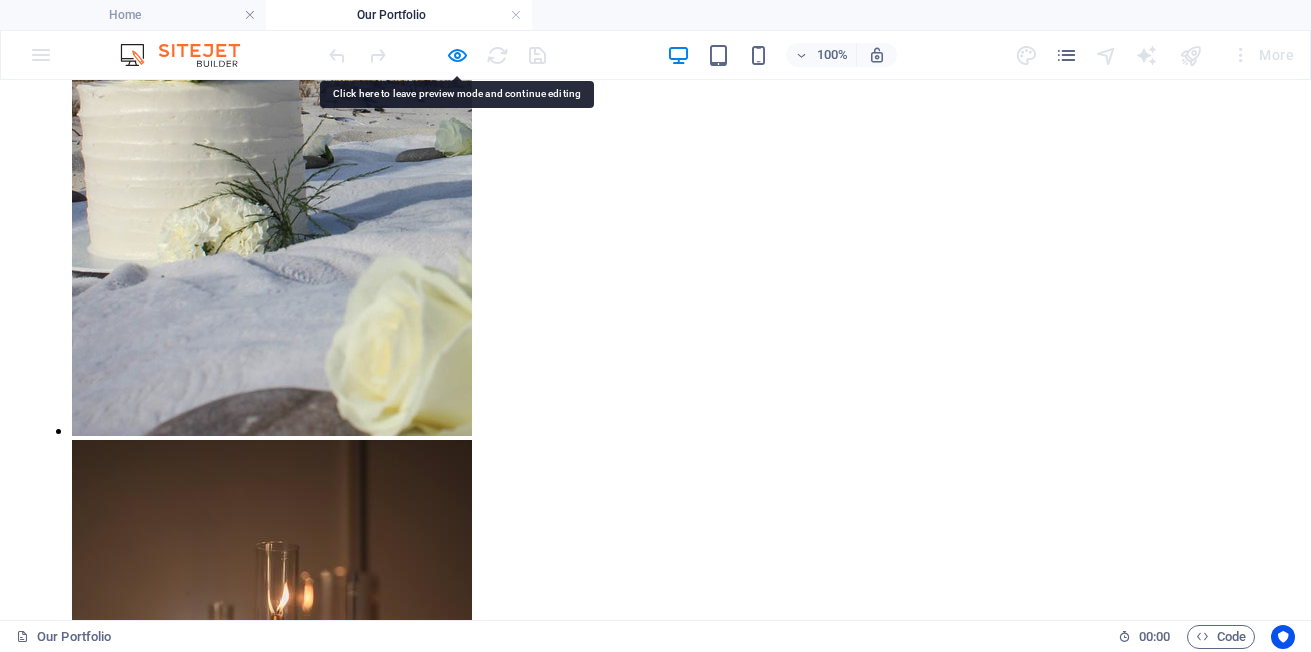 drag, startPoint x: 1224, startPoint y: 404, endPoint x: 1204, endPoint y: 435, distance: 36.891735 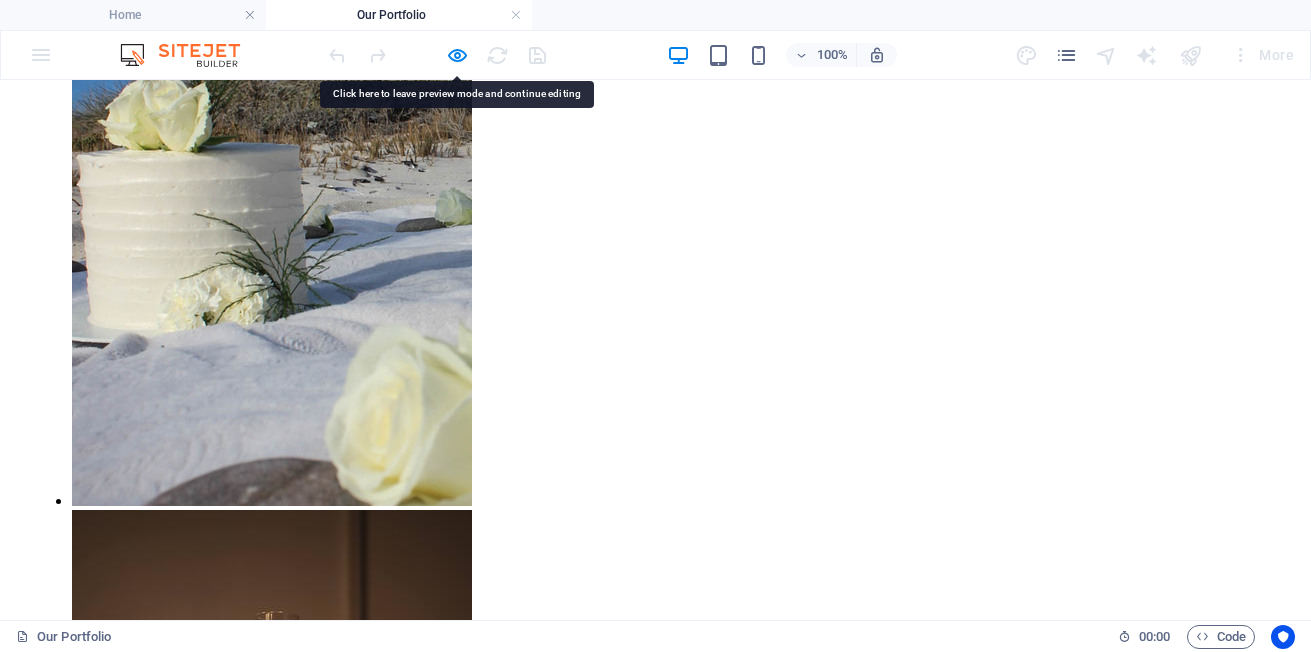 scroll, scrollTop: 2563, scrollLeft: 0, axis: vertical 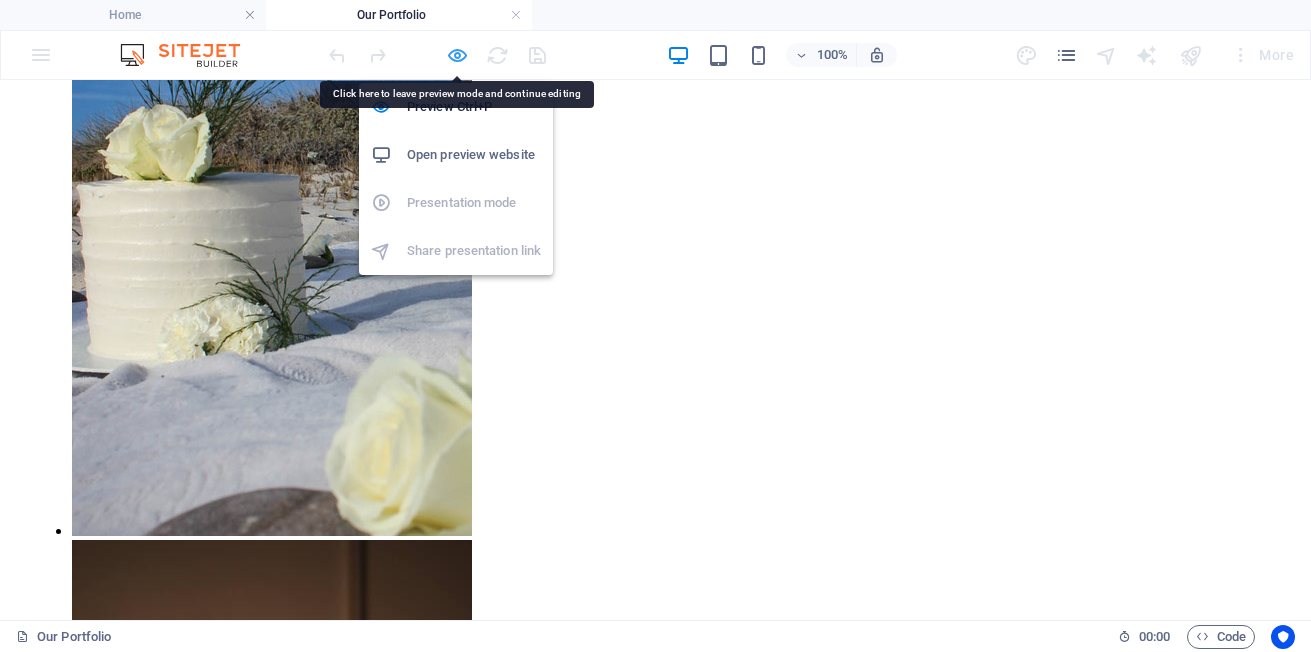 click at bounding box center (457, 55) 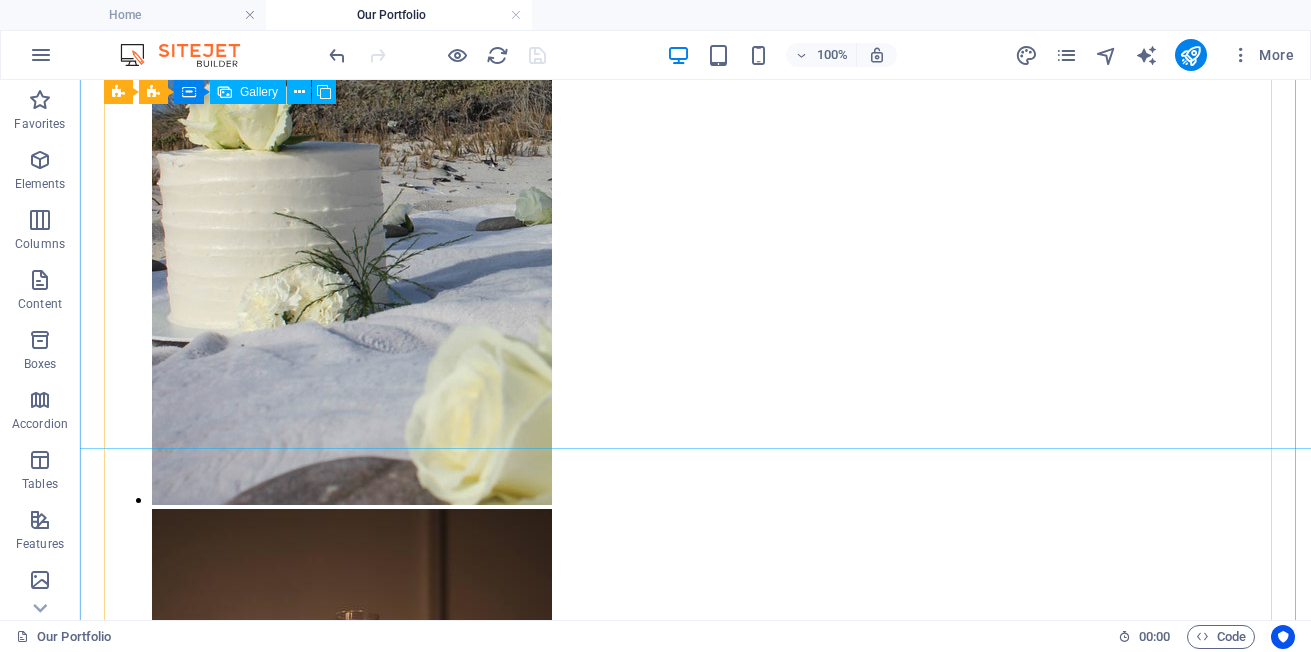 scroll, scrollTop: 2690, scrollLeft: 0, axis: vertical 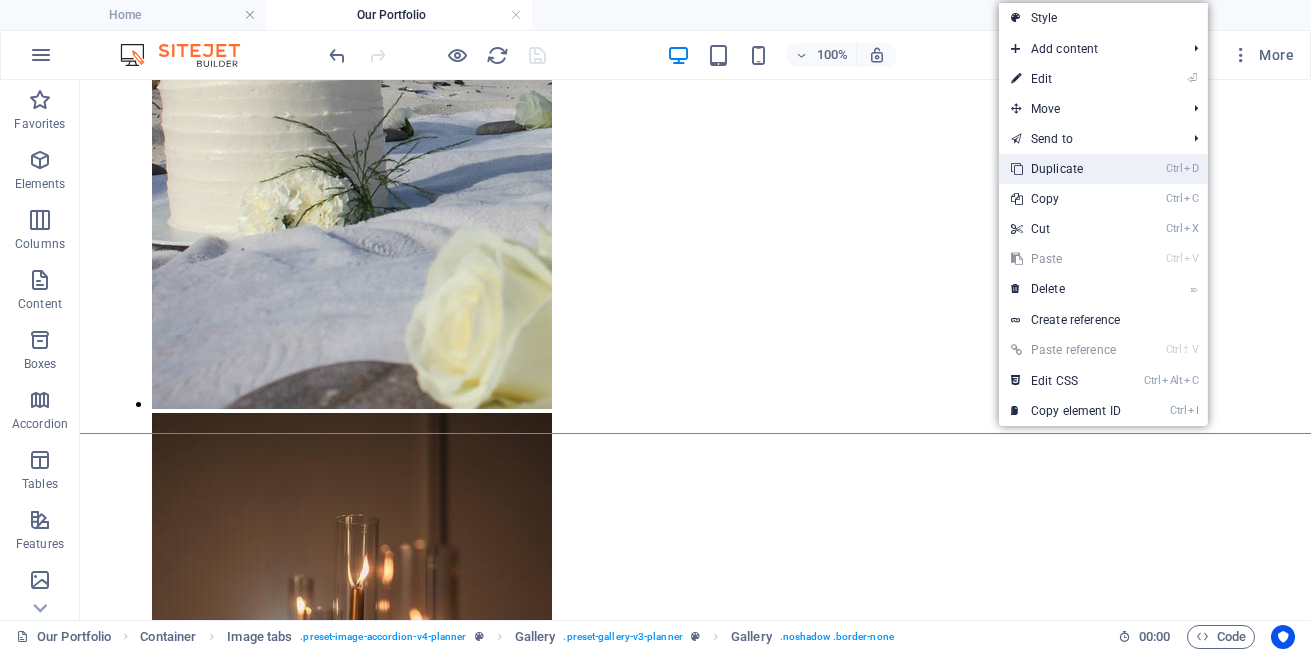 click on "Ctrl D  Duplicate" at bounding box center (1066, 169) 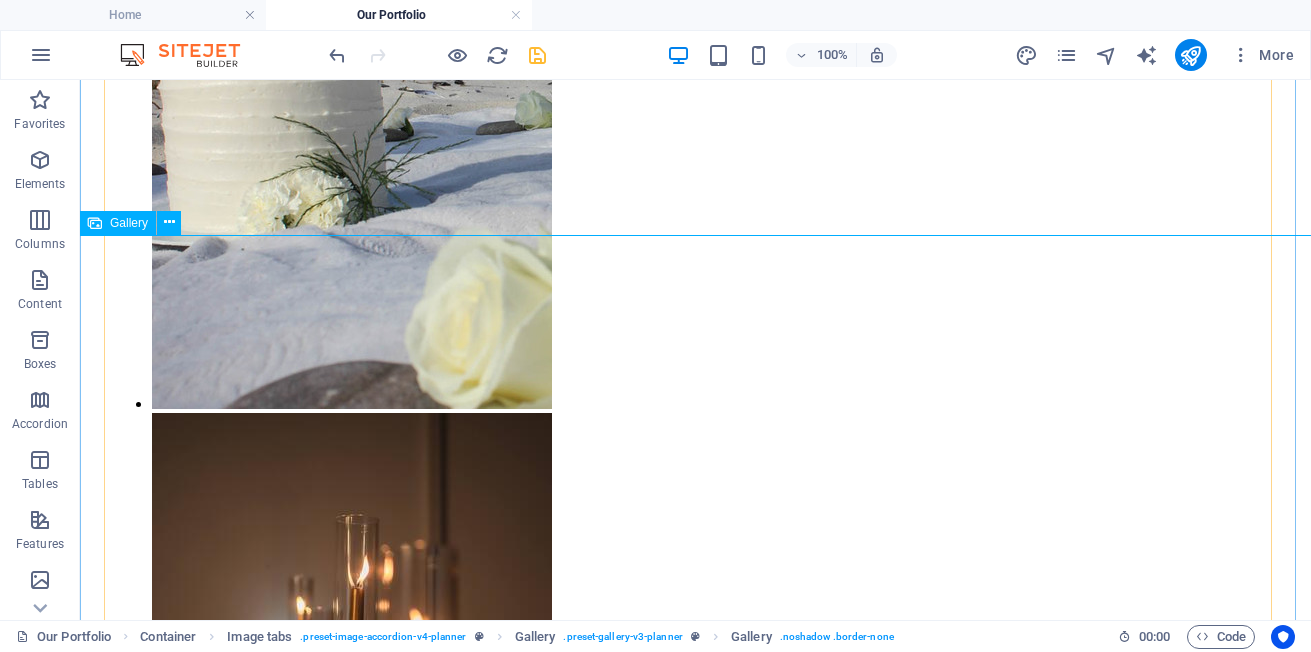 scroll, scrollTop: 2890, scrollLeft: 0, axis: vertical 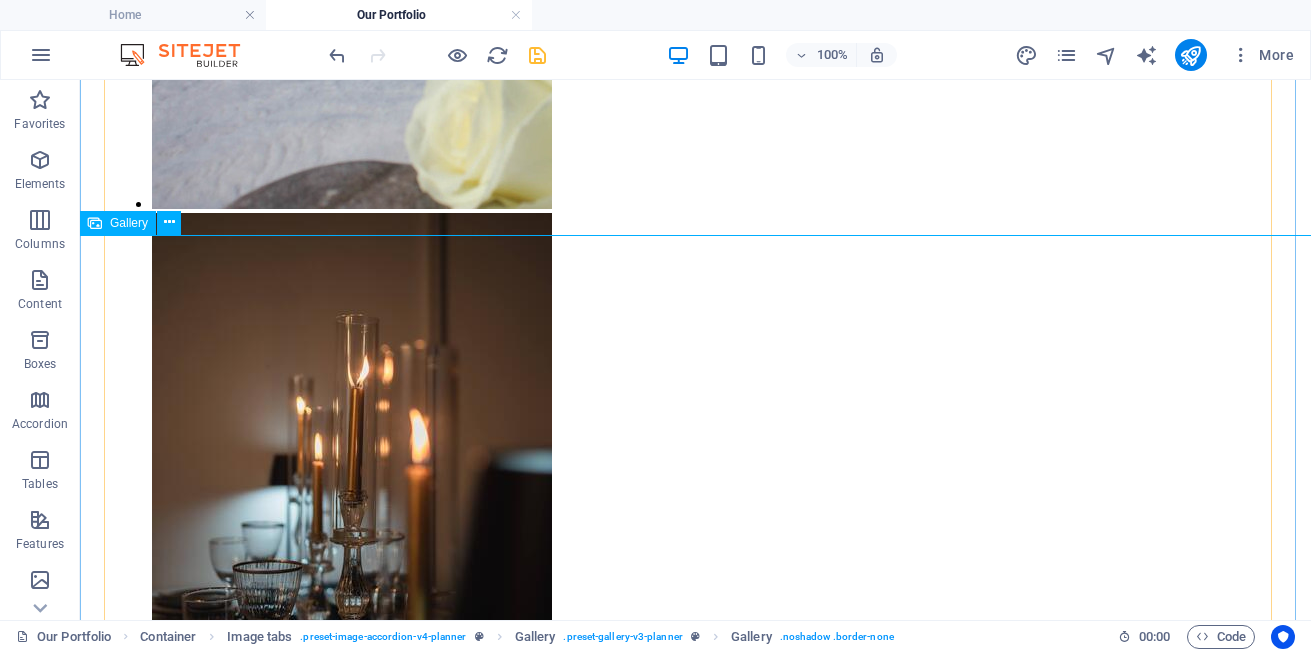 click at bounding box center [332, 3732] 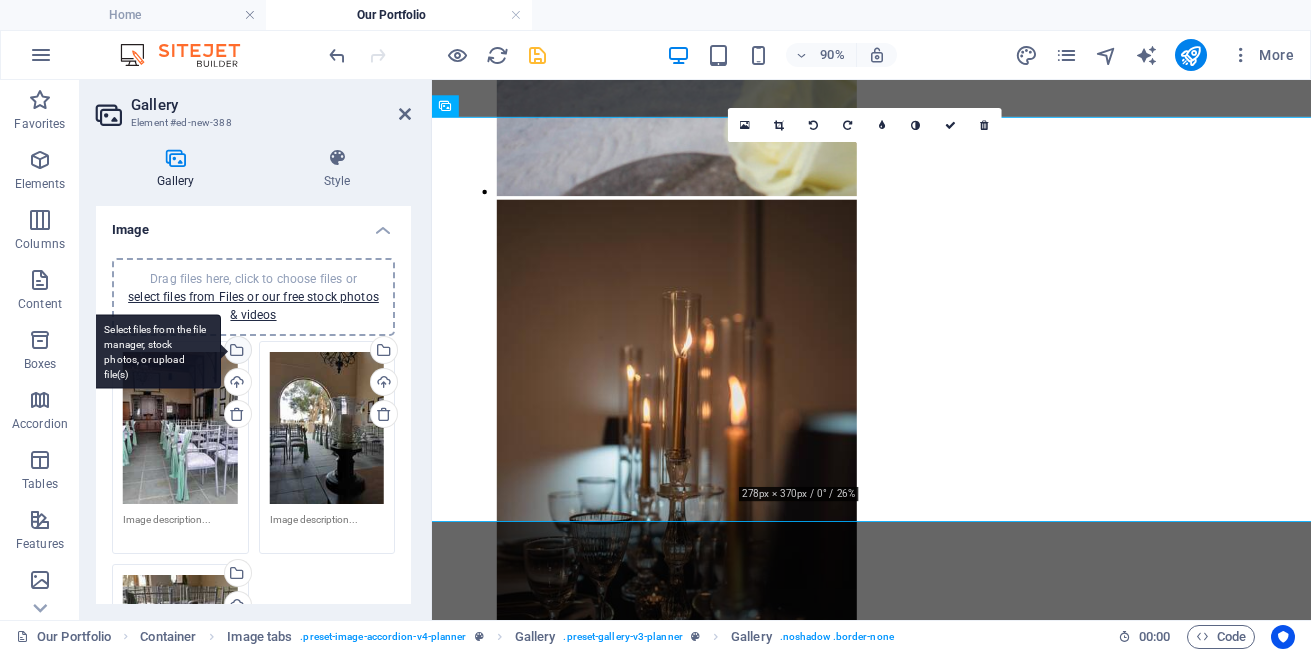 scroll, scrollTop: 2635, scrollLeft: 0, axis: vertical 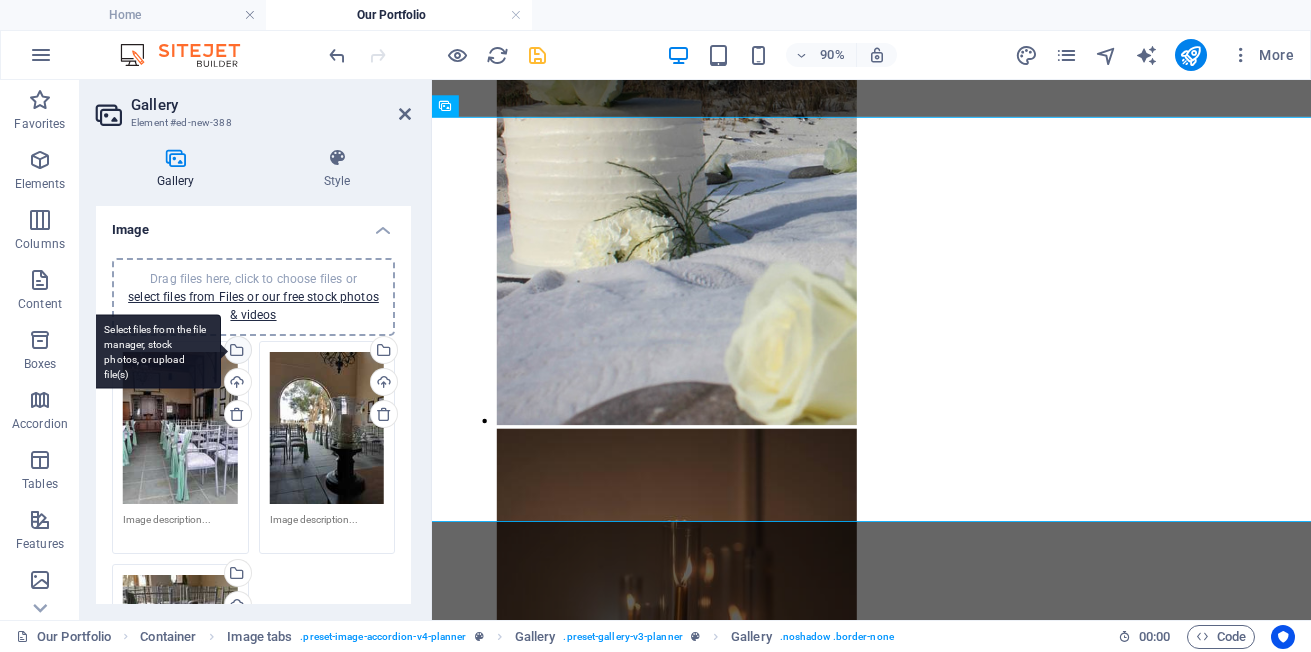 click on "Select files from the file manager, stock photos, or upload file(s)" at bounding box center [236, 352] 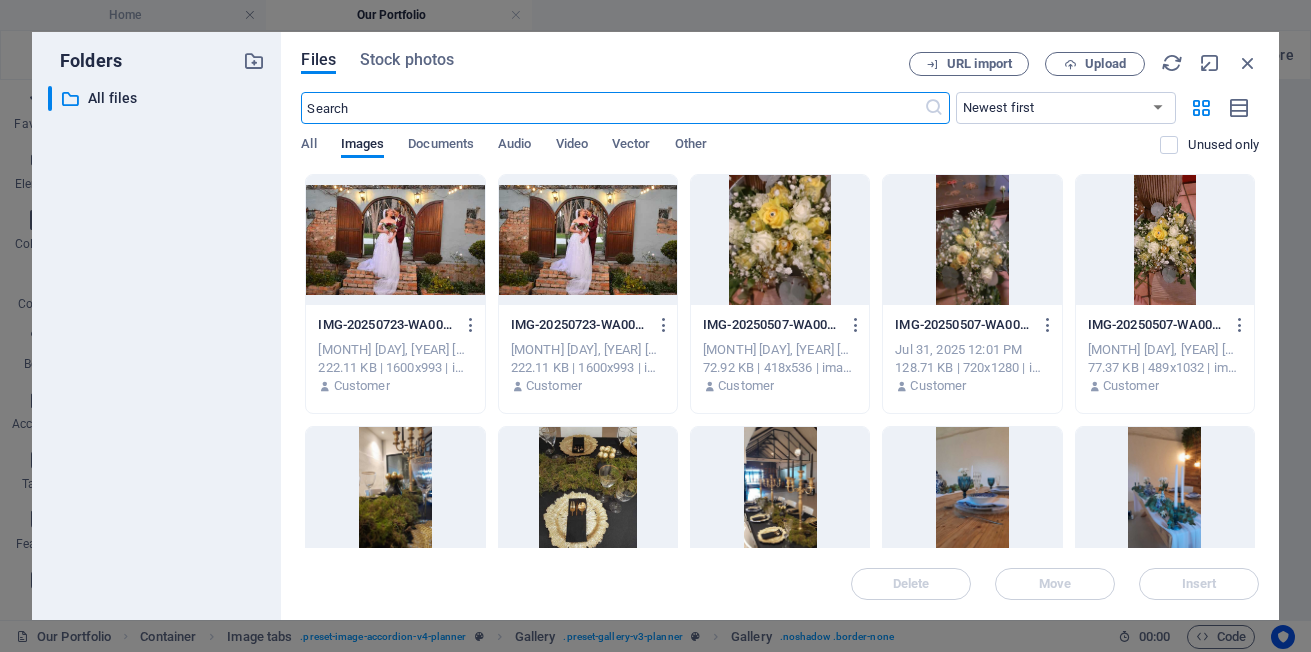 scroll, scrollTop: 2770, scrollLeft: 0, axis: vertical 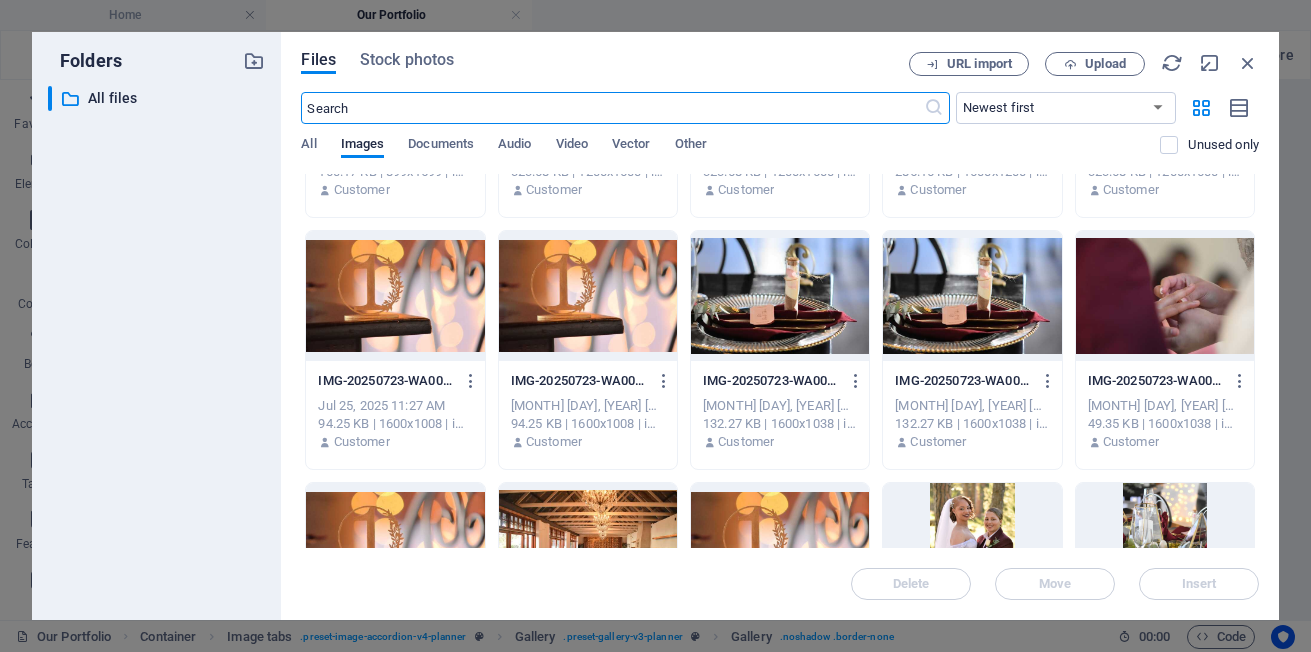 click at bounding box center [395, 296] 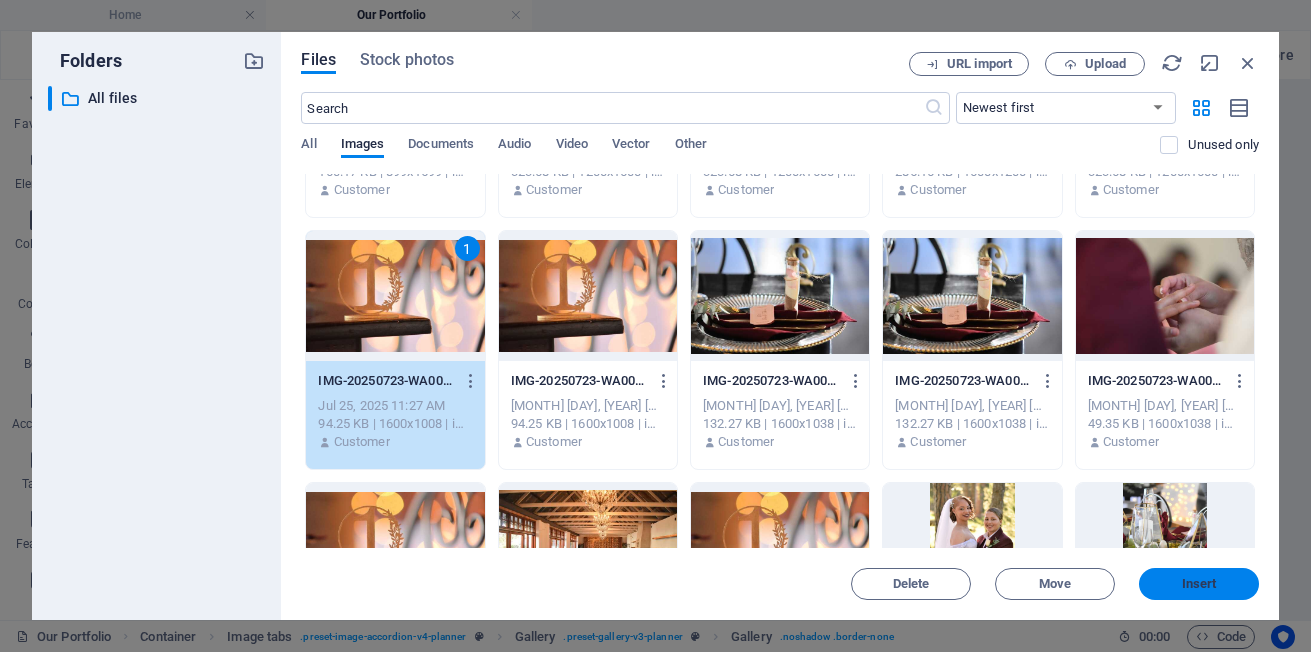 click on "Insert" at bounding box center (1199, 584) 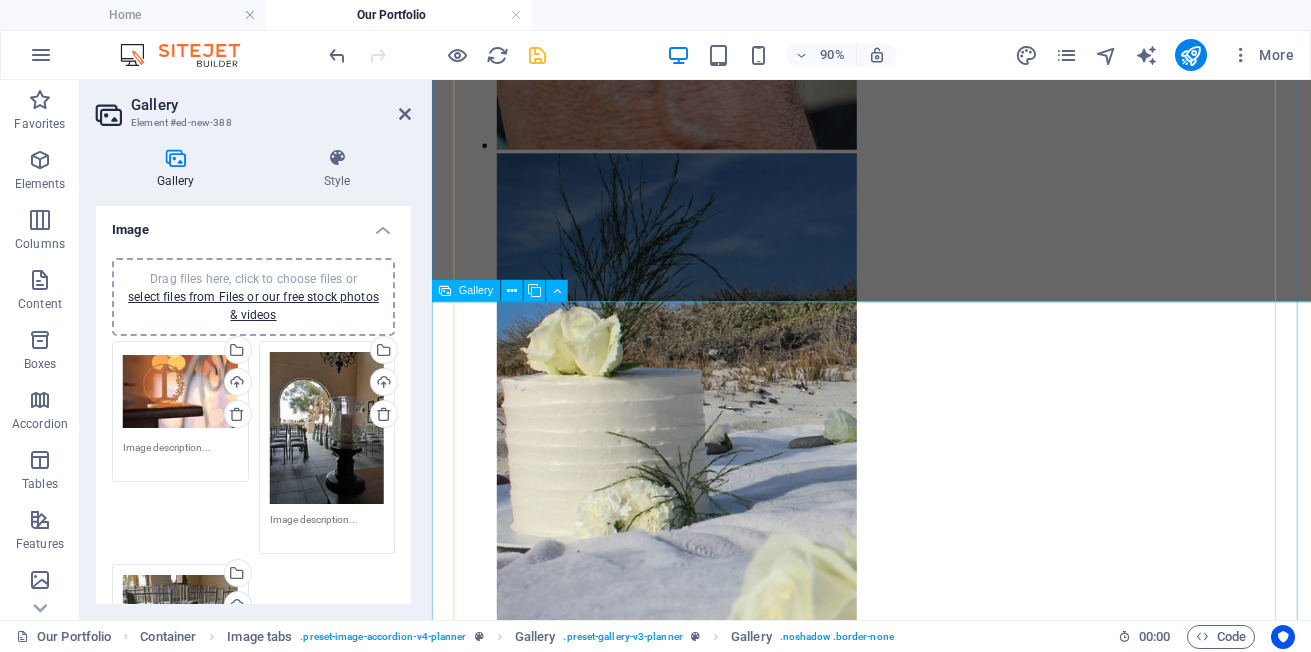 scroll, scrollTop: 2335, scrollLeft: 0, axis: vertical 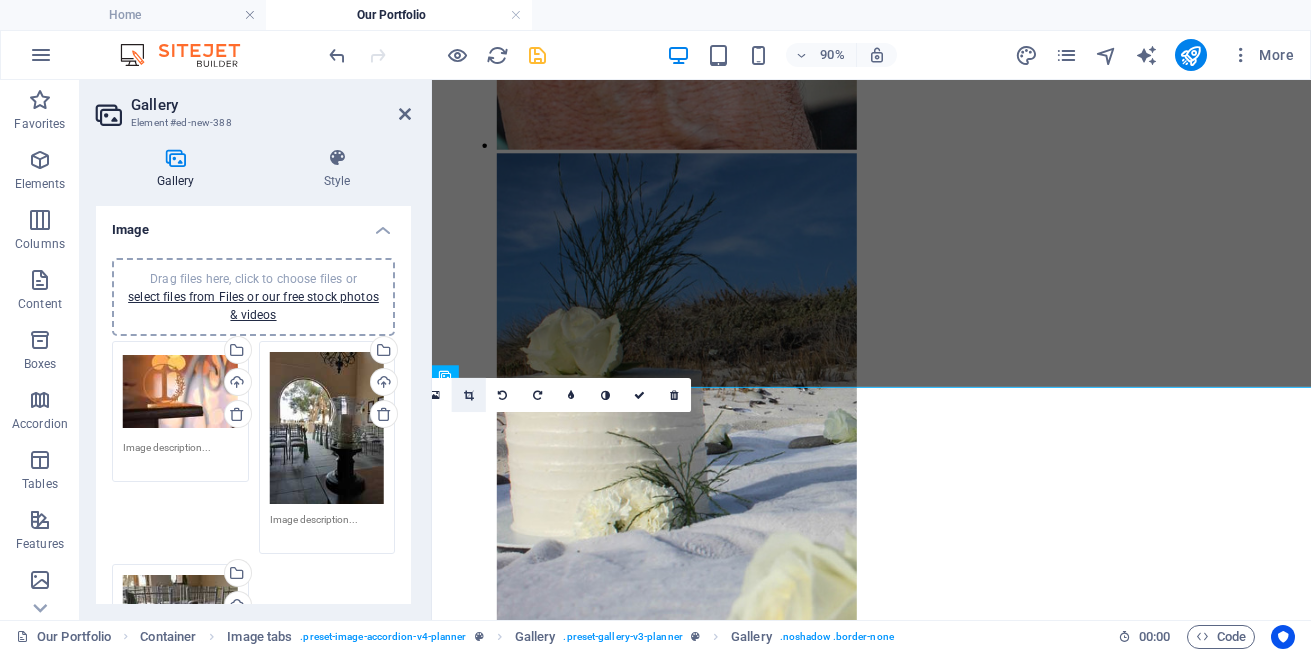 click at bounding box center (469, 395) 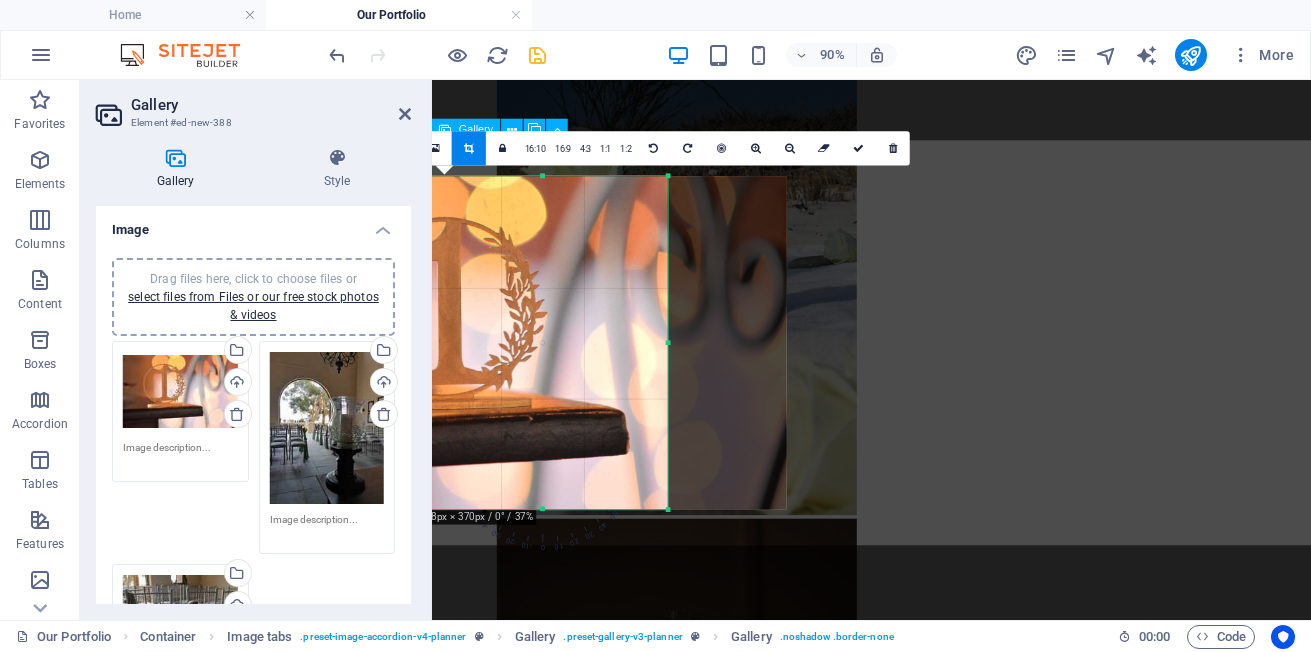 scroll, scrollTop: 2635, scrollLeft: 0, axis: vertical 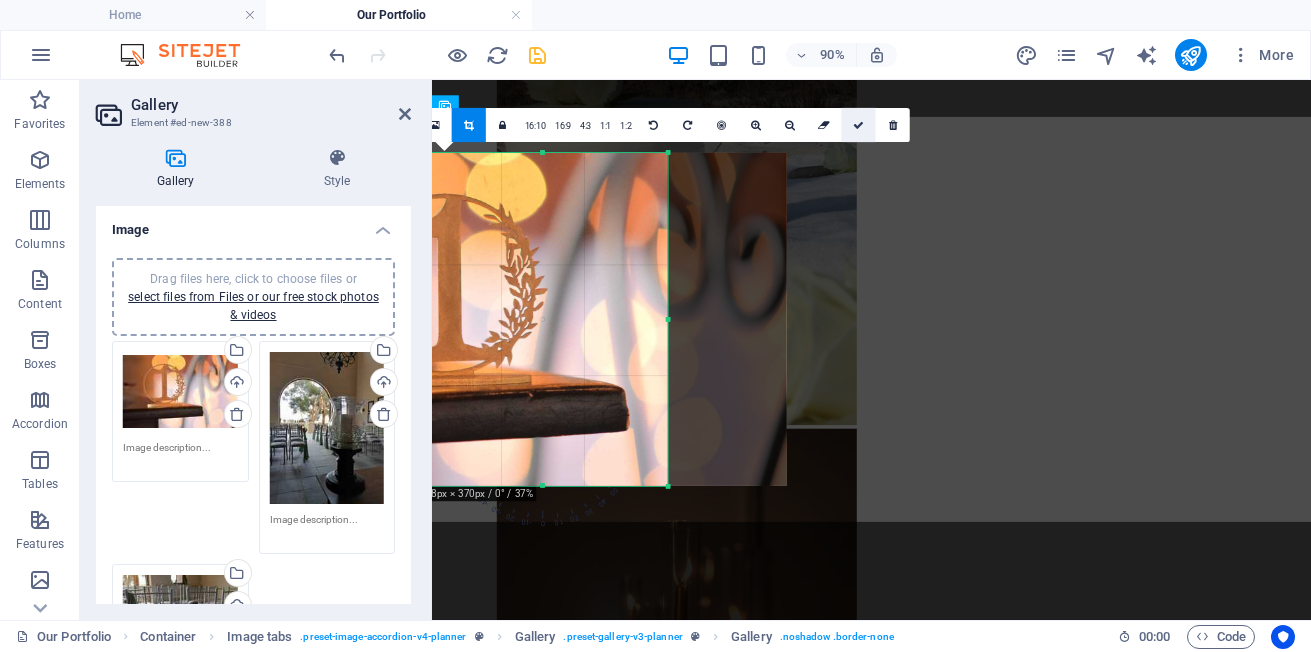 drag, startPoint x: 537, startPoint y: 237, endPoint x: 859, endPoint y: 126, distance: 340.59506 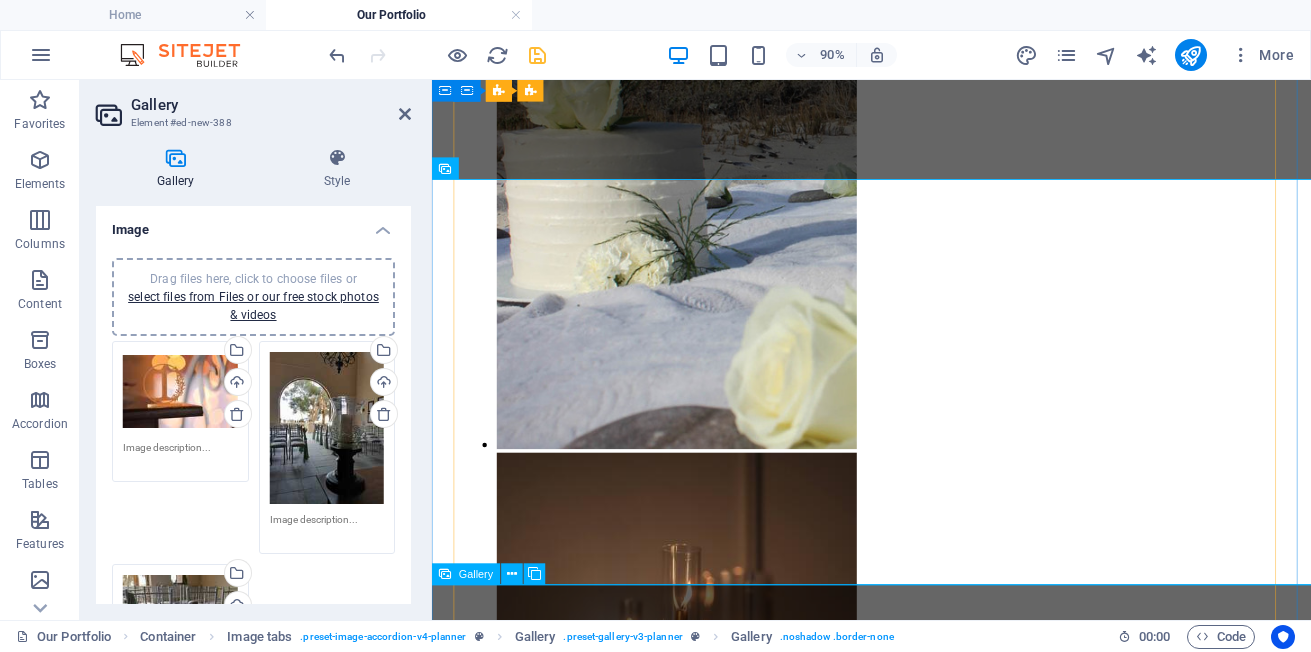 scroll, scrollTop: 2535, scrollLeft: 0, axis: vertical 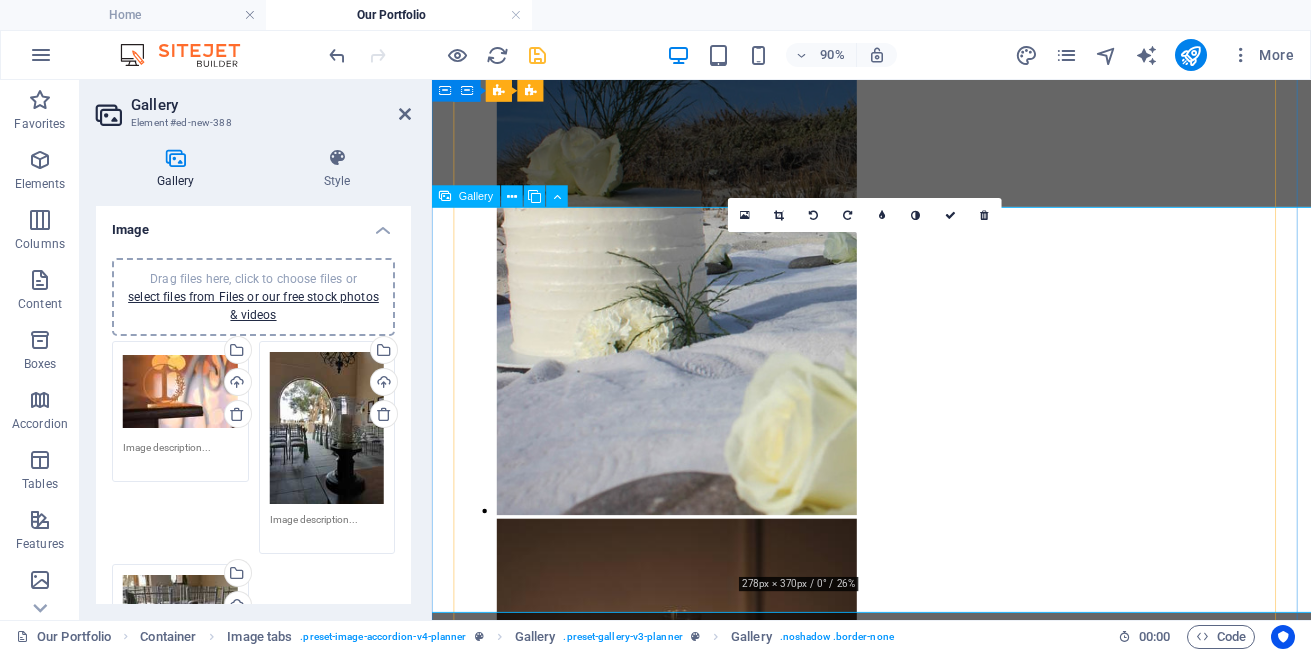 click at bounding box center (684, 4572) 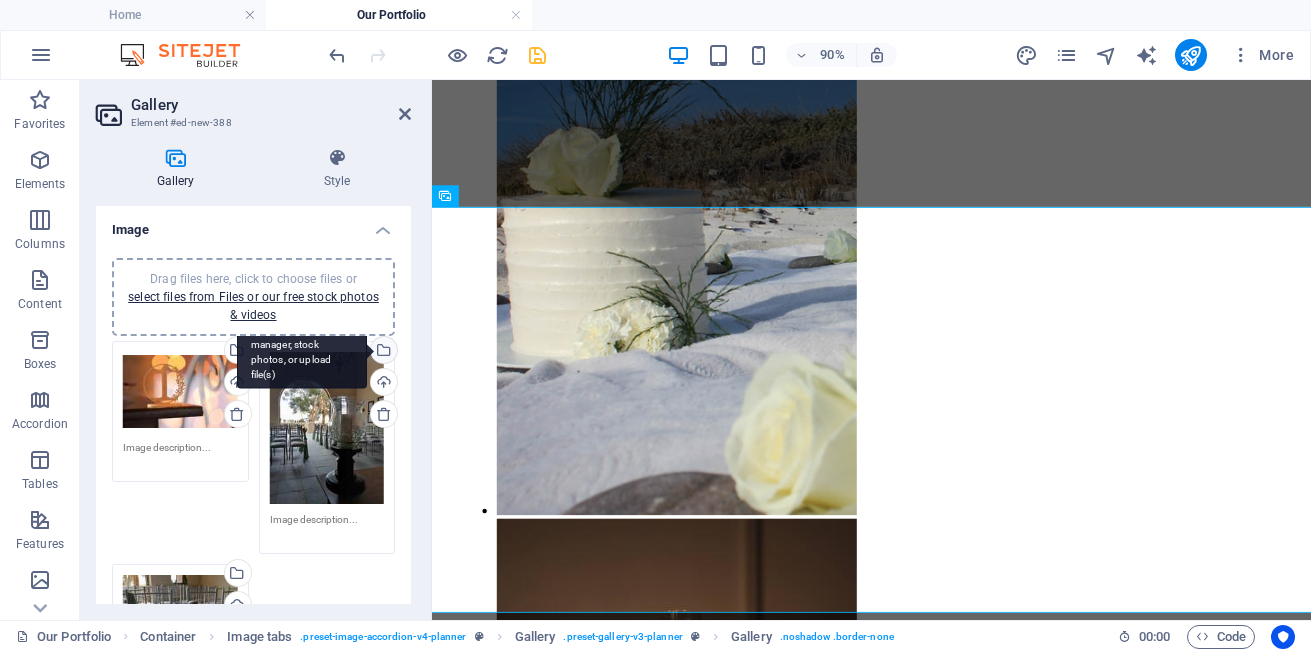 click on "Select files from the file manager, stock photos, or upload file(s)" at bounding box center [382, 352] 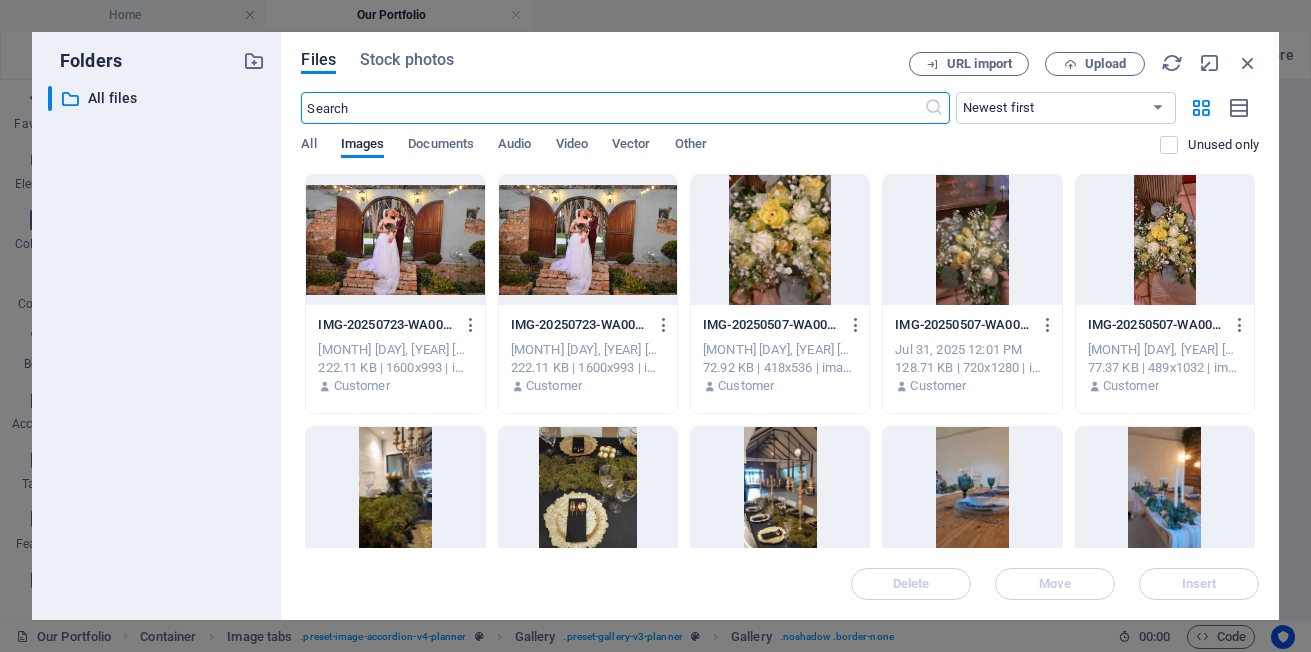 scroll, scrollTop: 2670, scrollLeft: 0, axis: vertical 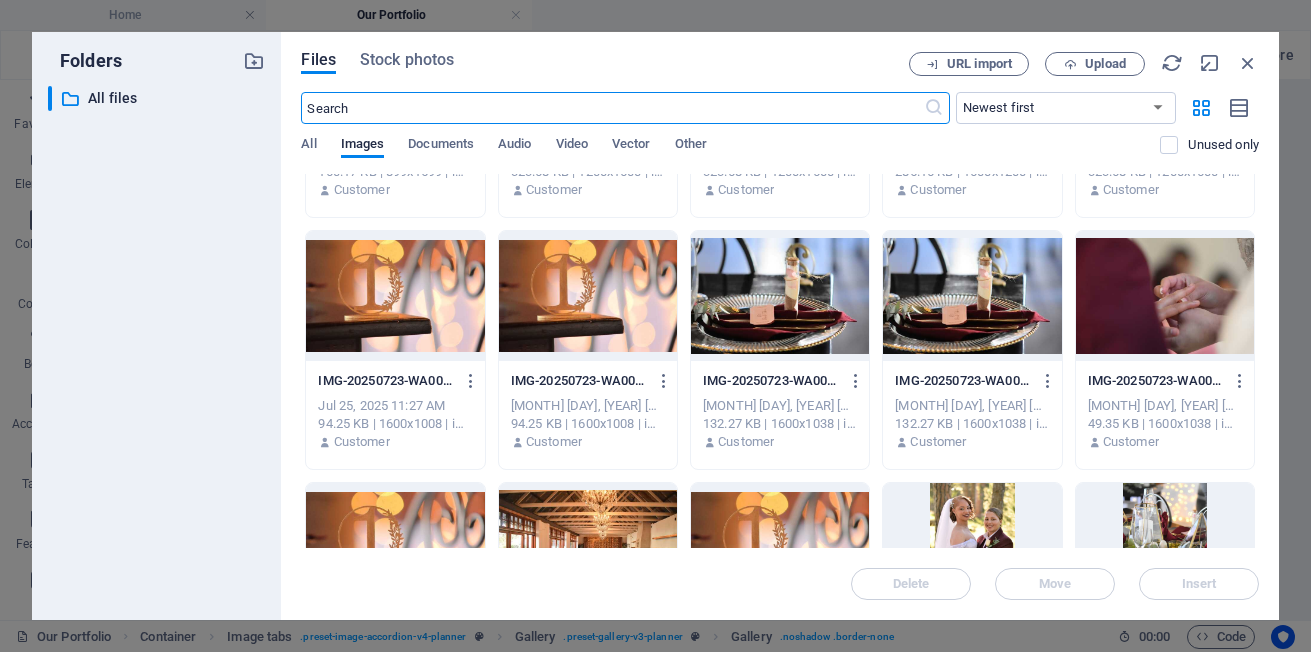 click at bounding box center [1165, 44] 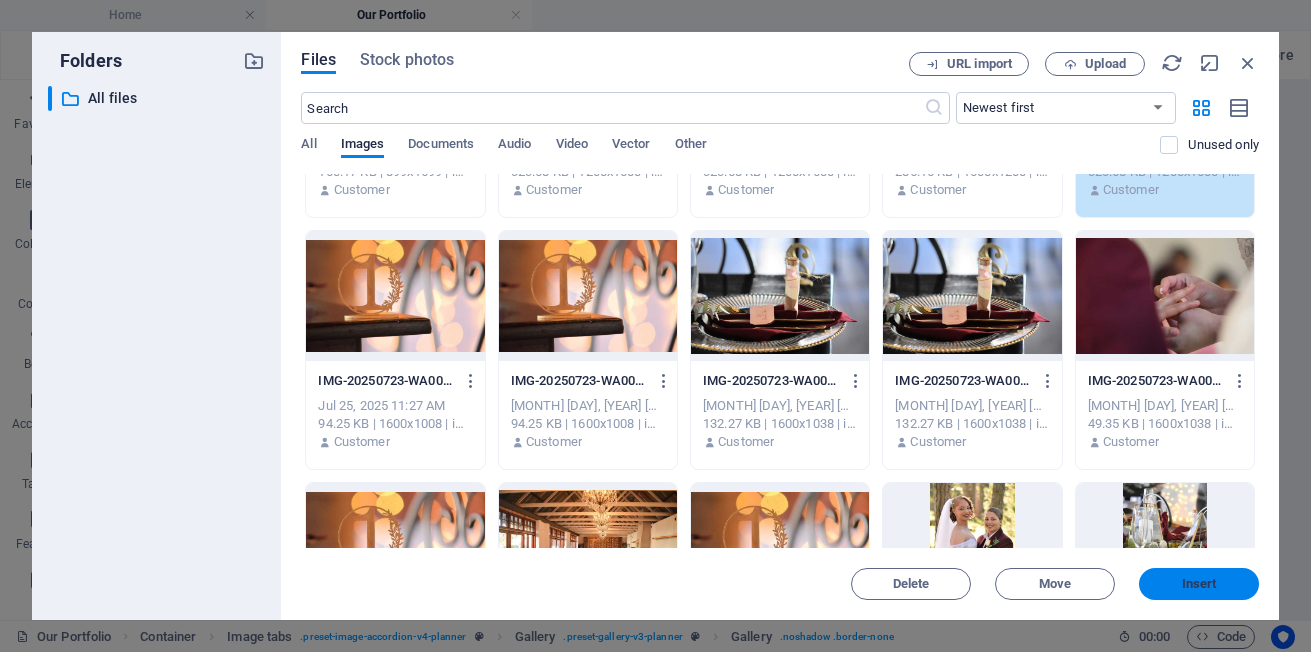 click on "Insert" at bounding box center (1199, 584) 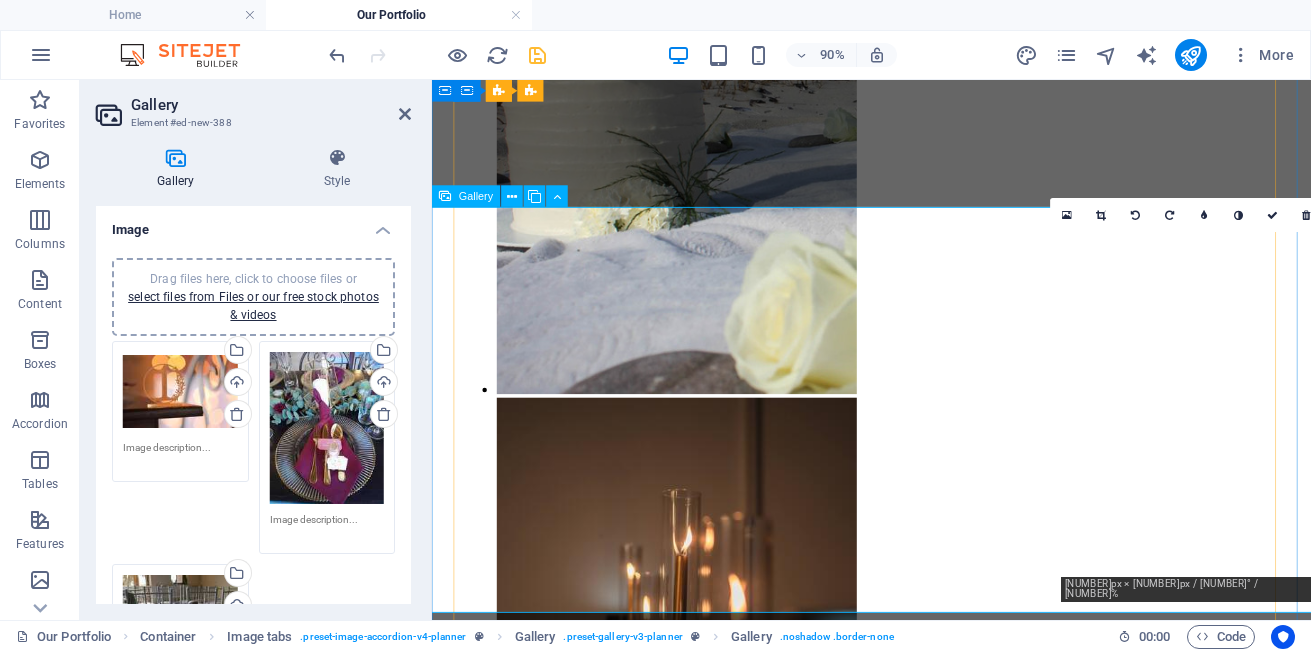 scroll, scrollTop: 2535, scrollLeft: 0, axis: vertical 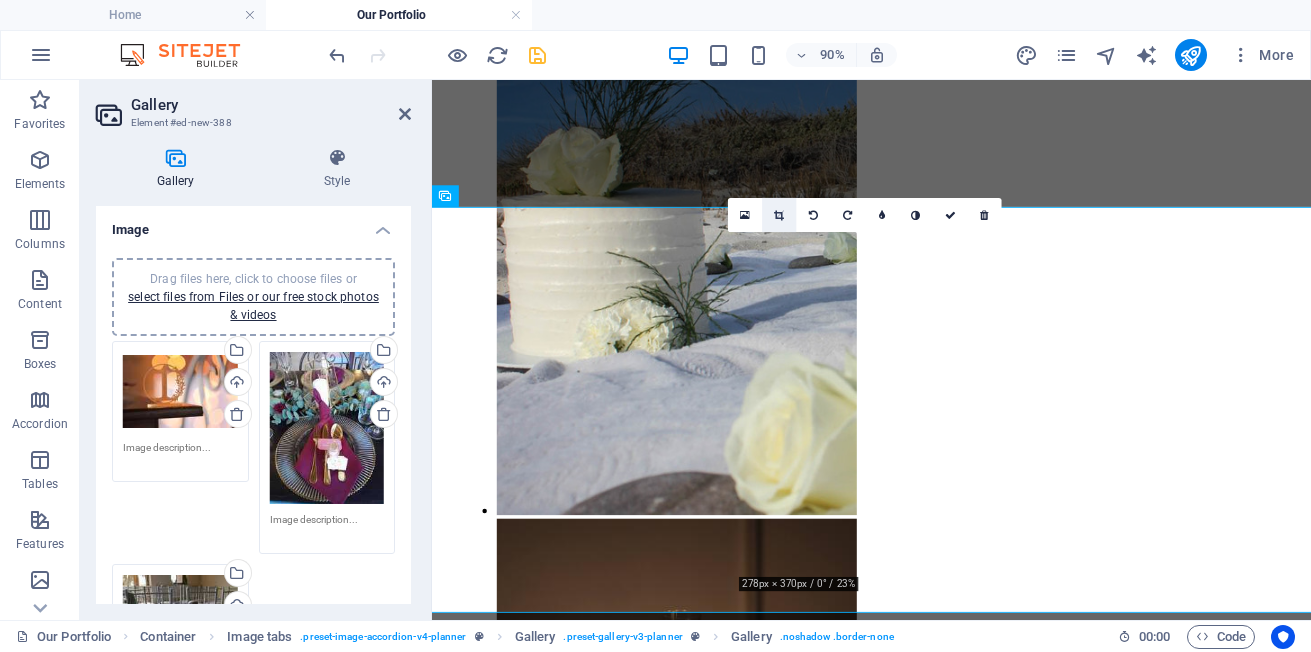 click at bounding box center [779, 215] 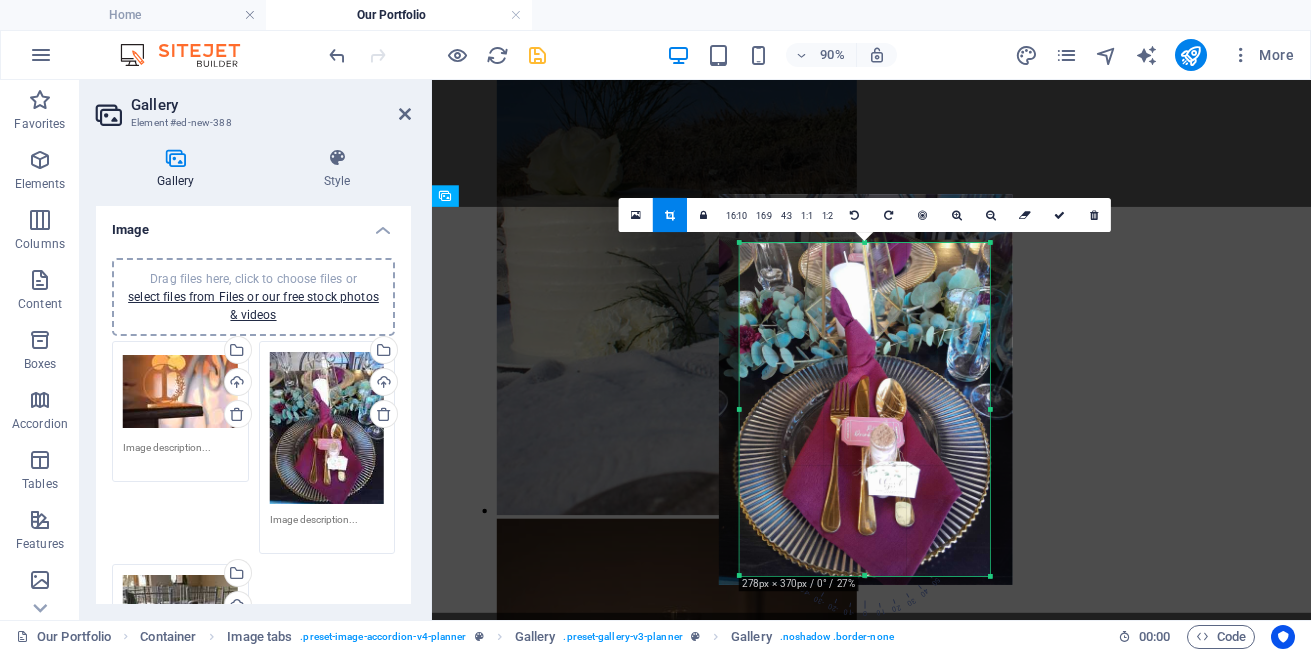 drag, startPoint x: 873, startPoint y: 460, endPoint x: 870, endPoint y: 435, distance: 25.179358 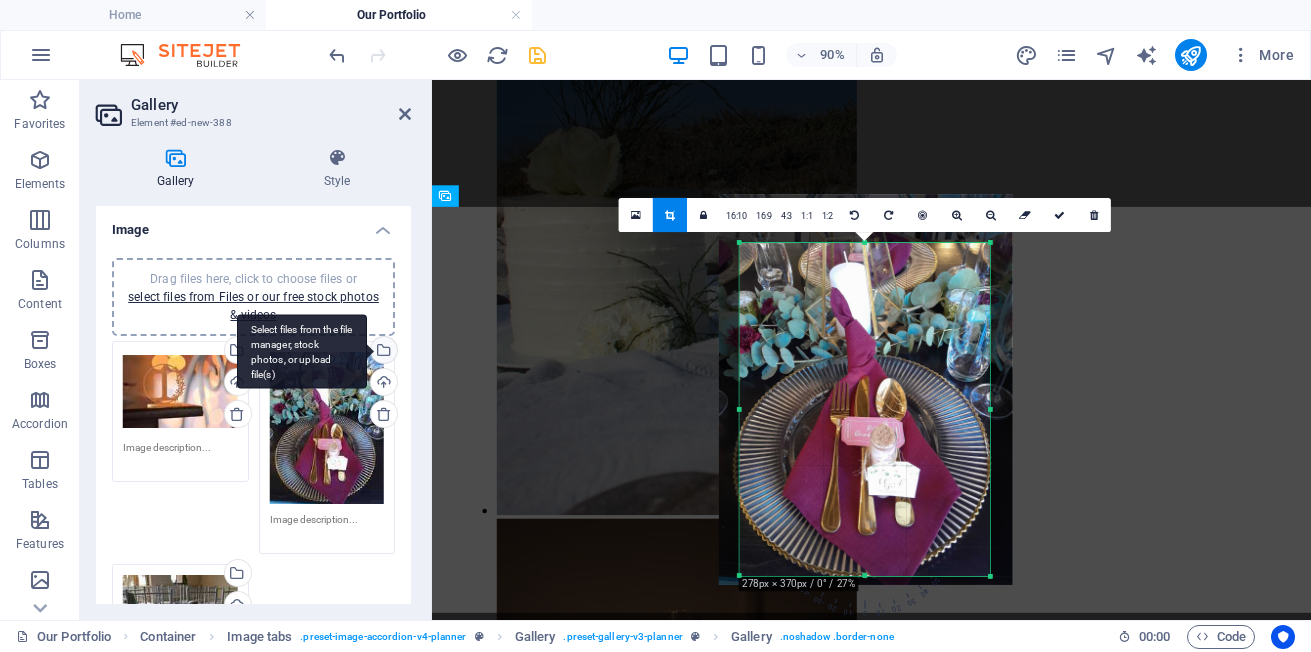 click on "Select files from the file manager, stock photos, or upload file(s)" at bounding box center (382, 352) 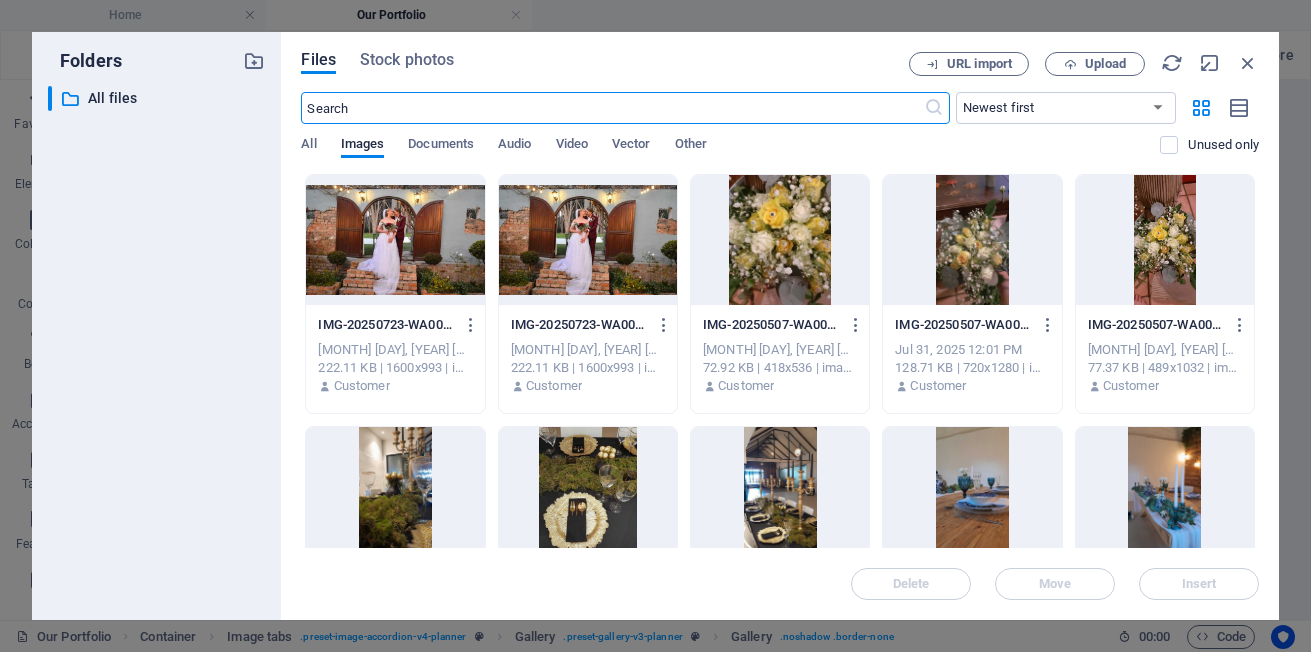 scroll, scrollTop: 2670, scrollLeft: 0, axis: vertical 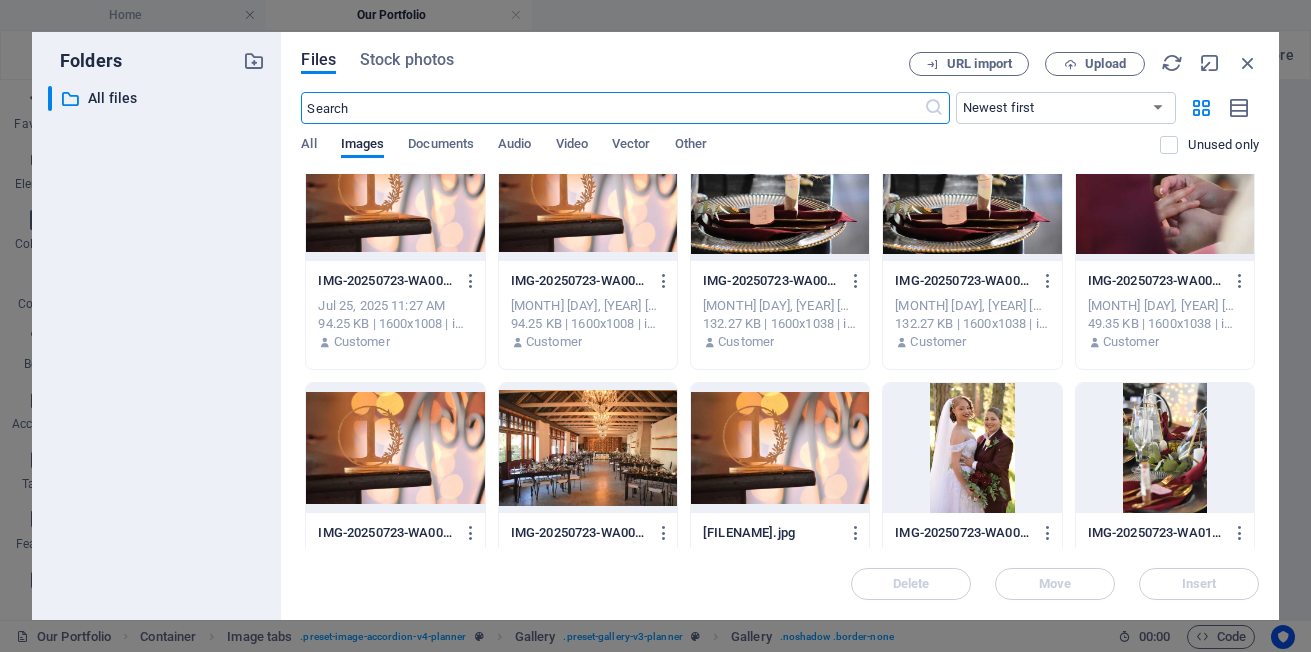 click at bounding box center [972, 196] 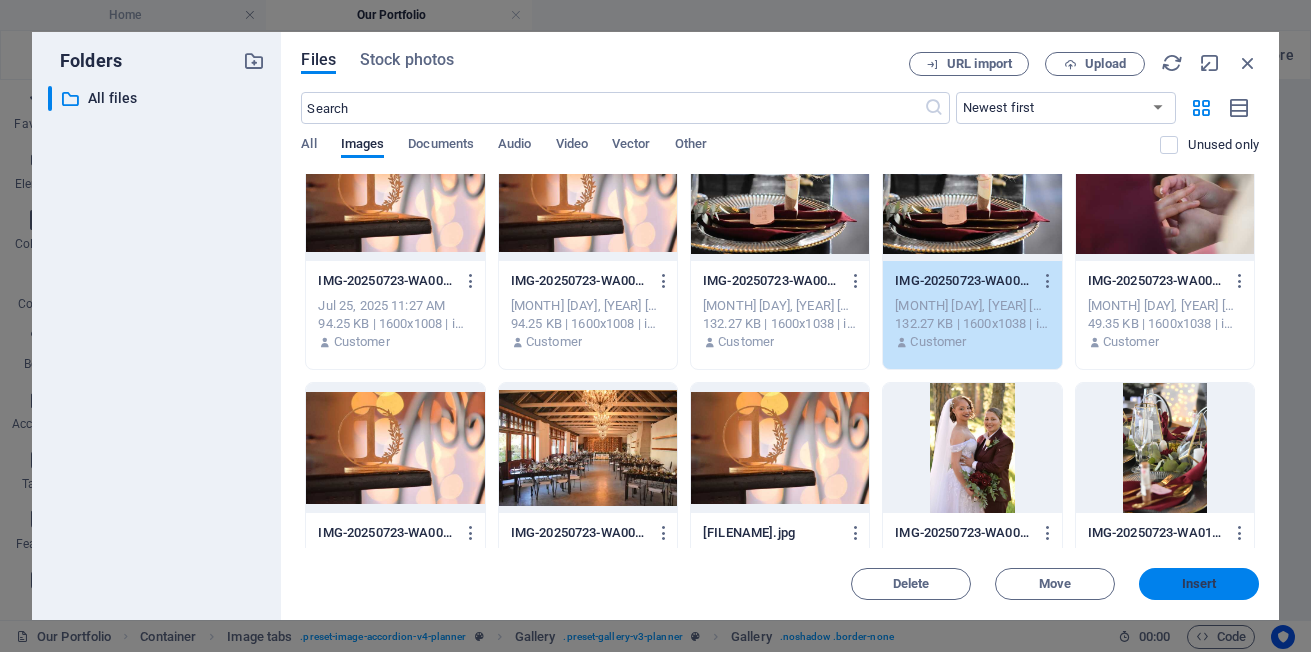 drag, startPoint x: 1178, startPoint y: 576, endPoint x: 621, endPoint y: 394, distance: 585.98035 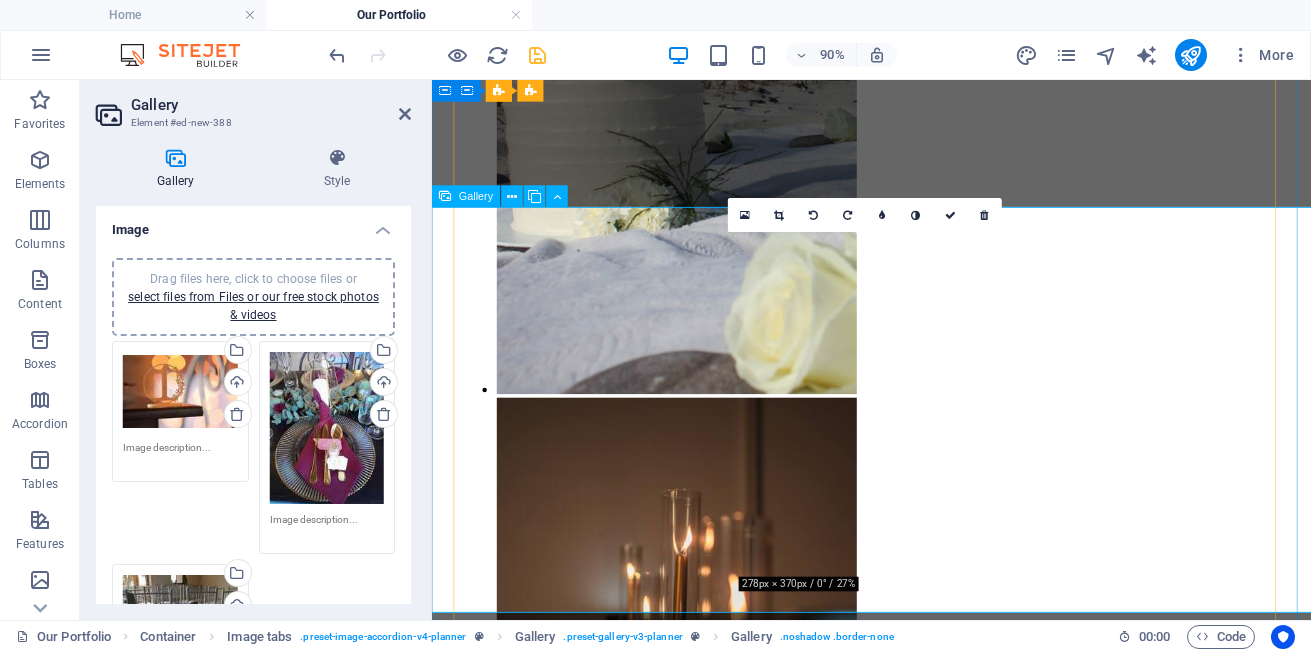 scroll, scrollTop: 2535, scrollLeft: 0, axis: vertical 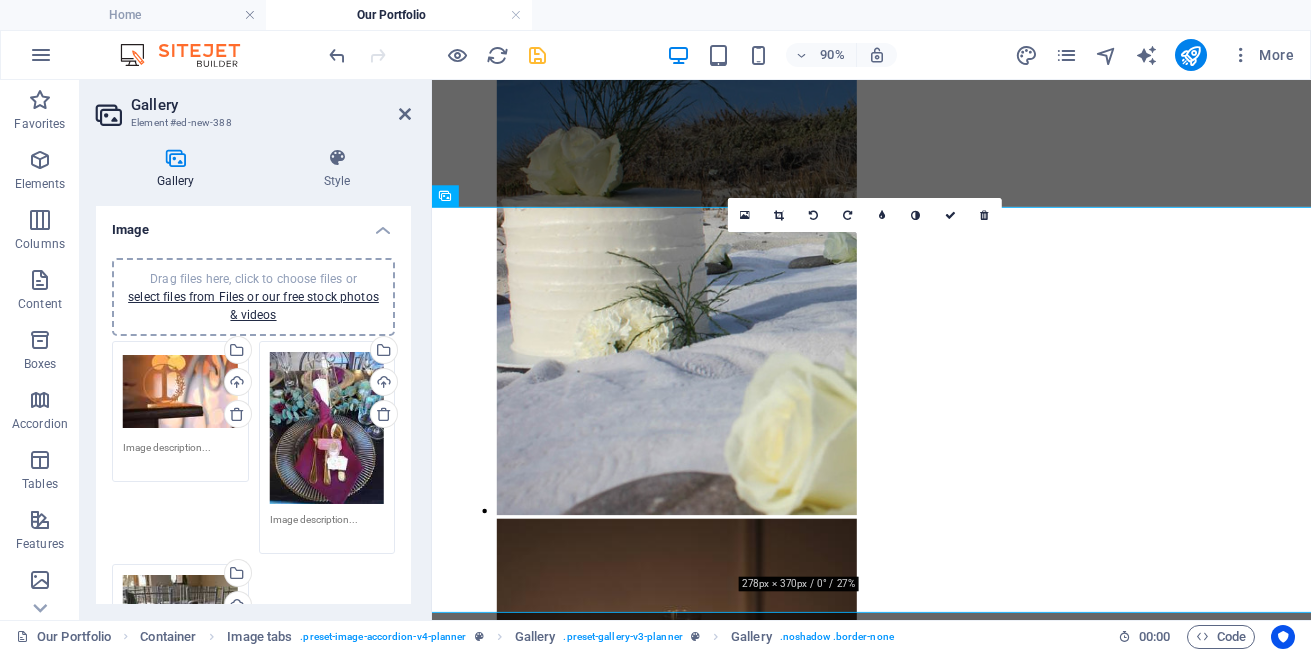 drag, startPoint x: 775, startPoint y: 214, endPoint x: 785, endPoint y: 221, distance: 12.206555 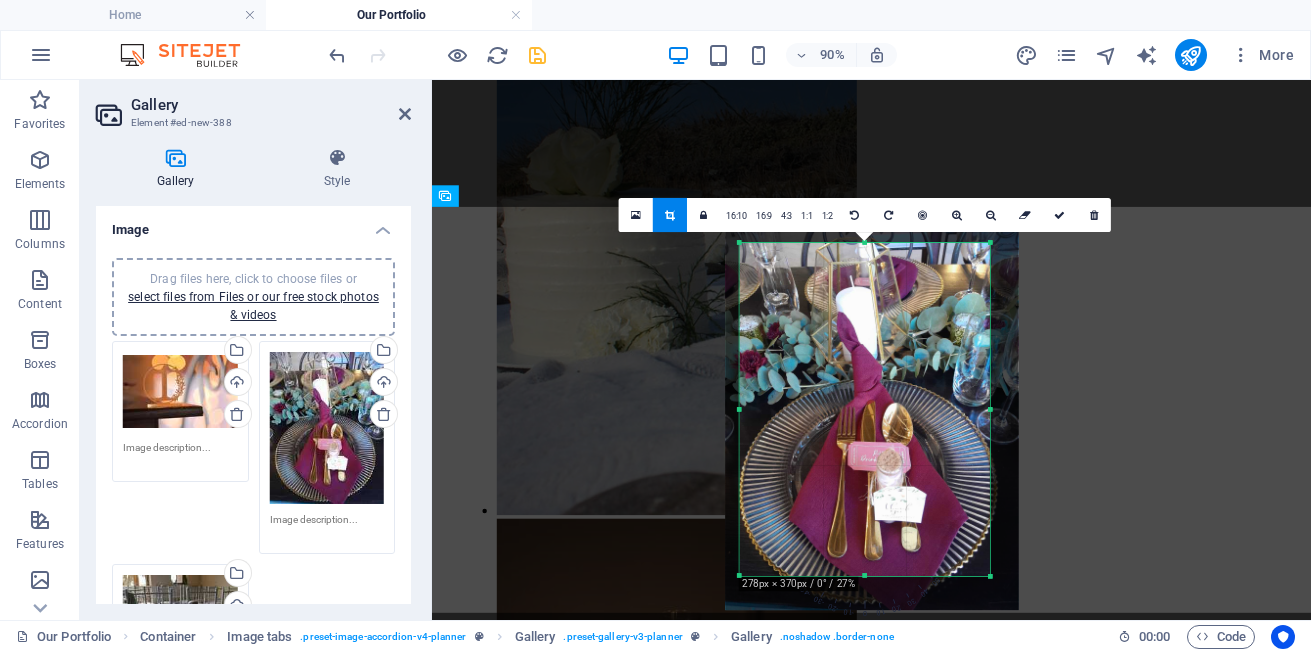 drag, startPoint x: 911, startPoint y: 391, endPoint x: 916, endPoint y: 413, distance: 22.561028 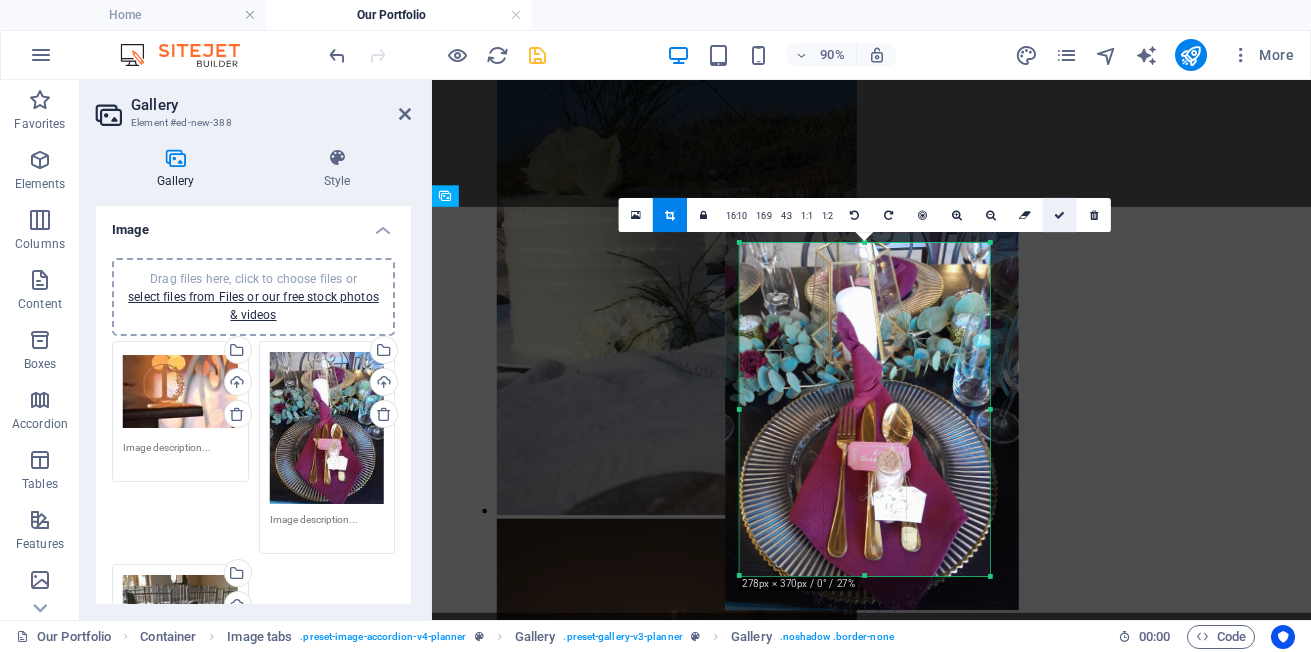 drag, startPoint x: 778, startPoint y: 326, endPoint x: 1059, endPoint y: 216, distance: 301.76315 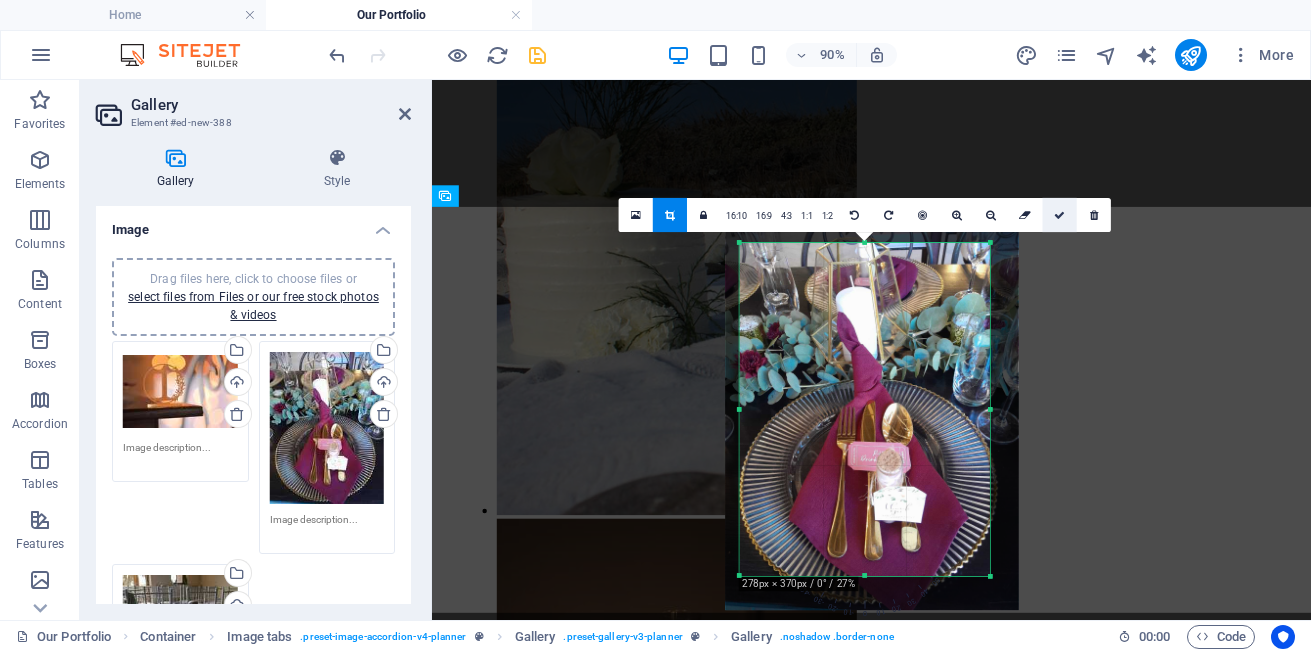 click at bounding box center (1059, 215) 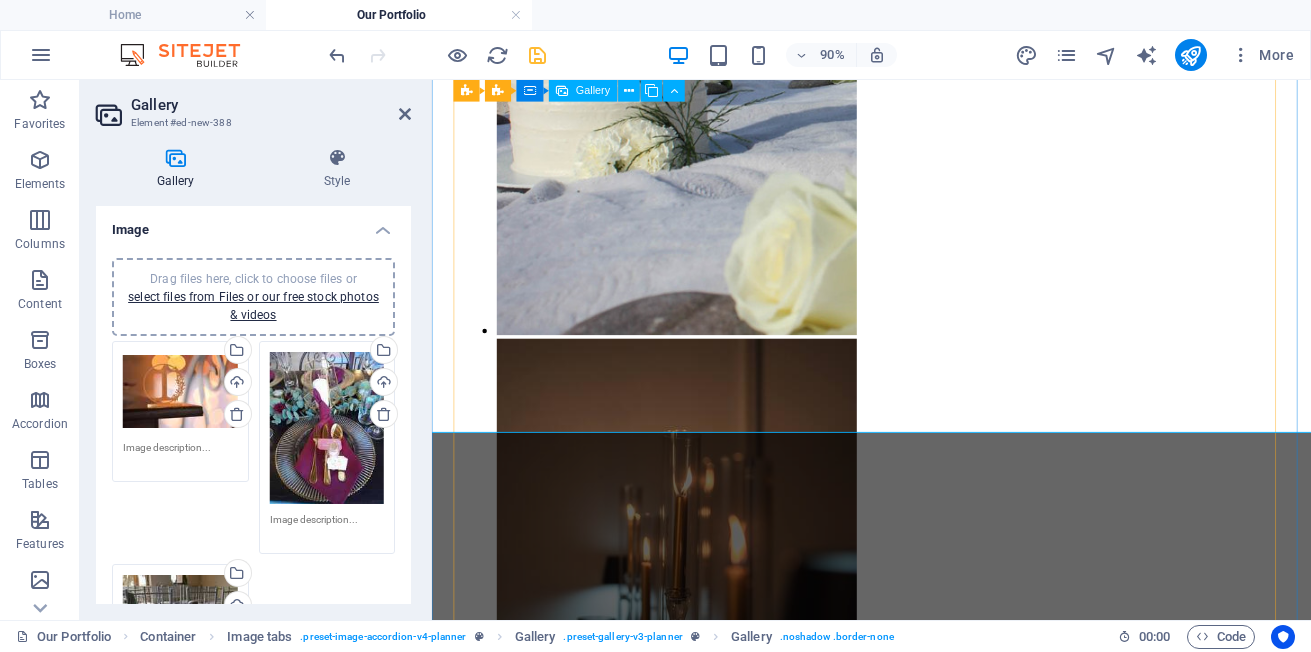 scroll, scrollTop: 2535, scrollLeft: 0, axis: vertical 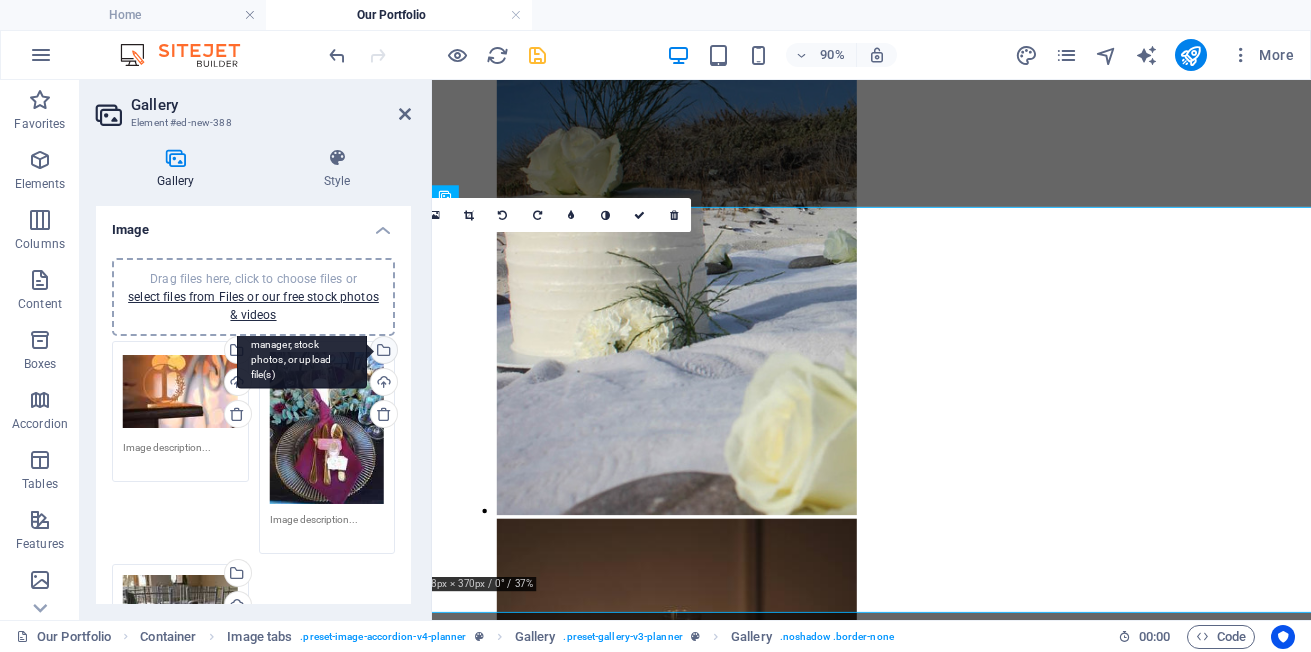 click on "Select files from the file manager, stock photos, or upload file(s)" at bounding box center (302, 351) 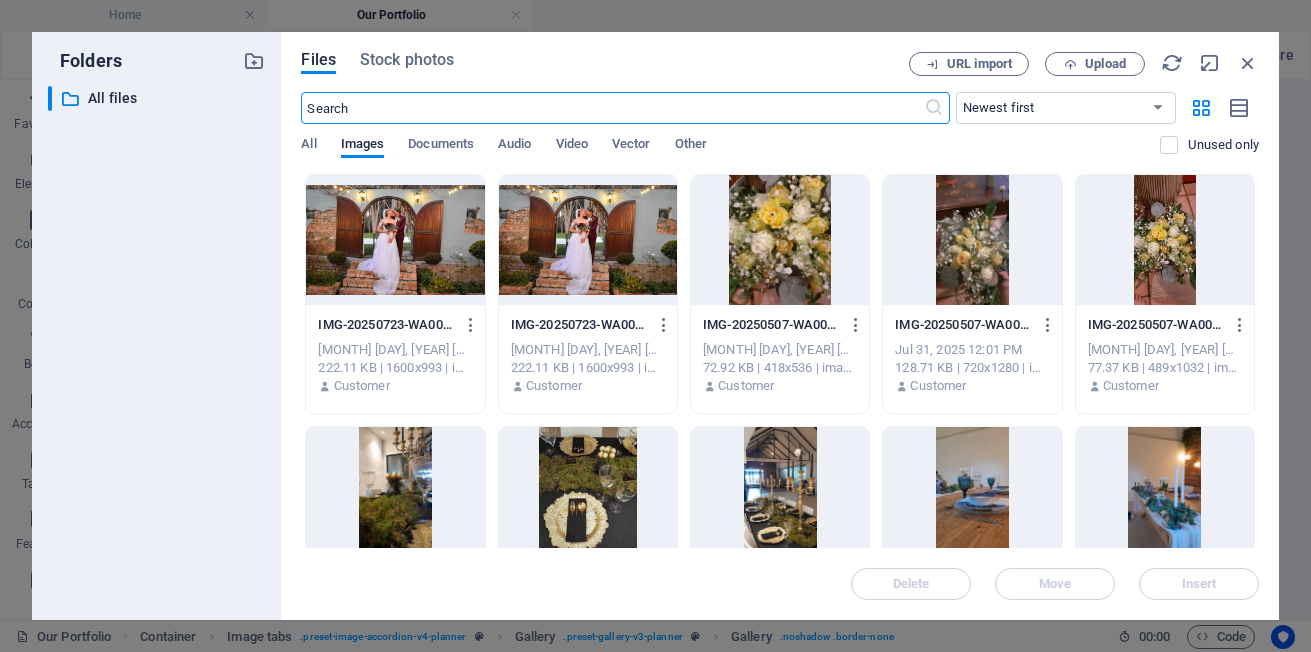 scroll, scrollTop: 2670, scrollLeft: 0, axis: vertical 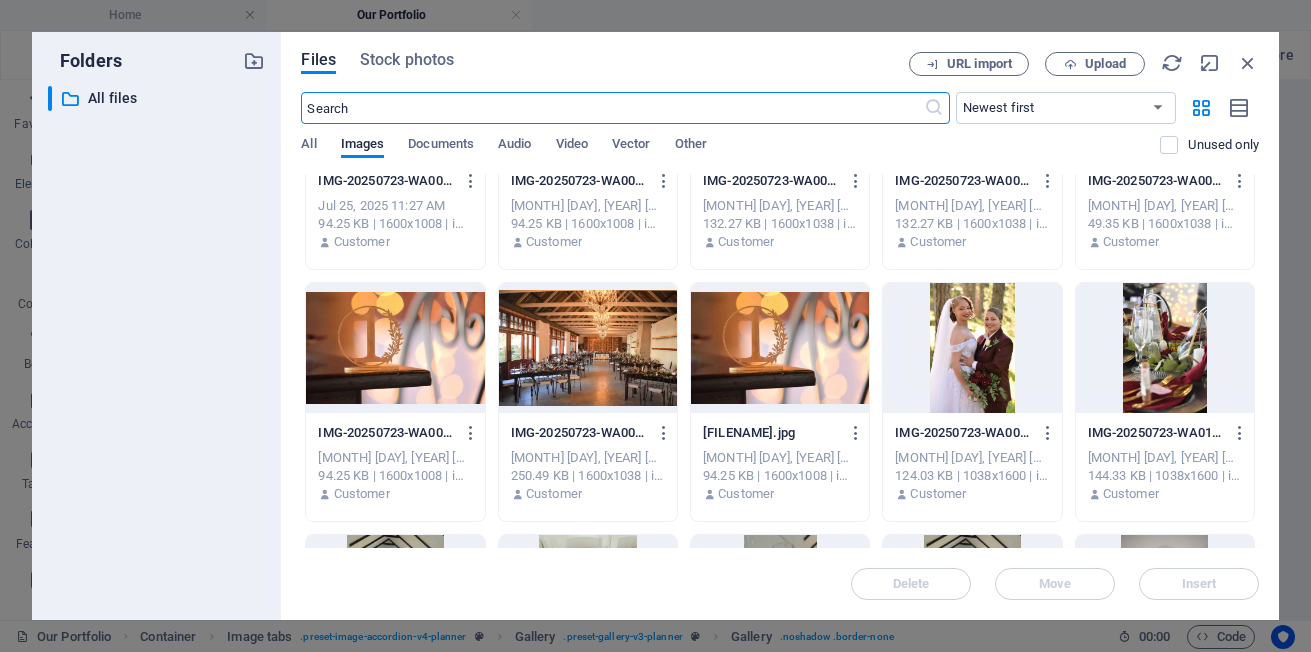 click at bounding box center (972, 96) 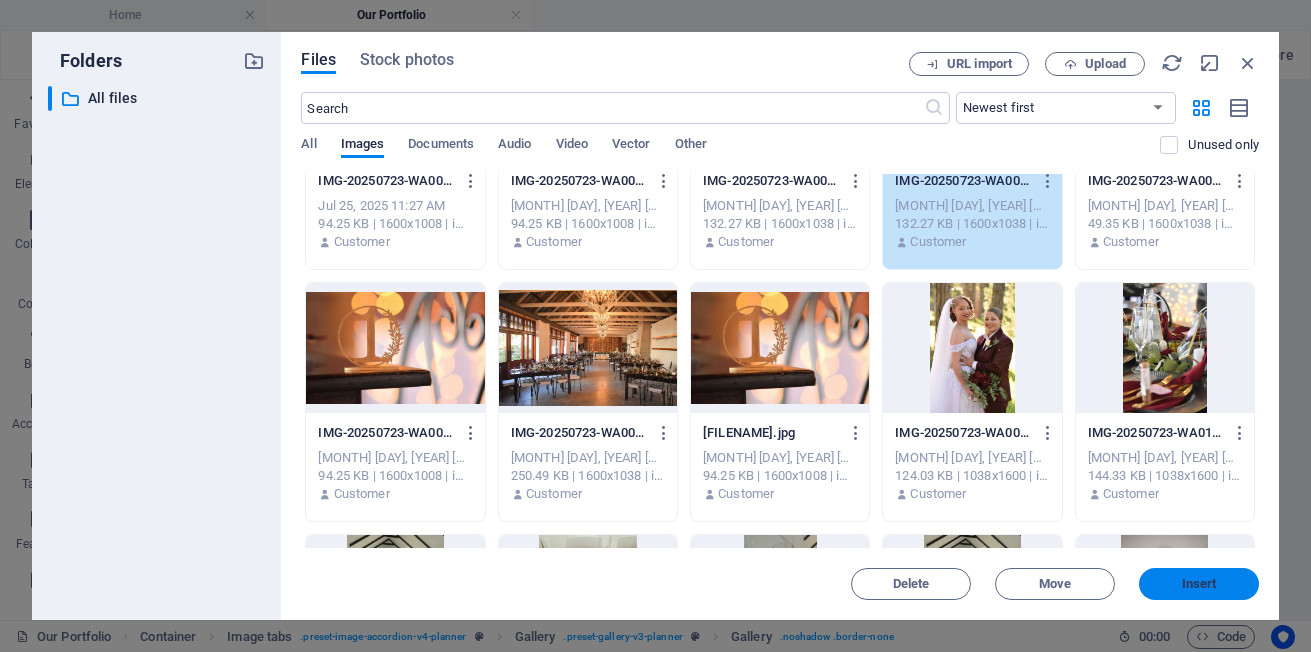 click on "Insert" at bounding box center (1199, 584) 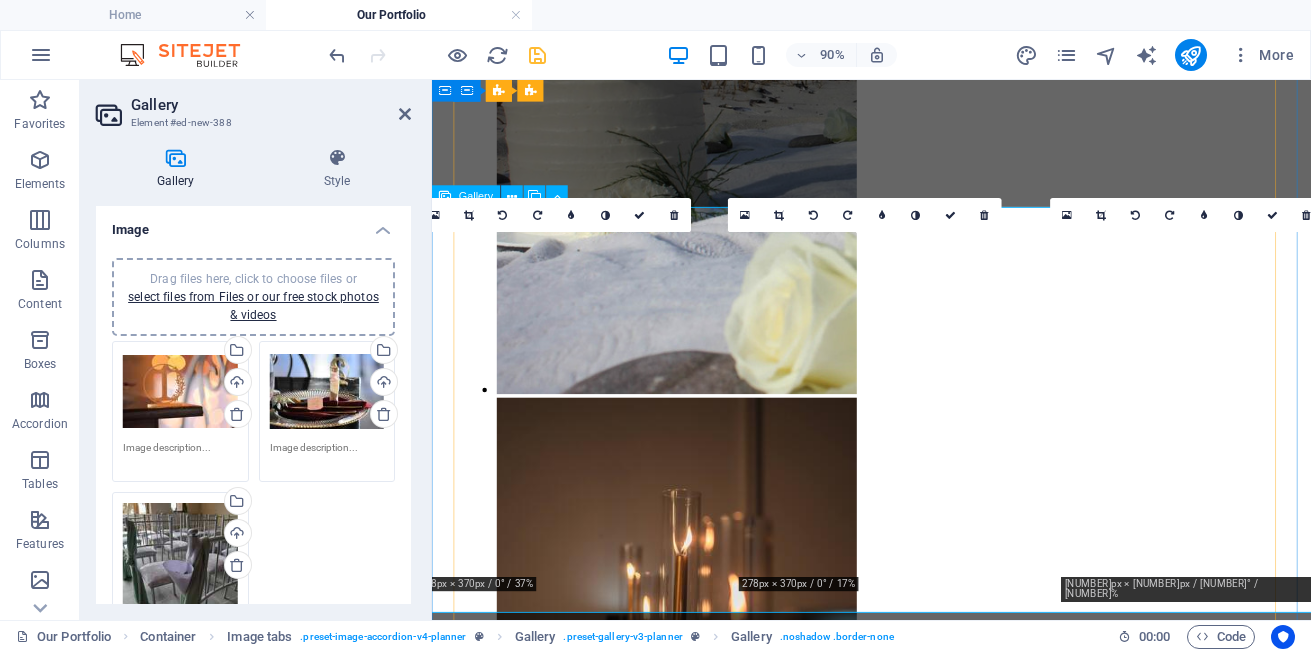 scroll, scrollTop: 2535, scrollLeft: 0, axis: vertical 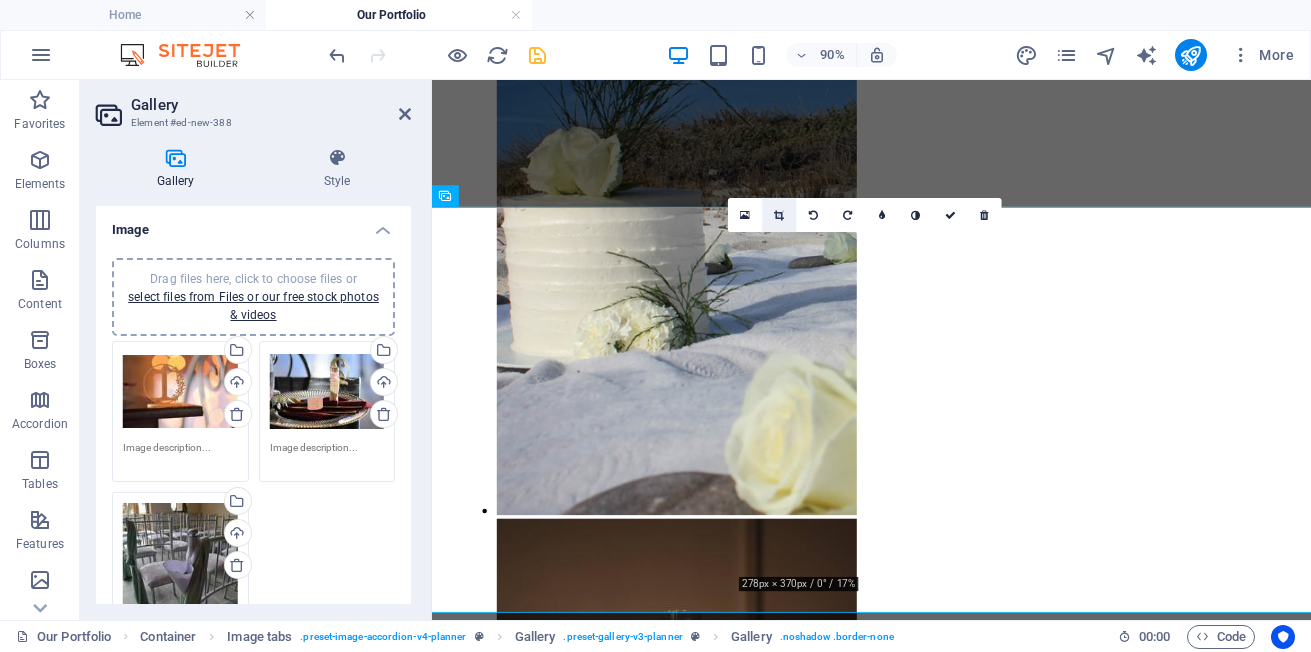 click at bounding box center (779, 215) 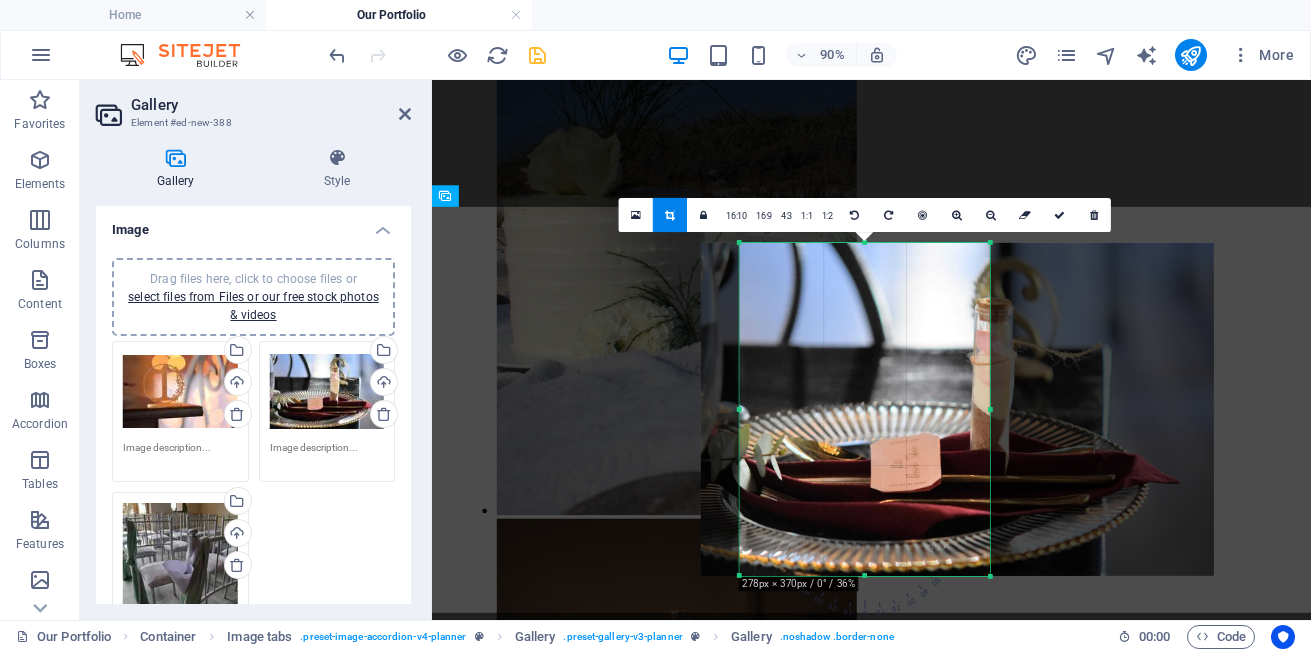 drag, startPoint x: 861, startPoint y: 421, endPoint x: 967, endPoint y: 425, distance: 106.07545 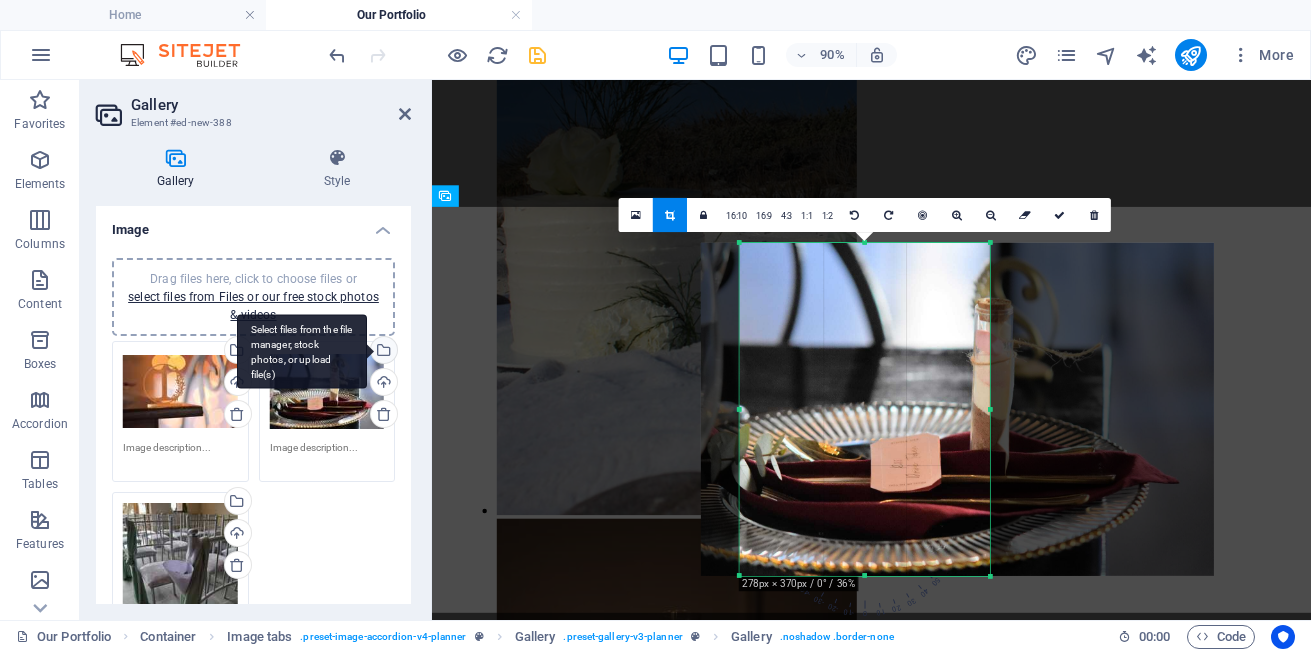 click on "Select files from the file manager, stock photos, or upload file(s)" at bounding box center (382, 352) 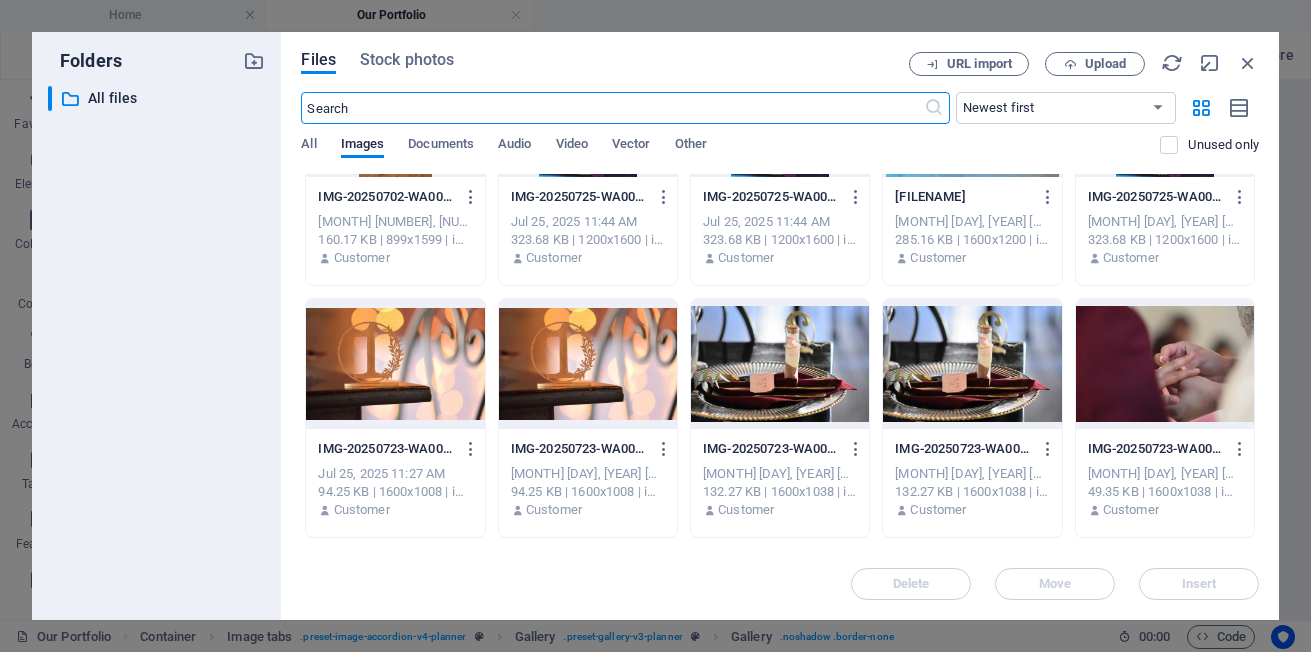 scroll, scrollTop: 700, scrollLeft: 0, axis: vertical 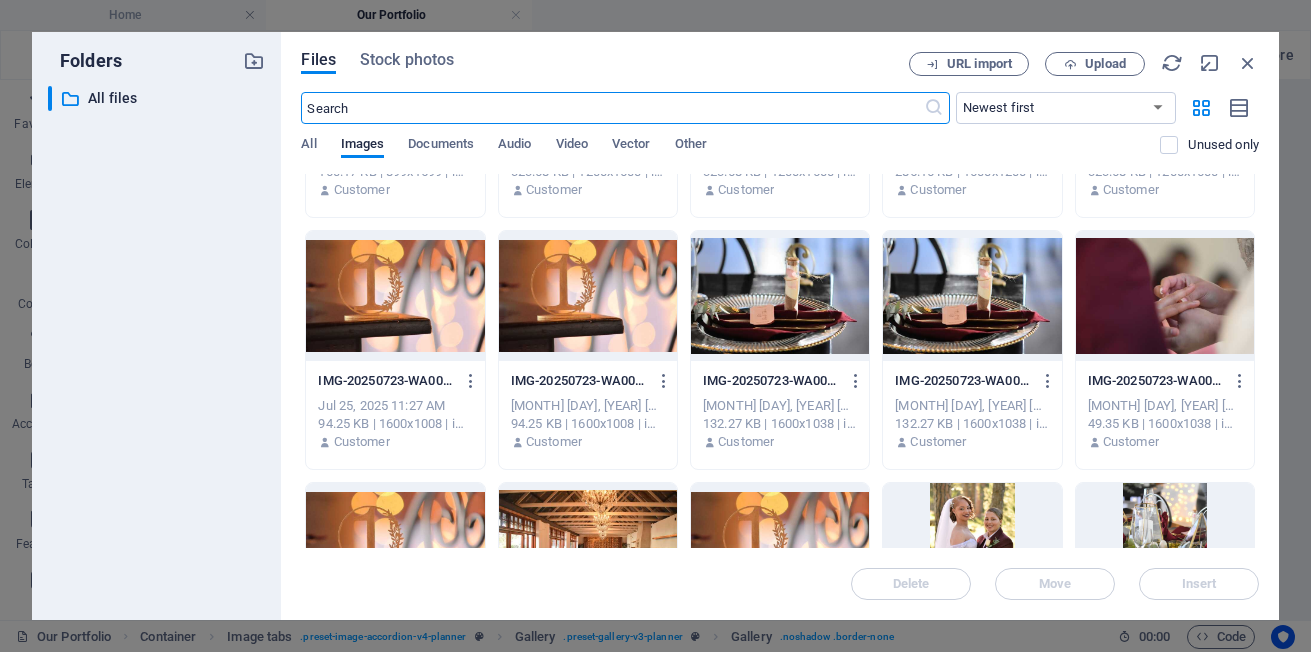 click at bounding box center (972, 44) 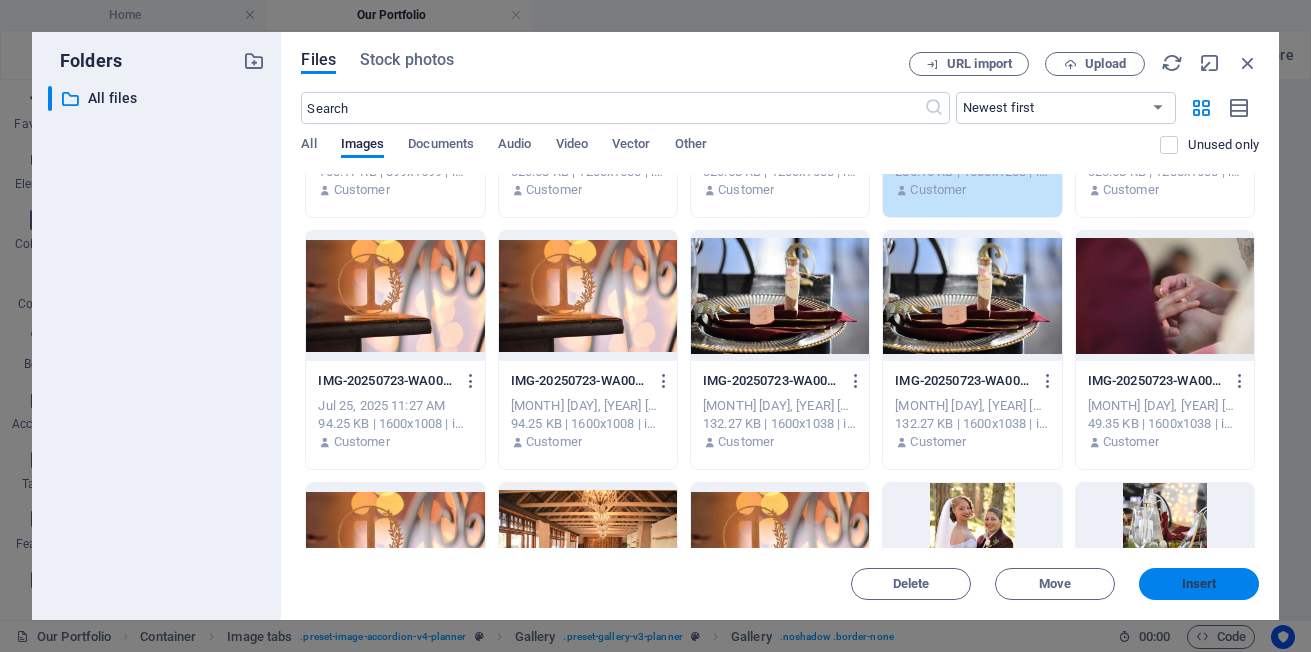 click on "Insert" at bounding box center (1199, 584) 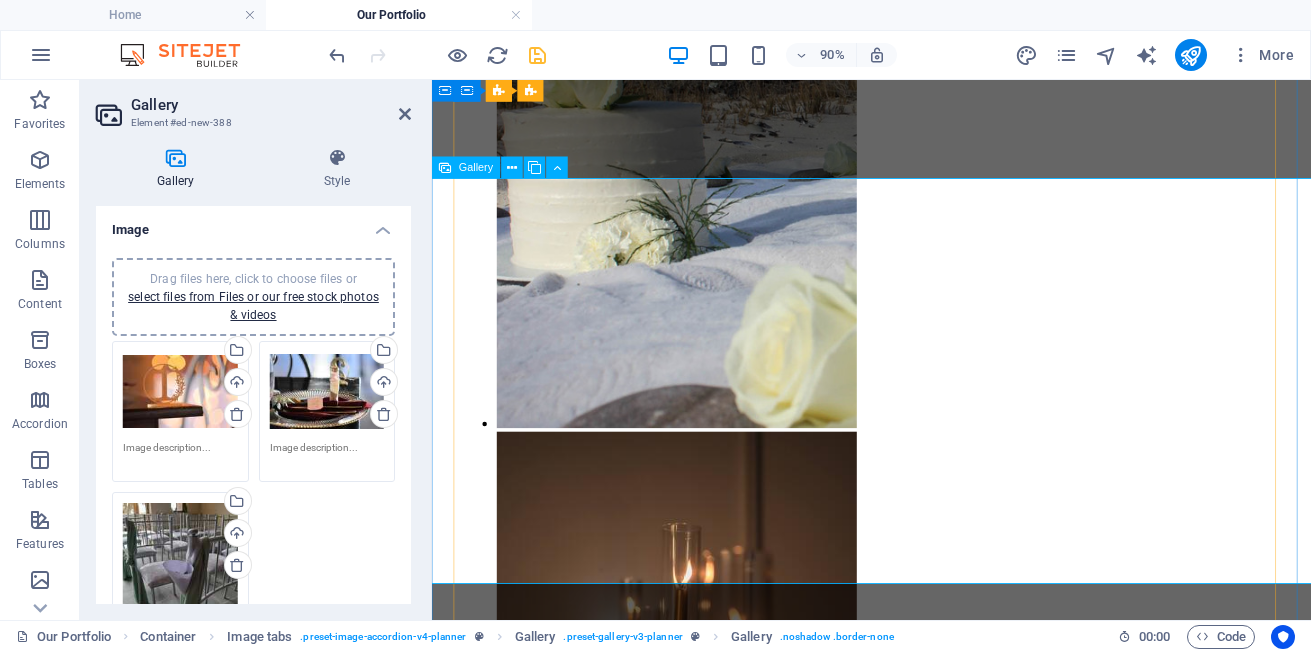 scroll, scrollTop: 2635, scrollLeft: 0, axis: vertical 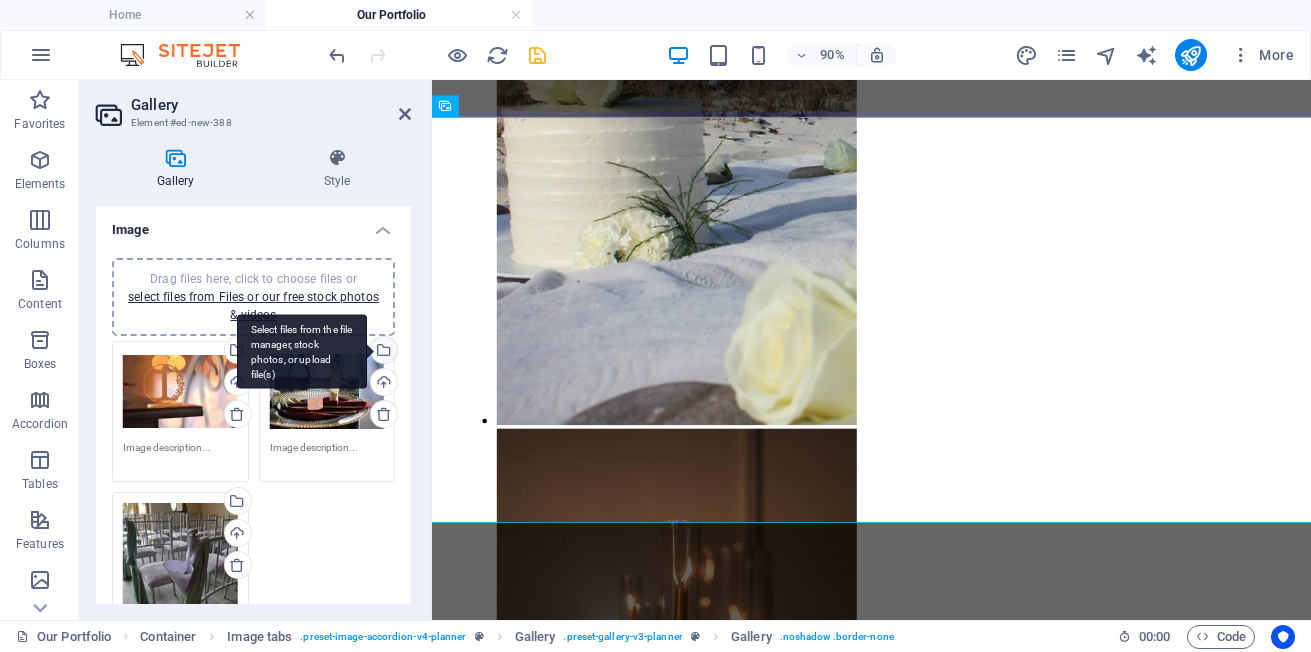 click on "Select files from the file manager, stock photos, or upload file(s)" at bounding box center [382, 352] 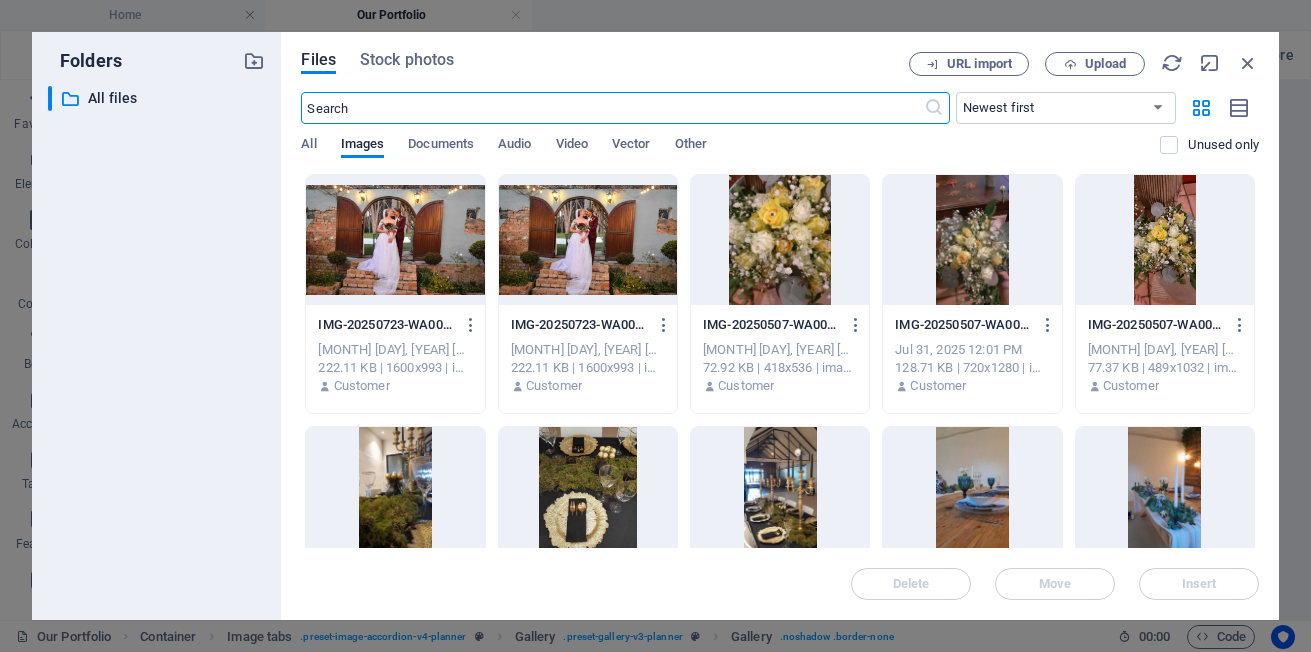 scroll, scrollTop: 2770, scrollLeft: 0, axis: vertical 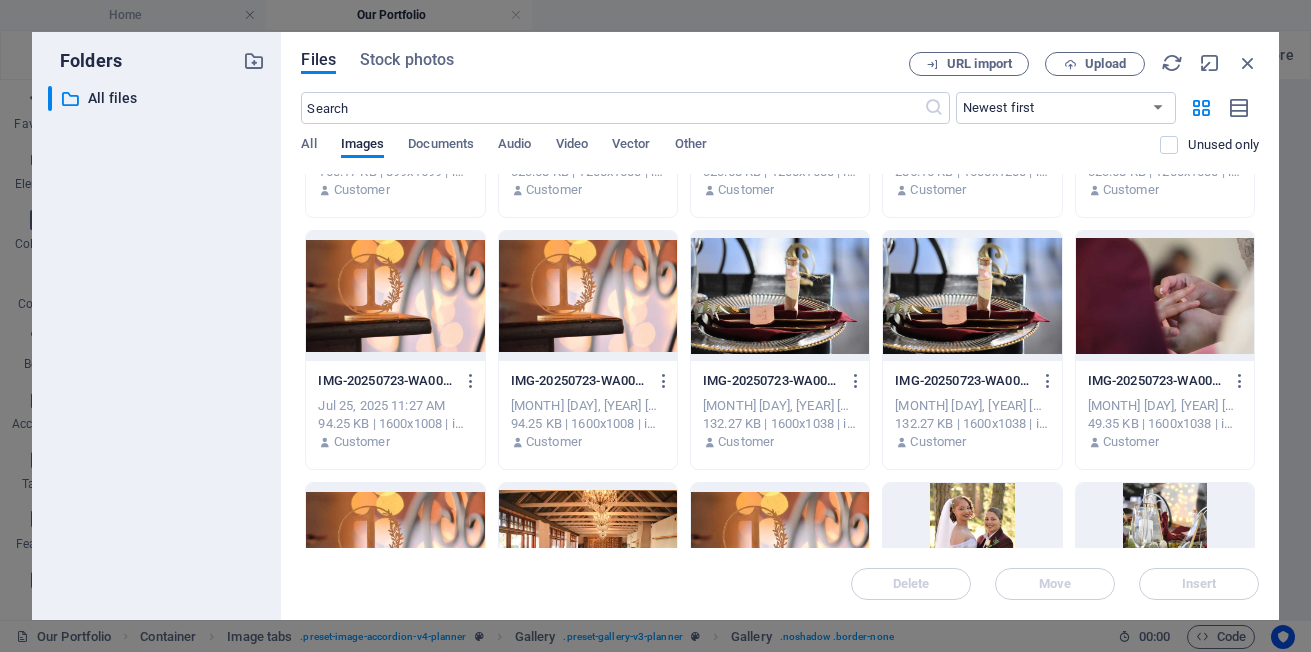 click at bounding box center (972, 44) 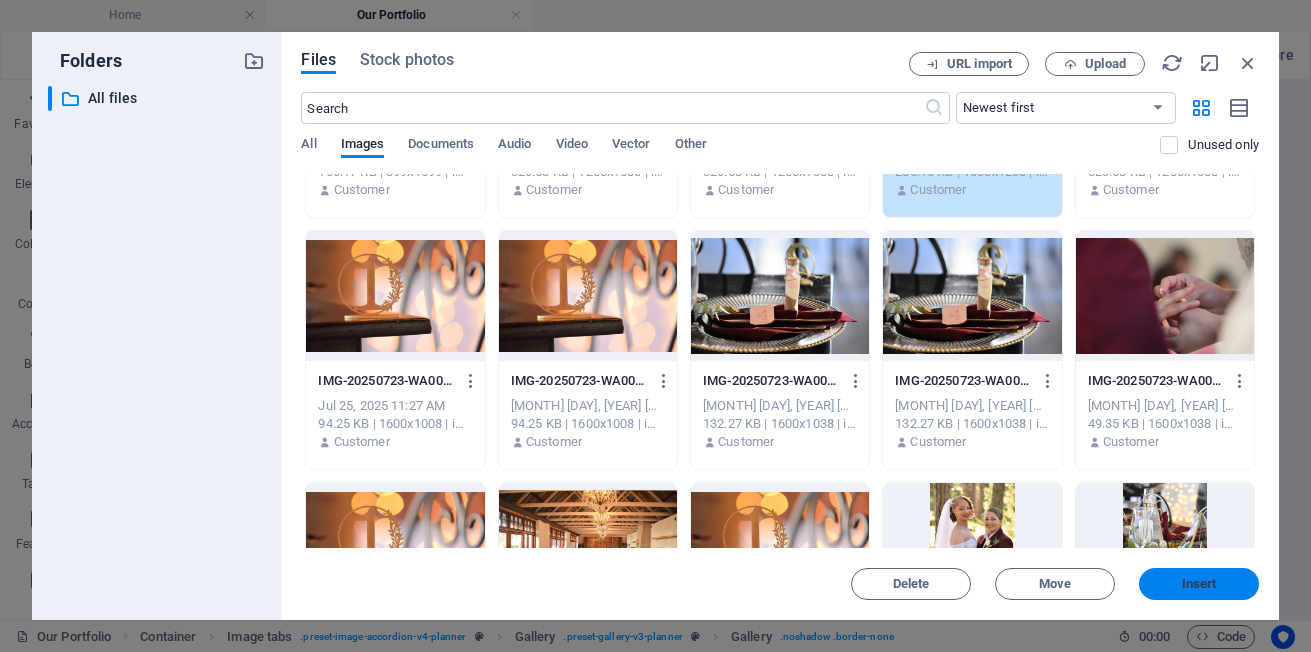 click on "Insert" at bounding box center (1199, 584) 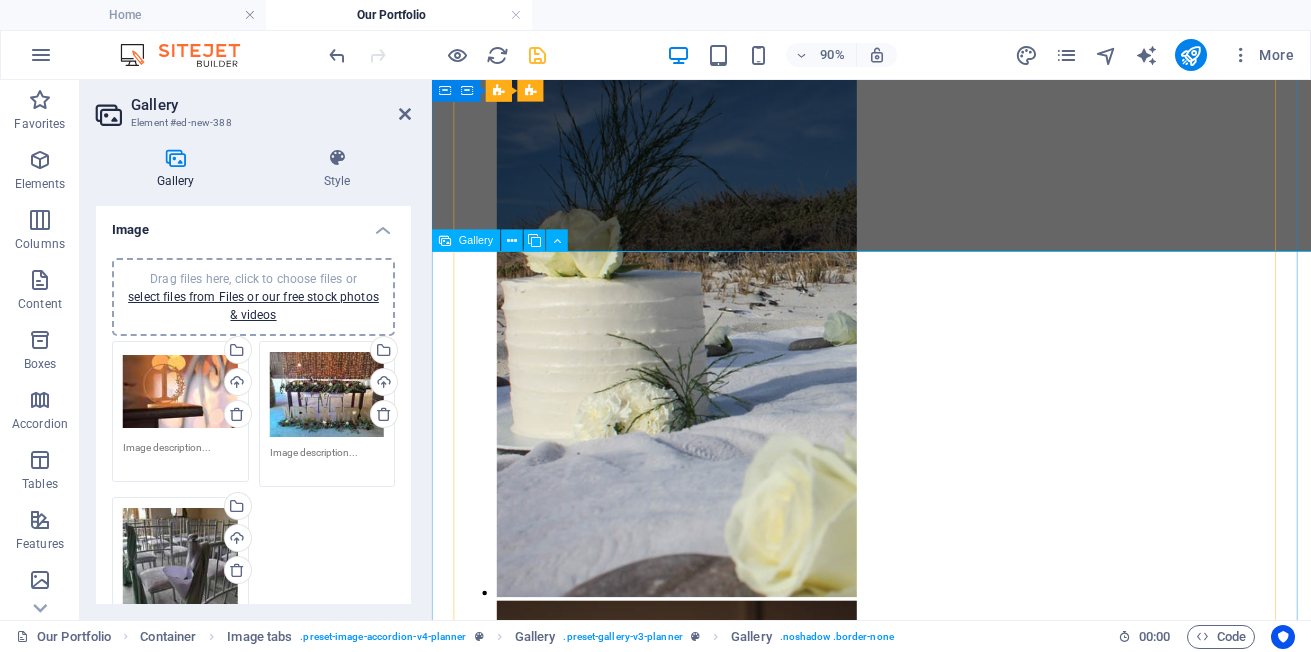 scroll, scrollTop: 2435, scrollLeft: 0, axis: vertical 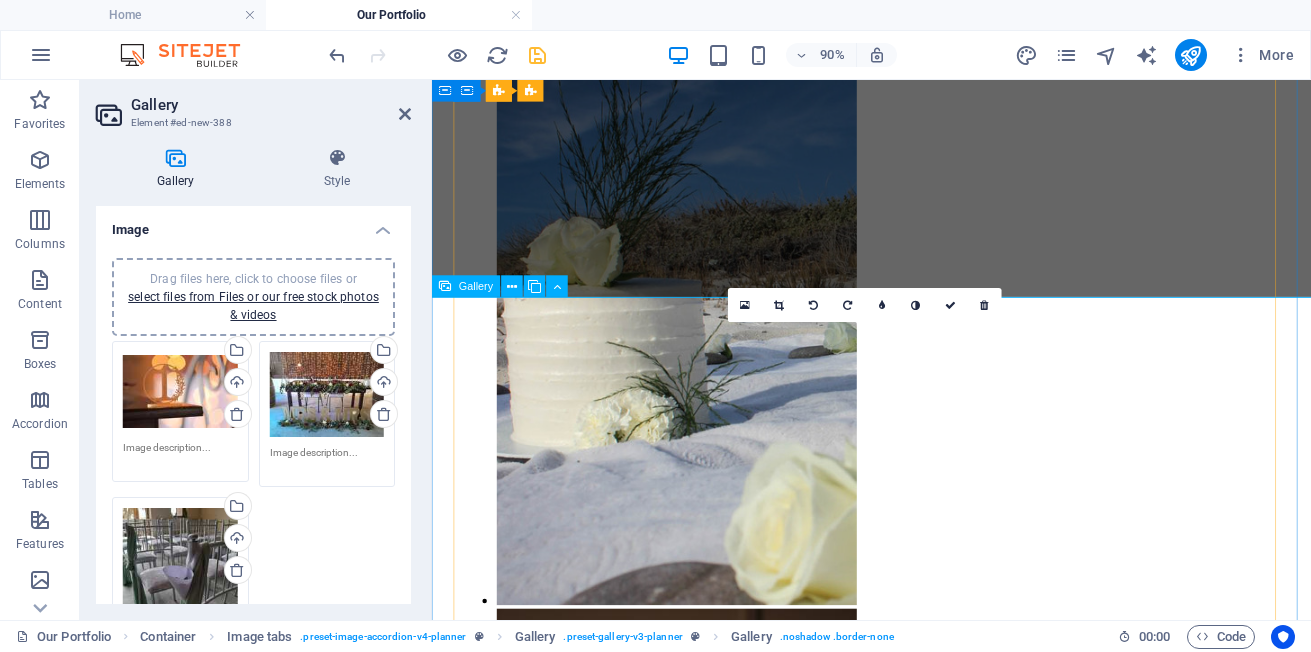click at bounding box center (684, 4567) 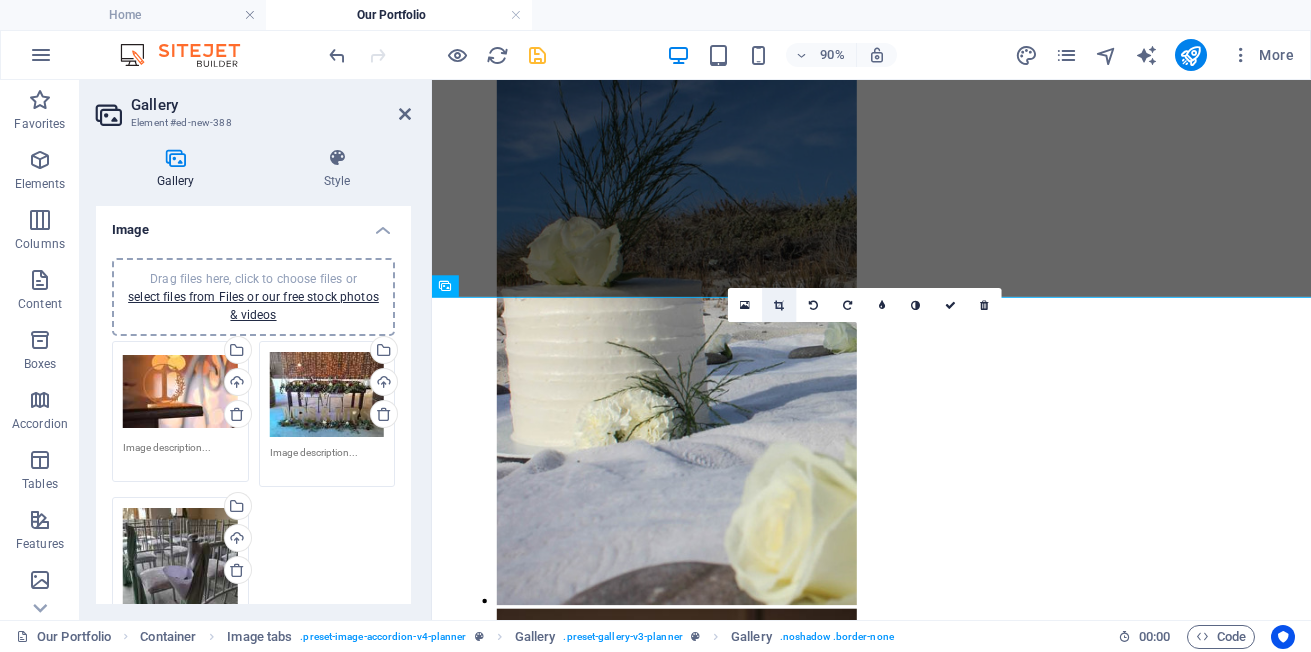 click at bounding box center [779, 305] 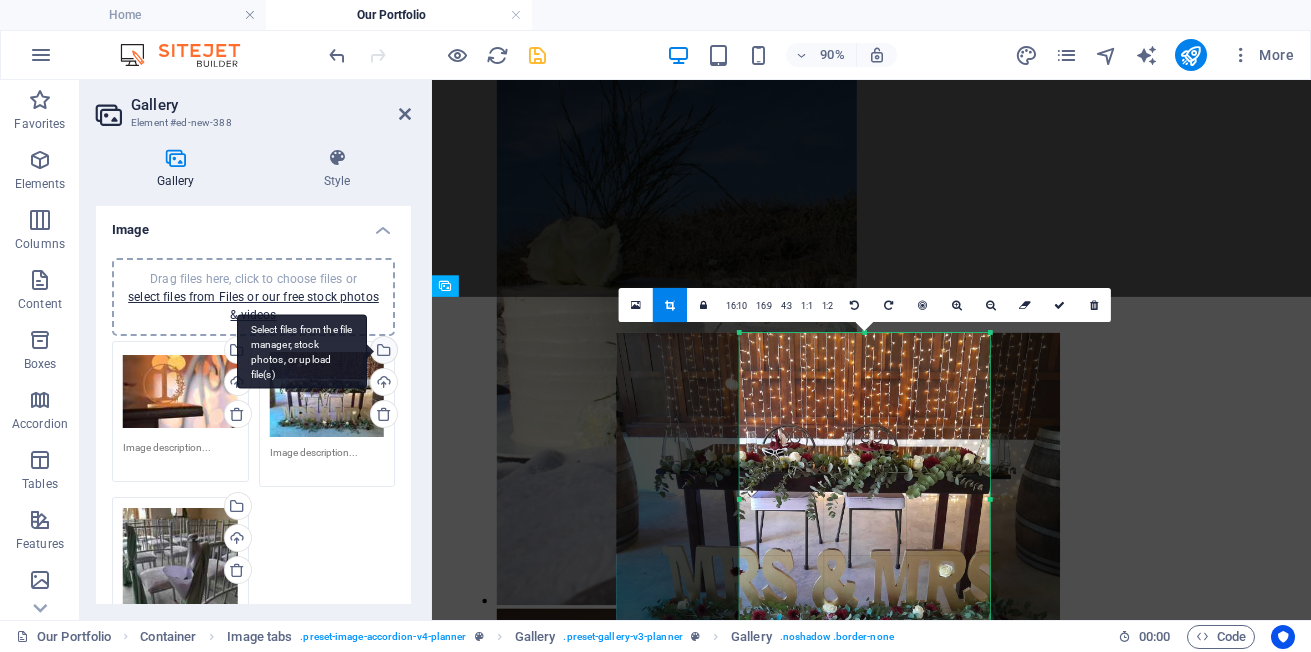 click on "Select files from the file manager, stock photos, or upload file(s)" at bounding box center [382, 352] 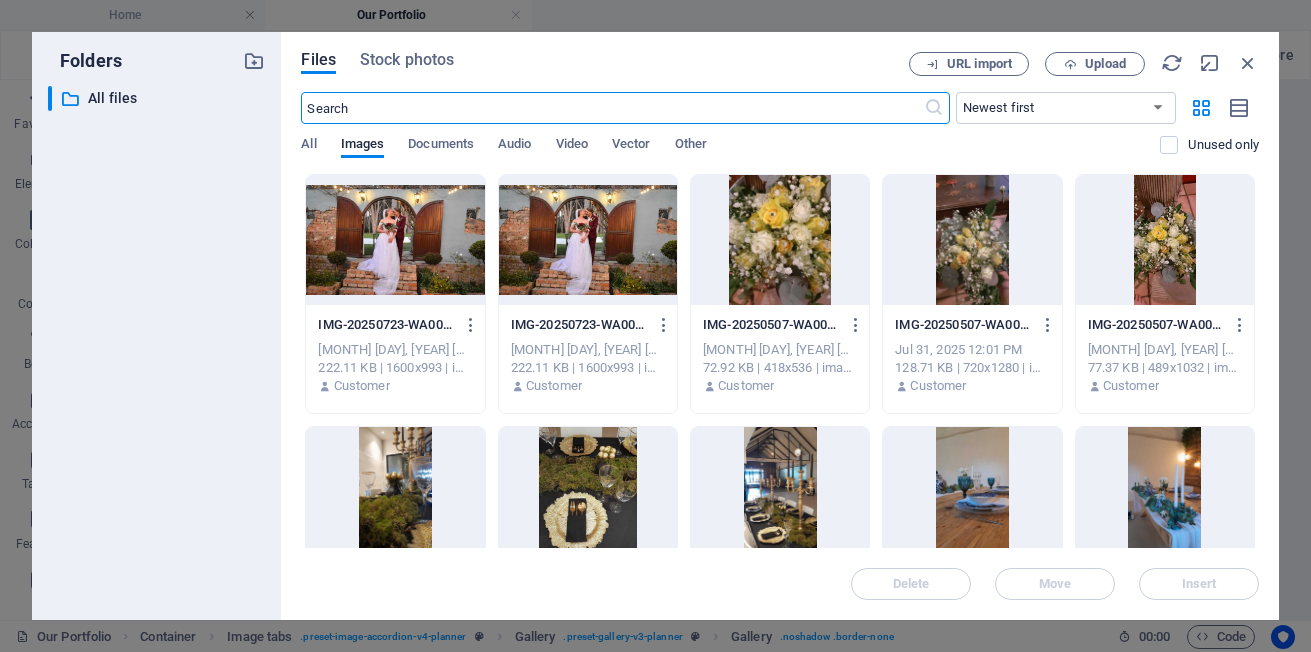 scroll, scrollTop: 2570, scrollLeft: 0, axis: vertical 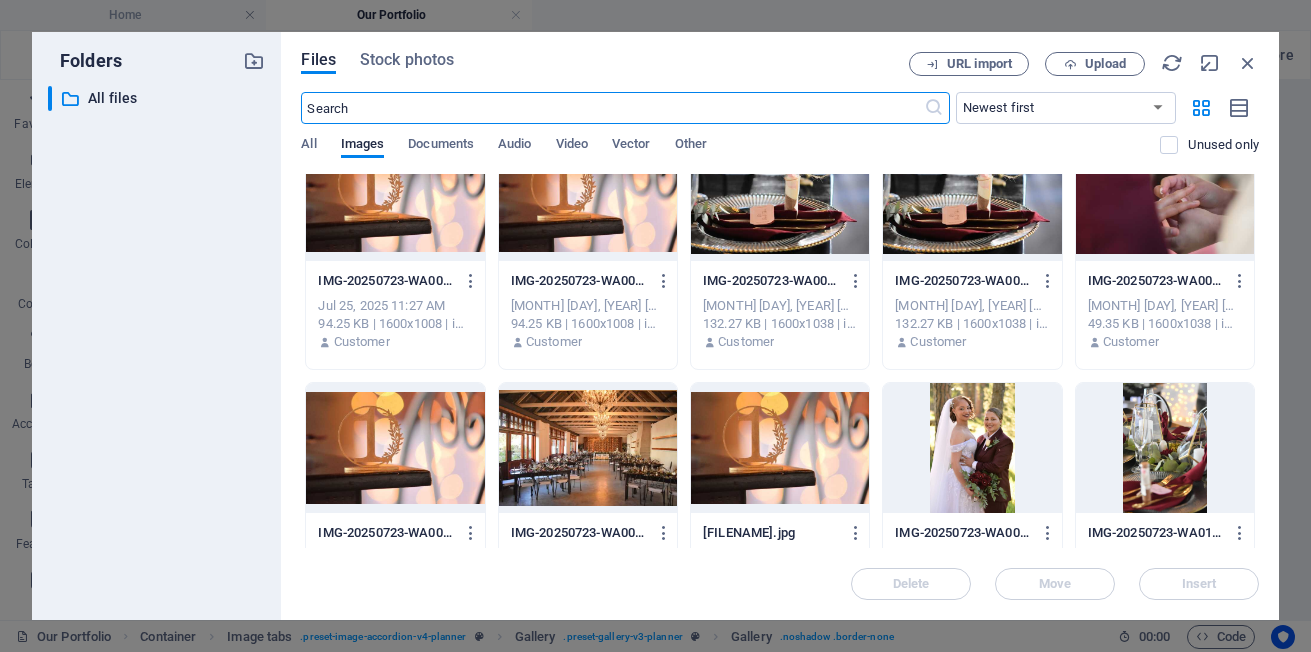 click at bounding box center (1165, 196) 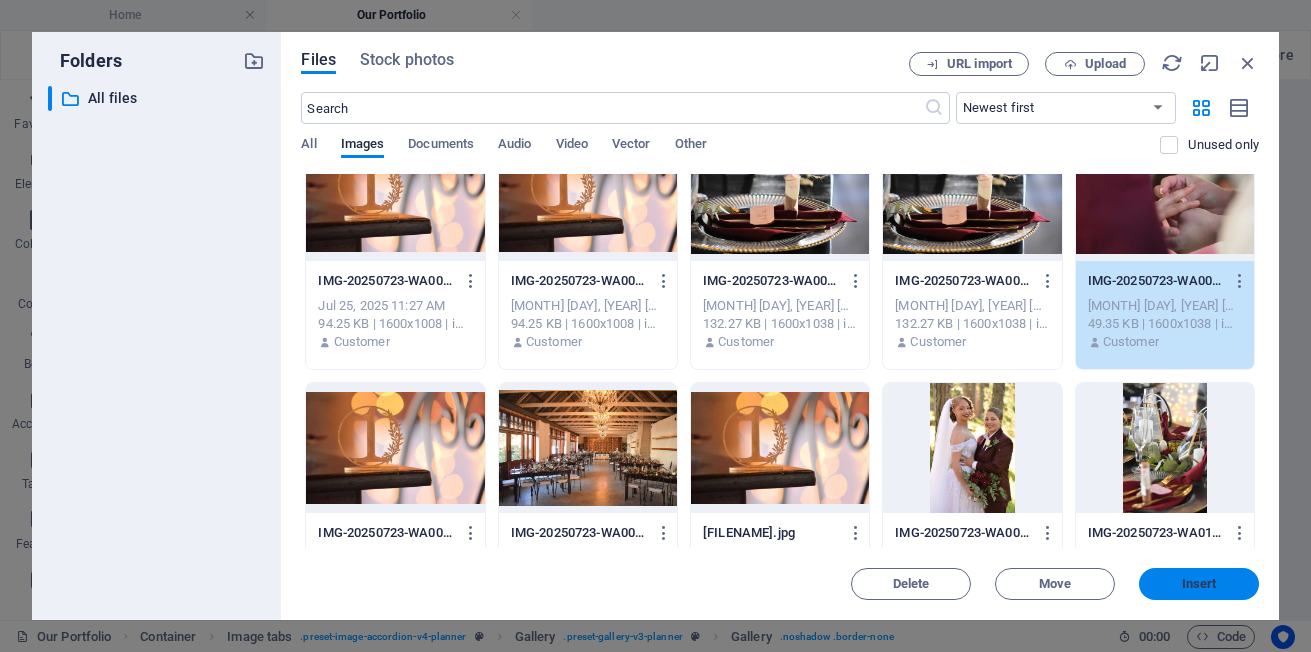 click on "Insert" at bounding box center (1199, 584) 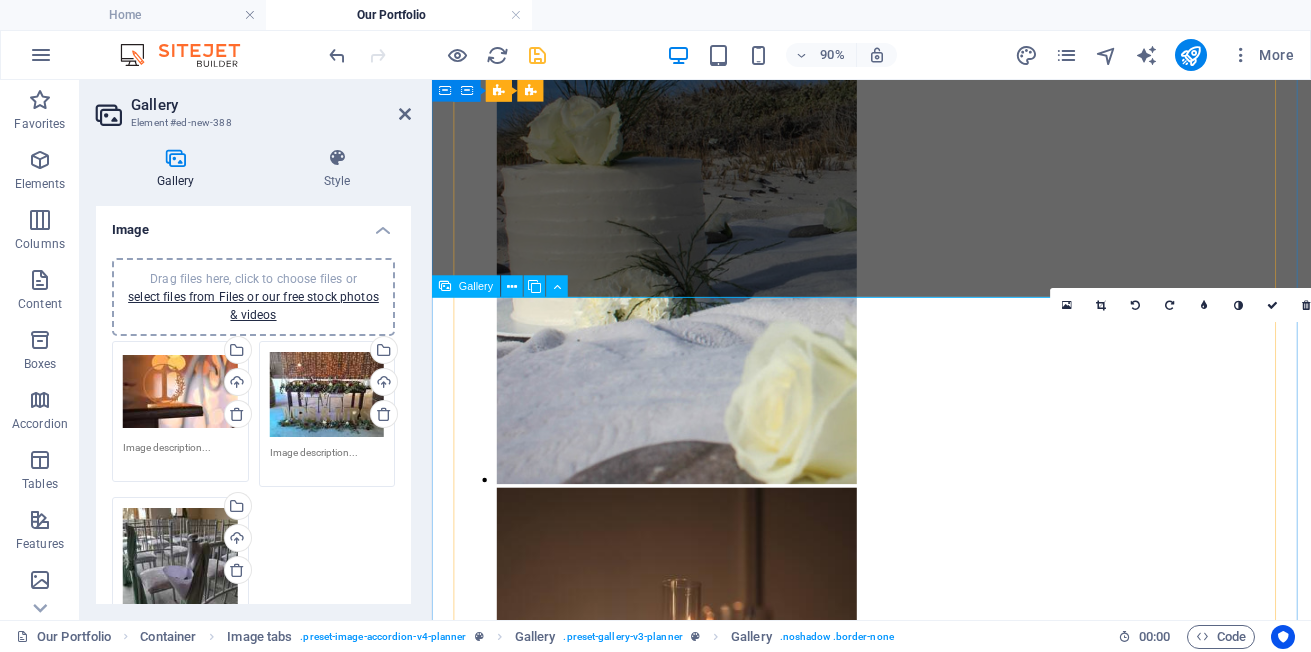 scroll, scrollTop: 2435, scrollLeft: 0, axis: vertical 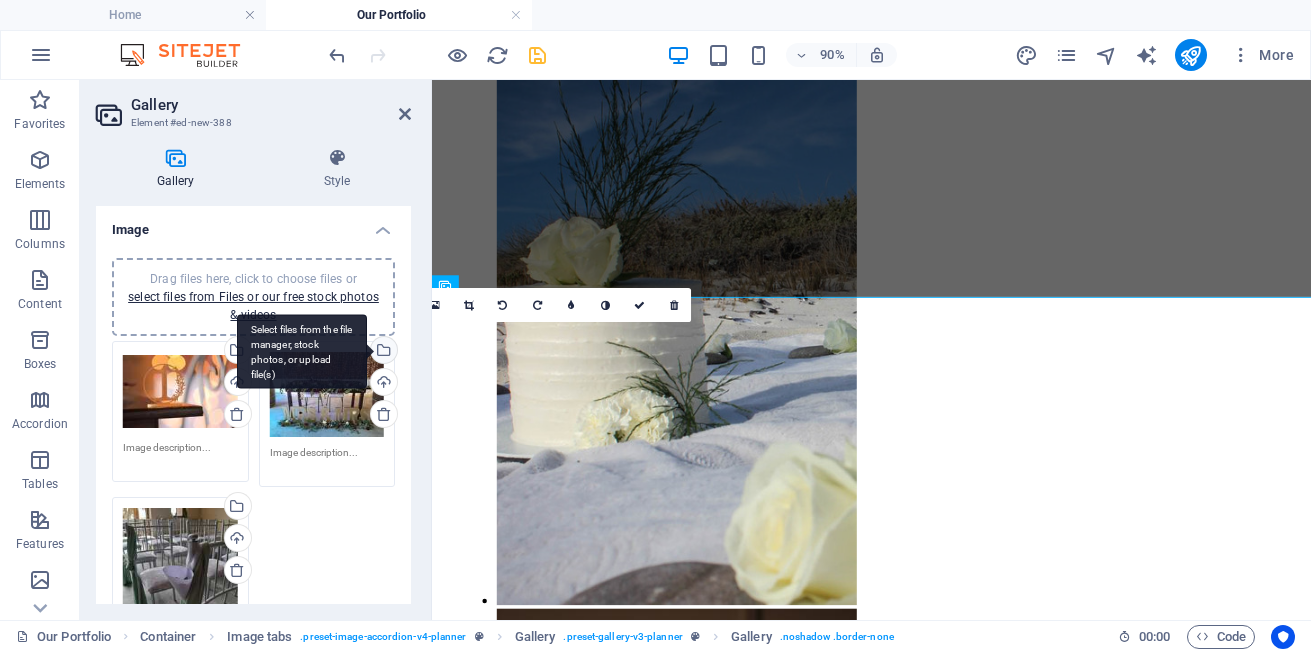 click on "Select files from the file manager, stock photos, or upload file(s)" at bounding box center (302, 351) 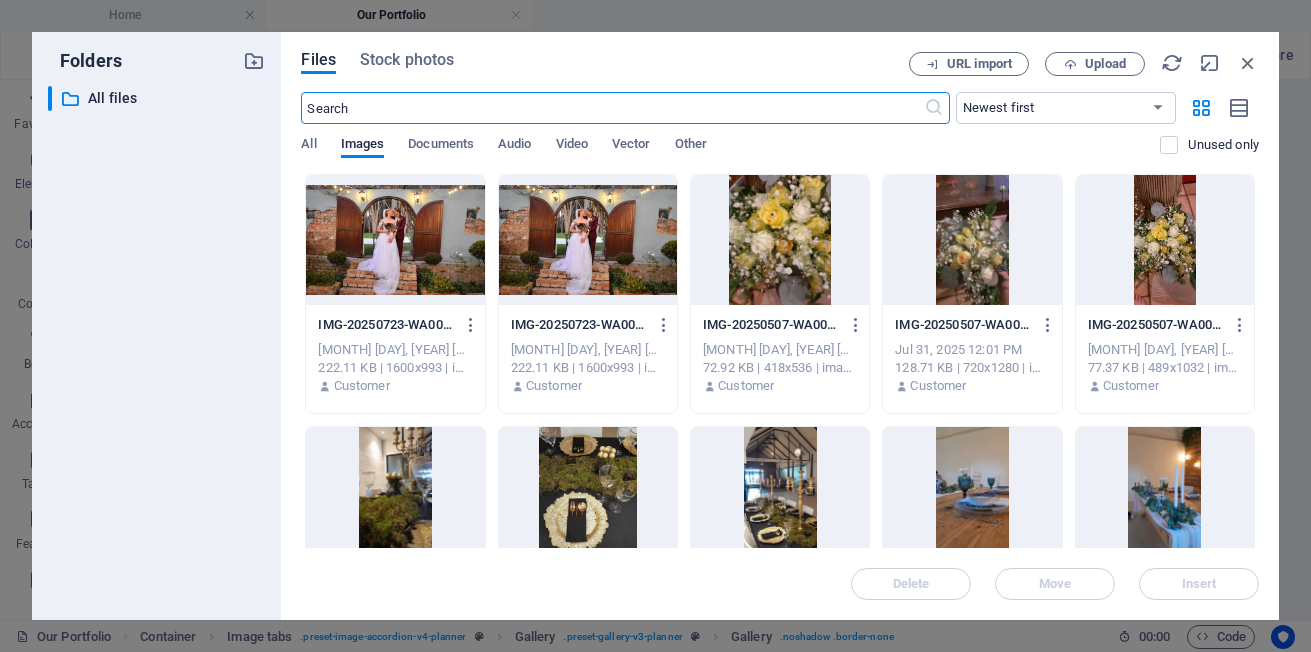 scroll, scrollTop: 2570, scrollLeft: 0, axis: vertical 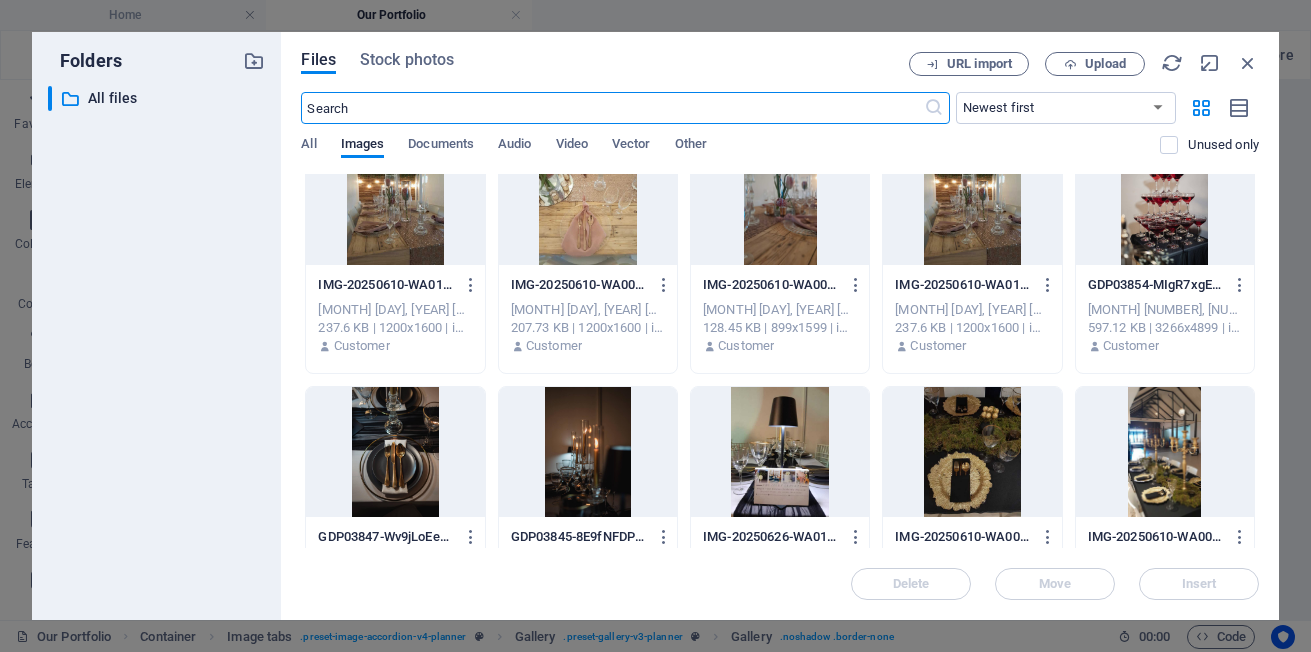 click at bounding box center (588, -52) 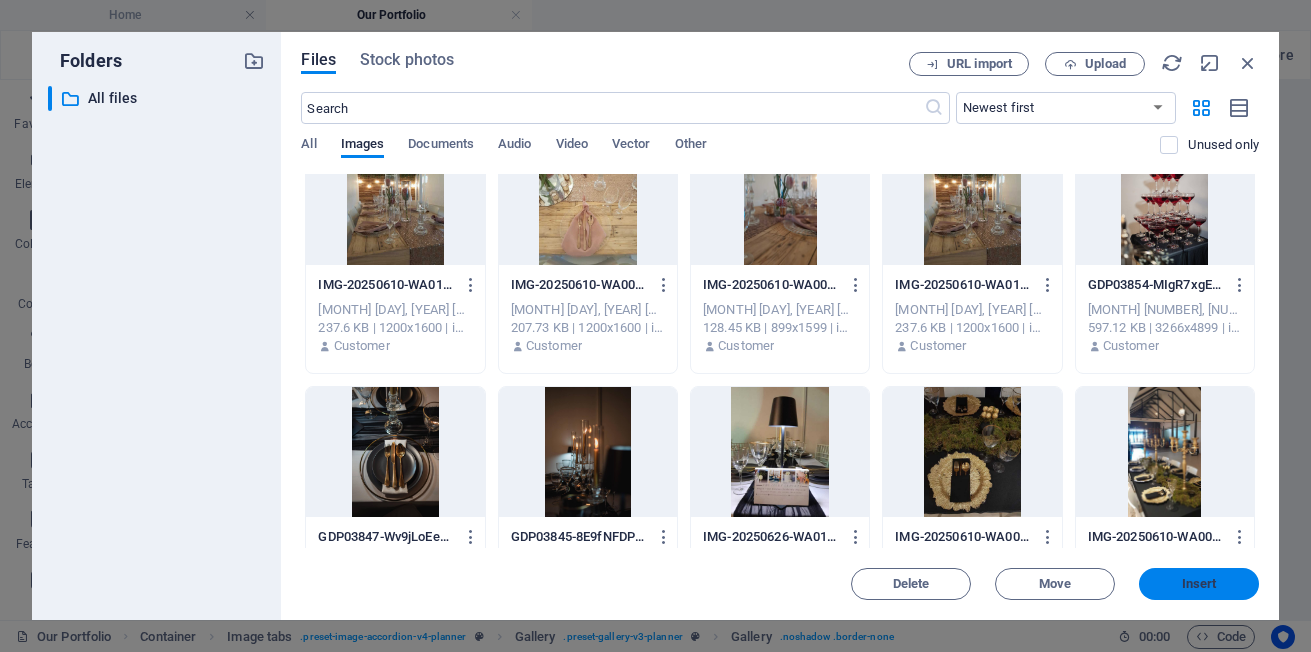 click on "Insert" at bounding box center (1199, 584) 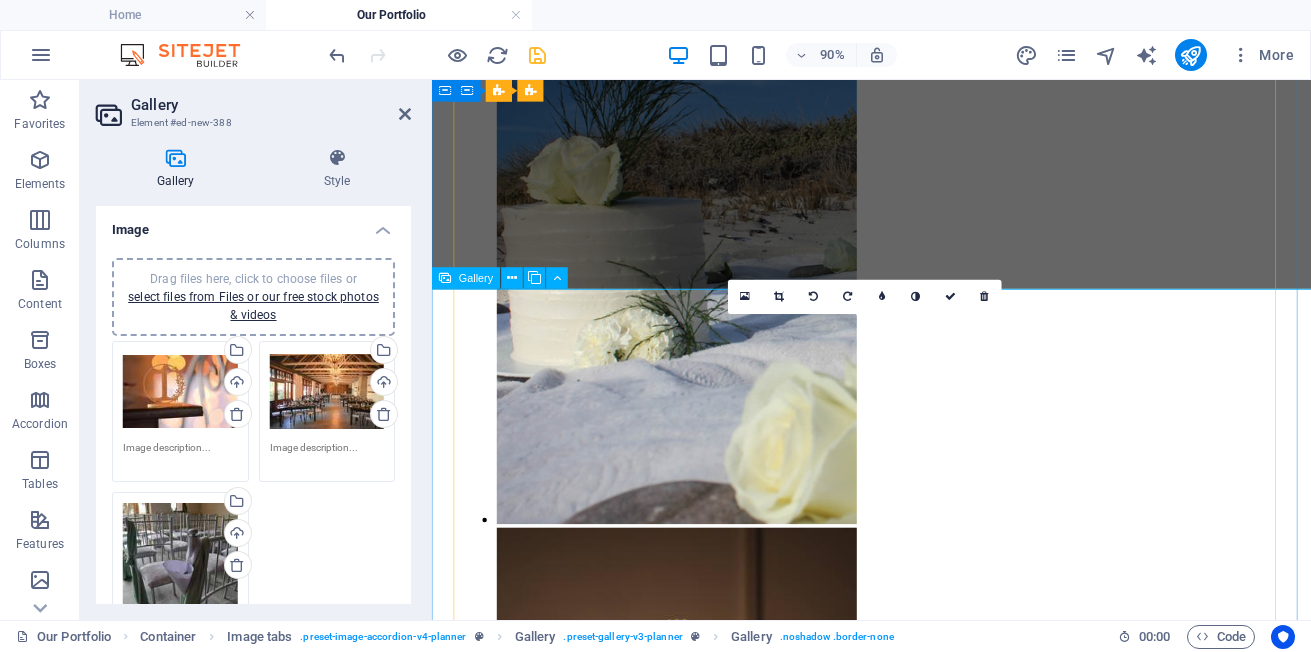 scroll, scrollTop: 2535, scrollLeft: 0, axis: vertical 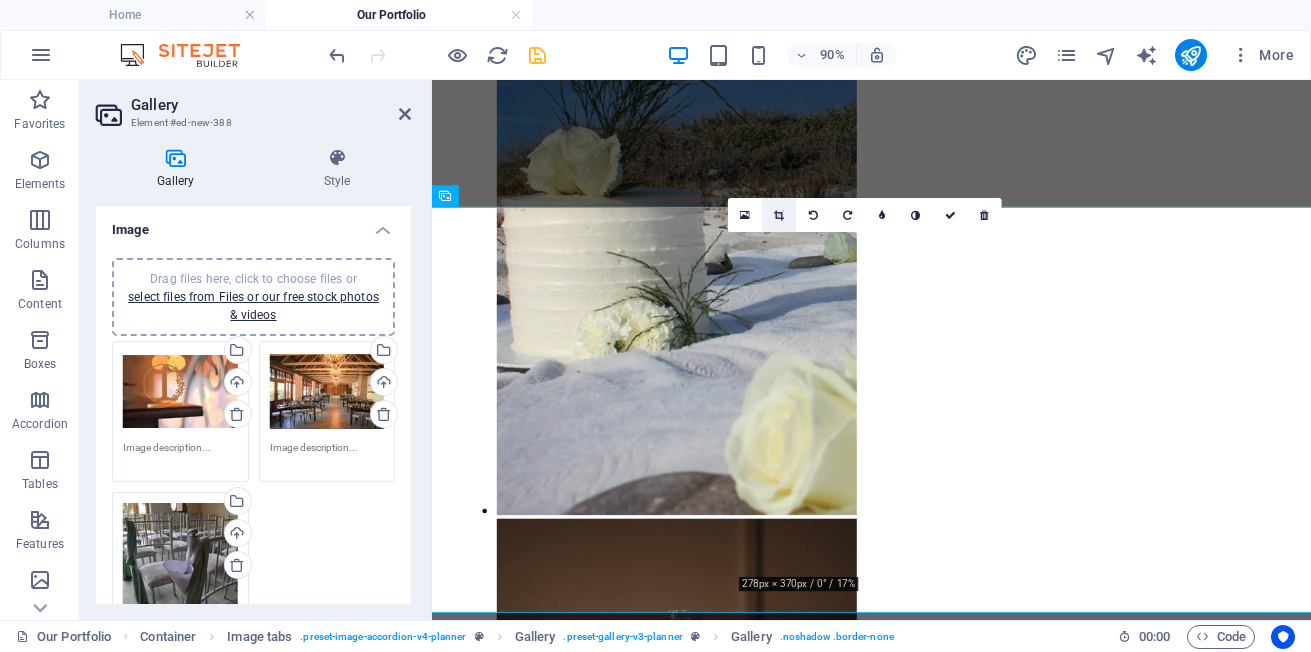 click at bounding box center (779, 215) 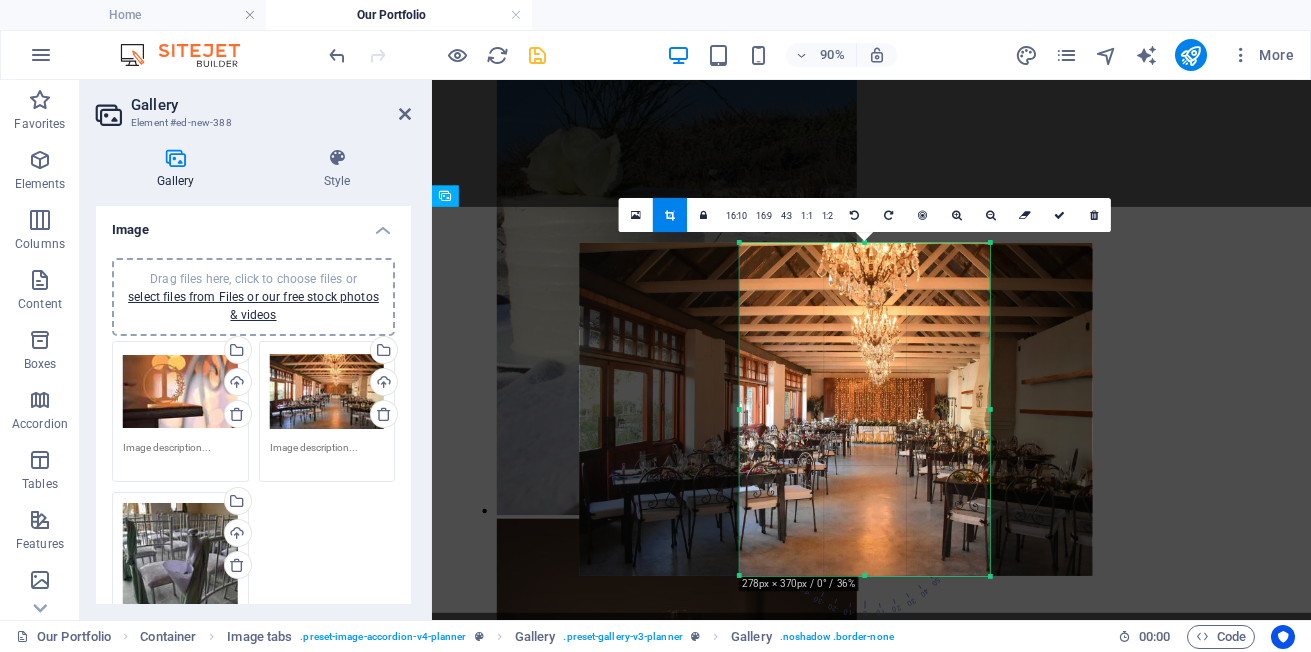 drag, startPoint x: 928, startPoint y: 400, endPoint x: 848, endPoint y: 404, distance: 80.09994 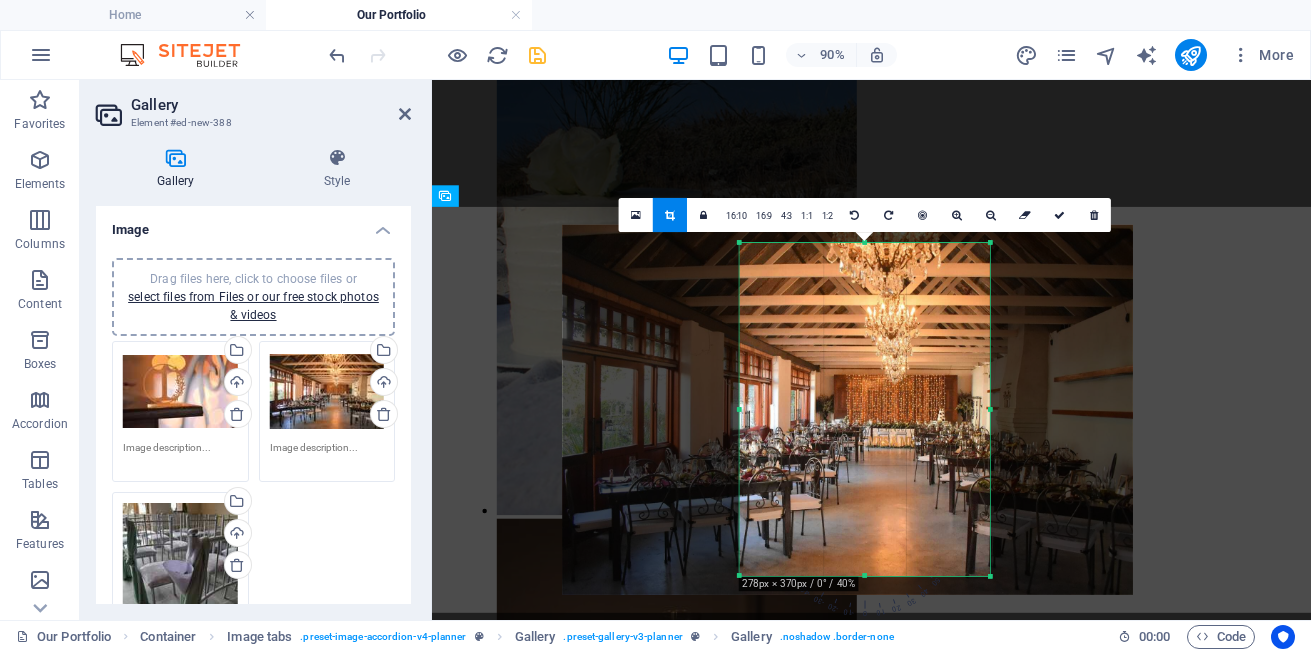 drag, startPoint x: 908, startPoint y: 420, endPoint x: 886, endPoint y: 415, distance: 22.561028 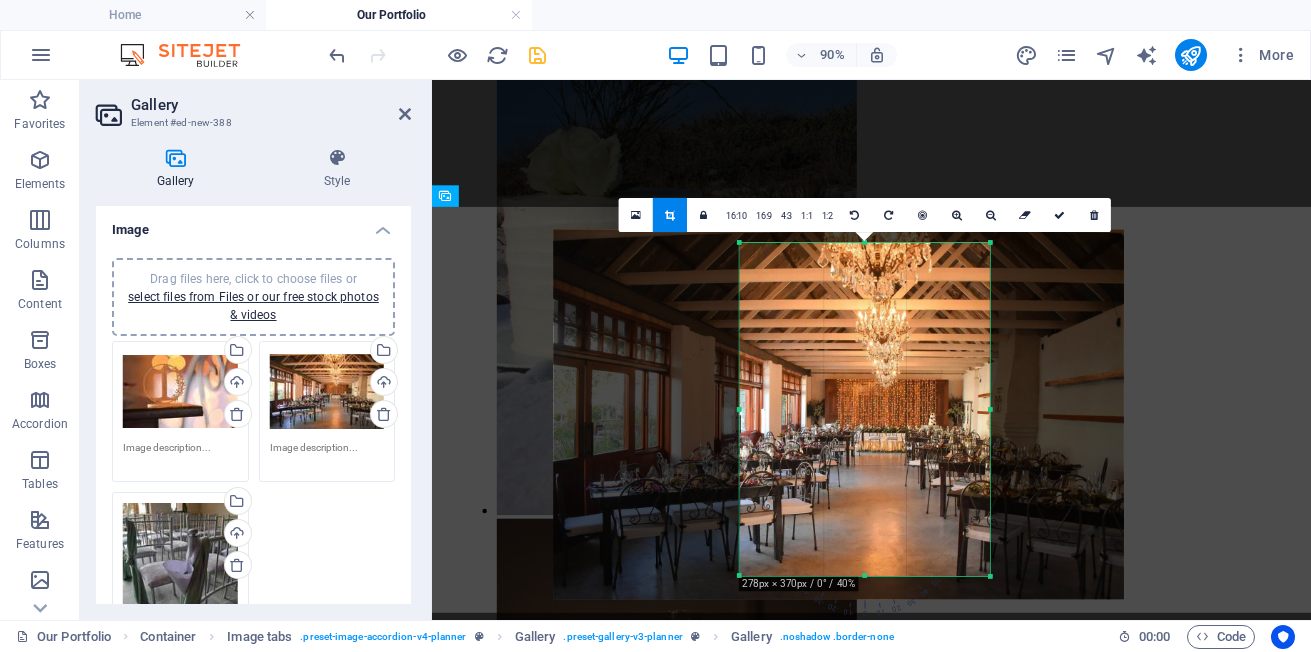drag, startPoint x: 923, startPoint y: 421, endPoint x: 893, endPoint y: 424, distance: 30.149628 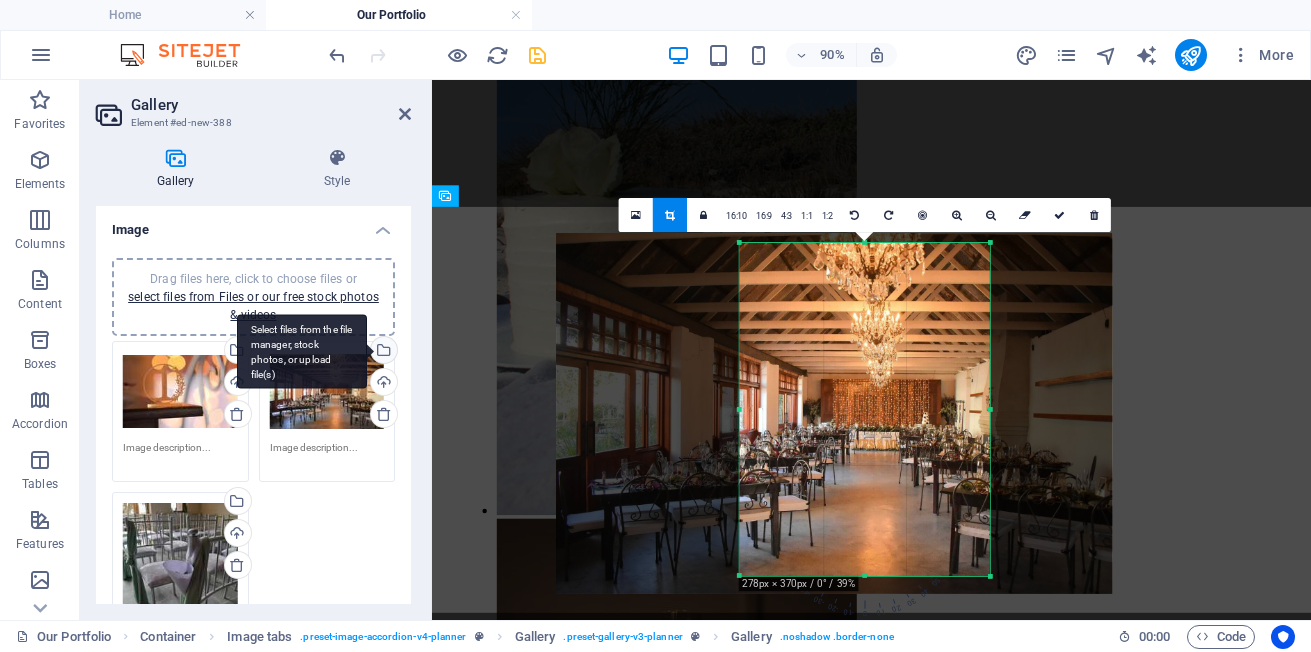 drag, startPoint x: 111, startPoint y: 797, endPoint x: 373, endPoint y: 347, distance: 520.7149 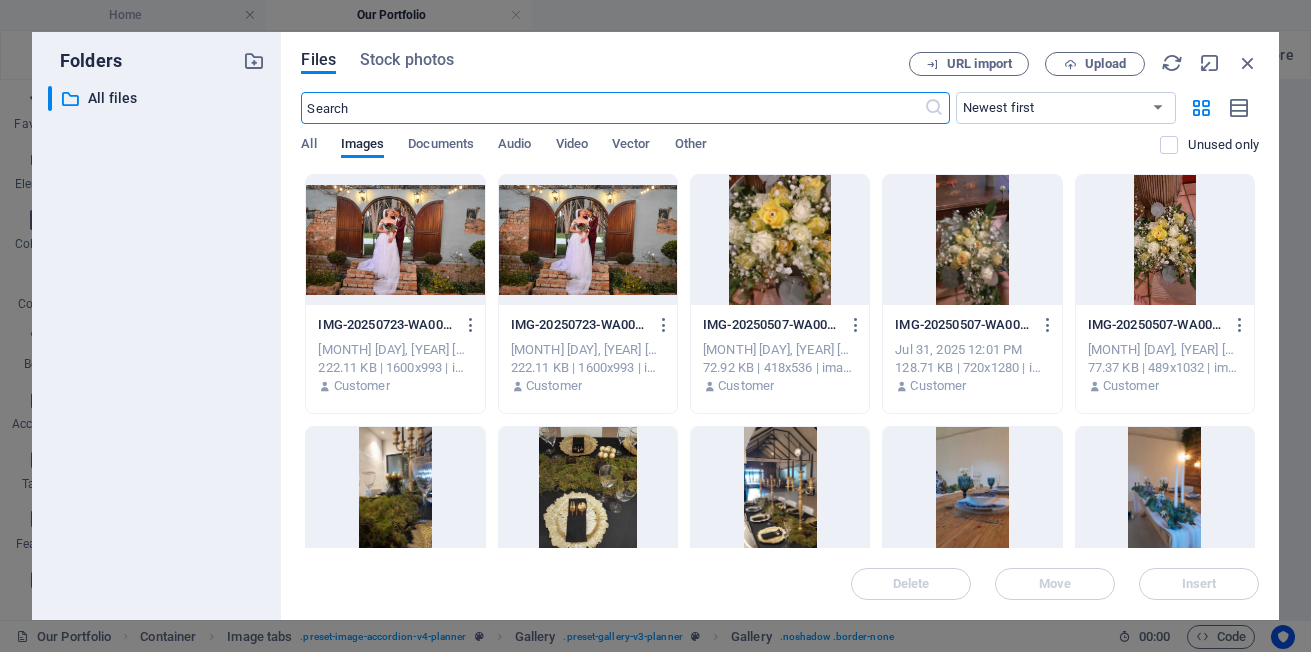 scroll, scrollTop: 2670, scrollLeft: 0, axis: vertical 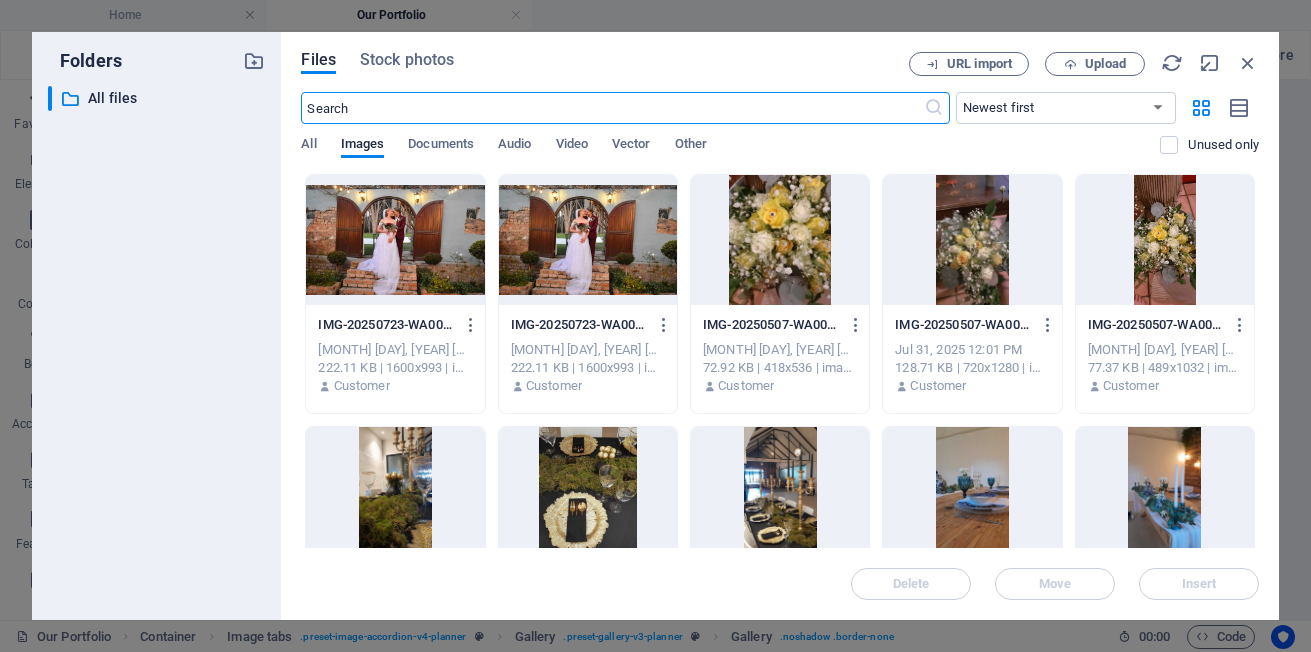 click at bounding box center [588, 240] 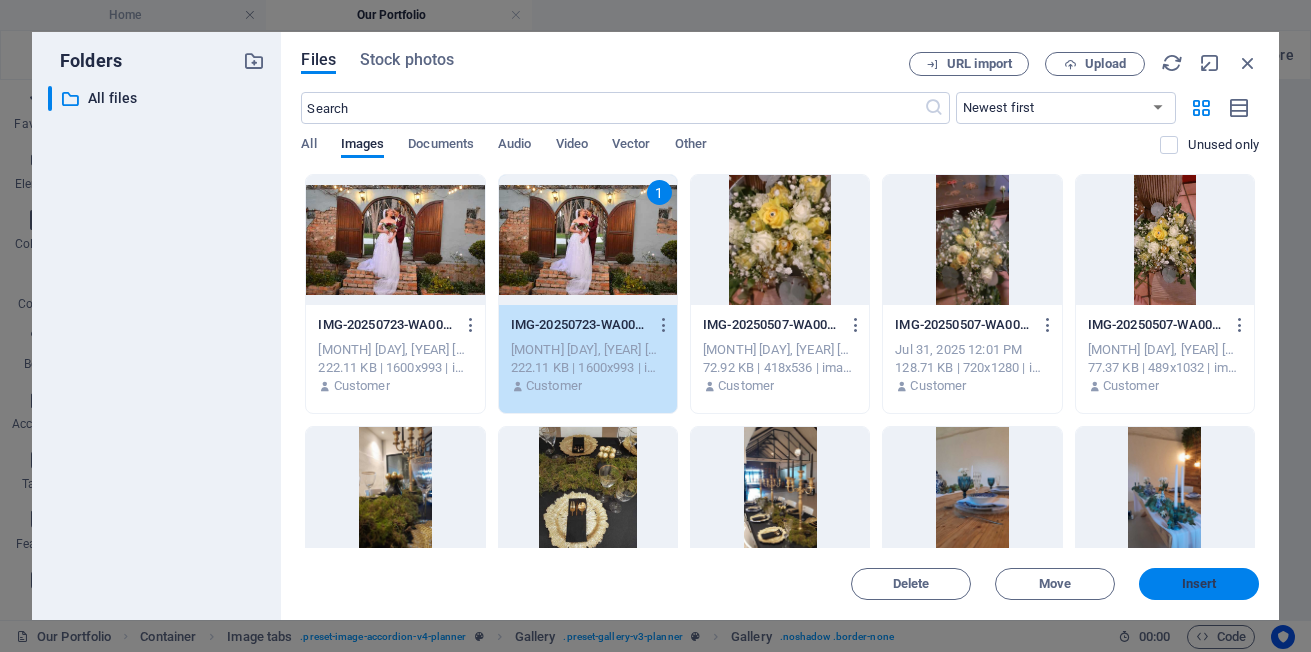 click on "Insert" at bounding box center (1199, 584) 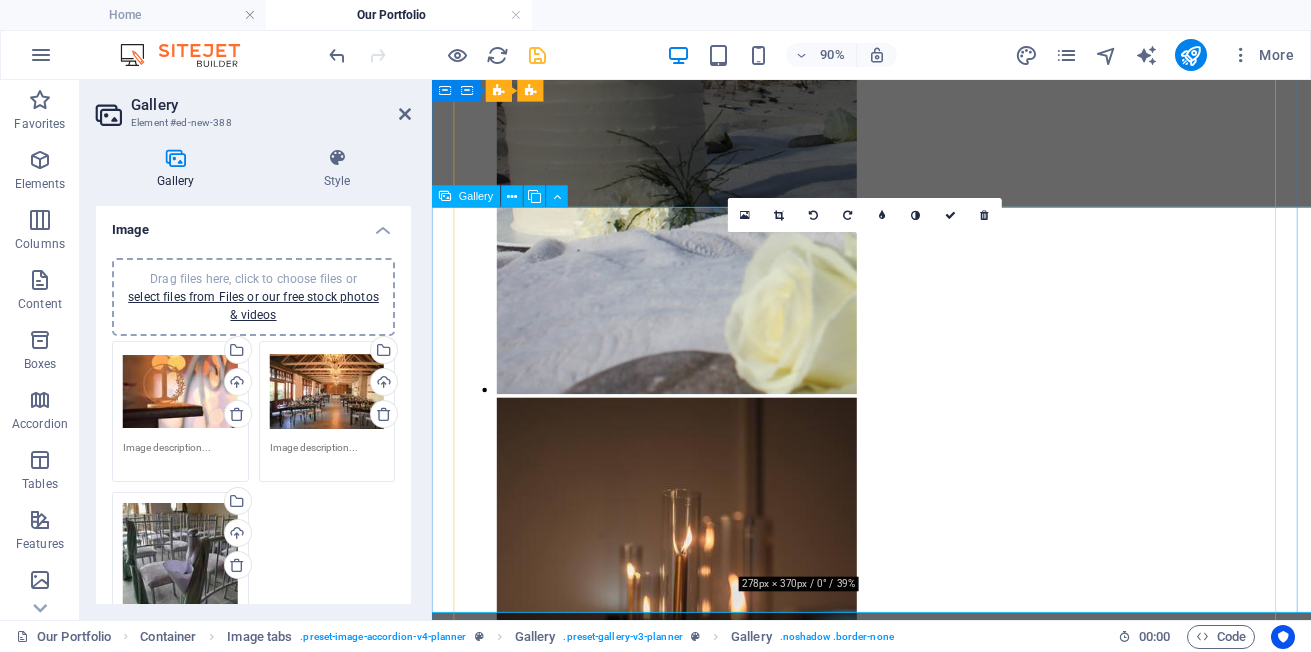 scroll, scrollTop: 2535, scrollLeft: 0, axis: vertical 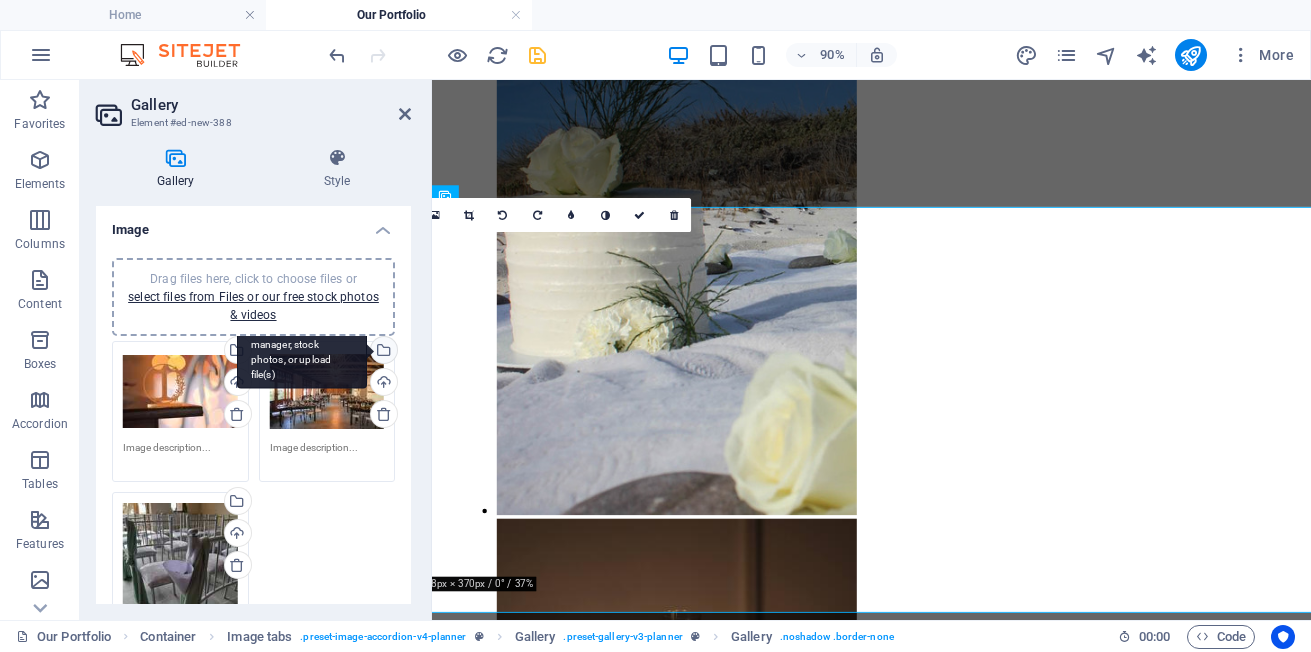 click on "Select files from the file manager, stock photos, or upload file(s)" at bounding box center (302, 351) 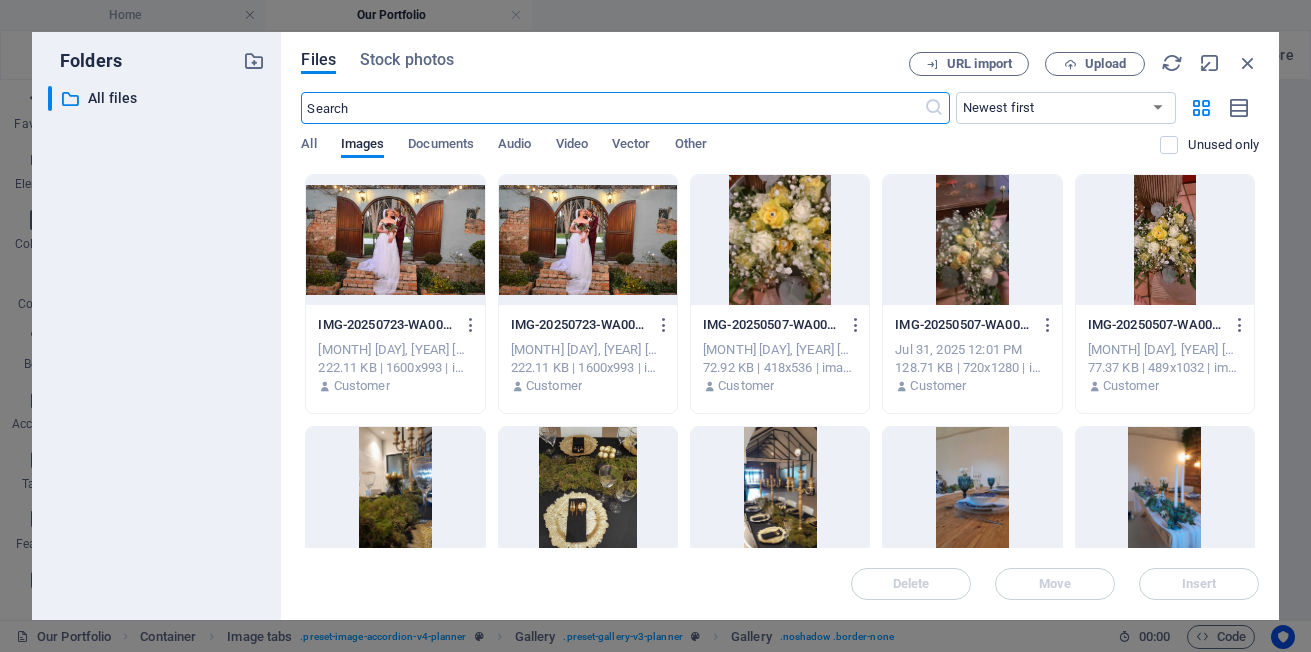 scroll, scrollTop: 2670, scrollLeft: 0, axis: vertical 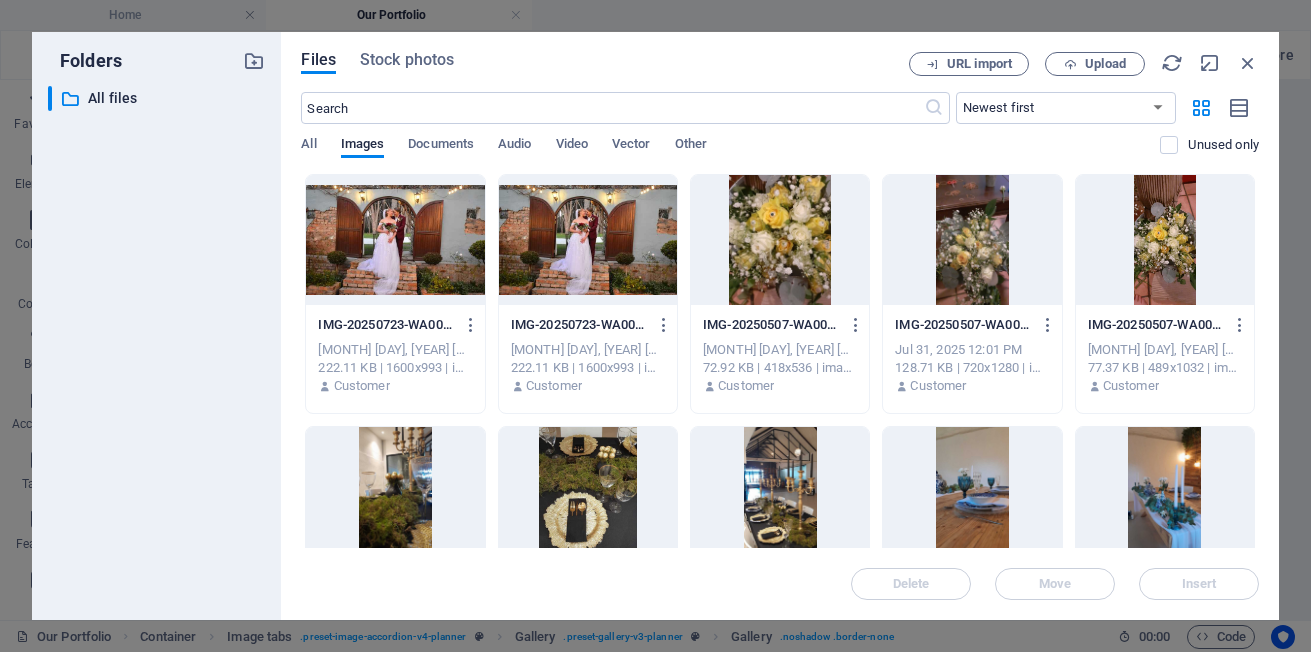 click at bounding box center (588, 240) 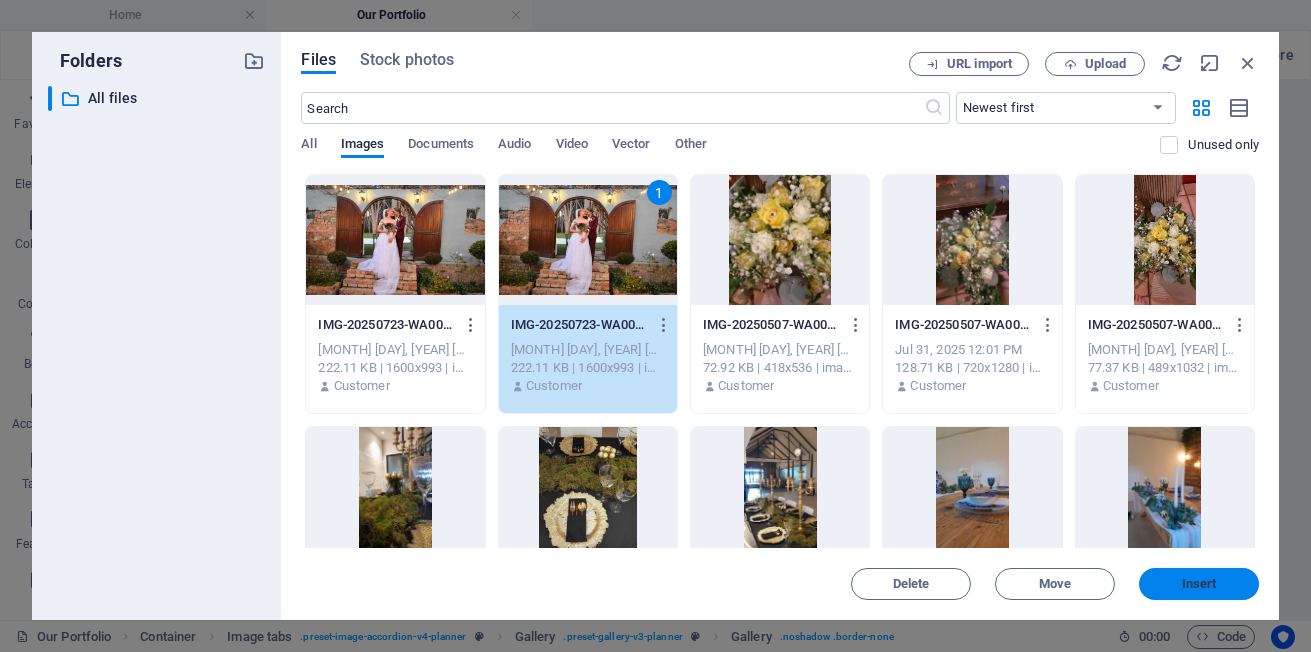 drag, startPoint x: 1196, startPoint y: 587, endPoint x: 848, endPoint y: 562, distance: 348.89682 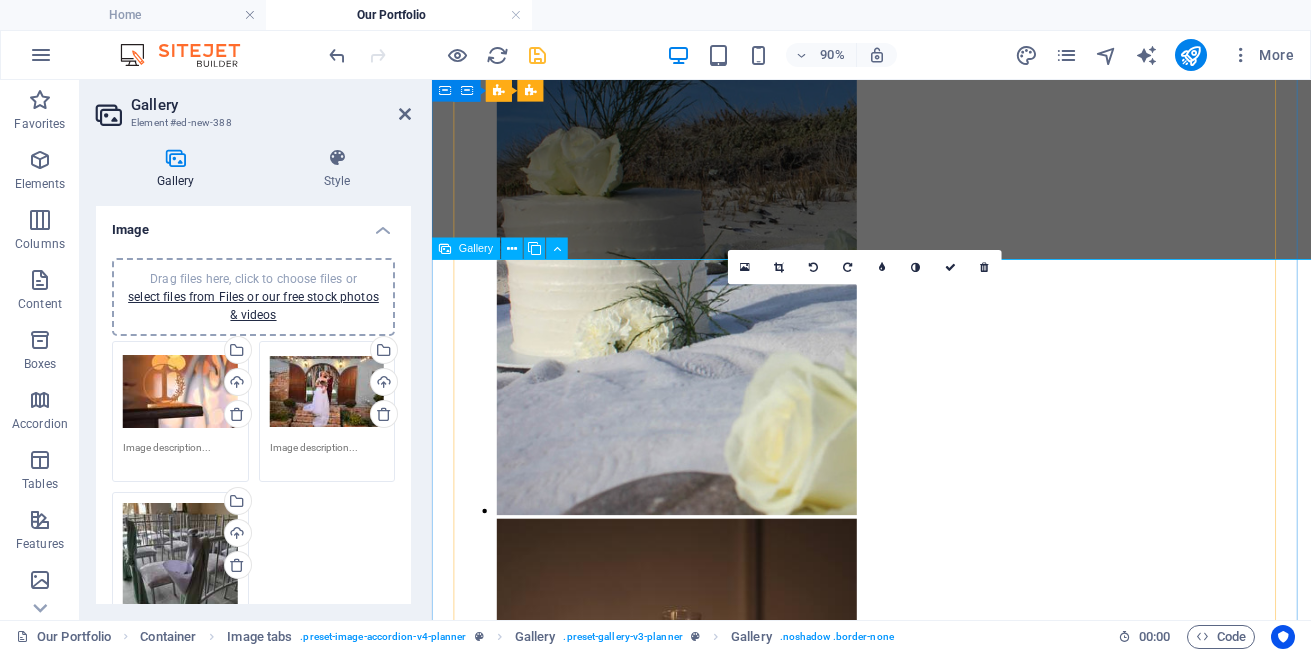 scroll, scrollTop: 2335, scrollLeft: 0, axis: vertical 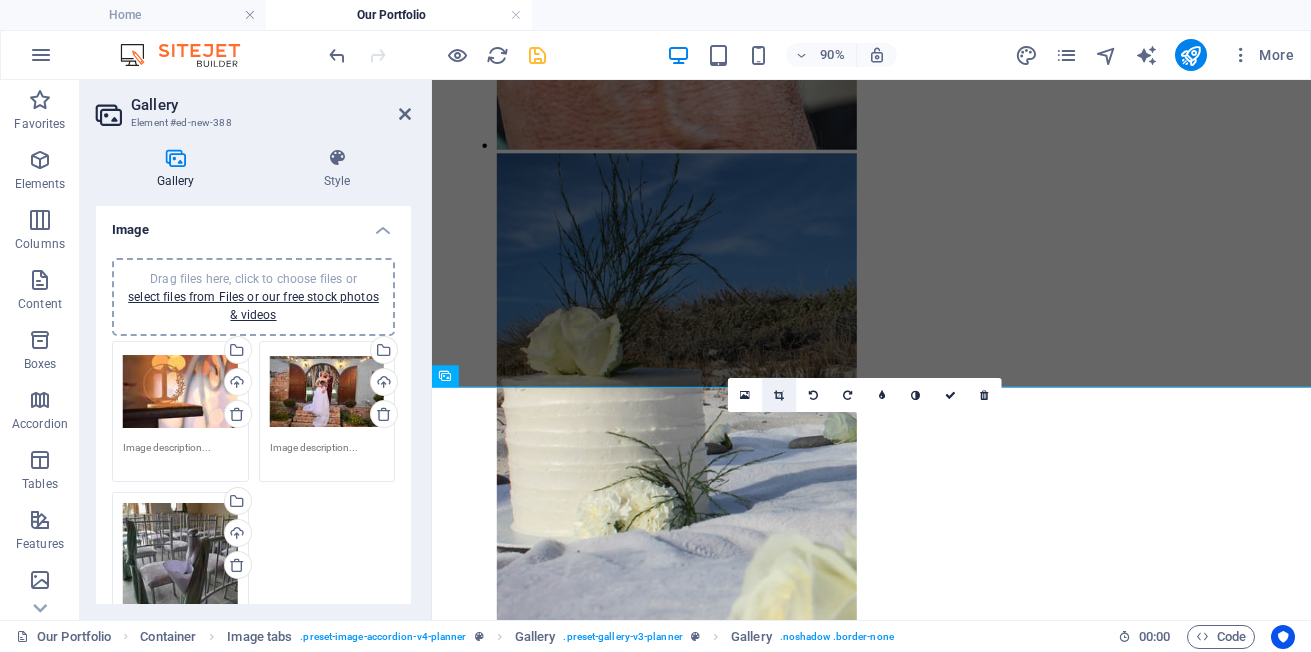 click at bounding box center (779, 395) 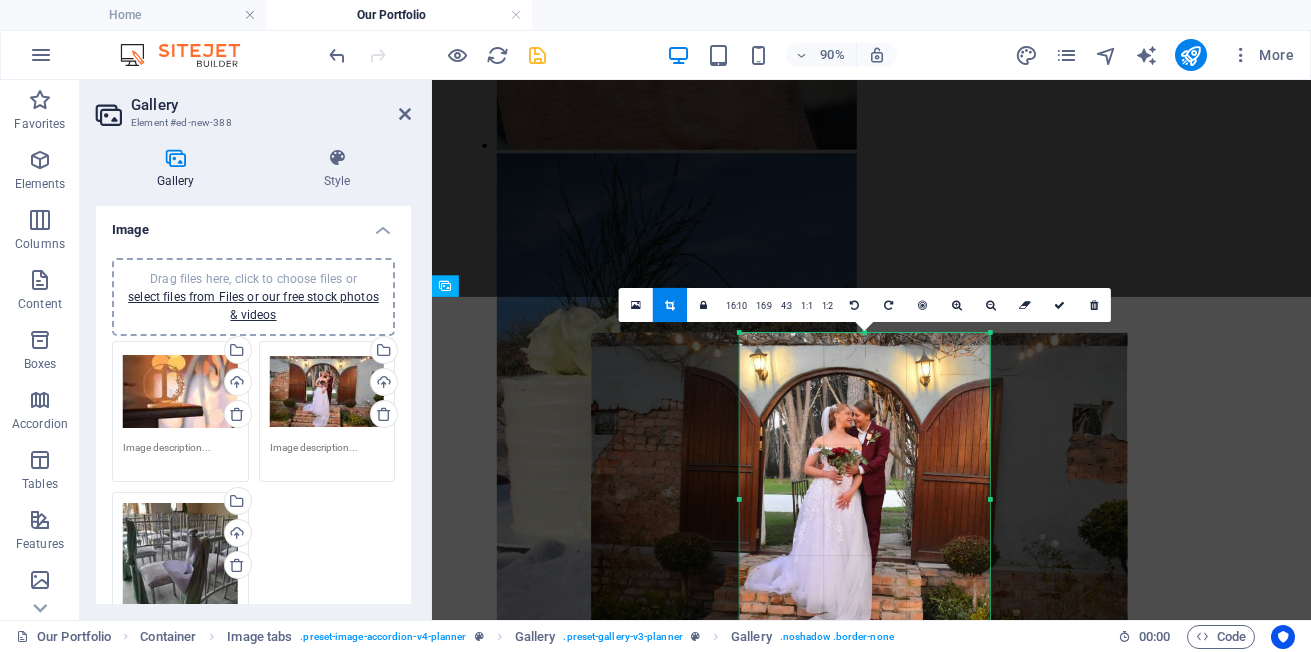 scroll, scrollTop: 2435, scrollLeft: 0, axis: vertical 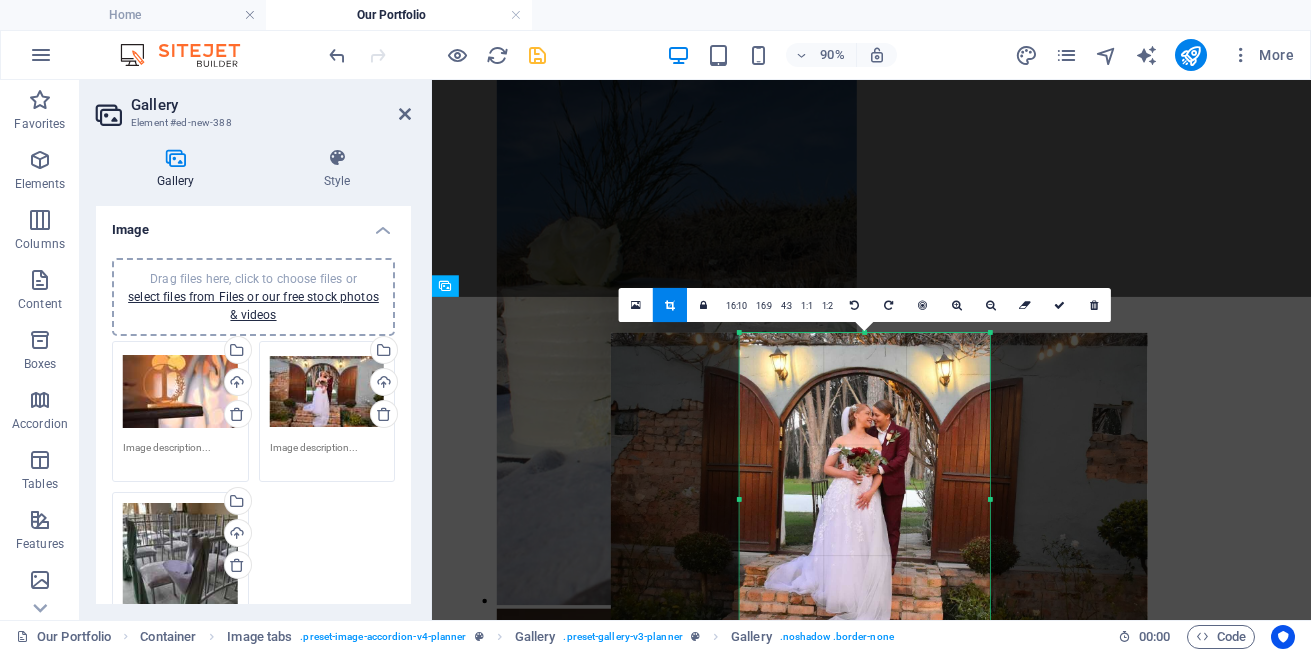 click at bounding box center (879, 499) 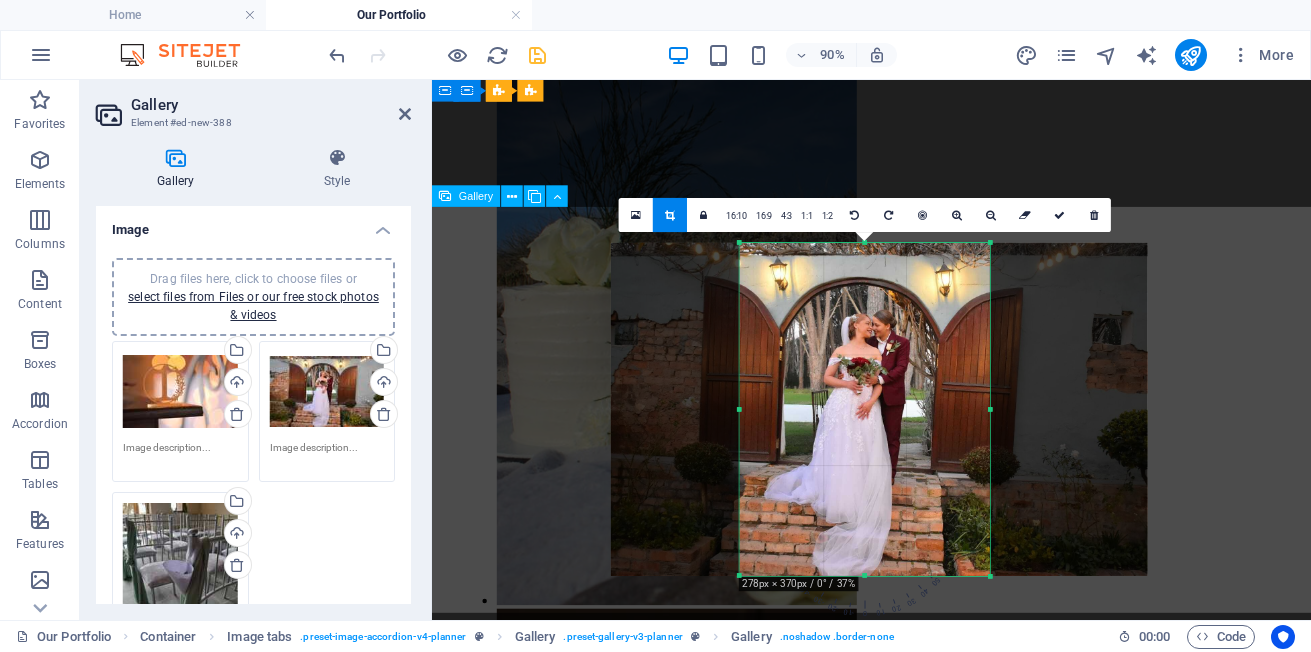 scroll, scrollTop: 2535, scrollLeft: 0, axis: vertical 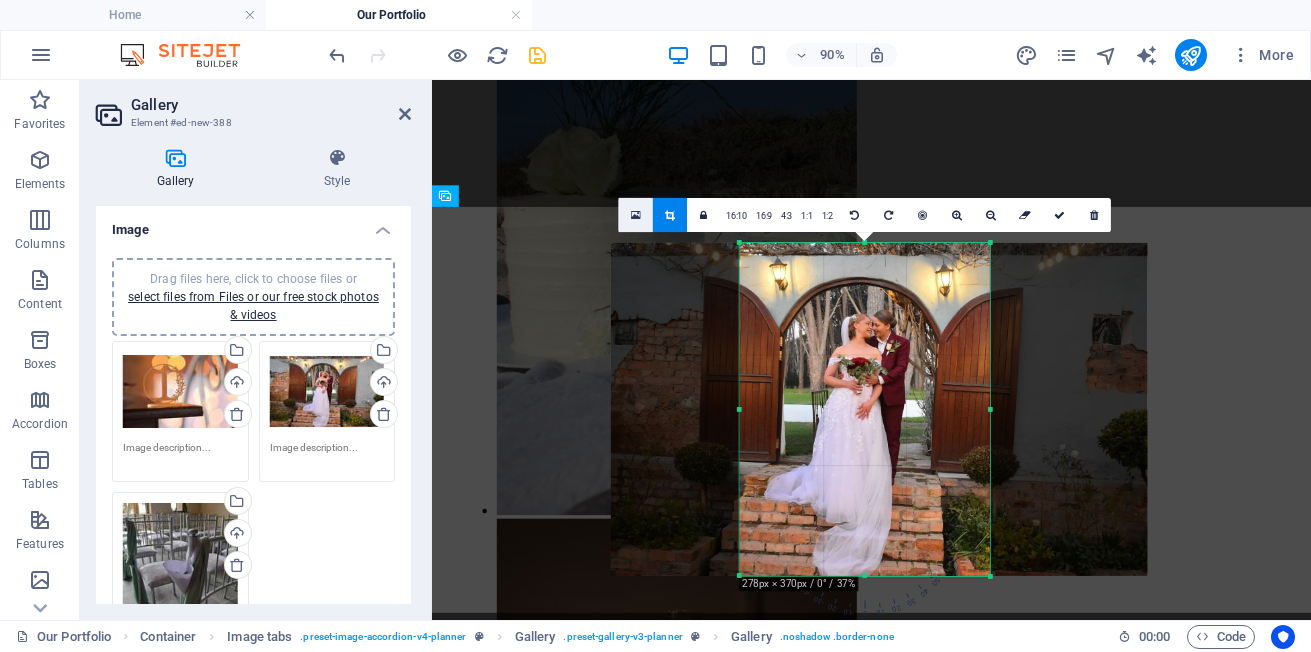 click at bounding box center [636, 215] 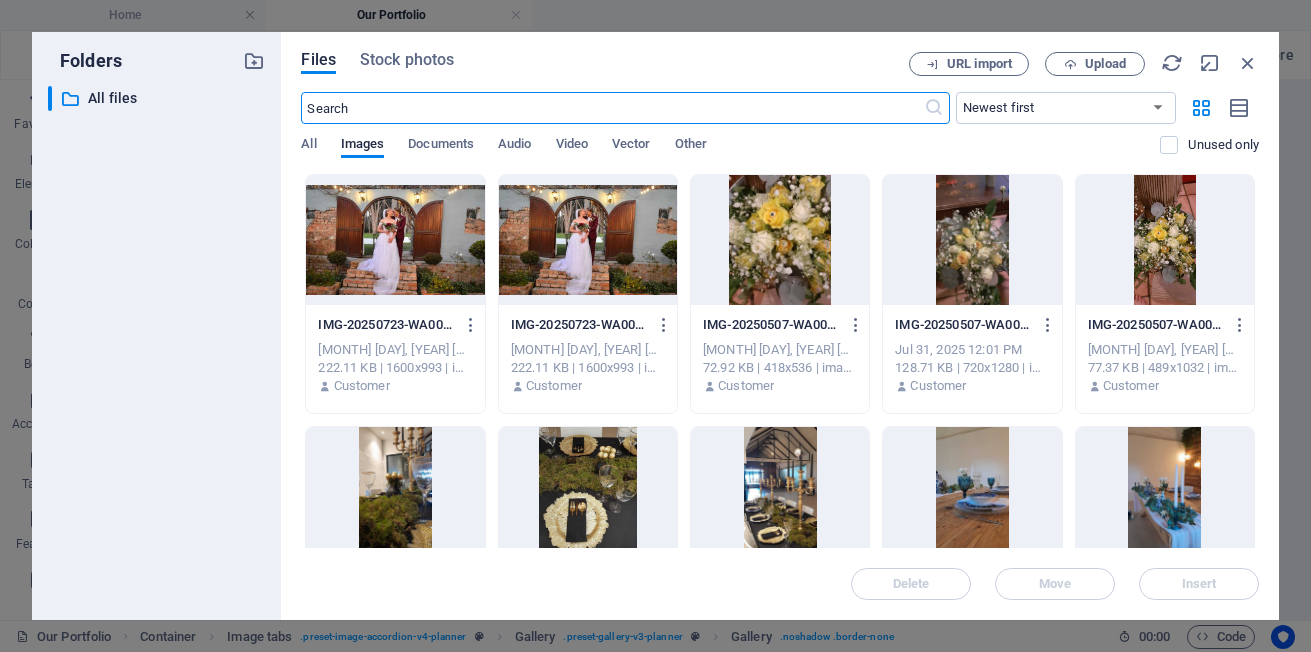 scroll, scrollTop: 2670, scrollLeft: 0, axis: vertical 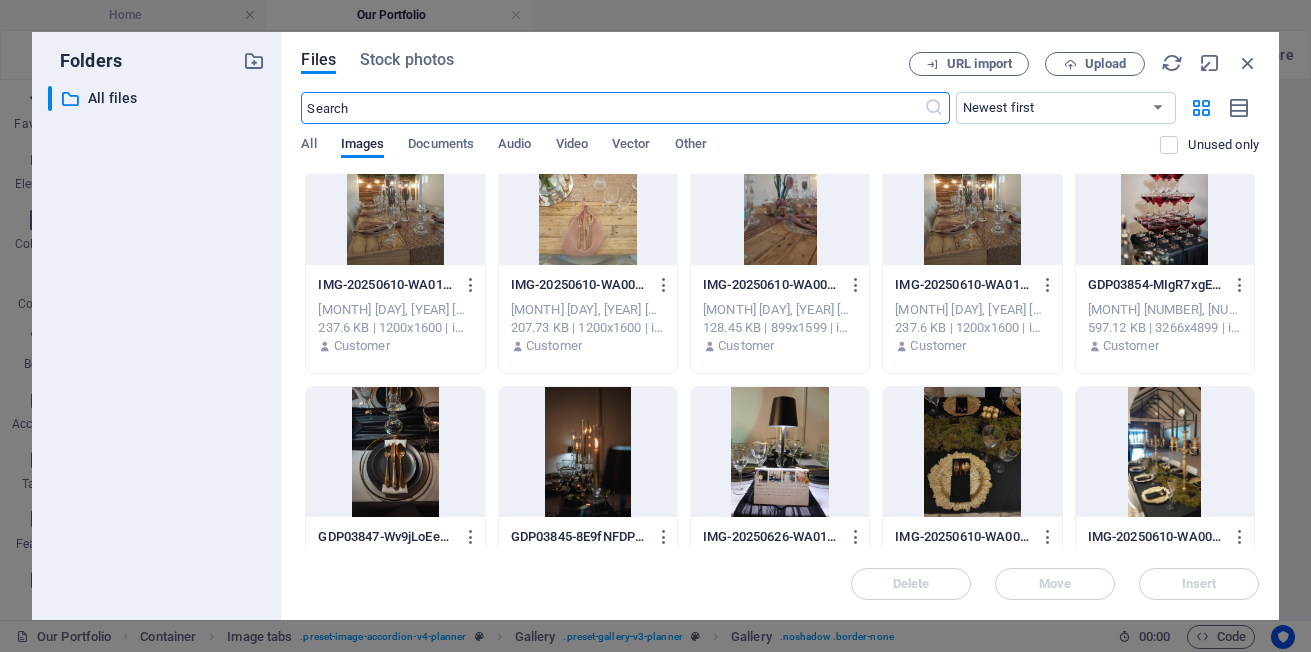 click at bounding box center (1165, -52) 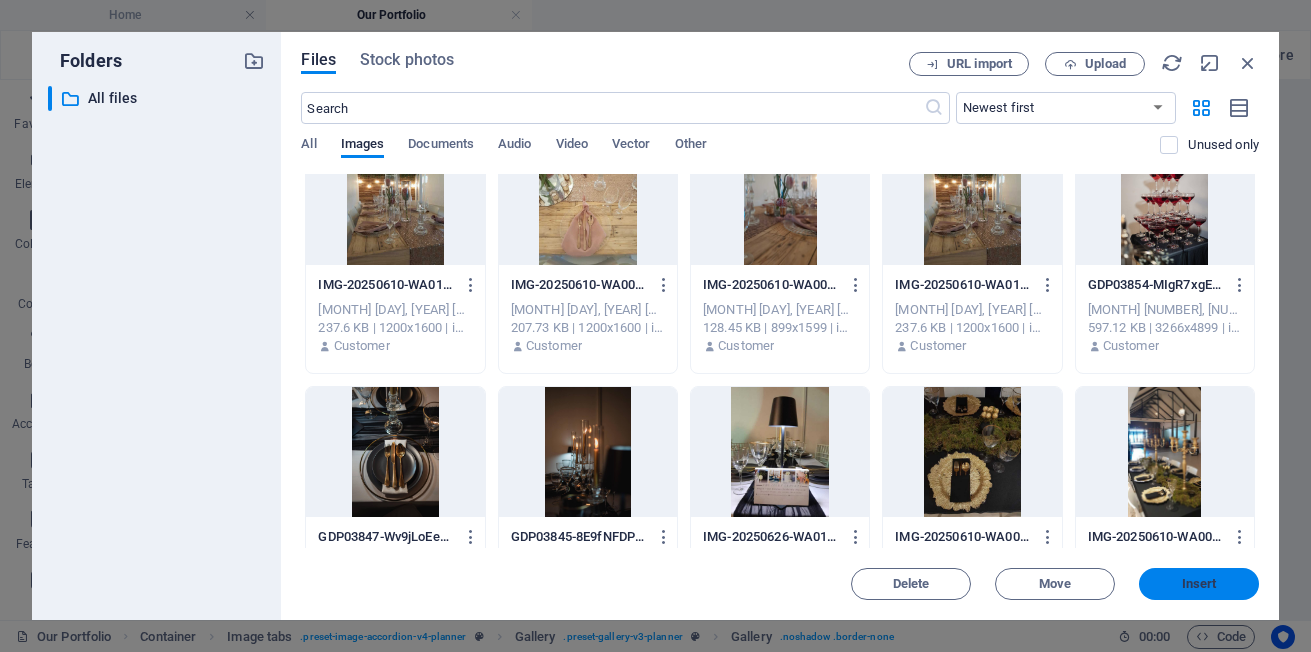click on "Insert" at bounding box center [1199, 584] 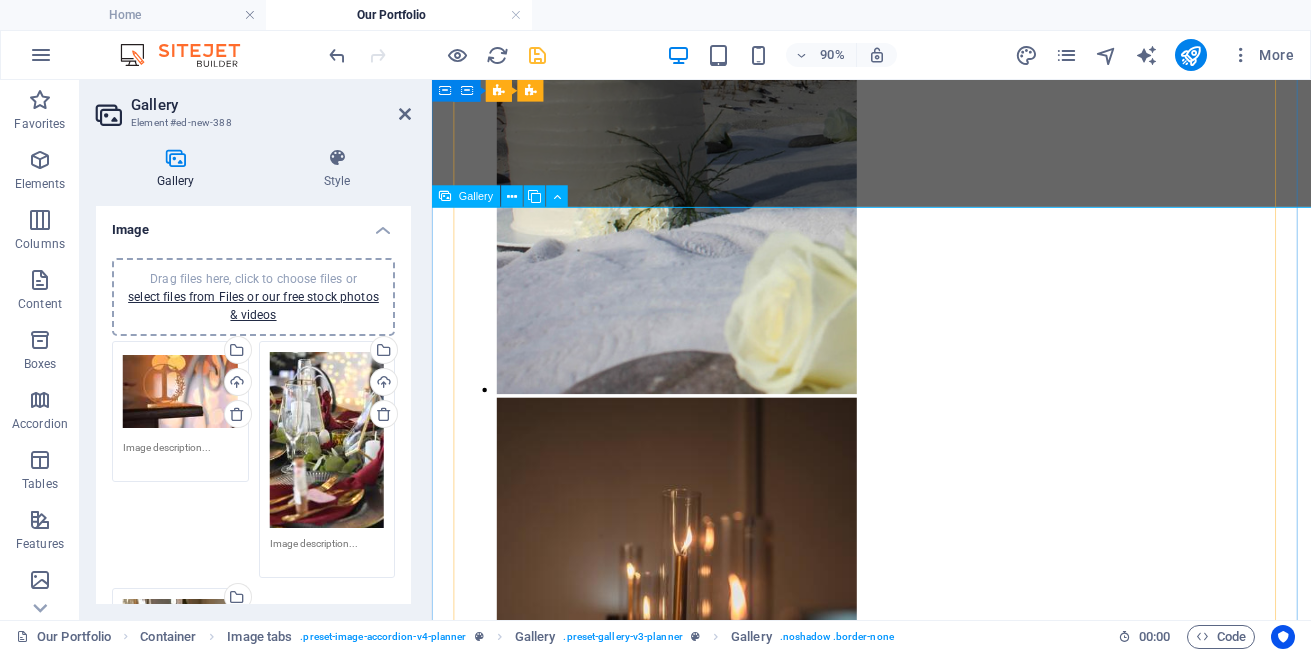 scroll, scrollTop: 2535, scrollLeft: 0, axis: vertical 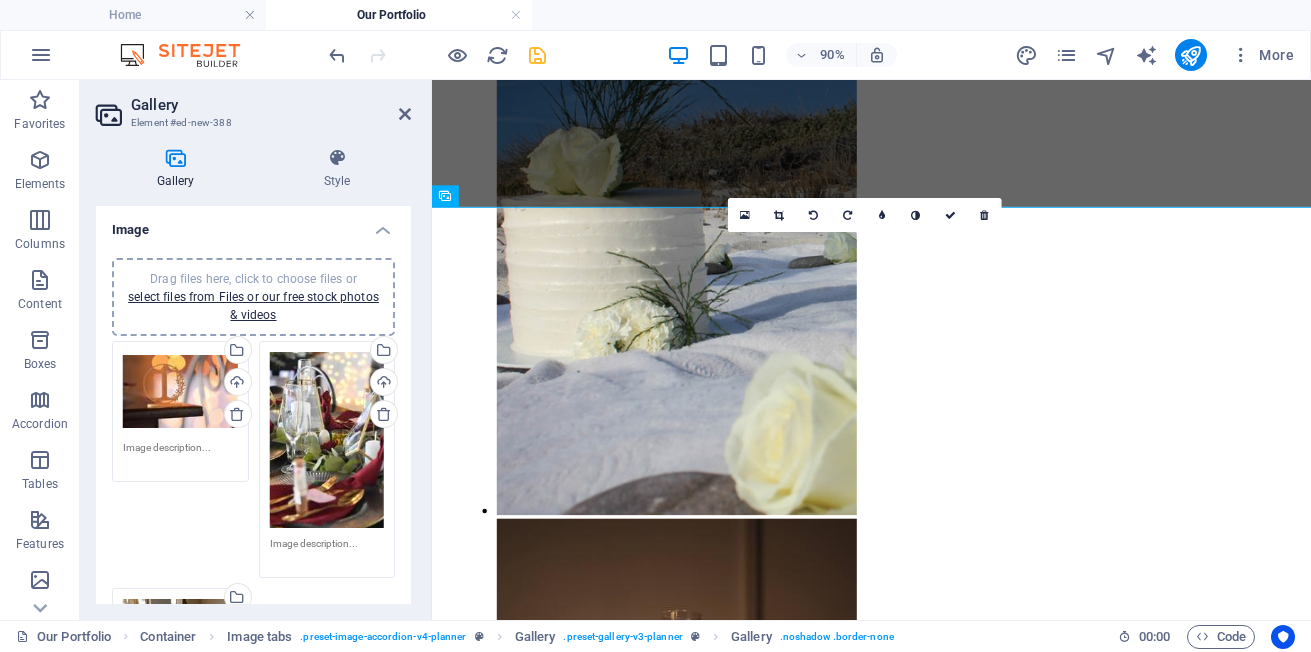 click at bounding box center (779, 215) 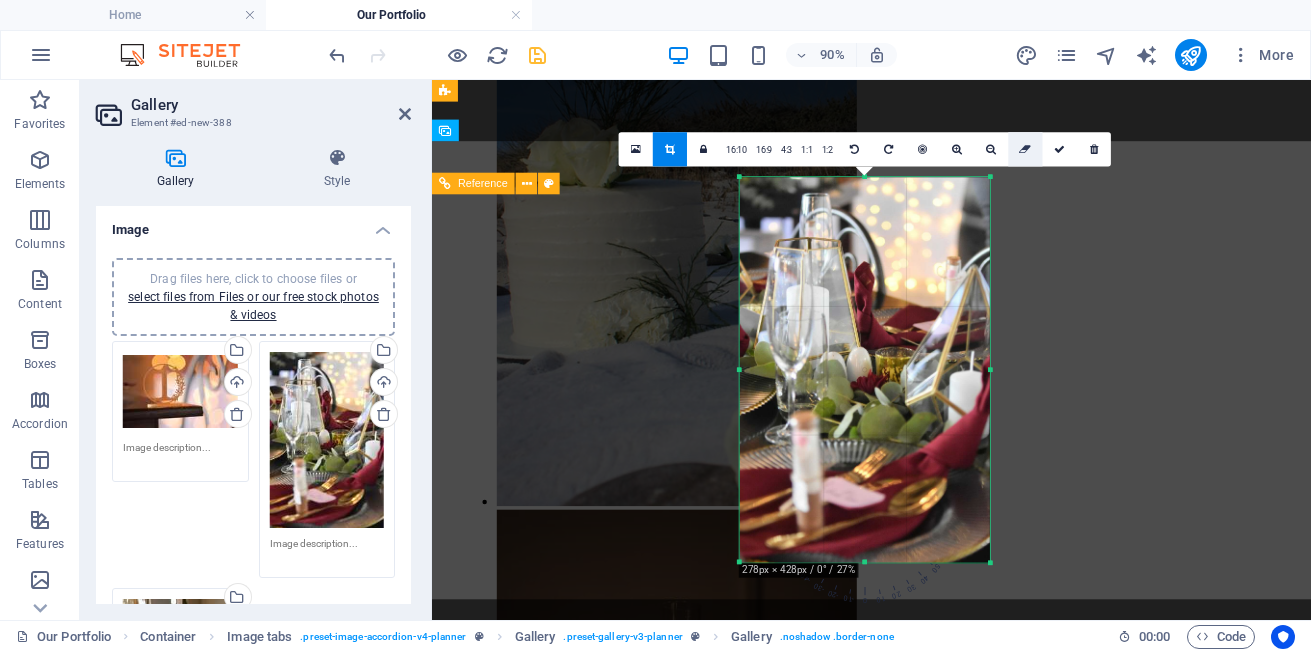 scroll, scrollTop: 2535, scrollLeft: 0, axis: vertical 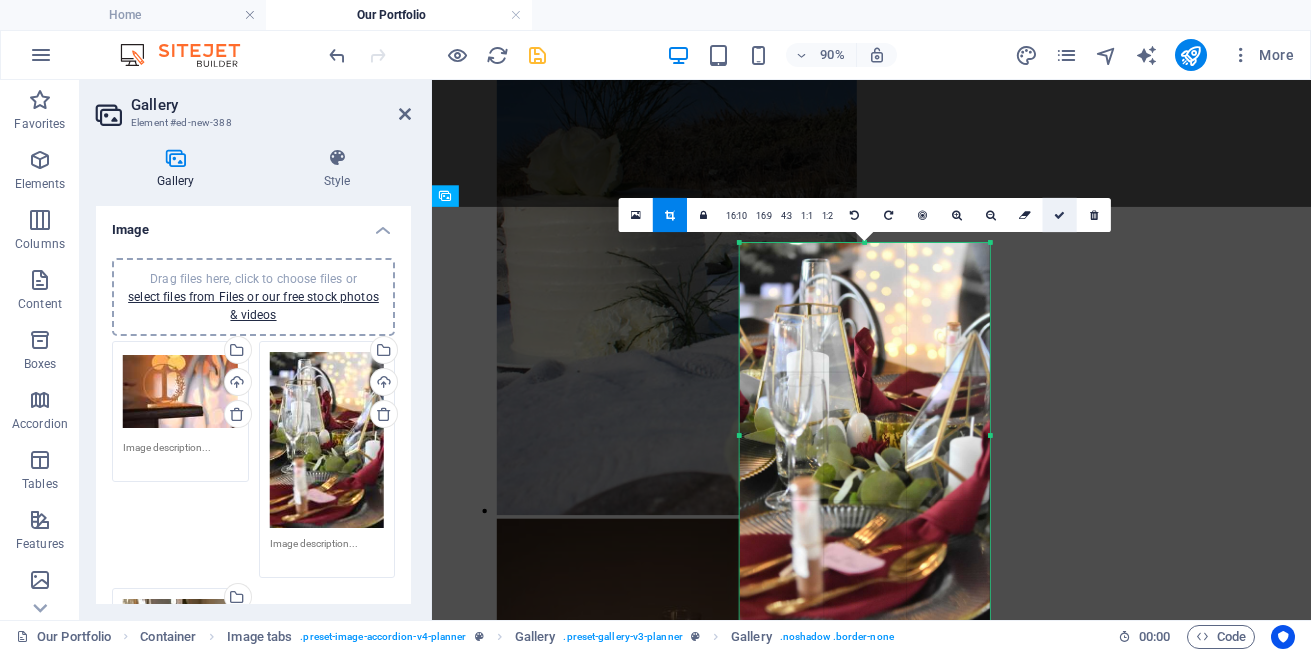 click at bounding box center (1059, 215) 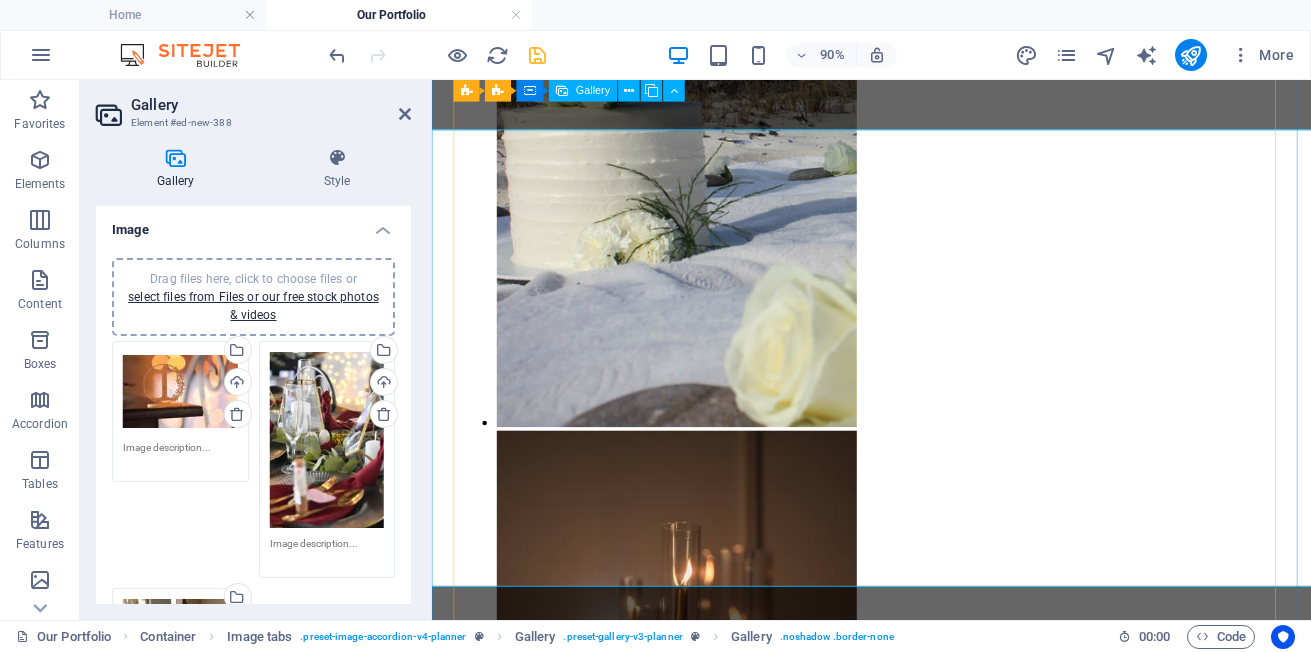 scroll, scrollTop: 2535, scrollLeft: 0, axis: vertical 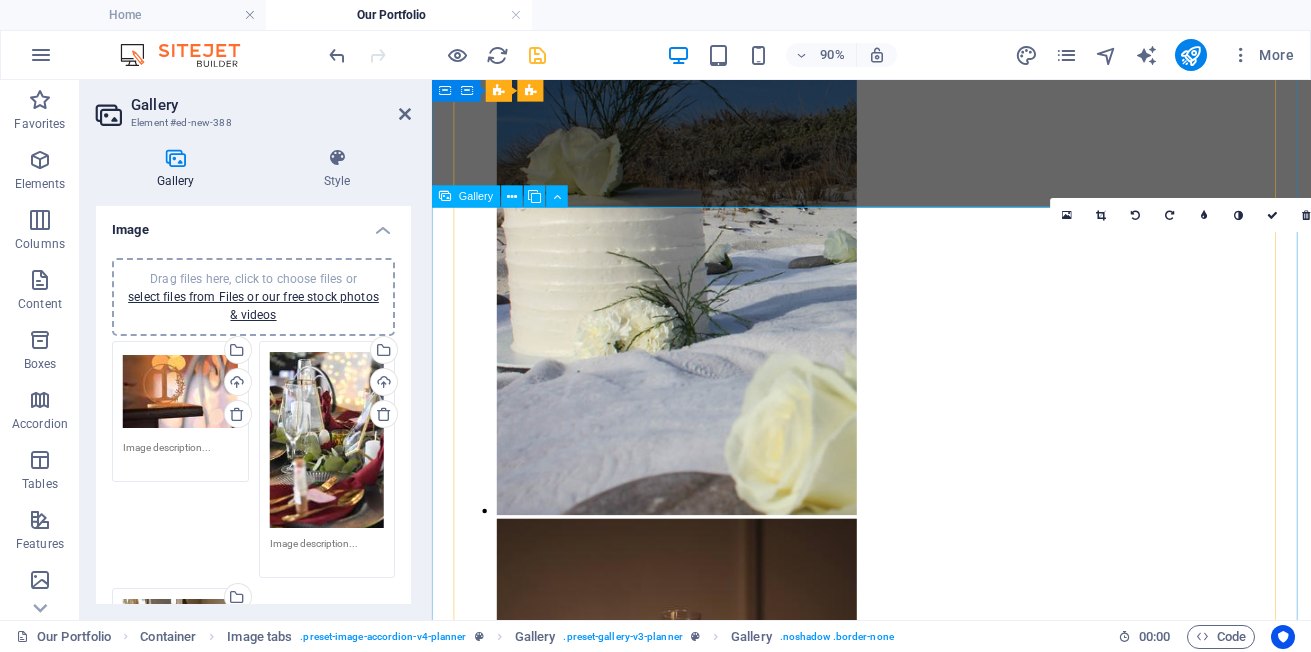 click at bounding box center (684, 5131) 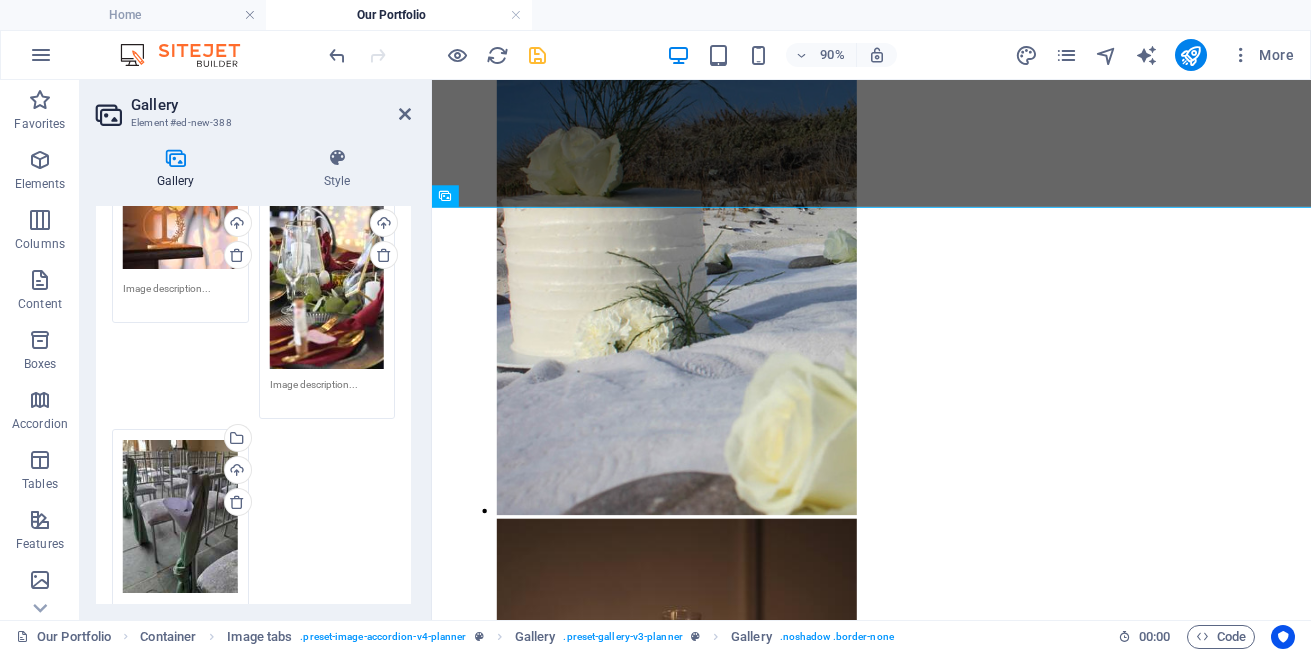 scroll, scrollTop: 200, scrollLeft: 0, axis: vertical 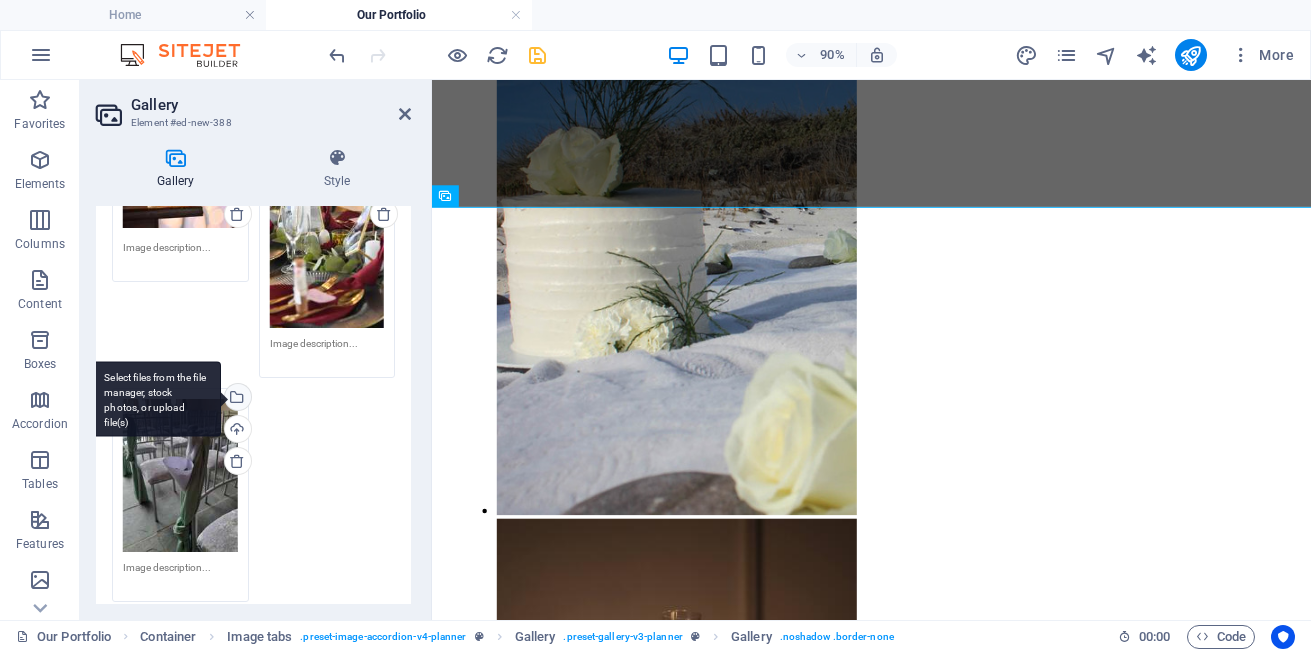 click on "Select files from the file manager, stock photos, or upload file(s)" at bounding box center (236, 399) 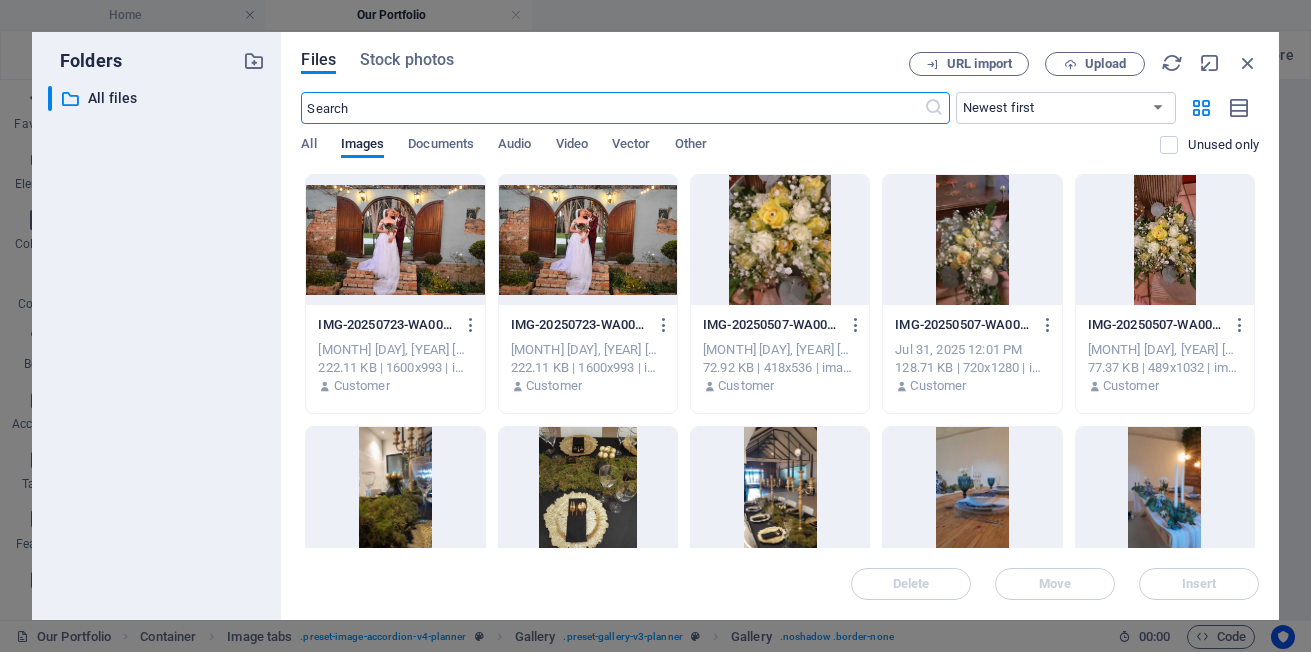 scroll, scrollTop: 2670, scrollLeft: 0, axis: vertical 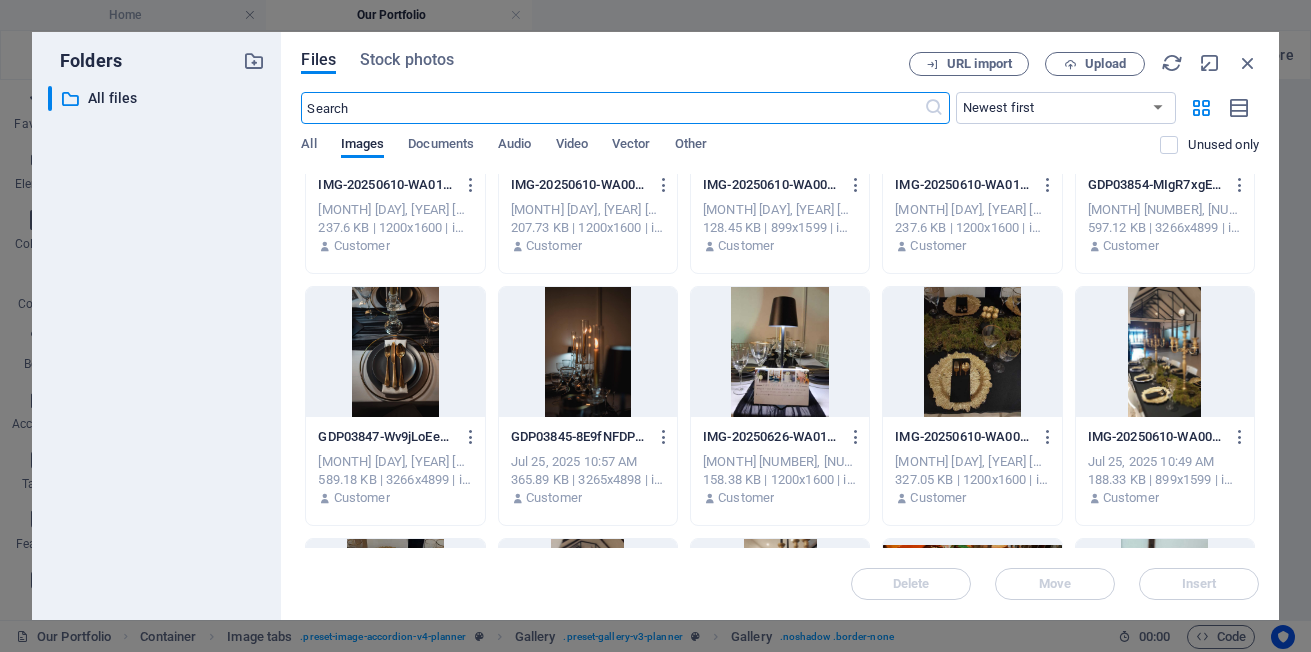 click at bounding box center [1165, -152] 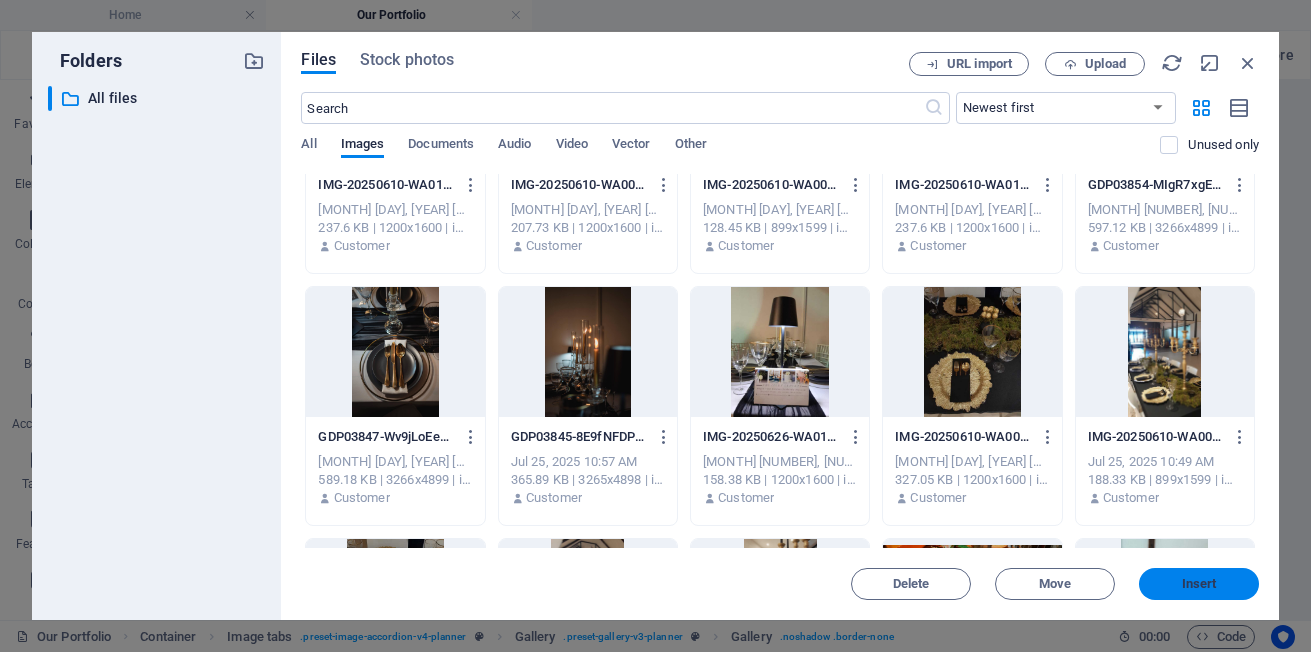 drag, startPoint x: 849, startPoint y: 560, endPoint x: 1197, endPoint y: 584, distance: 348.8266 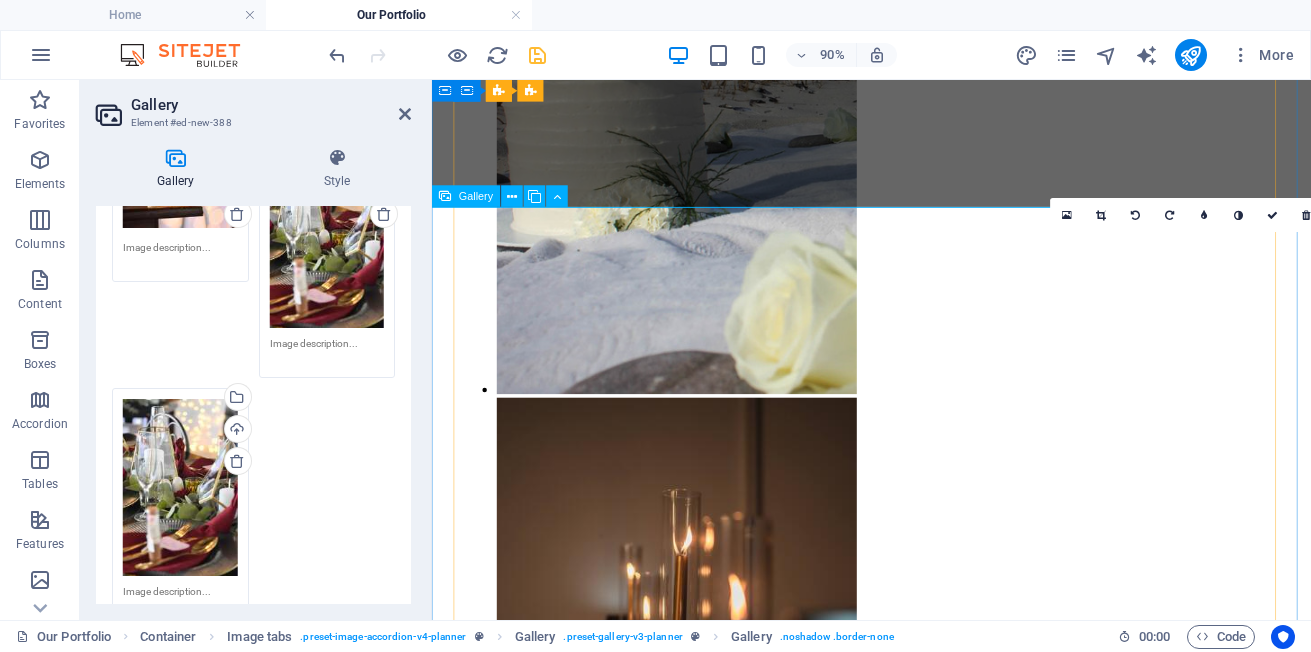 scroll, scrollTop: 2535, scrollLeft: 0, axis: vertical 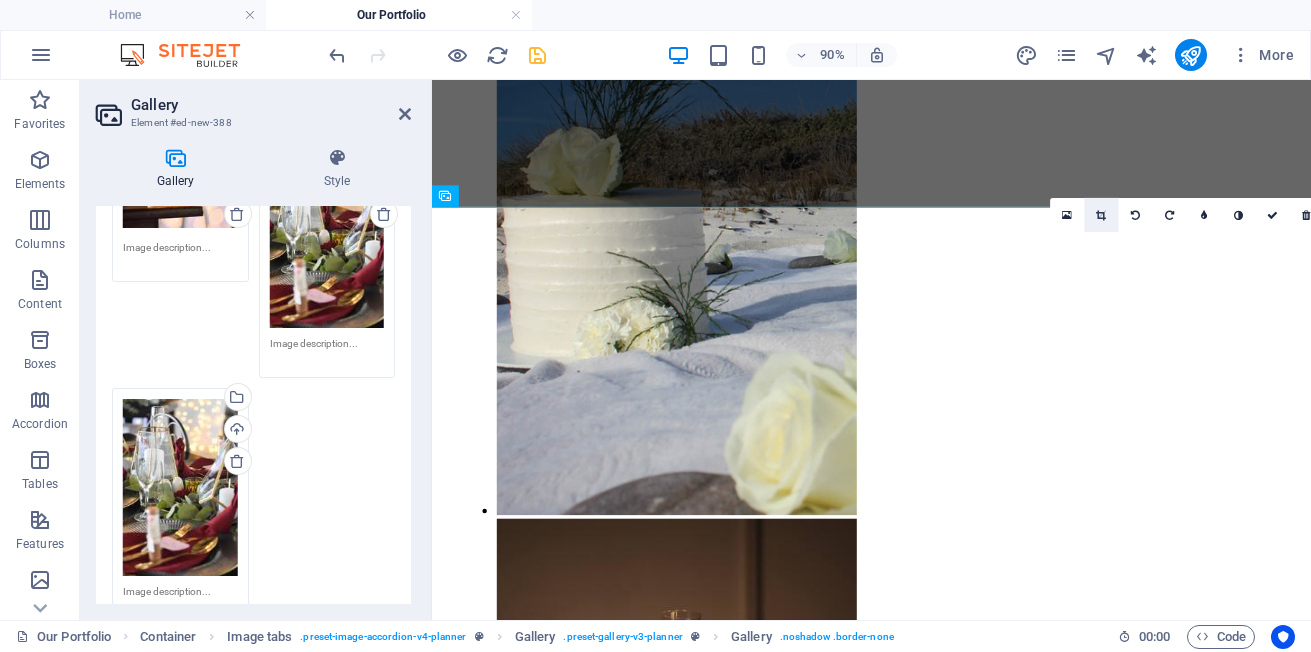 click at bounding box center (1102, 215) 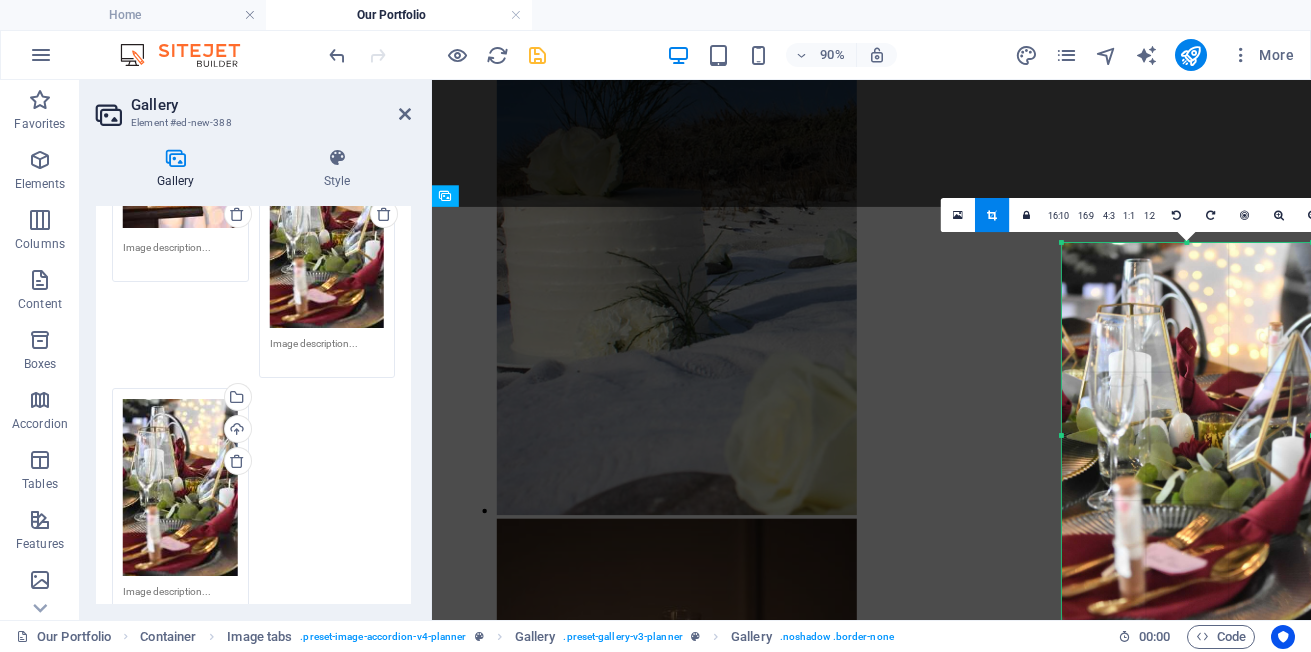 click at bounding box center [1187, 436] 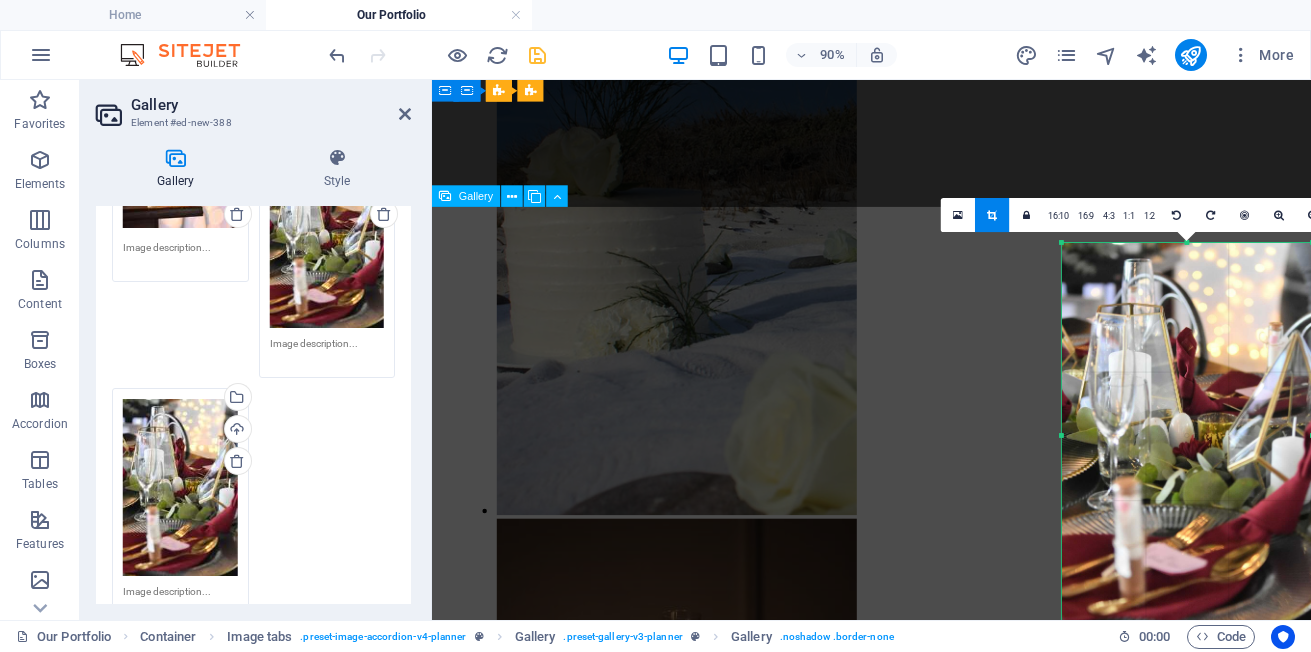 click at bounding box center [684, 4609] 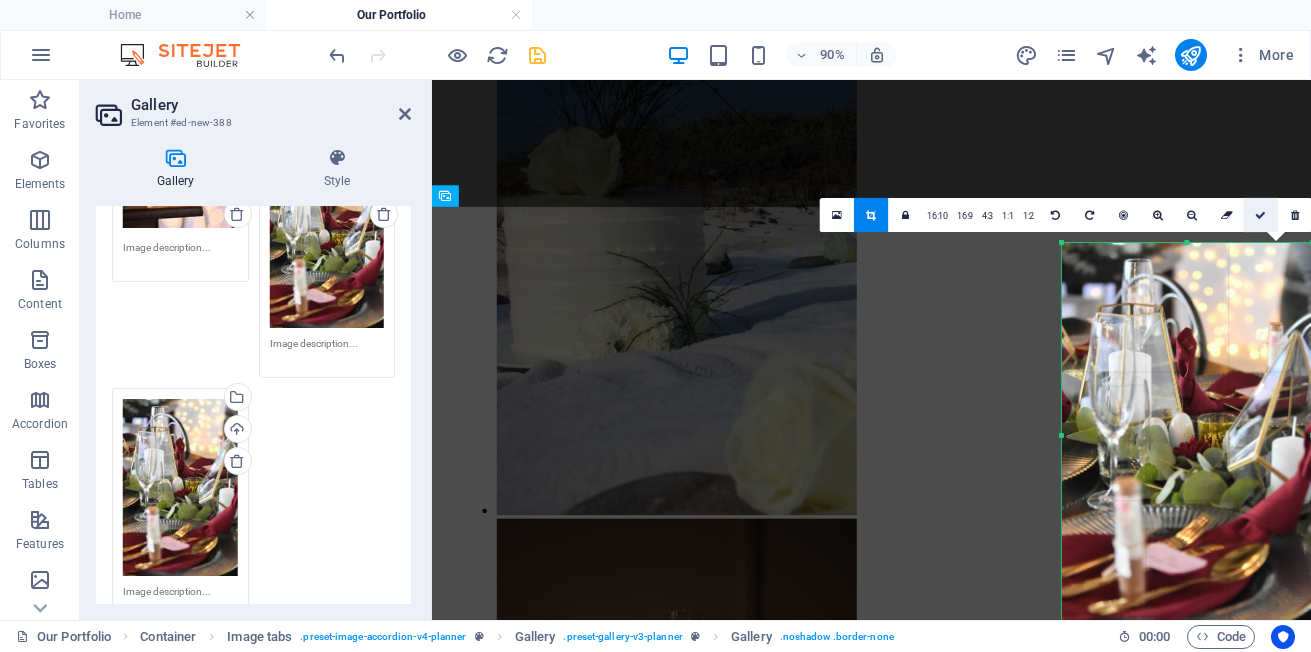 click at bounding box center [1260, 215] 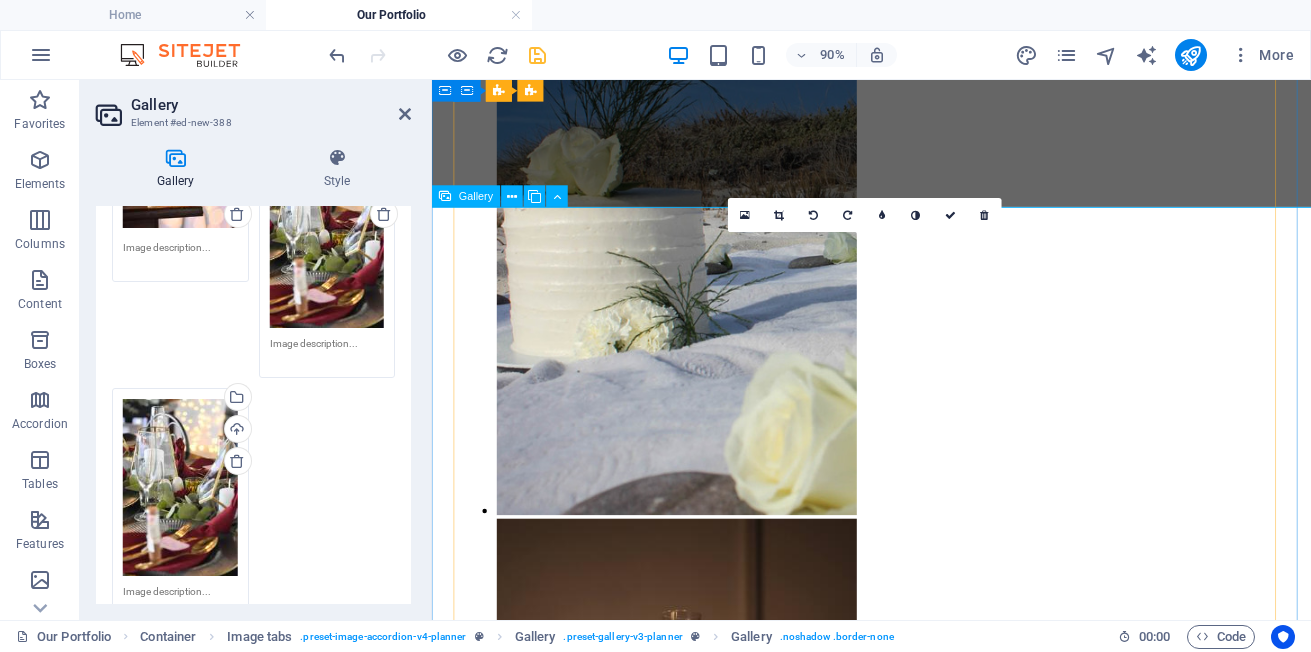 click at bounding box center (684, 4609) 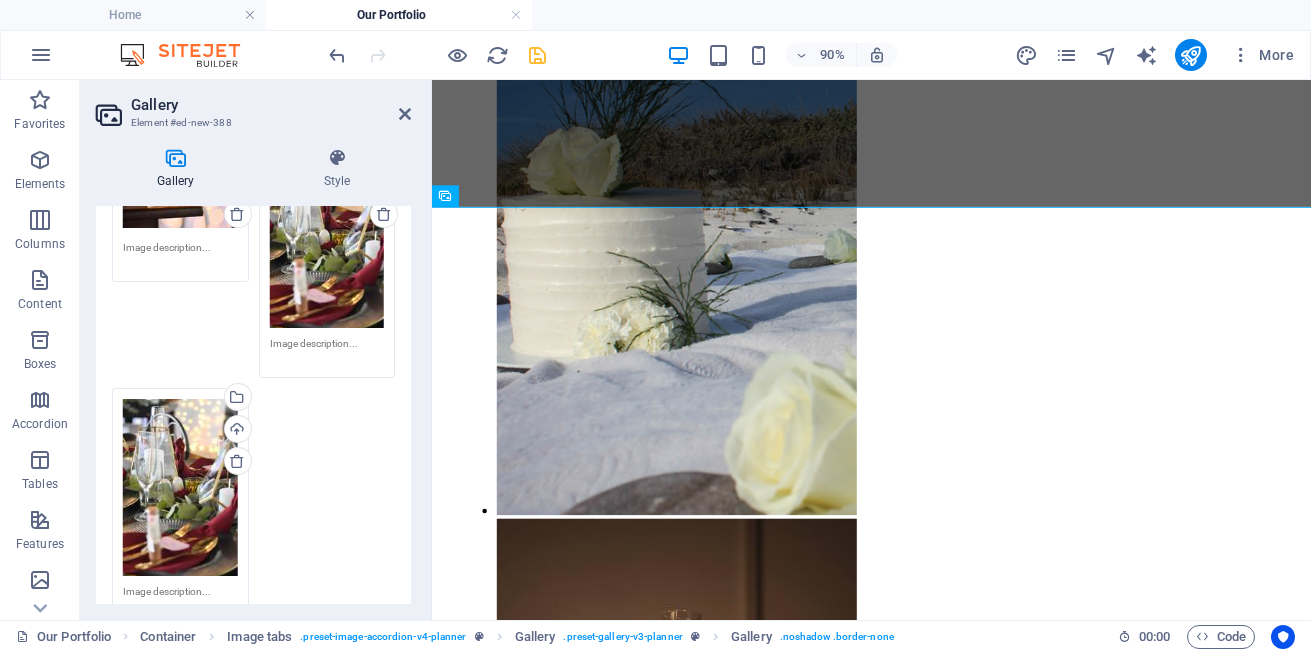 scroll, scrollTop: 100, scrollLeft: 0, axis: vertical 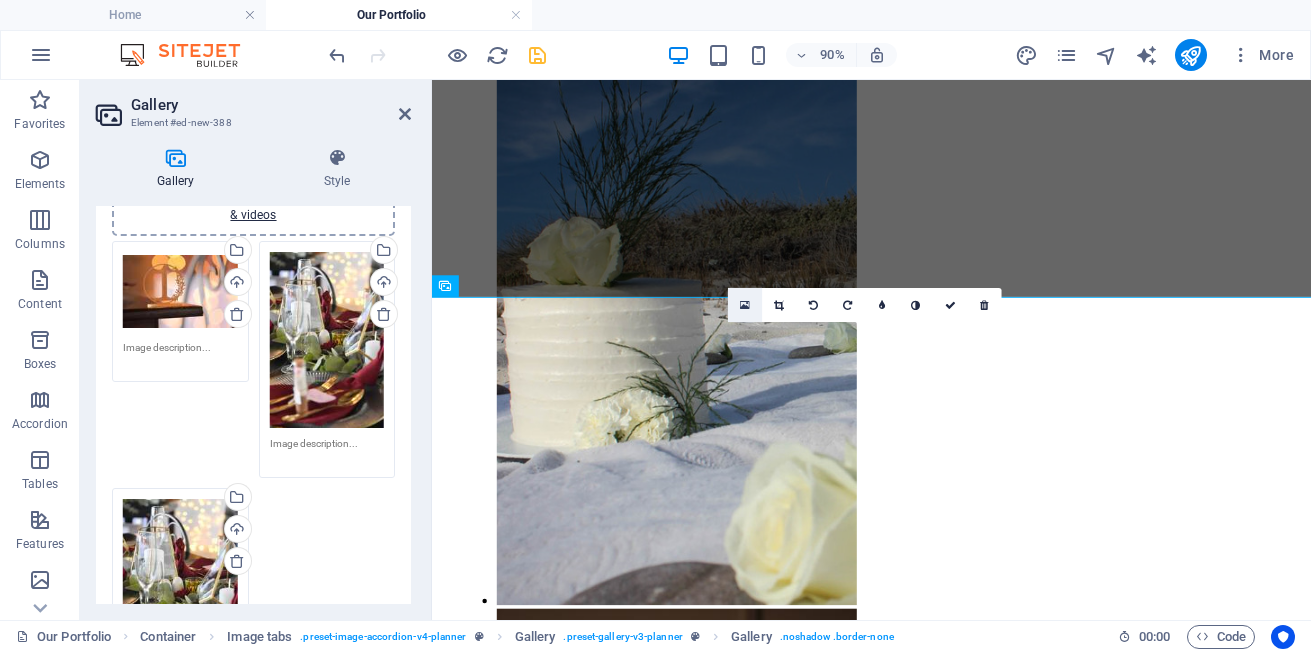 click at bounding box center (745, 305) 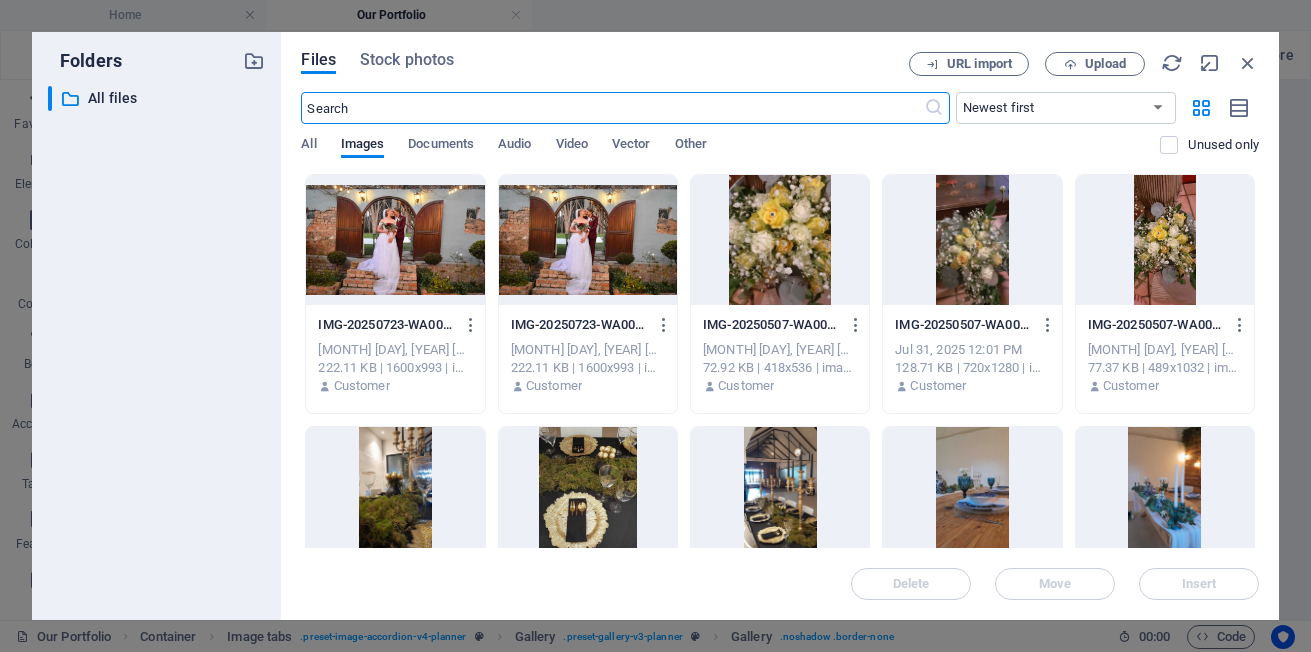 scroll, scrollTop: 2570, scrollLeft: 0, axis: vertical 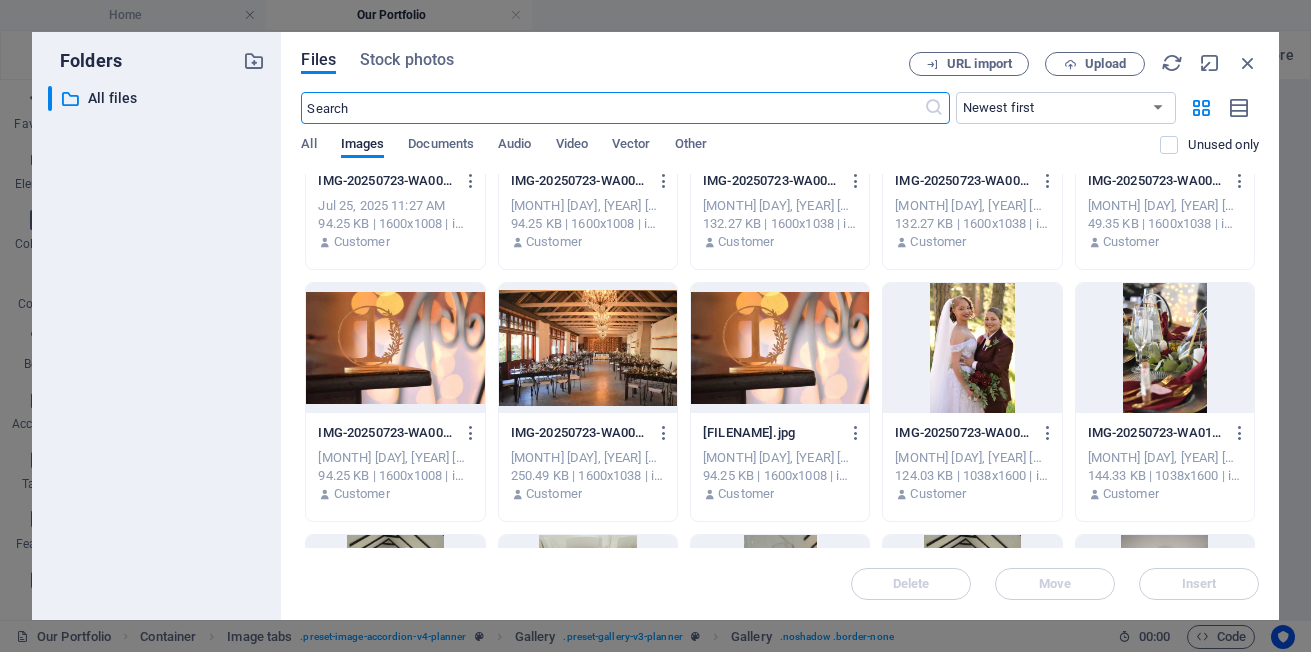 click at bounding box center (588, 96) 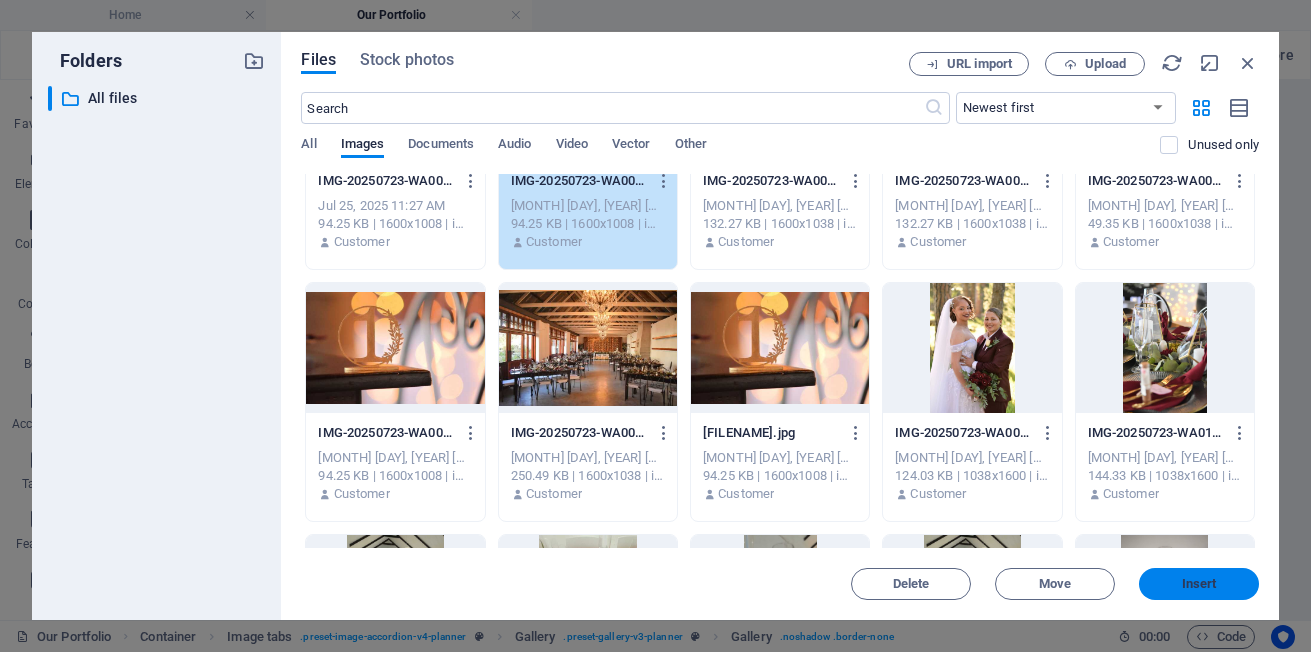 click on "Insert" at bounding box center (1199, 584) 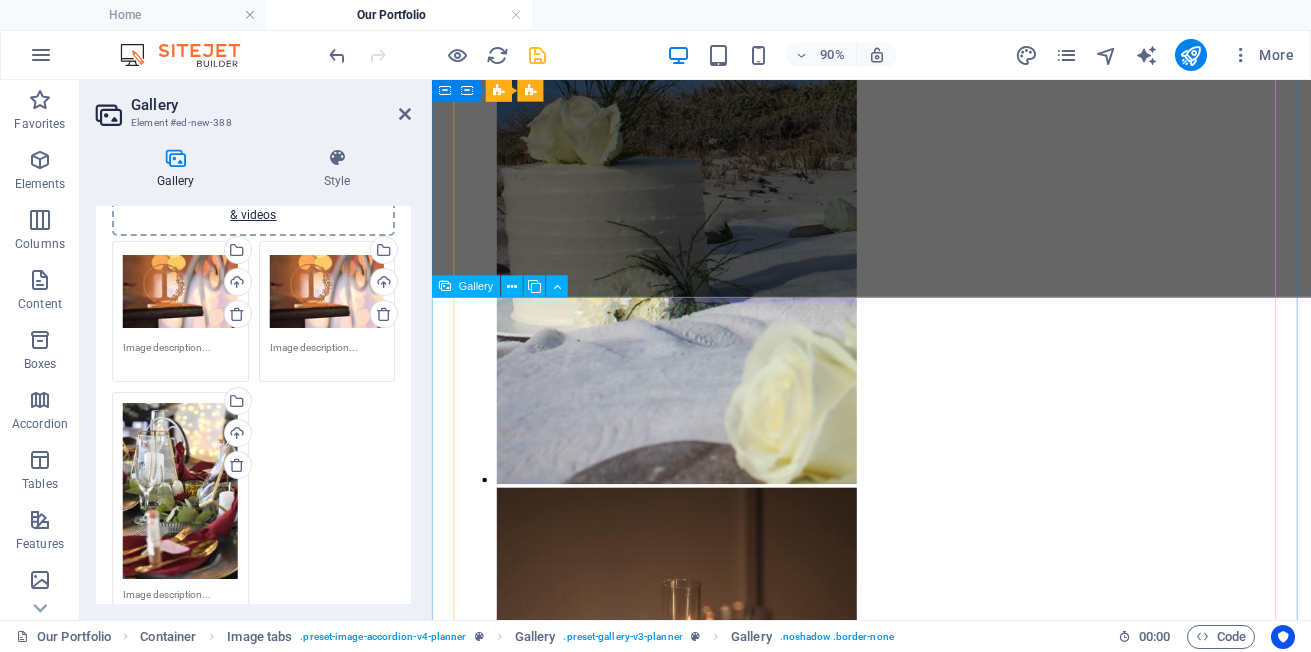 scroll, scrollTop: 2435, scrollLeft: 0, axis: vertical 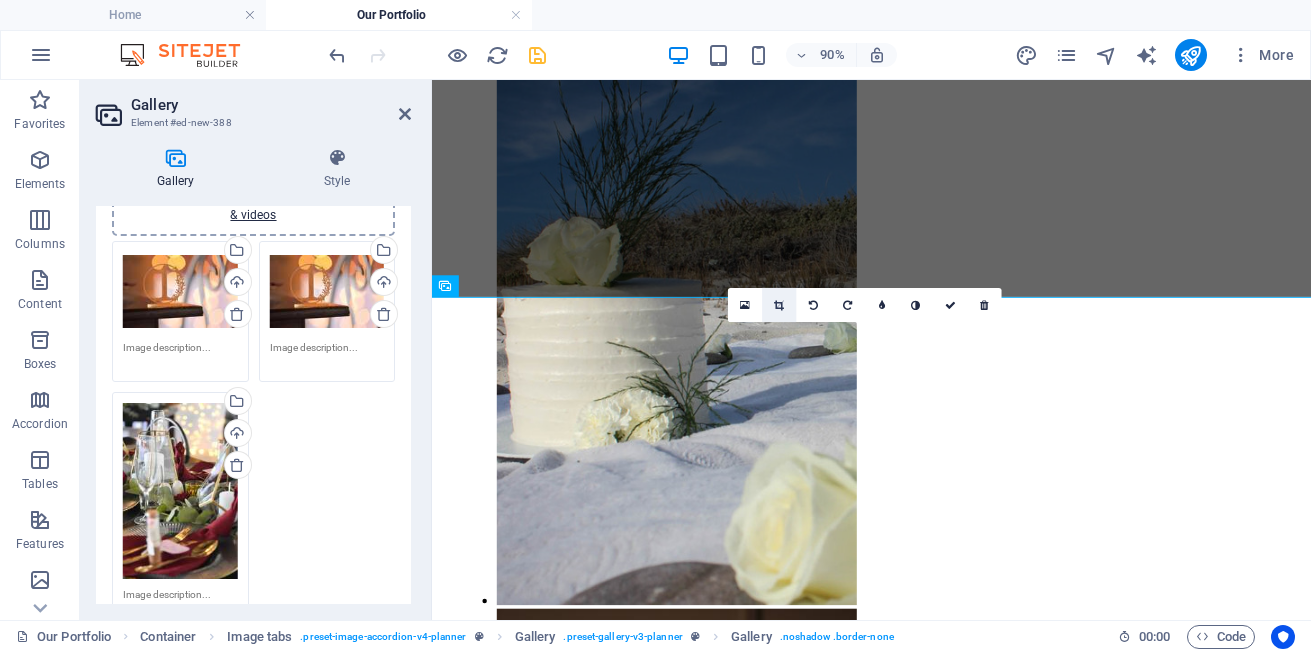 click at bounding box center (779, 305) 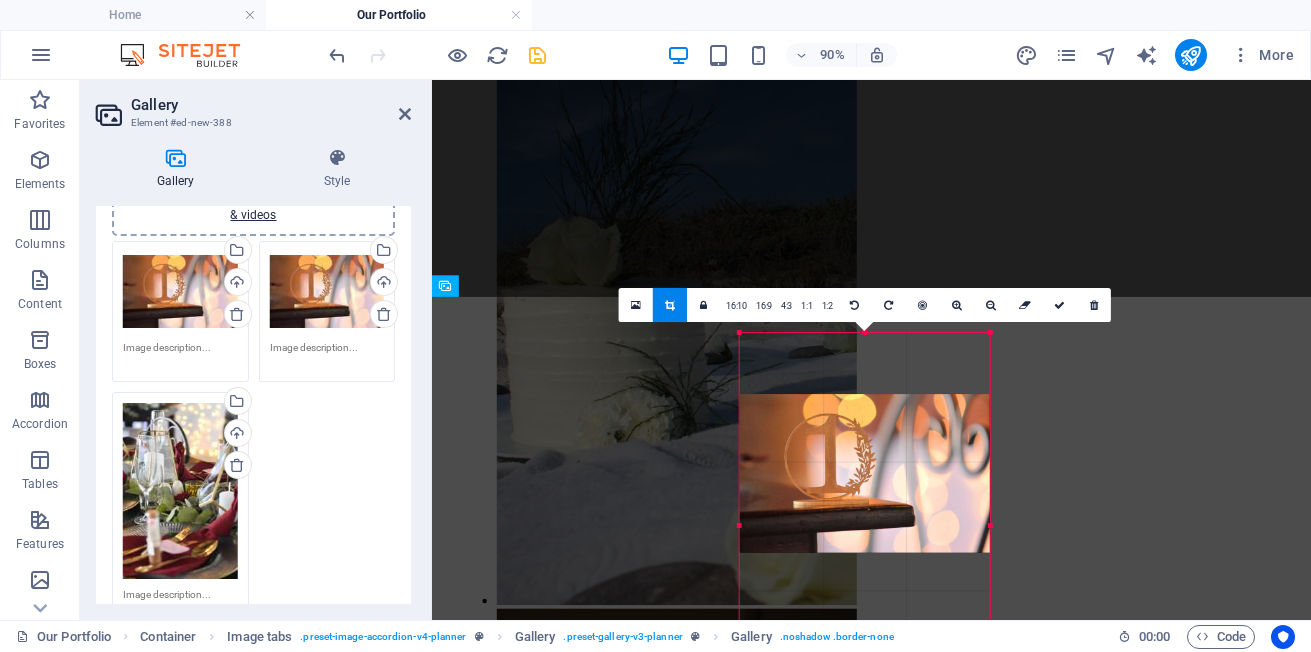 drag, startPoint x: 827, startPoint y: 428, endPoint x: 434, endPoint y: 462, distance: 394.468 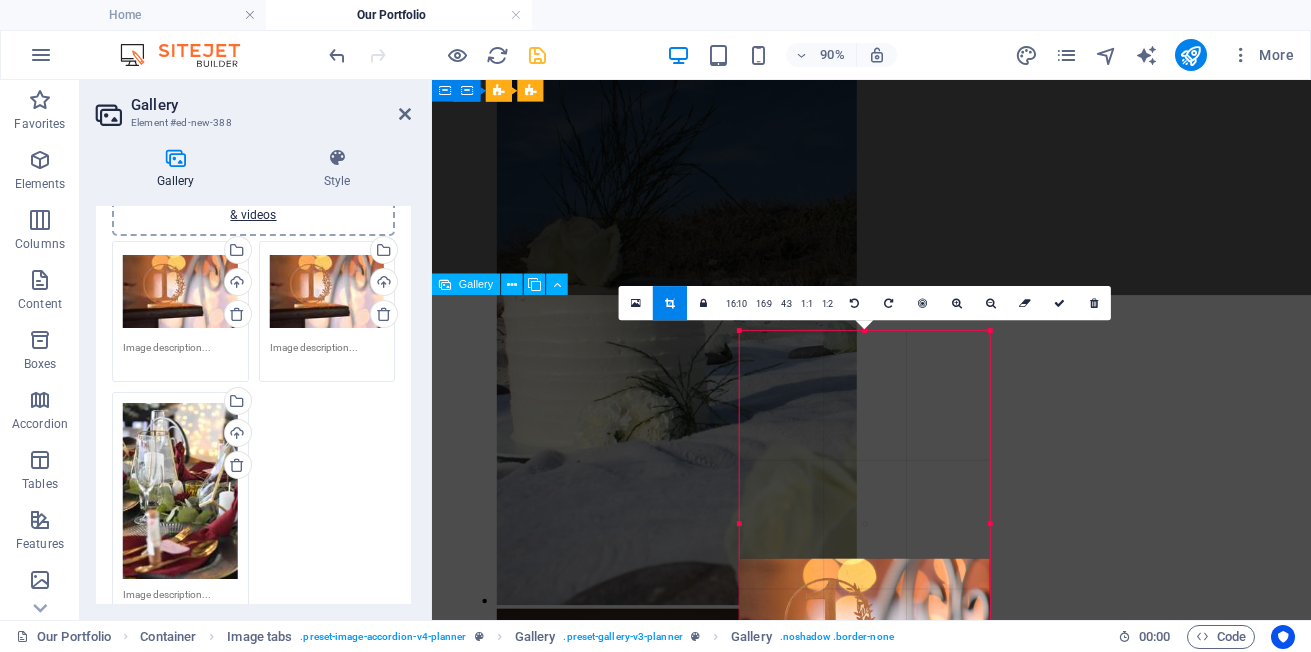 scroll, scrollTop: 2535, scrollLeft: 0, axis: vertical 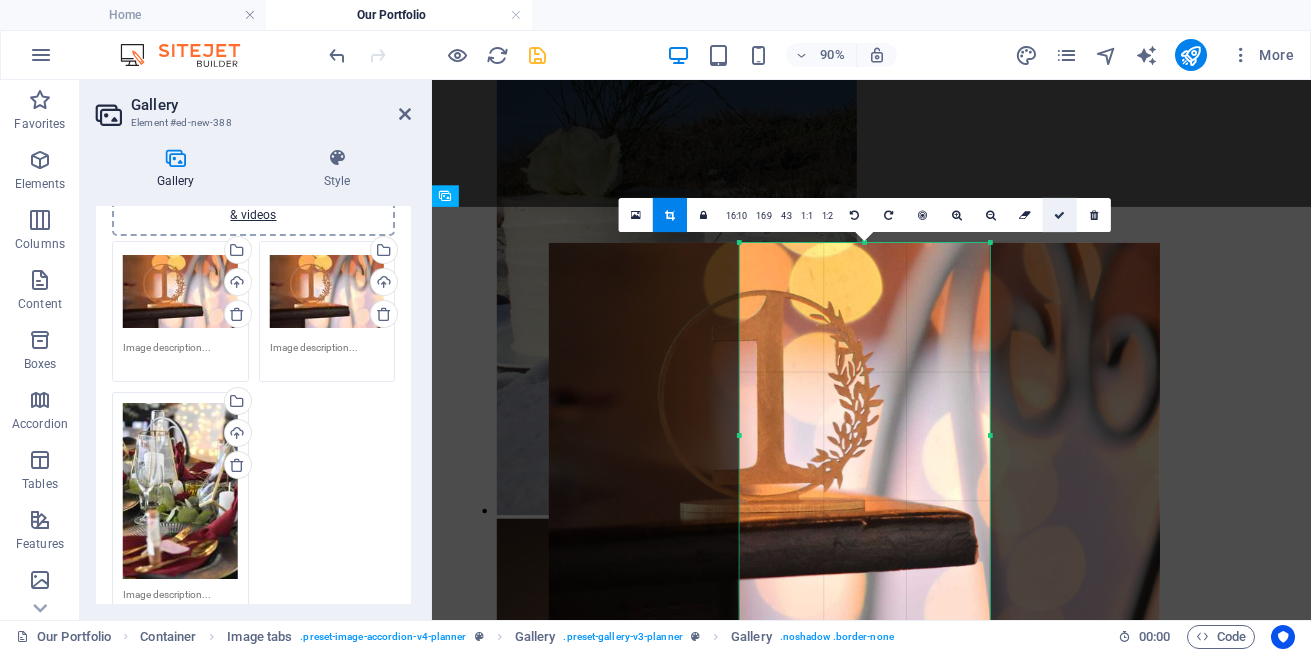 click at bounding box center [1060, 215] 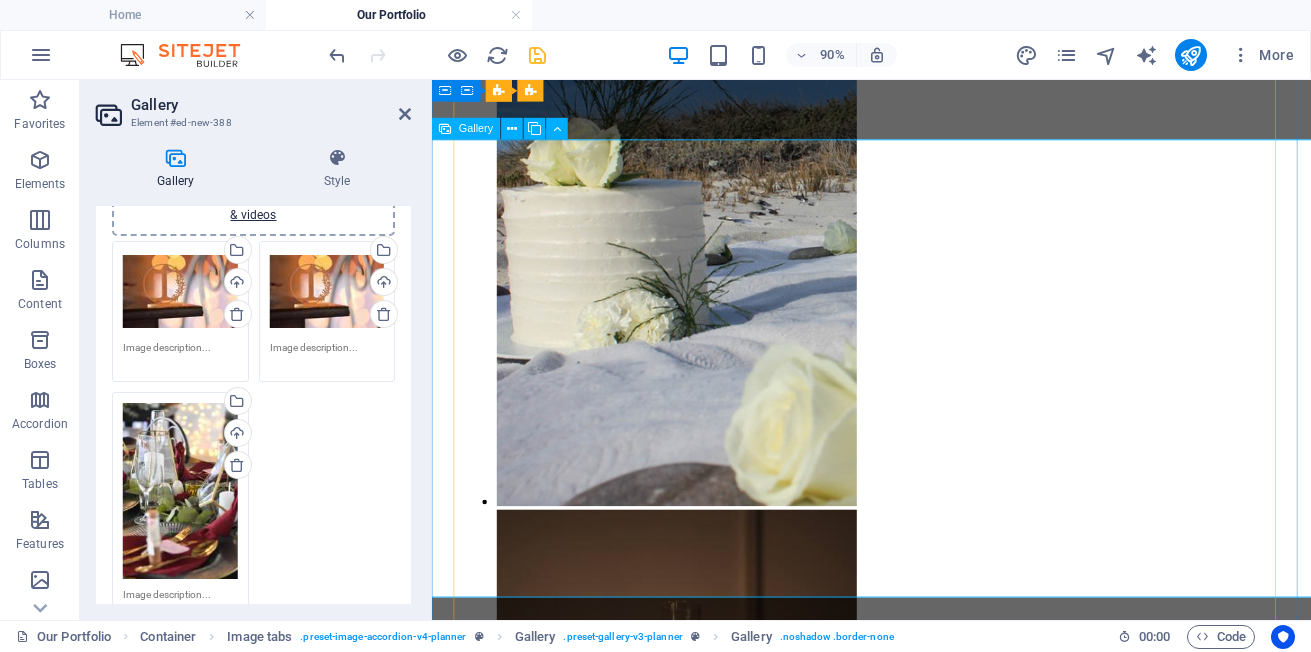 scroll, scrollTop: 2535, scrollLeft: 0, axis: vertical 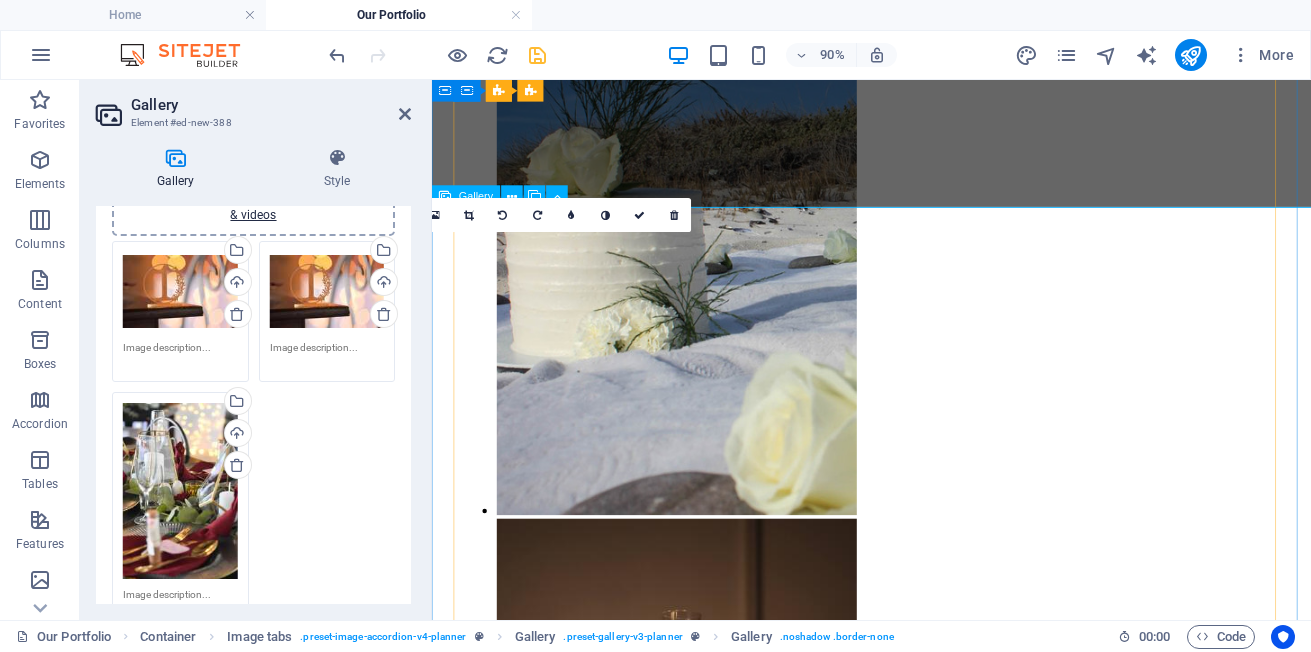 click at bounding box center [684, 4087] 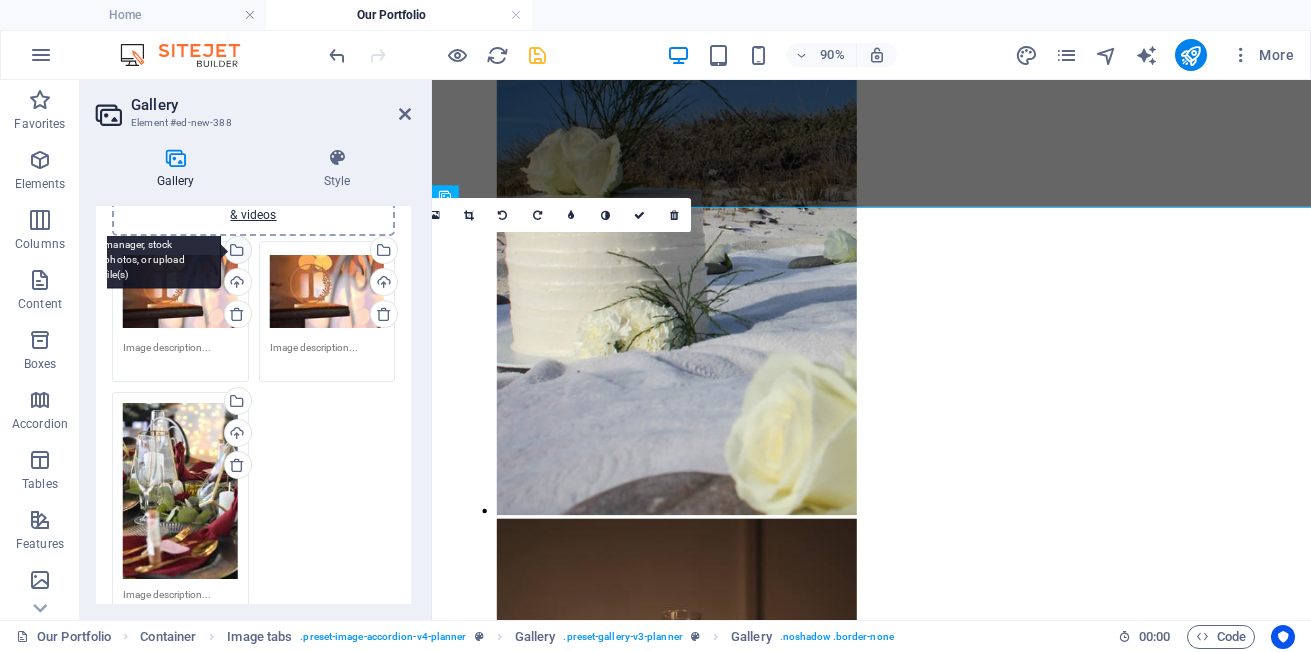 click on "Select files from the file manager, stock photos, or upload file(s)" at bounding box center (236, 252) 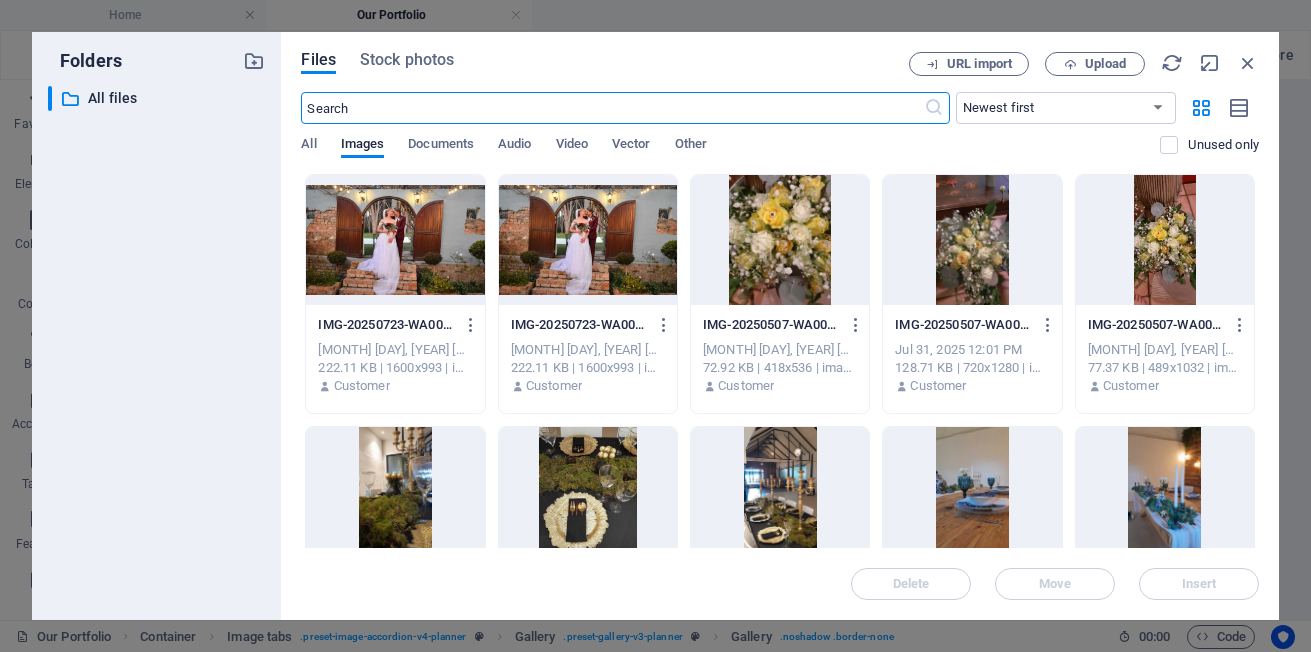 scroll, scrollTop: 2670, scrollLeft: 0, axis: vertical 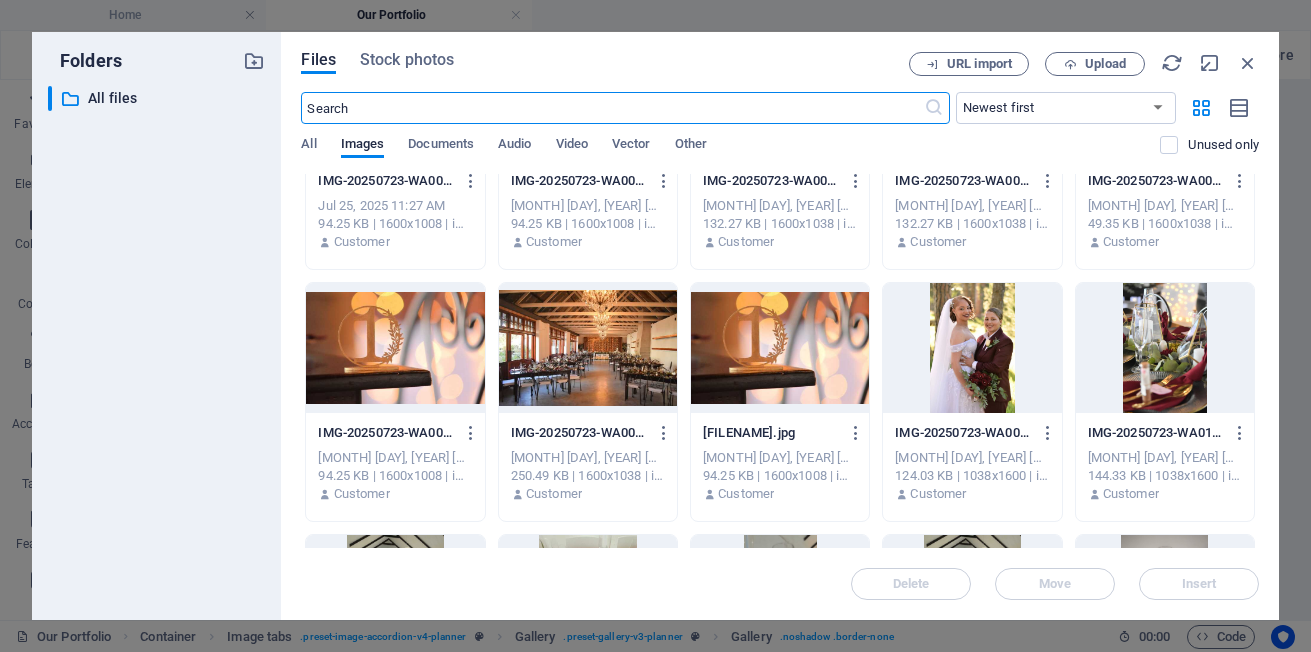 click at bounding box center (1165, 96) 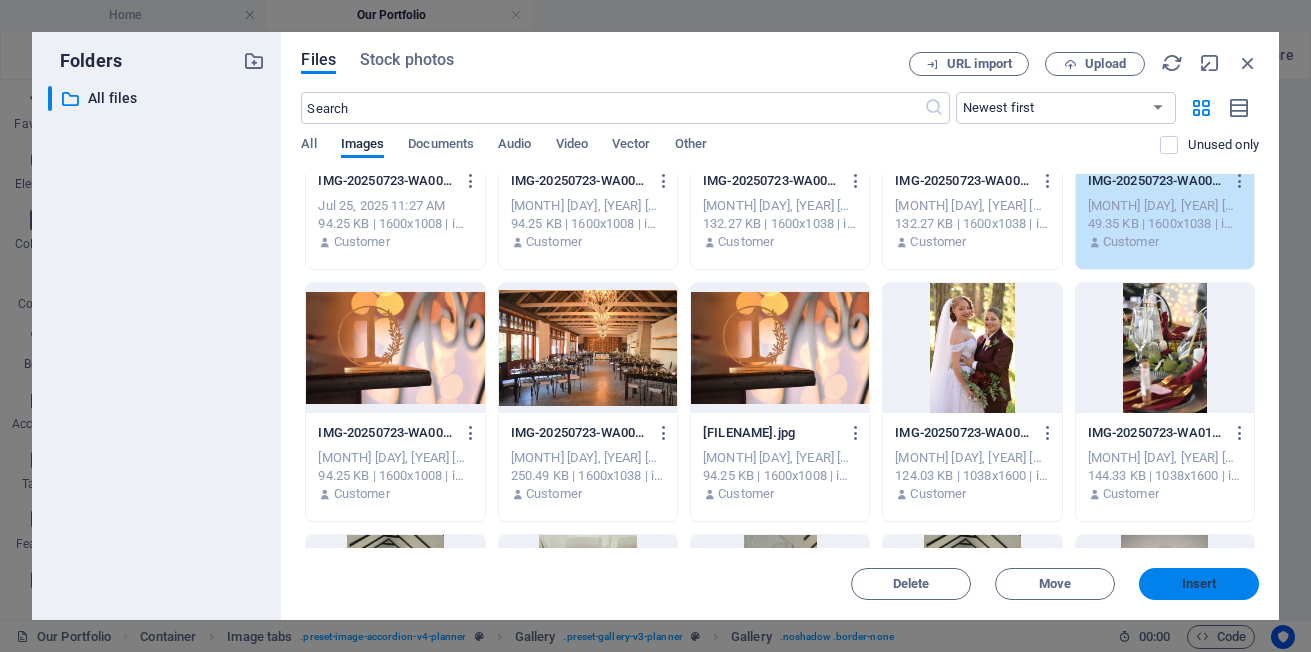 click on "Insert" at bounding box center (1199, 584) 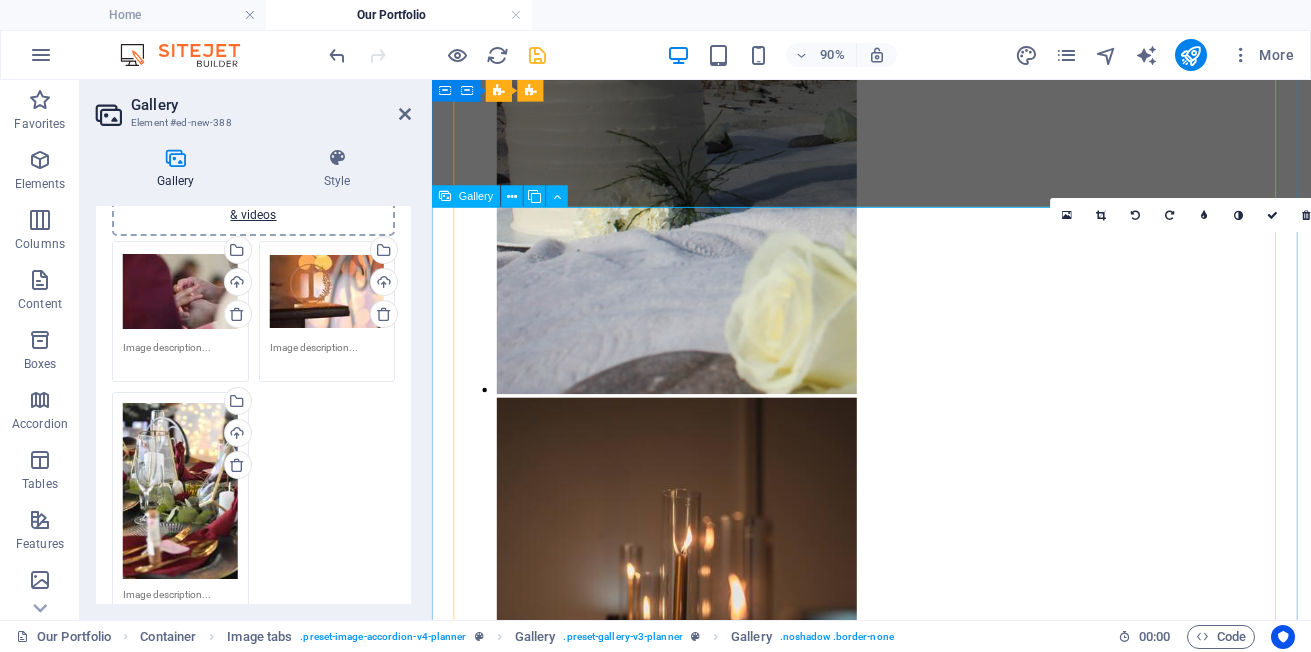 scroll, scrollTop: 2535, scrollLeft: 0, axis: vertical 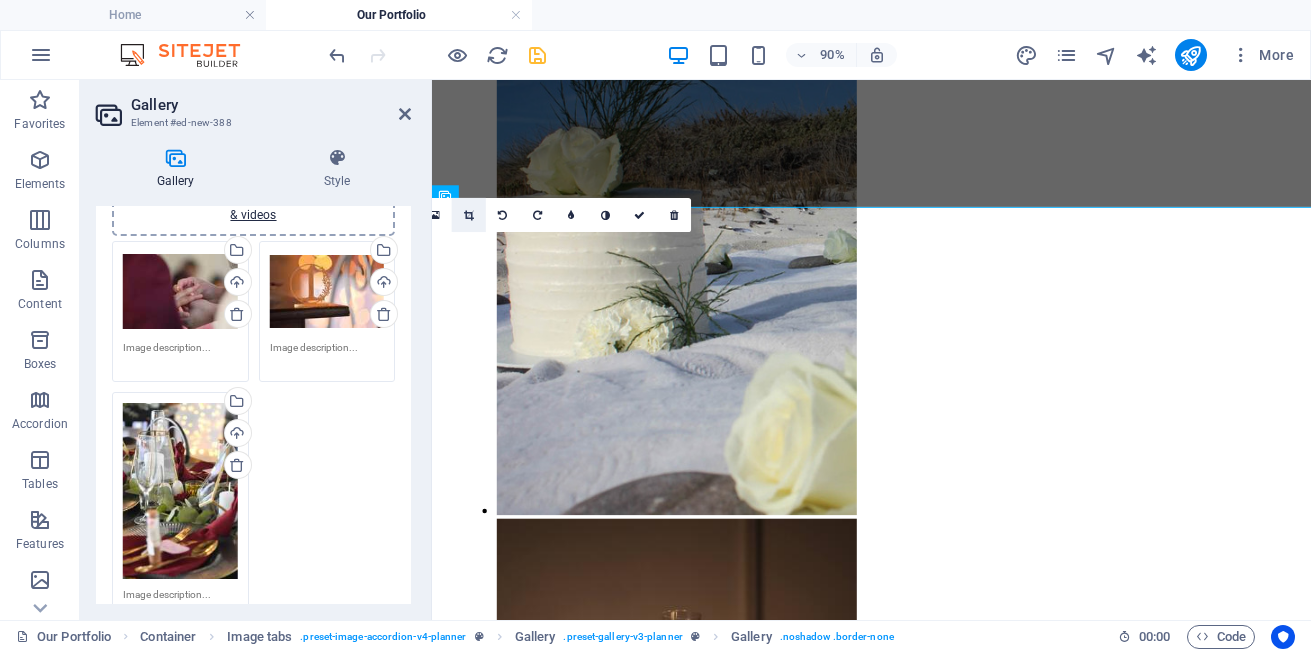 click at bounding box center [469, 215] 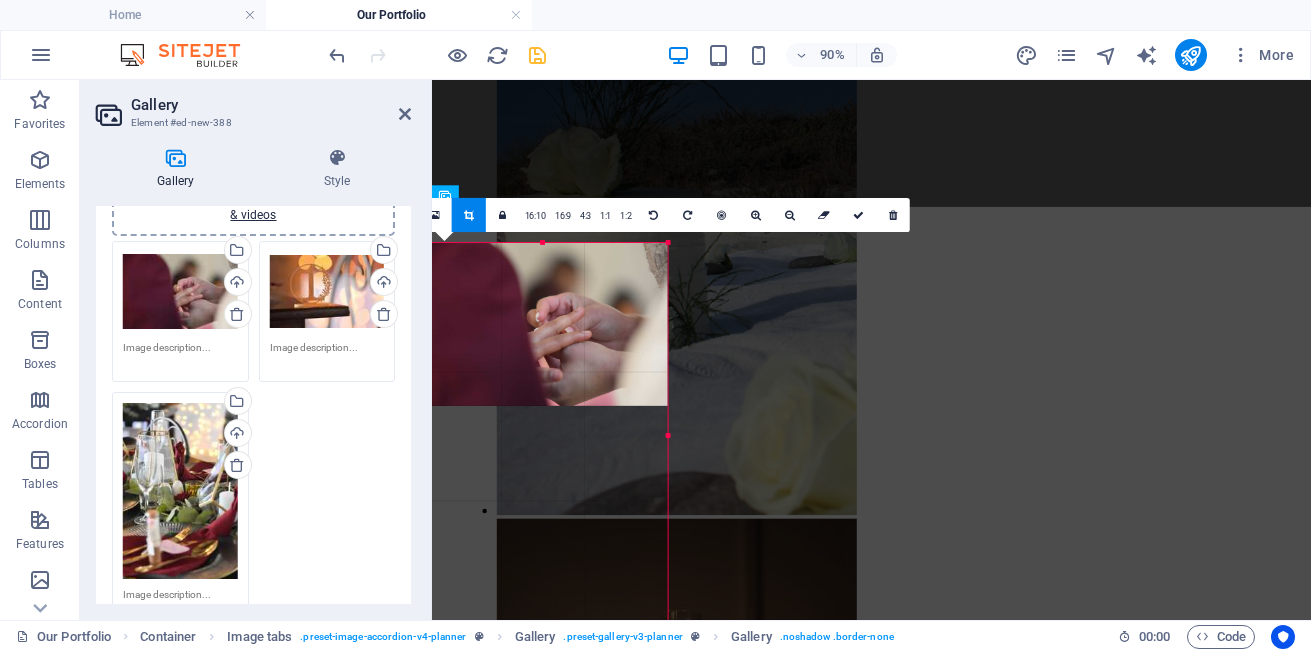 click at bounding box center [543, 324] 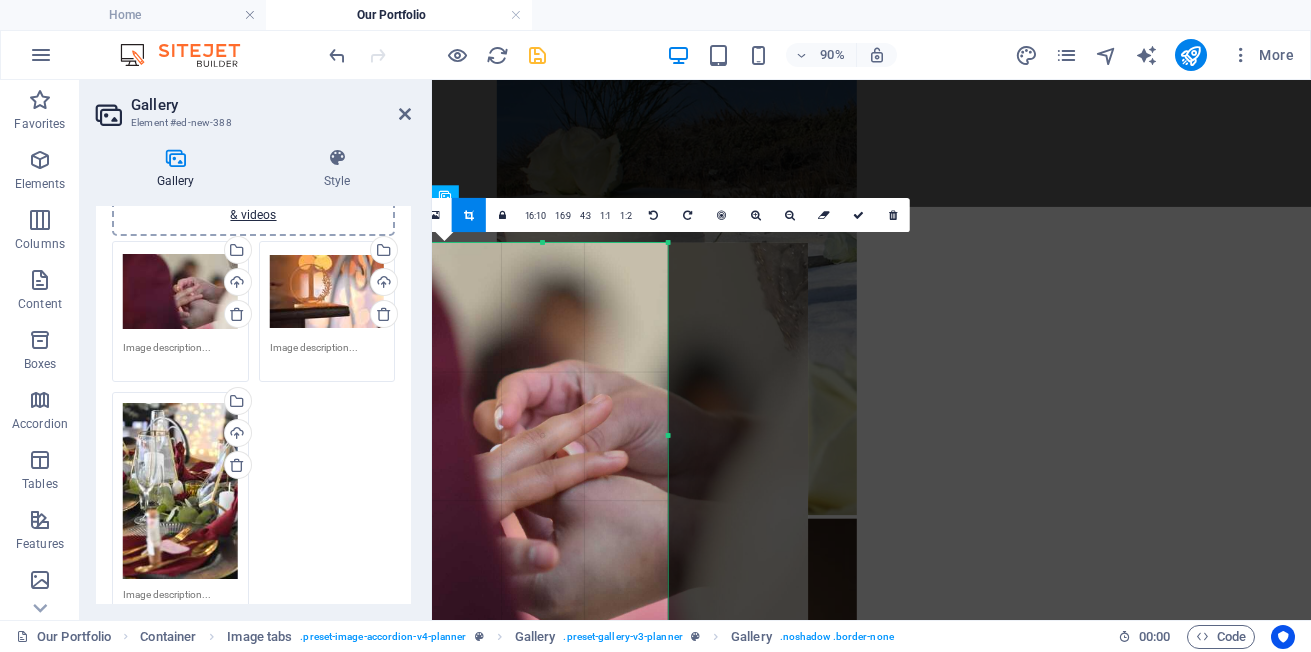 drag, startPoint x: 572, startPoint y: 464, endPoint x: 549, endPoint y: 464, distance: 23 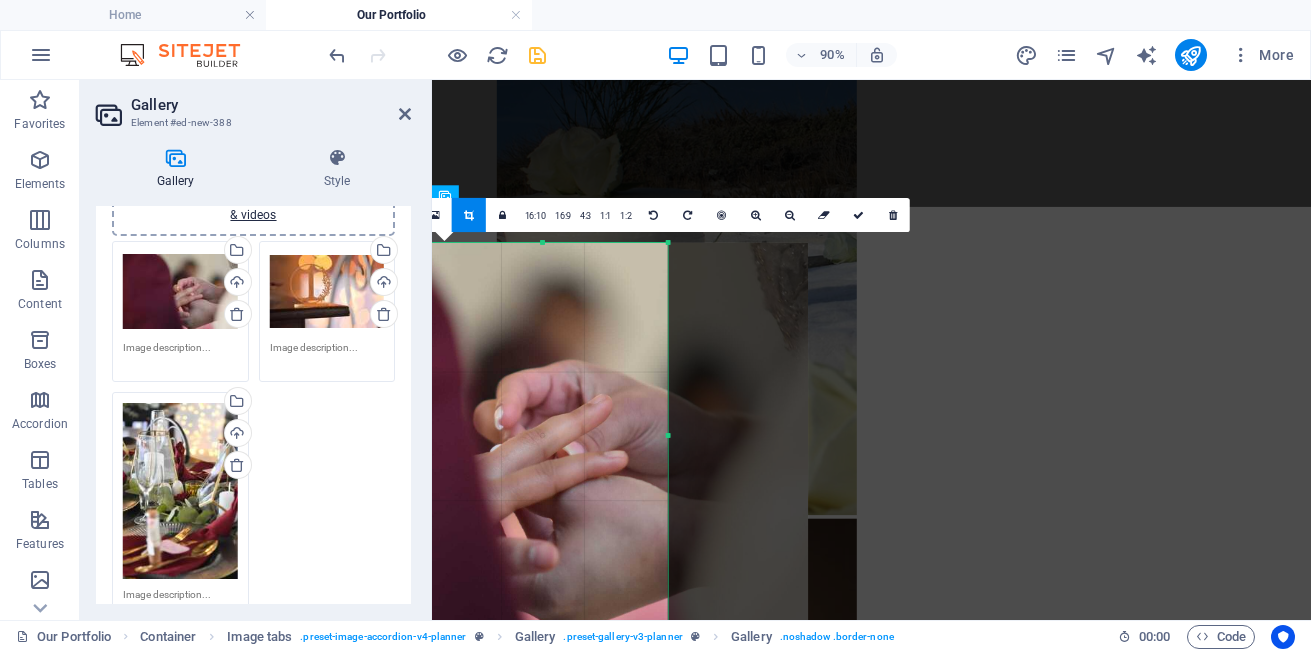 click at bounding box center (511, 435) 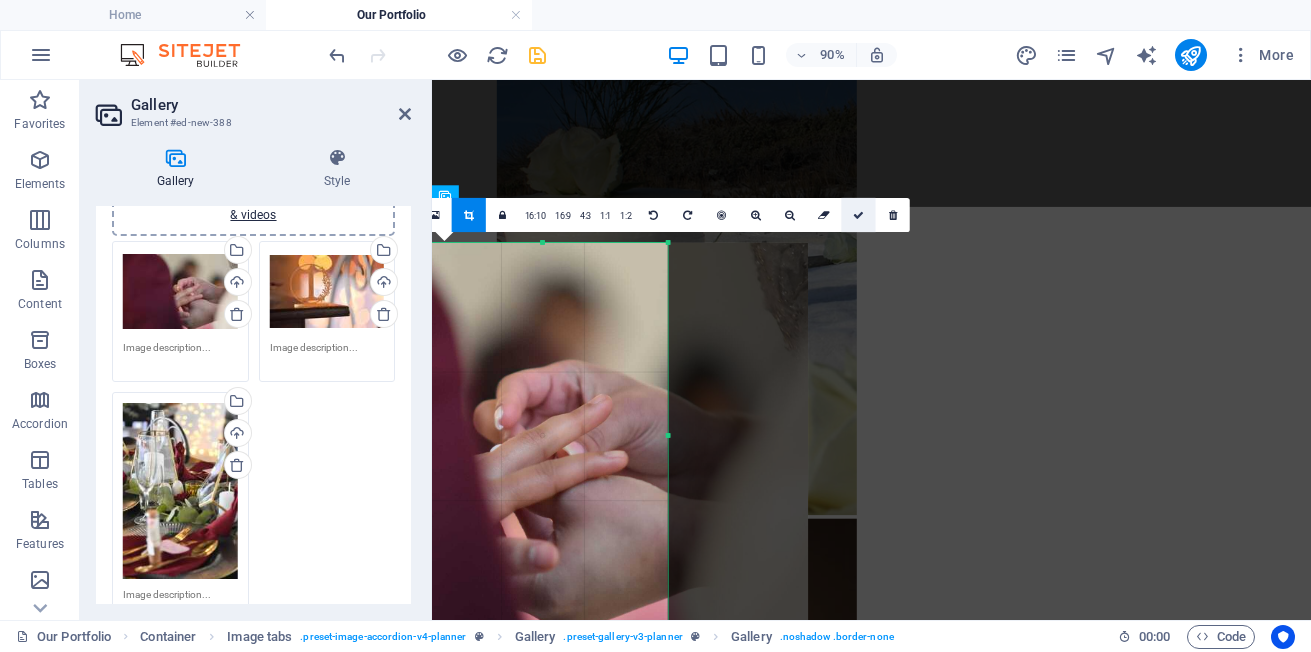 drag, startPoint x: 858, startPoint y: 211, endPoint x: 691, endPoint y: 245, distance: 170.42593 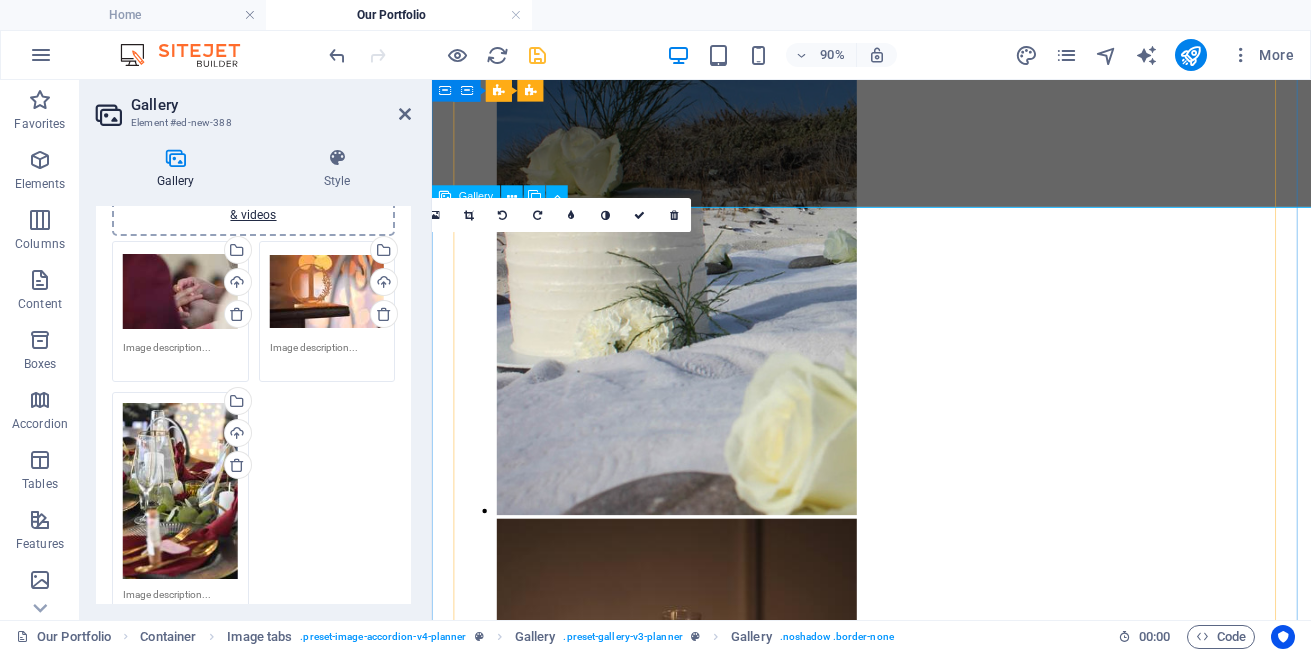 scroll, scrollTop: 200, scrollLeft: 0, axis: vertical 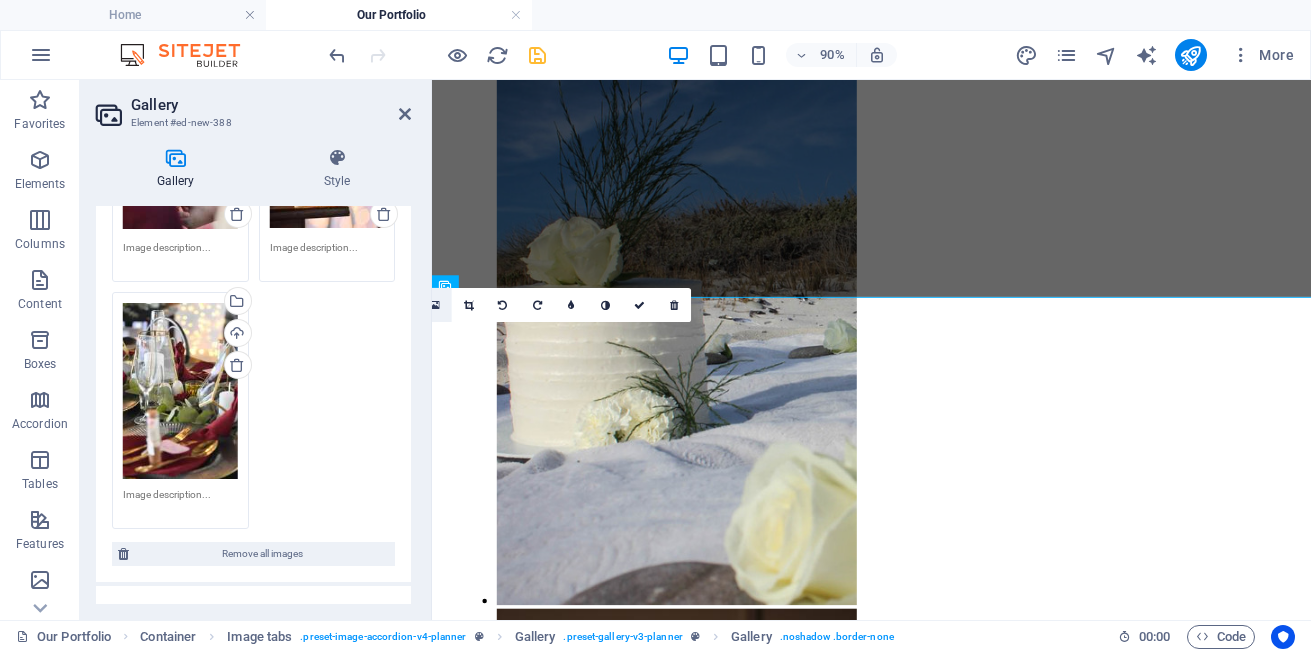 click at bounding box center [435, 305] 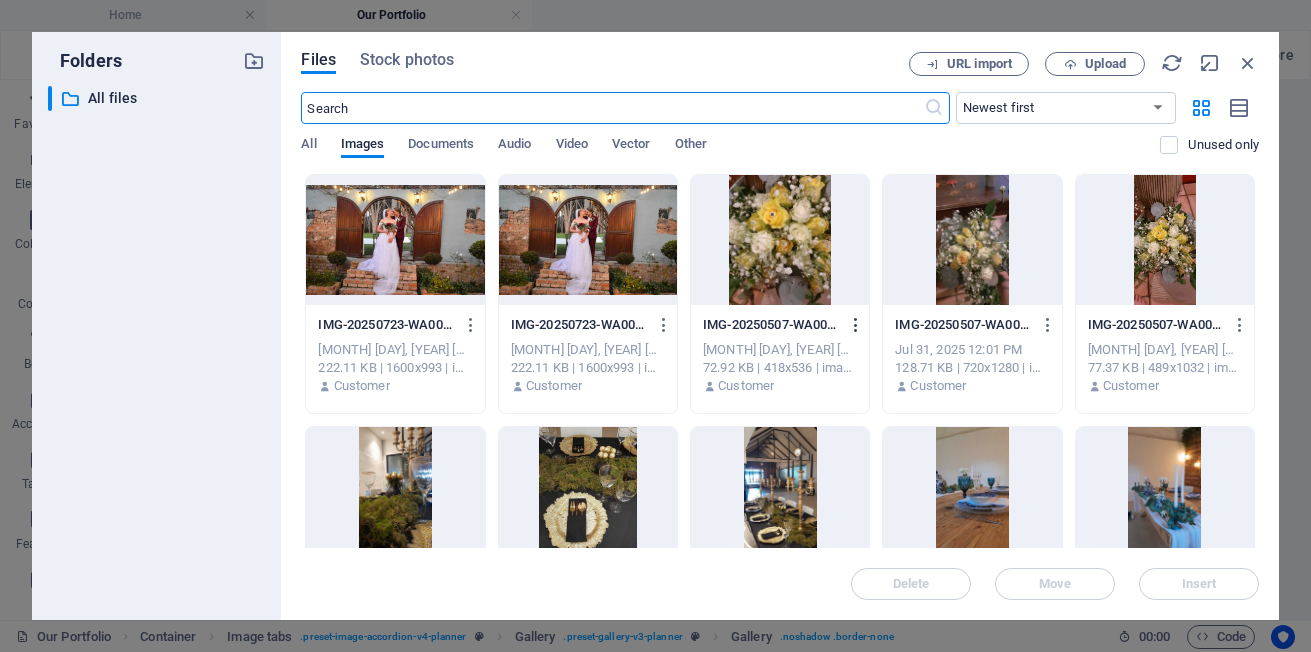 scroll, scrollTop: 2570, scrollLeft: 0, axis: vertical 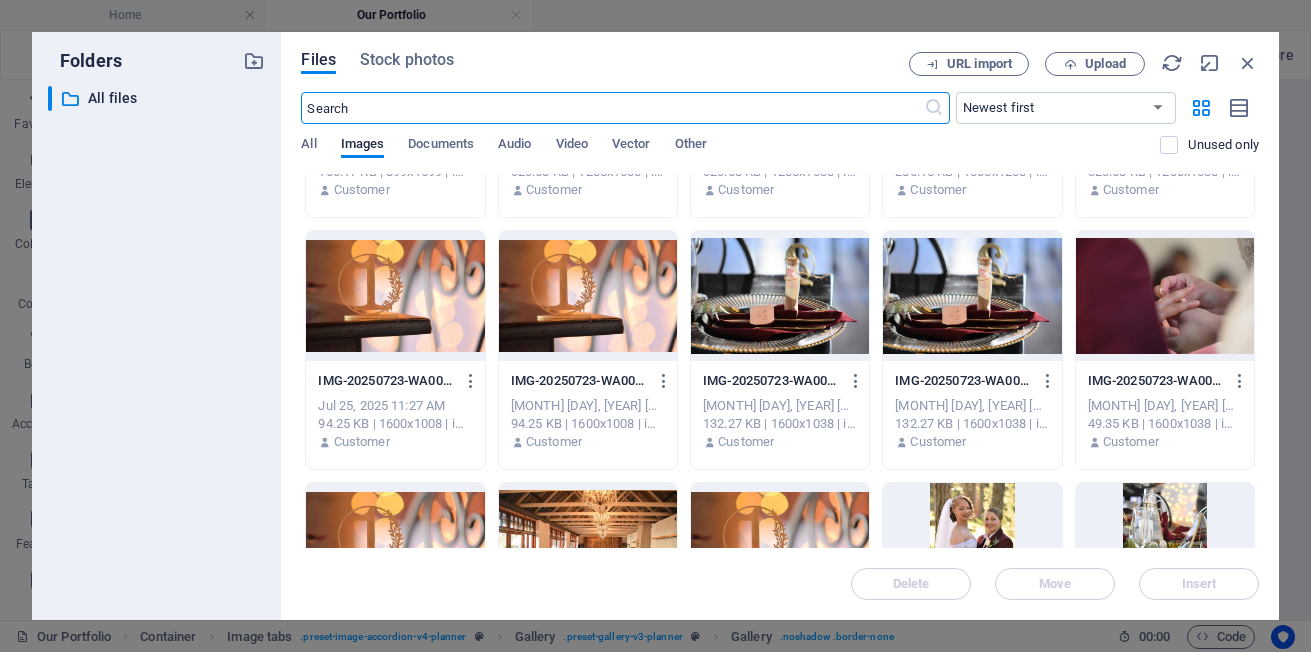 click at bounding box center [780, 44] 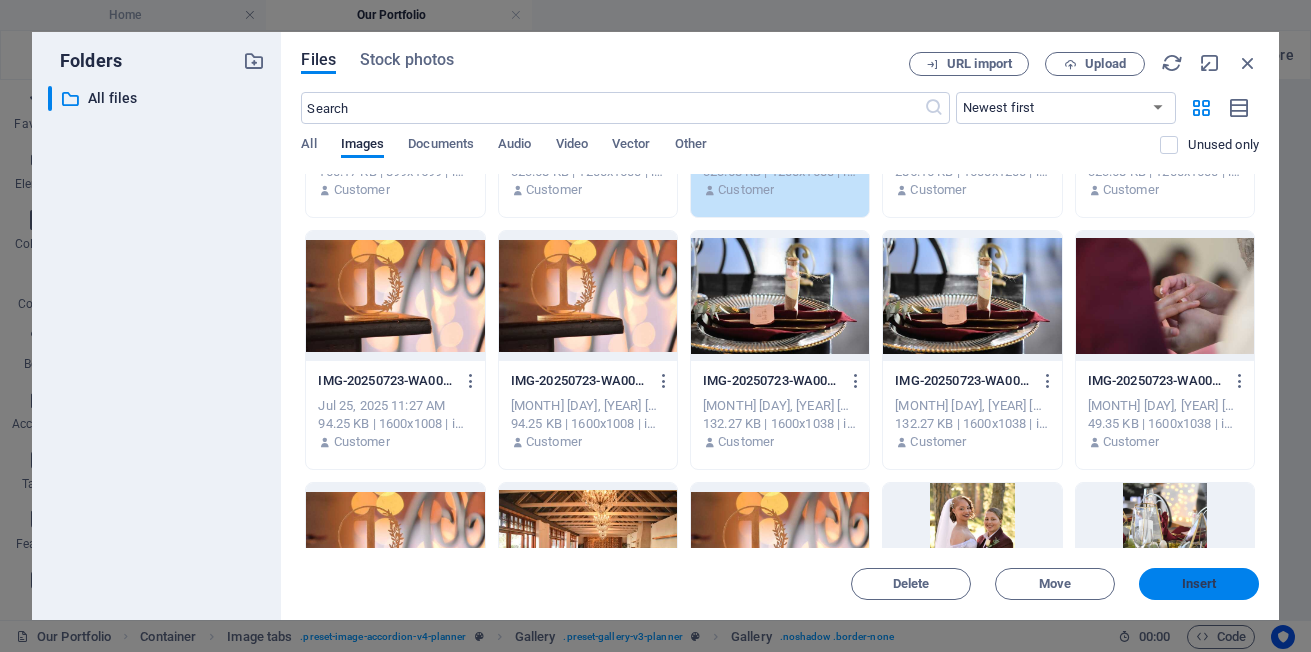 click on "Insert" at bounding box center (1199, 584) 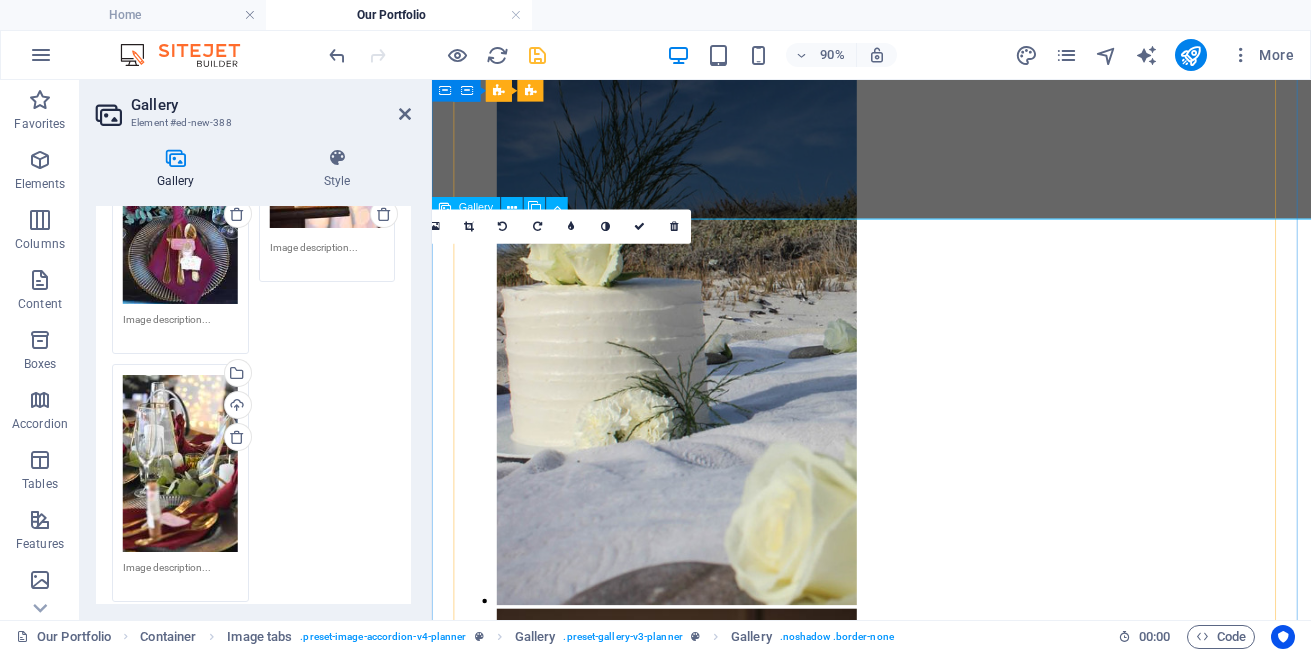 scroll, scrollTop: 2535, scrollLeft: 0, axis: vertical 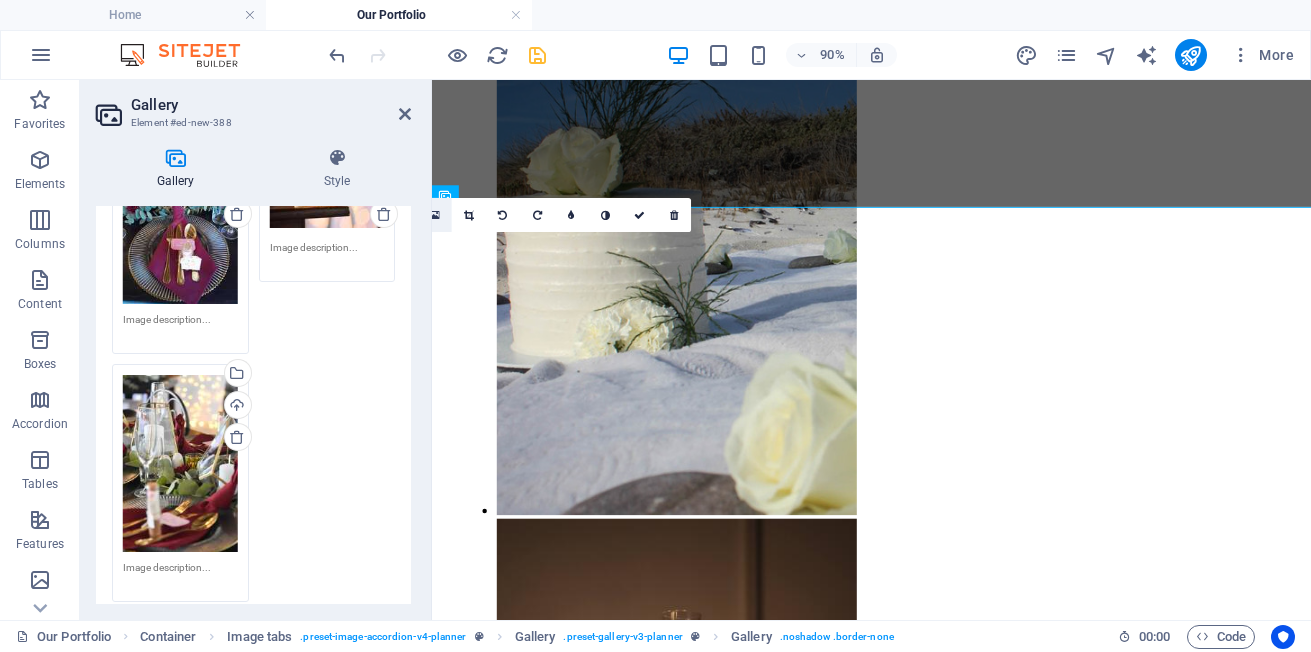 click at bounding box center (435, 215) 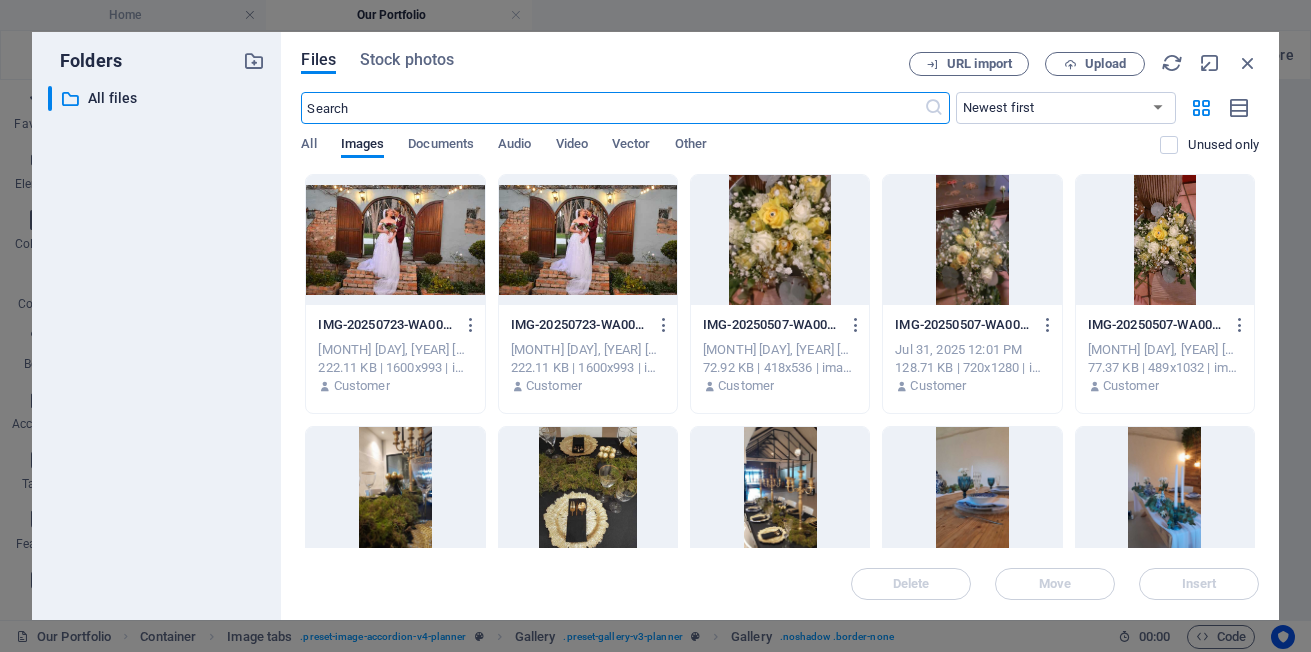scroll, scrollTop: 2670, scrollLeft: 0, axis: vertical 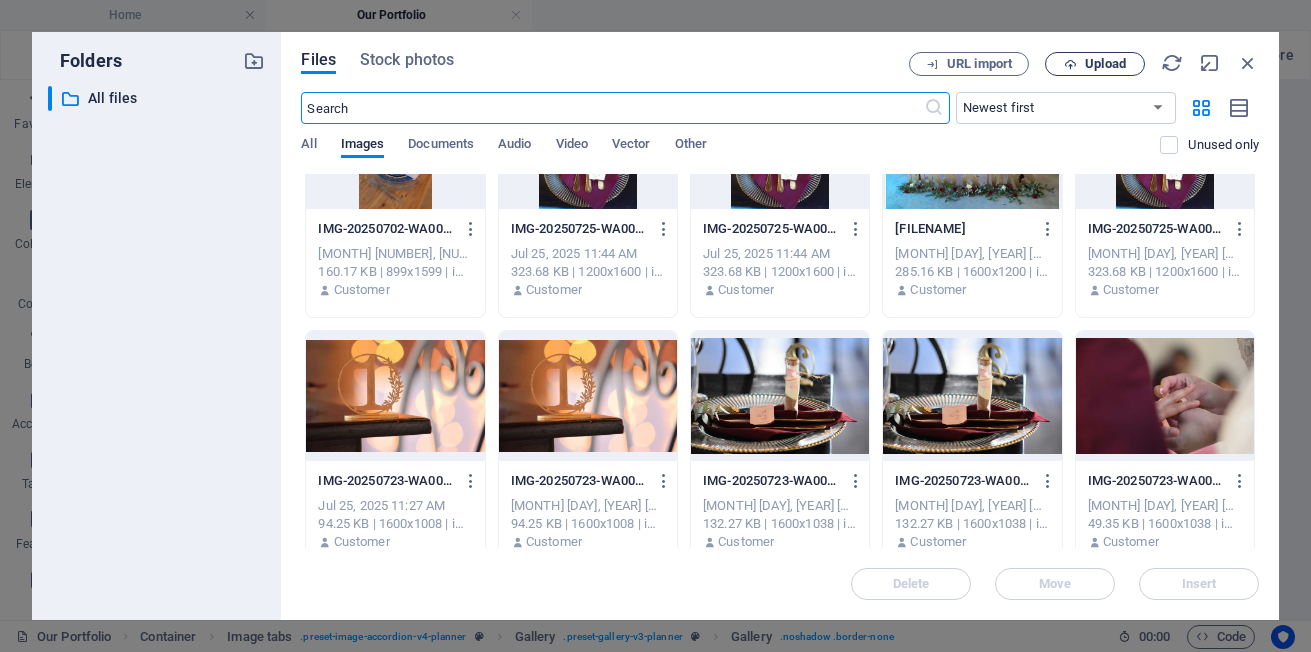 click on "Upload" at bounding box center [1105, 64] 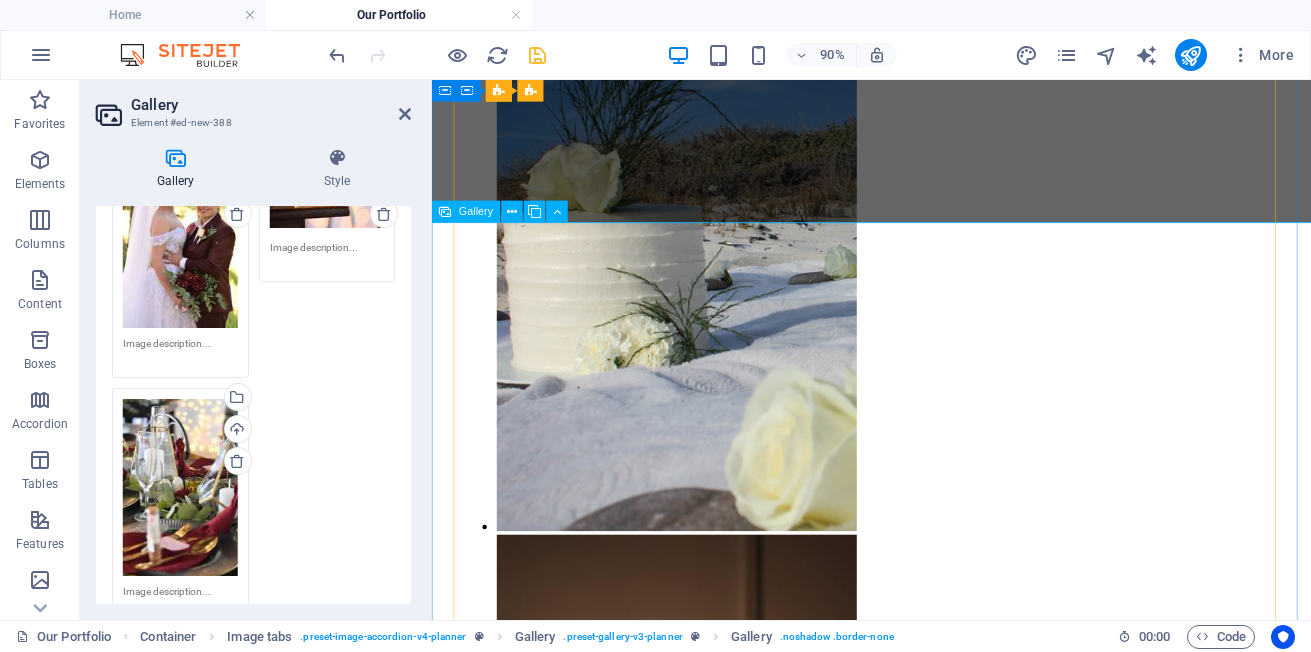 scroll, scrollTop: 2535, scrollLeft: 0, axis: vertical 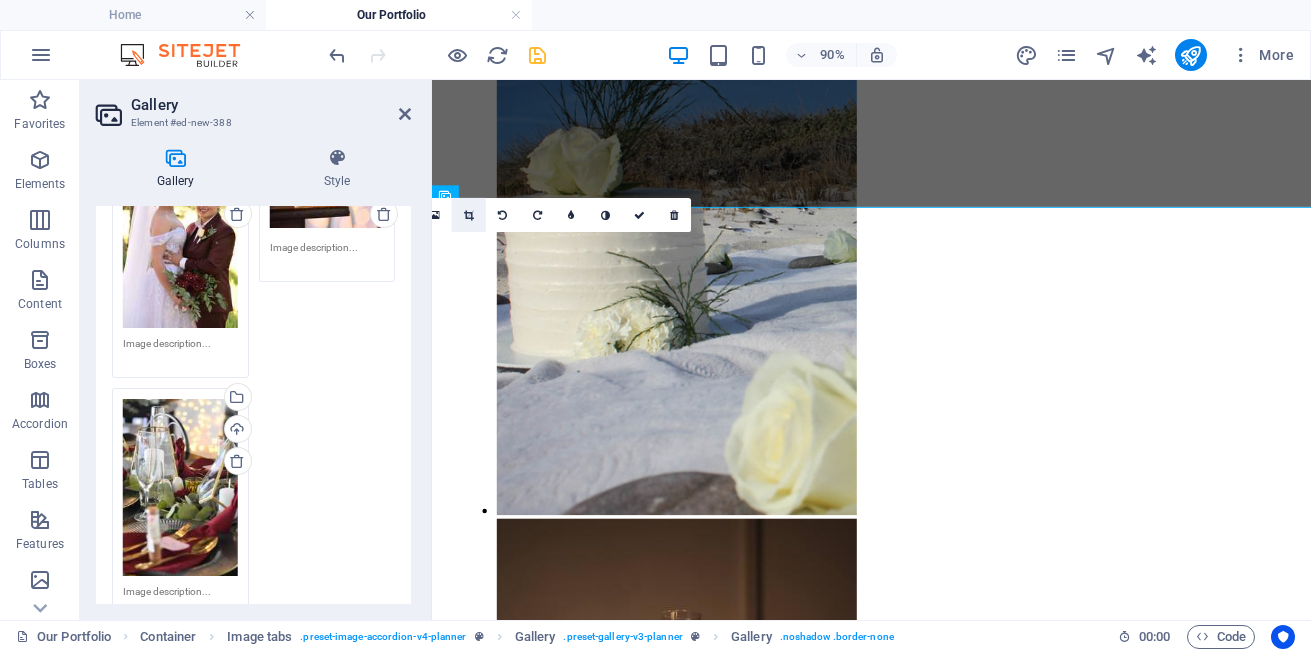 click at bounding box center (469, 215) 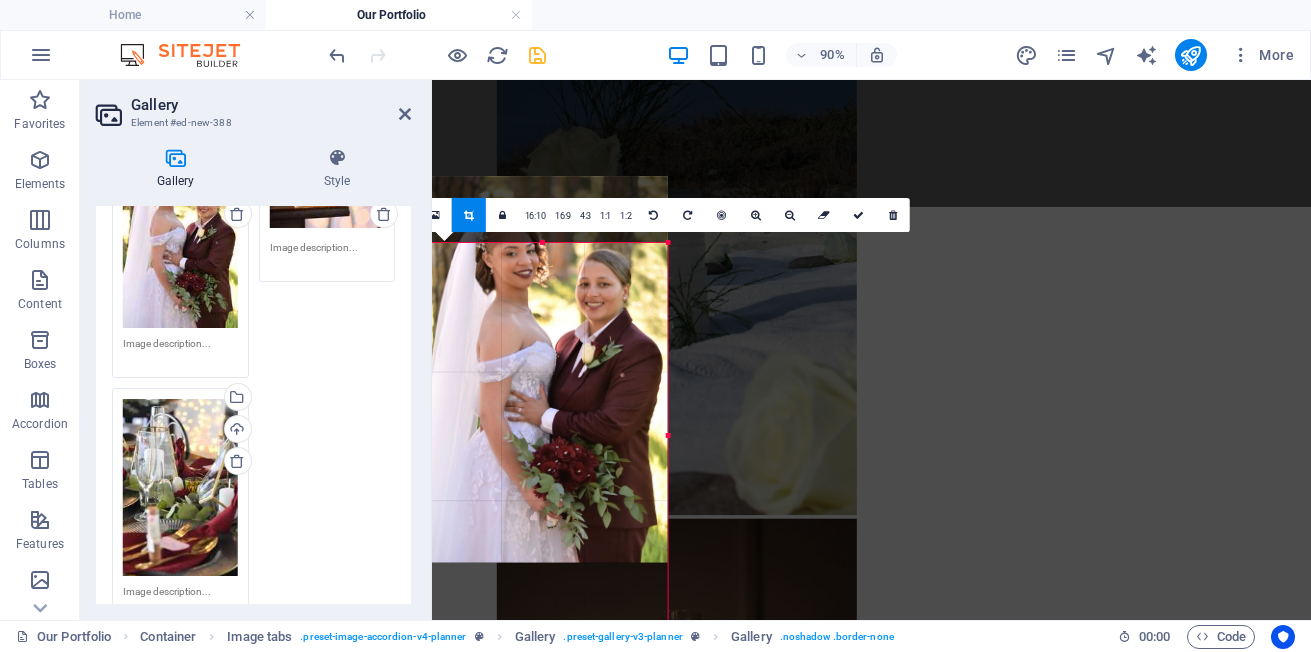 drag, startPoint x: 563, startPoint y: 395, endPoint x: 563, endPoint y: 321, distance: 74 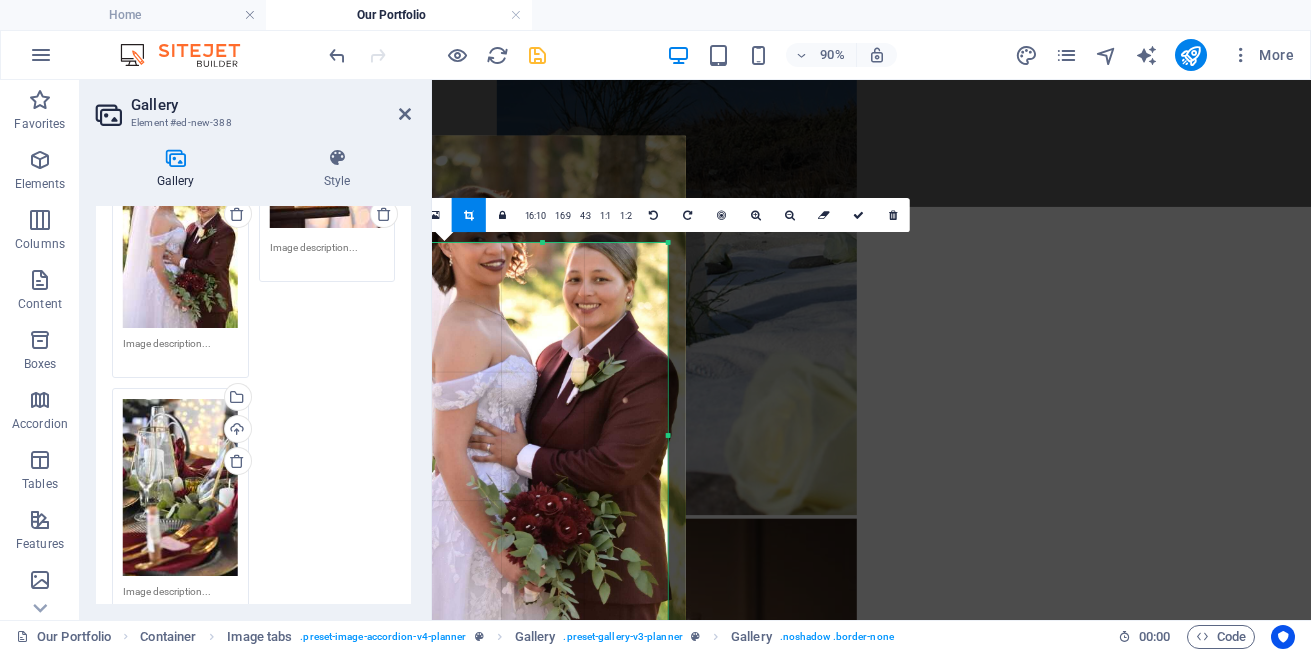 drag, startPoint x: 582, startPoint y: 449, endPoint x: 547, endPoint y: 372, distance: 84.58132 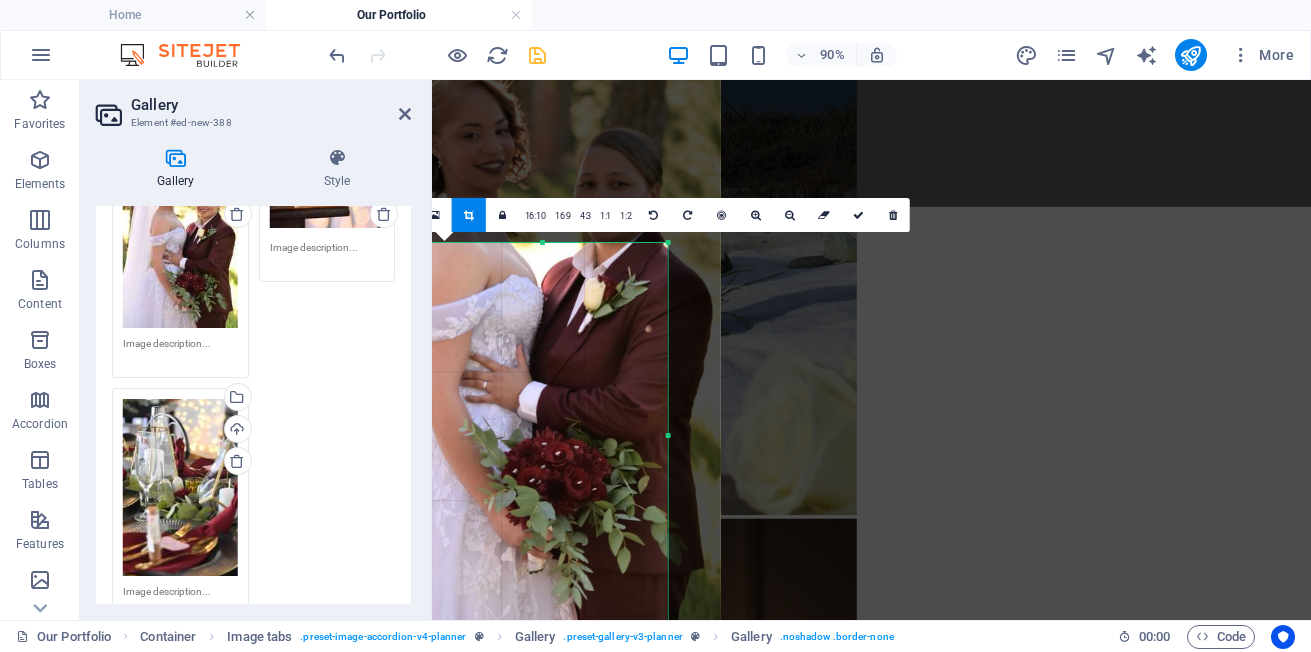 drag, startPoint x: 601, startPoint y: 489, endPoint x: 581, endPoint y: 362, distance: 128.56516 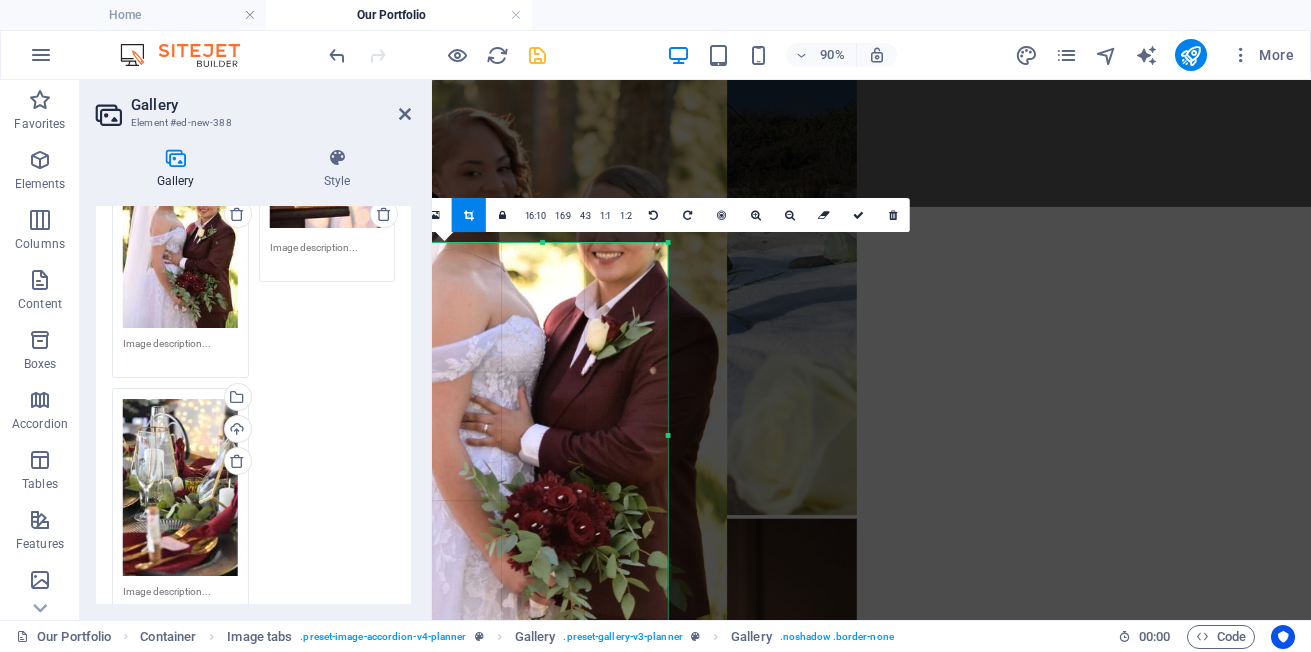 drag, startPoint x: 592, startPoint y: 455, endPoint x: 589, endPoint y: 499, distance: 44.102154 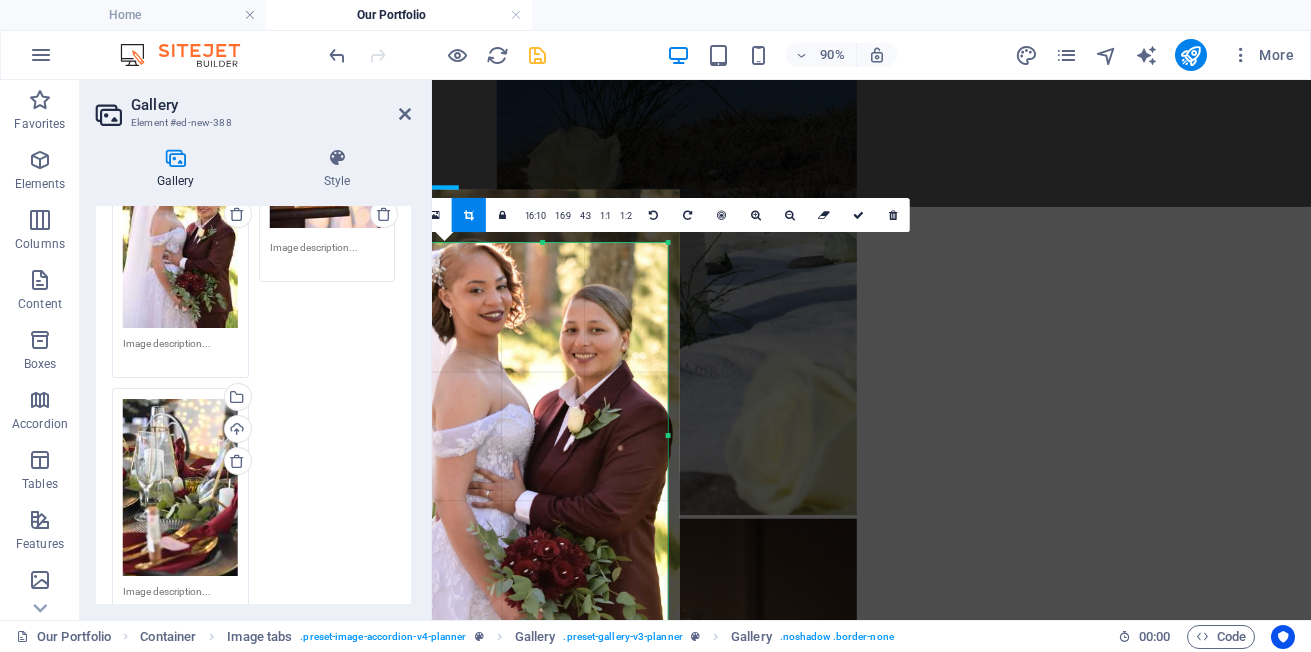 drag, startPoint x: 574, startPoint y: 336, endPoint x: 565, endPoint y: 393, distance: 57.706154 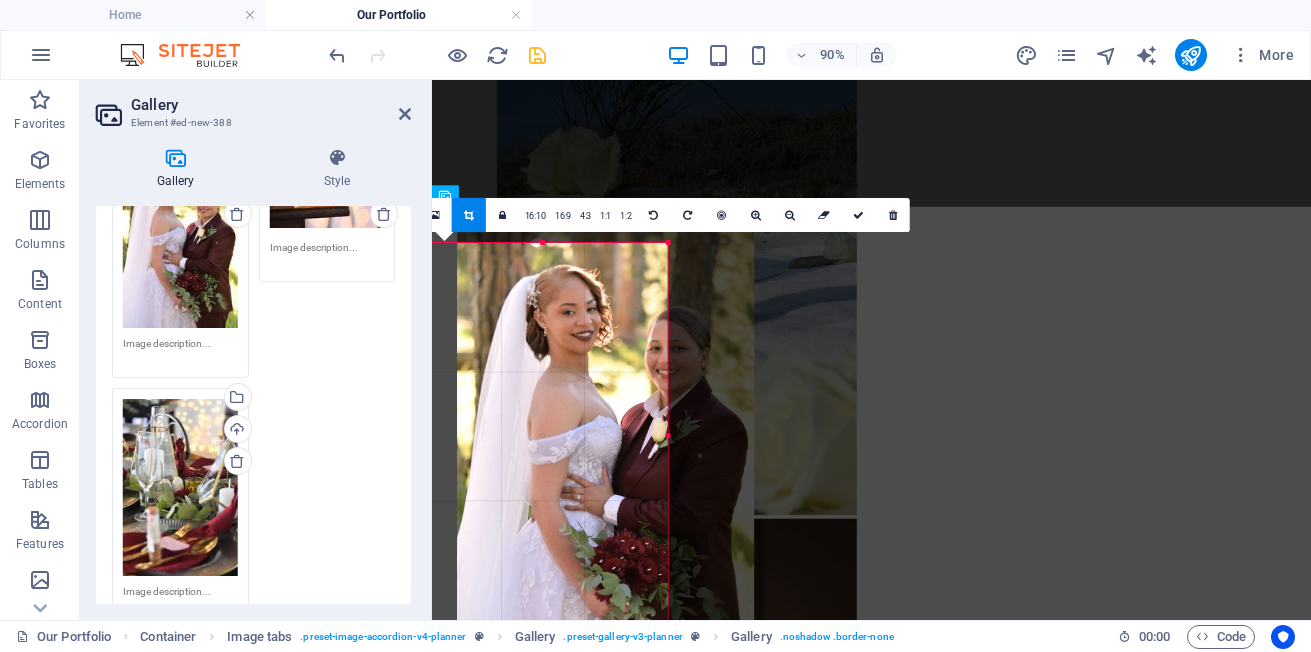 drag, startPoint x: 554, startPoint y: 424, endPoint x: 627, endPoint y: 423, distance: 73.00685 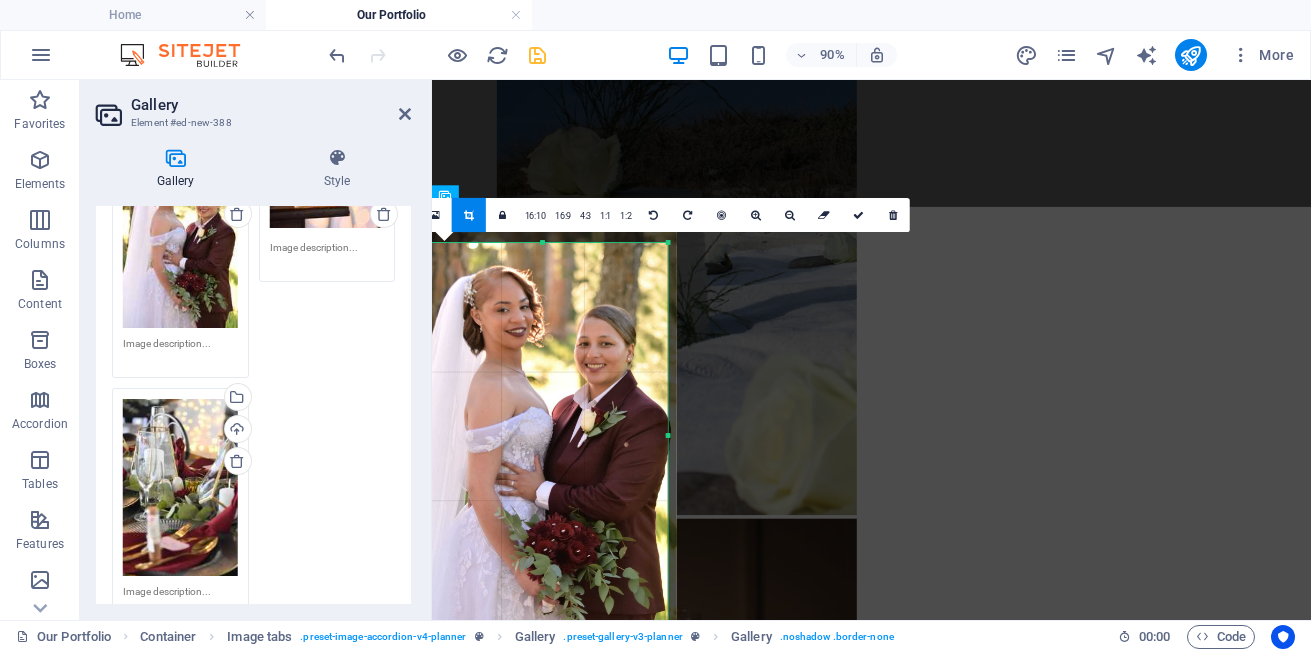 drag, startPoint x: 550, startPoint y: 408, endPoint x: 529, endPoint y: 402, distance: 21.84033 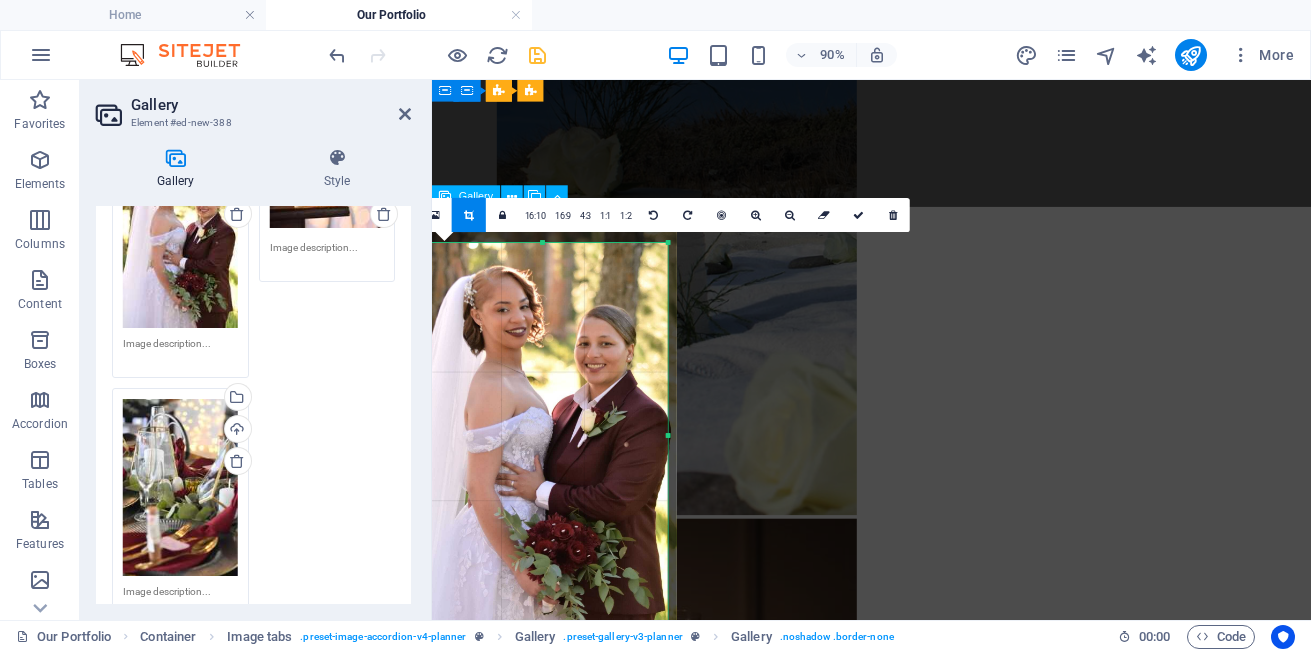 scroll, scrollTop: 2635, scrollLeft: 0, axis: vertical 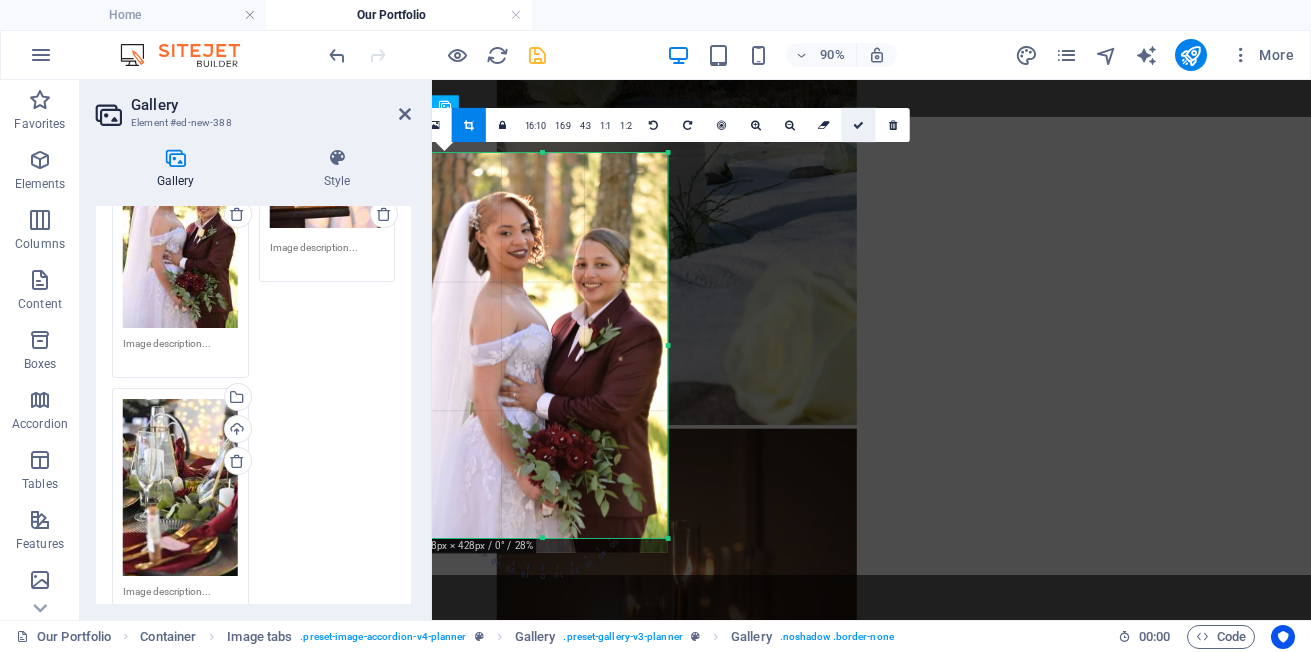 click at bounding box center [858, 125] 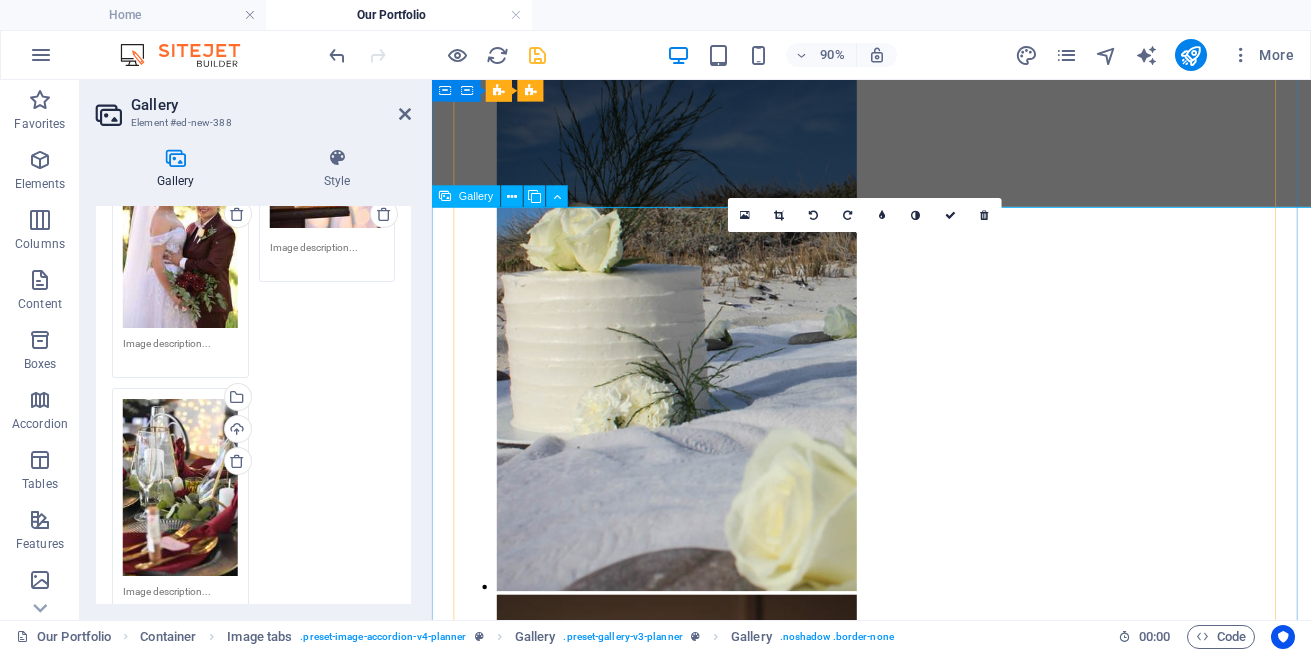 scroll, scrollTop: 2435, scrollLeft: 0, axis: vertical 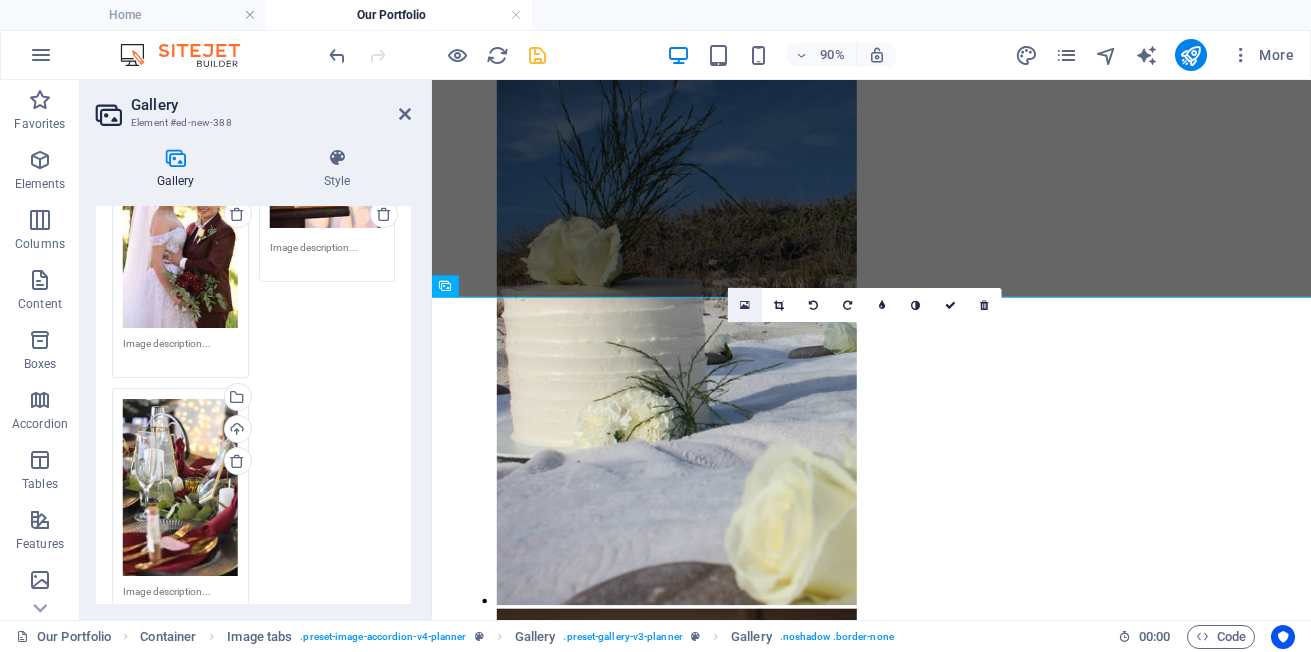 click at bounding box center (745, 305) 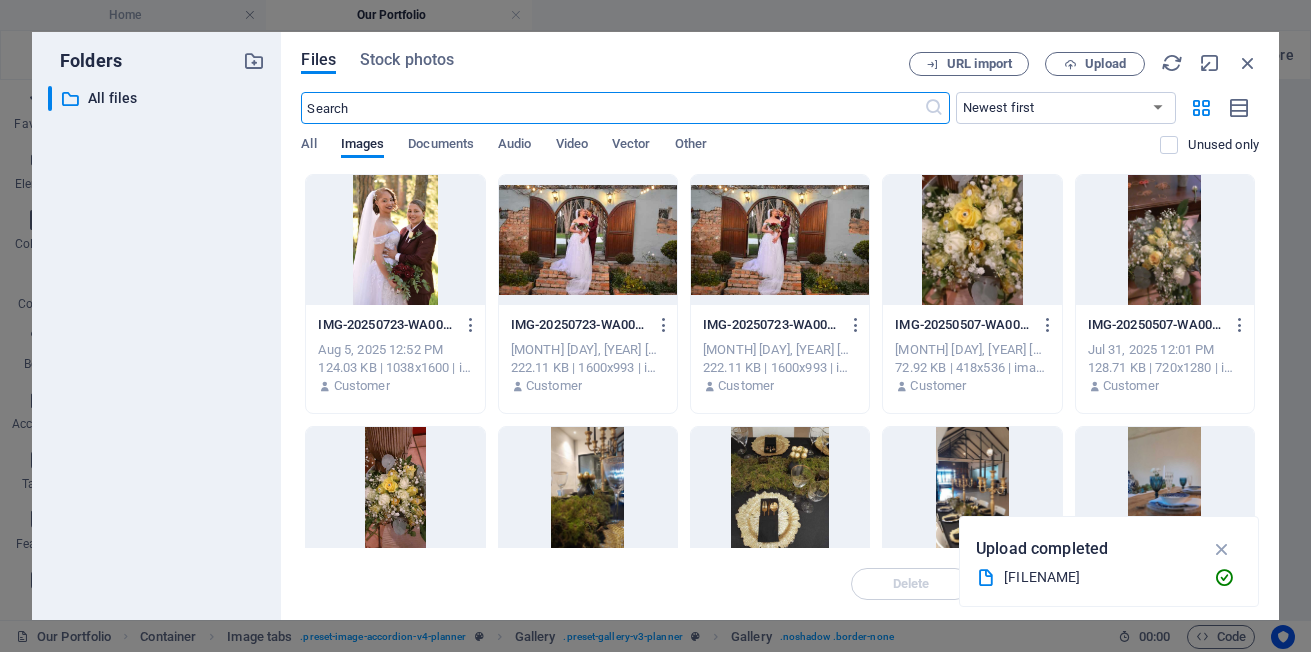 scroll, scrollTop: 2570, scrollLeft: 0, axis: vertical 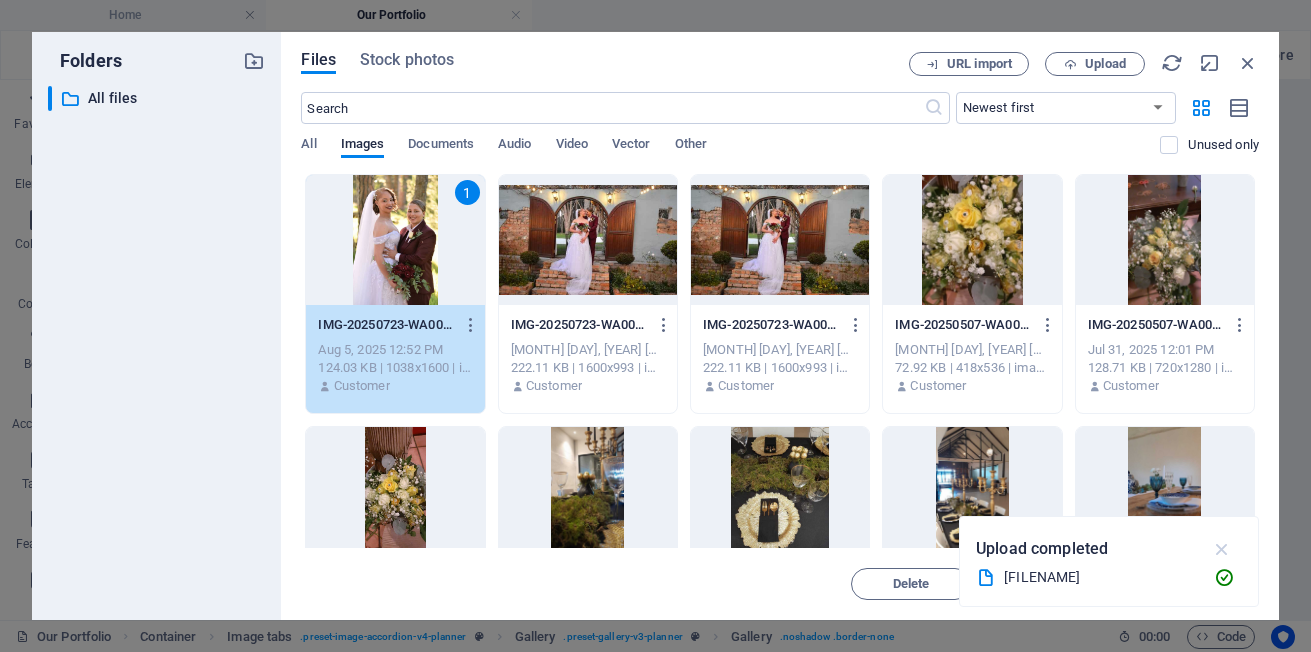 click at bounding box center [1222, 549] 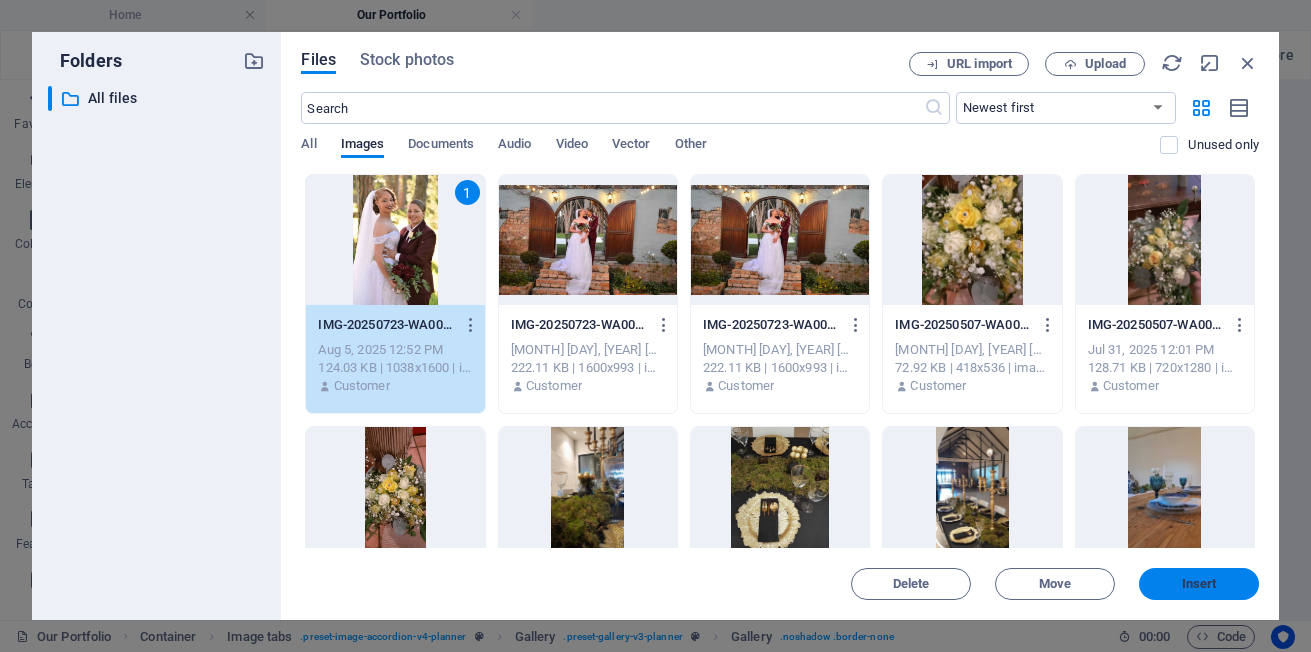 click on "Insert" at bounding box center (1199, 584) 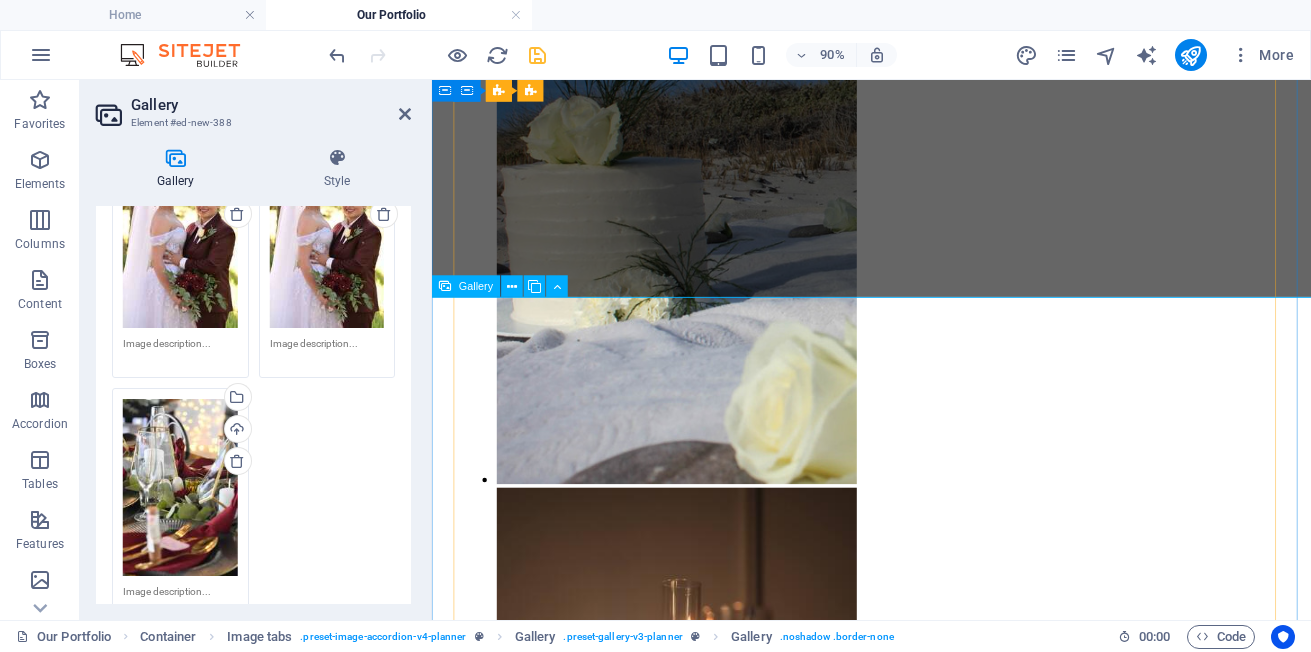 scroll, scrollTop: 2435, scrollLeft: 0, axis: vertical 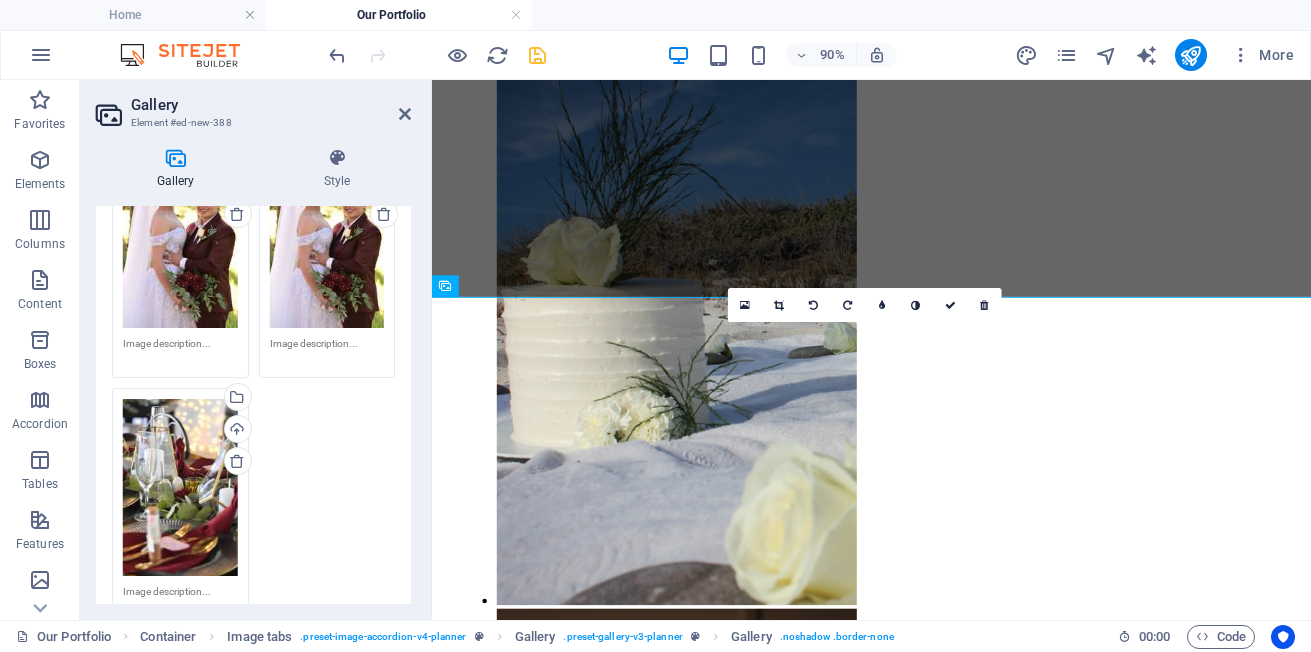 click at bounding box center [779, 305] 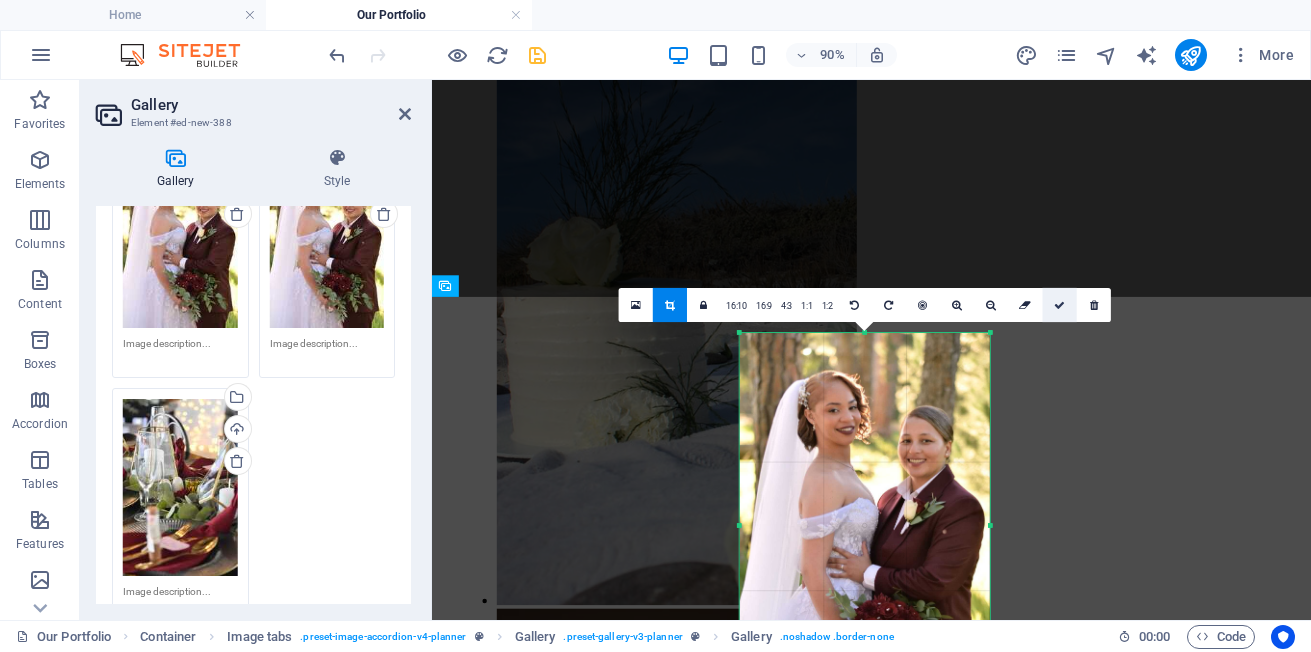 drag, startPoint x: 552, startPoint y: 441, endPoint x: 1057, endPoint y: 304, distance: 523.2533 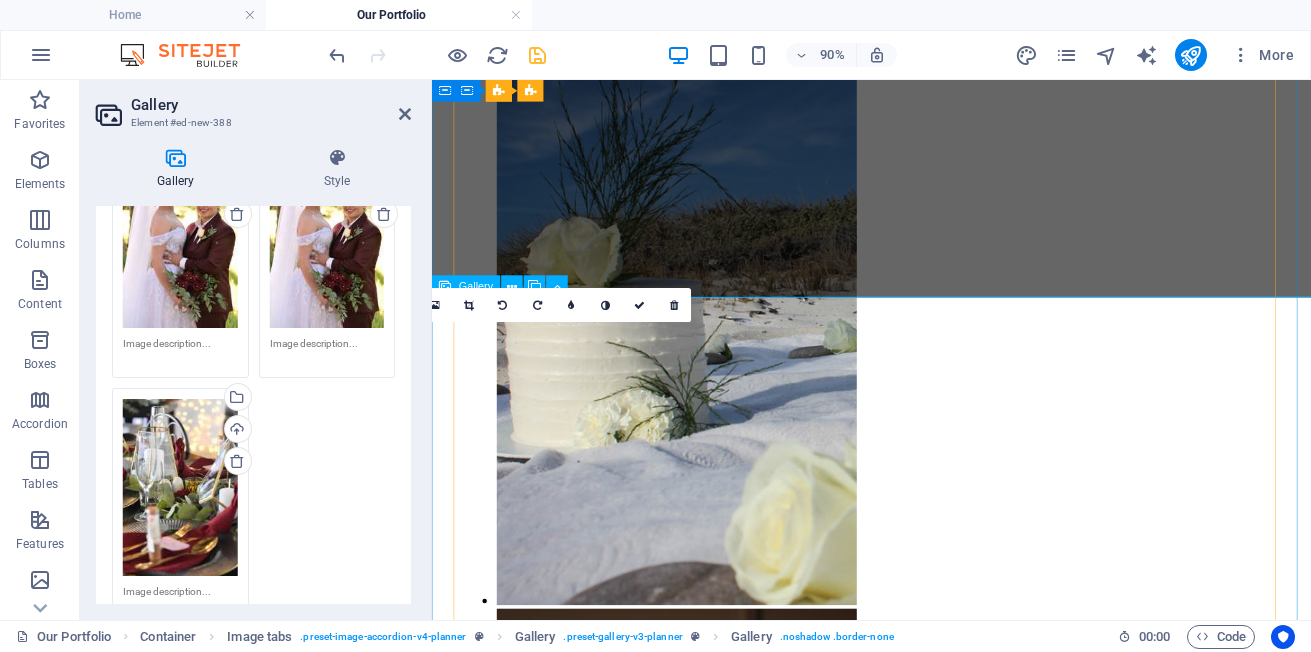 click at bounding box center [684, 4224] 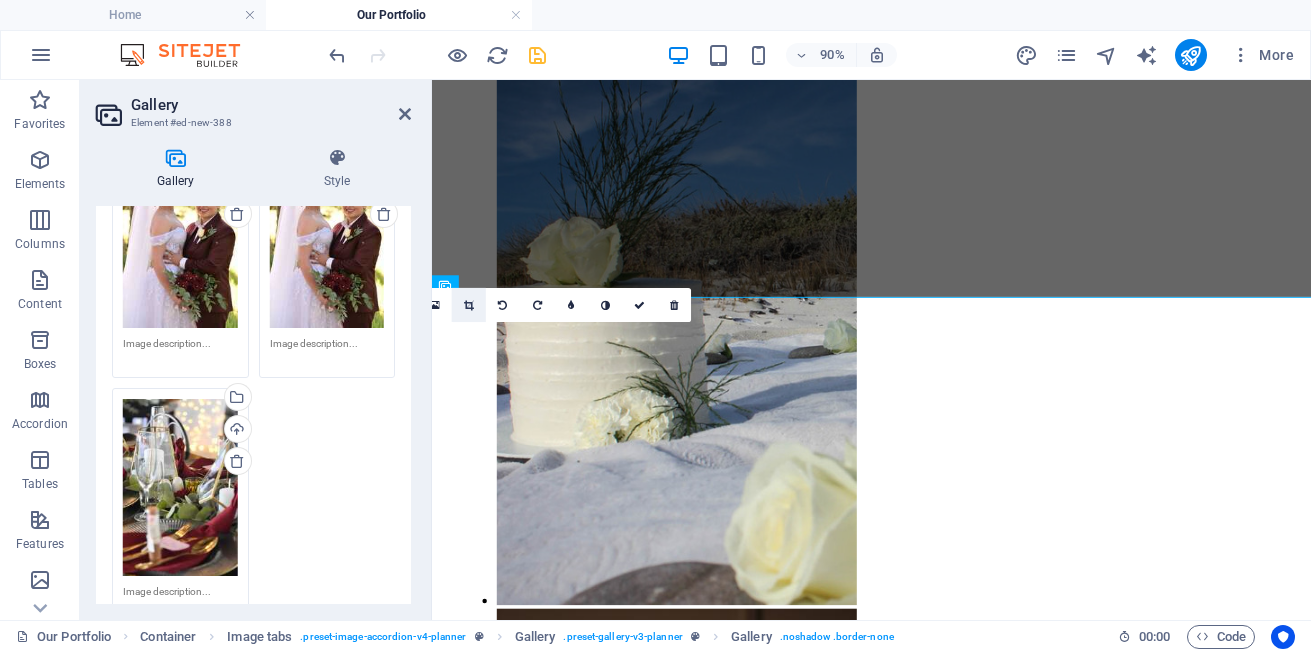 click at bounding box center [469, 305] 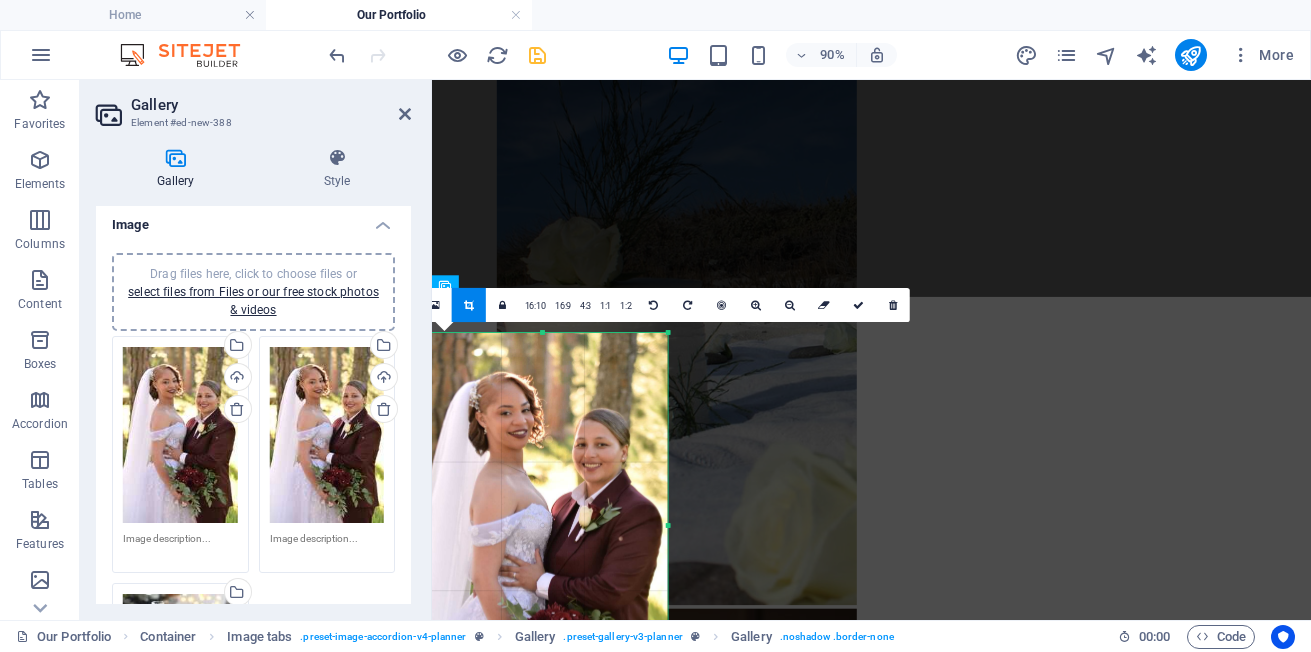 scroll, scrollTop: 0, scrollLeft: 0, axis: both 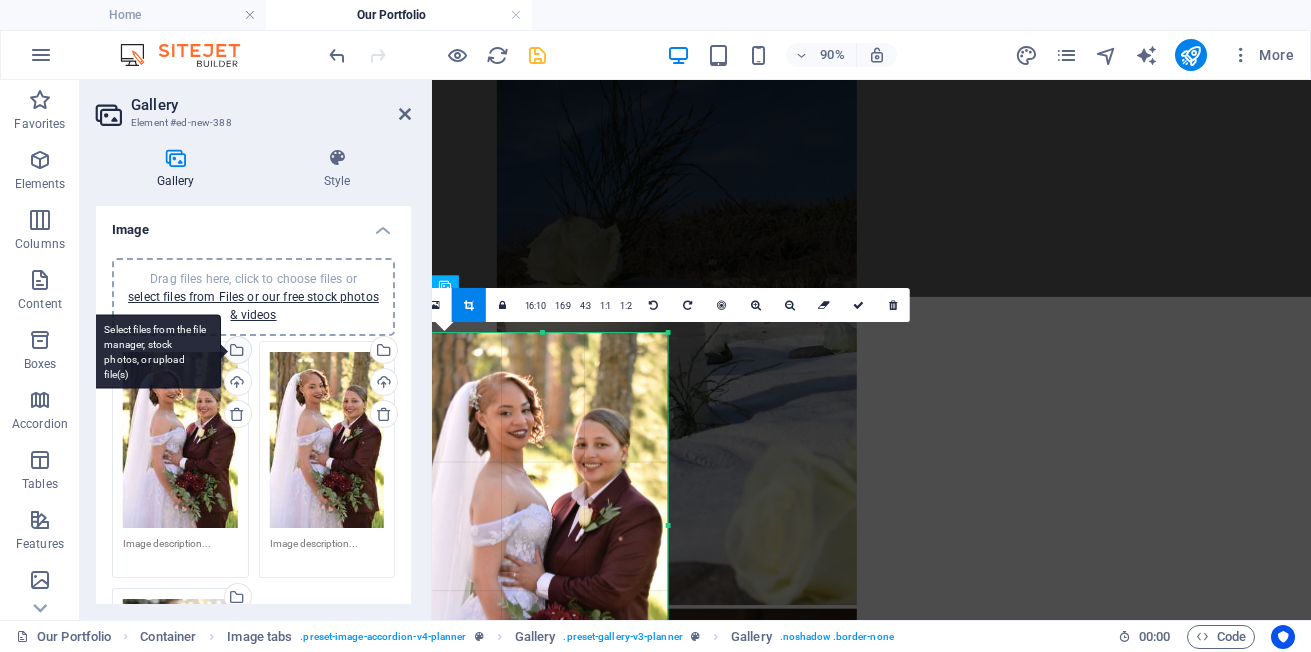click on "Select files from the file manager, stock photos, or upload file(s)" at bounding box center [156, 351] 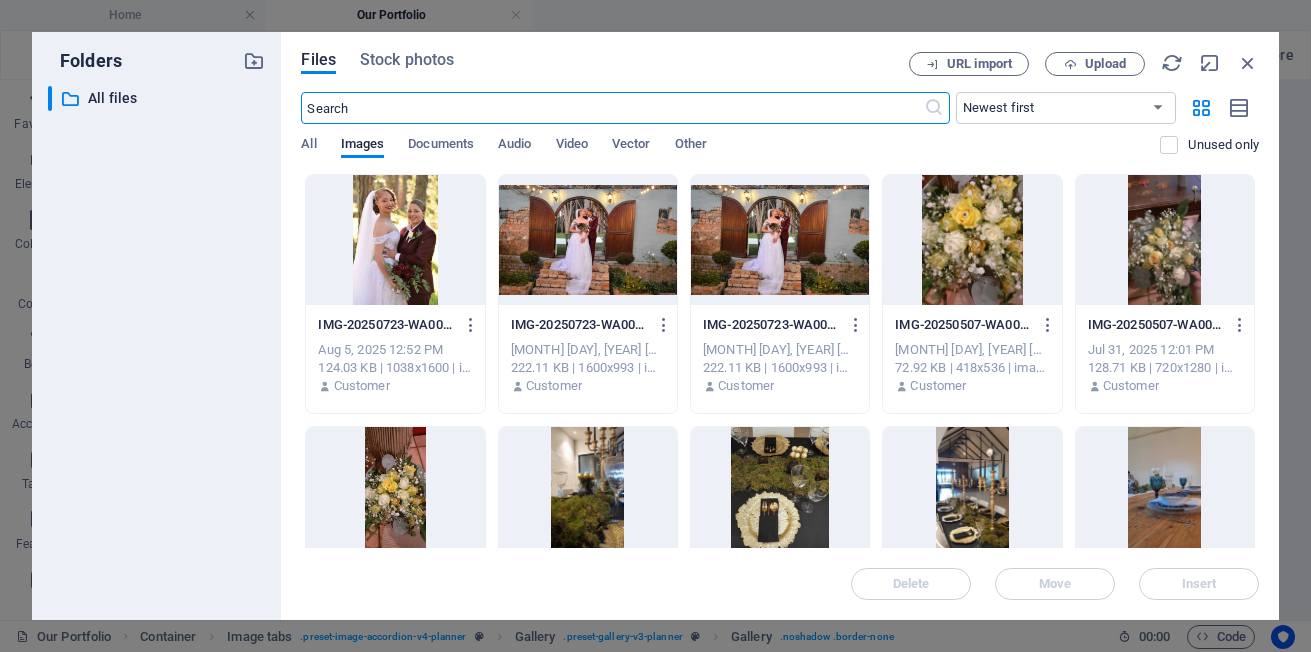 scroll, scrollTop: 2570, scrollLeft: 0, axis: vertical 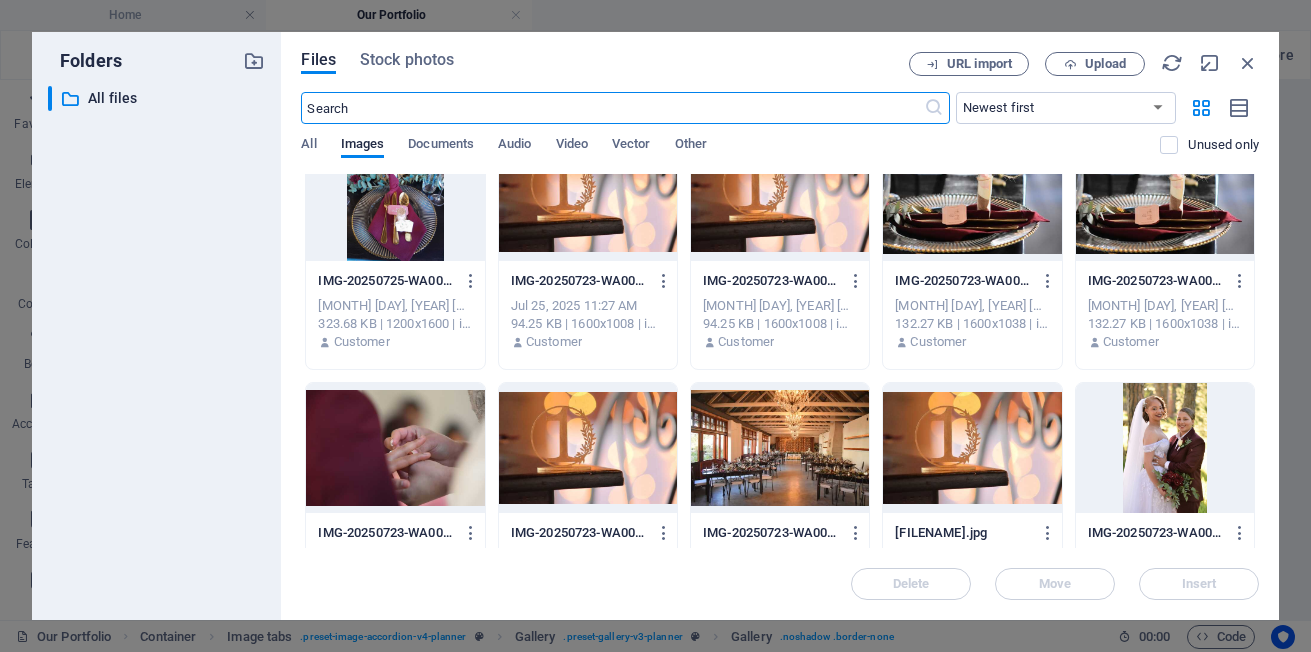 click at bounding box center (588, 196) 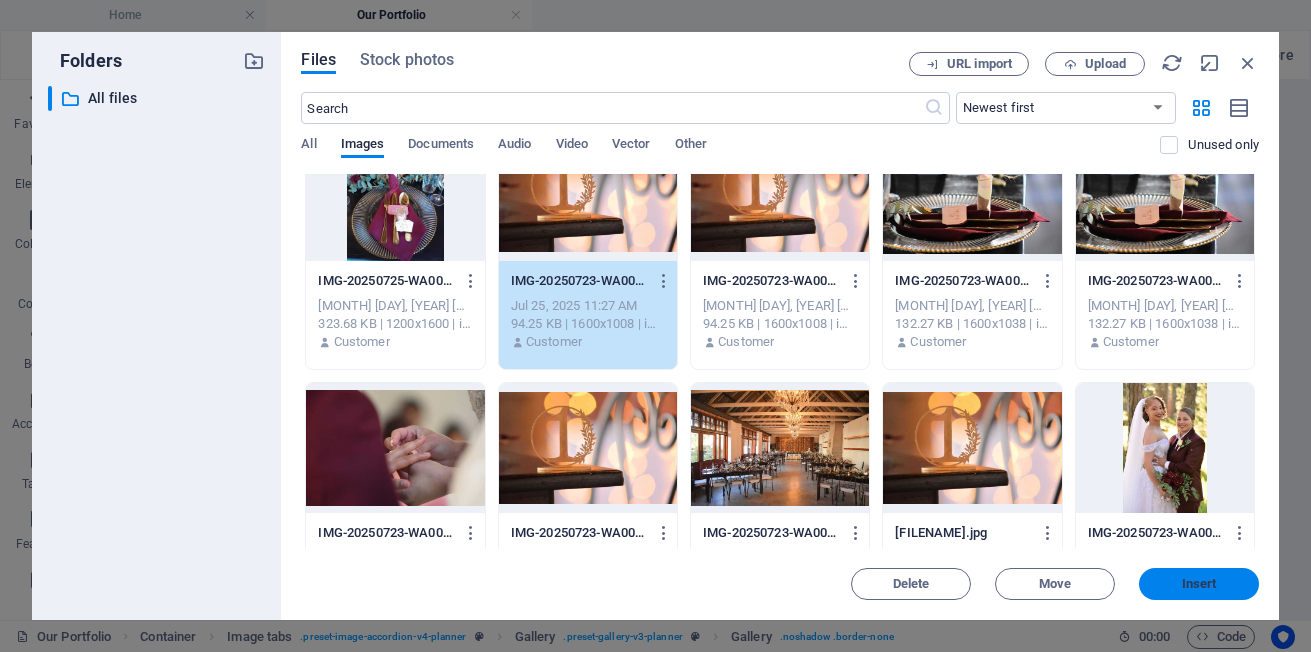 click on "Insert" at bounding box center (1199, 584) 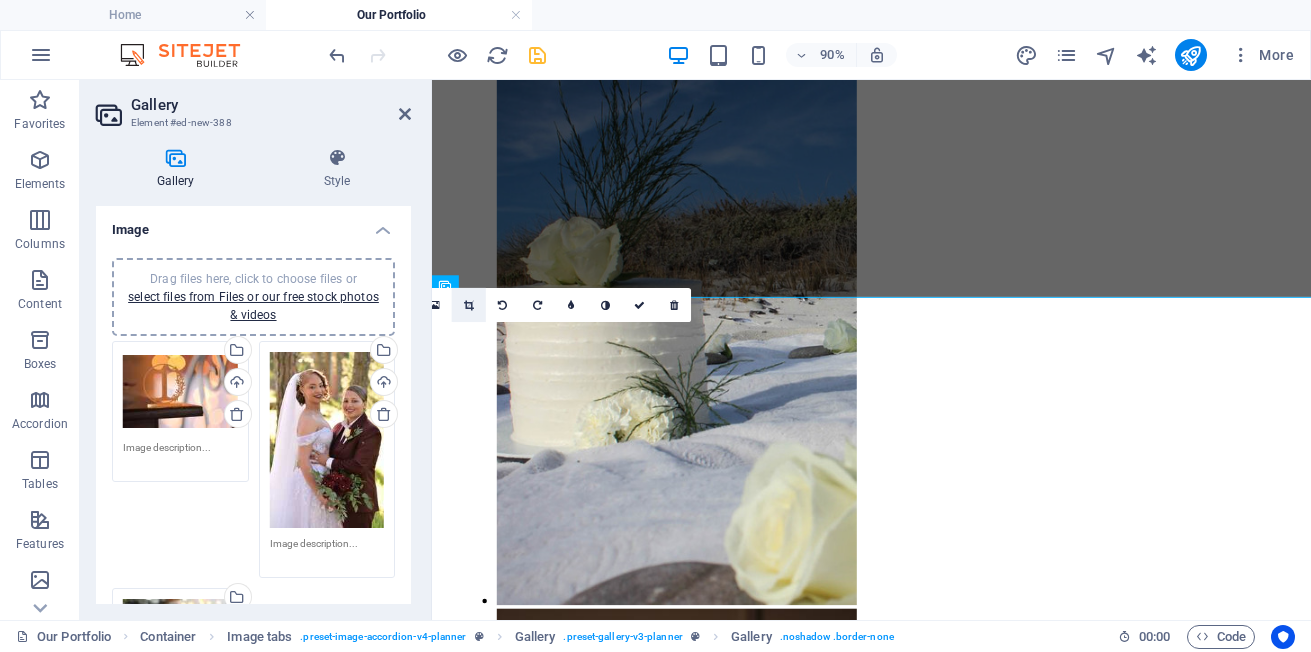 click at bounding box center (469, 305) 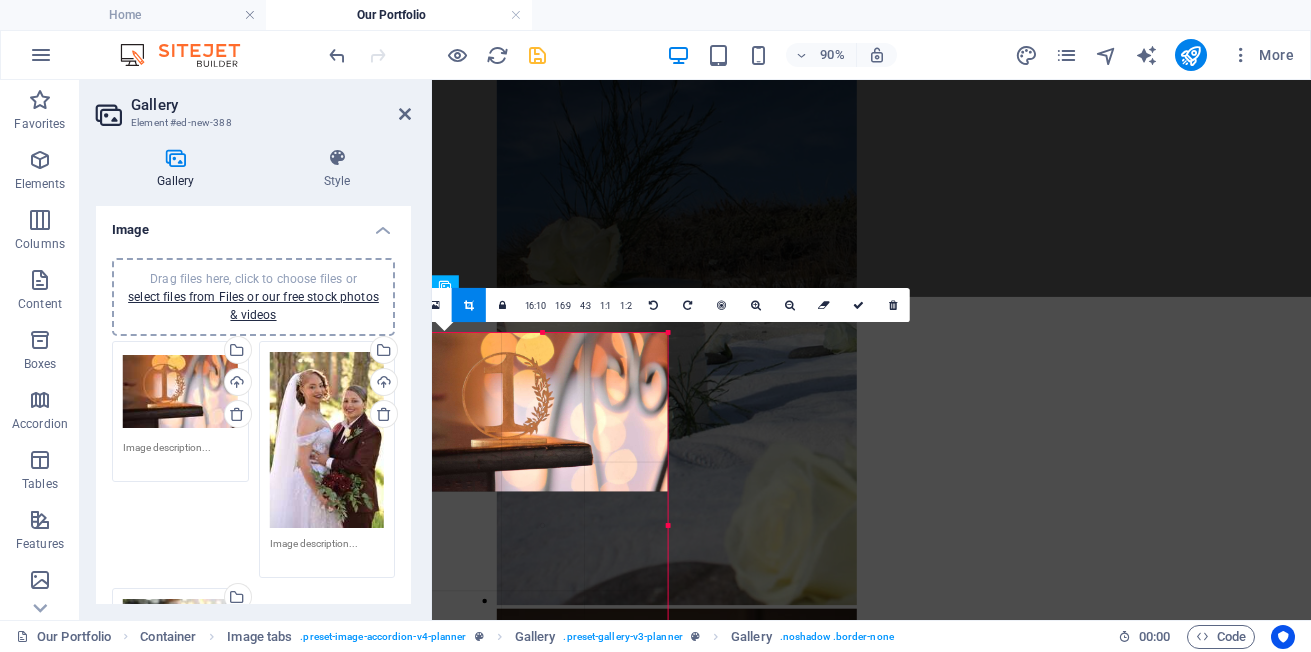 click at bounding box center [543, 412] 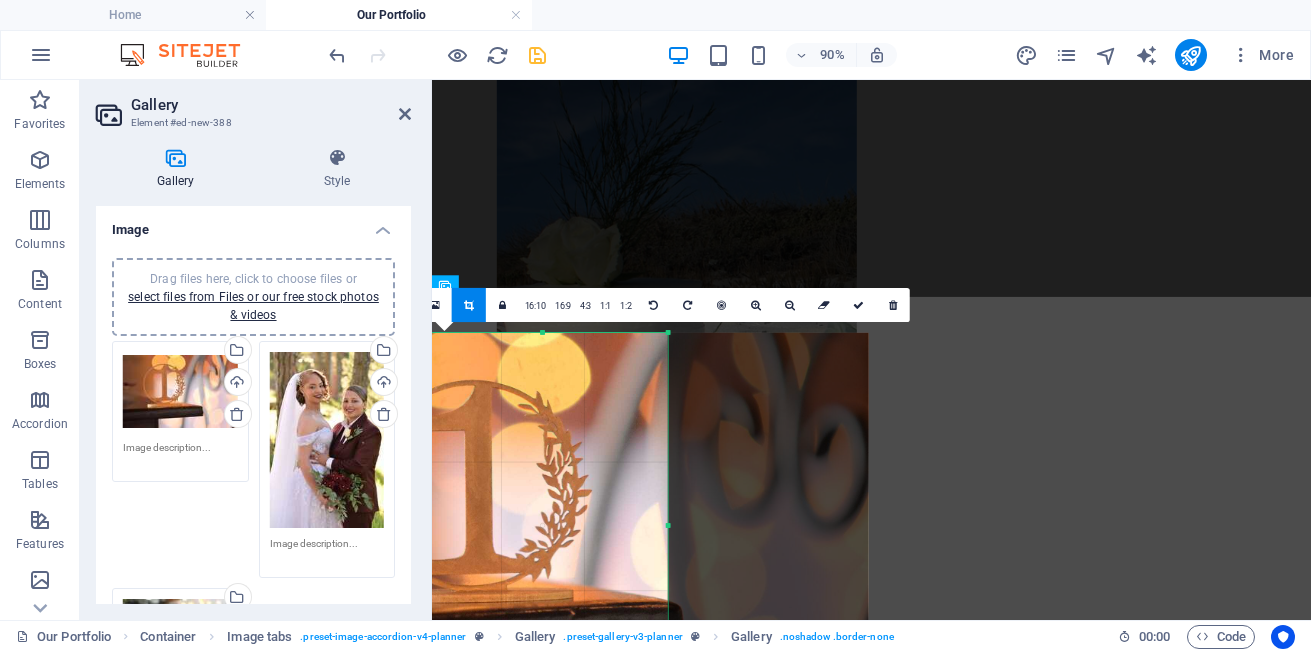 drag, startPoint x: 550, startPoint y: 462, endPoint x: 572, endPoint y: 463, distance: 22.022715 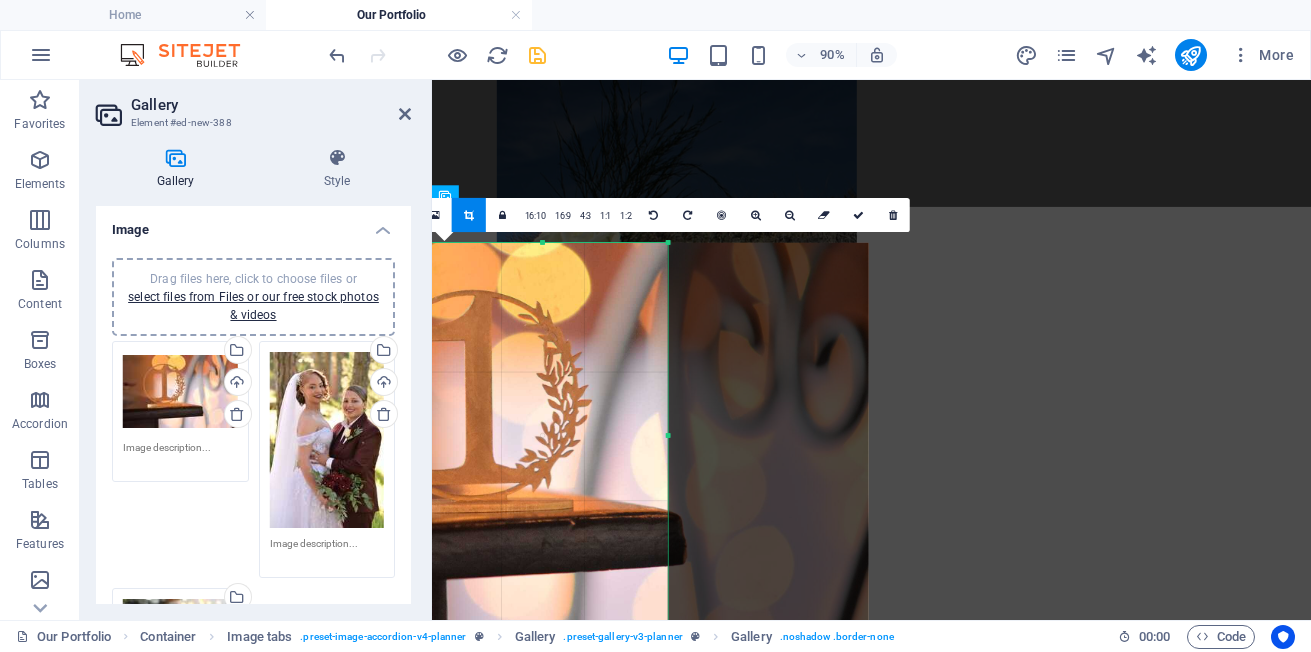 scroll, scrollTop: 2535, scrollLeft: 0, axis: vertical 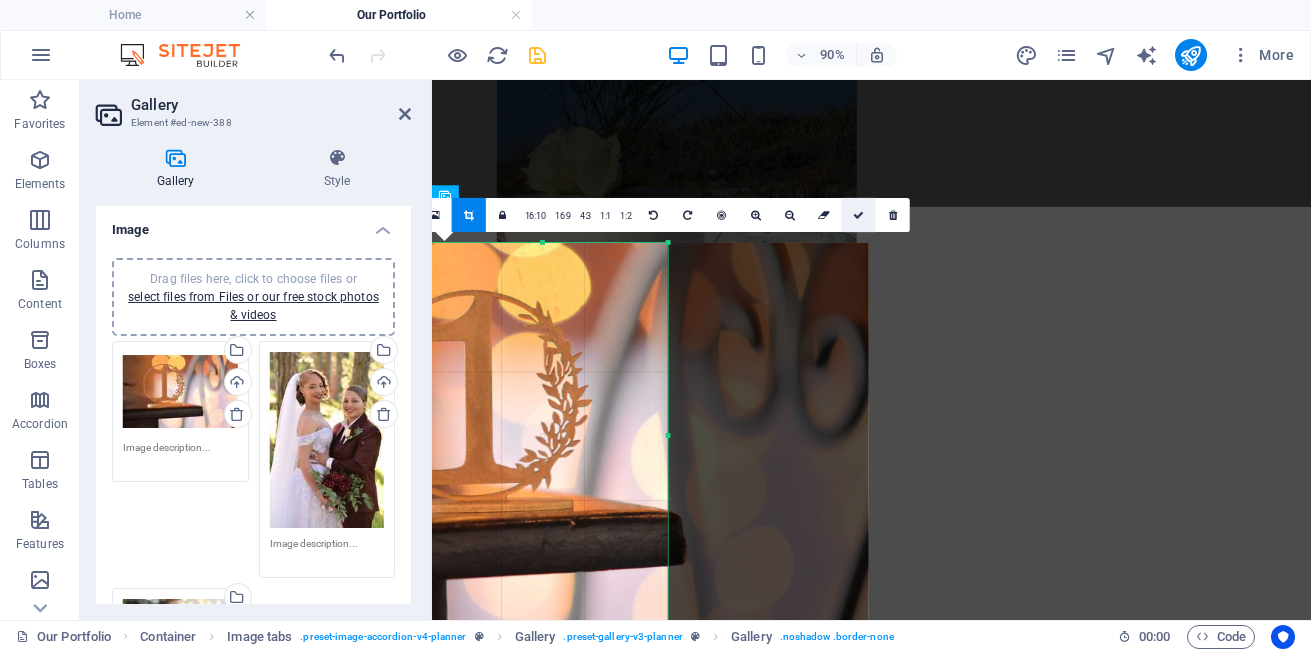 drag, startPoint x: 857, startPoint y: 219, endPoint x: 681, endPoint y: 283, distance: 187.27519 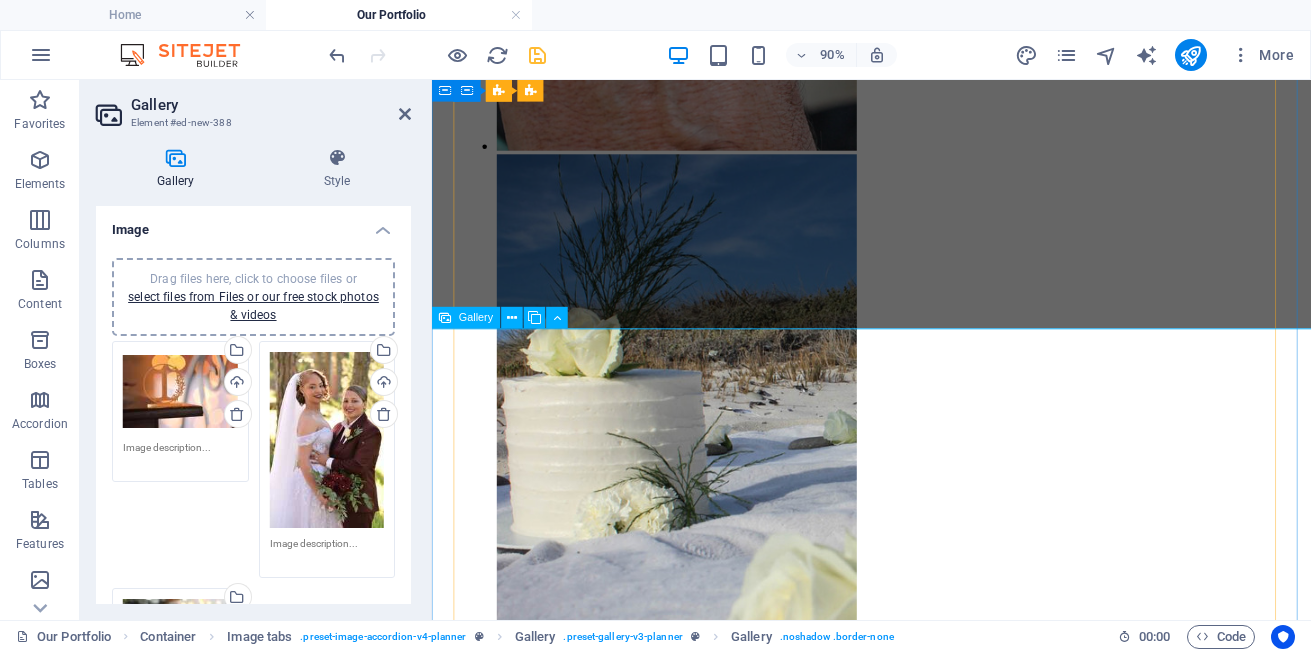 scroll, scrollTop: 2235, scrollLeft: 0, axis: vertical 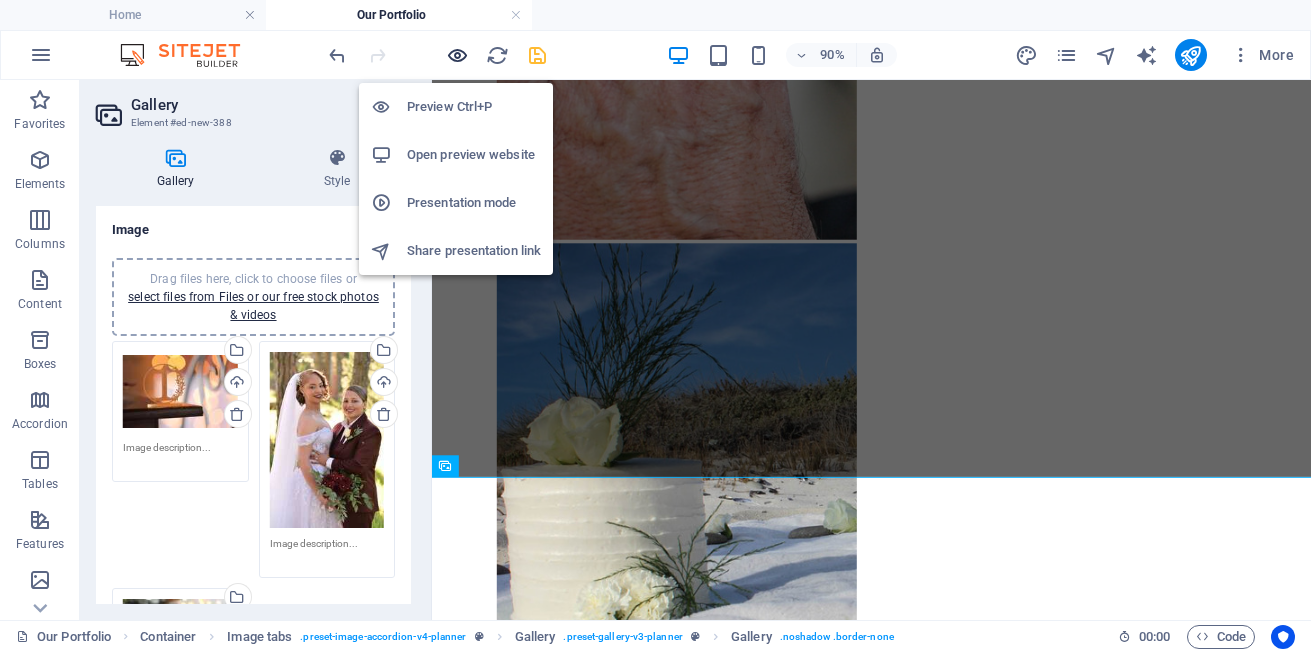 click at bounding box center [457, 55] 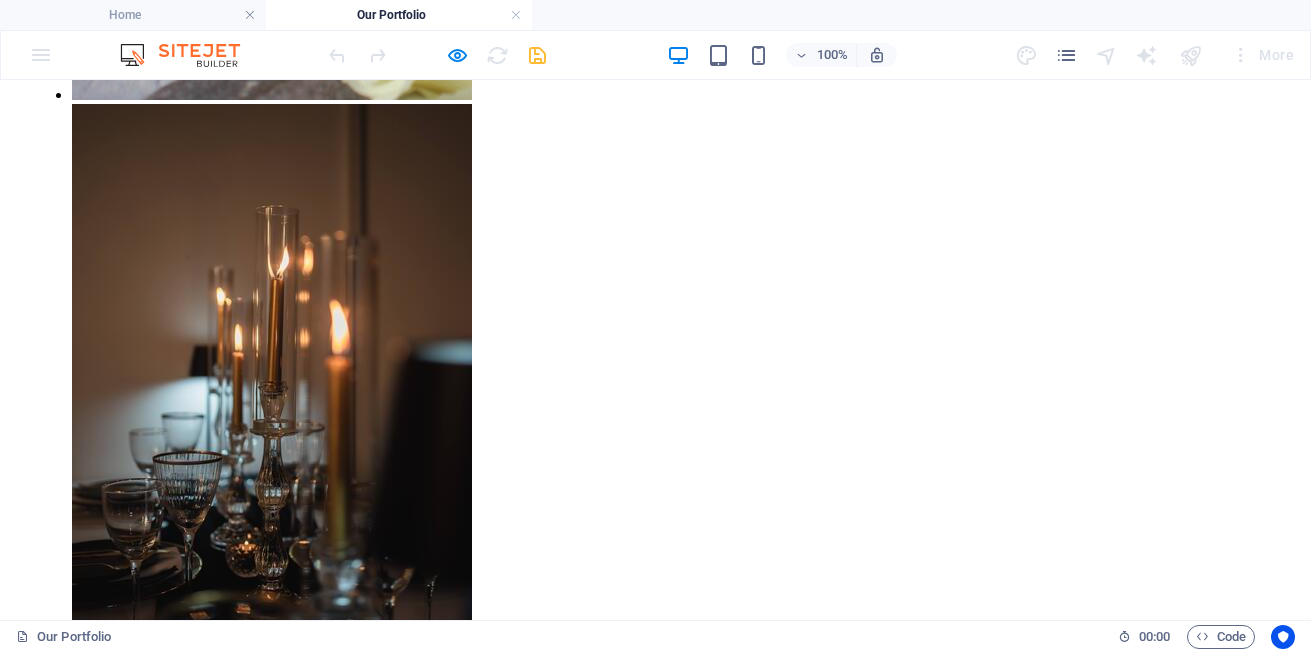 scroll, scrollTop: 2998, scrollLeft: 0, axis: vertical 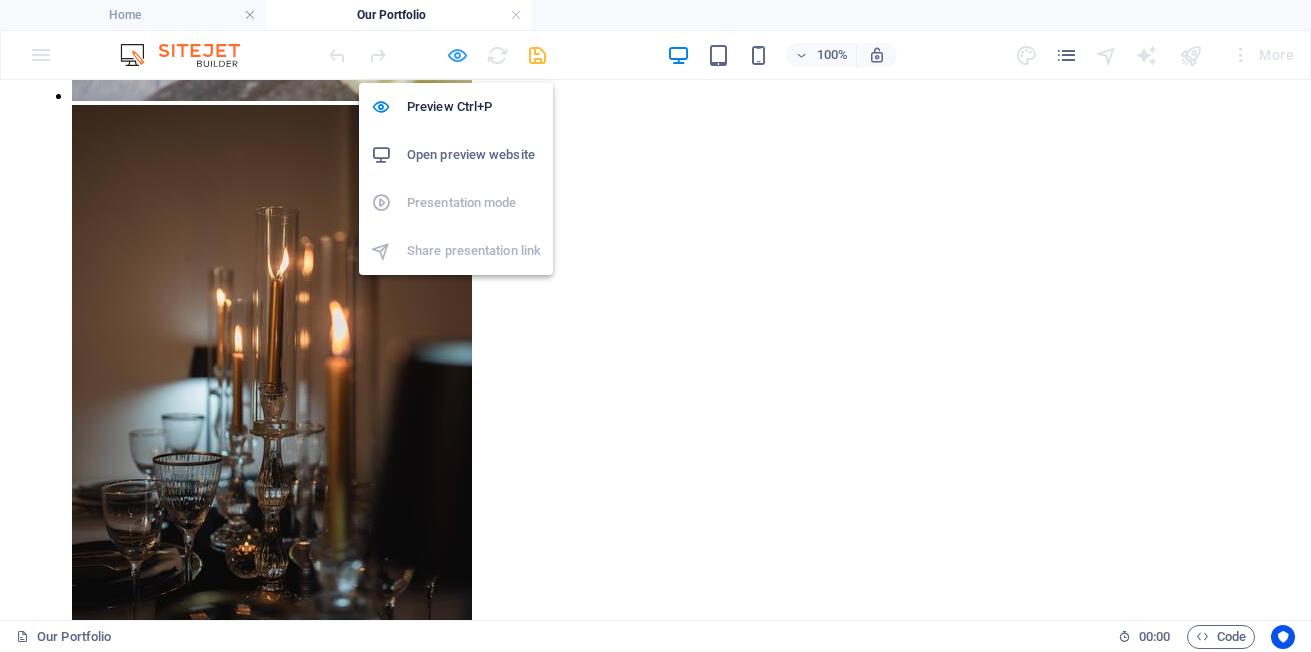 click at bounding box center [457, 55] 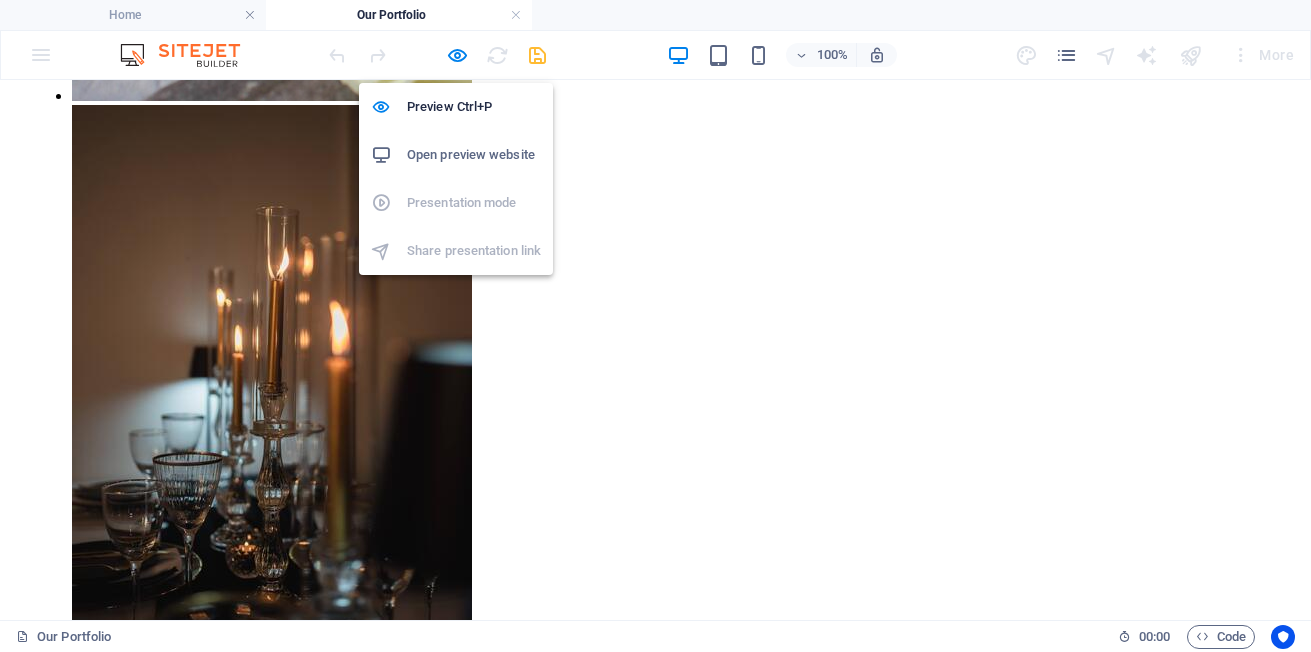 select on "px" 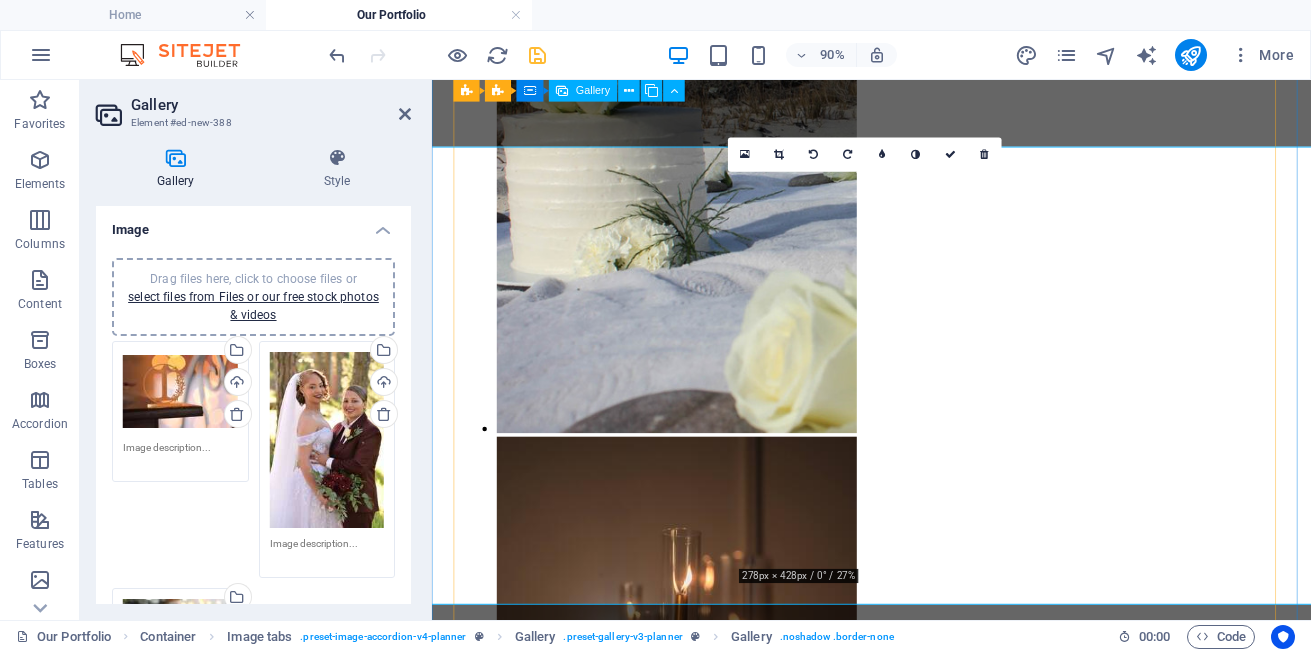 scroll, scrollTop: 2502, scrollLeft: 0, axis: vertical 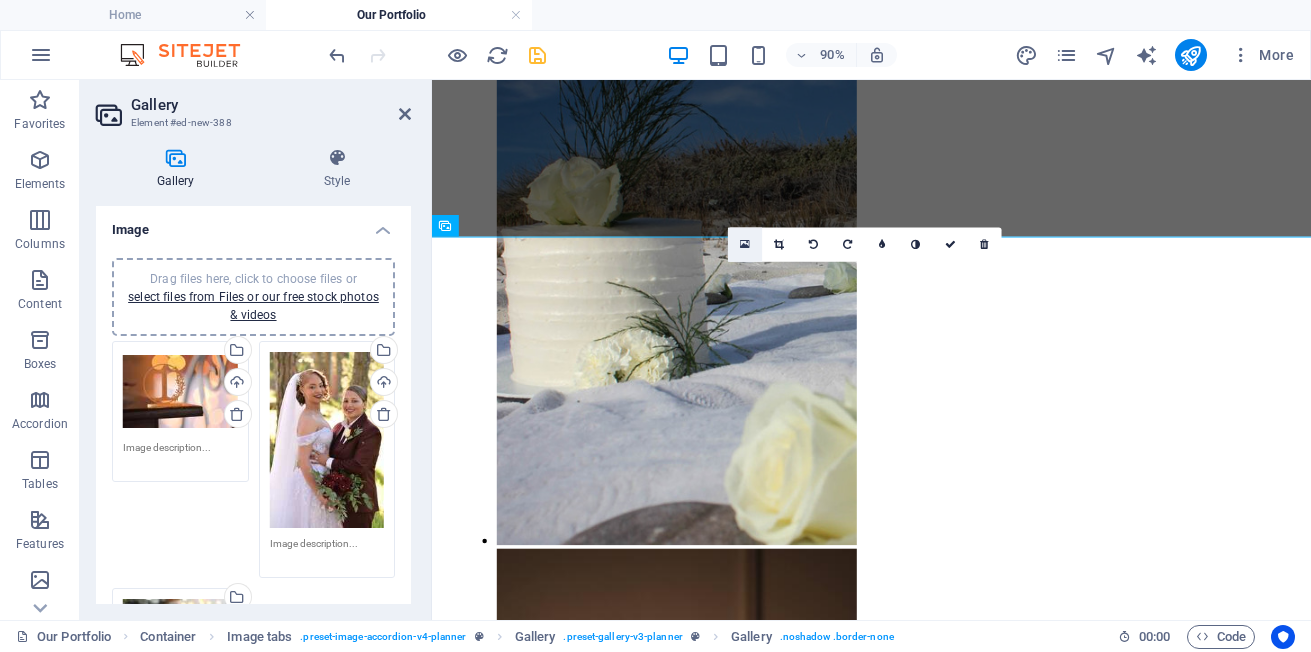 click at bounding box center [745, 245] 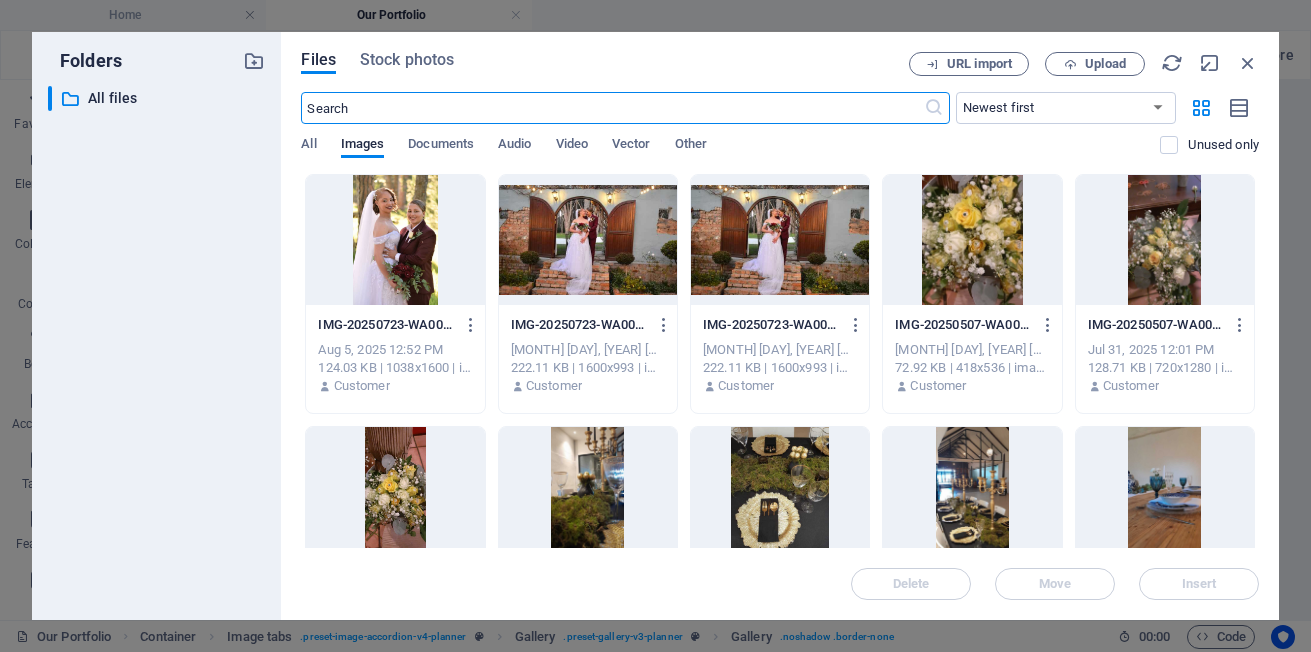 scroll, scrollTop: 2637, scrollLeft: 0, axis: vertical 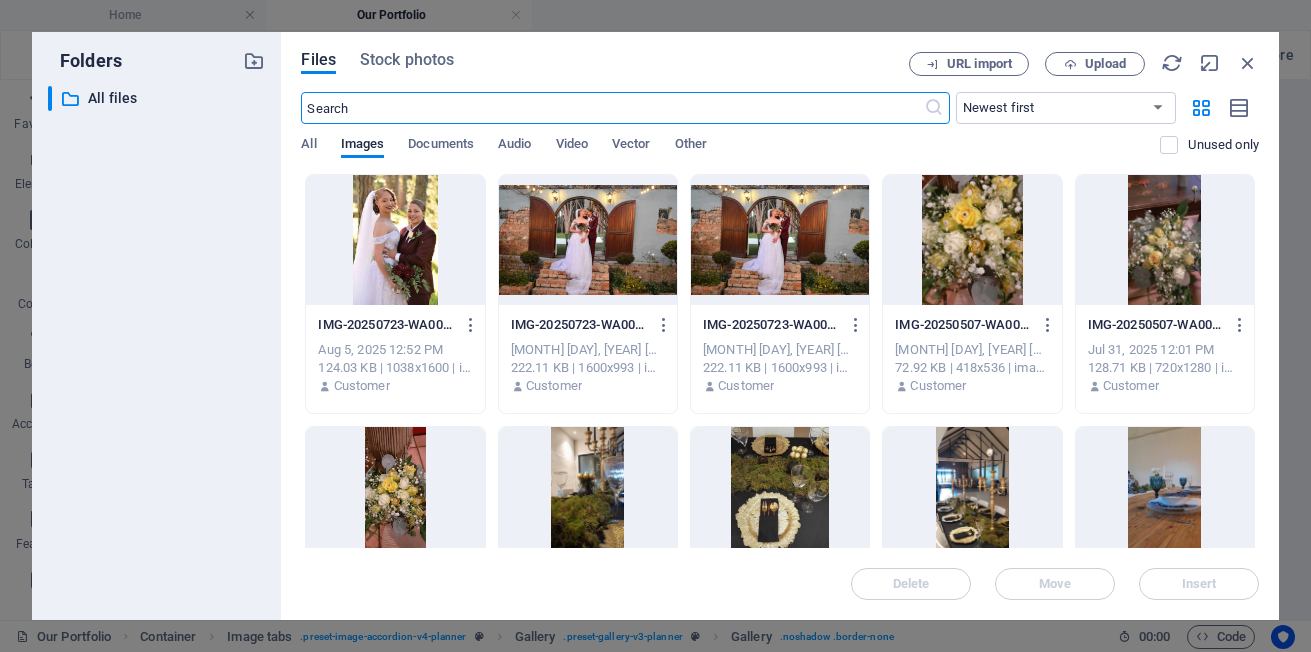 select on "px" 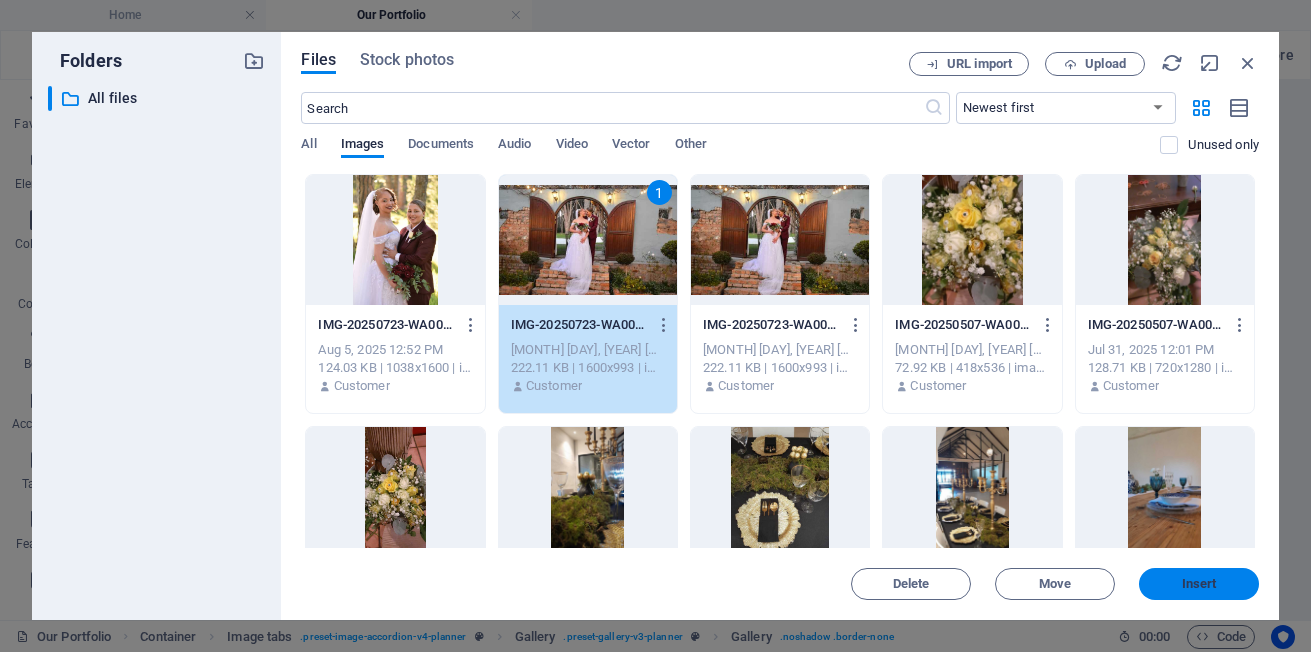 scroll, scrollTop: 0, scrollLeft: 0, axis: both 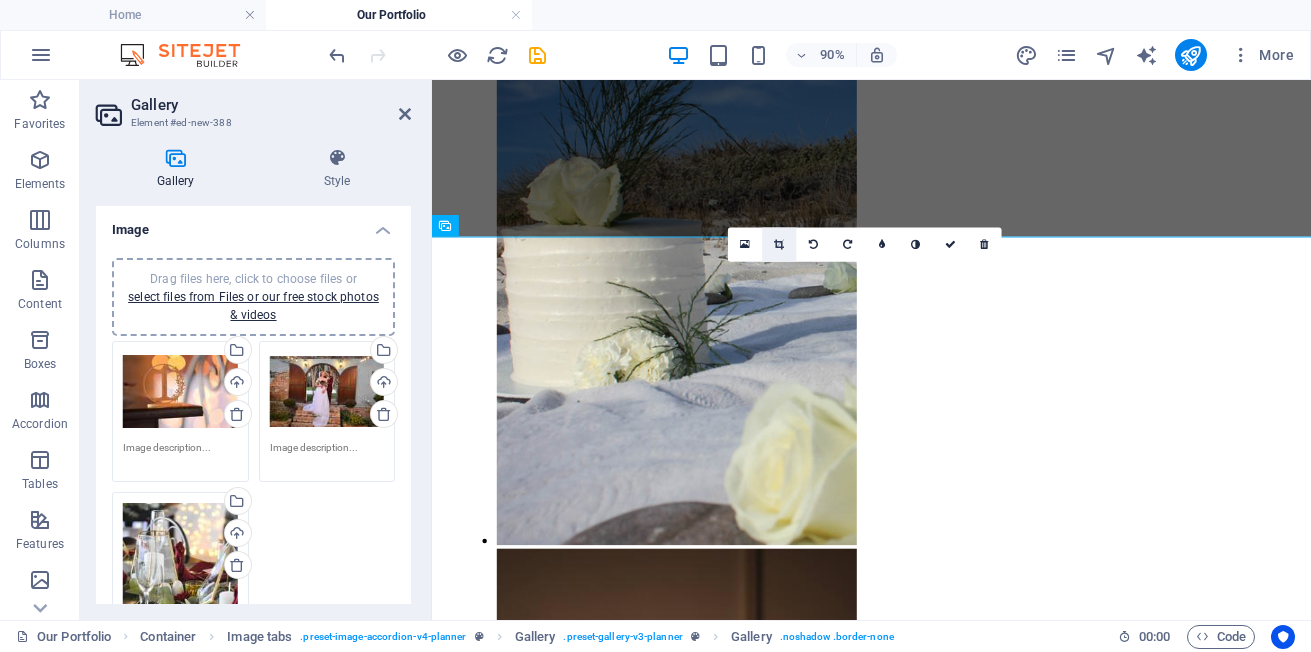 click at bounding box center [779, 245] 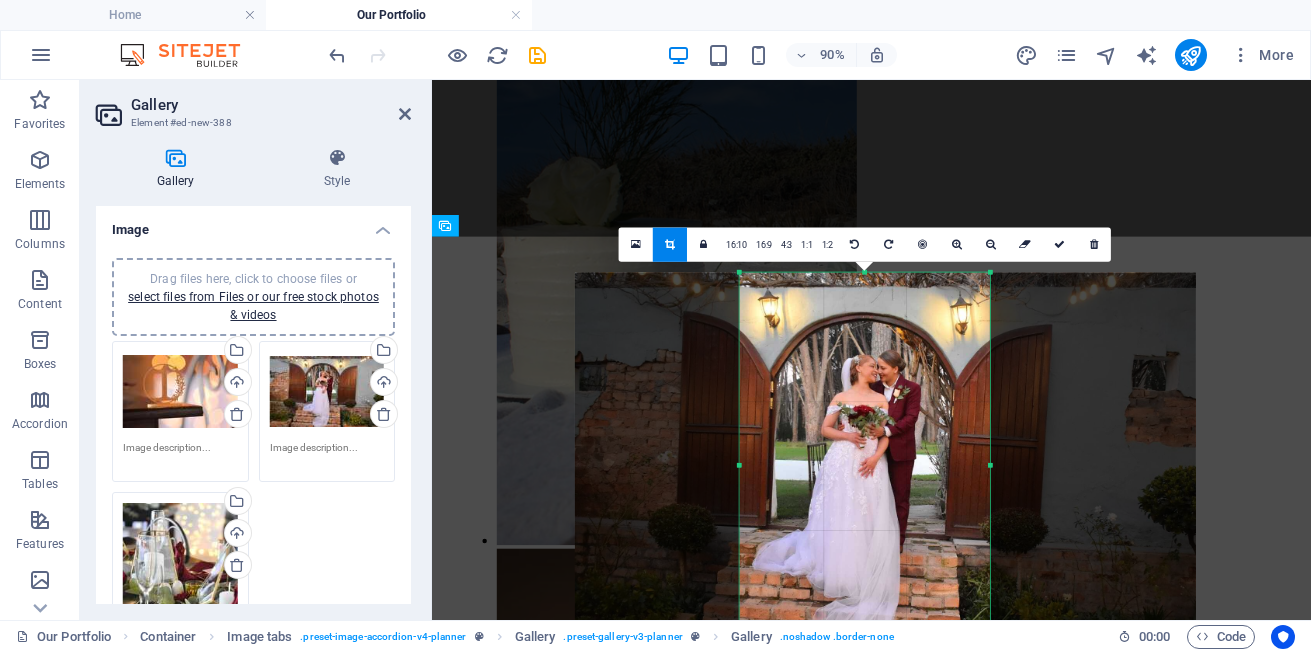 drag, startPoint x: 884, startPoint y: 433, endPoint x: 901, endPoint y: 431, distance: 17.117243 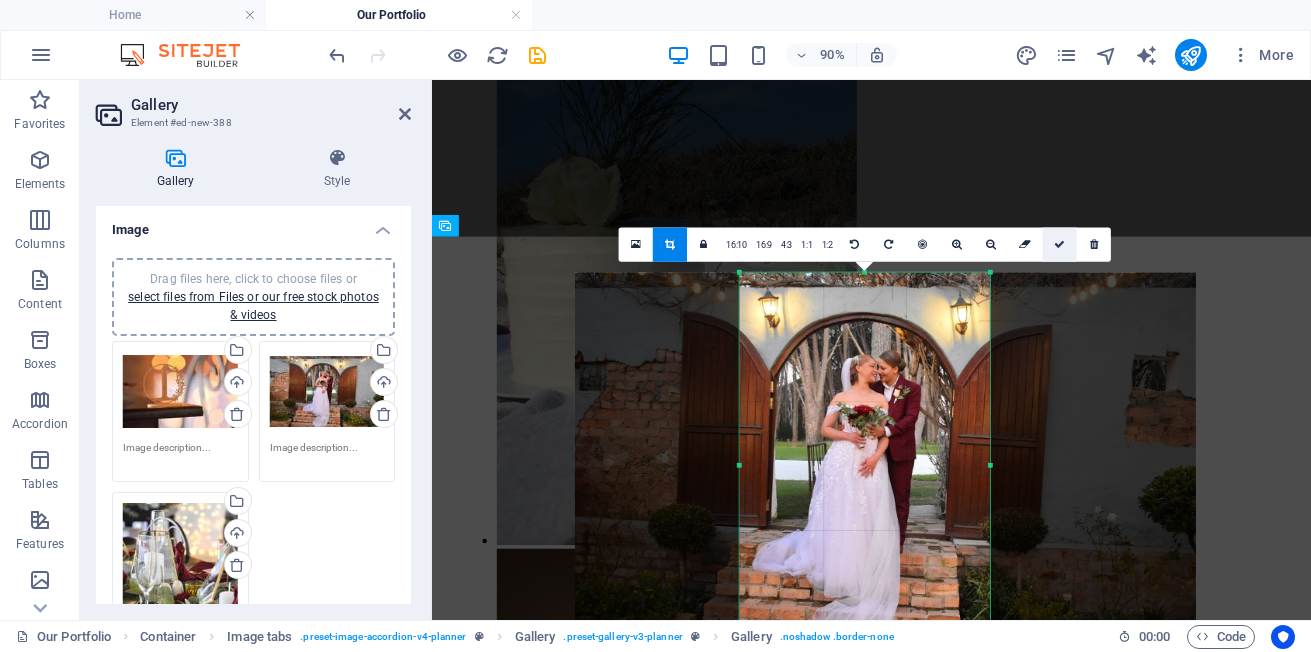 click at bounding box center [1059, 245] 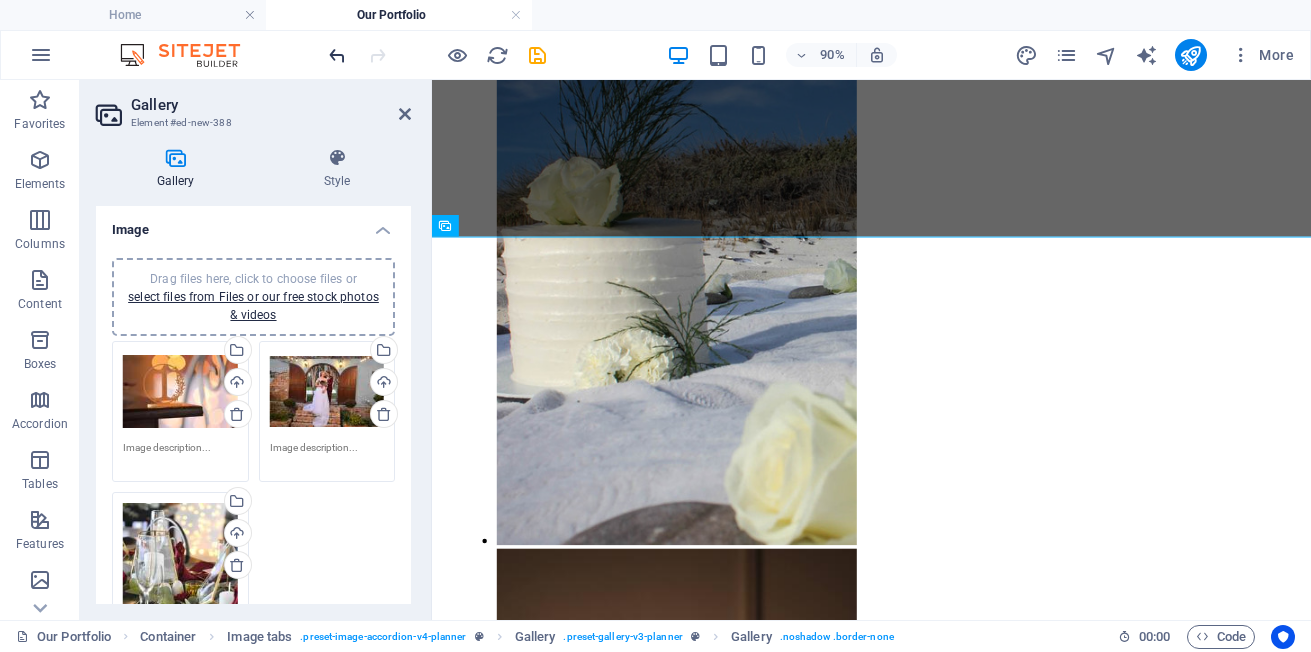 click at bounding box center (337, 55) 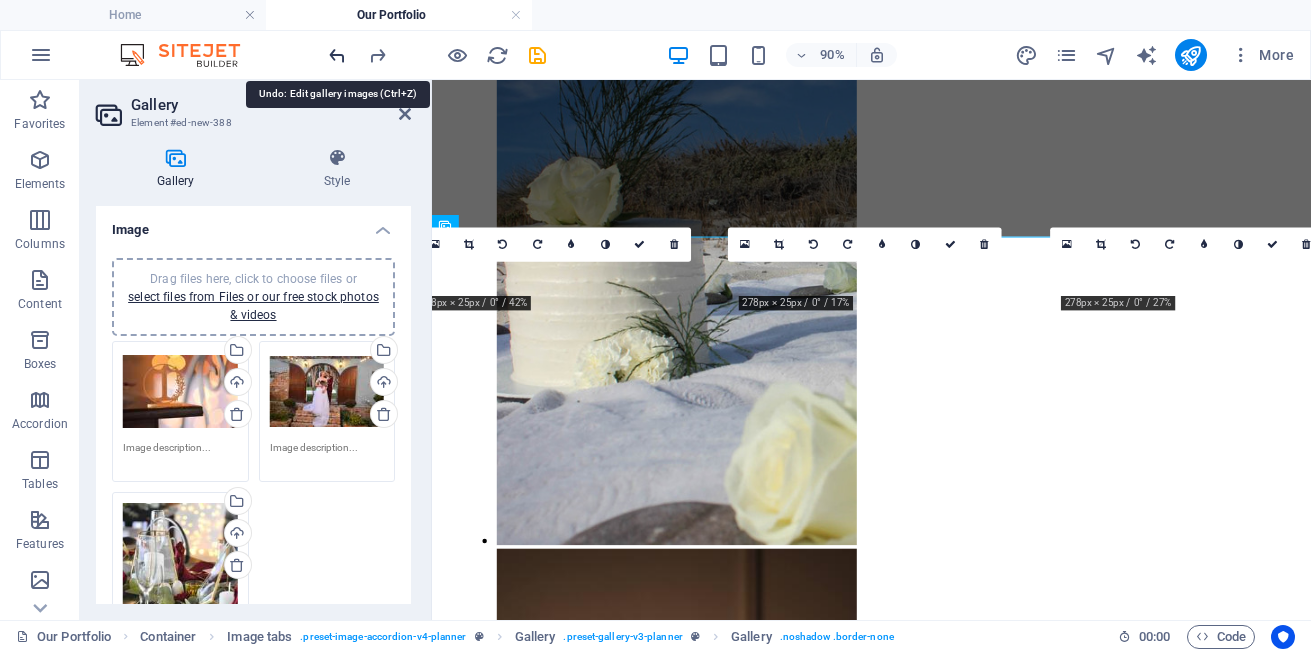 click at bounding box center [337, 55] 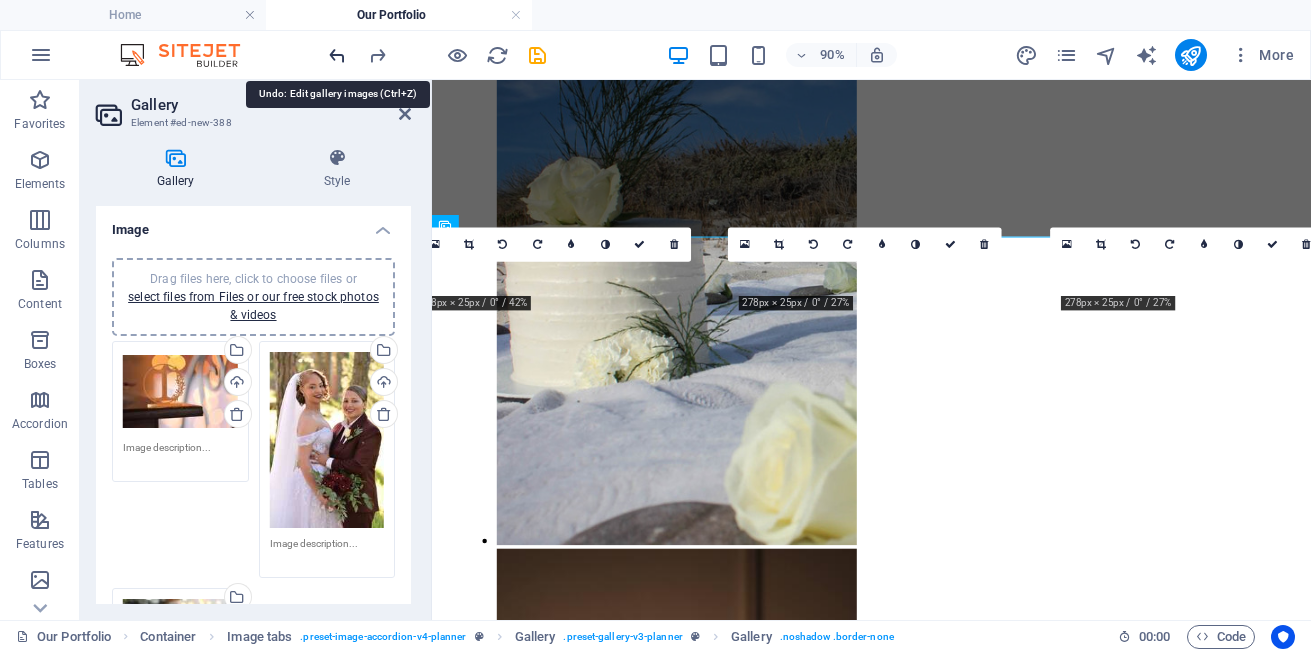 click at bounding box center (337, 55) 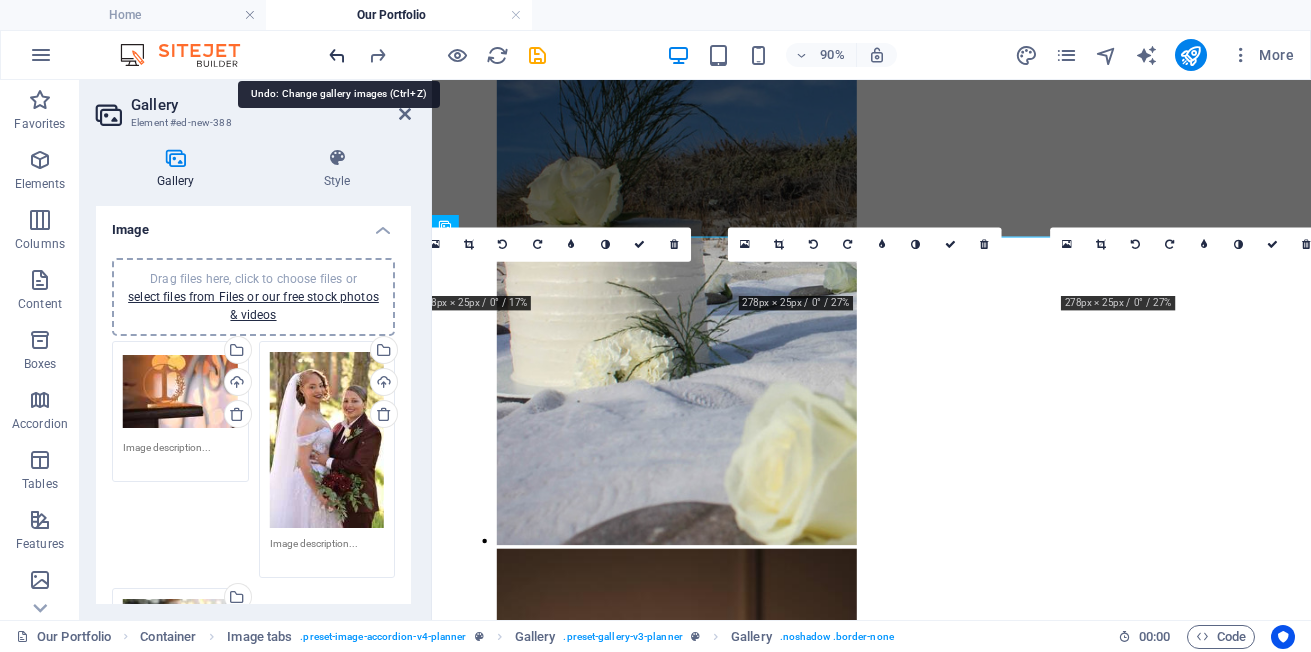 click at bounding box center [337, 55] 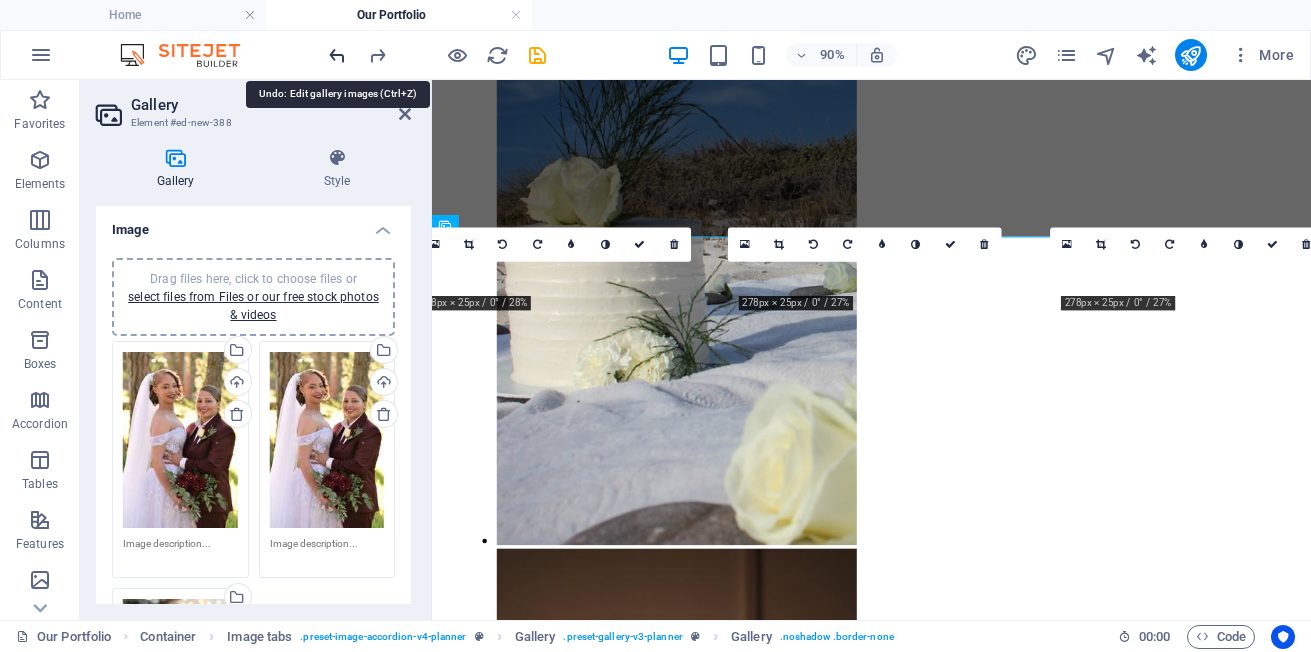 click at bounding box center [337, 55] 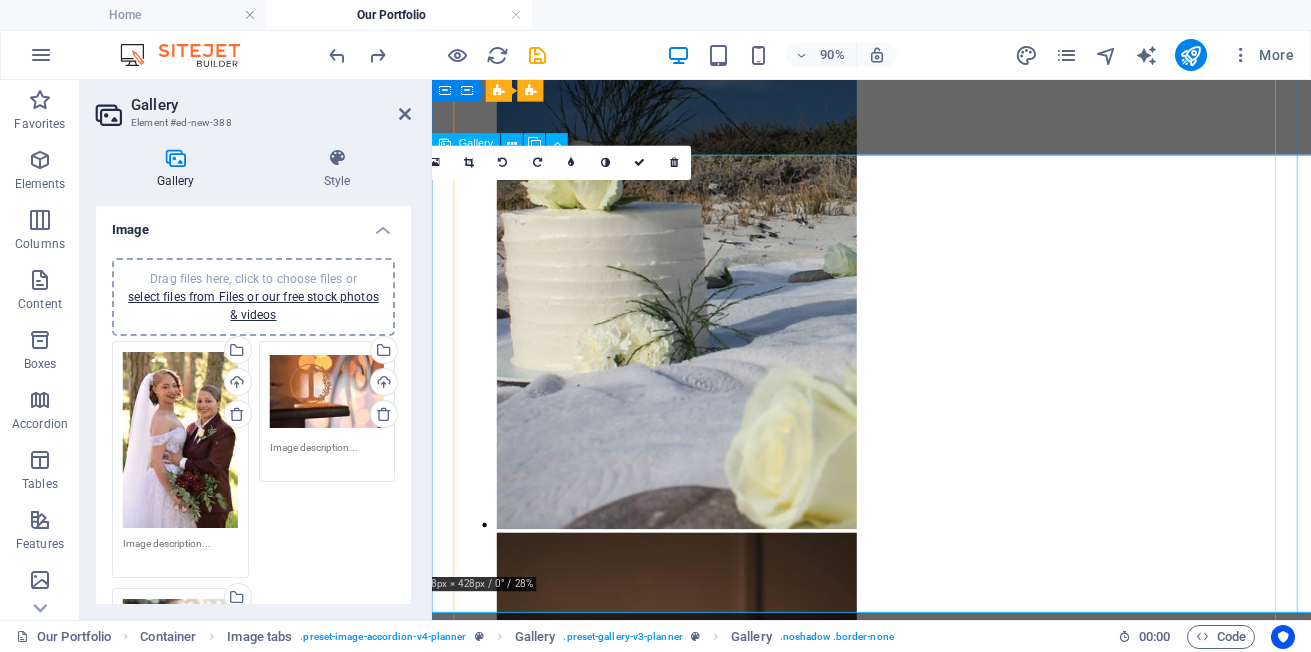 scroll, scrollTop: 2502, scrollLeft: 0, axis: vertical 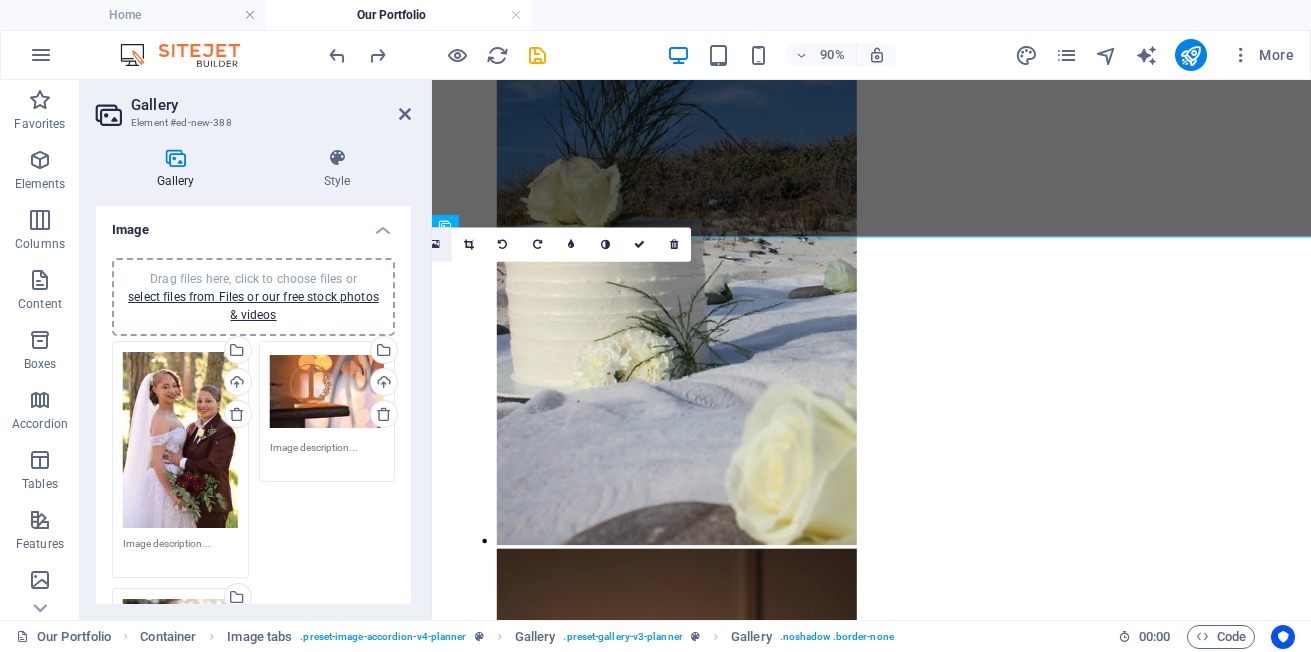 click at bounding box center [435, 245] 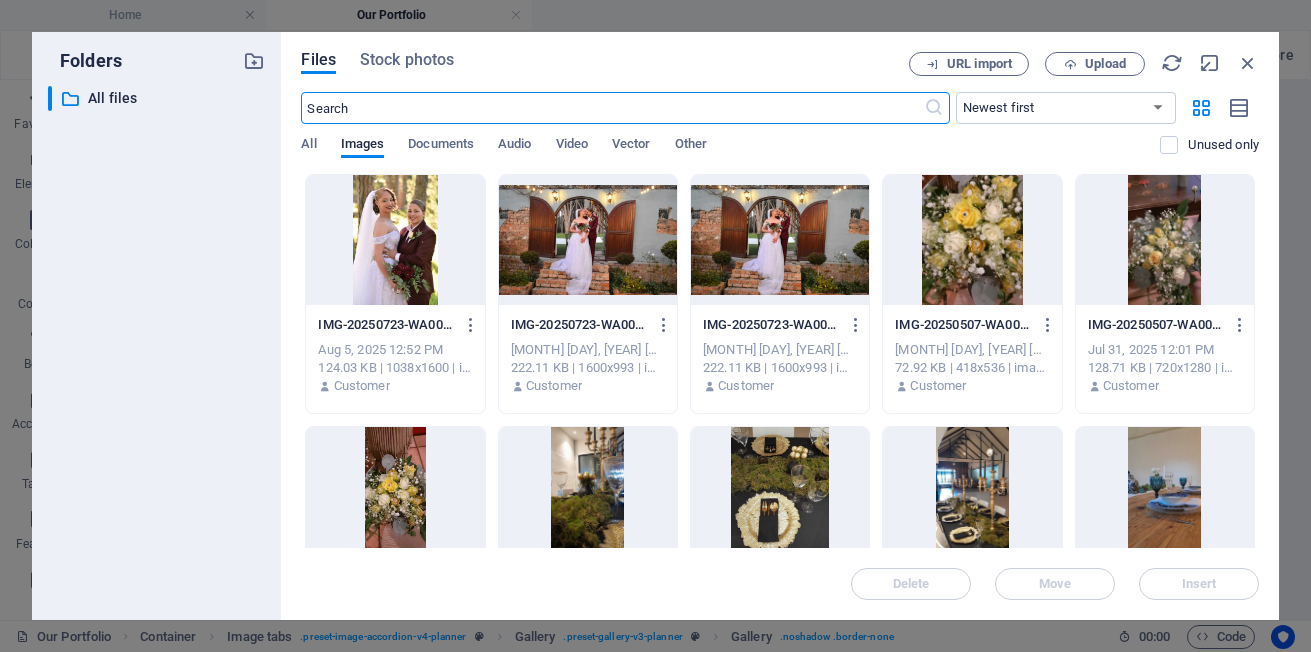 scroll, scrollTop: 2637, scrollLeft: 0, axis: vertical 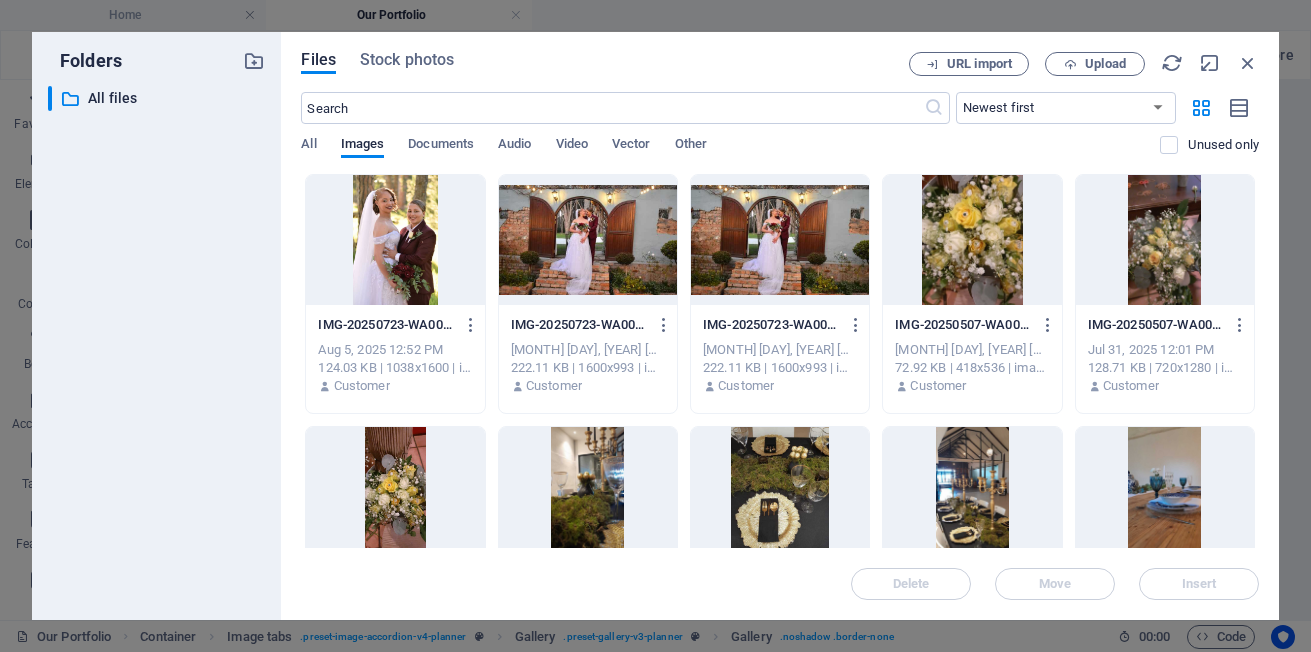 click at bounding box center (588, 240) 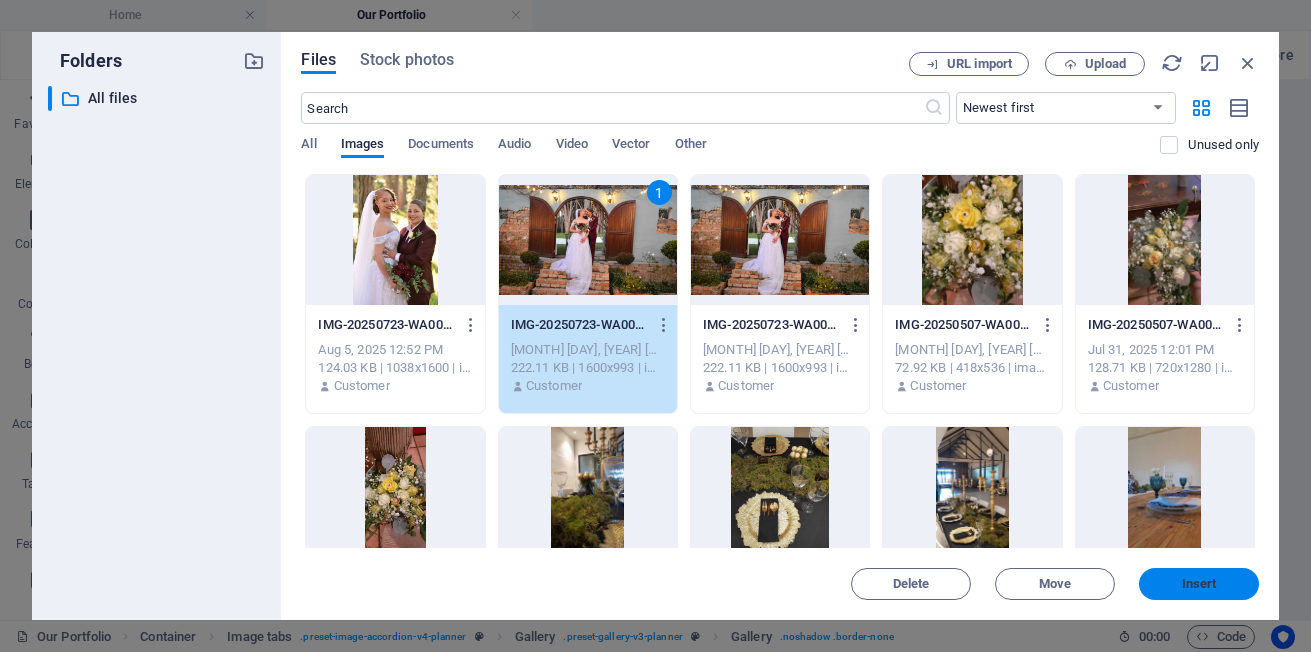 click on "Insert" at bounding box center (1199, 584) 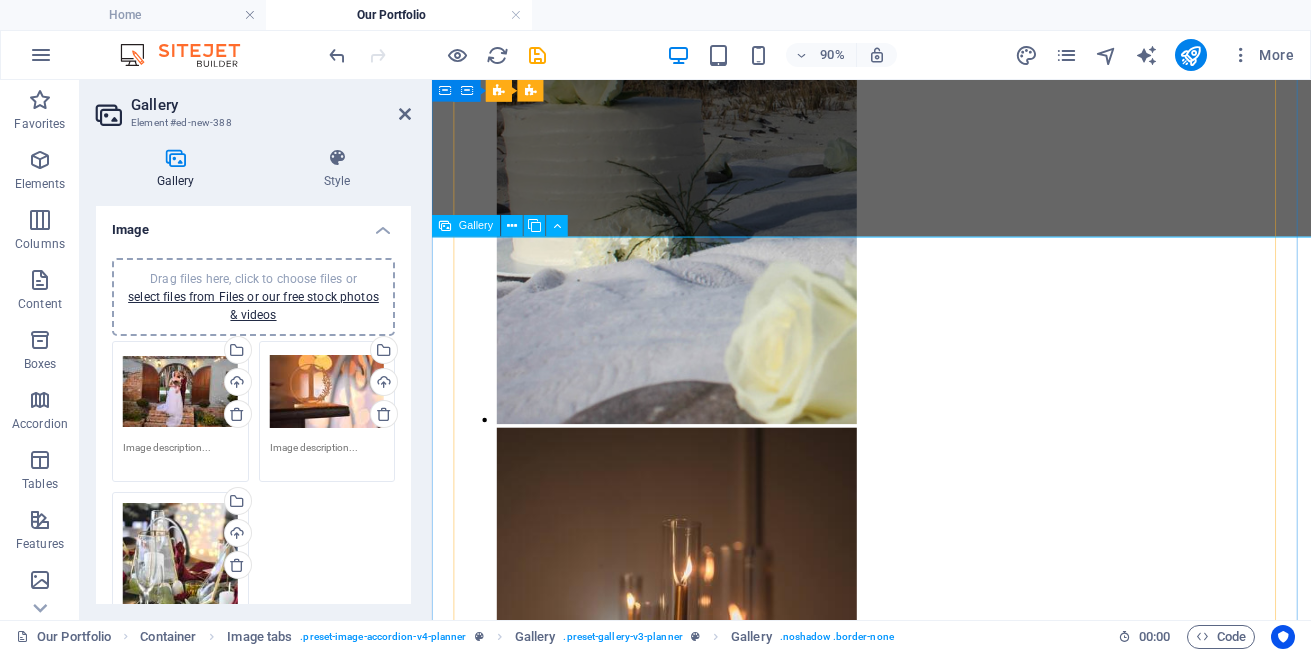 scroll, scrollTop: 2502, scrollLeft: 0, axis: vertical 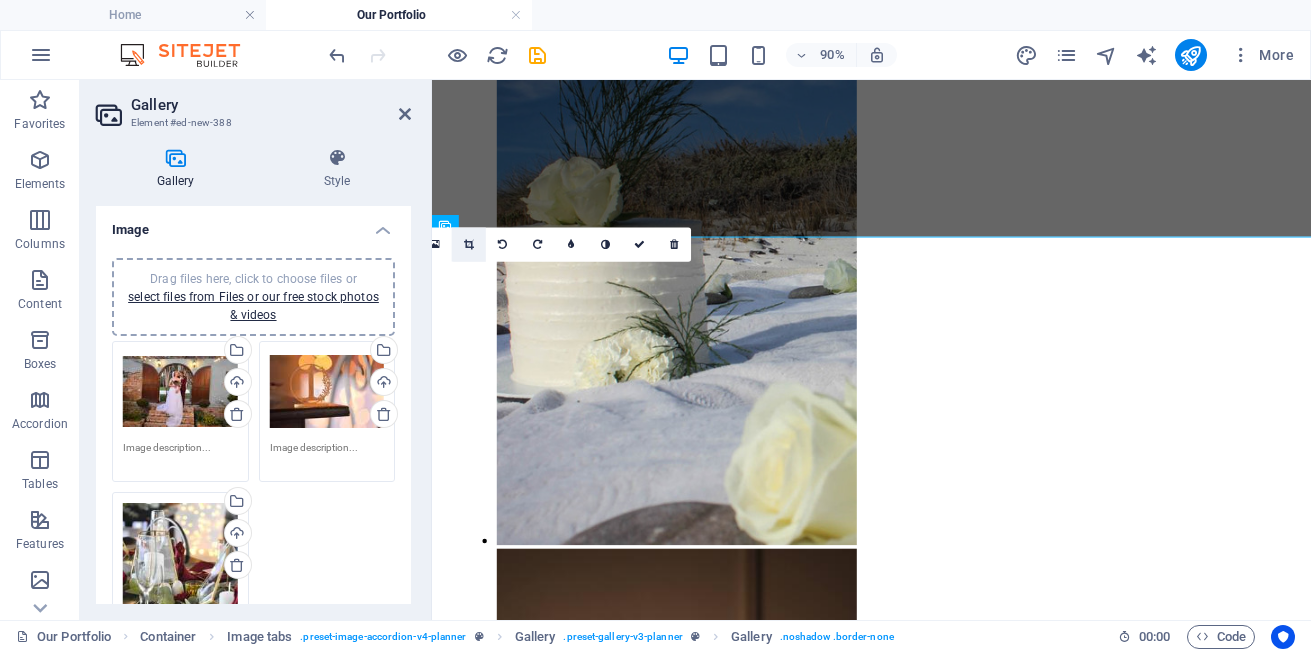 click at bounding box center (469, 245) 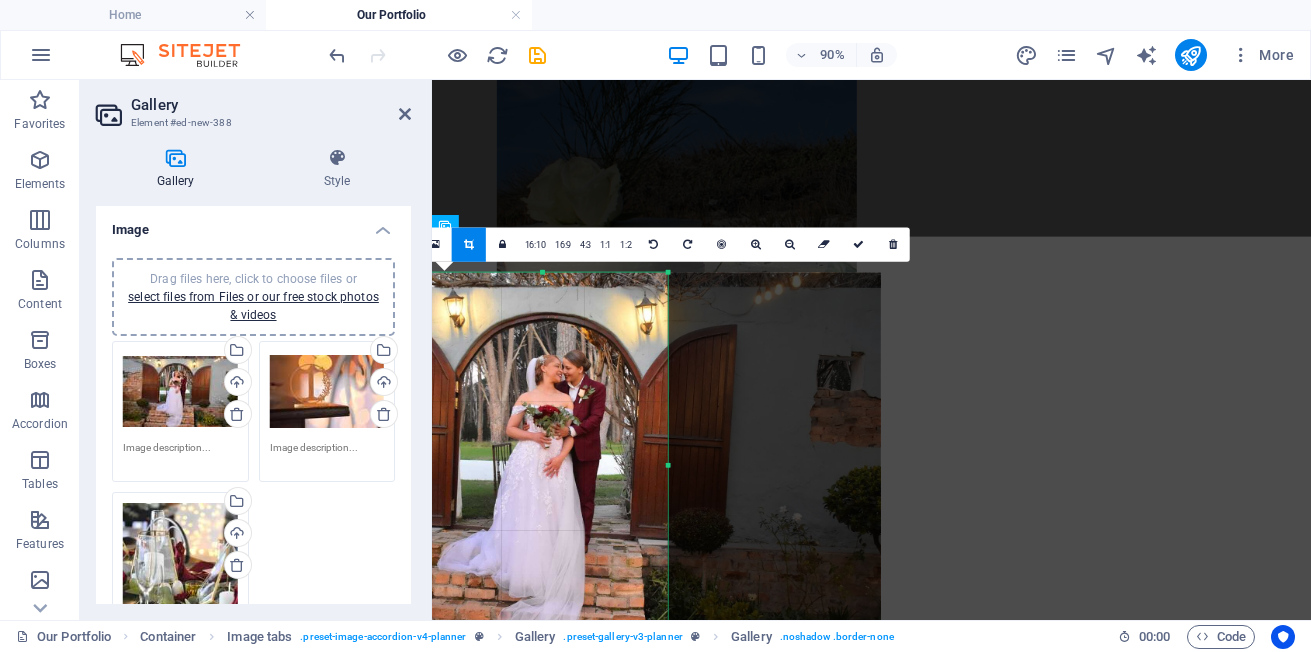 drag, startPoint x: 556, startPoint y: 438, endPoint x: 580, endPoint y: 434, distance: 24.33105 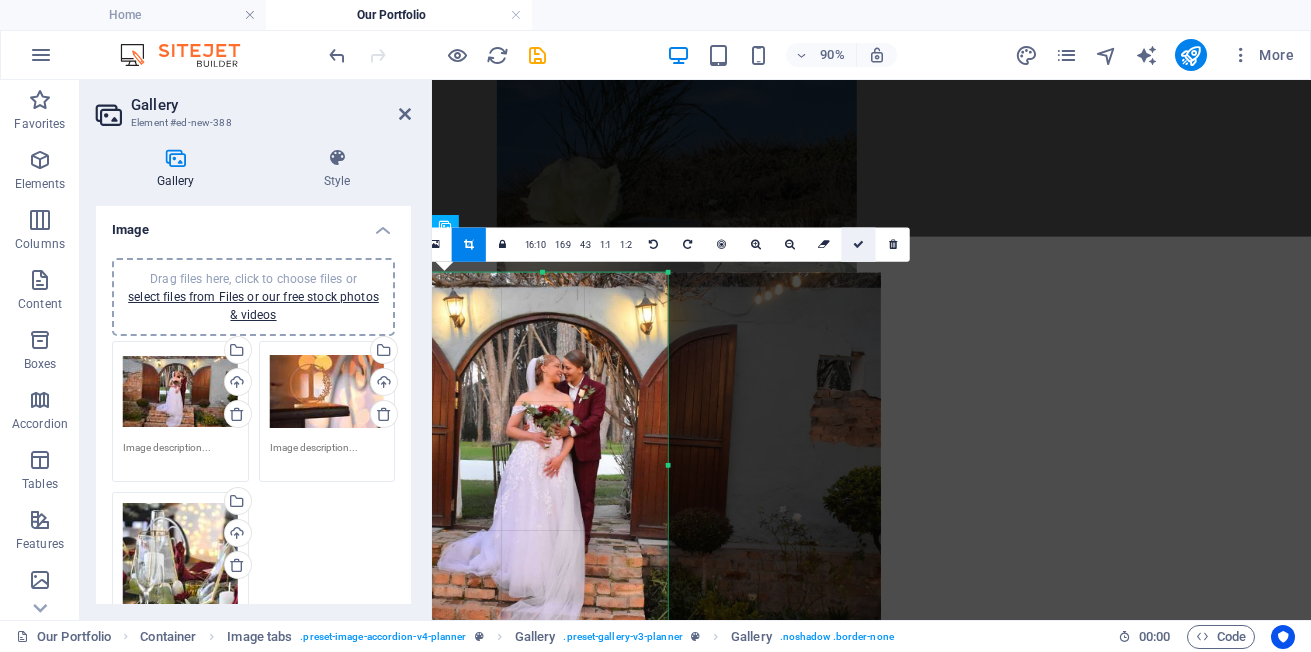 drag, startPoint x: 549, startPoint y: 238, endPoint x: 855, endPoint y: 241, distance: 306.0147 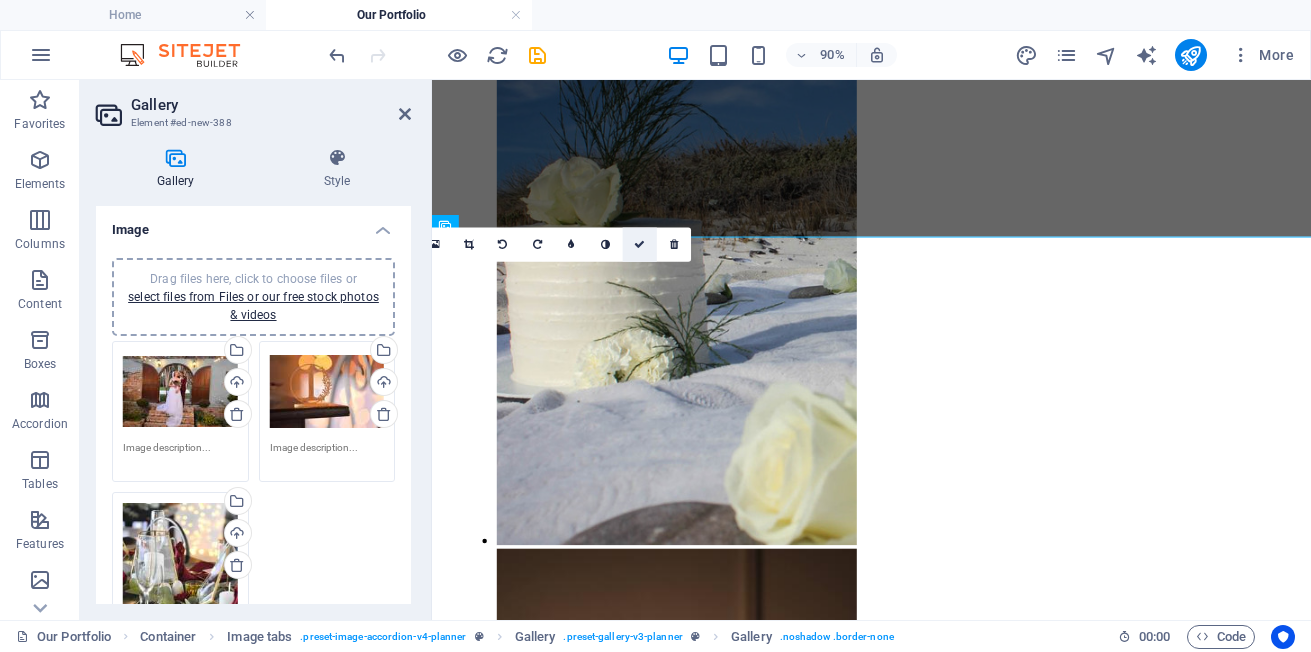 drag, startPoint x: 636, startPoint y: 249, endPoint x: 555, endPoint y: 169, distance: 113.84639 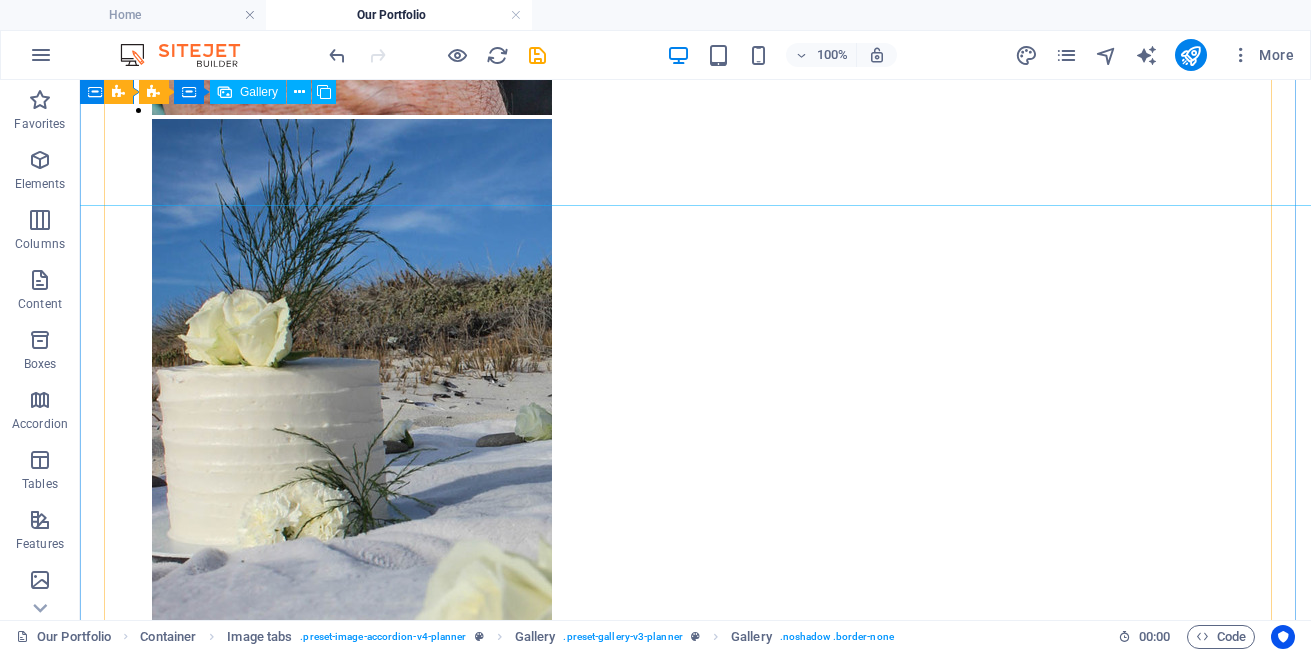 scroll, scrollTop: 2357, scrollLeft: 0, axis: vertical 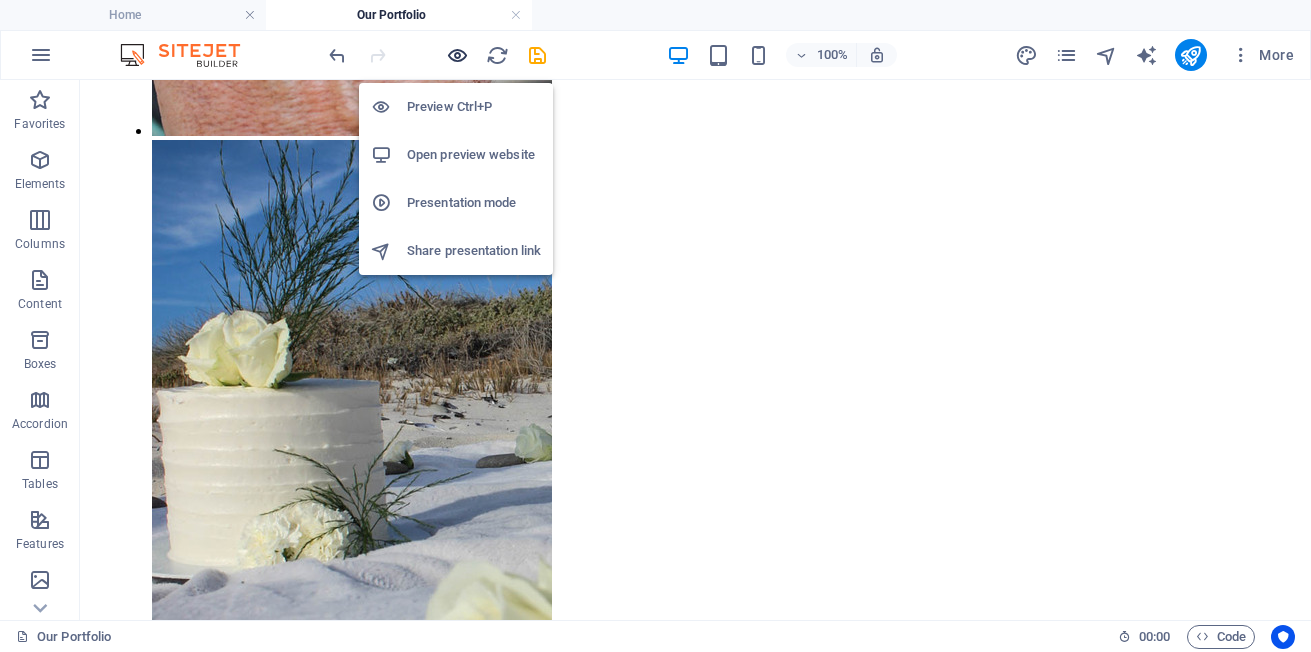 click at bounding box center [457, 55] 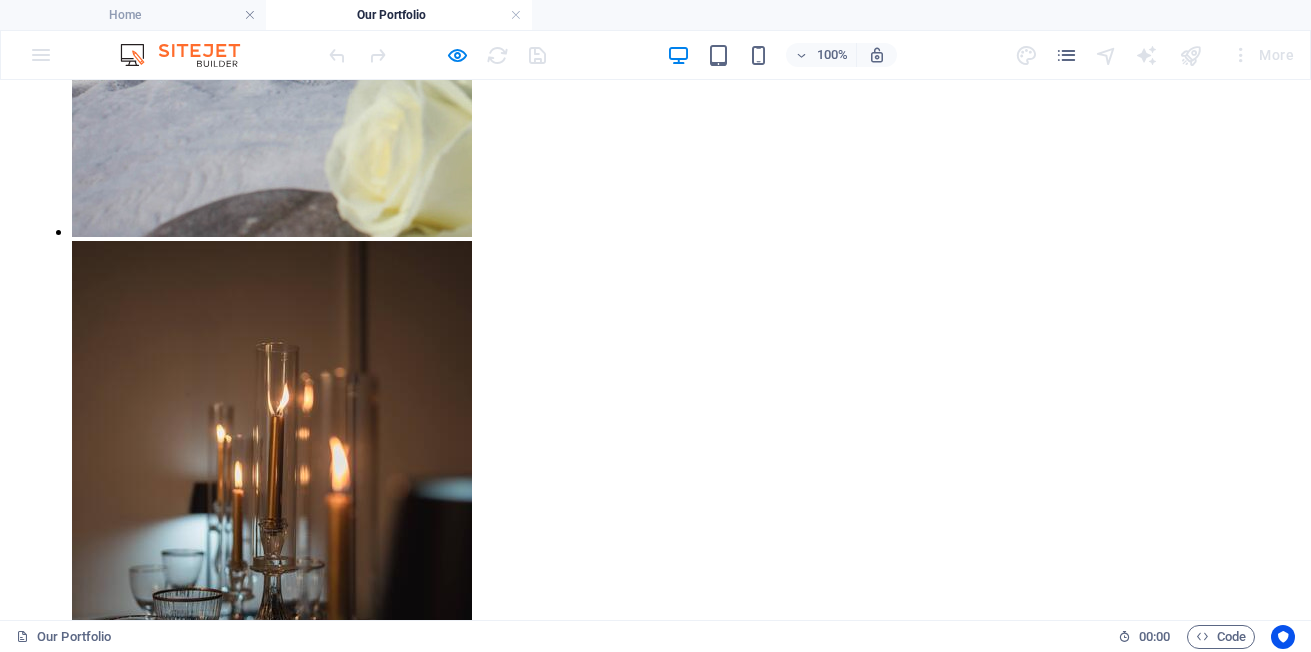 scroll, scrollTop: 2893, scrollLeft: 0, axis: vertical 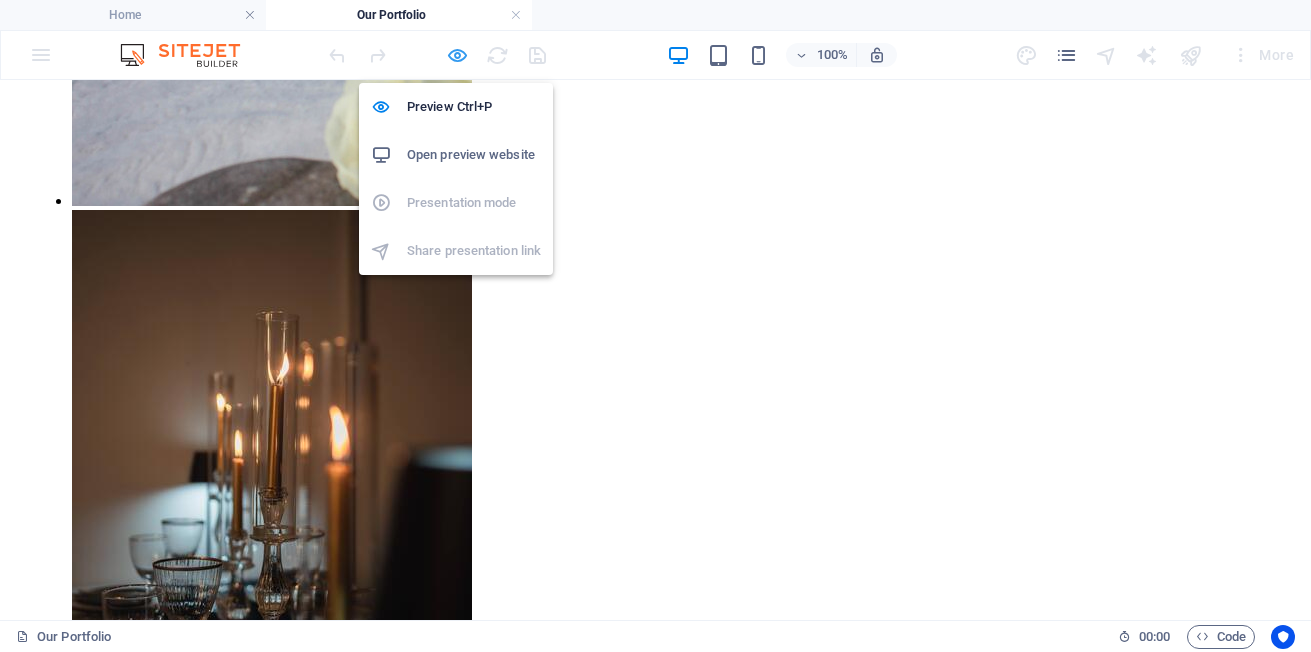 click at bounding box center [457, 55] 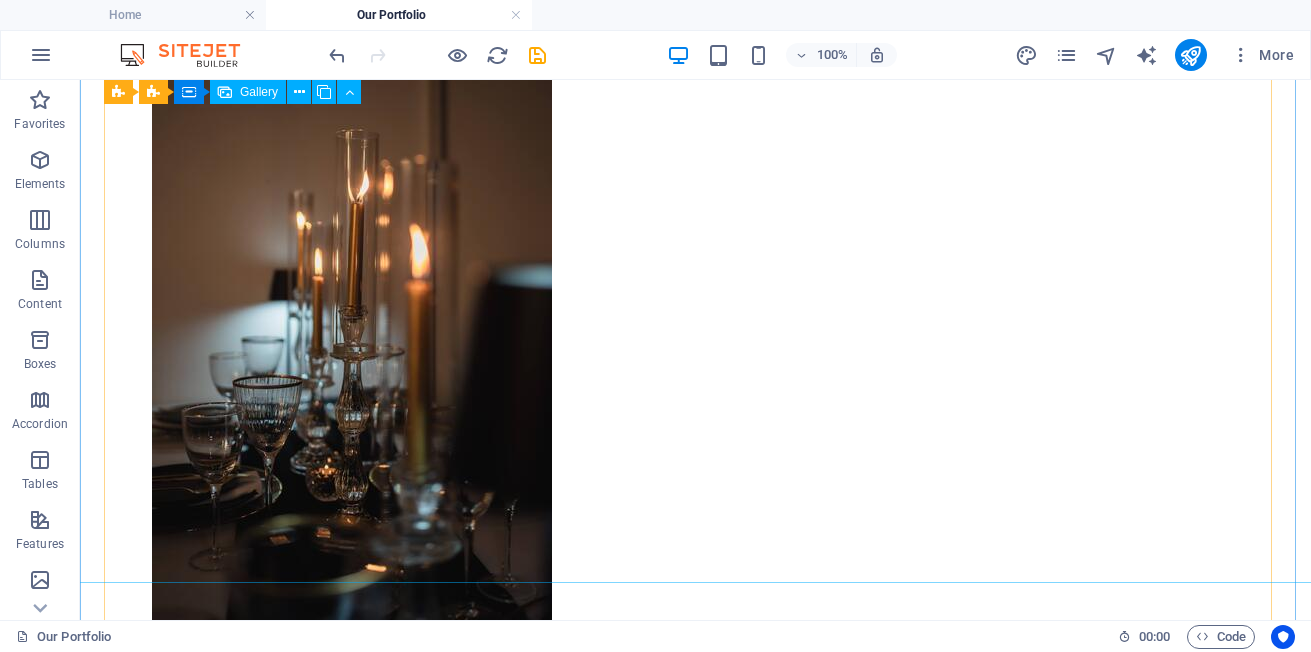 scroll, scrollTop: 2920, scrollLeft: 0, axis: vertical 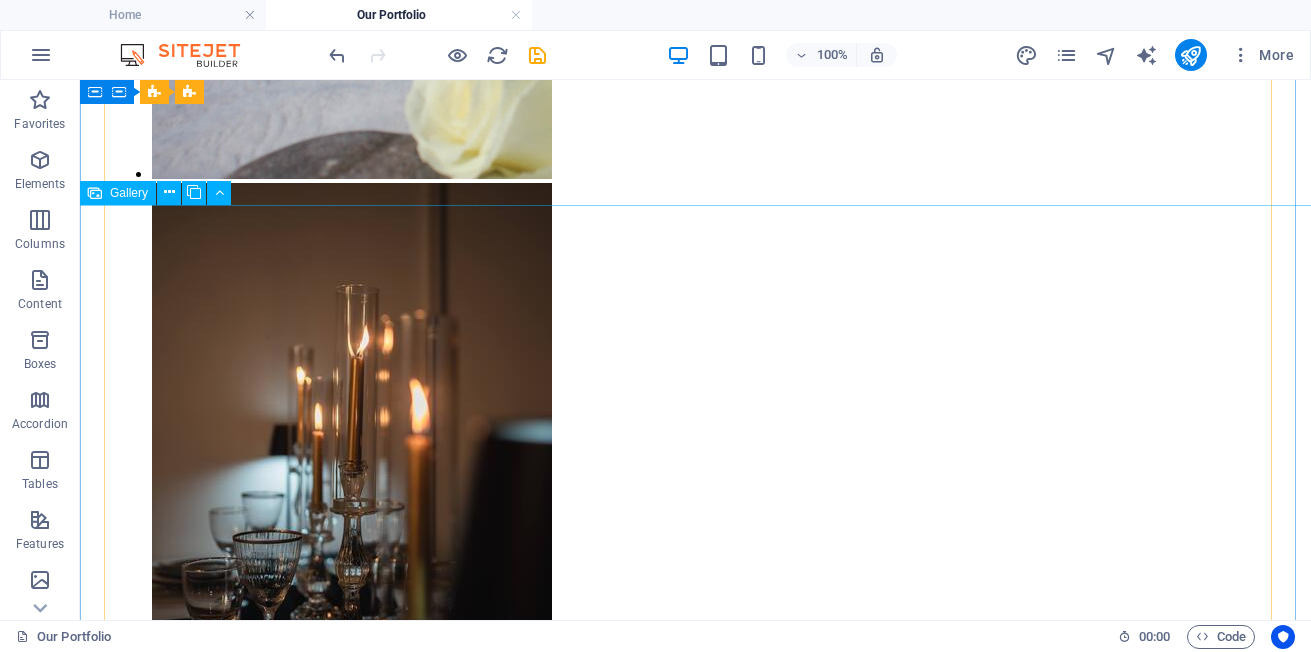 click at bounding box center [332, 3740] 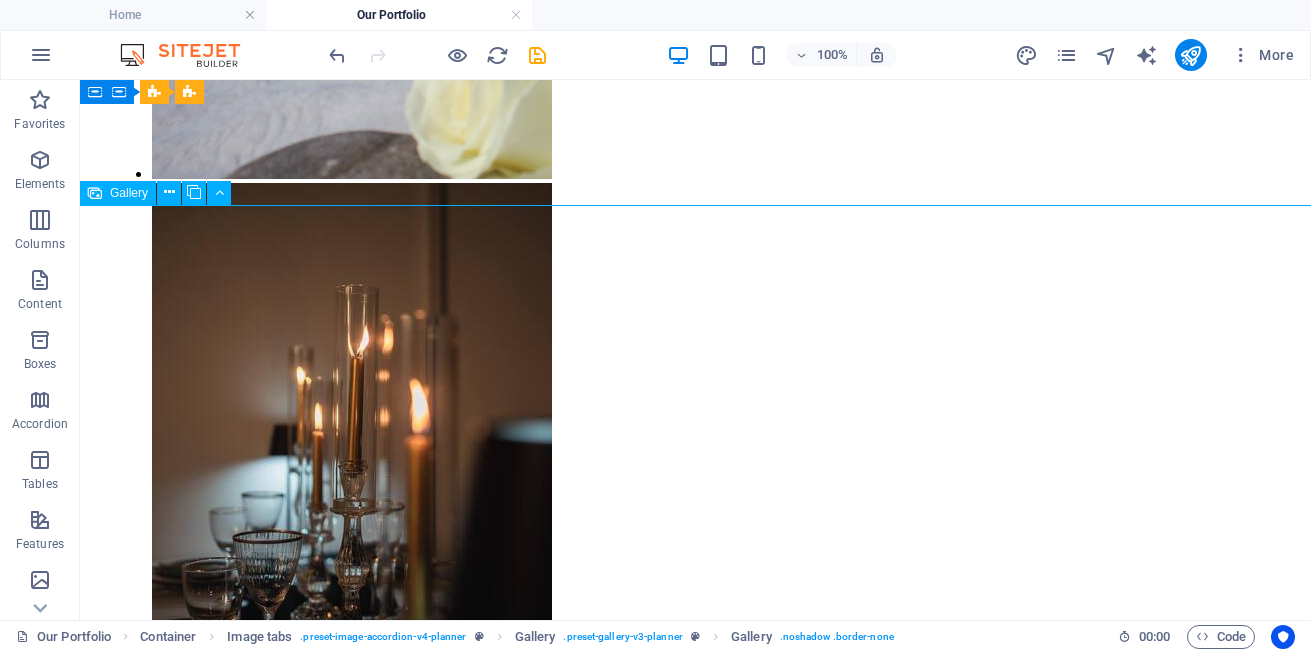 click at bounding box center [332, 3740] 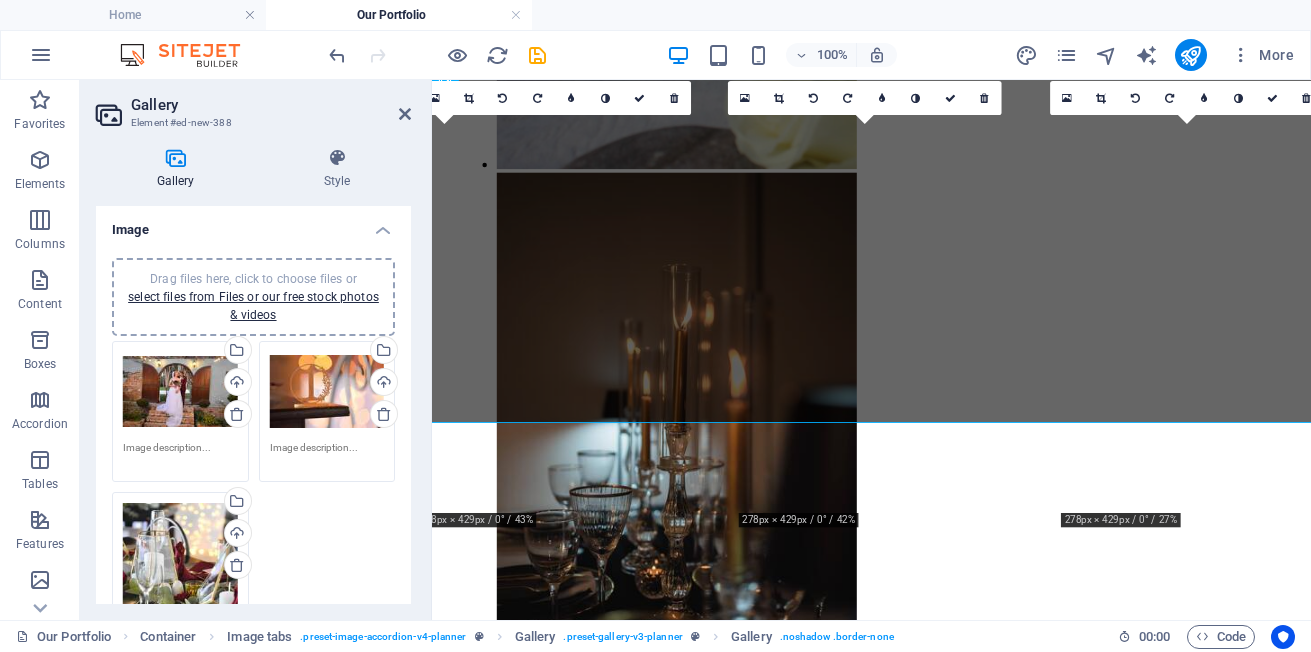 scroll, scrollTop: 2665, scrollLeft: 0, axis: vertical 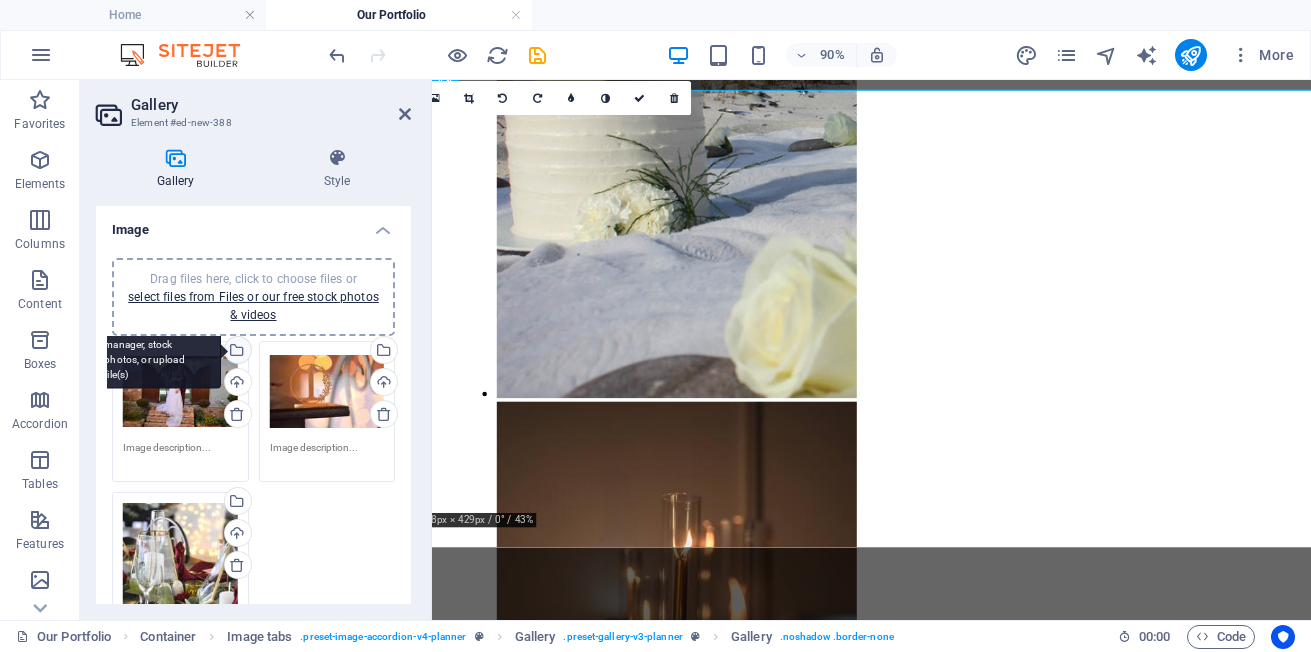 click on "Select files from the file manager, stock photos, or upload file(s)" at bounding box center (236, 352) 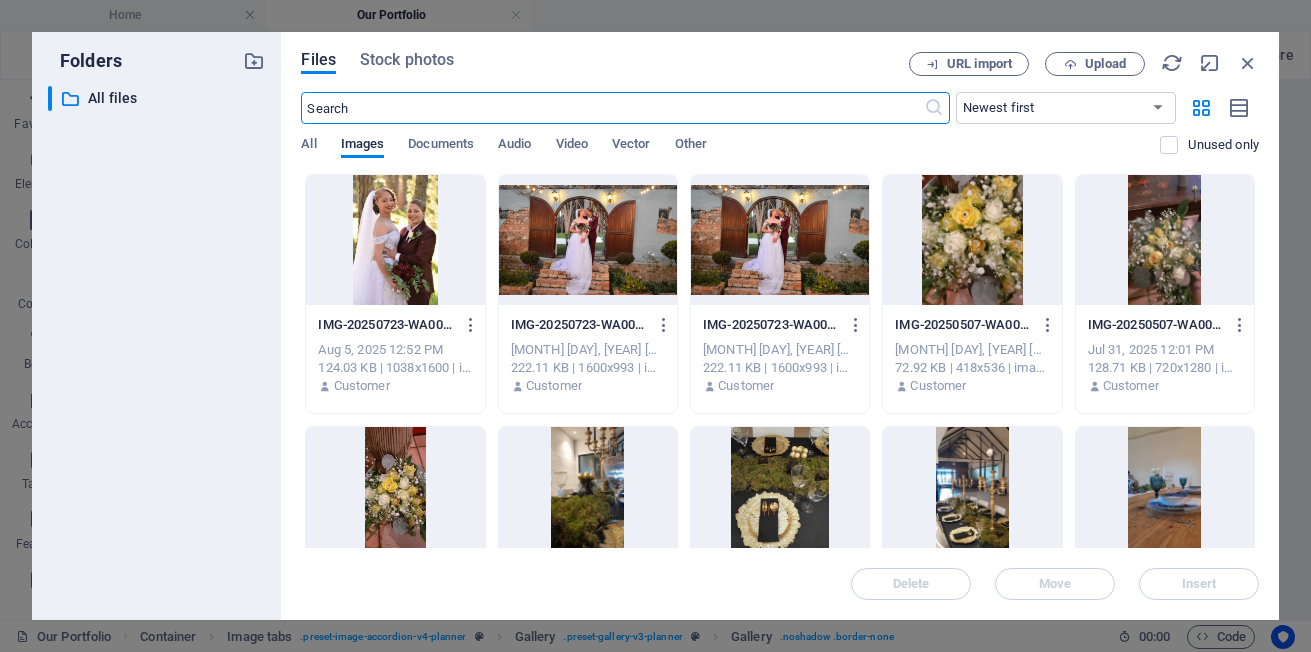 scroll, scrollTop: 2800, scrollLeft: 0, axis: vertical 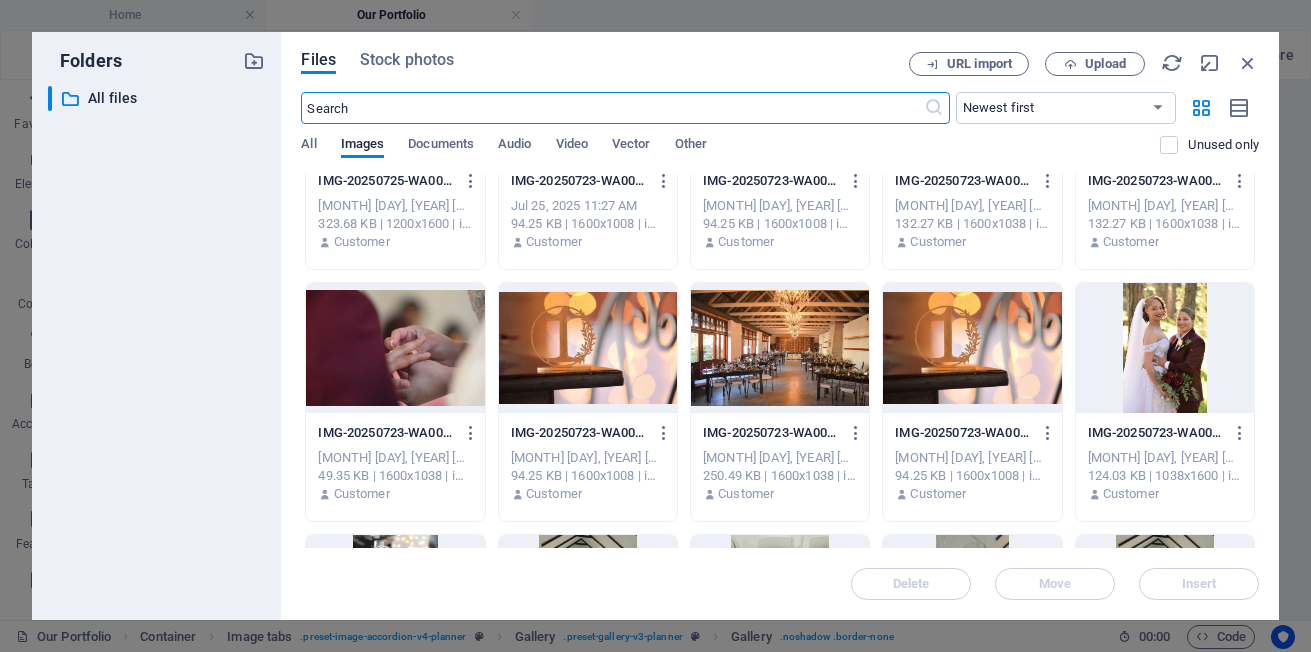 click at bounding box center (780, 96) 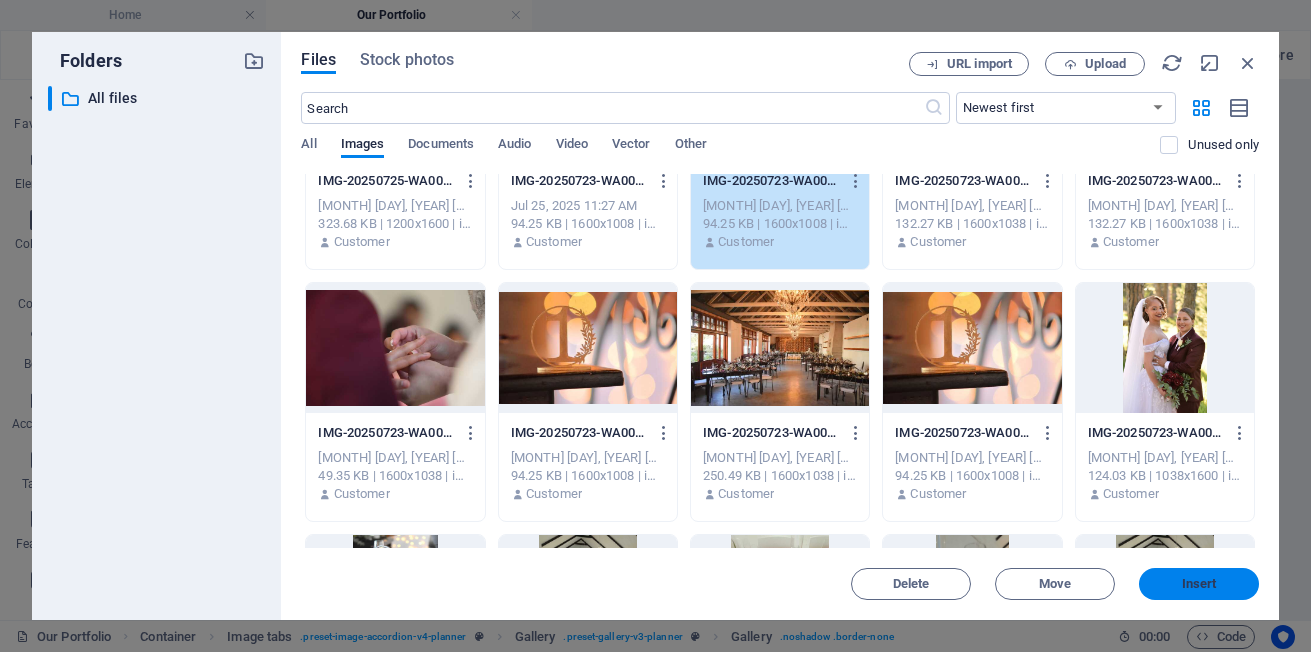 click on "Insert" at bounding box center [1199, 584] 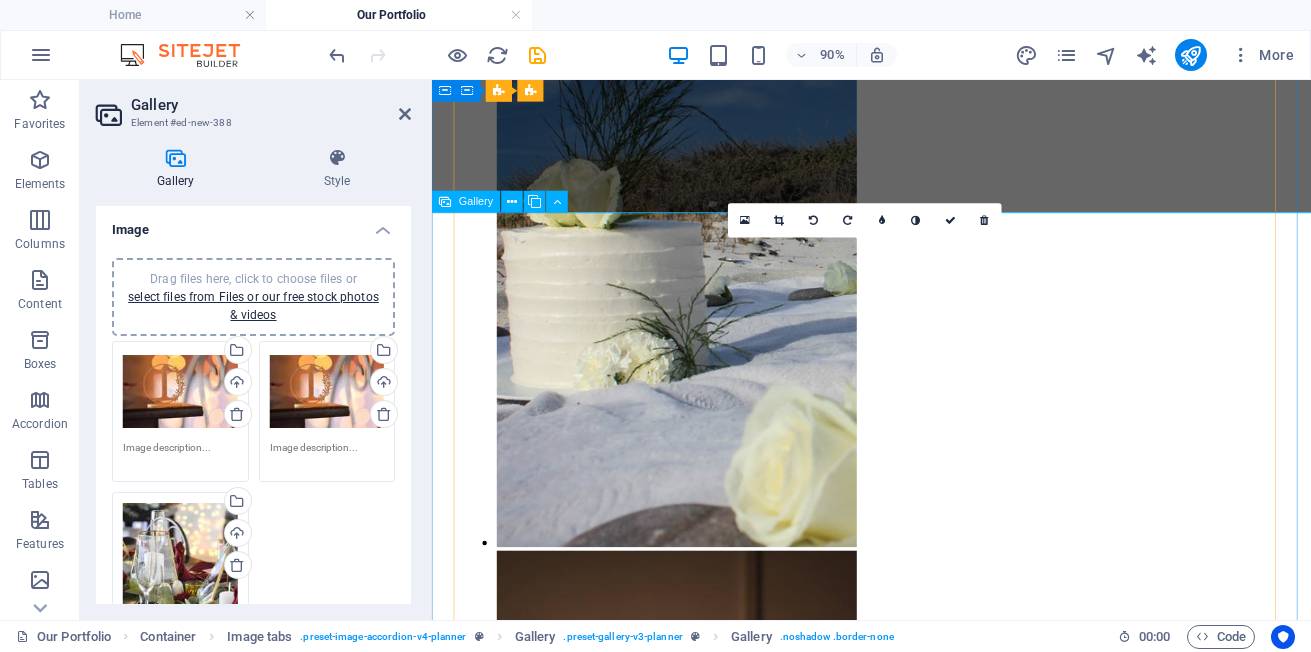 scroll, scrollTop: 2465, scrollLeft: 0, axis: vertical 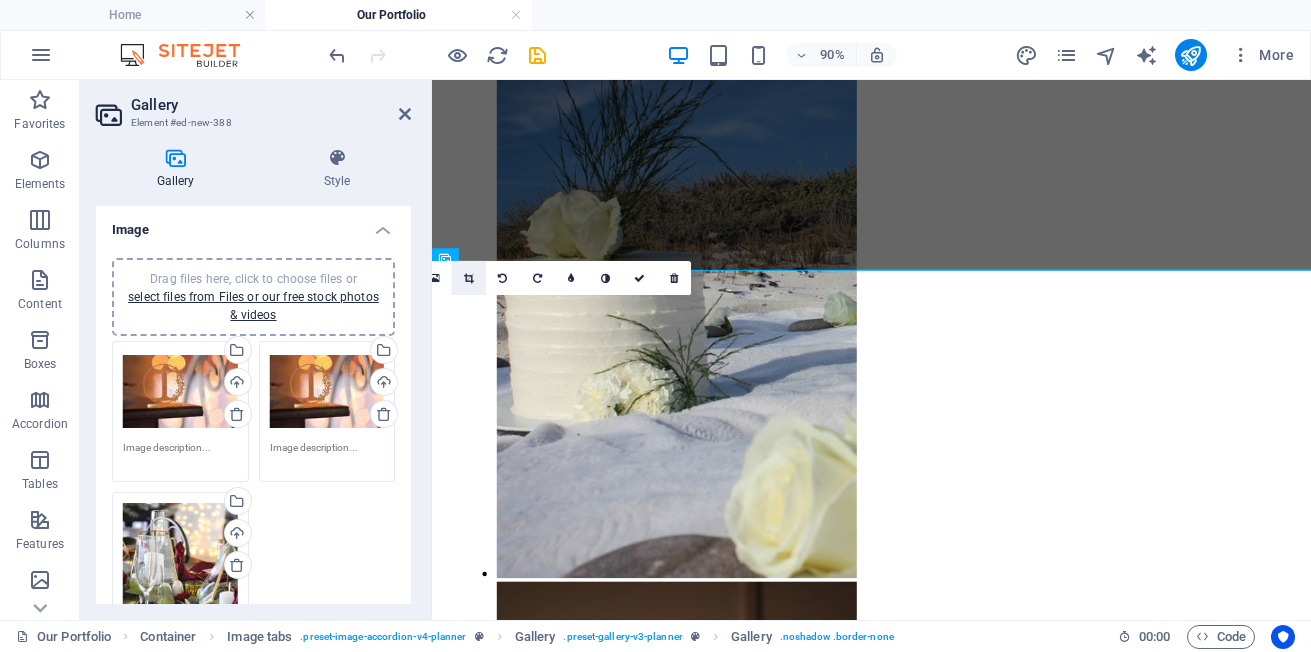 click at bounding box center [469, 278] 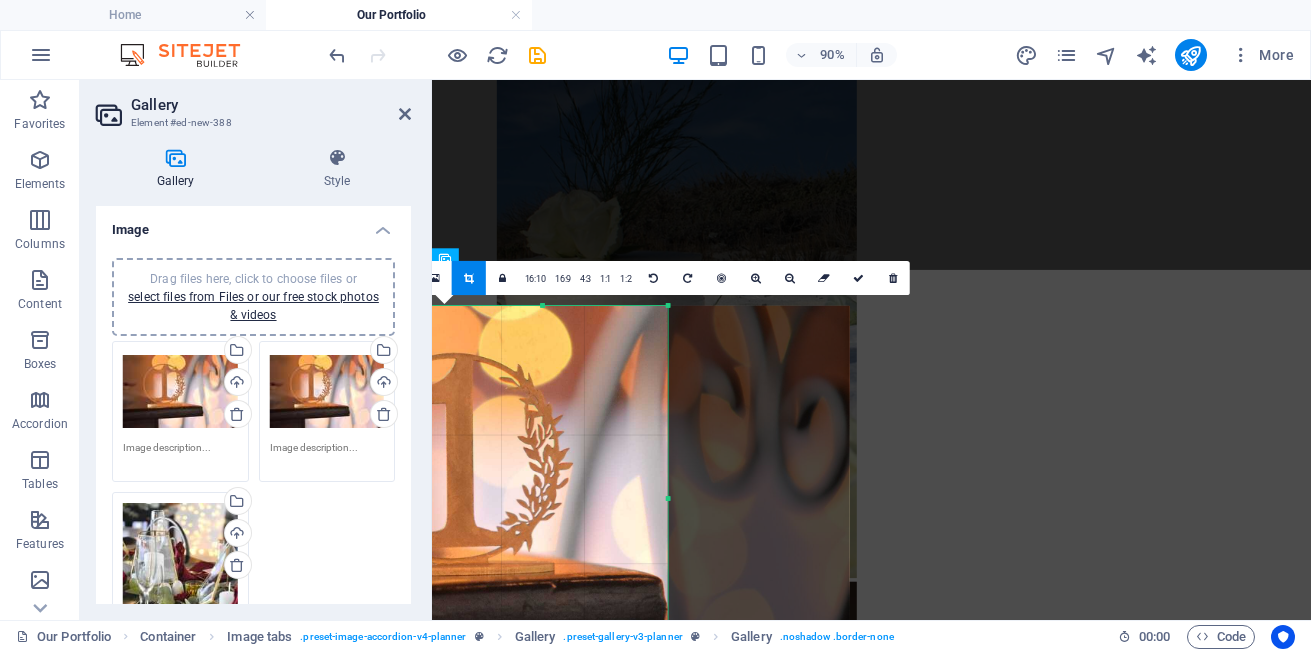 drag, startPoint x: 547, startPoint y: 461, endPoint x: 563, endPoint y: 465, distance: 16.492422 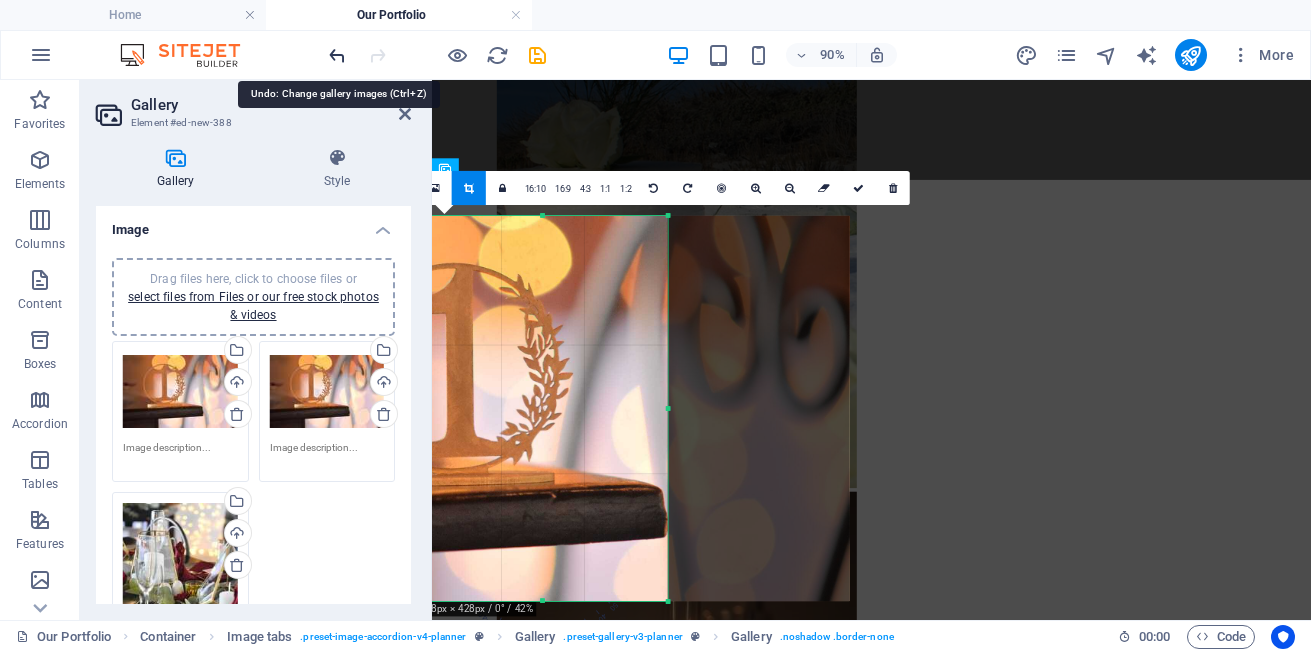 drag, startPoint x: 336, startPoint y: 55, endPoint x: 302, endPoint y: 78, distance: 41.04875 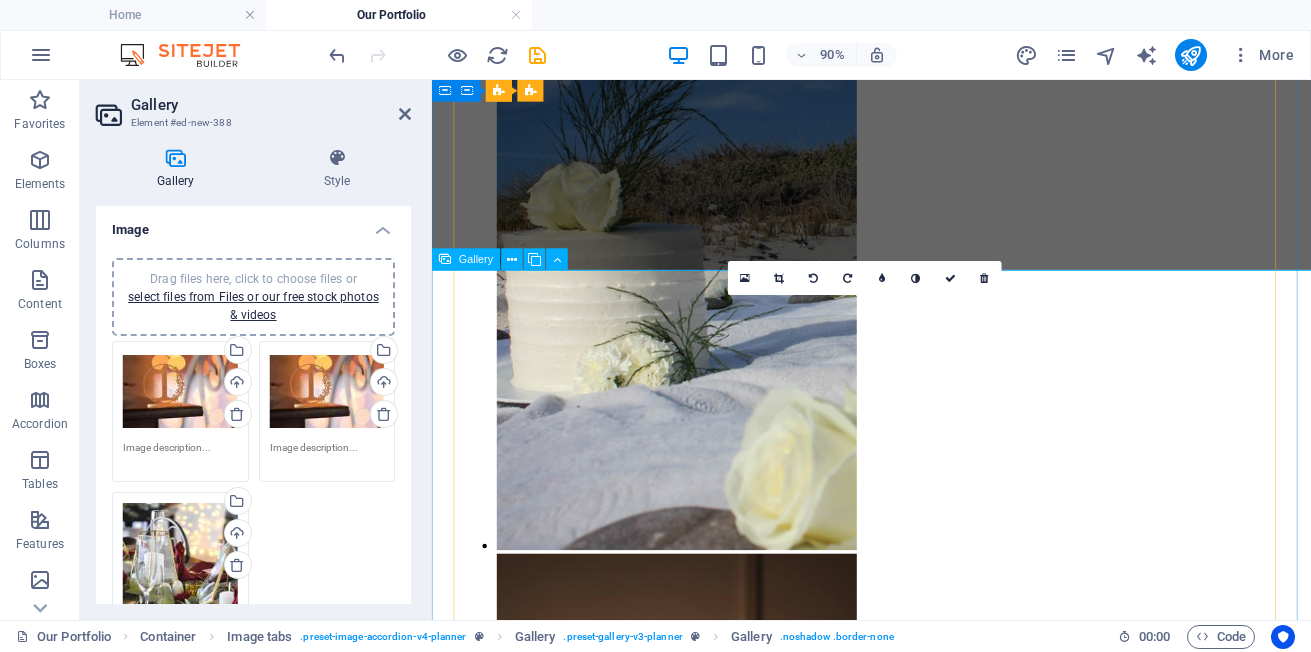 scroll, scrollTop: 2465, scrollLeft: 0, axis: vertical 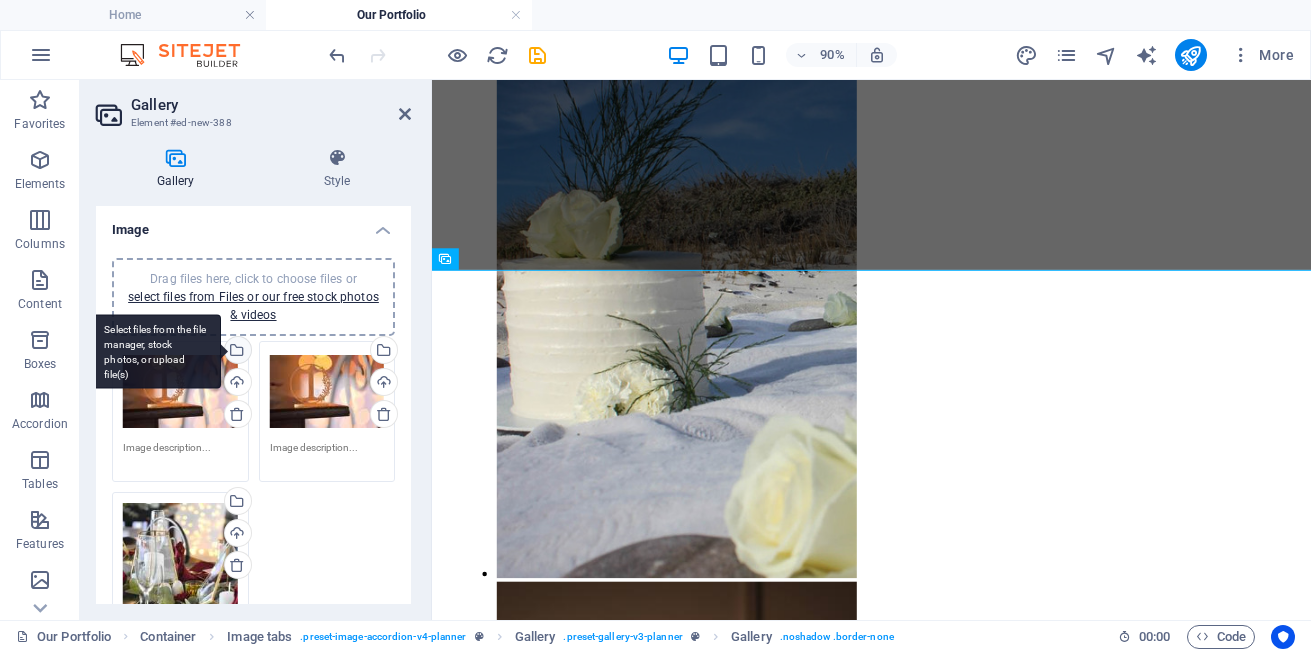 click on "Select files from the file manager, stock photos, or upload file(s)" at bounding box center (236, 352) 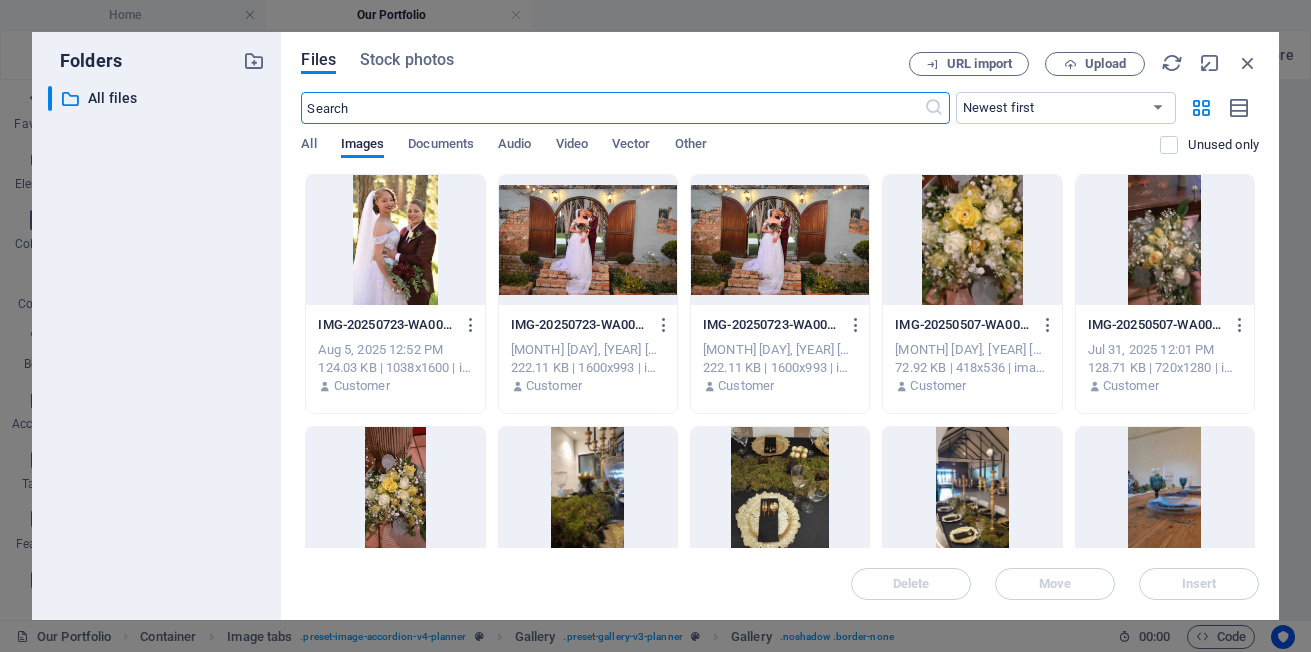 scroll, scrollTop: 2600, scrollLeft: 0, axis: vertical 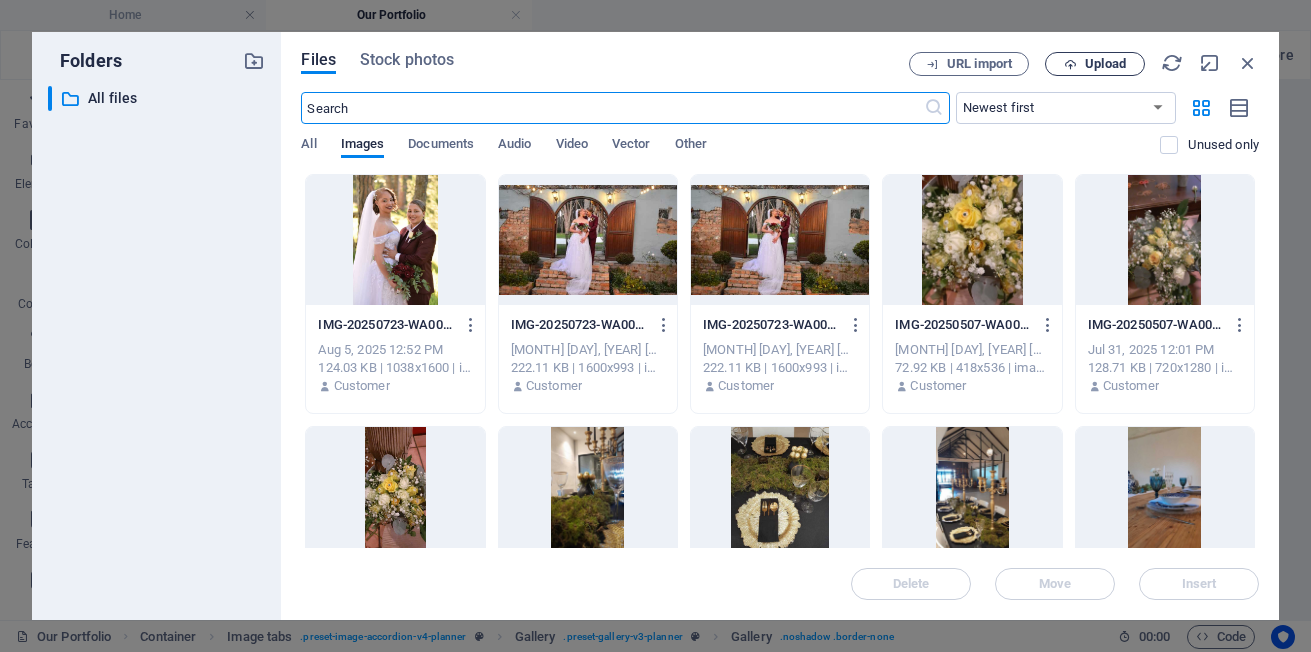 click on "Upload" at bounding box center [1105, 64] 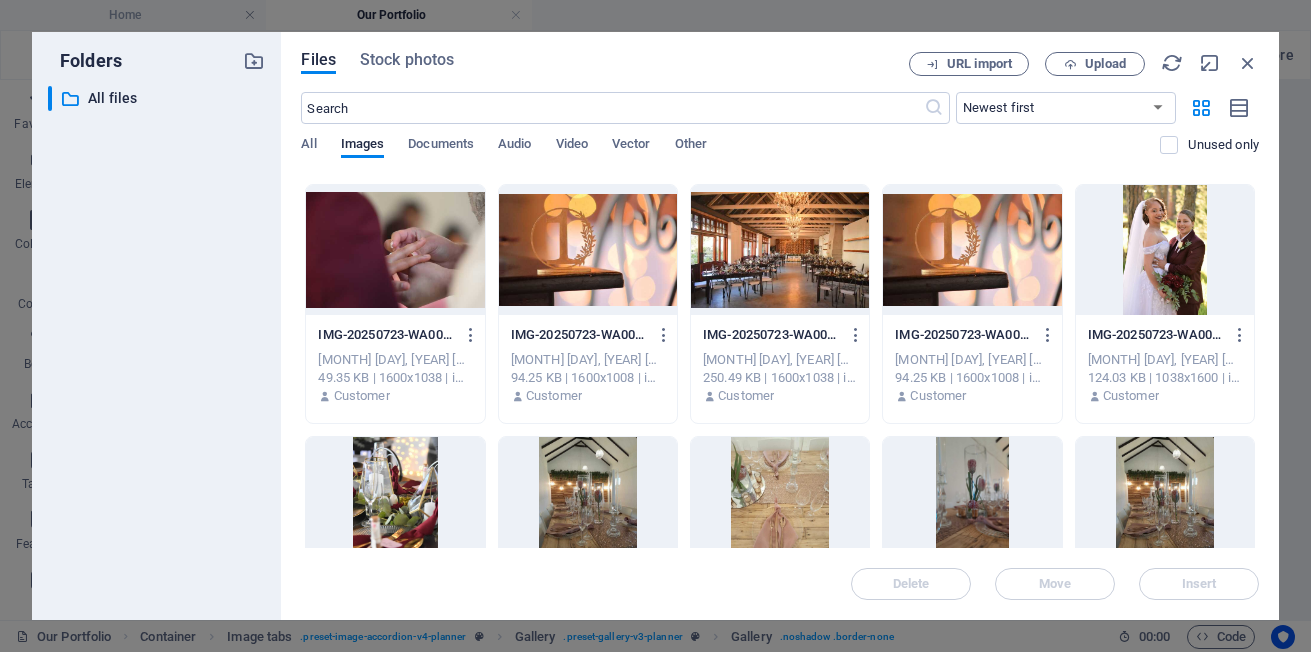 scroll, scrollTop: 1000, scrollLeft: 0, axis: vertical 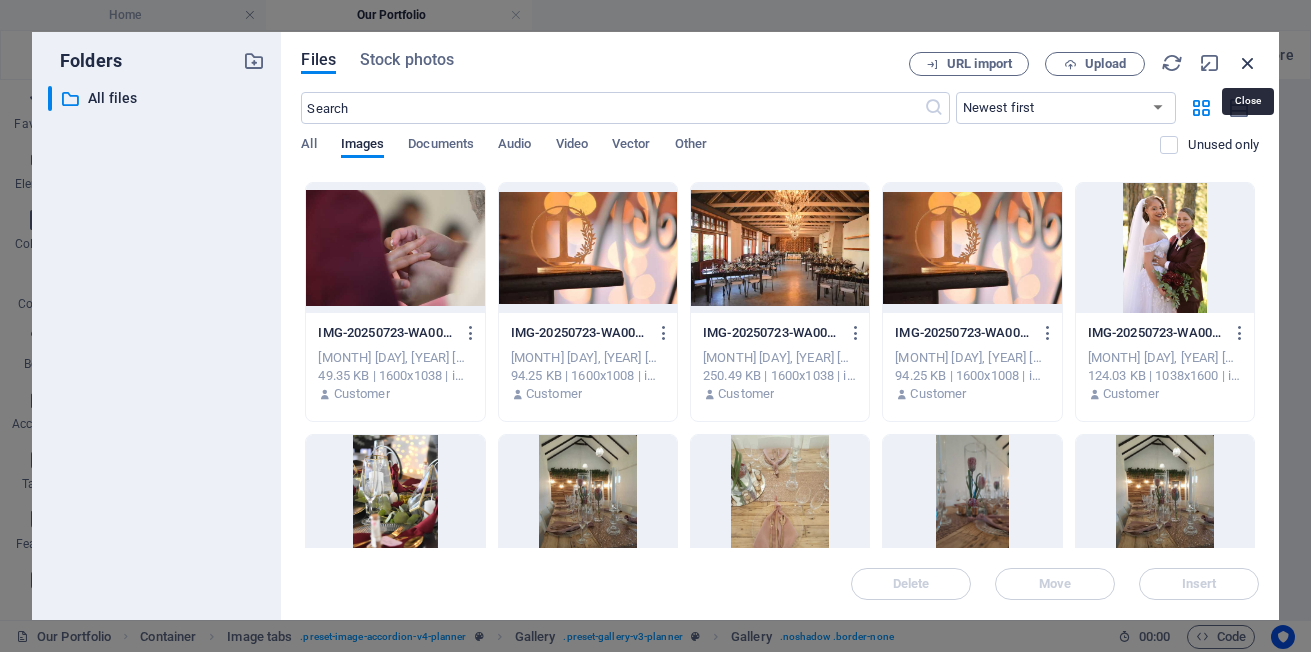 click at bounding box center [1248, 63] 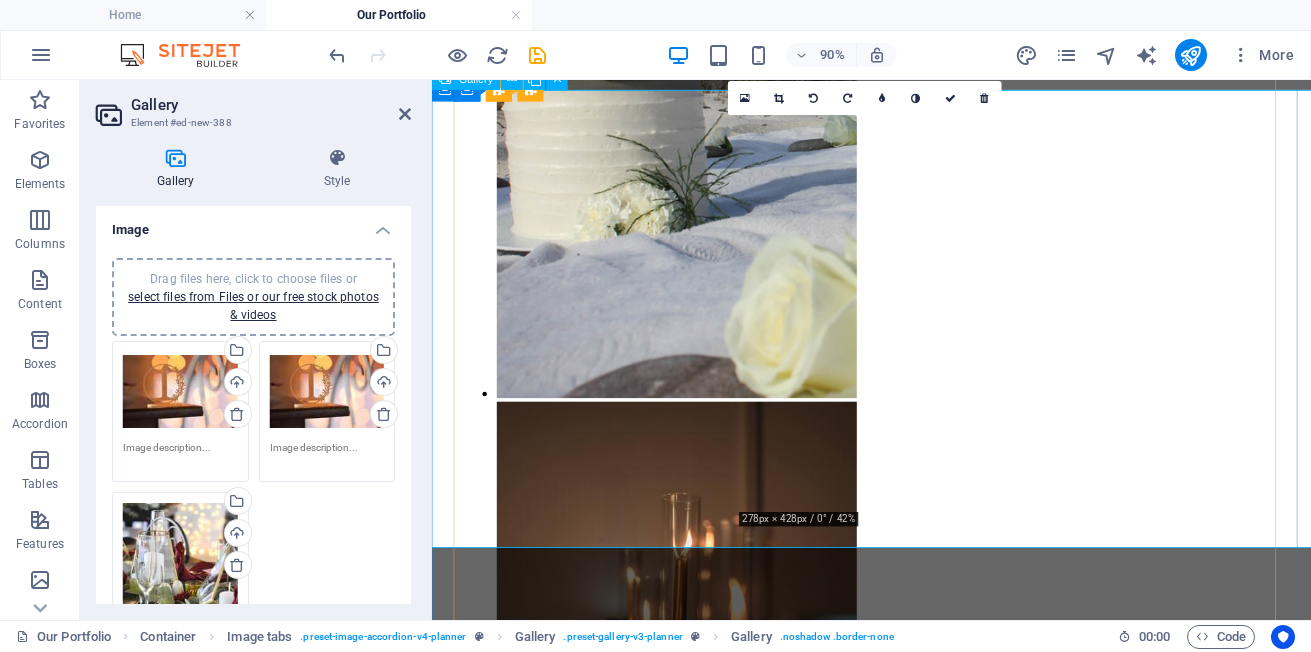 scroll, scrollTop: 2465, scrollLeft: 0, axis: vertical 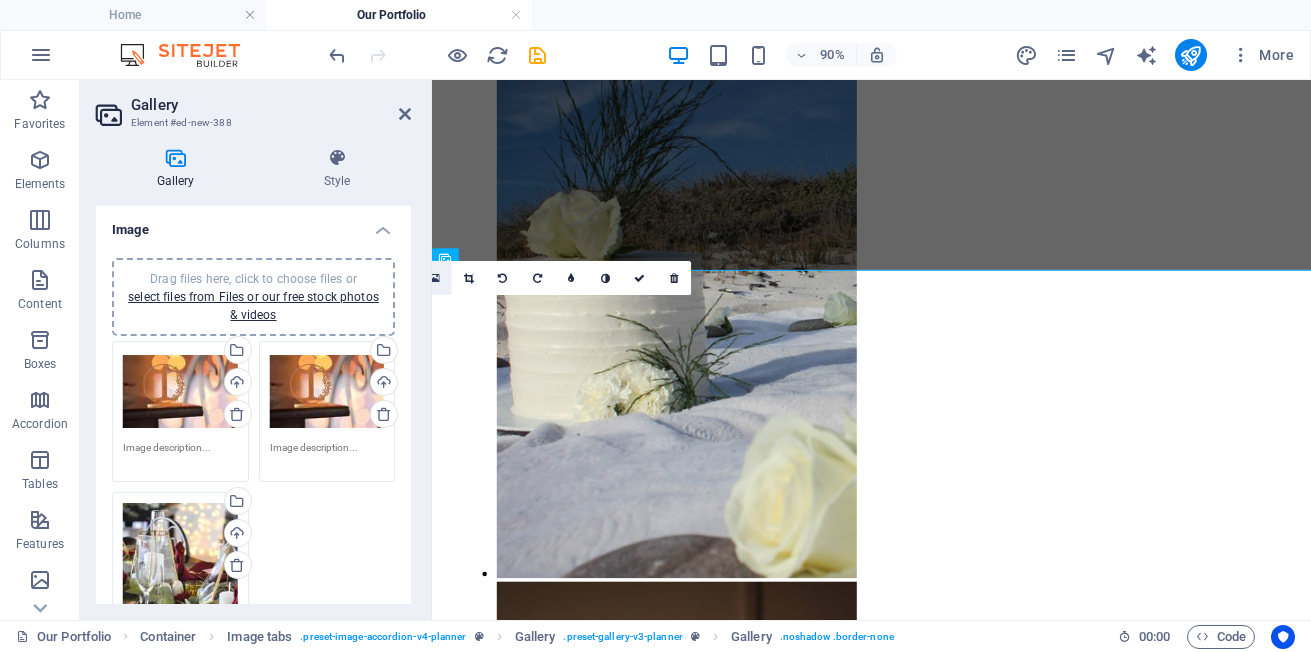 click at bounding box center [435, 278] 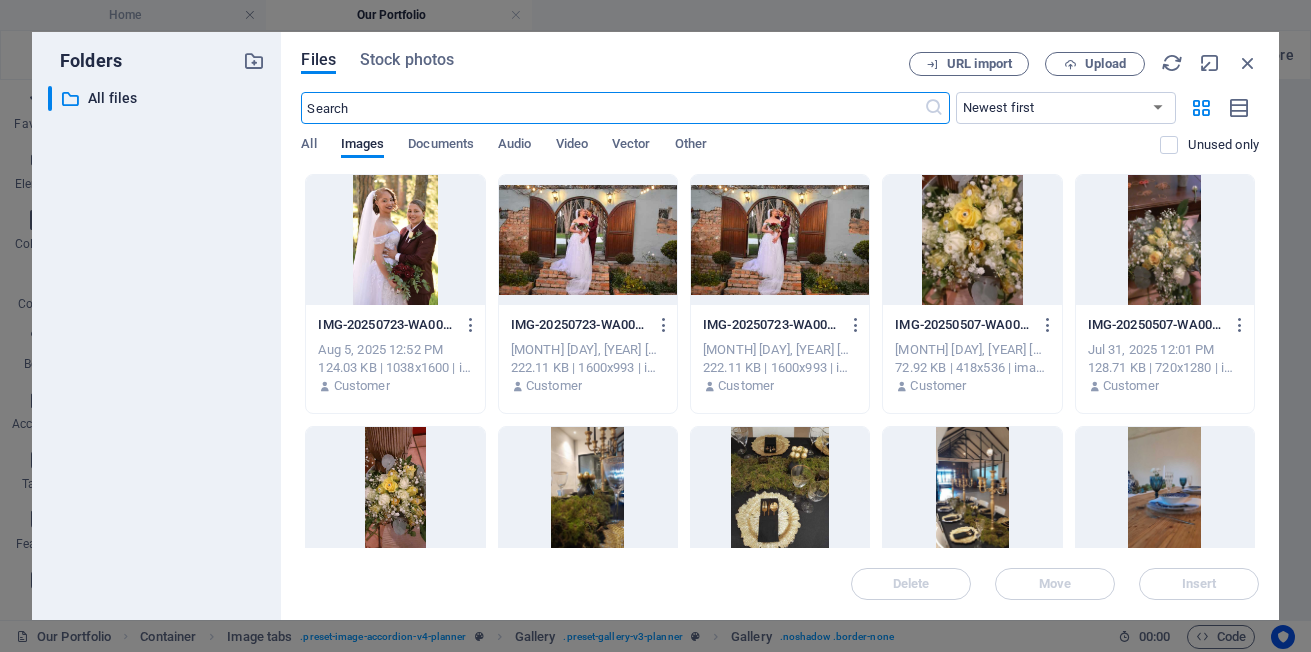 scroll, scrollTop: 2600, scrollLeft: 0, axis: vertical 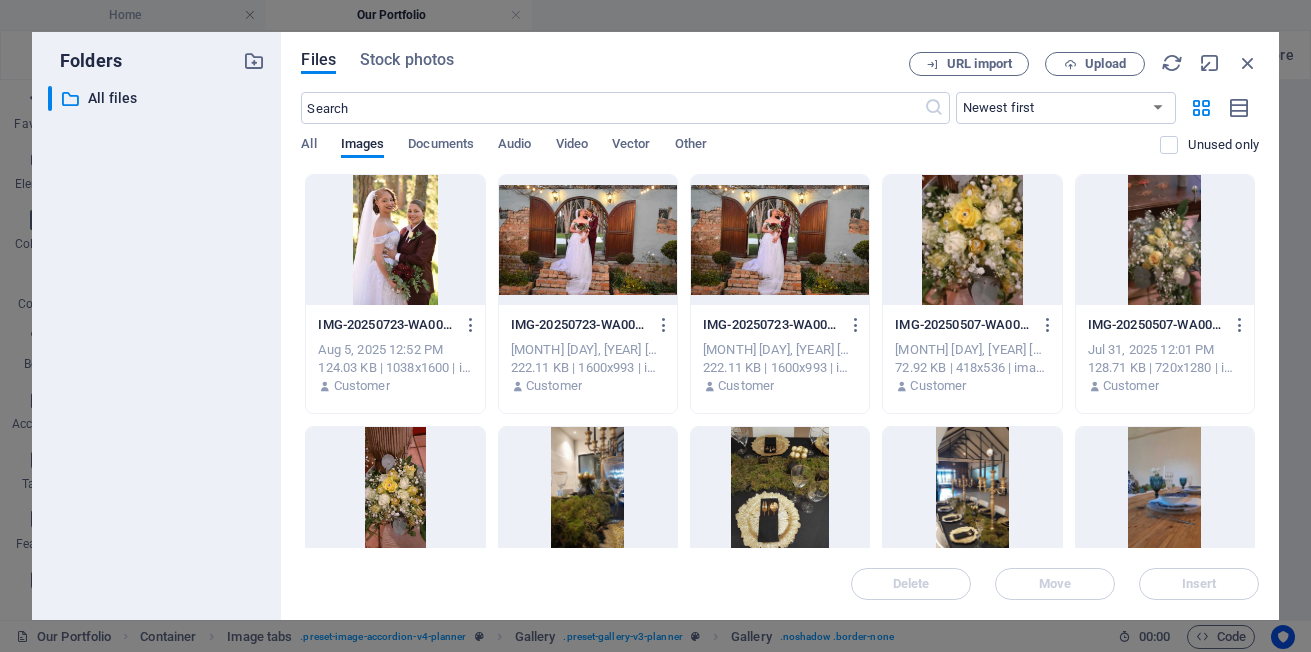 click at bounding box center [395, 240] 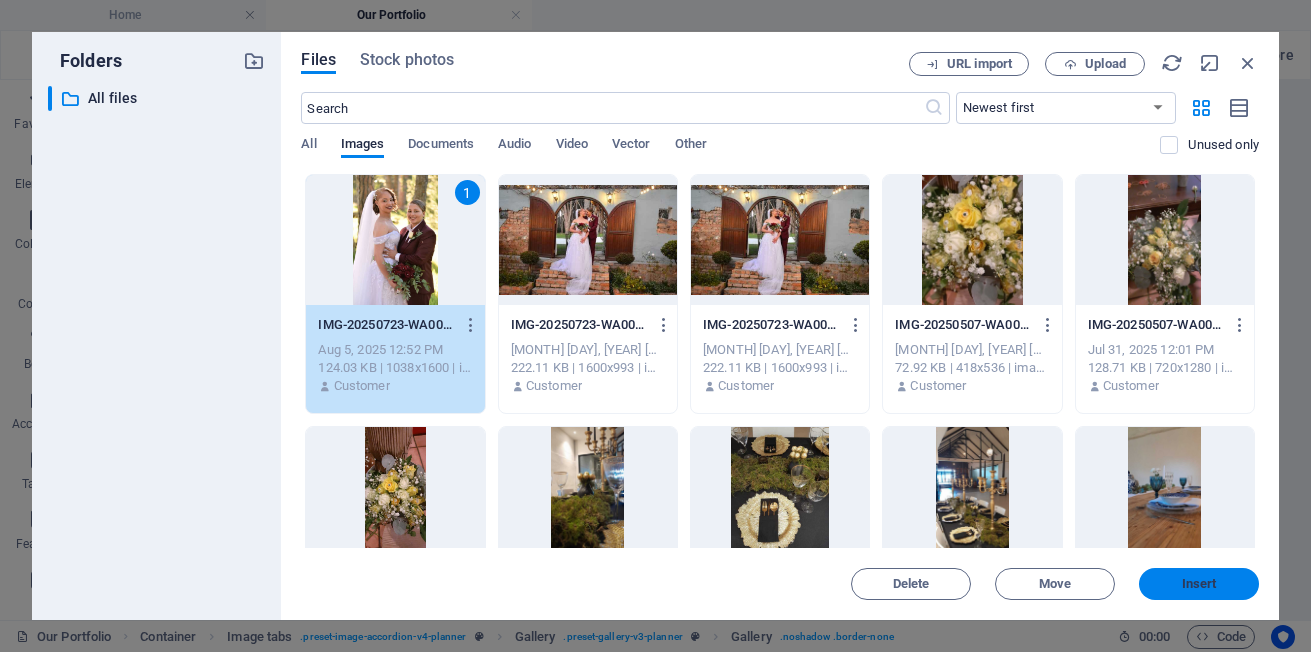 click on "Insert" at bounding box center (1199, 584) 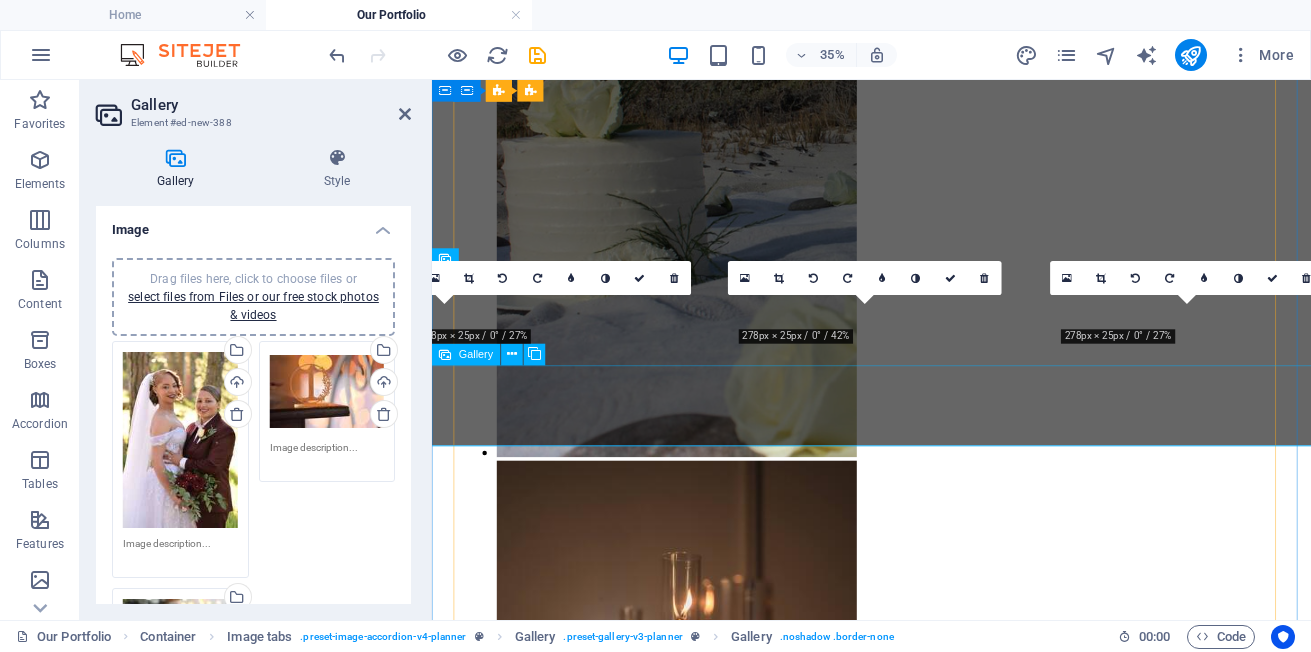 scroll, scrollTop: 2465, scrollLeft: 0, axis: vertical 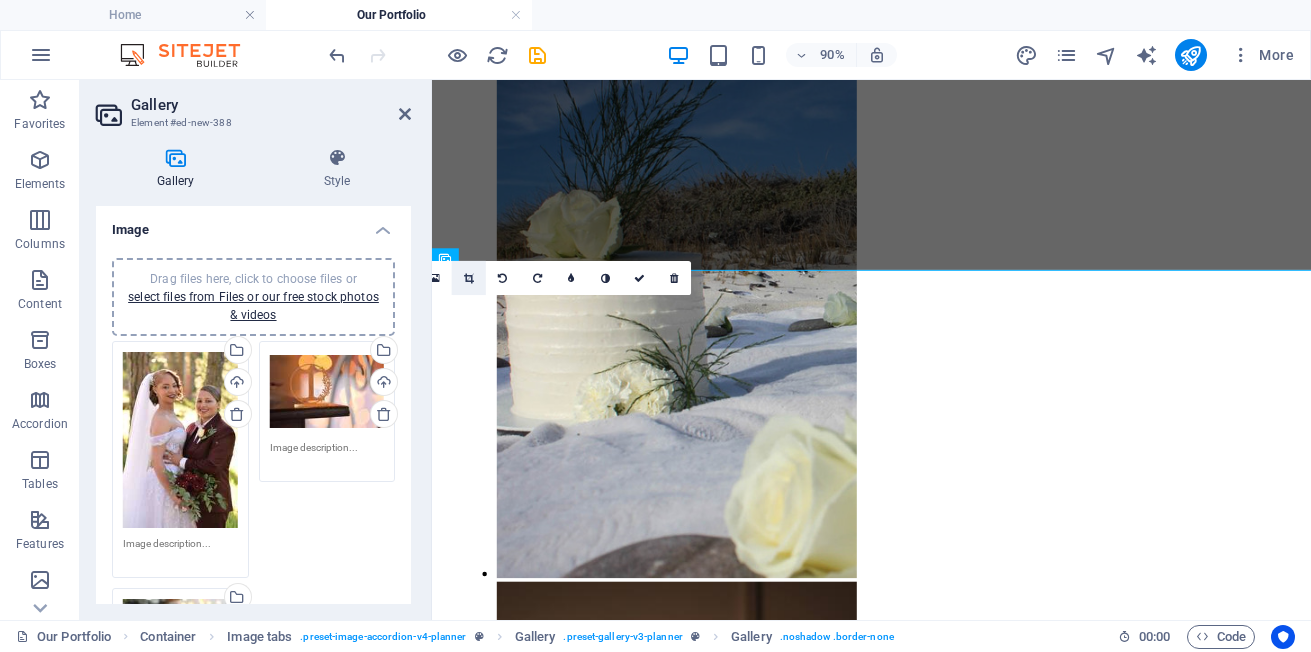 click at bounding box center [469, 278] 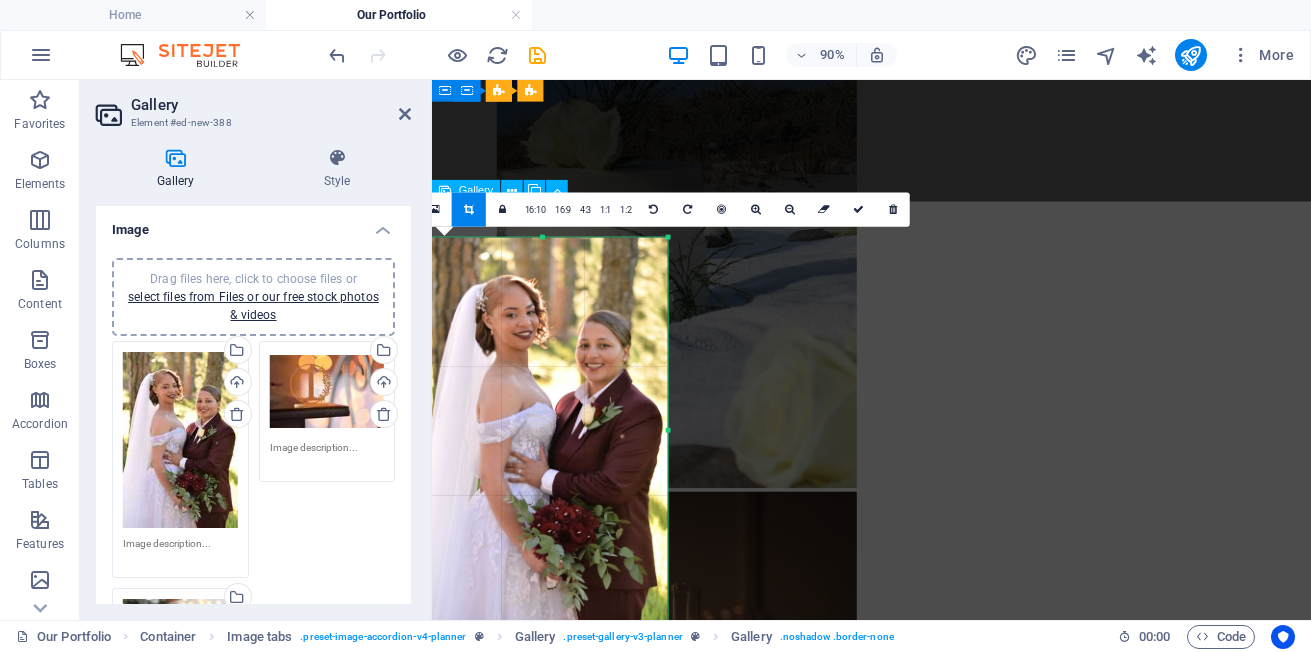 scroll, scrollTop: 2665, scrollLeft: 0, axis: vertical 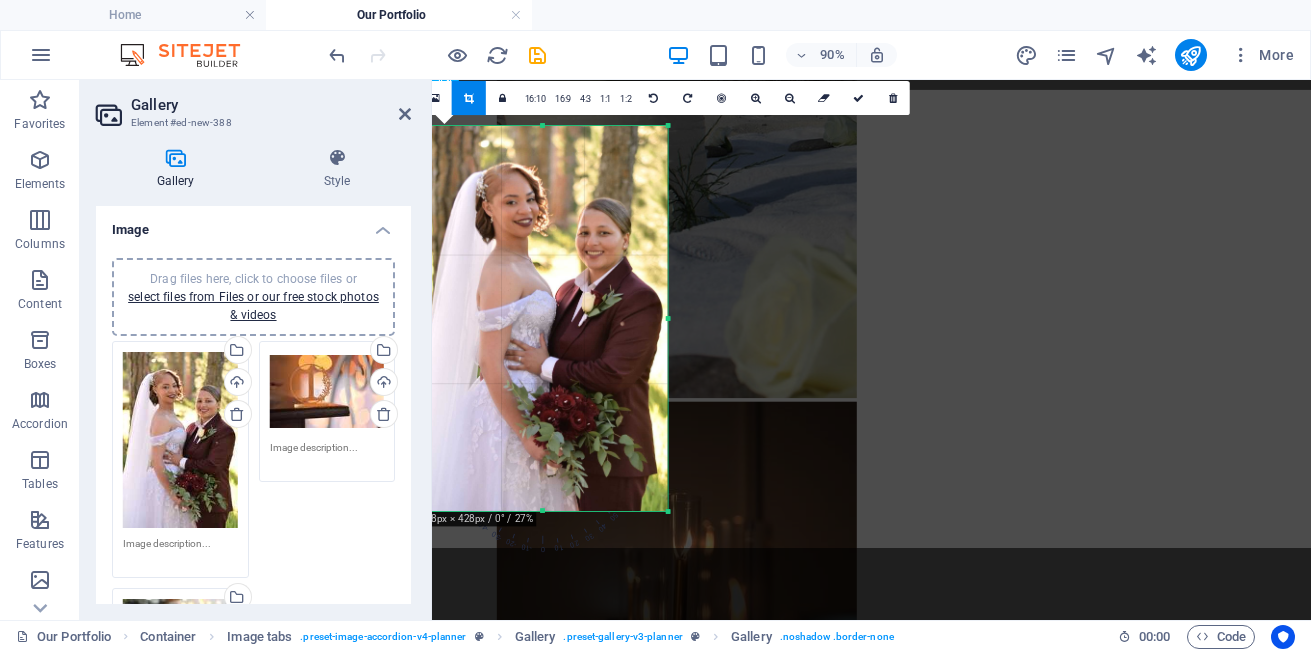 click at bounding box center (543, 318) 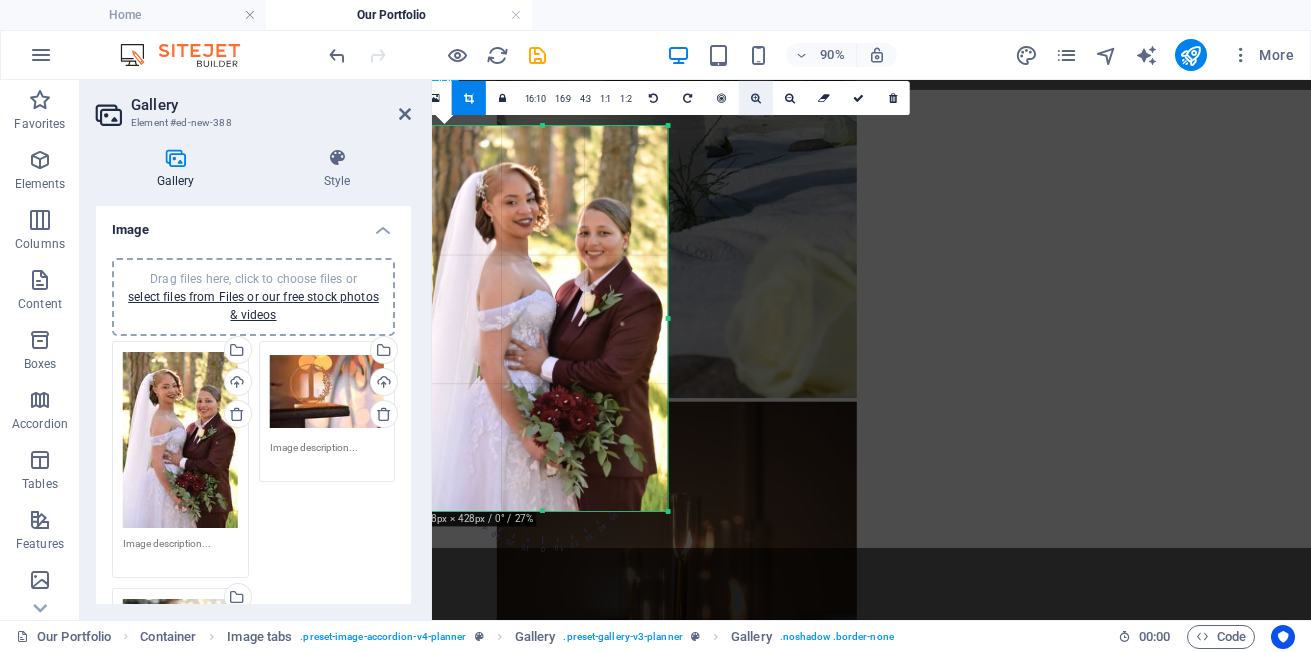 click at bounding box center (756, 98) 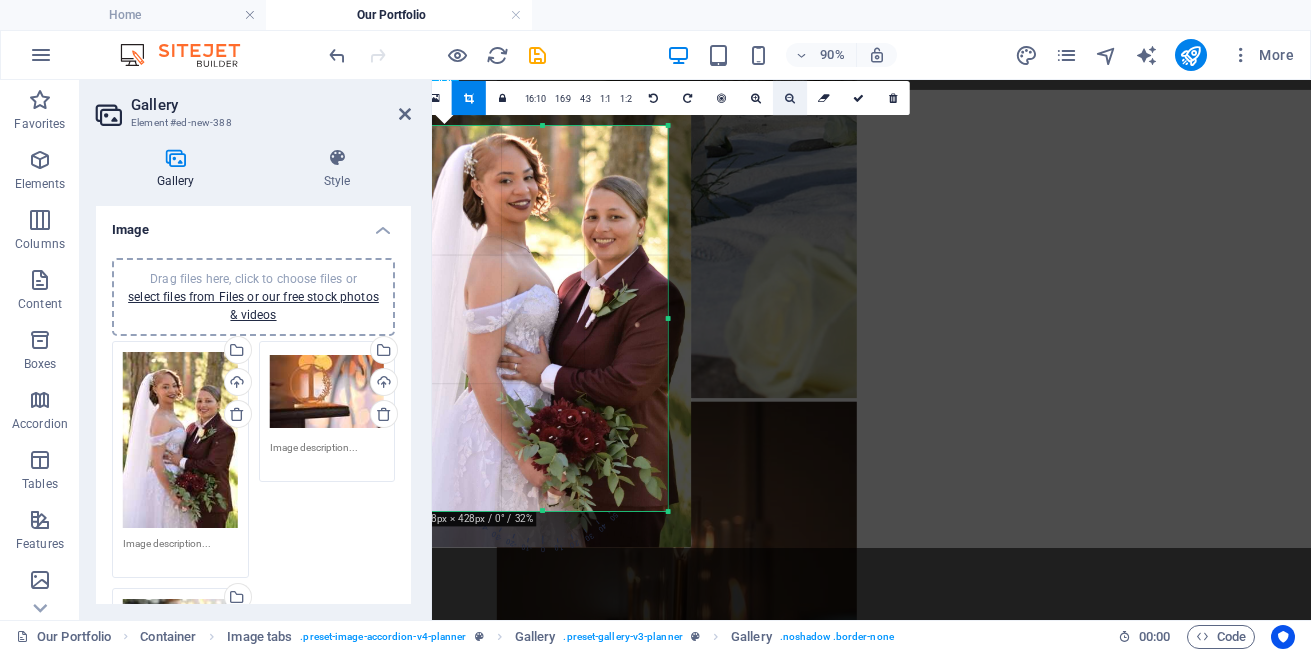 click at bounding box center (790, 98) 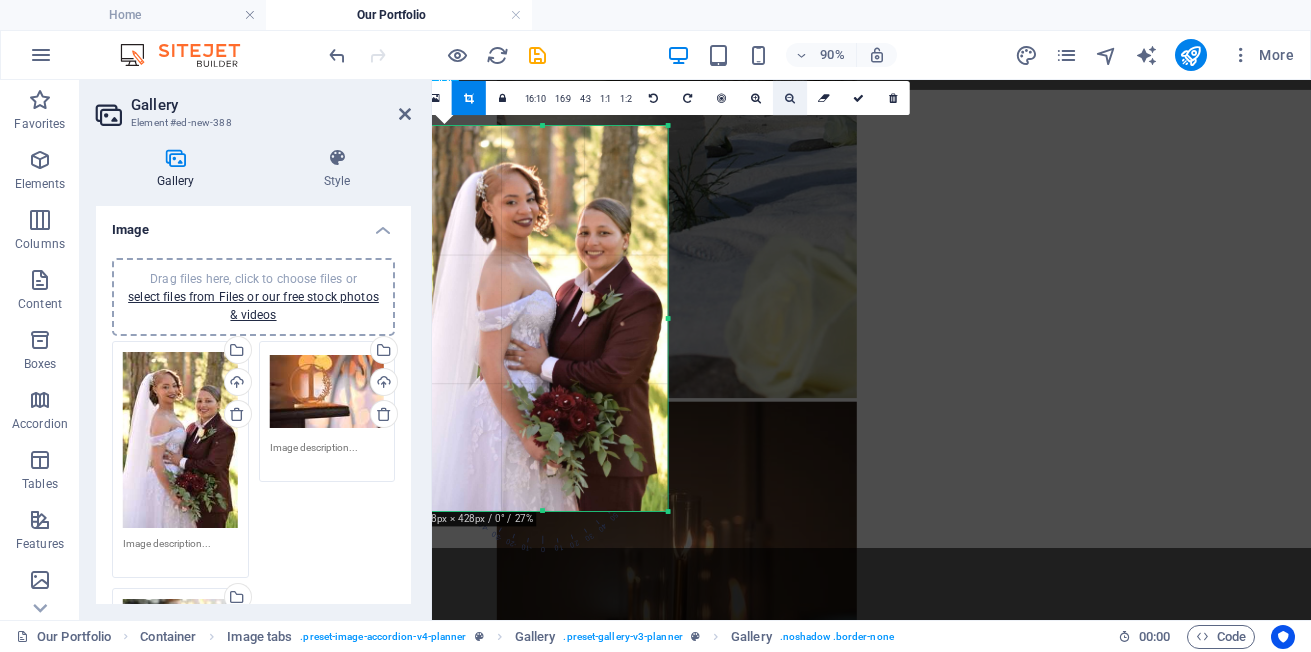 click at bounding box center [790, 98] 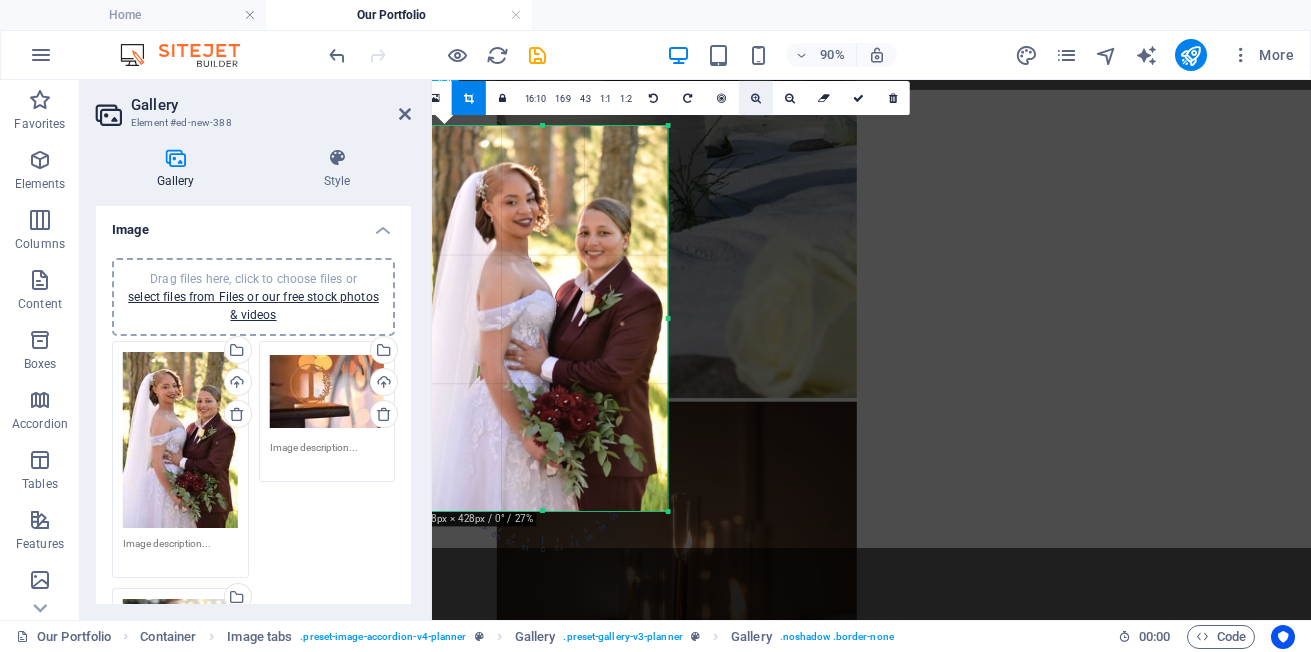 click at bounding box center [756, 98] 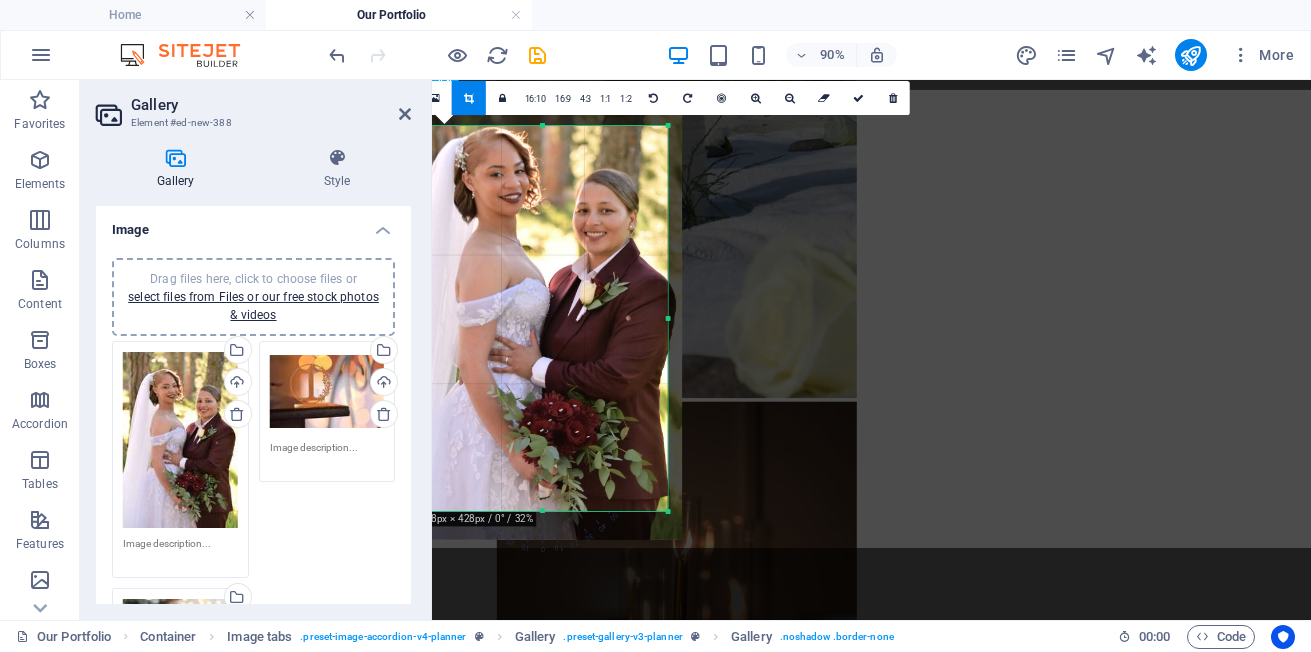 drag, startPoint x: 612, startPoint y: 298, endPoint x: 599, endPoint y: 286, distance: 17.691807 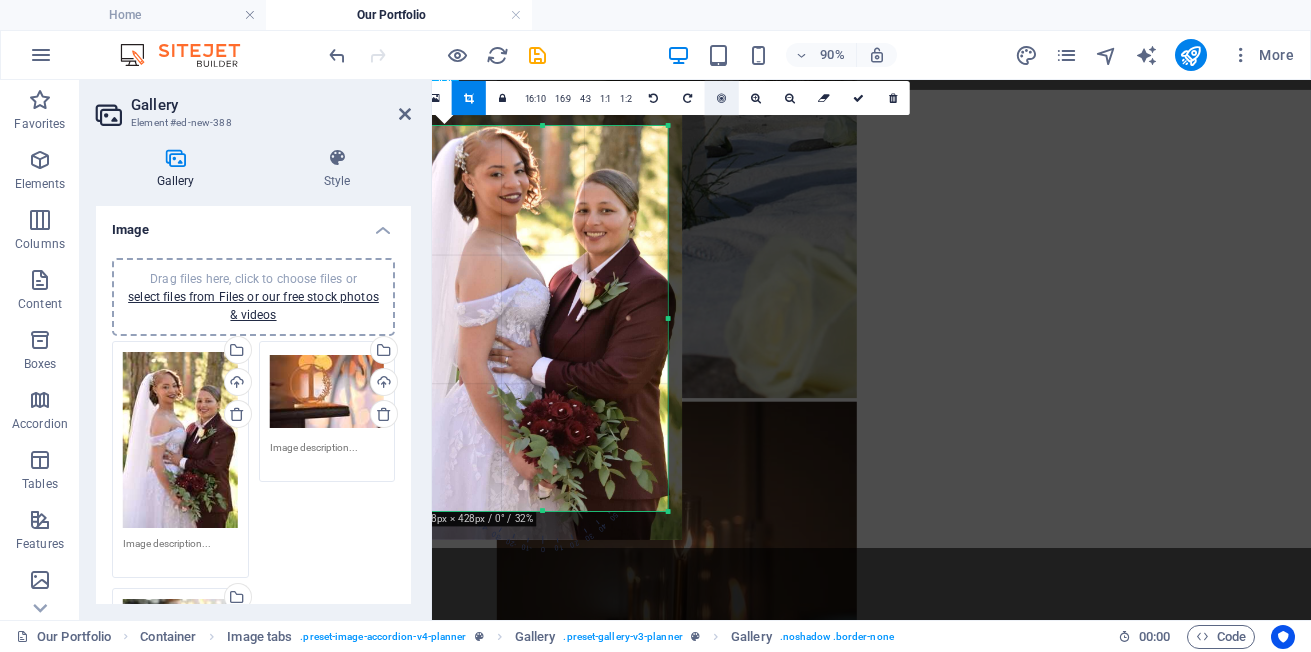 click at bounding box center (721, 98) 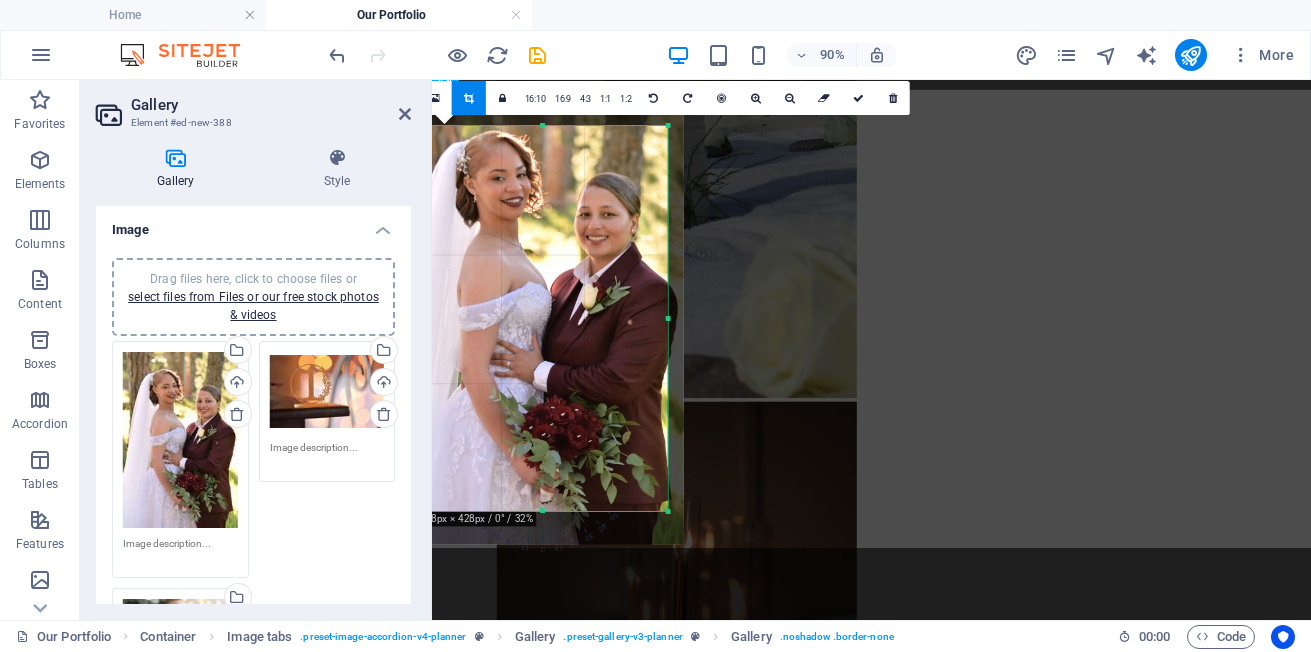 drag, startPoint x: 635, startPoint y: 218, endPoint x: 624, endPoint y: 210, distance: 13.601471 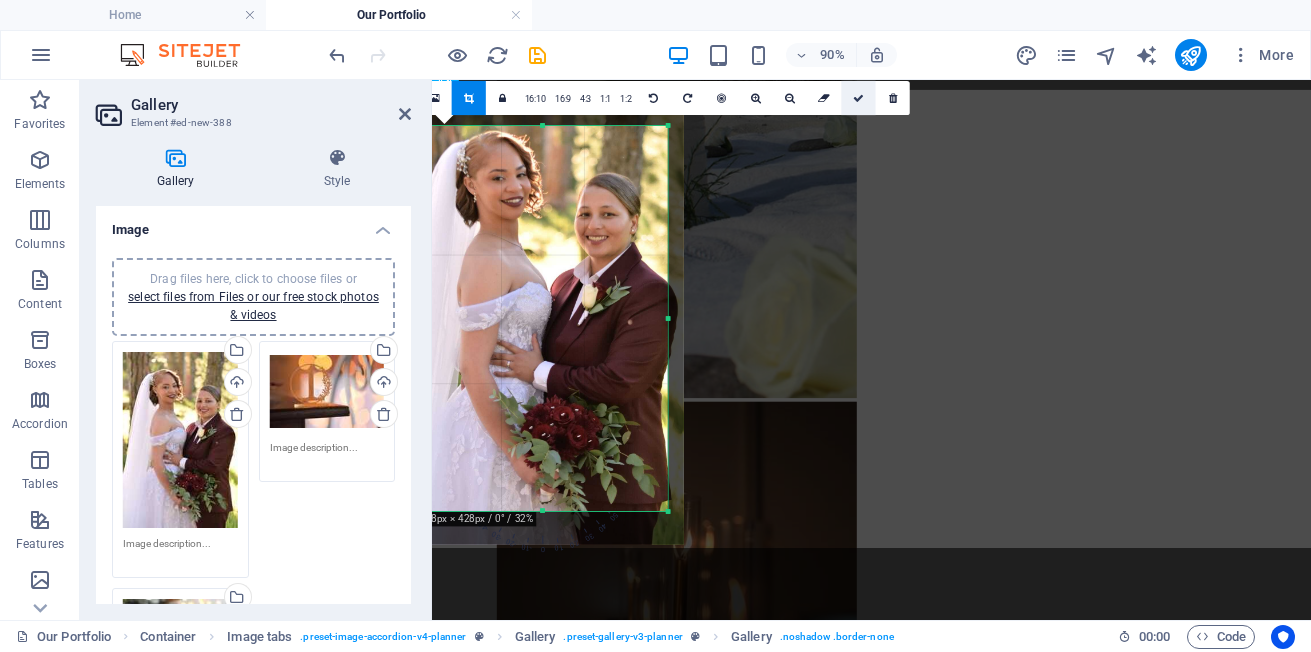 click at bounding box center (858, 98) 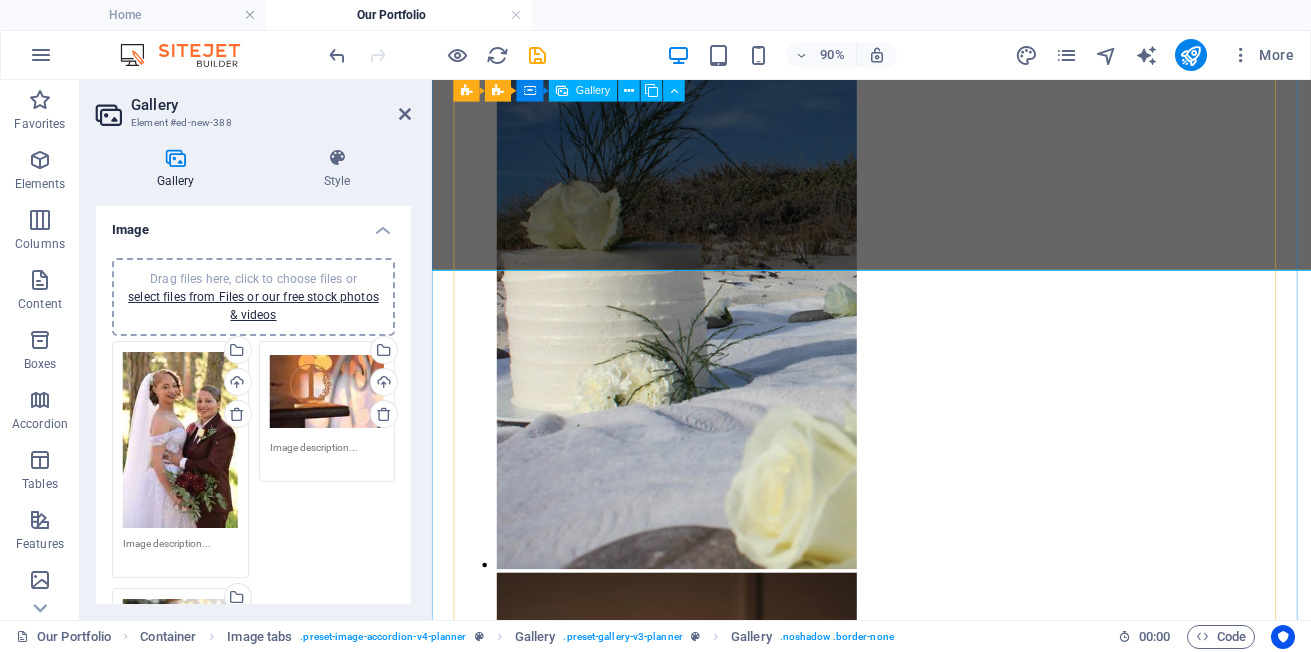 scroll, scrollTop: 2465, scrollLeft: 0, axis: vertical 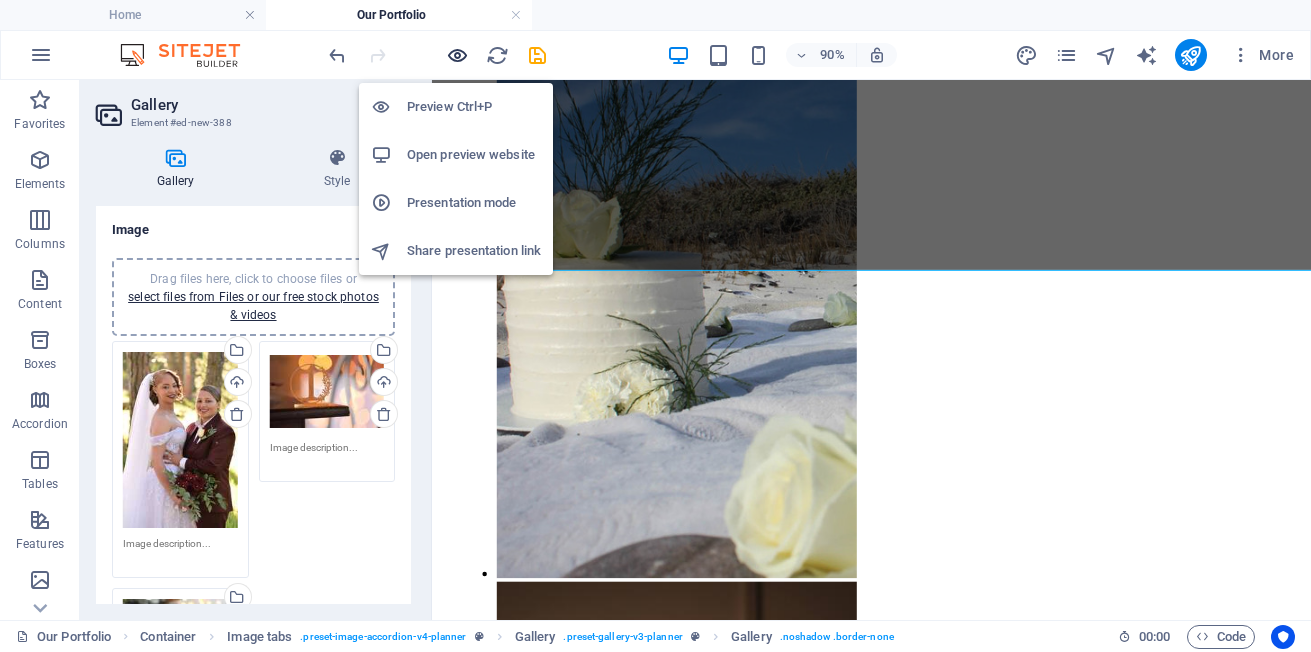 drag, startPoint x: 463, startPoint y: 55, endPoint x: 729, endPoint y: 191, distance: 298.75073 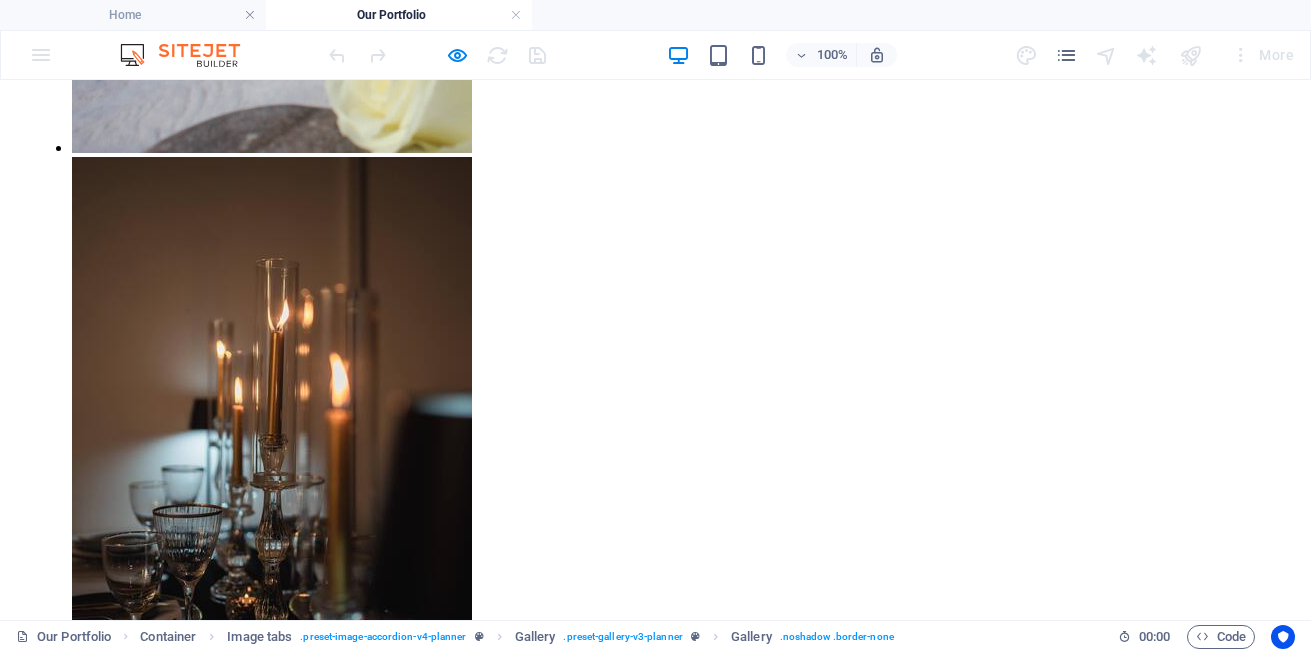 scroll, scrollTop: 2993, scrollLeft: 0, axis: vertical 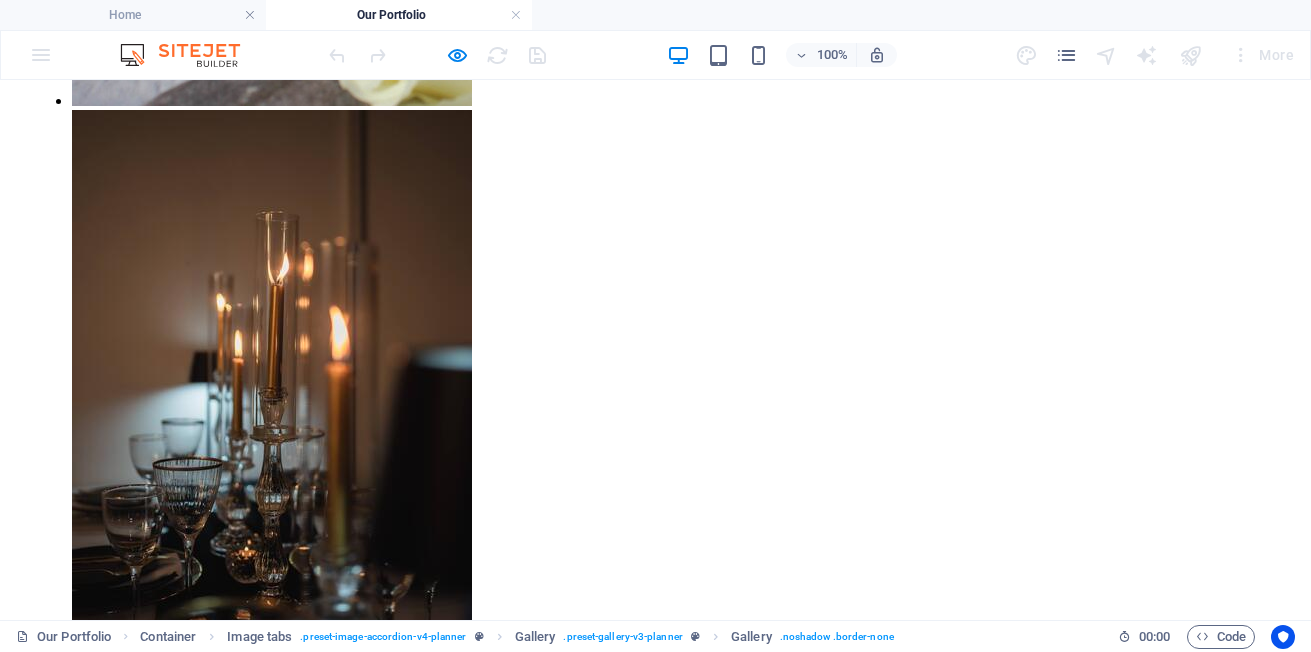 click at bounding box center (252, 3667) 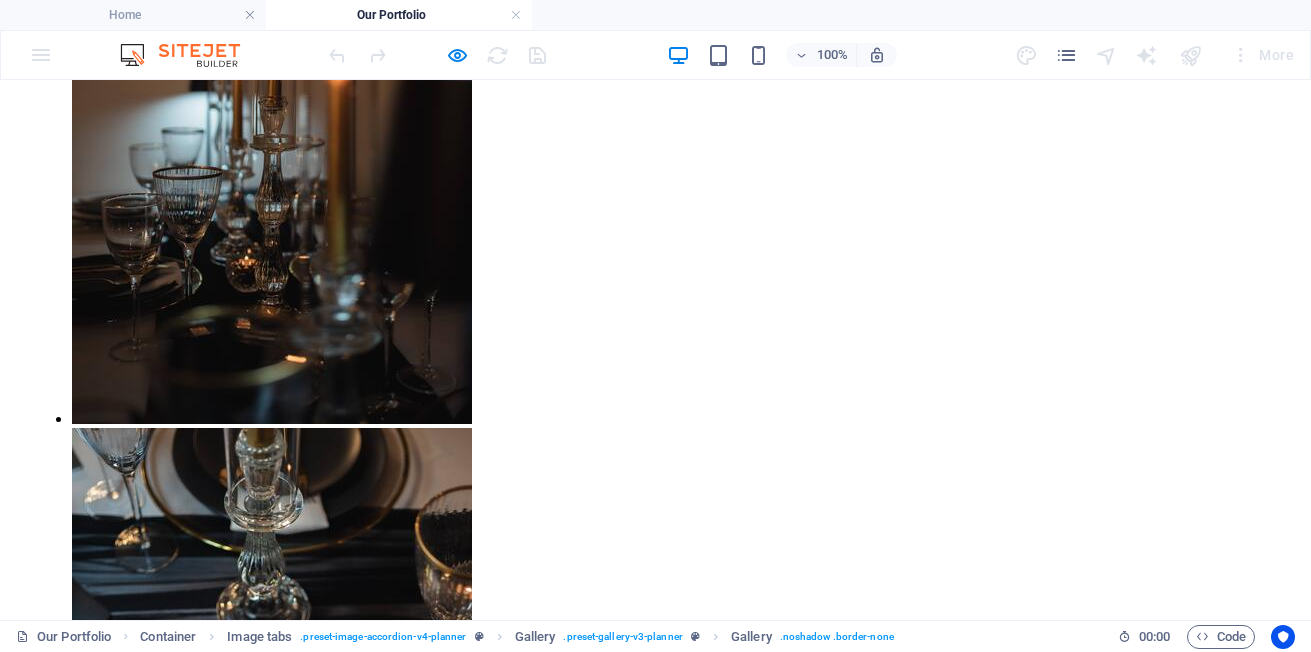 scroll, scrollTop: 3293, scrollLeft: 0, axis: vertical 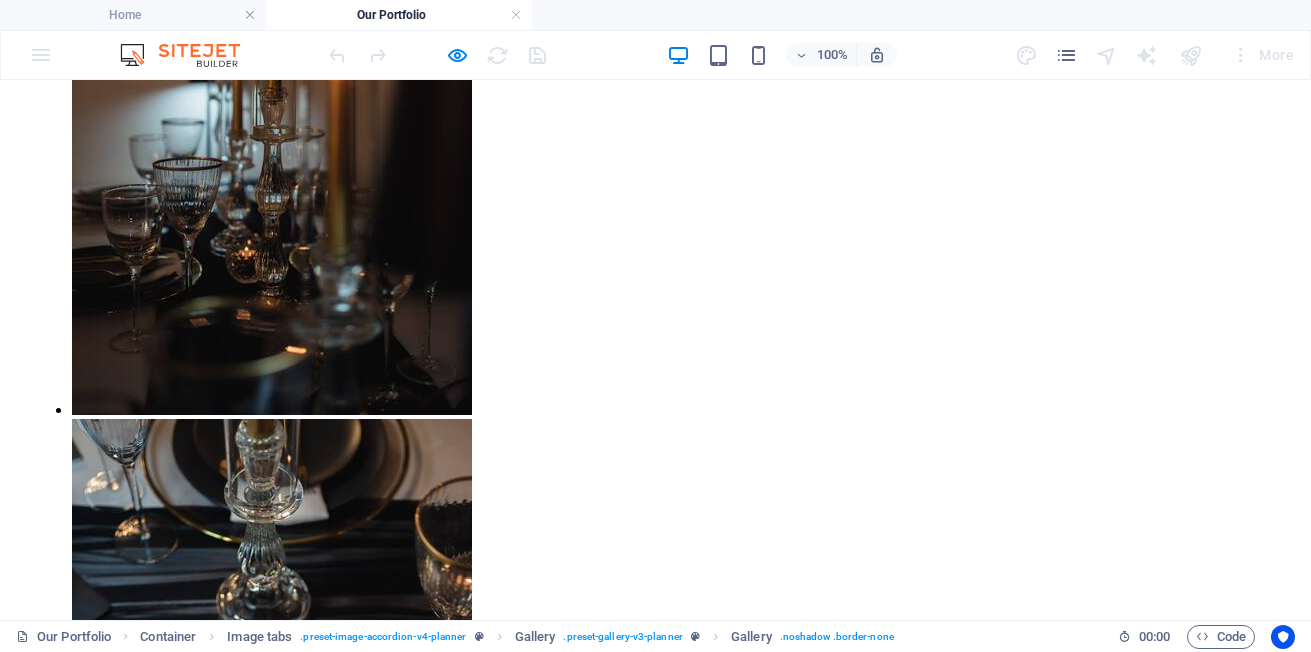 click at bounding box center [252, 3367] 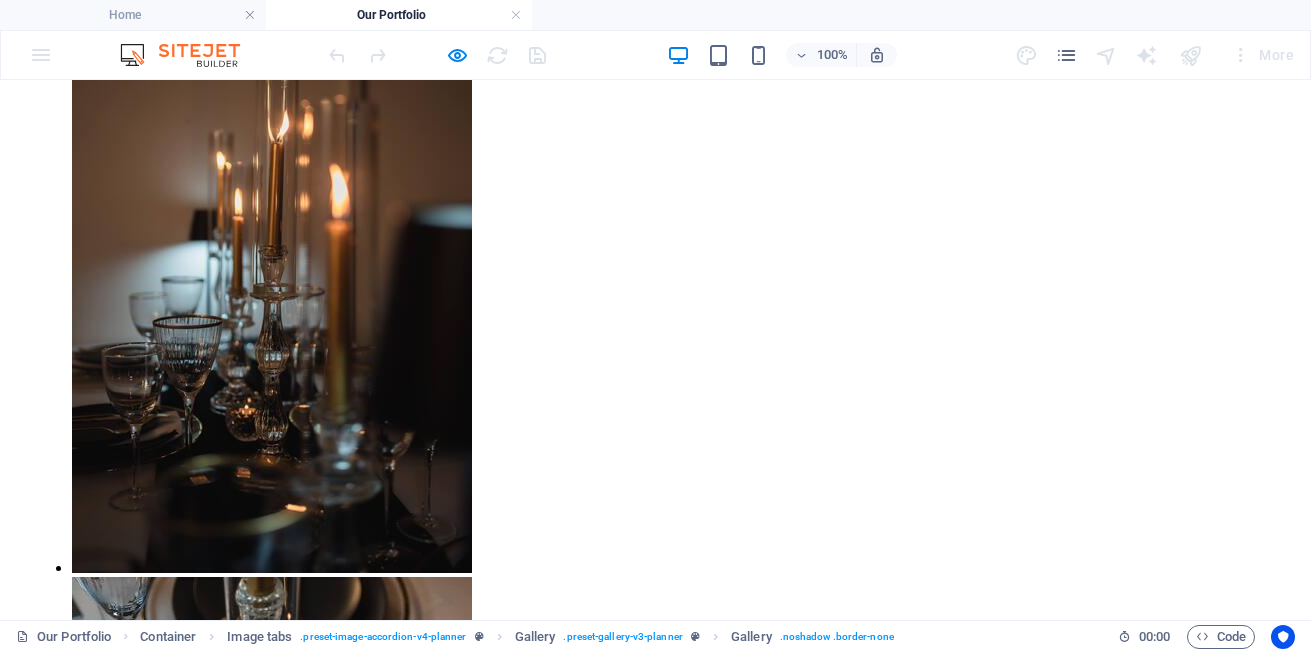 scroll, scrollTop: 3093, scrollLeft: 0, axis: vertical 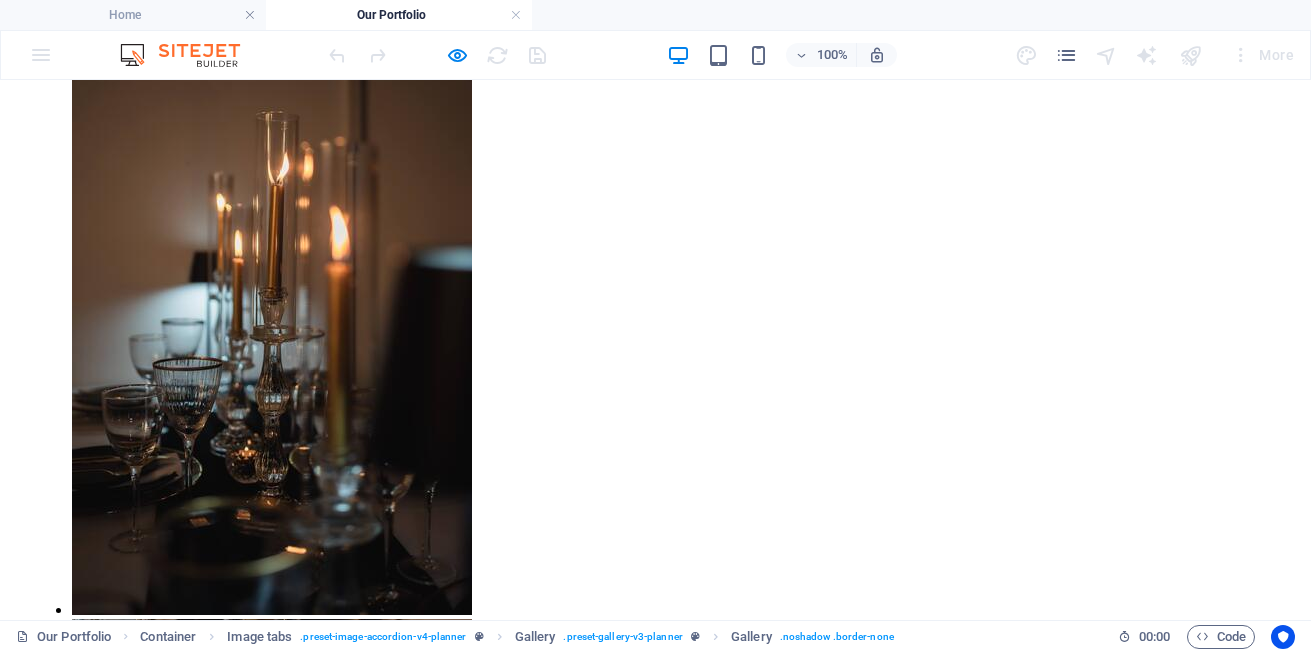 click at bounding box center [252, 4126] 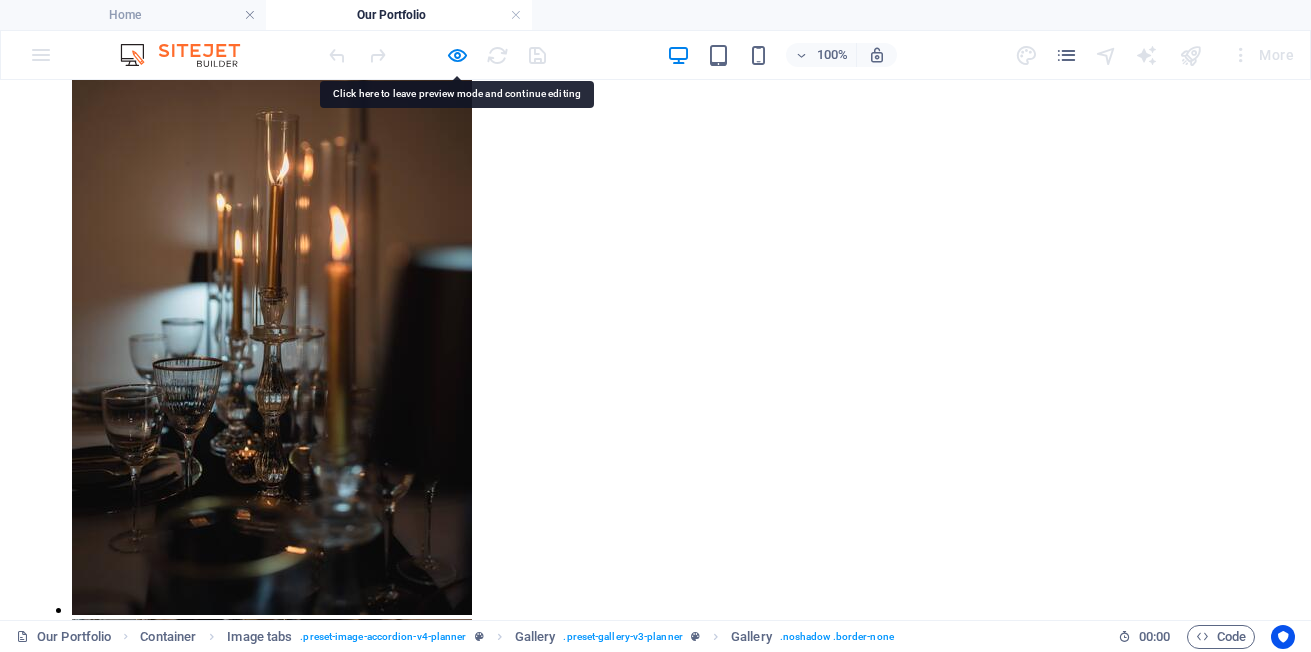 click at bounding box center [252, 4686] 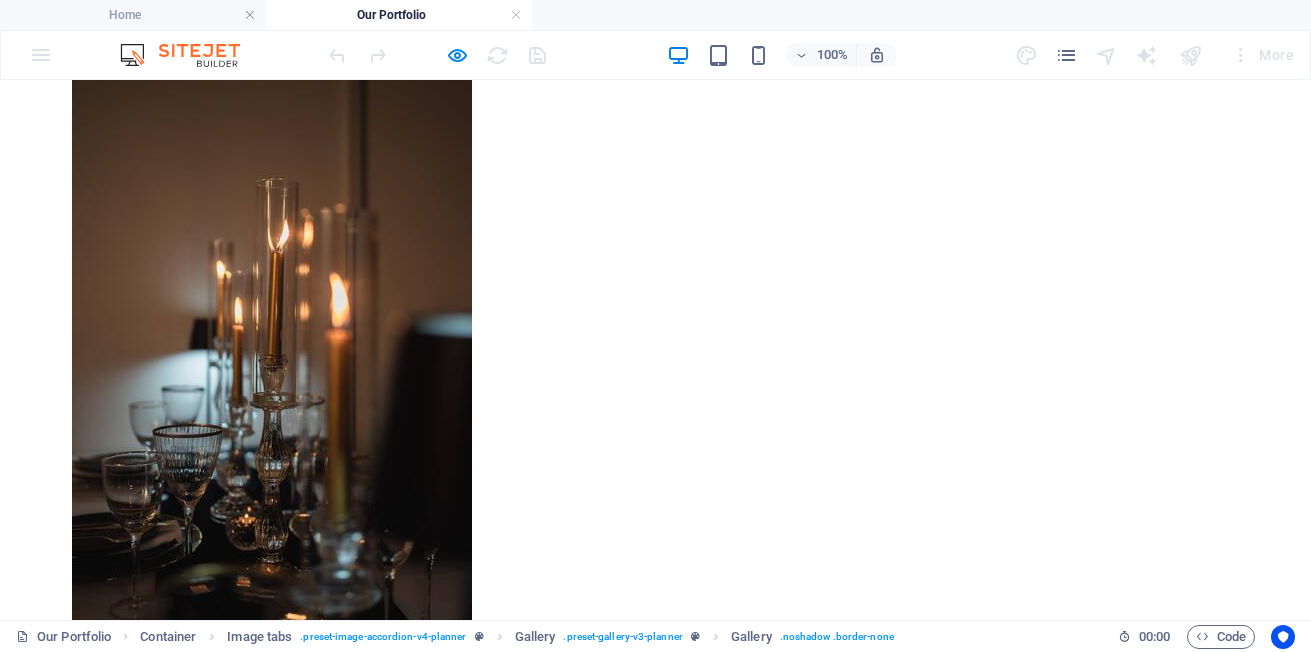 scroll, scrollTop: 2993, scrollLeft: 0, axis: vertical 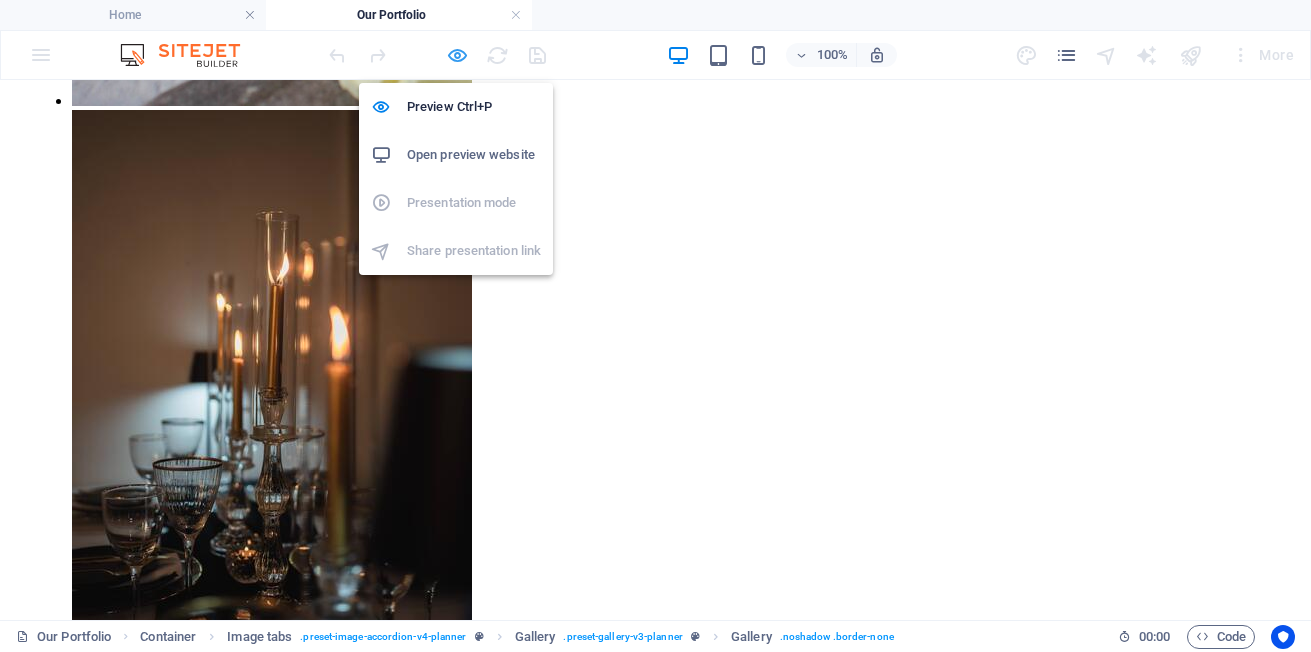 click at bounding box center [457, 55] 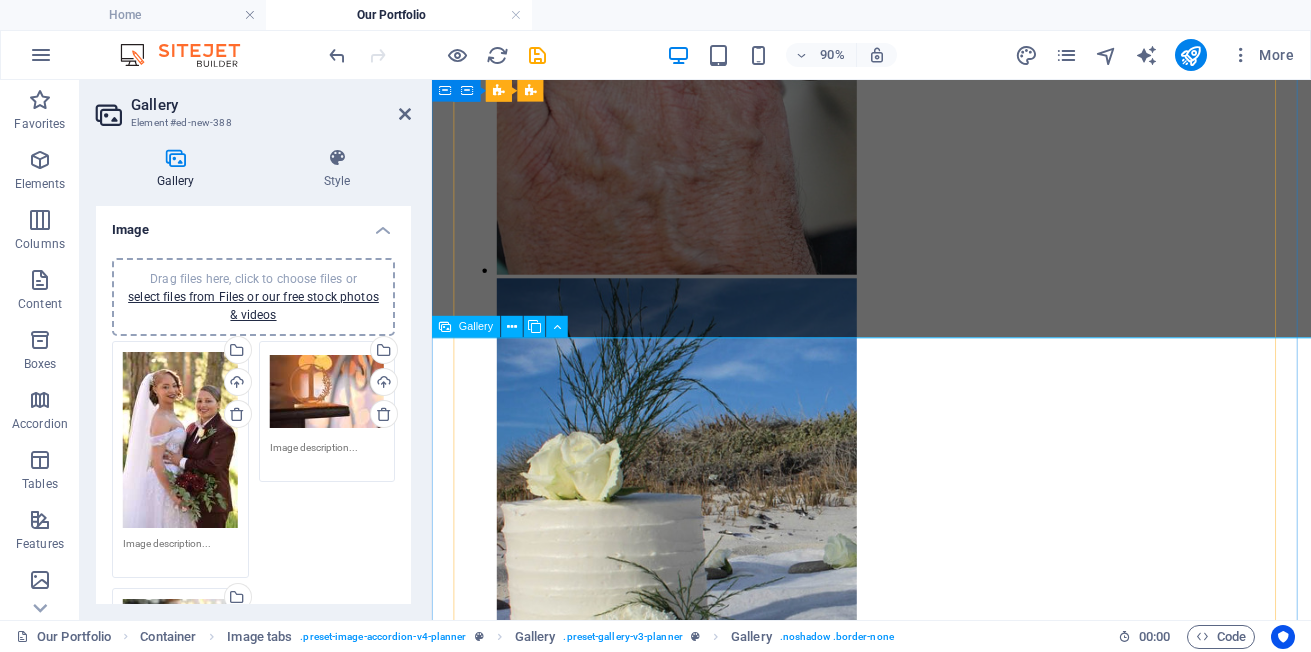 scroll, scrollTop: 2397, scrollLeft: 0, axis: vertical 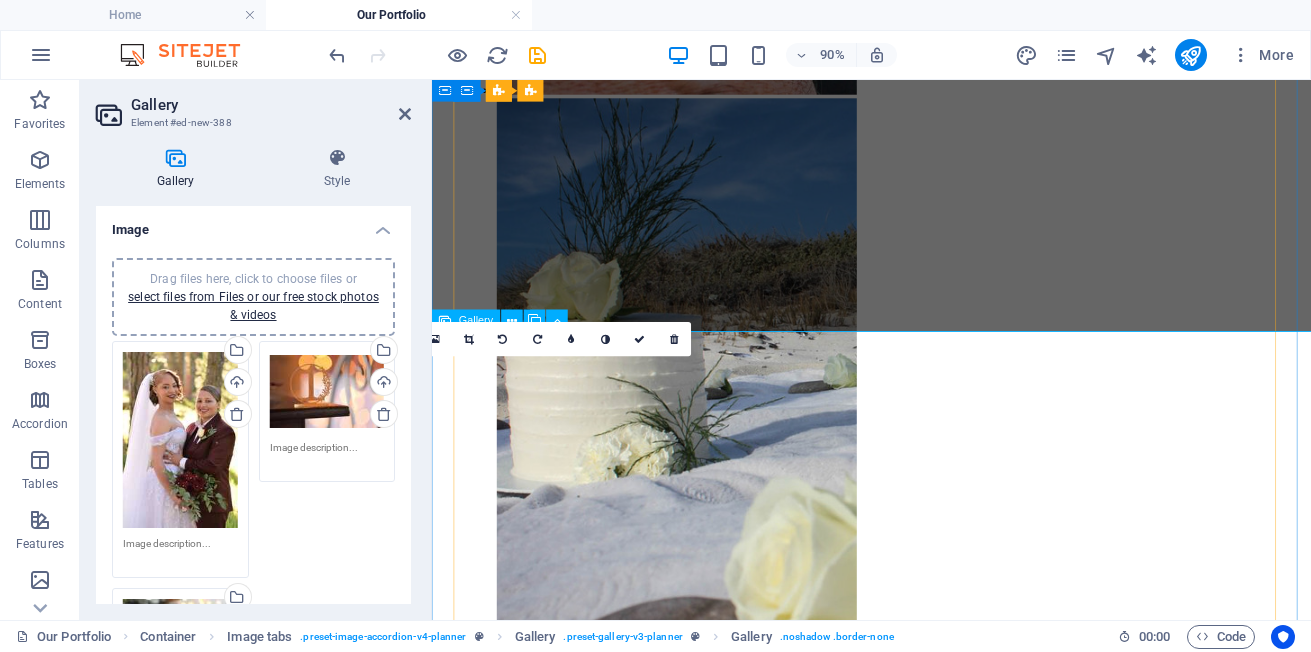 click at bounding box center (684, 4263) 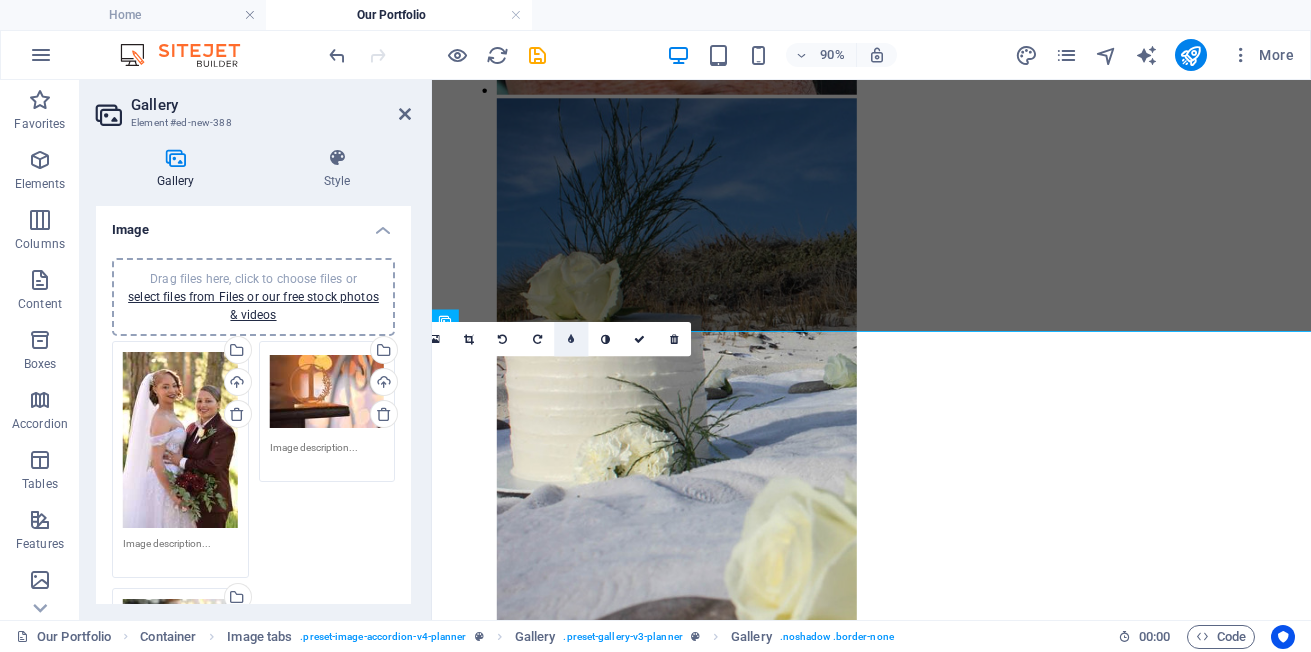 click at bounding box center [571, 339] 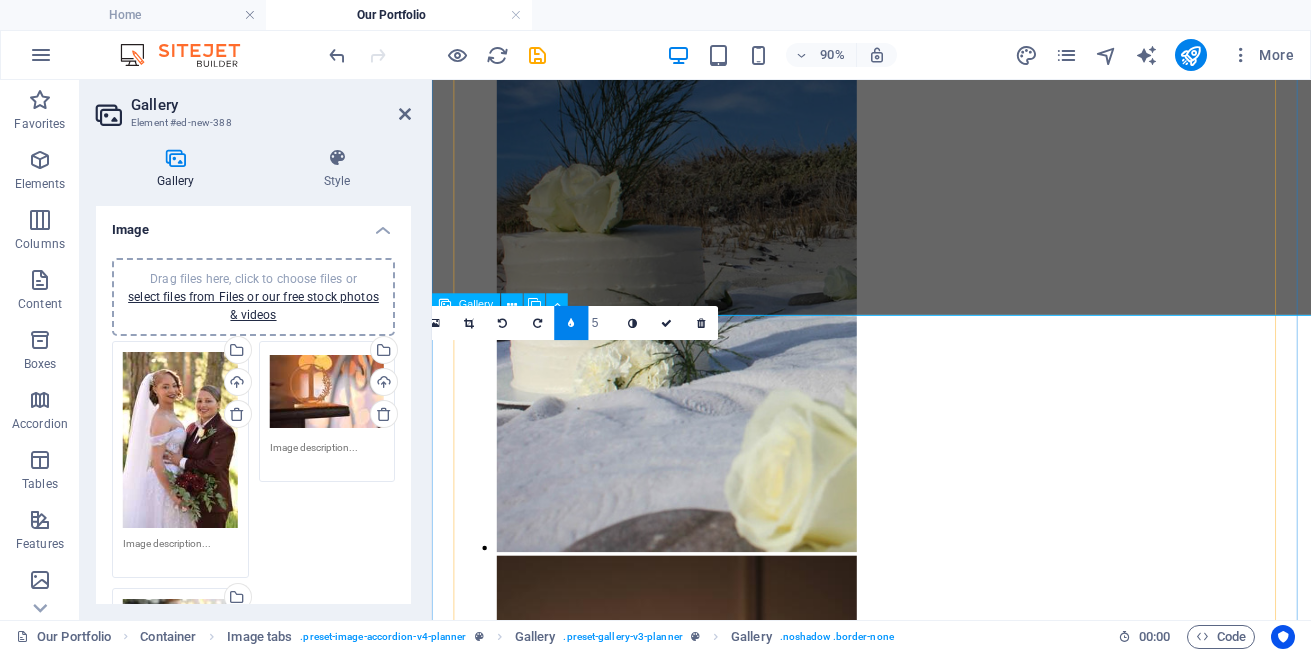 scroll, scrollTop: 2497, scrollLeft: 0, axis: vertical 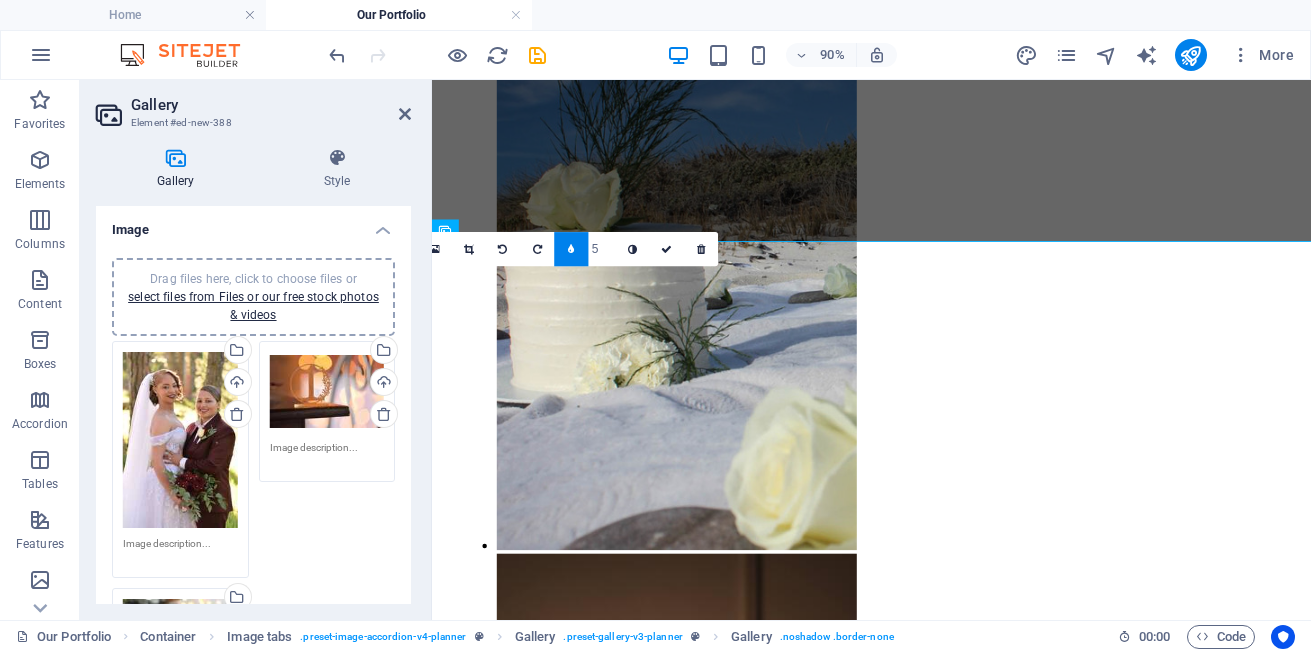 click at bounding box center (571, 249) 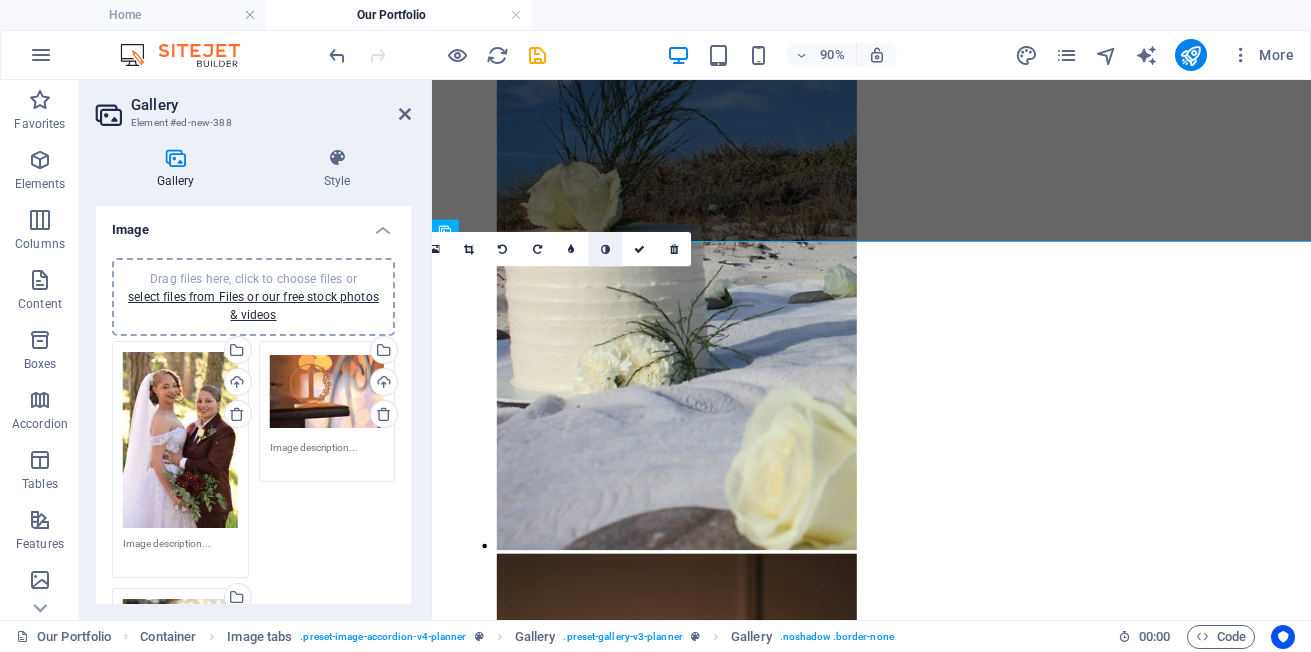 click at bounding box center [605, 249] 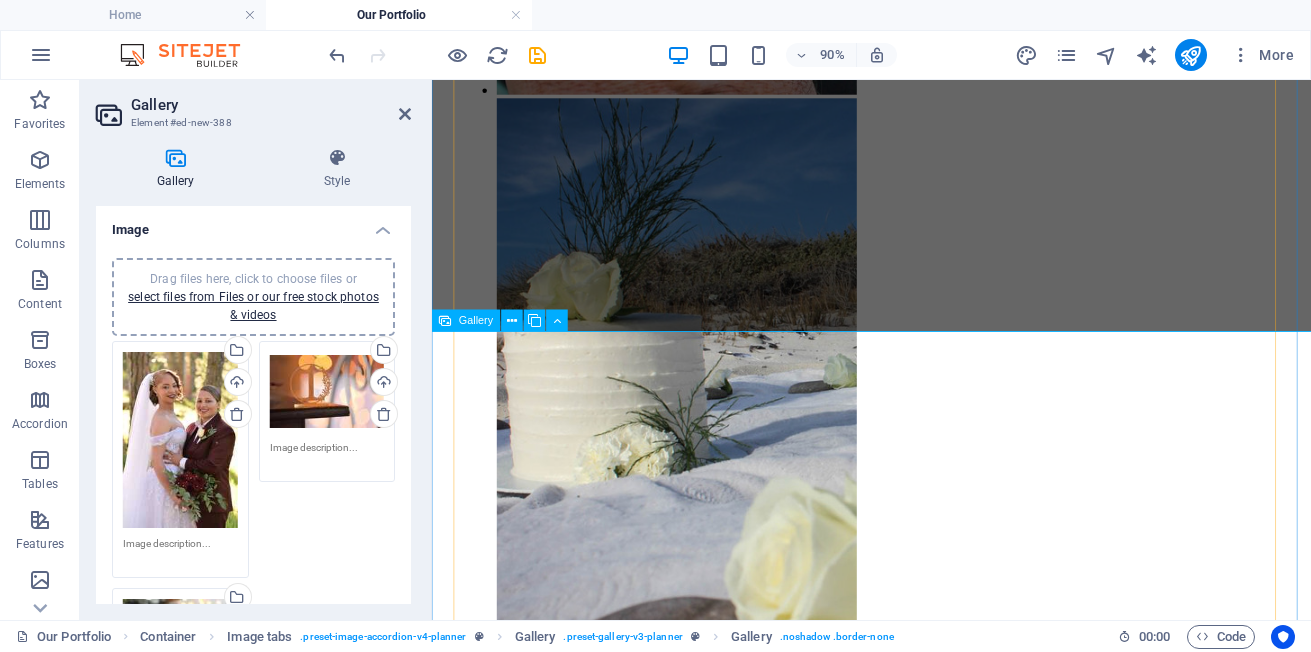 scroll, scrollTop: 2497, scrollLeft: 0, axis: vertical 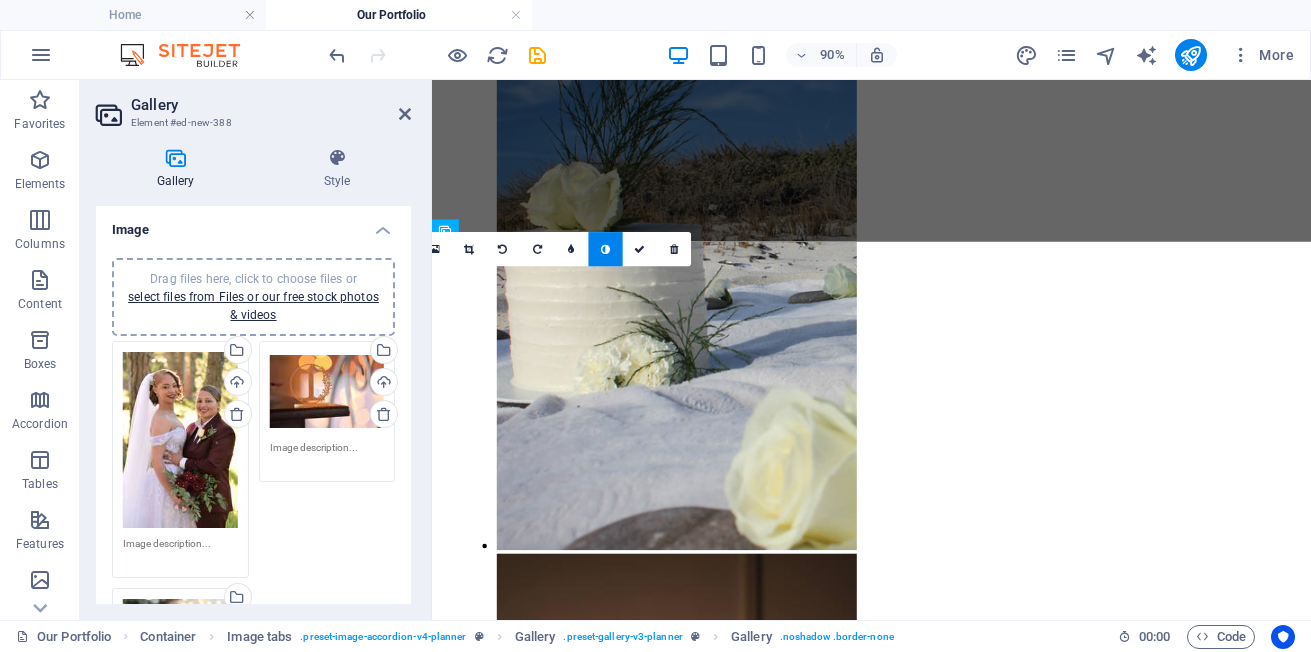 click at bounding box center (605, 249) 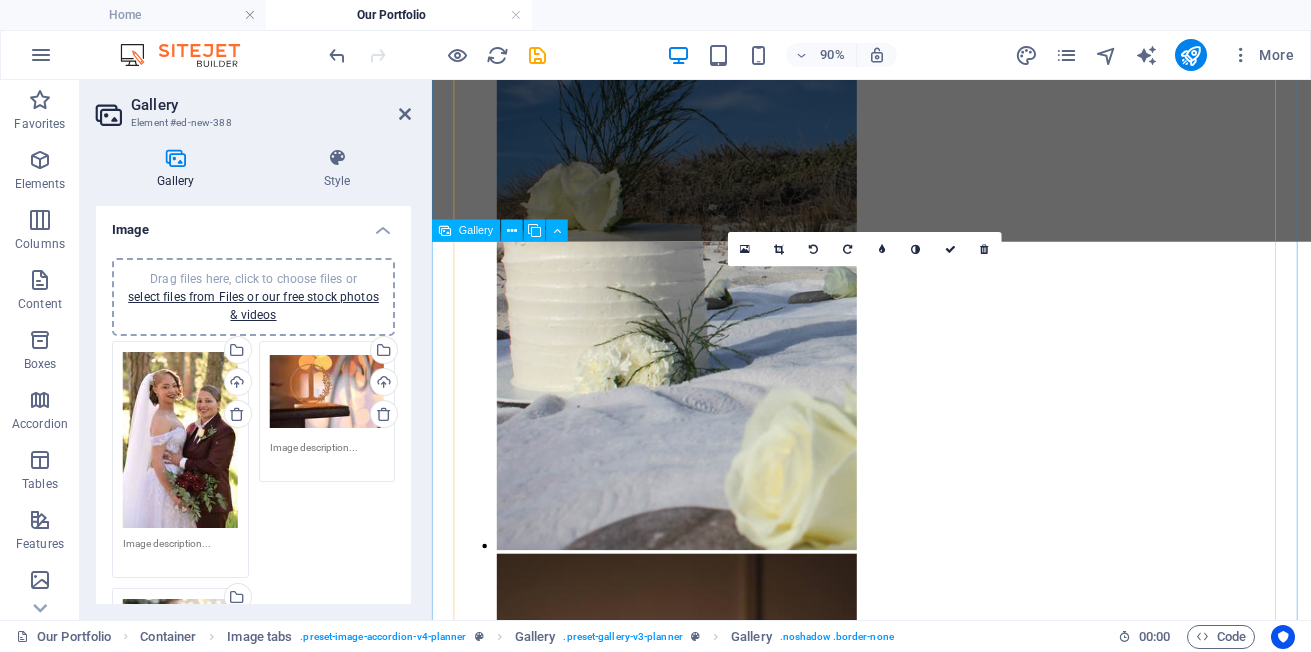 click at bounding box center (684, 4722) 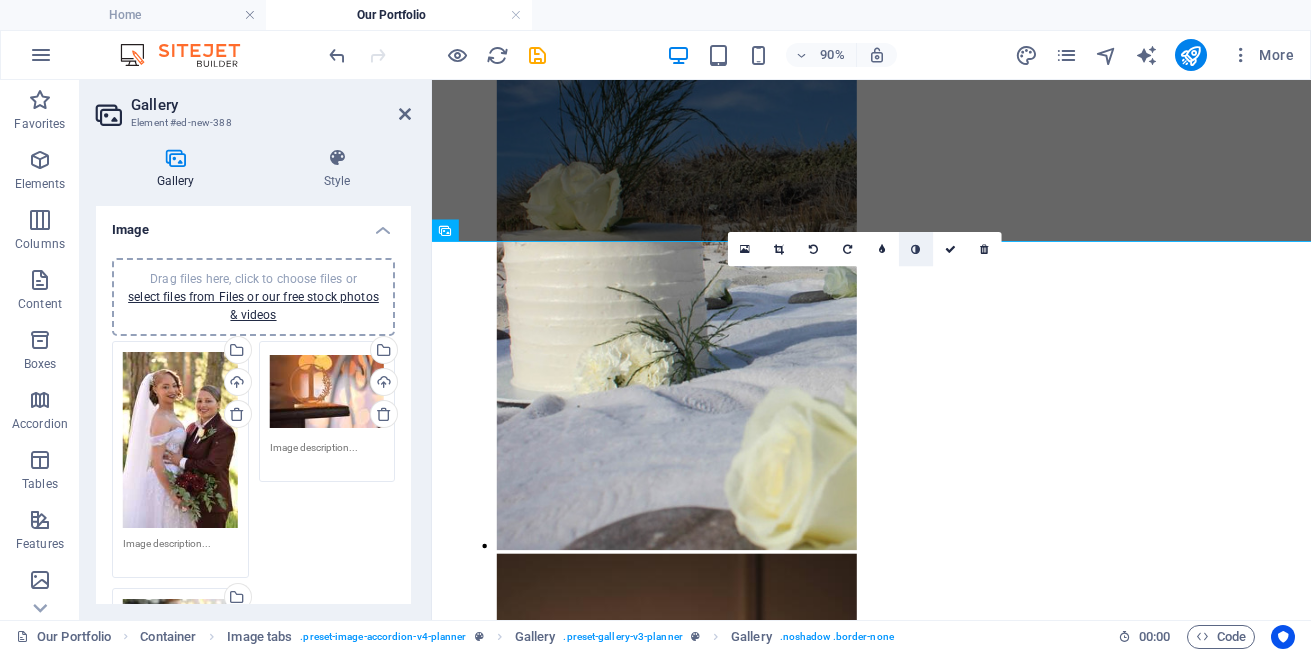 click at bounding box center (916, 249) 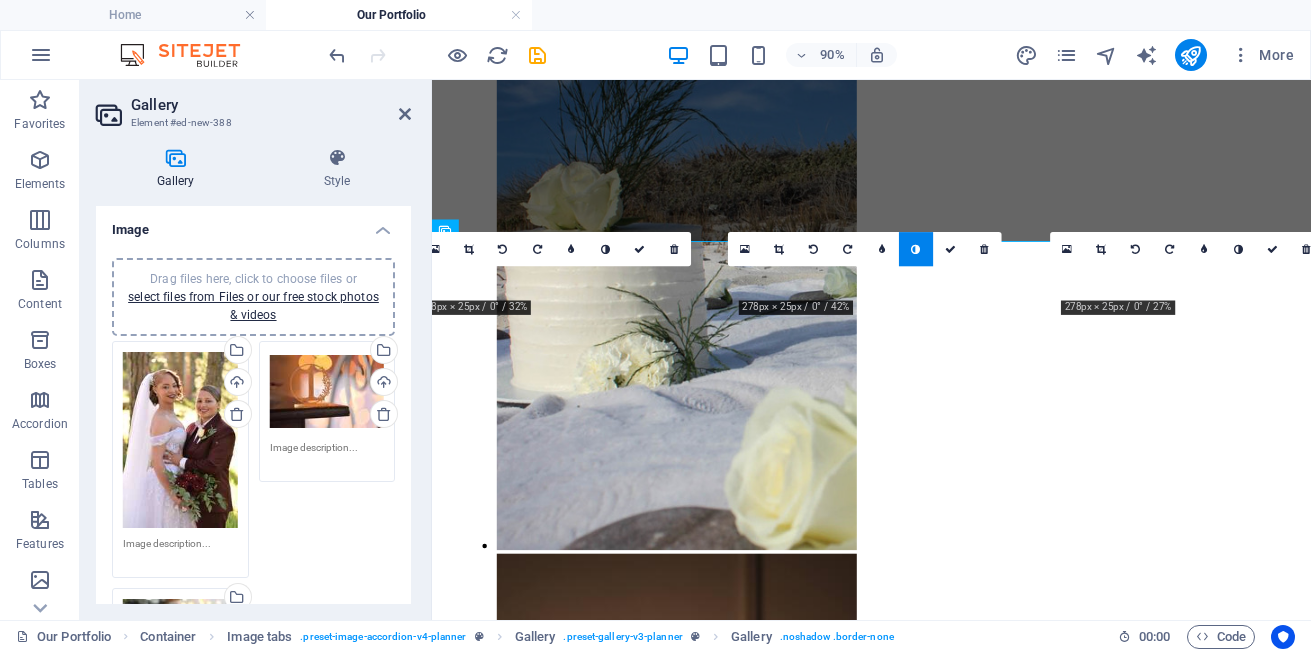 click at bounding box center (916, 249) 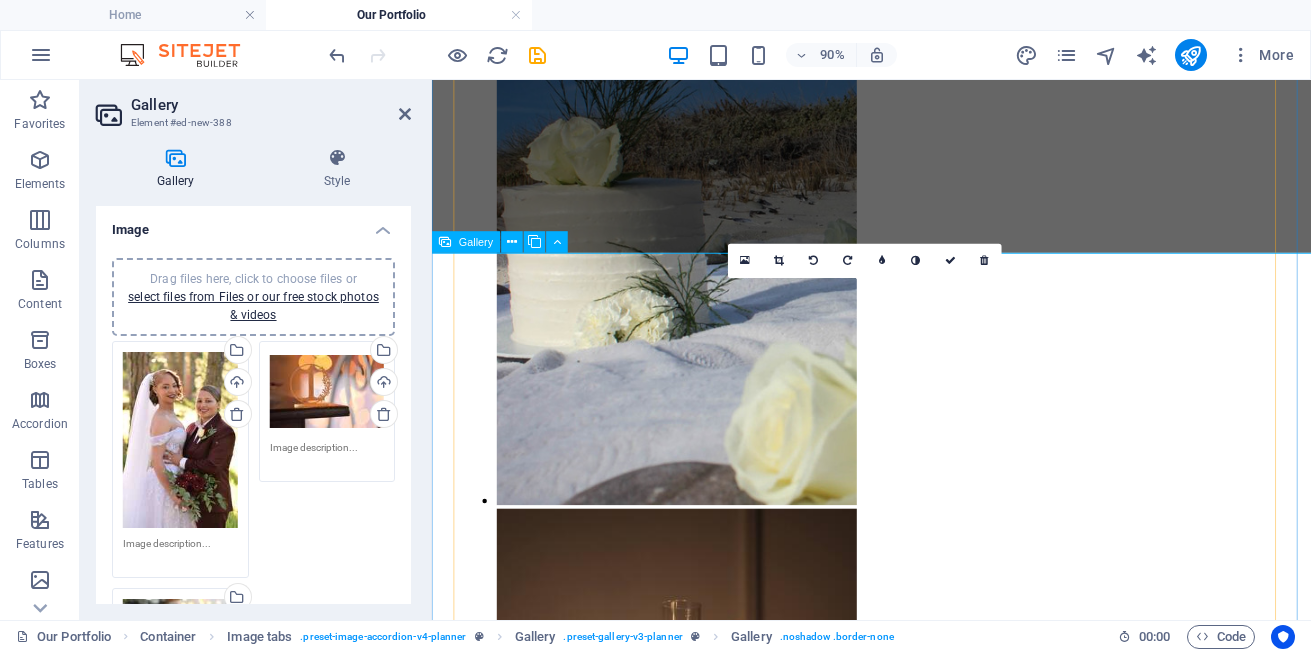scroll, scrollTop: 2597, scrollLeft: 0, axis: vertical 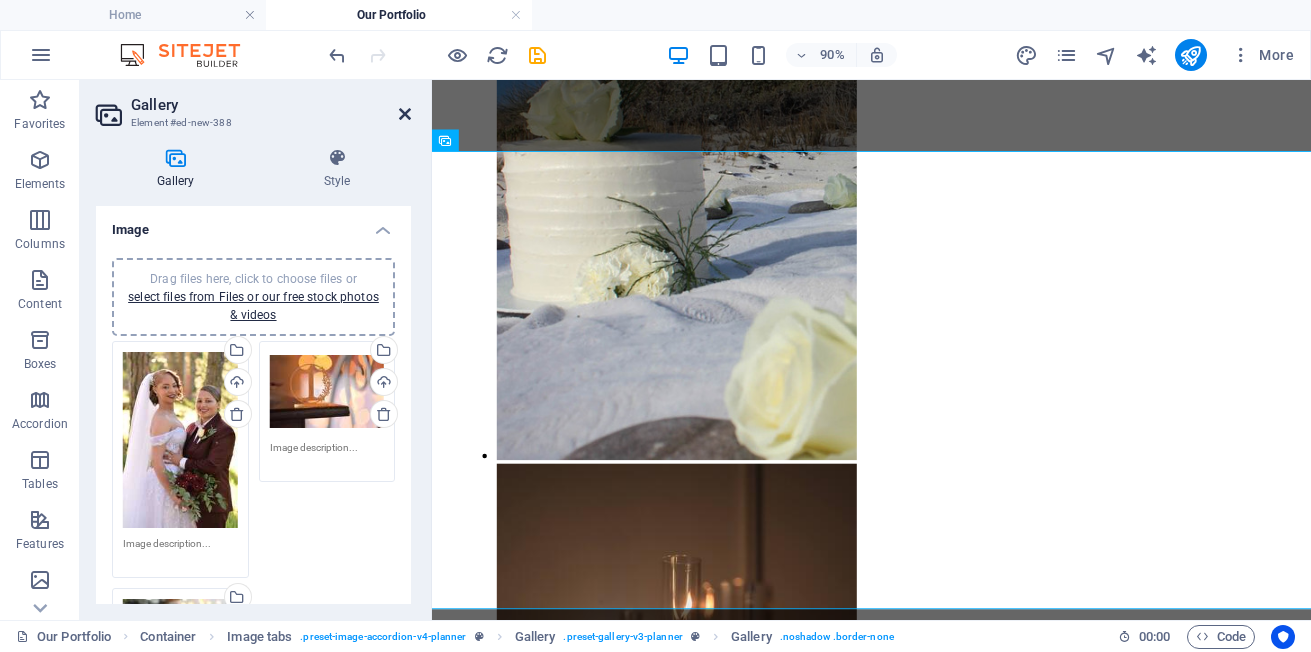 drag, startPoint x: 409, startPoint y: 109, endPoint x: 916, endPoint y: 426, distance: 597.9448 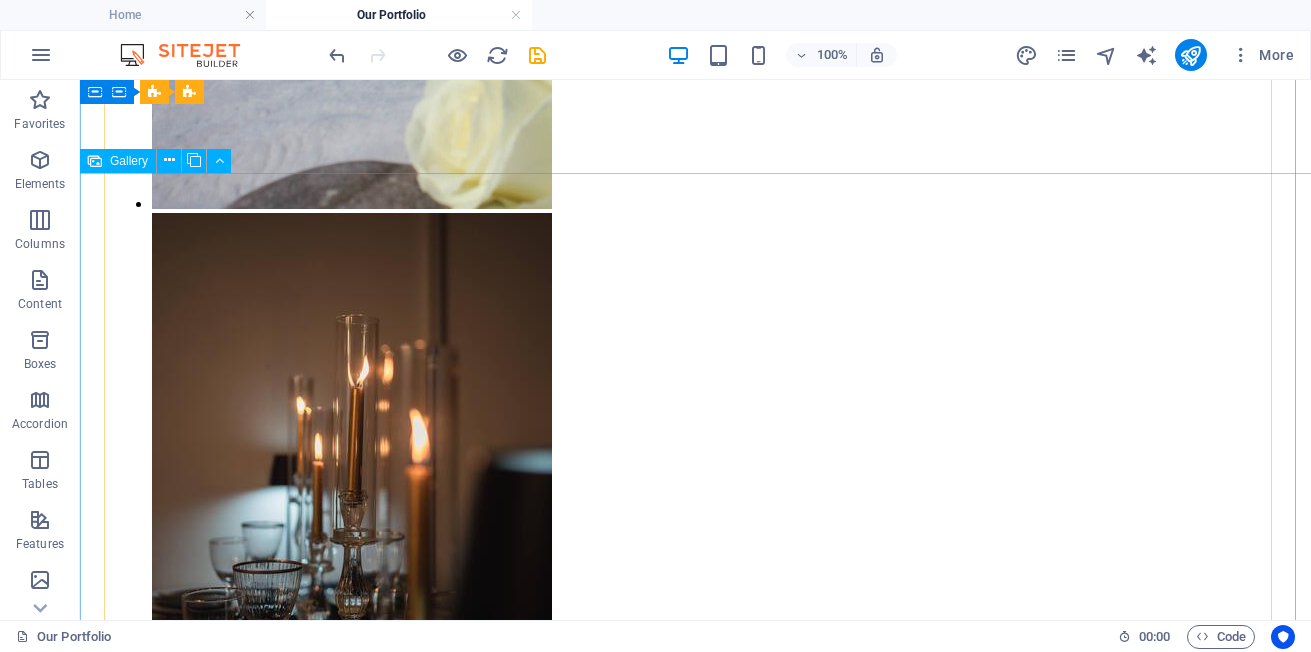 scroll, scrollTop: 2852, scrollLeft: 0, axis: vertical 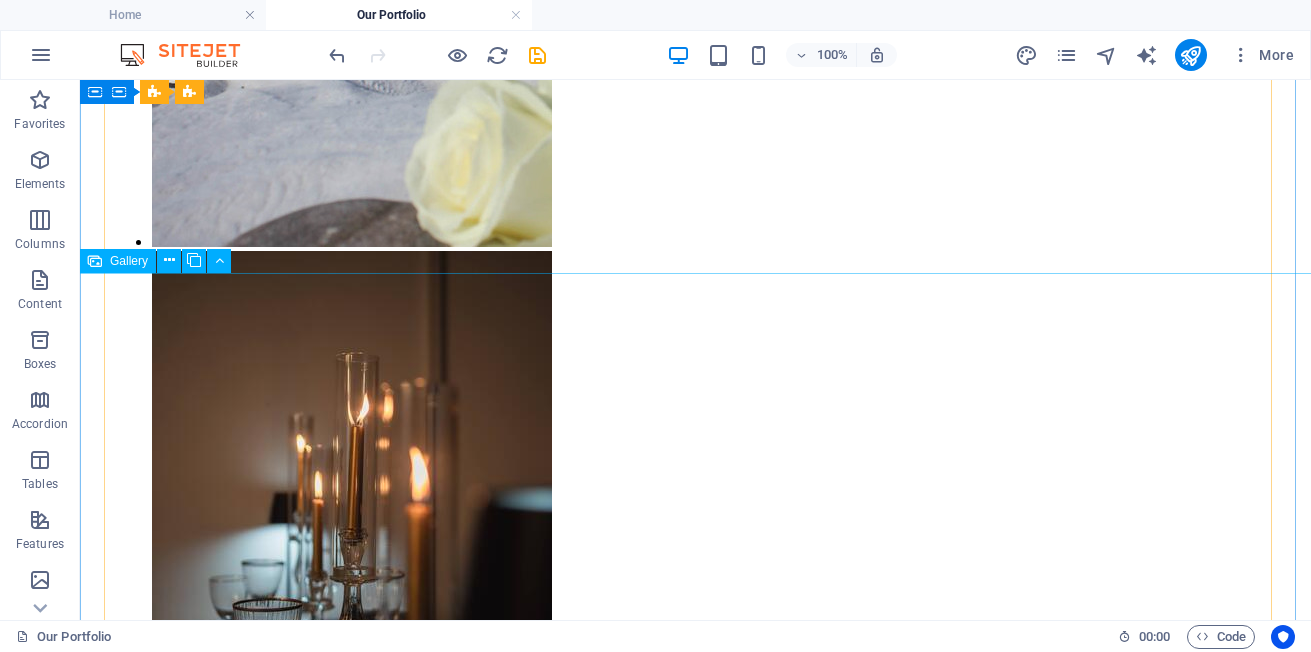 click at bounding box center (332, 3808) 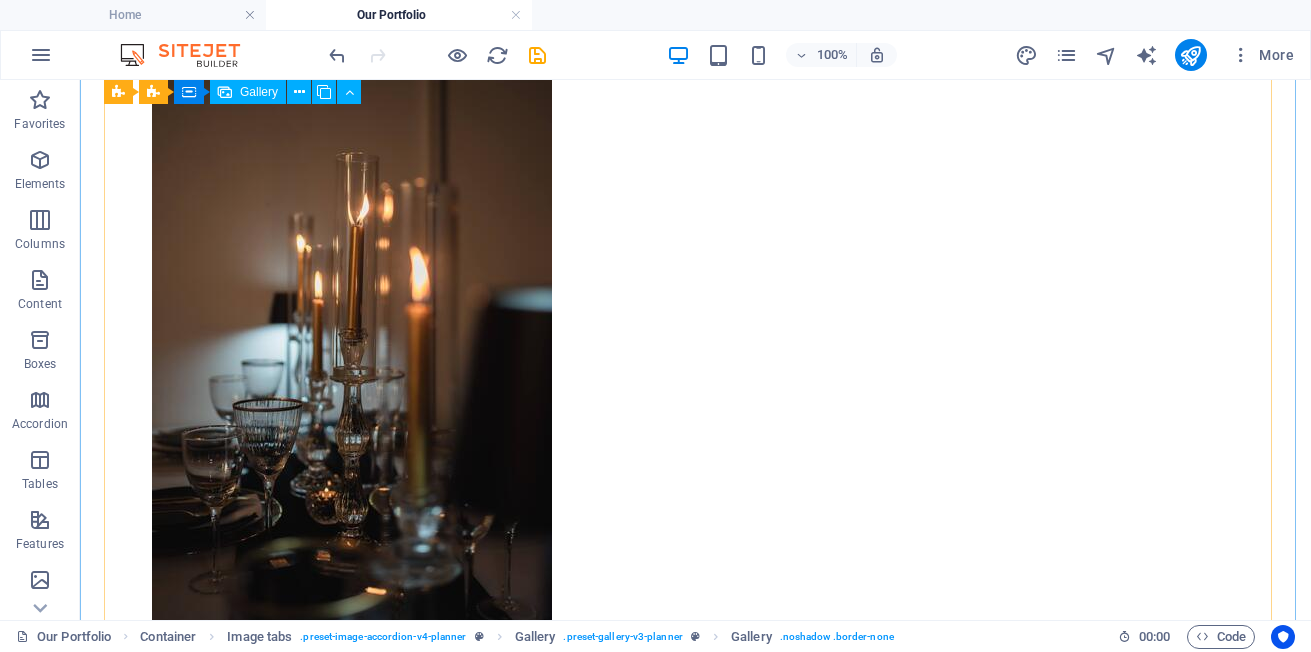 scroll, scrollTop: 2952, scrollLeft: 0, axis: vertical 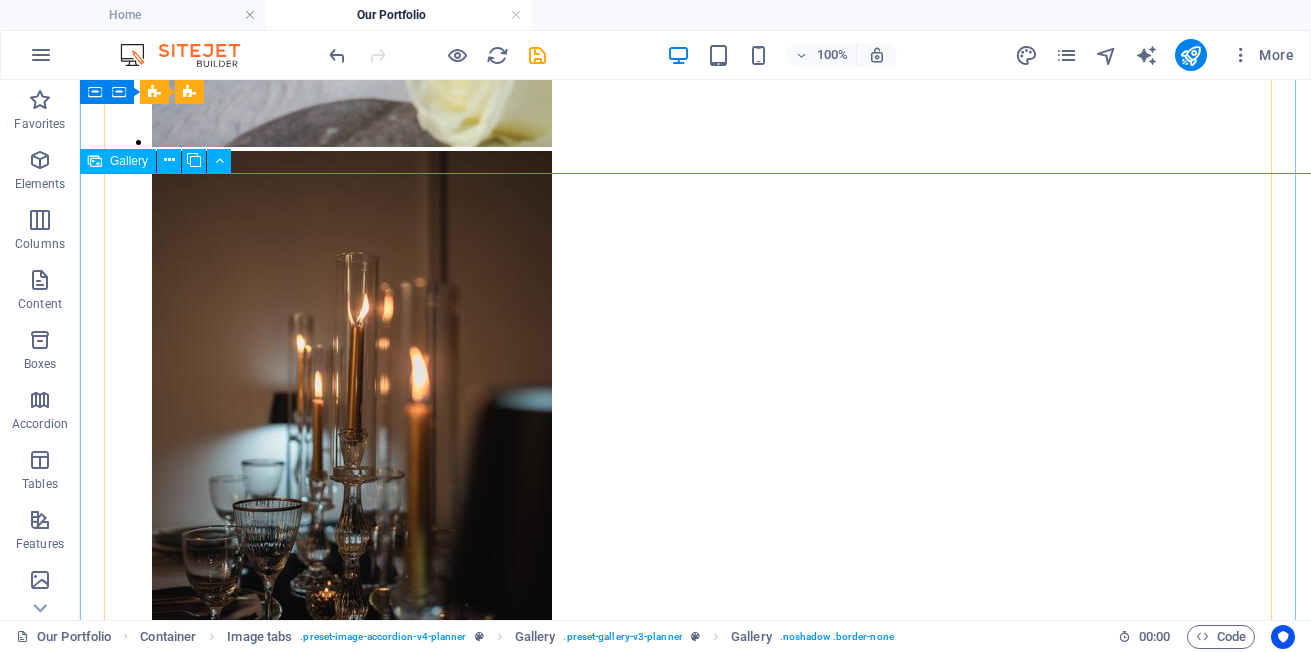 click at bounding box center (332, 3708) 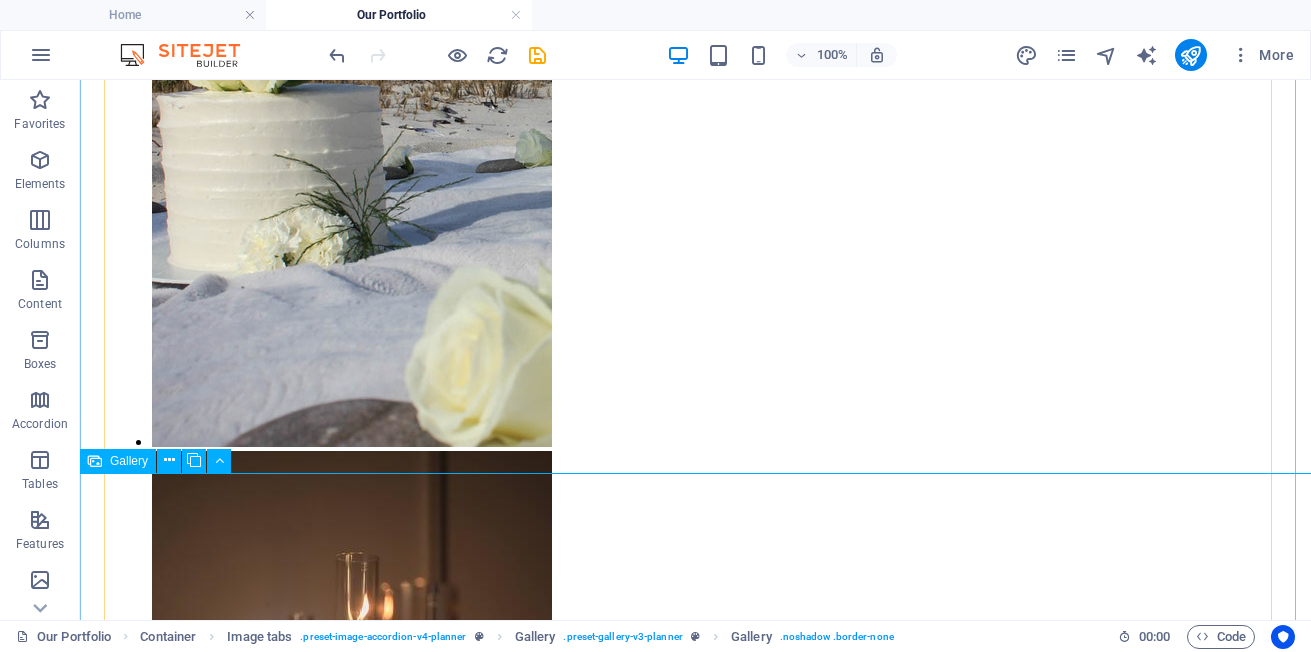 scroll, scrollTop: 2852, scrollLeft: 0, axis: vertical 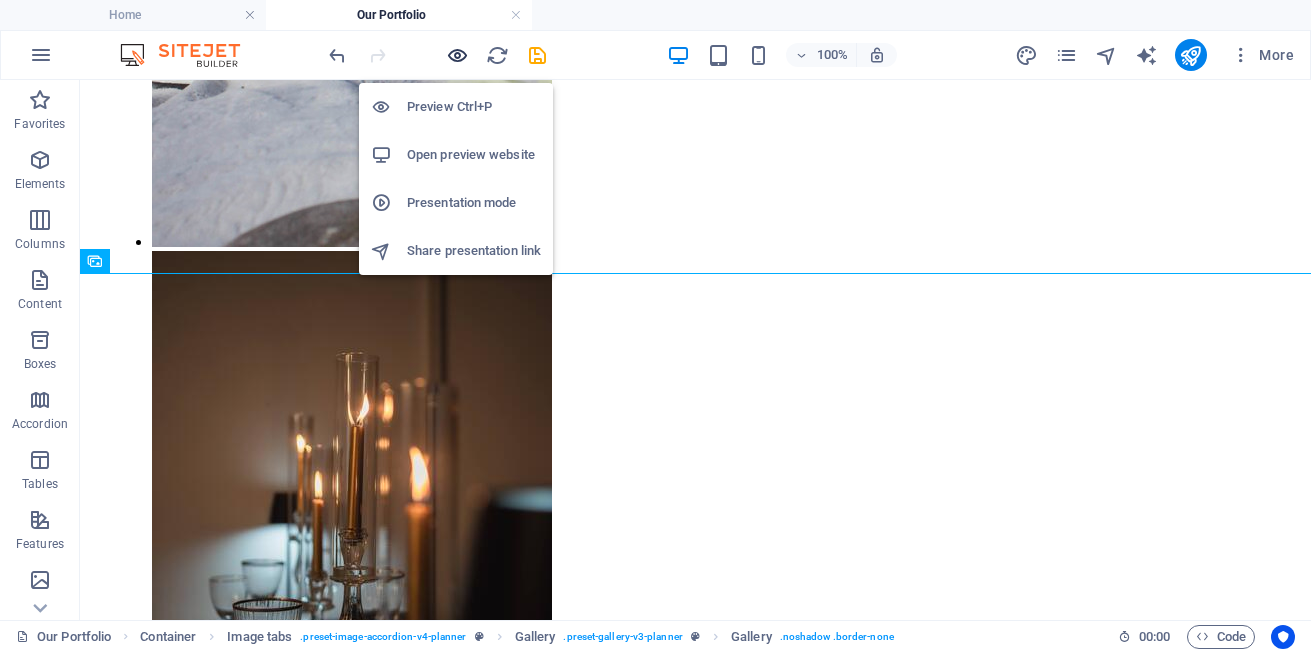 click at bounding box center (457, 55) 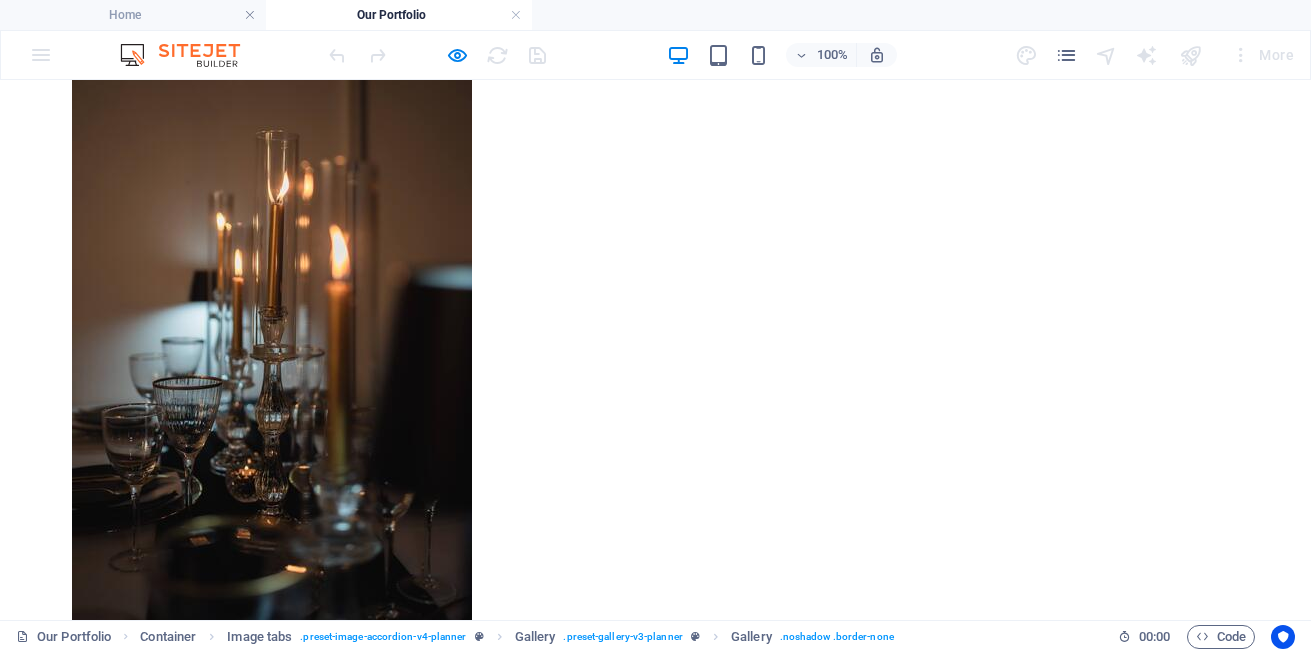 scroll, scrollTop: 3125, scrollLeft: 0, axis: vertical 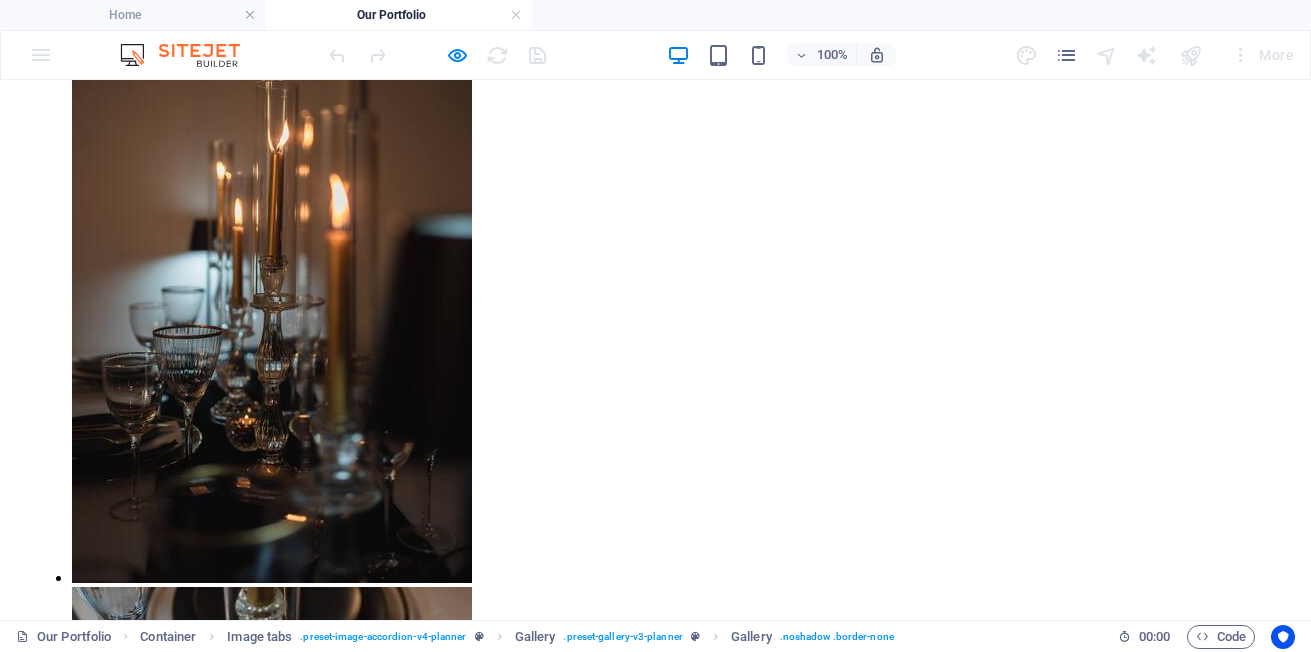click at bounding box center (252, 3535) 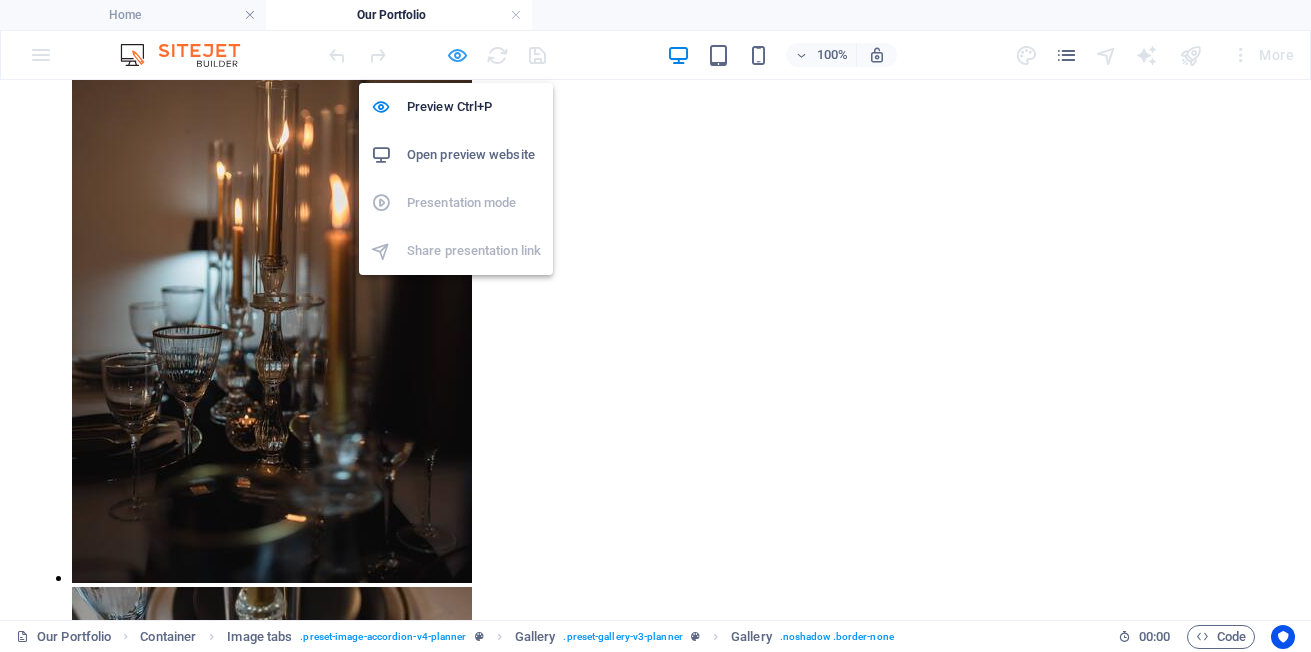 click at bounding box center [457, 55] 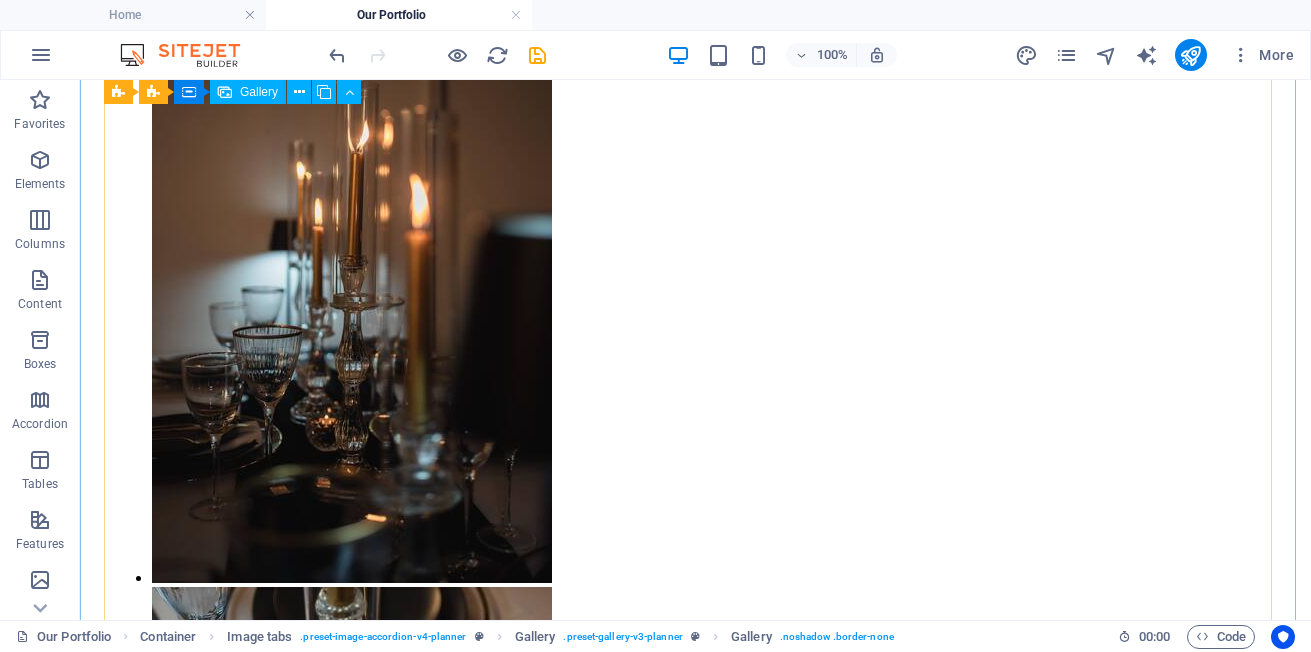 scroll, scrollTop: 3052, scrollLeft: 0, axis: vertical 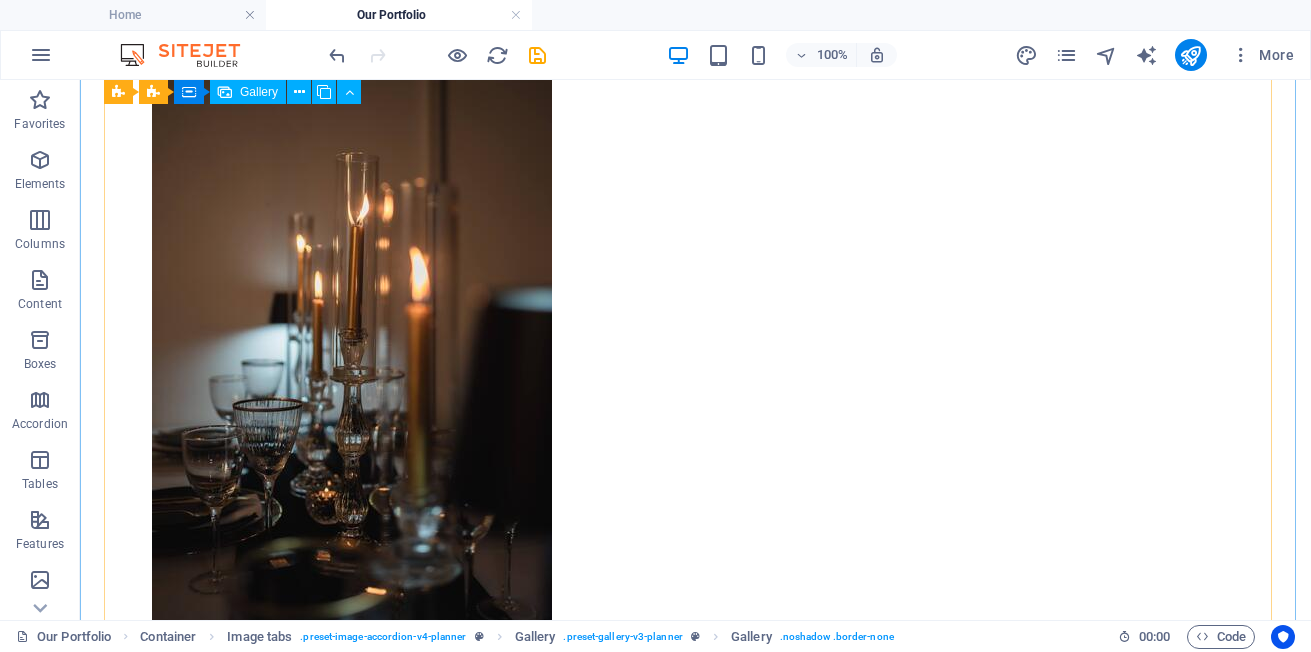 click at bounding box center [332, 3608] 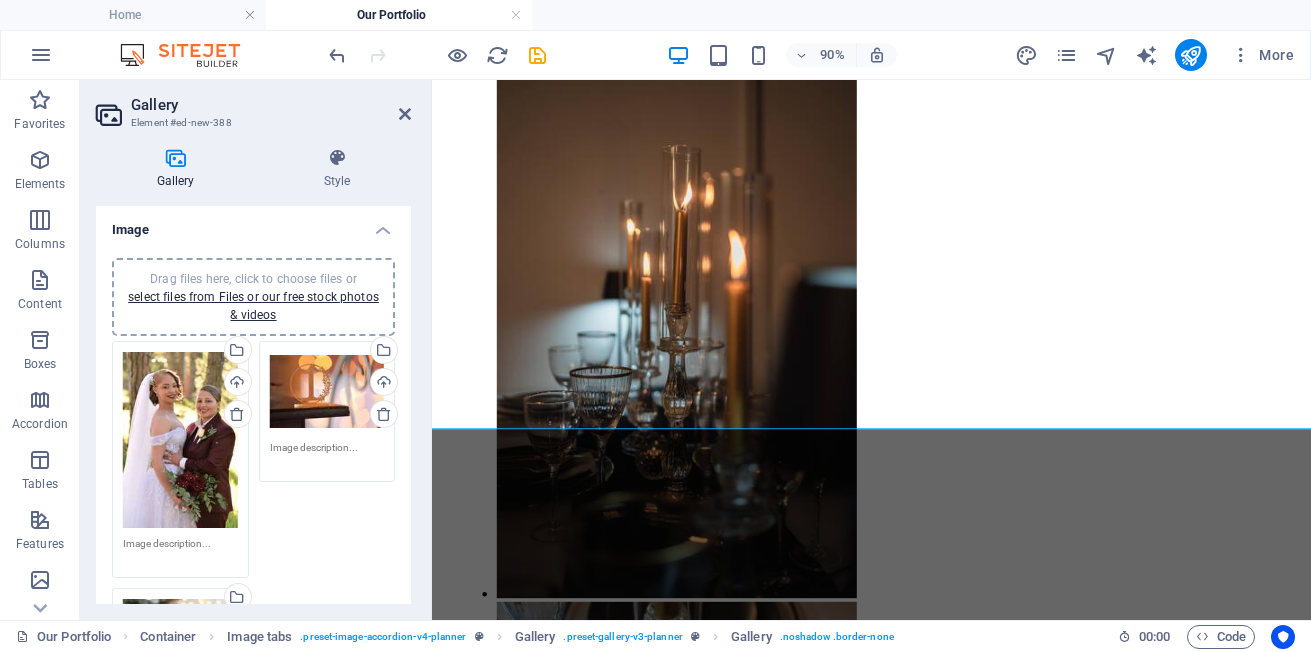 scroll, scrollTop: 2797, scrollLeft: 0, axis: vertical 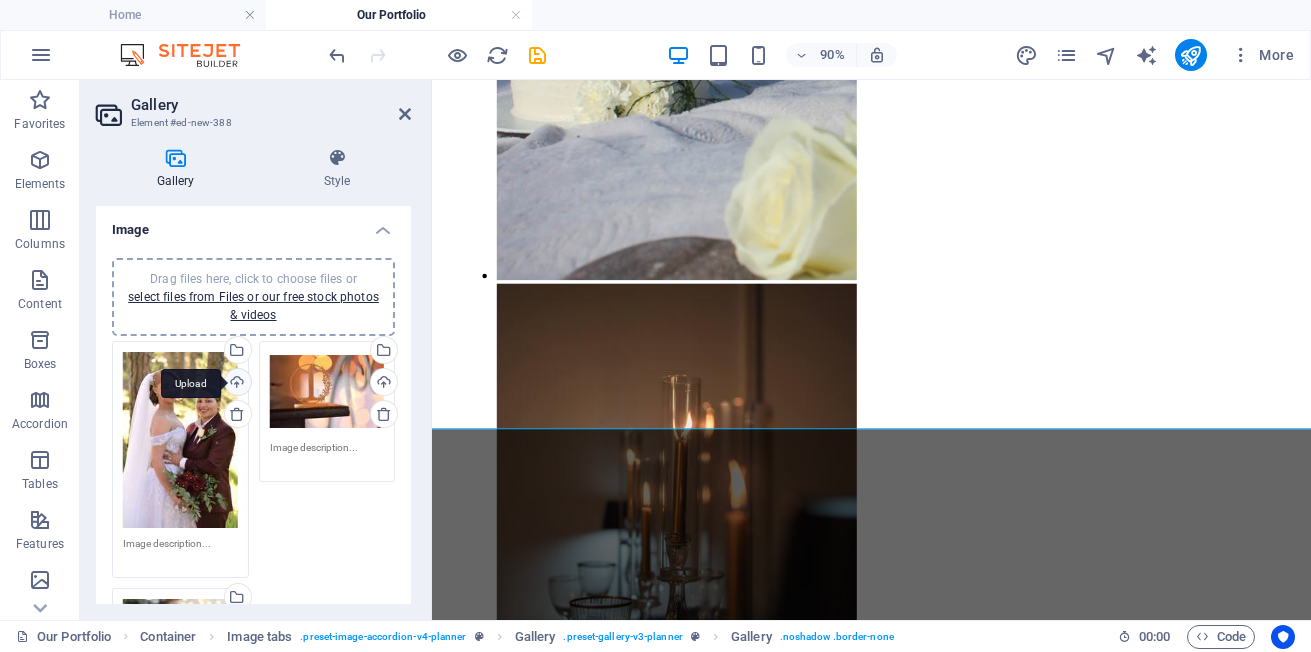 click on "Upload" at bounding box center [236, 384] 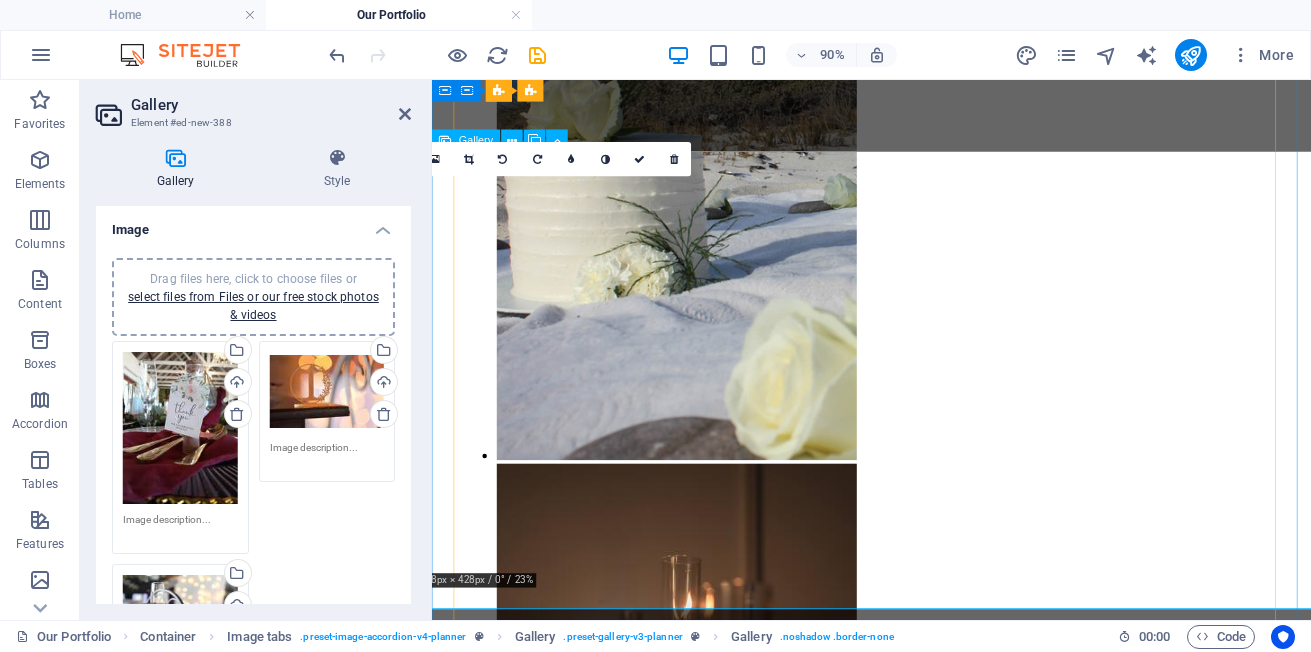 scroll, scrollTop: 2397, scrollLeft: 0, axis: vertical 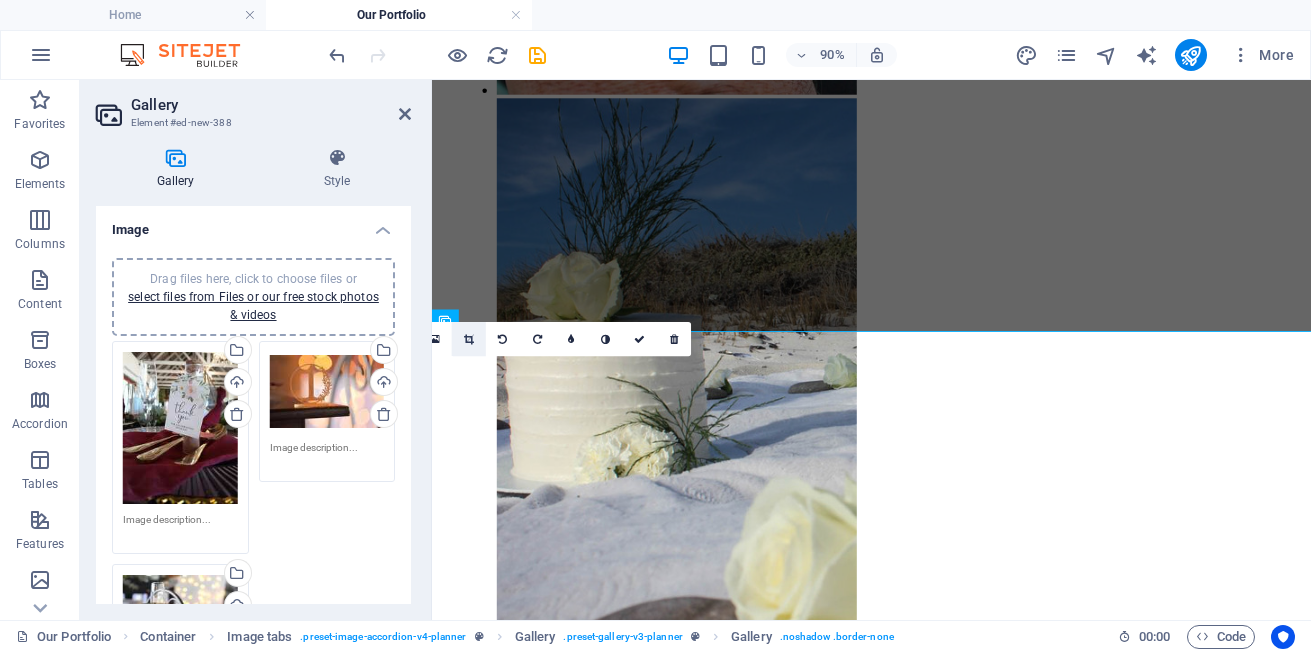 click at bounding box center (469, 339) 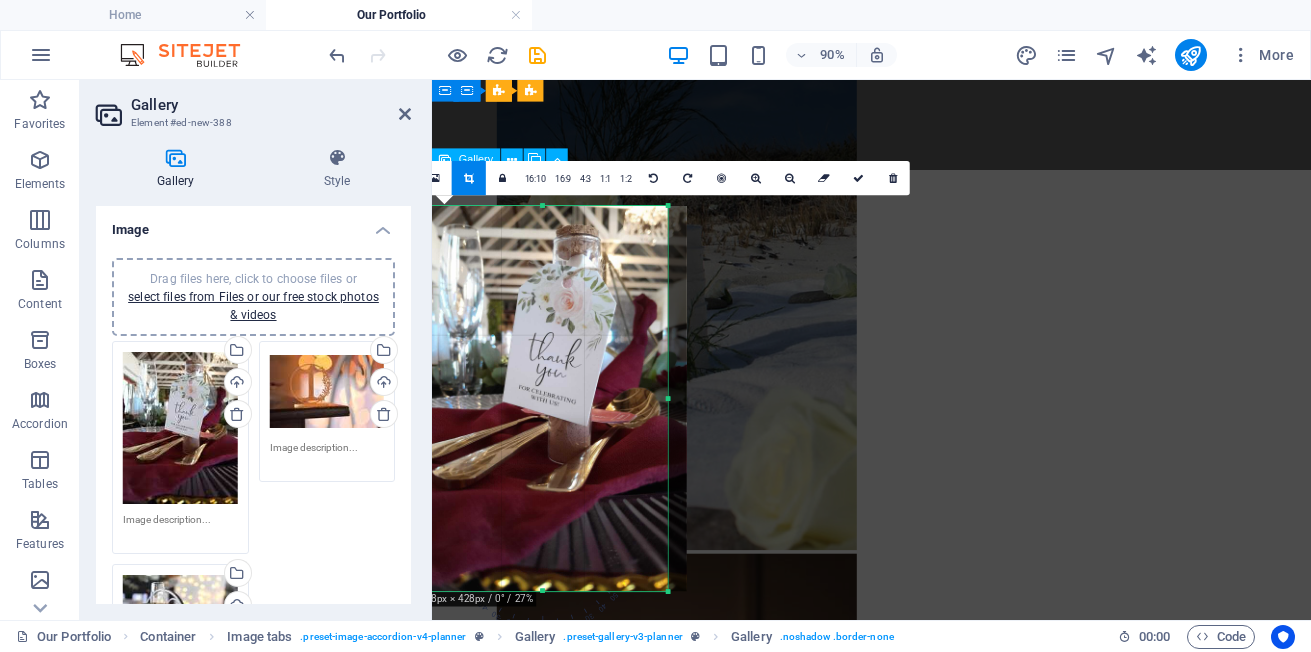 scroll, scrollTop: 2597, scrollLeft: 0, axis: vertical 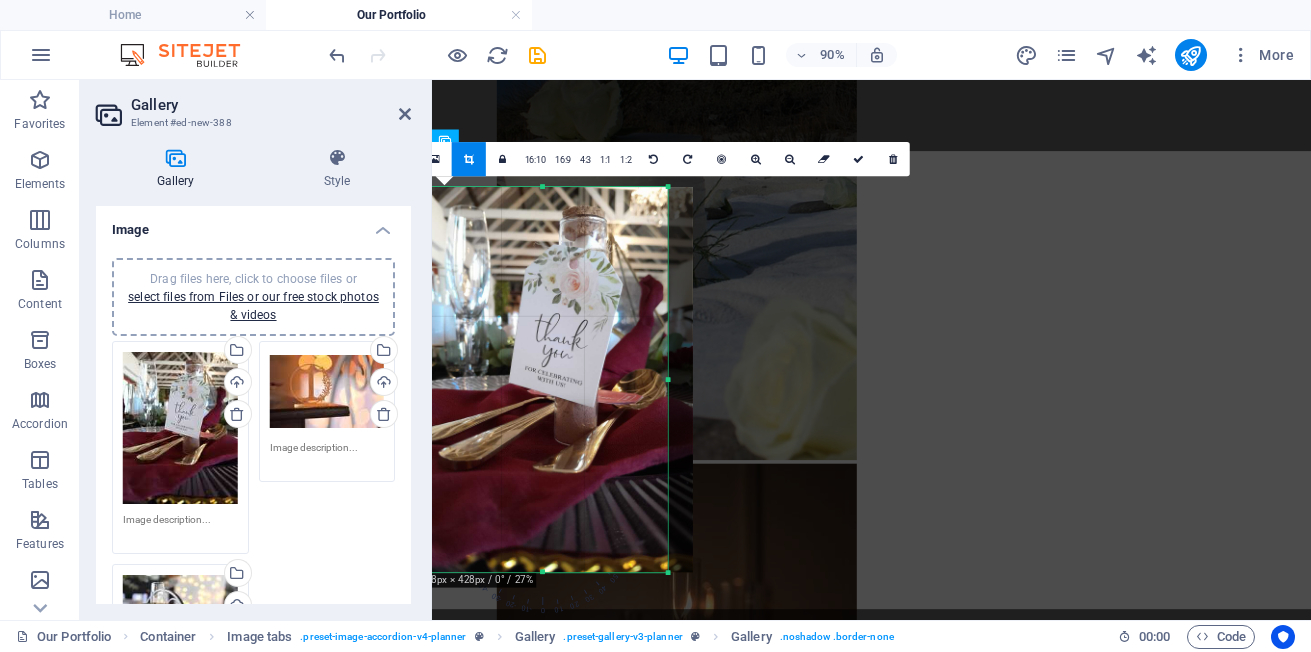 click at bounding box center [549, 379] 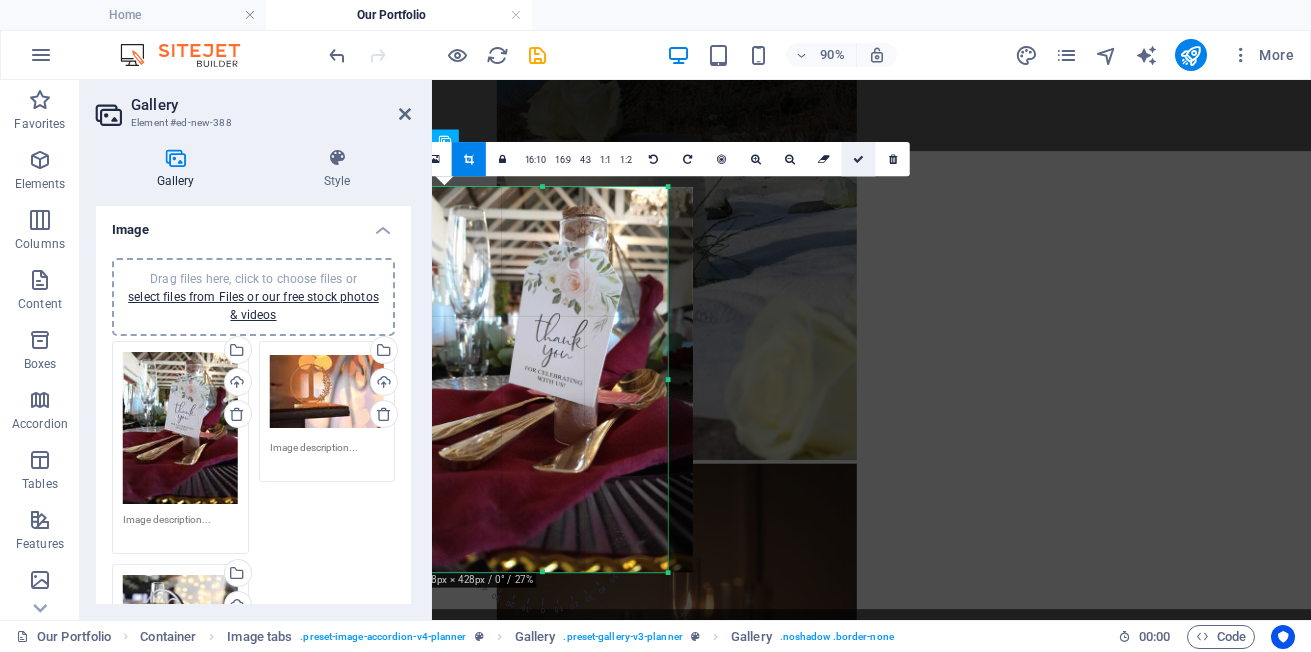 drag, startPoint x: 553, startPoint y: 191, endPoint x: 850, endPoint y: 159, distance: 298.71893 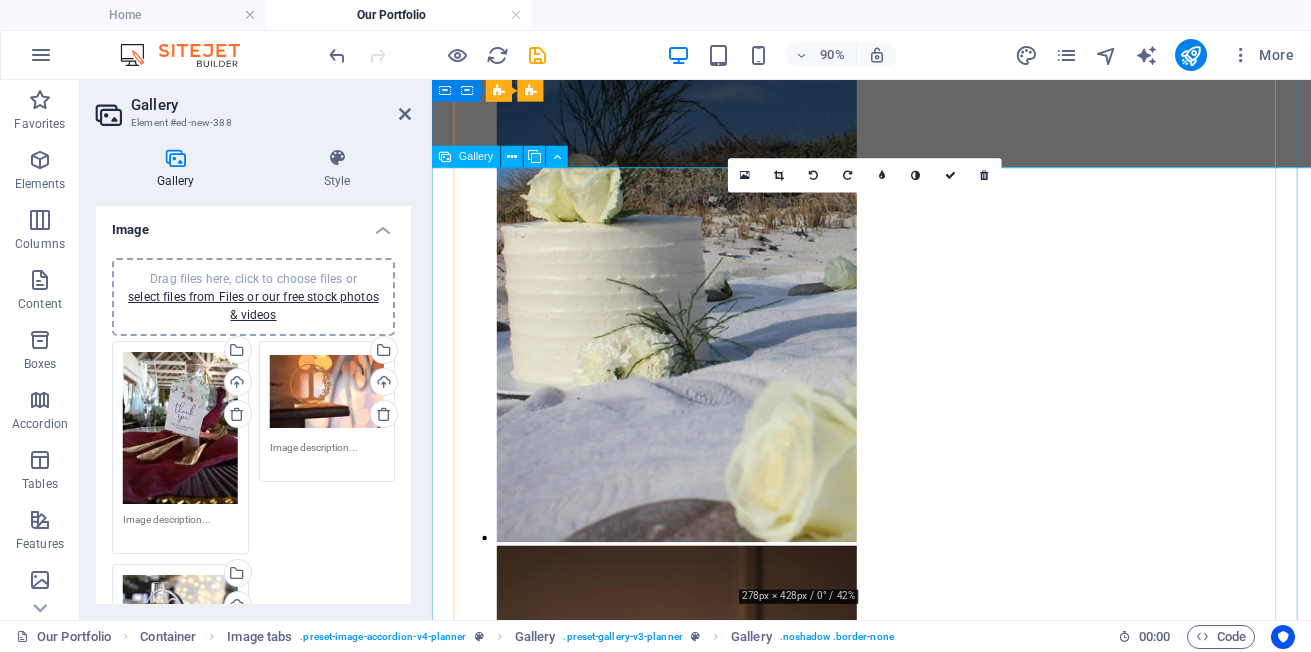 scroll, scrollTop: 2497, scrollLeft: 0, axis: vertical 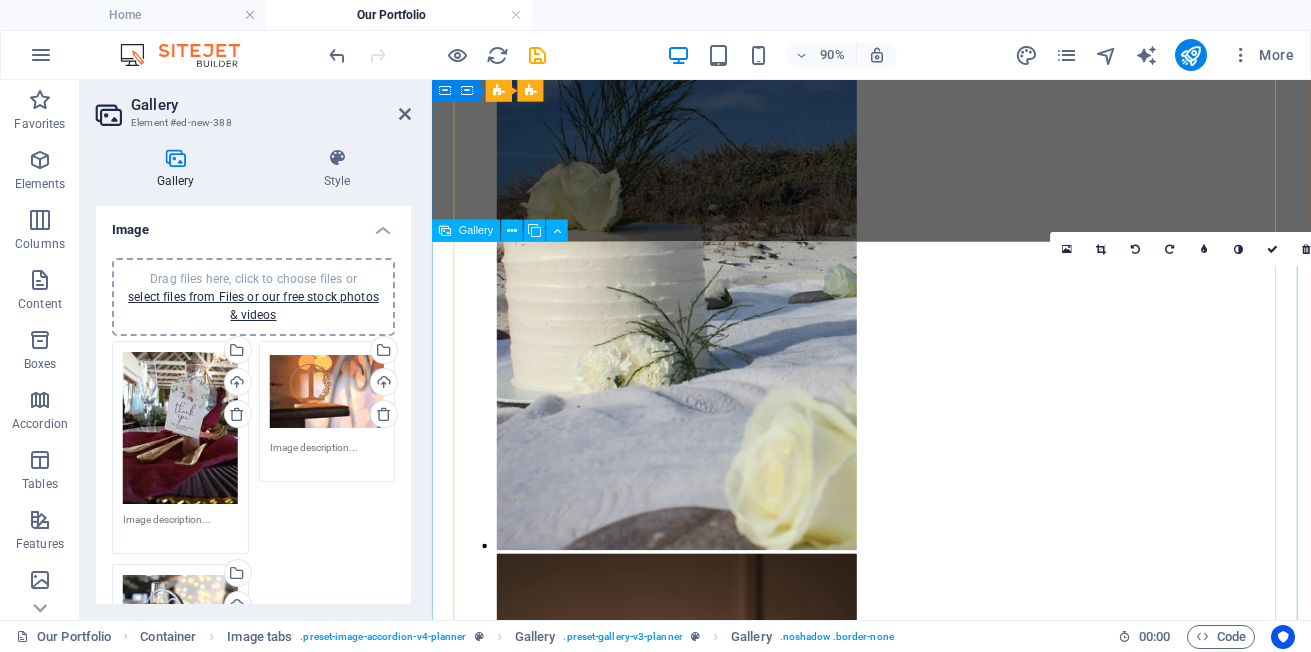 click at bounding box center [684, 5282] 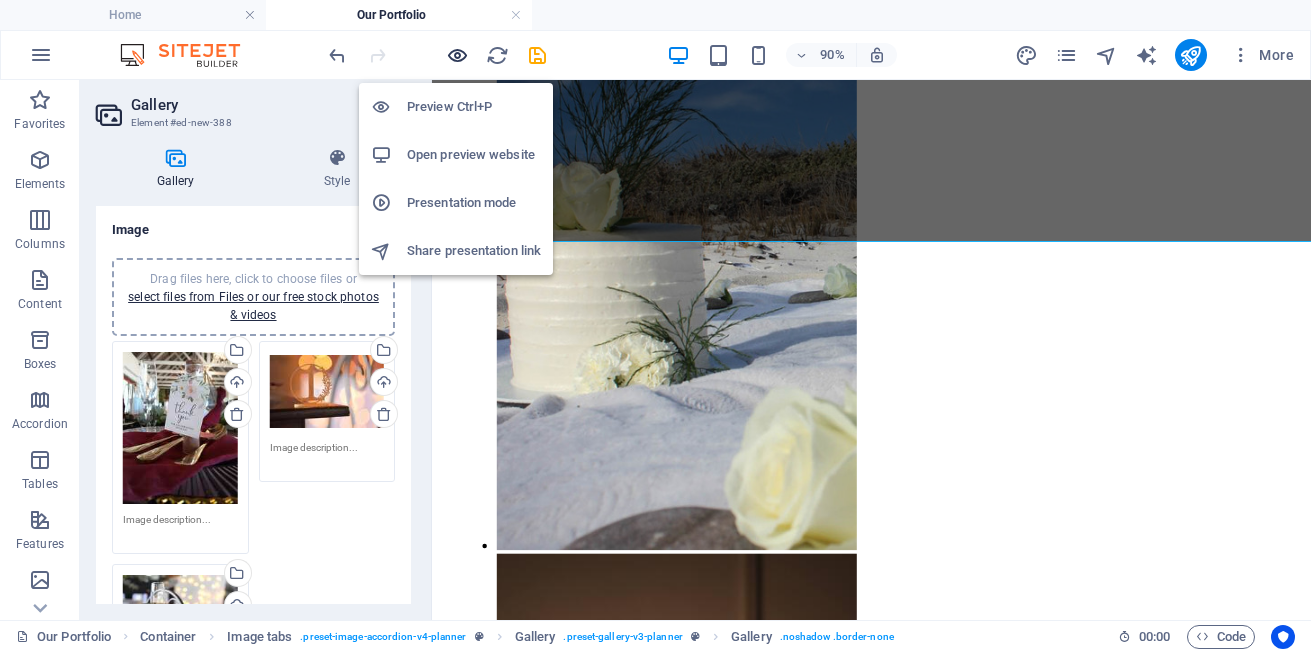 drag, startPoint x: 456, startPoint y: 57, endPoint x: 932, endPoint y: 203, distance: 497.88754 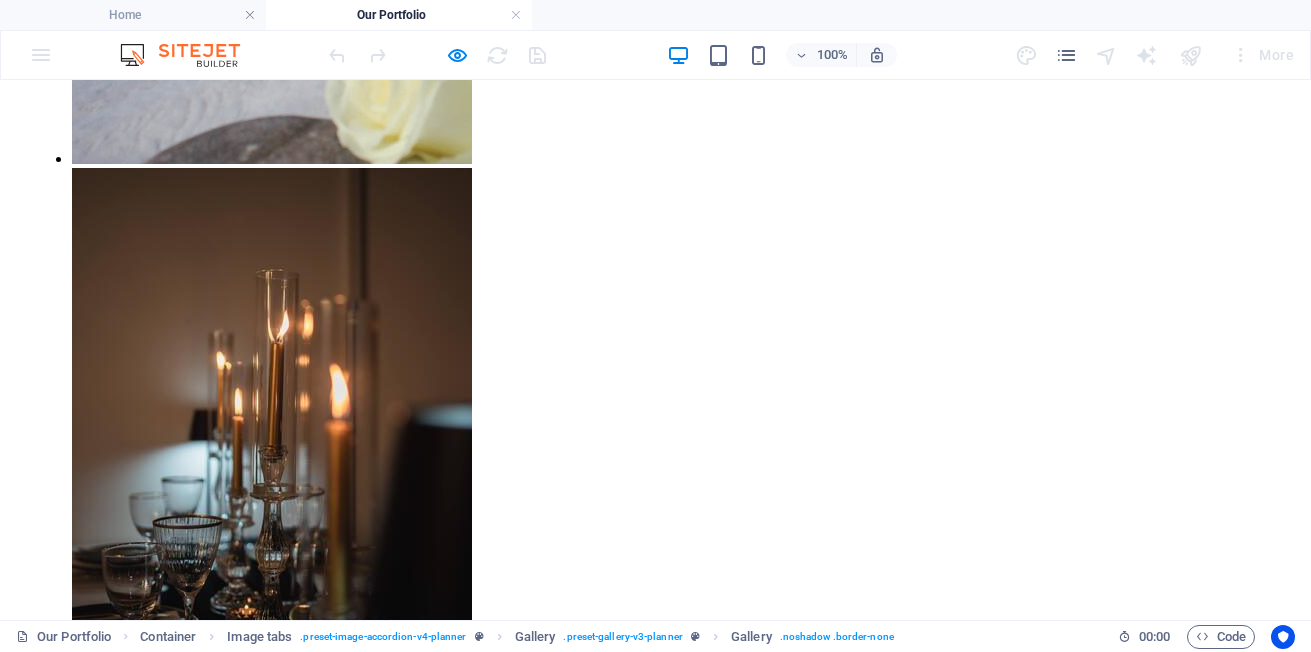 scroll, scrollTop: 2925, scrollLeft: 0, axis: vertical 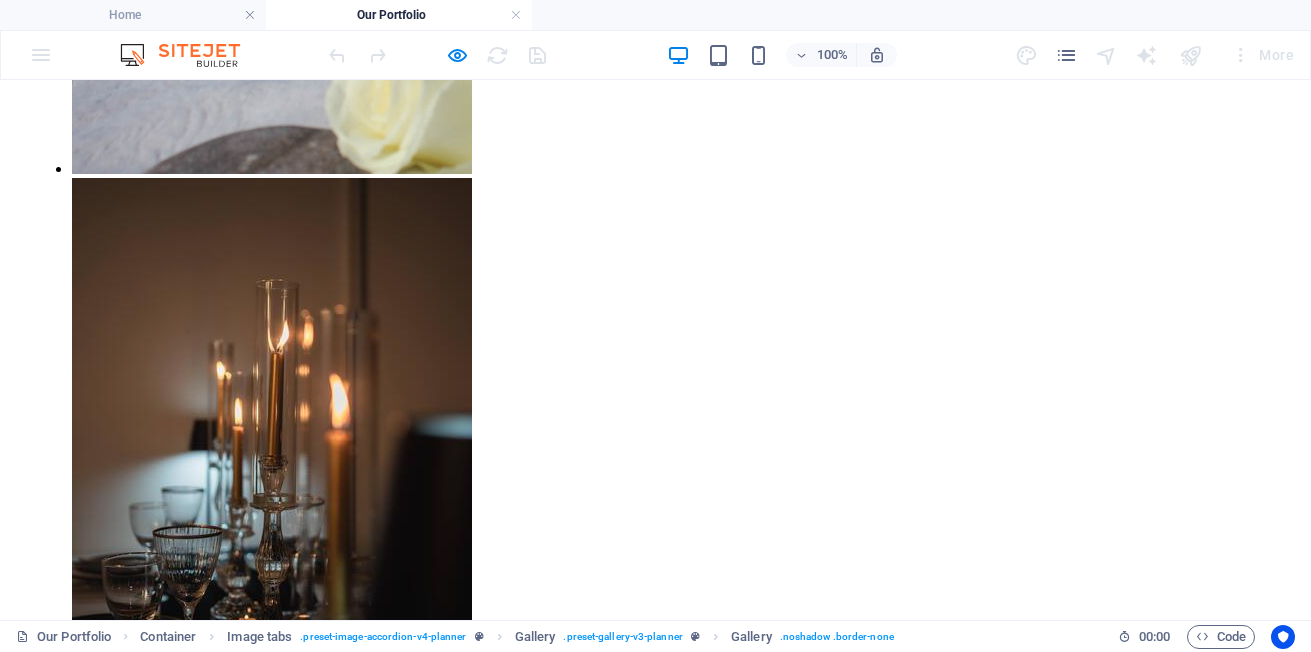 click at bounding box center [252, 4854] 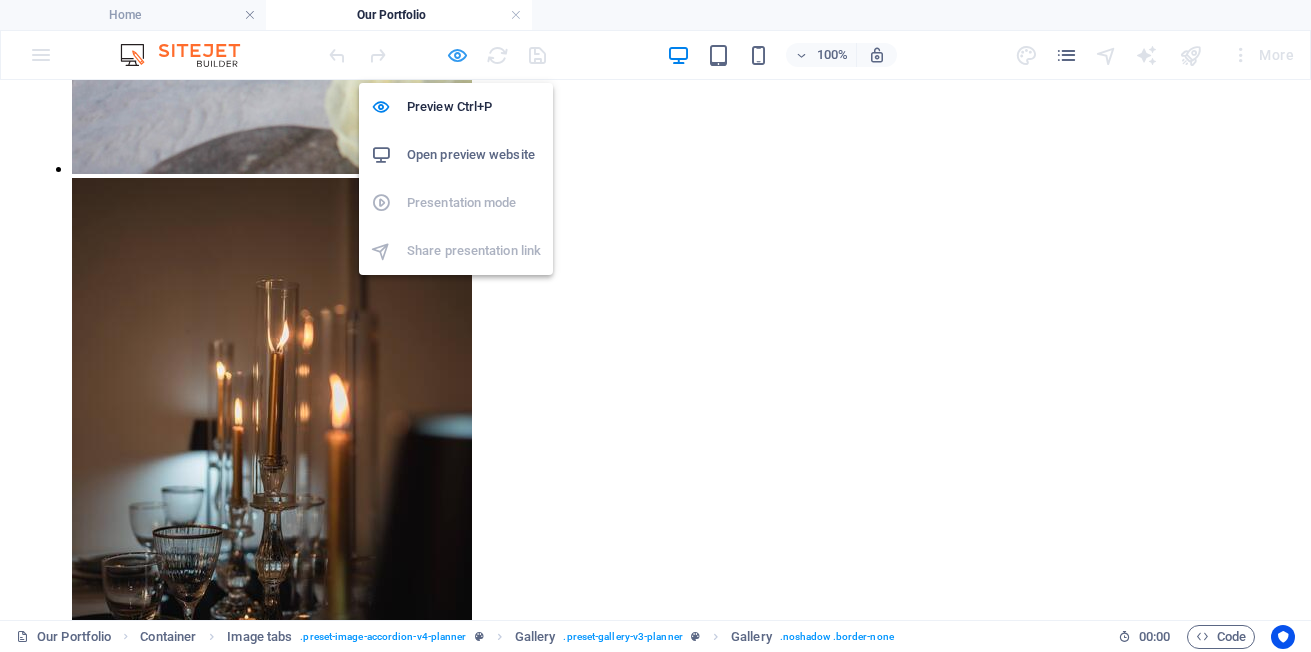 click at bounding box center (457, 55) 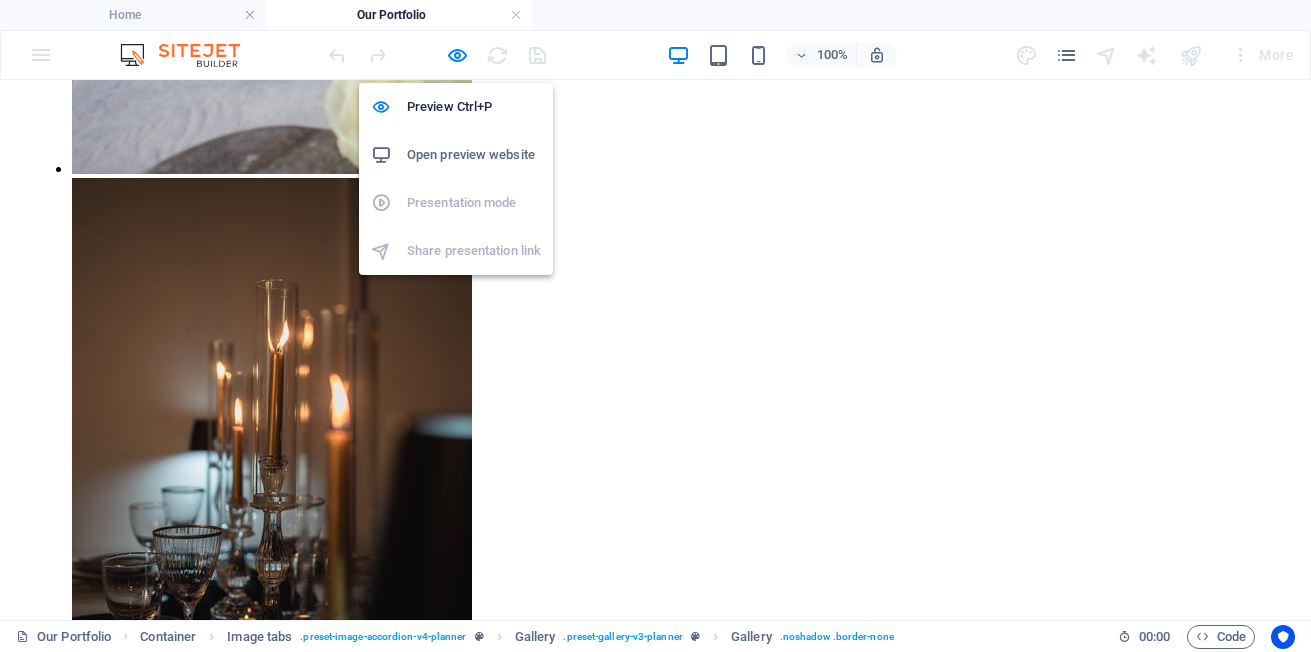 select on "px" 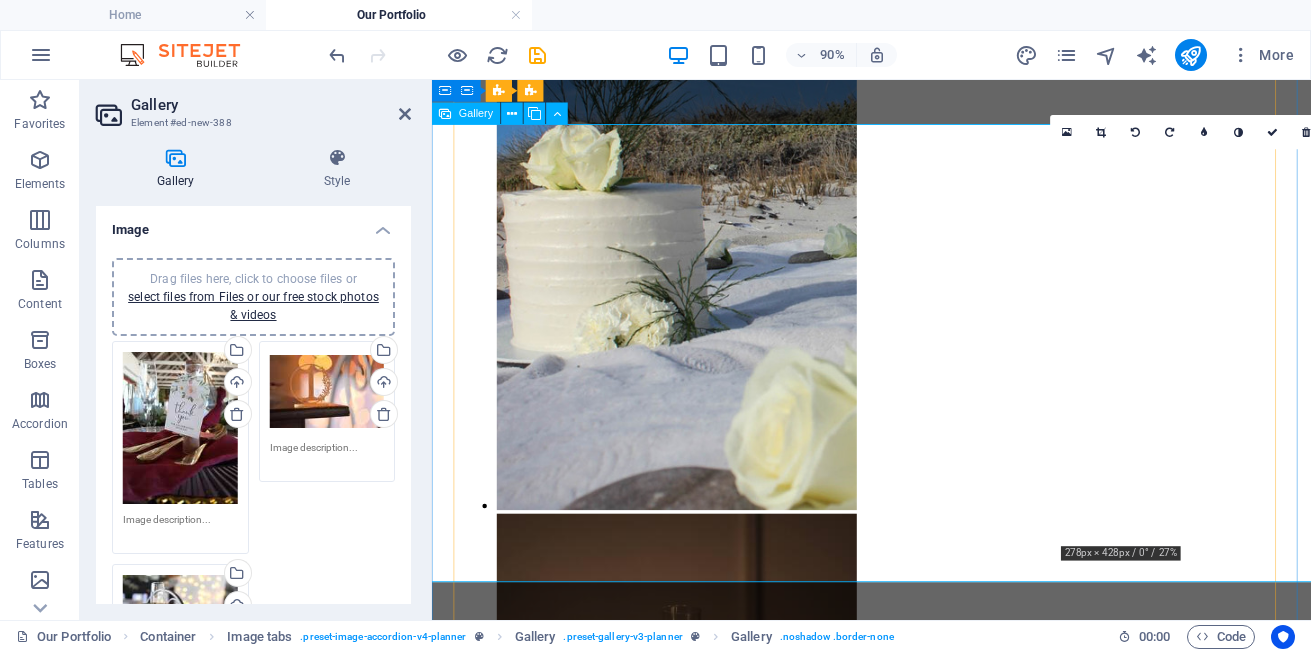 scroll, scrollTop: 2529, scrollLeft: 0, axis: vertical 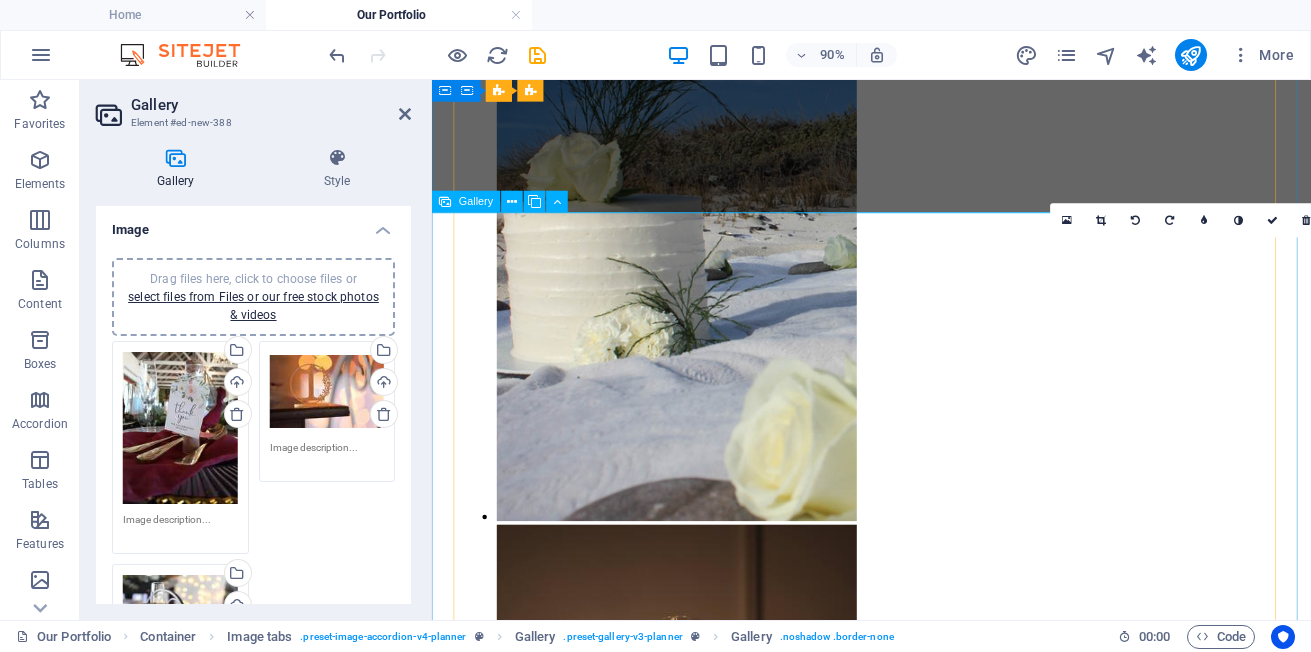 click at bounding box center (684, 5250) 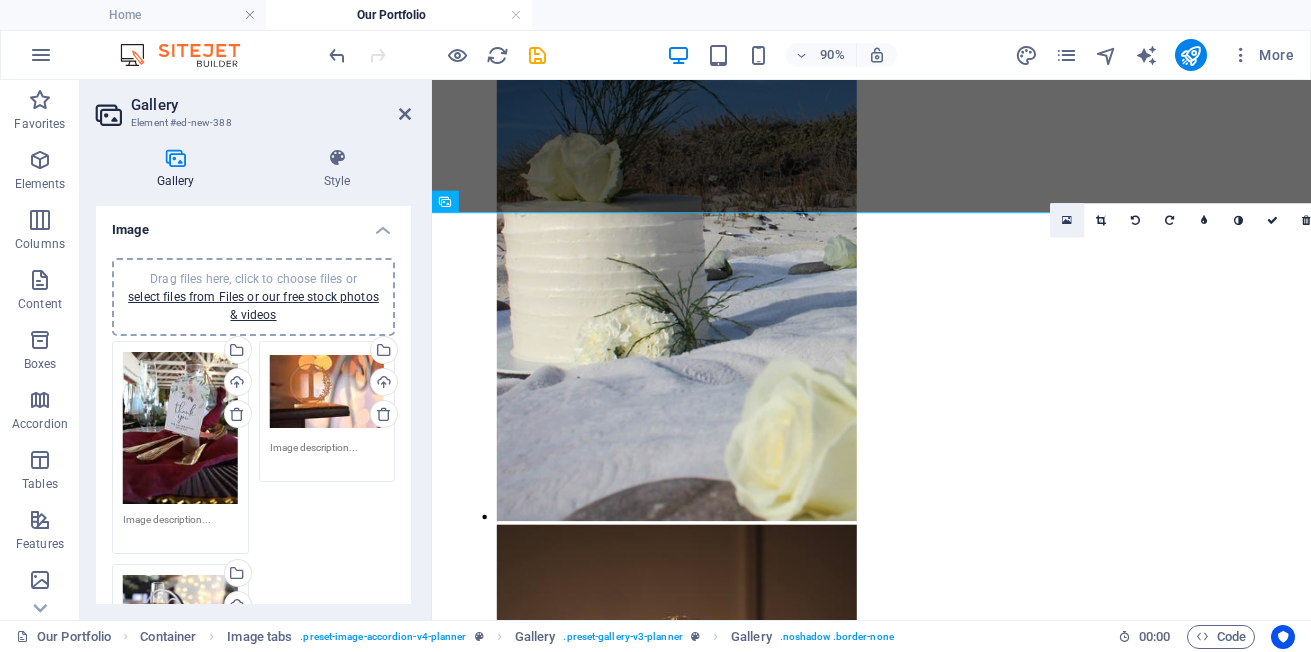 click at bounding box center [1067, 221] 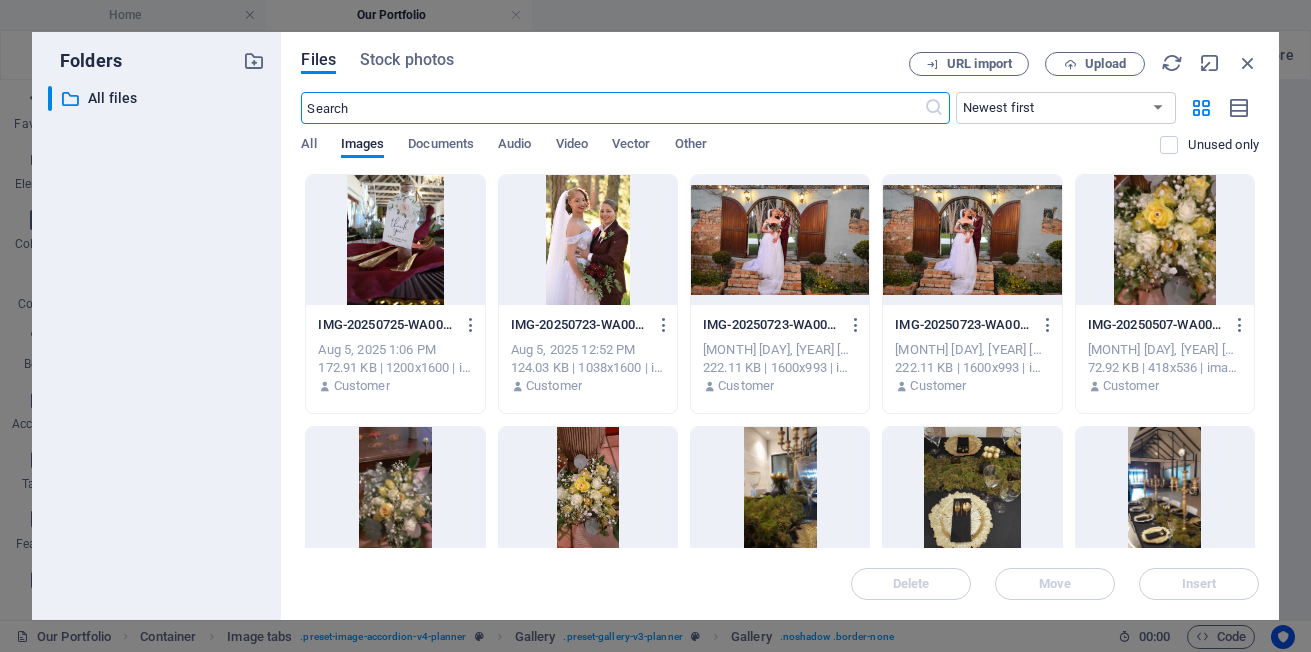 scroll, scrollTop: 2664, scrollLeft: 0, axis: vertical 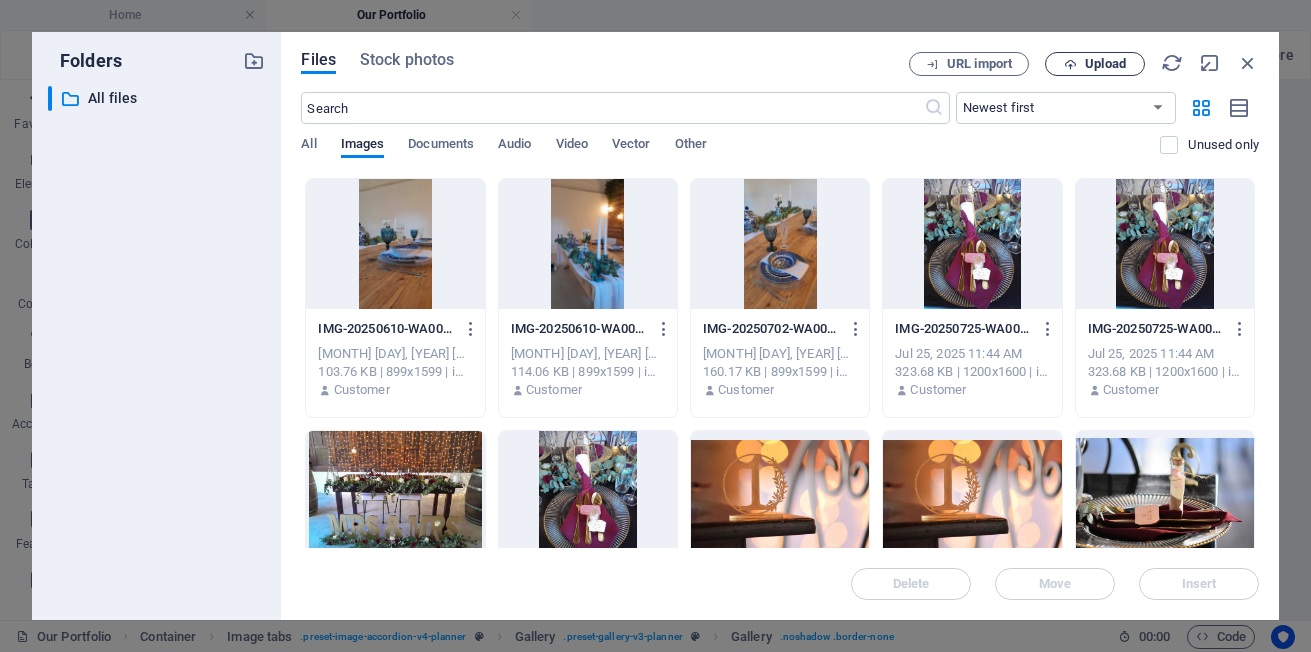 click on "Upload" at bounding box center [1105, 64] 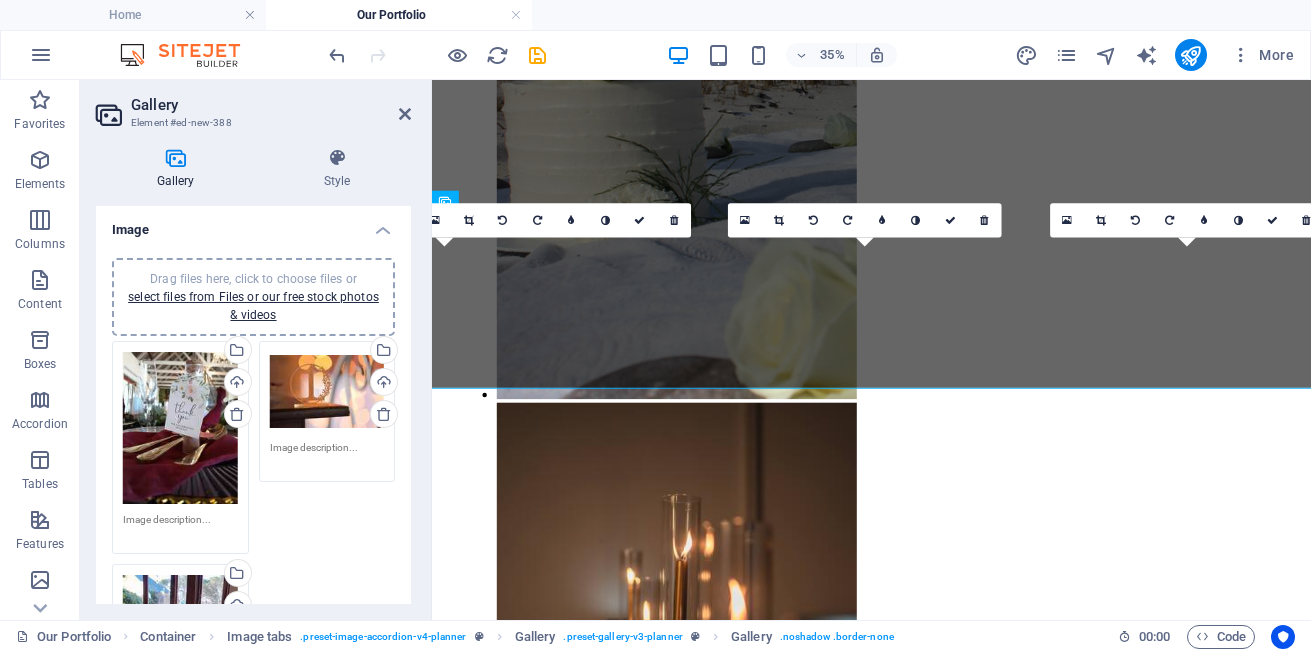 scroll, scrollTop: 2529, scrollLeft: 0, axis: vertical 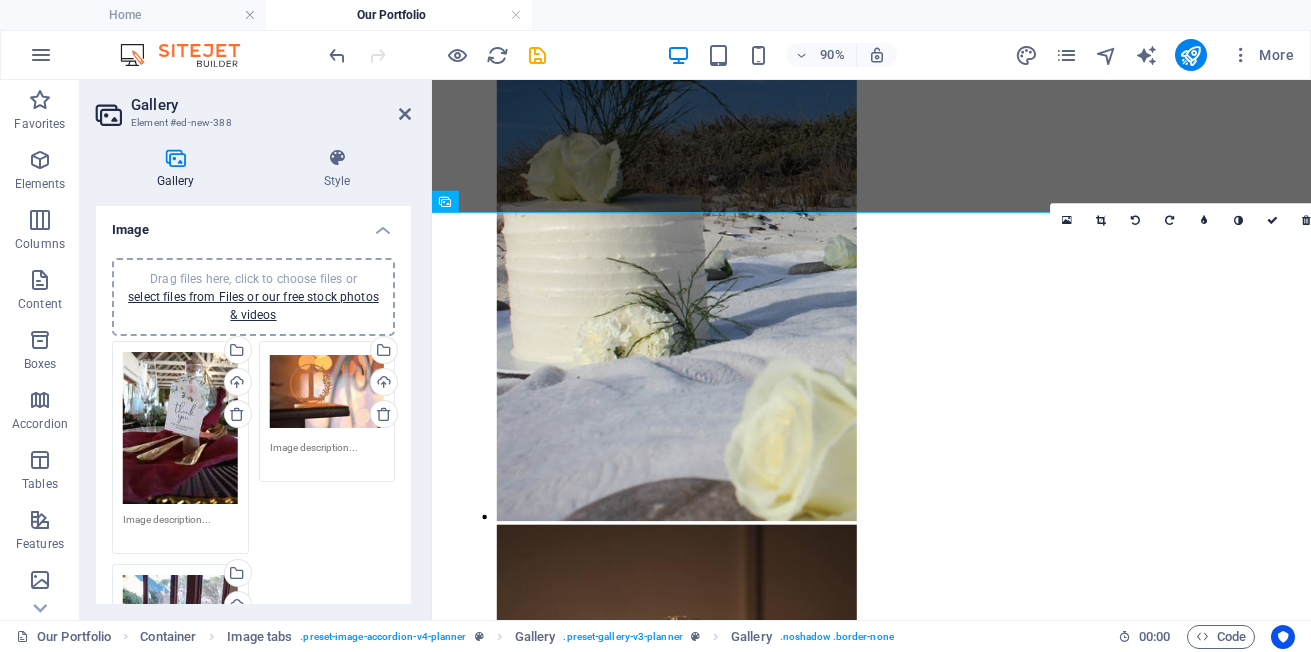 drag, startPoint x: 1101, startPoint y: 218, endPoint x: 1131, endPoint y: 259, distance: 50.803543 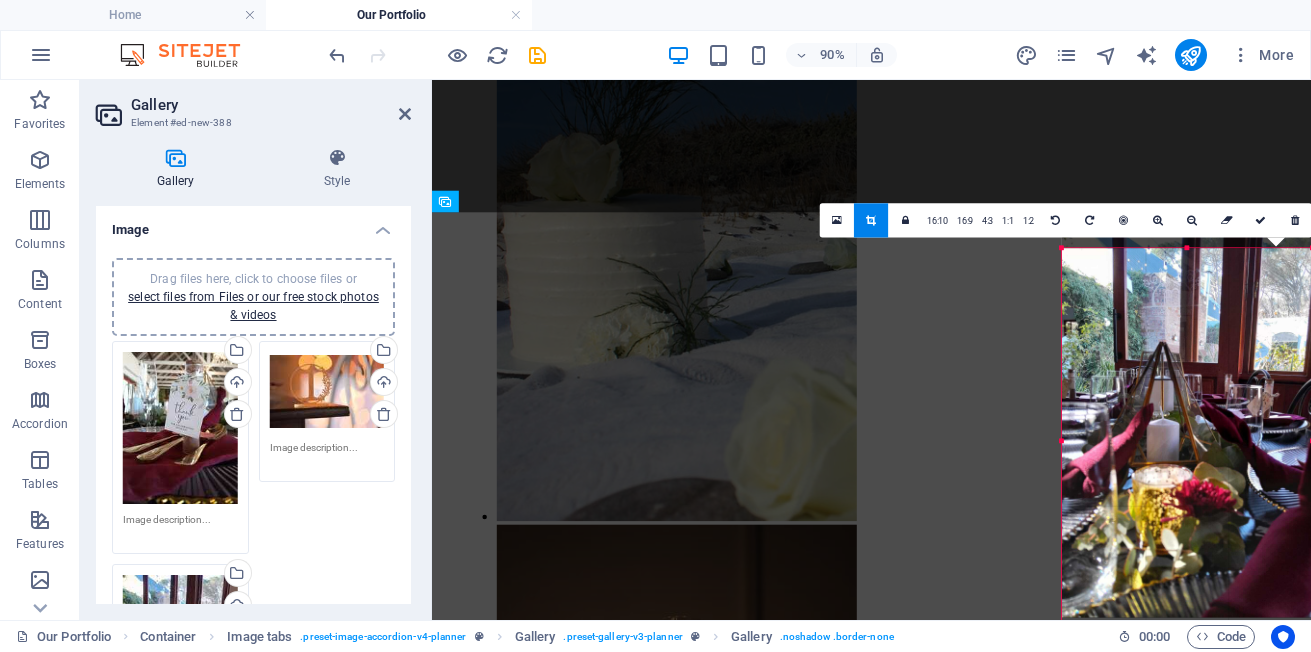 drag, startPoint x: 1185, startPoint y: 481, endPoint x: 1196, endPoint y: 463, distance: 21.095022 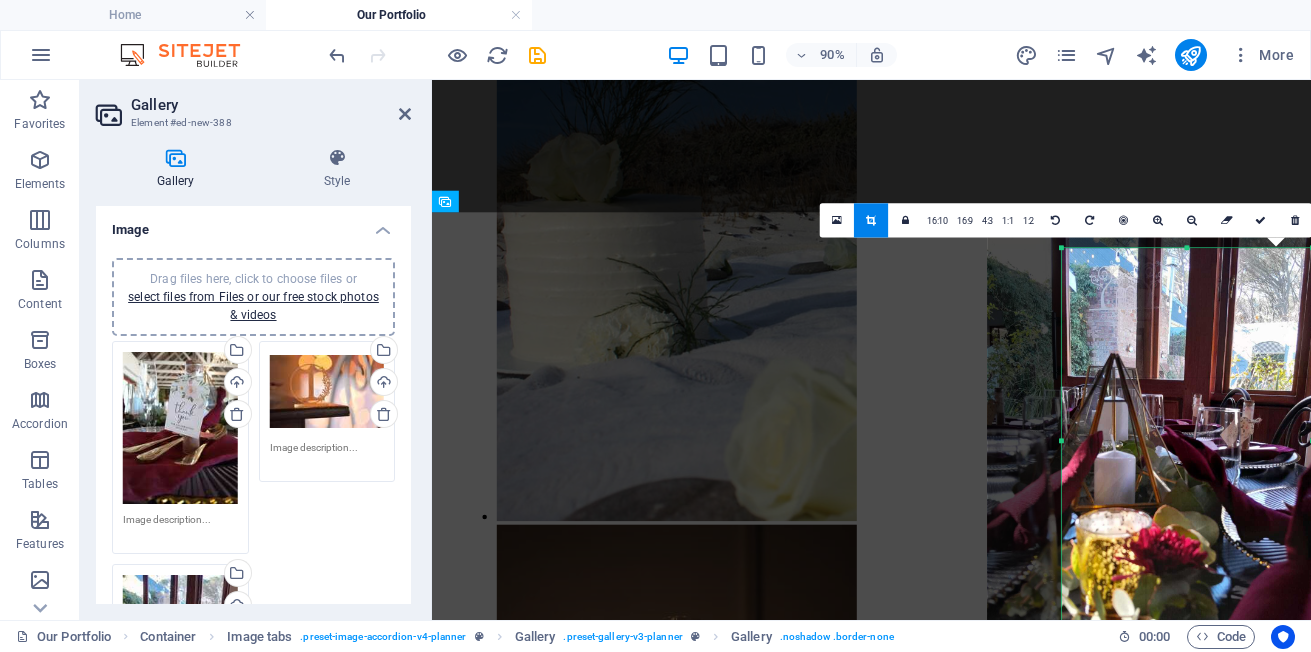 drag, startPoint x: 1205, startPoint y: 468, endPoint x: 1153, endPoint y: 478, distance: 52.95281 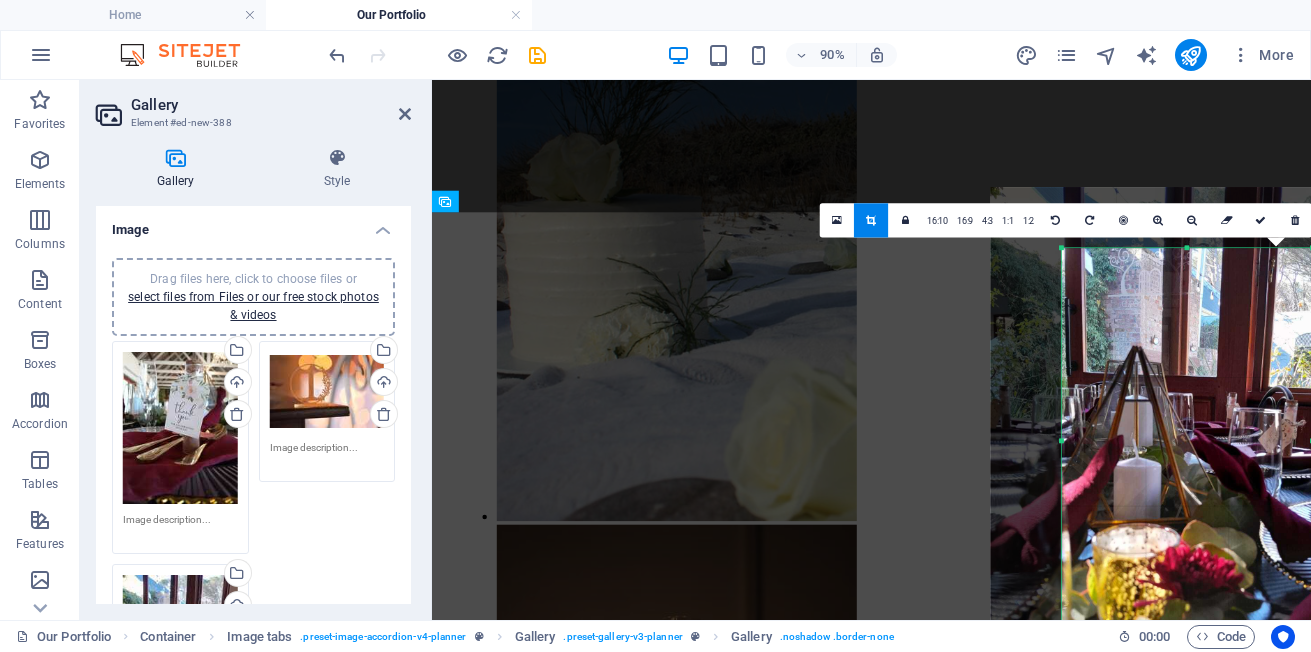 click at bounding box center [1200, 466] 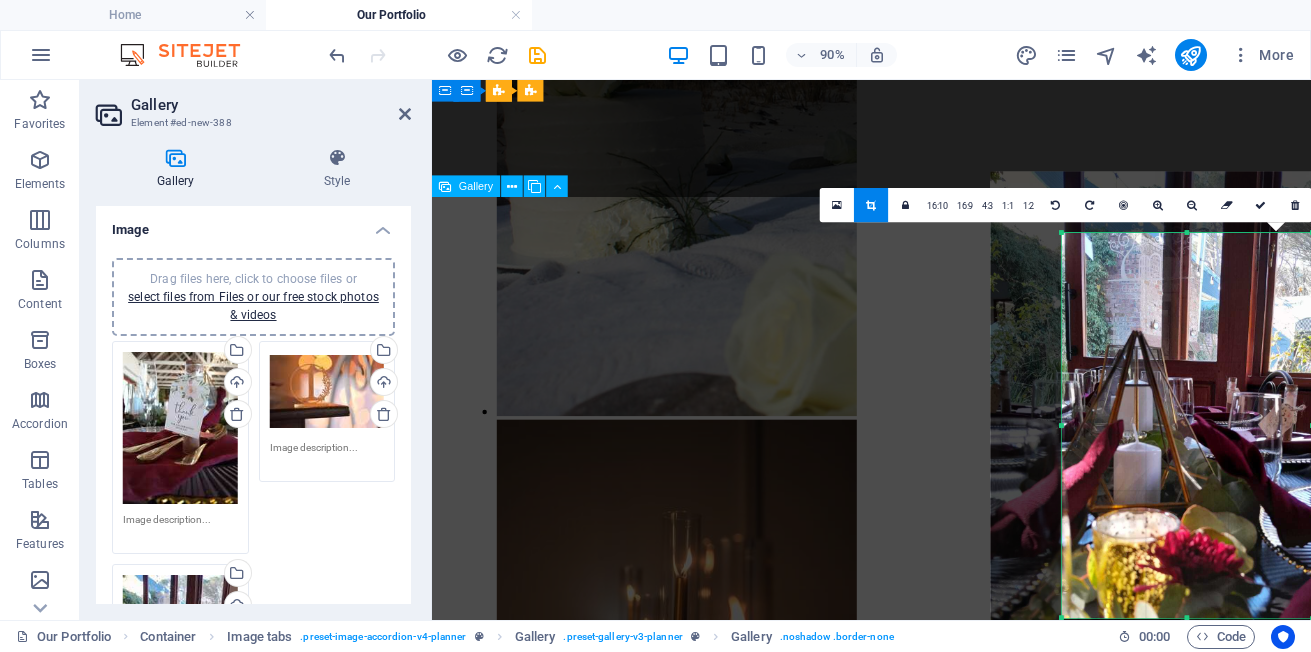 scroll, scrollTop: 2729, scrollLeft: 0, axis: vertical 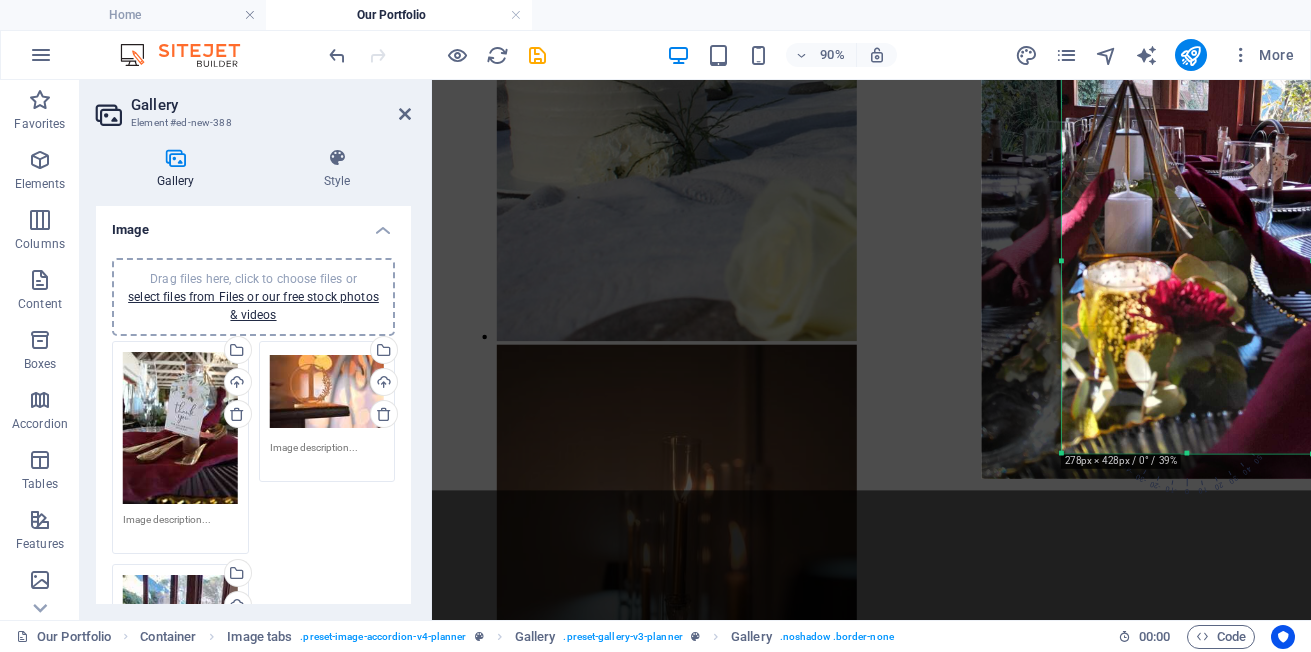 drag, startPoint x: 1224, startPoint y: 290, endPoint x: 1206, endPoint y: 187, distance: 104.56099 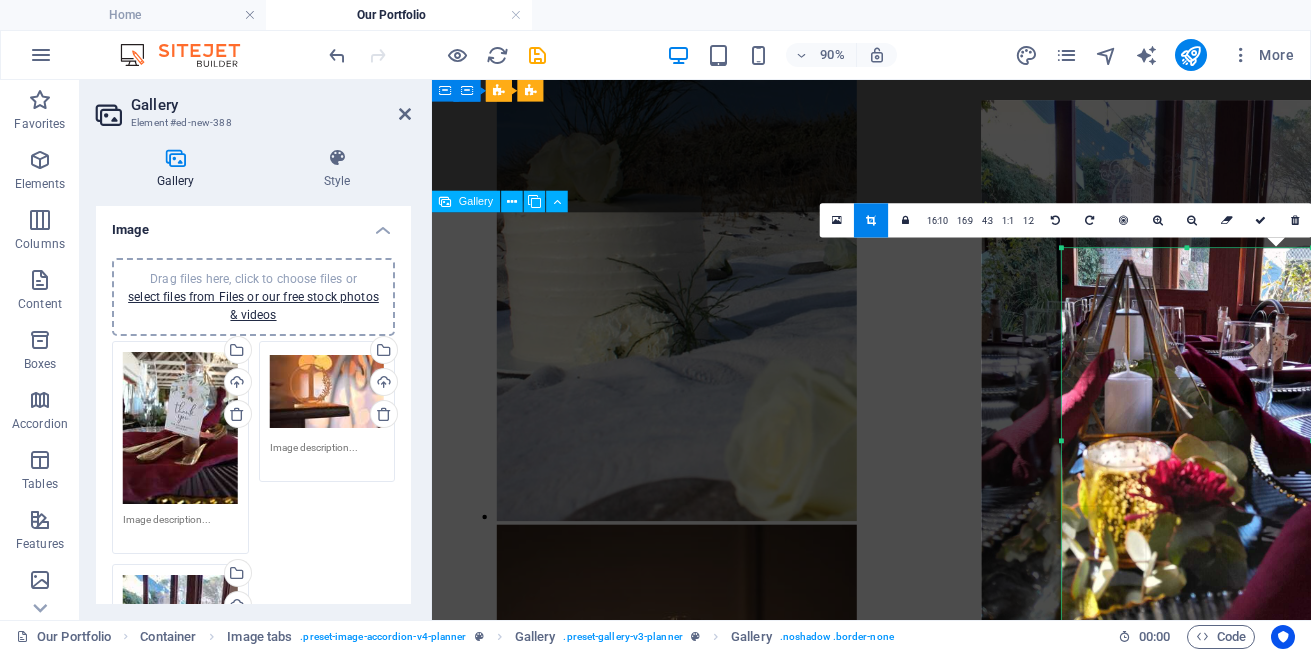 scroll, scrollTop: 2629, scrollLeft: 0, axis: vertical 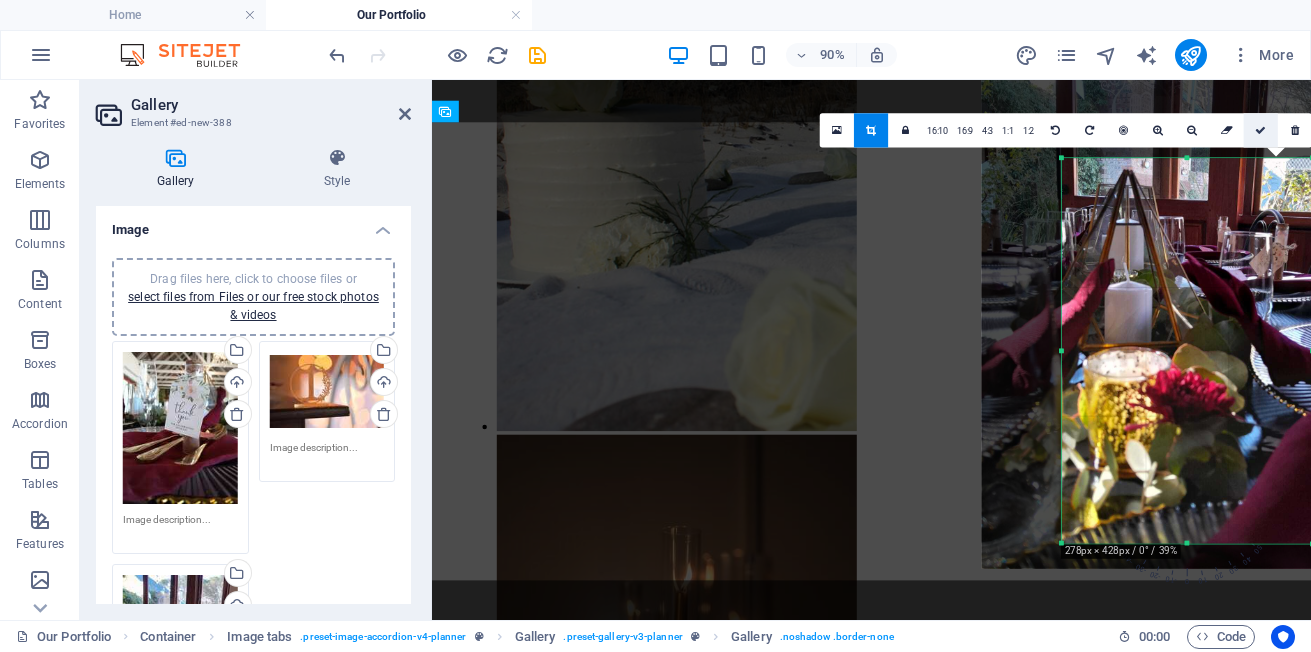 drag, startPoint x: 615, startPoint y: 365, endPoint x: 1258, endPoint y: 130, distance: 684.5977 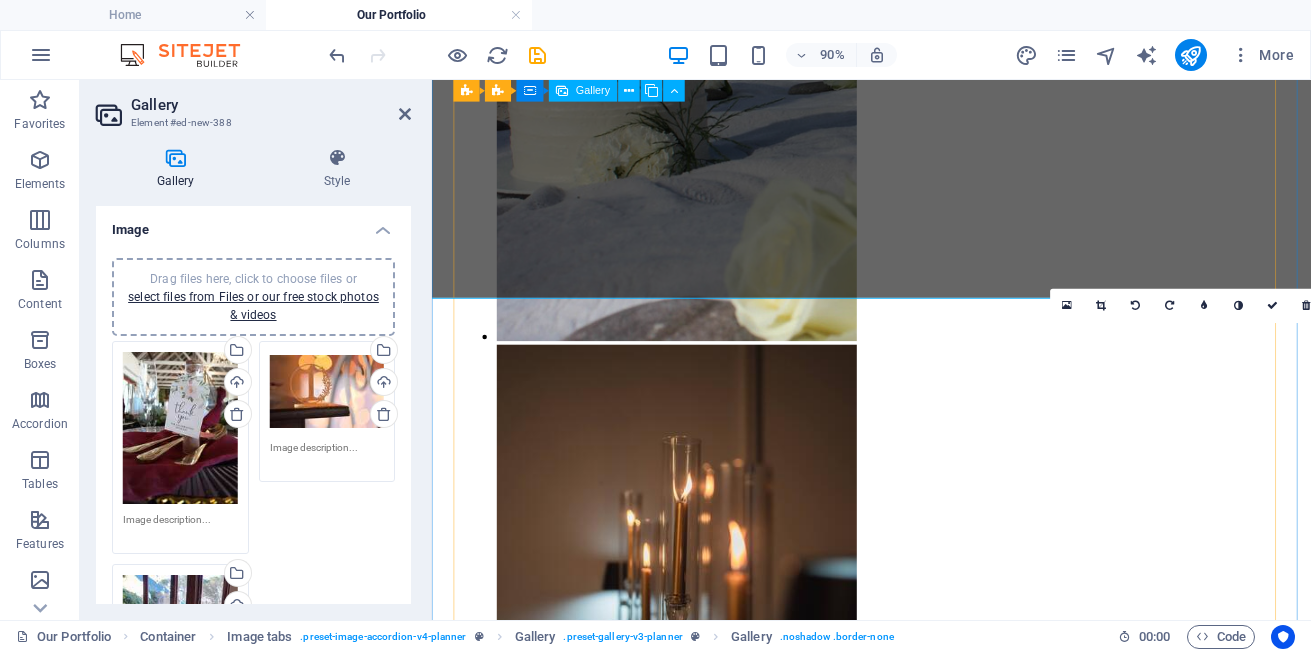 scroll, scrollTop: 2429, scrollLeft: 0, axis: vertical 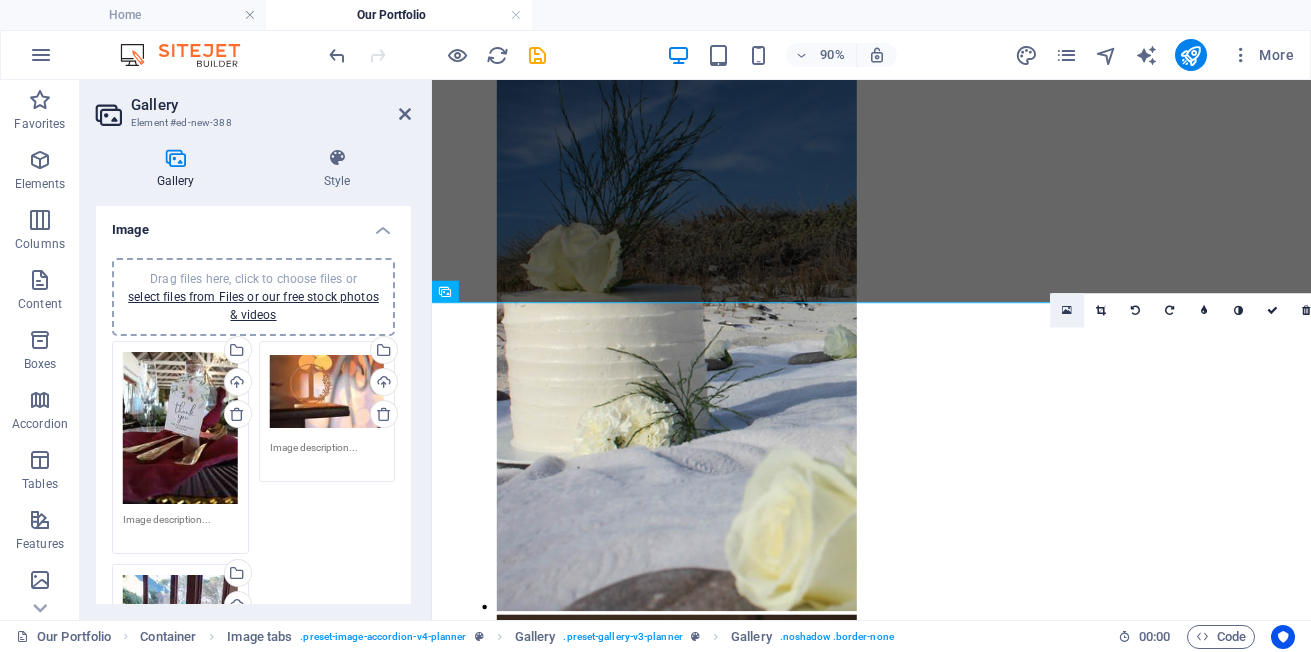 click at bounding box center [1067, 310] 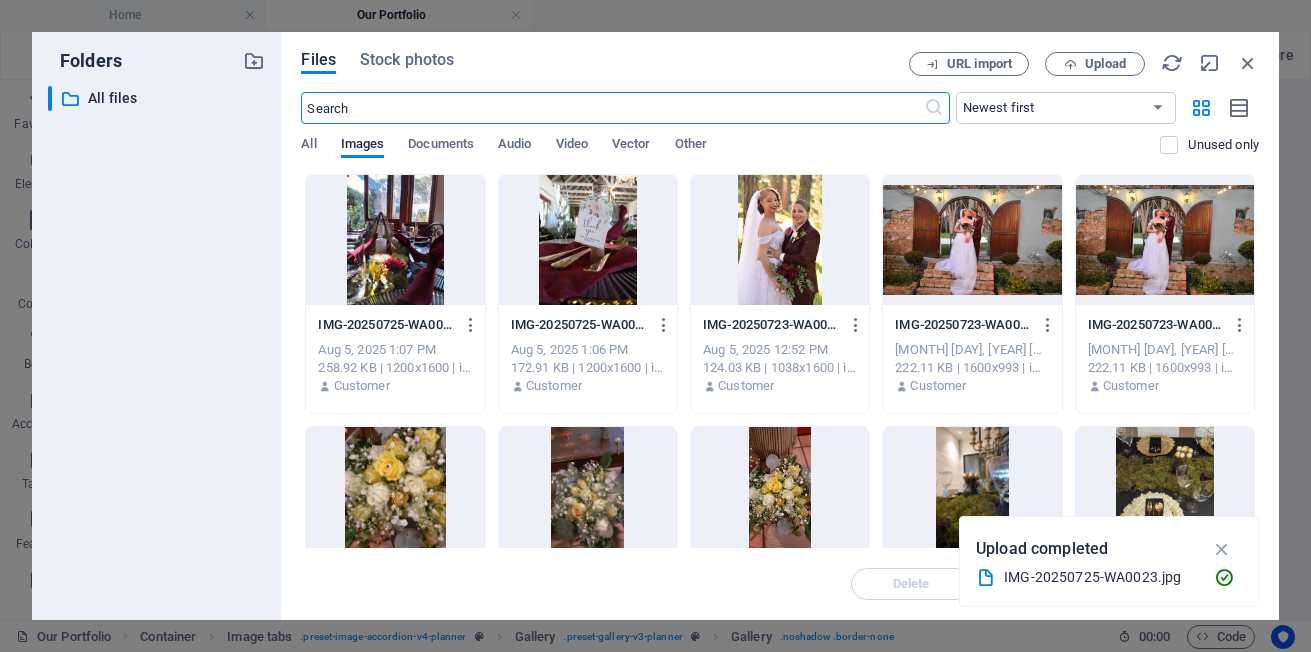 scroll, scrollTop: 2564, scrollLeft: 0, axis: vertical 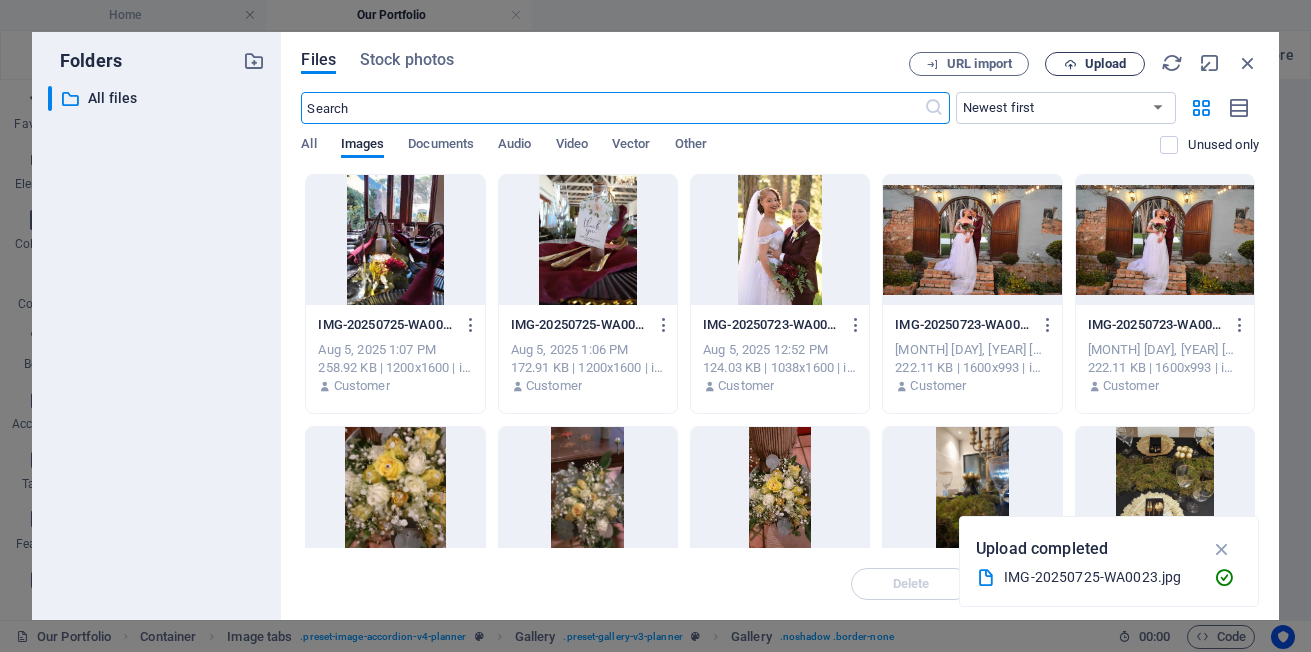 click at bounding box center (1070, 64) 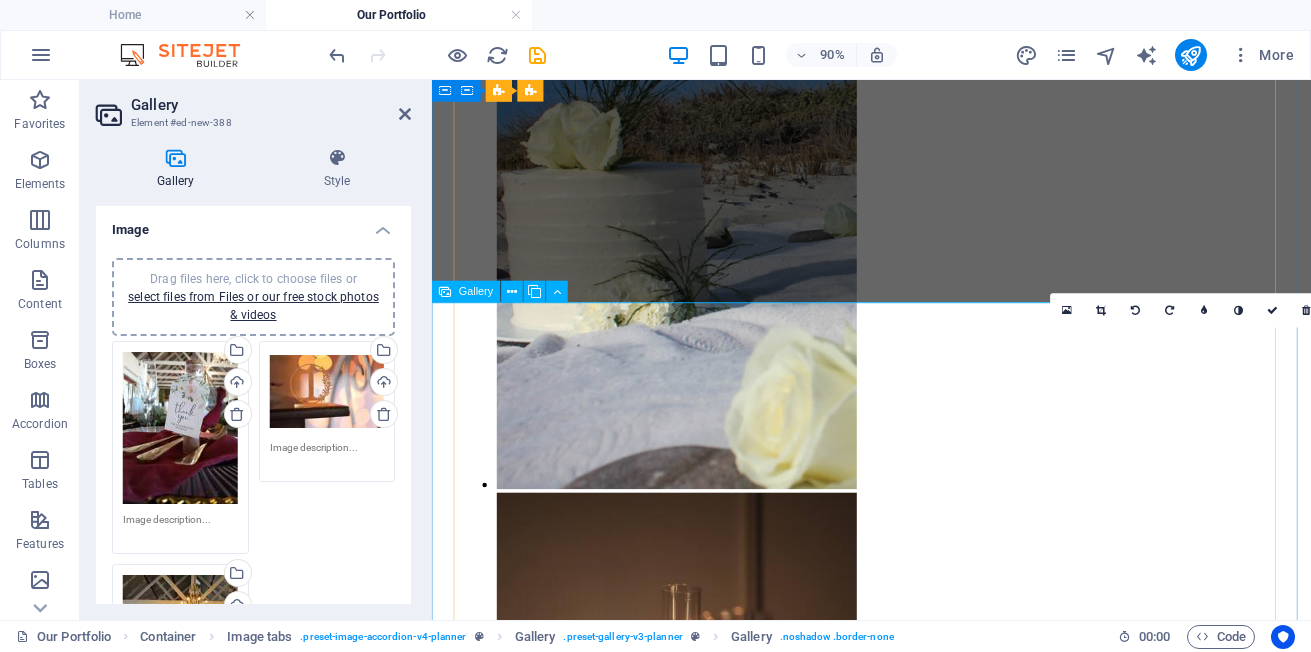 scroll, scrollTop: 2429, scrollLeft: 0, axis: vertical 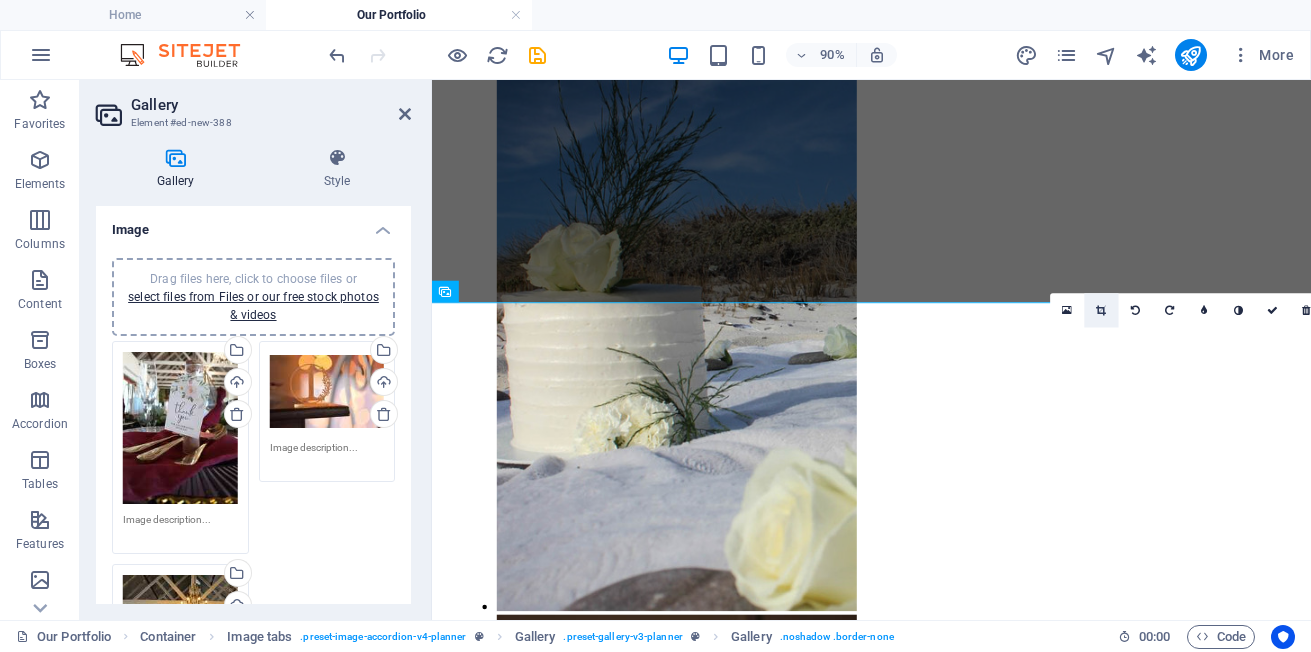 click at bounding box center (1102, 310) 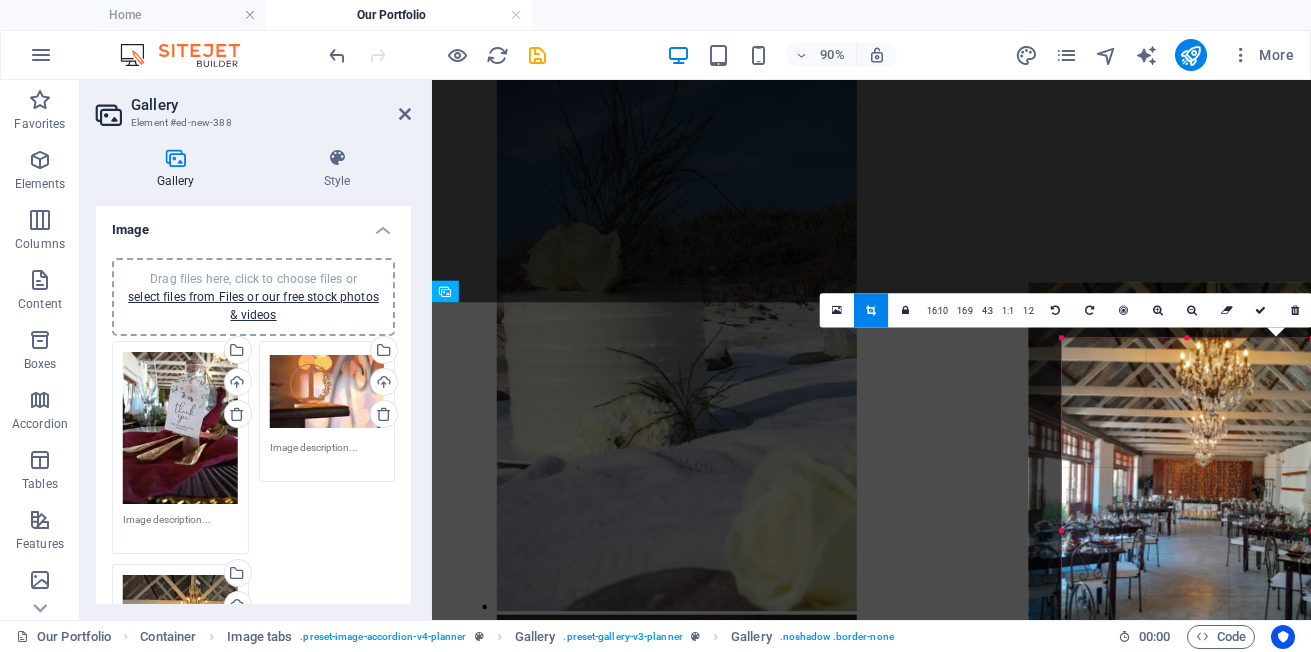 drag, startPoint x: 1230, startPoint y: 529, endPoint x: 1221, endPoint y: 471, distance: 58.694122 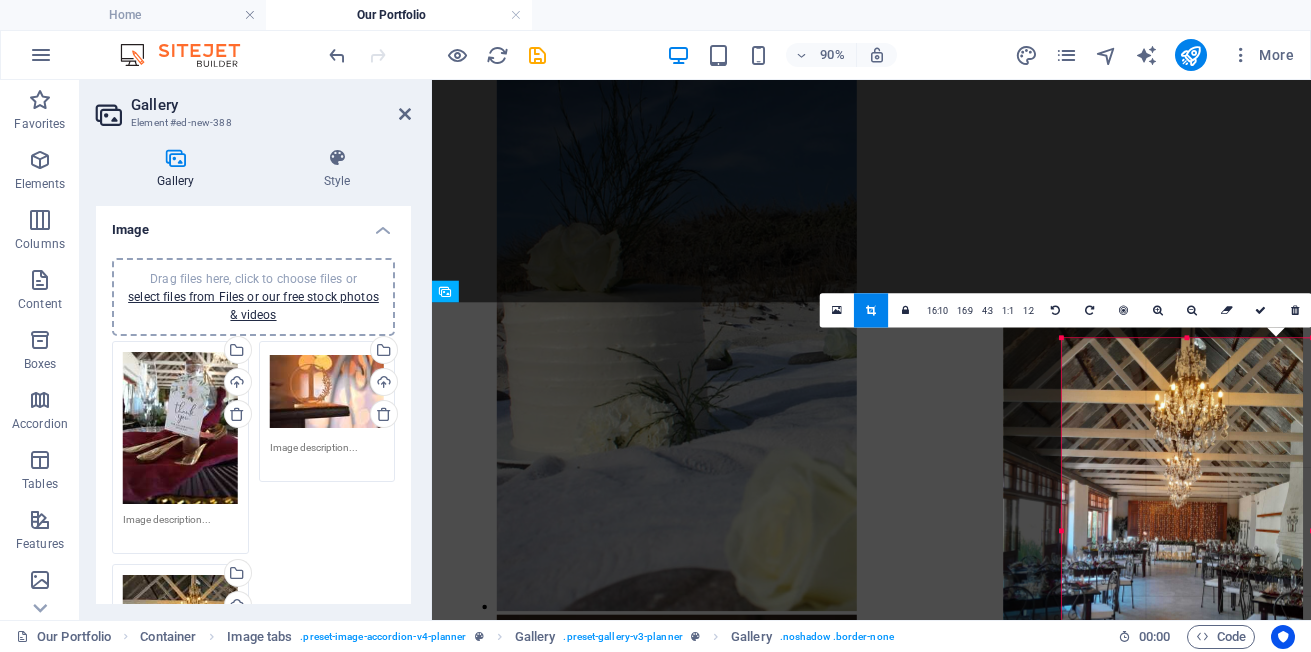 drag, startPoint x: 1235, startPoint y: 497, endPoint x: 1204, endPoint y: 489, distance: 32.01562 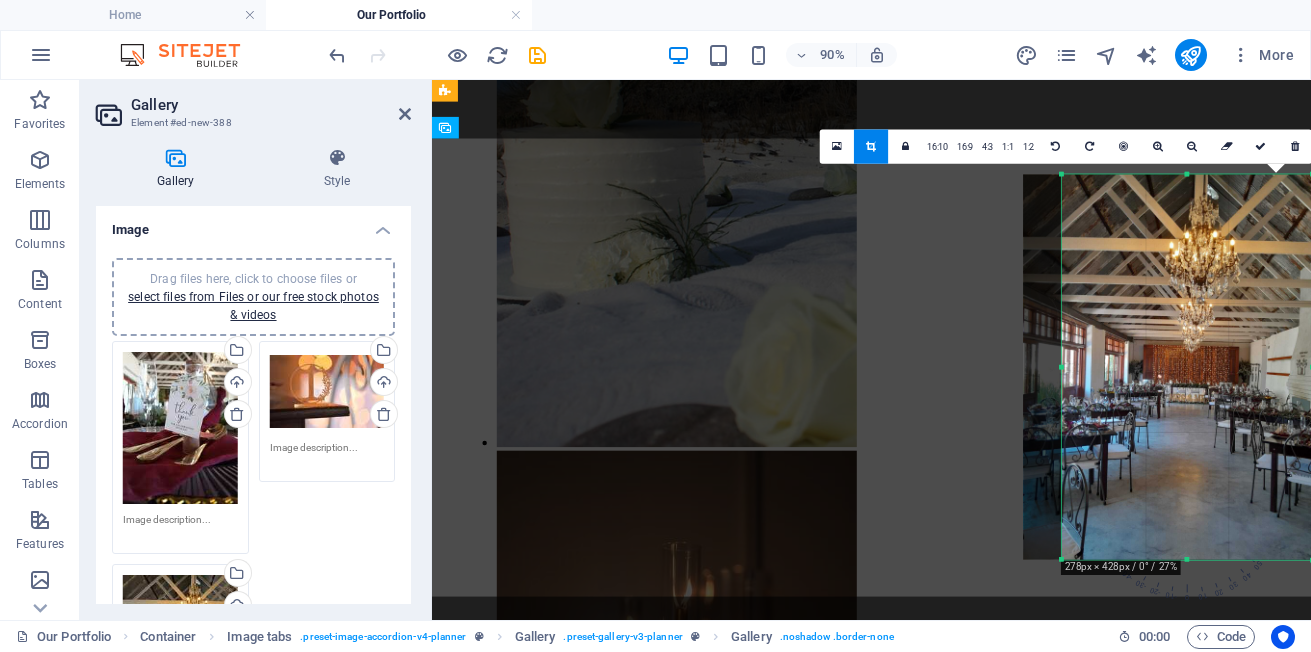 scroll, scrollTop: 2629, scrollLeft: 0, axis: vertical 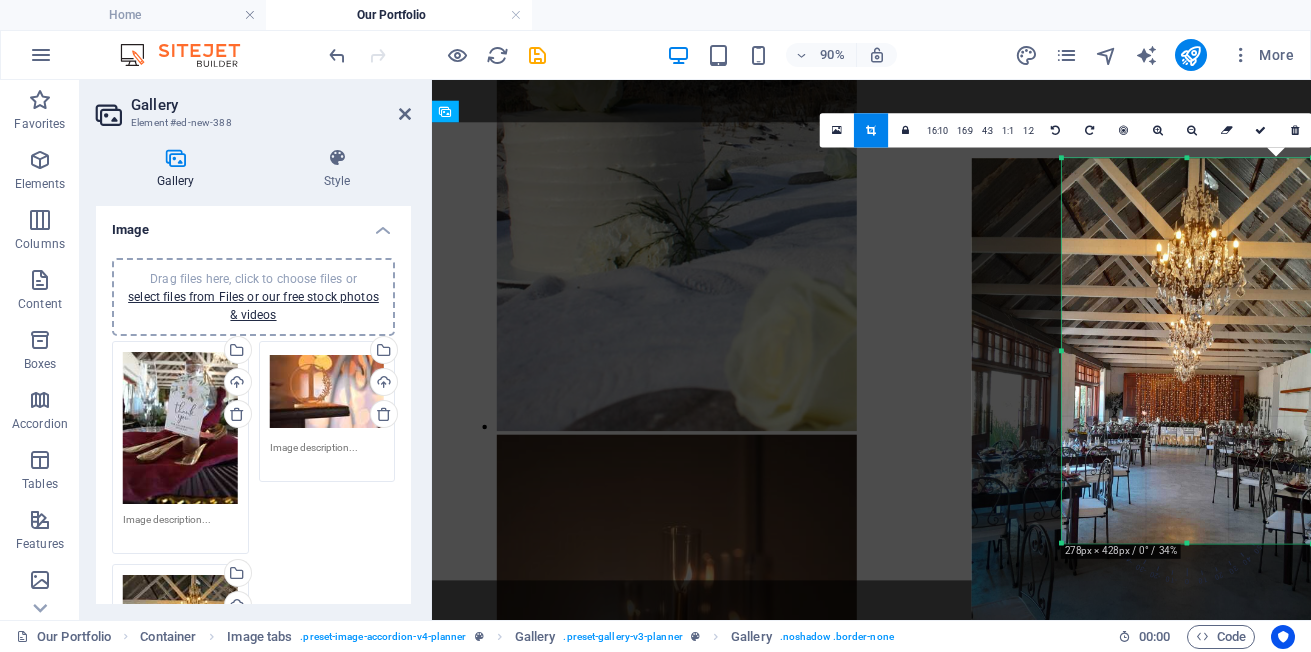 drag, startPoint x: 1229, startPoint y: 414, endPoint x: 1200, endPoint y: 476, distance: 68.44706 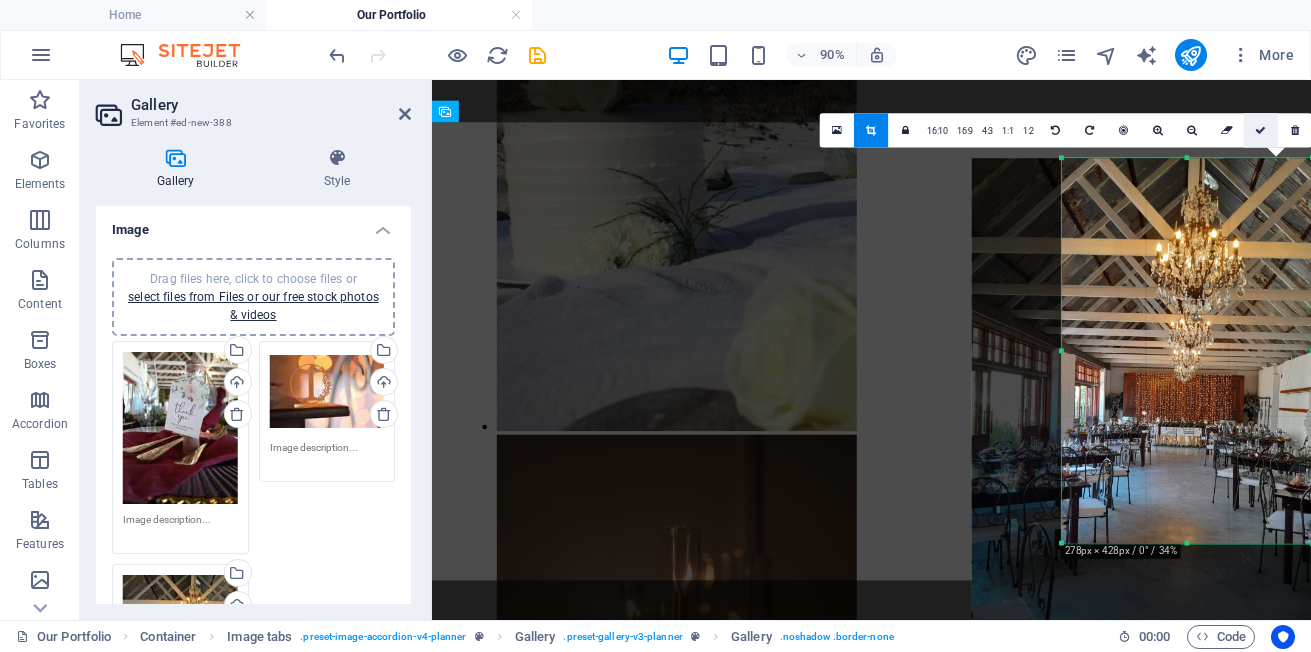 click at bounding box center (1260, 130) 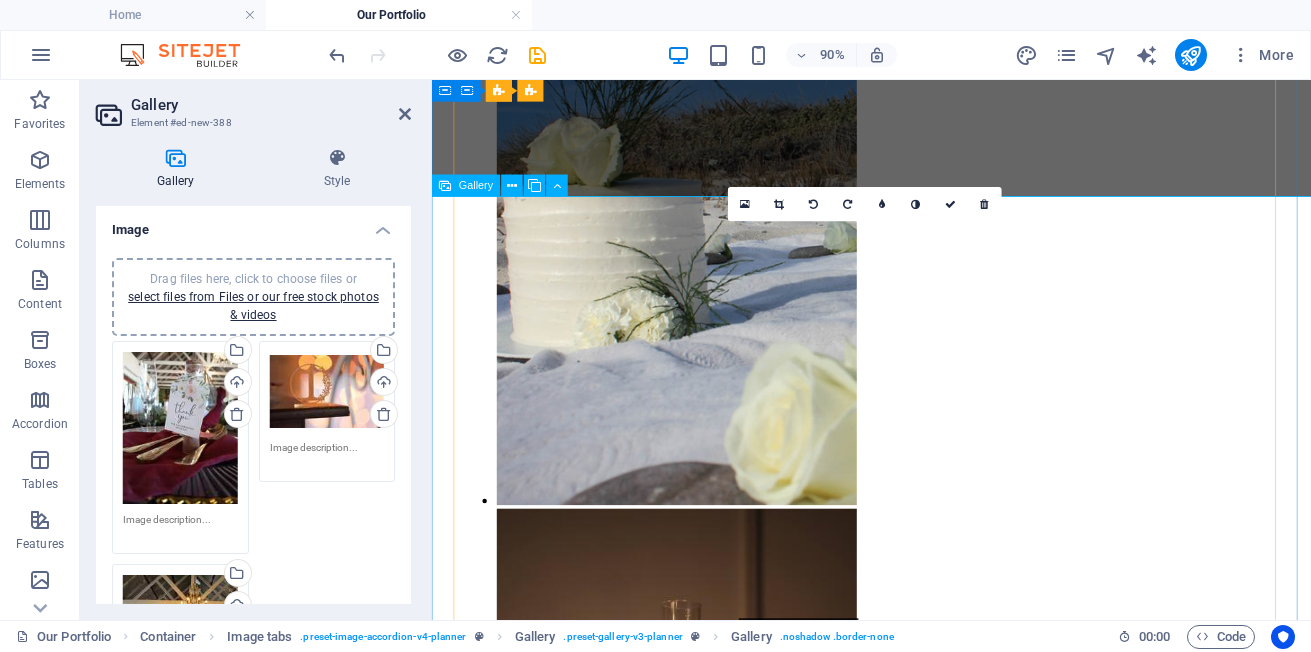 scroll, scrollTop: 2429, scrollLeft: 0, axis: vertical 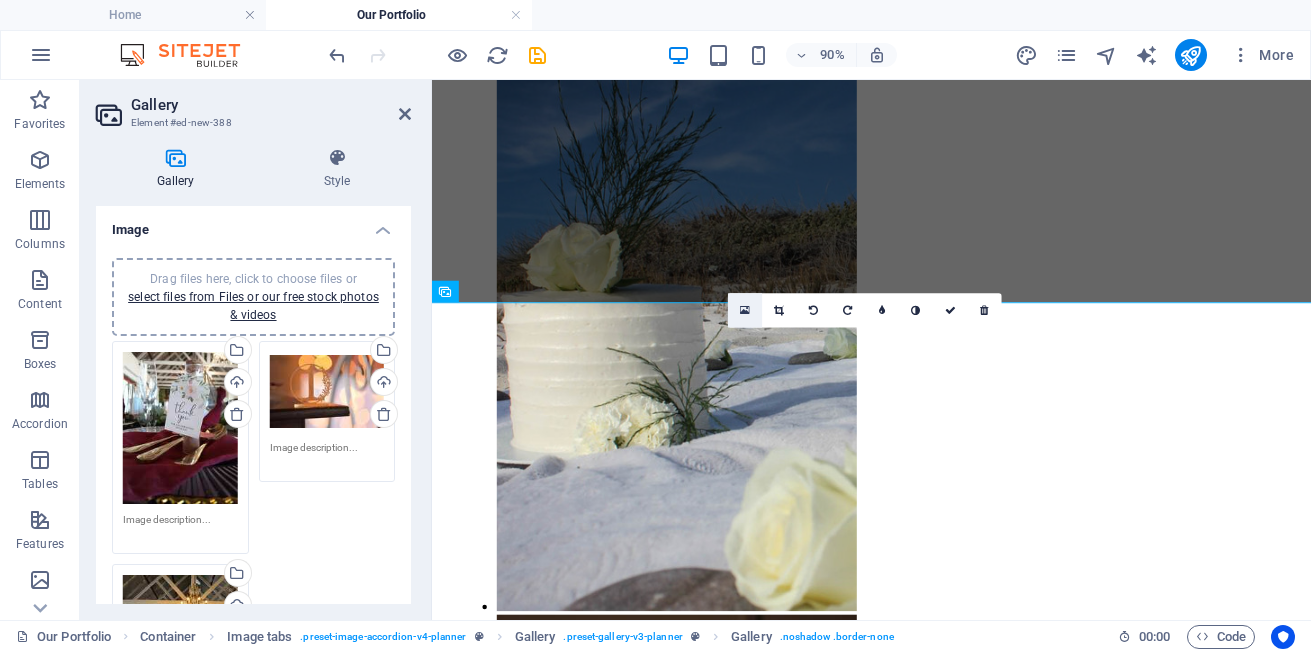 click at bounding box center (745, 310) 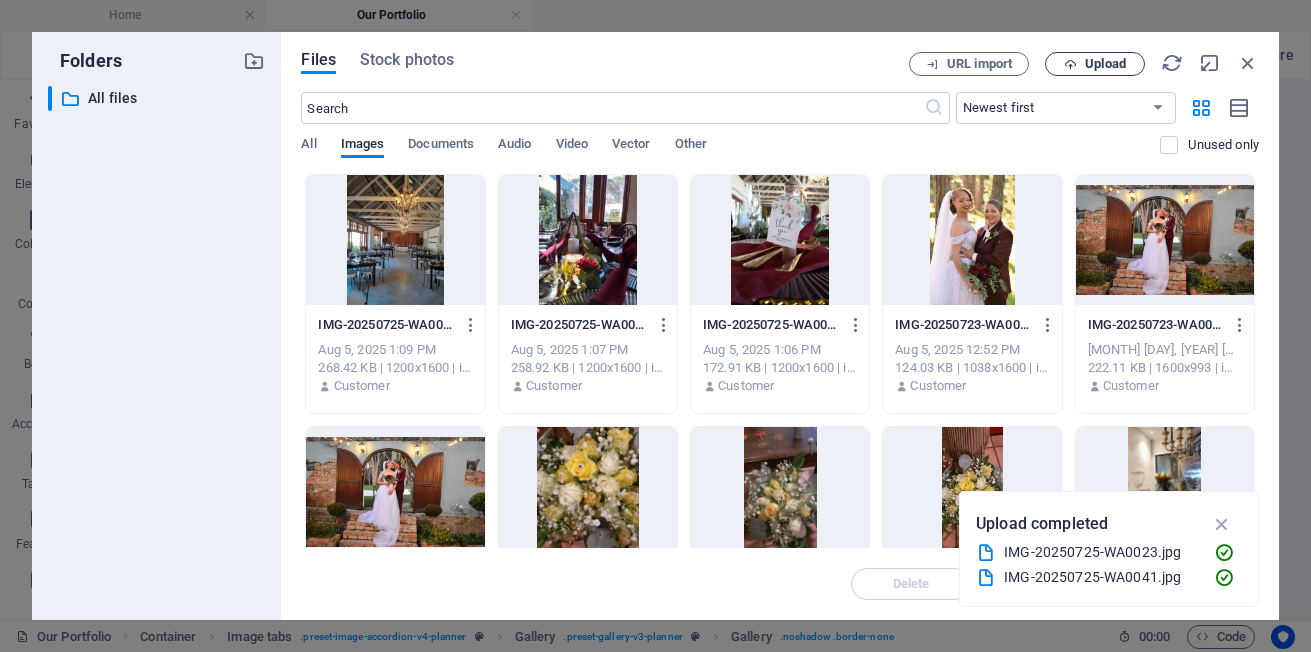 click at bounding box center [1070, 64] 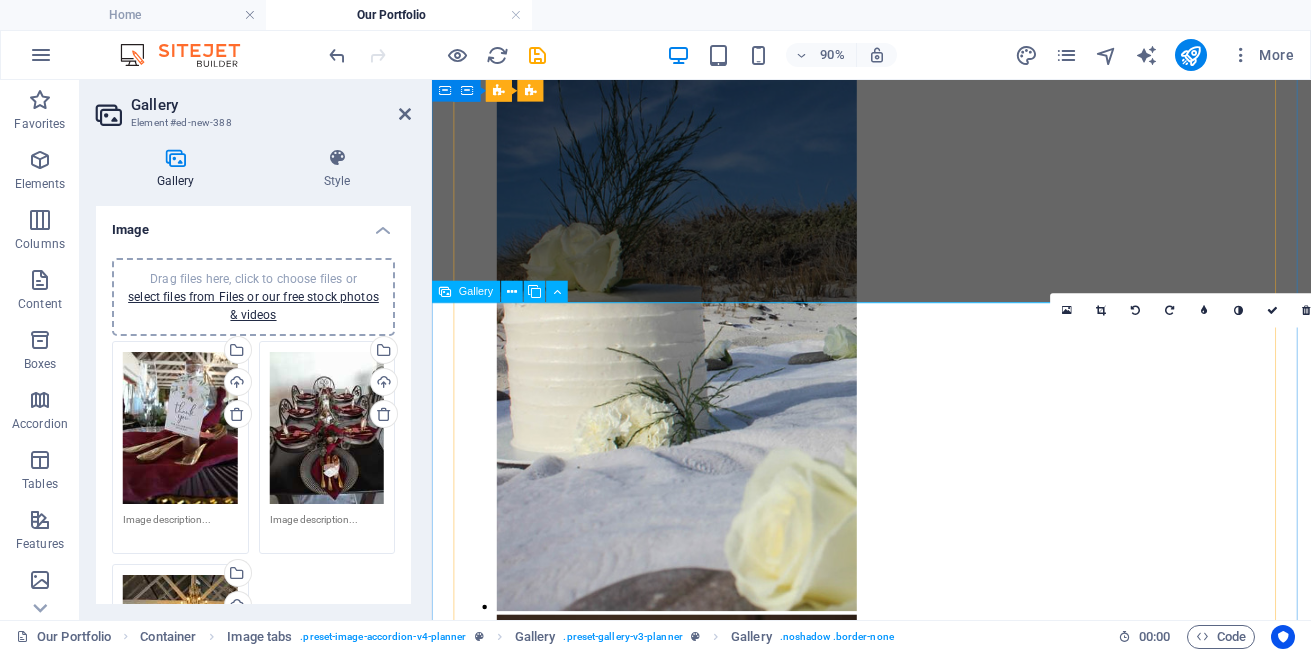 scroll, scrollTop: 2529, scrollLeft: 0, axis: vertical 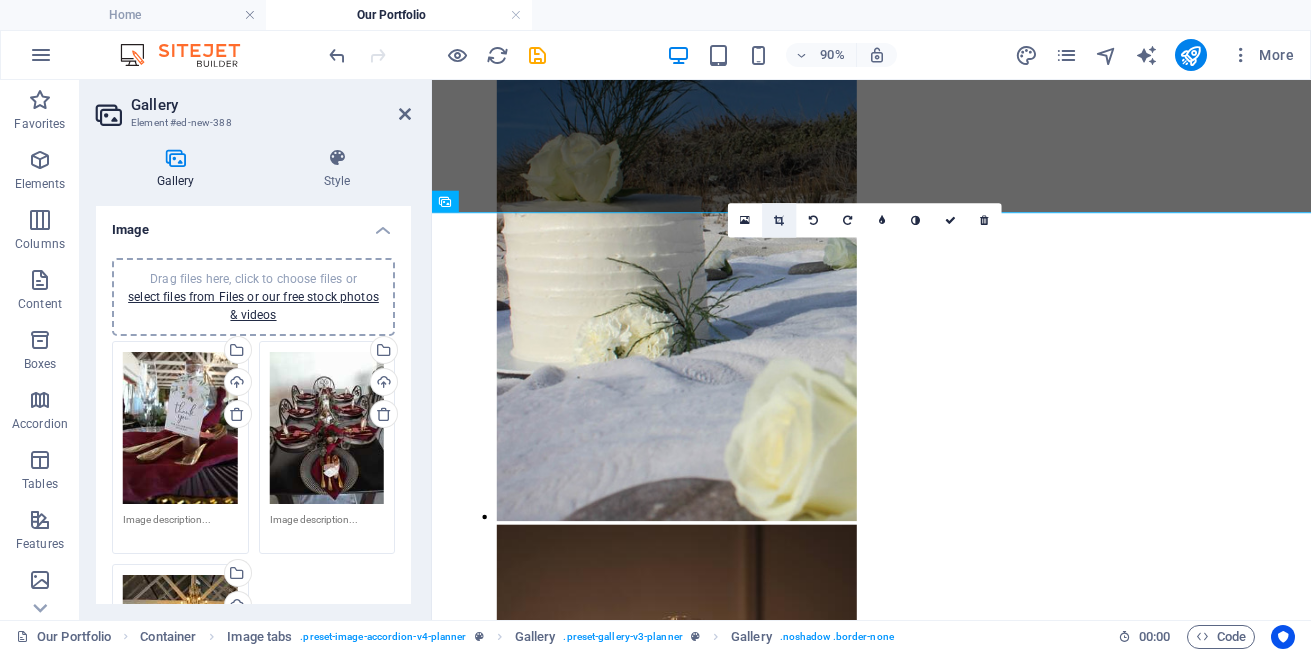click at bounding box center (779, 220) 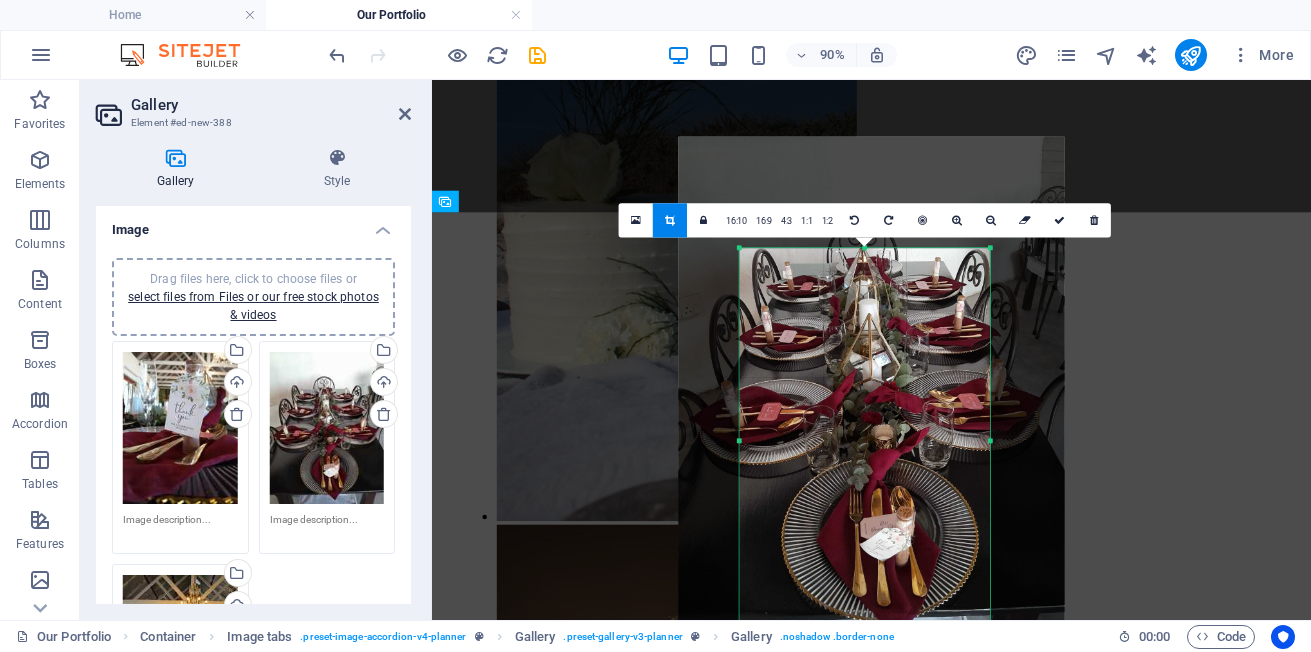 drag, startPoint x: 904, startPoint y: 462, endPoint x: 902, endPoint y: 388, distance: 74.02702 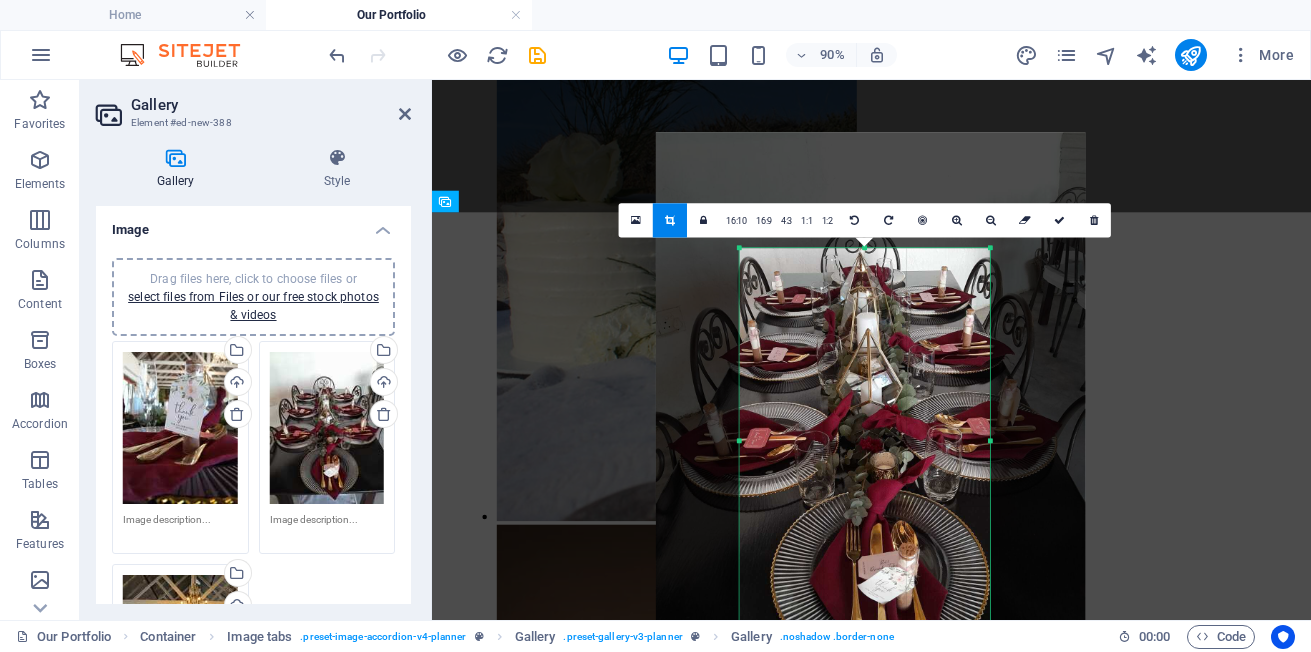 drag, startPoint x: 914, startPoint y: 434, endPoint x: 898, endPoint y: 430, distance: 16.492422 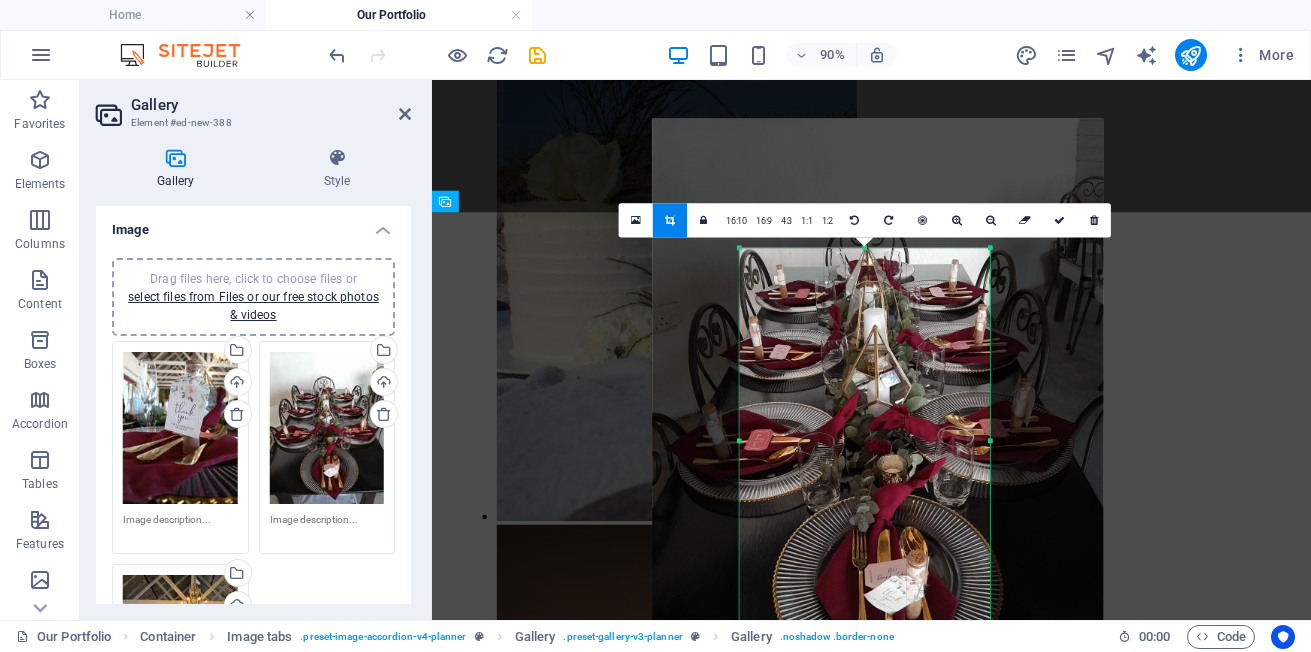 drag, startPoint x: 879, startPoint y: 446, endPoint x: 873, endPoint y: 427, distance: 19.924858 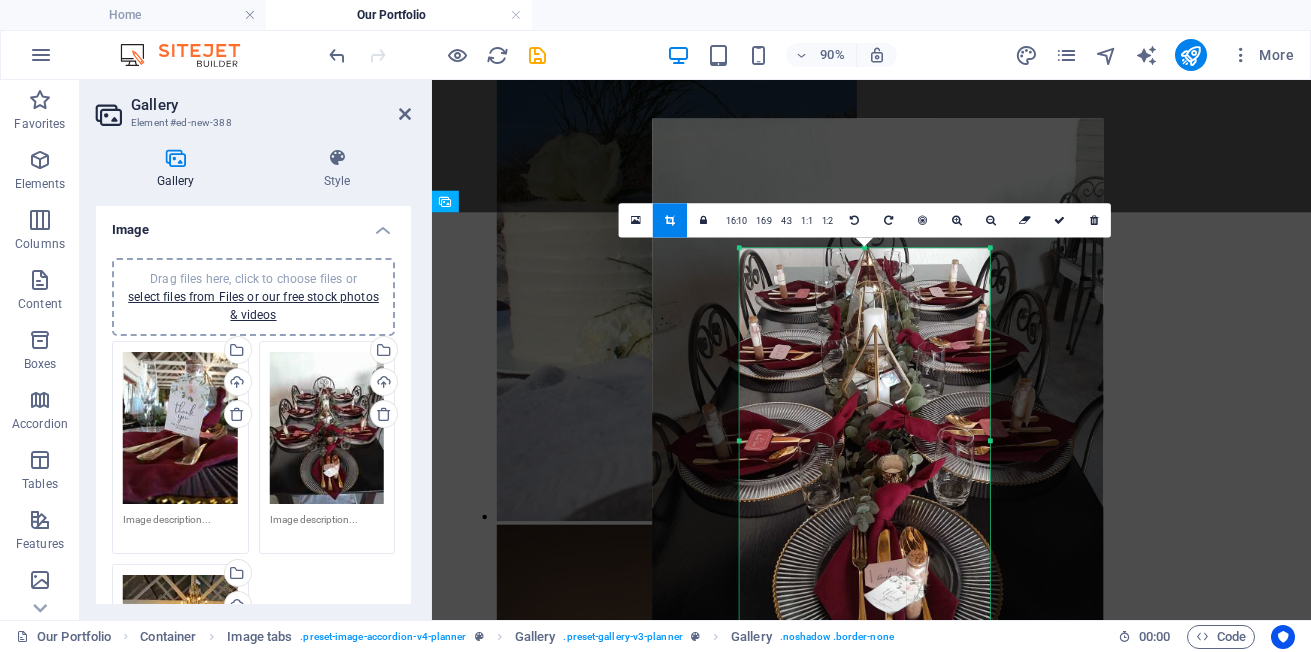 click at bounding box center [877, 419] 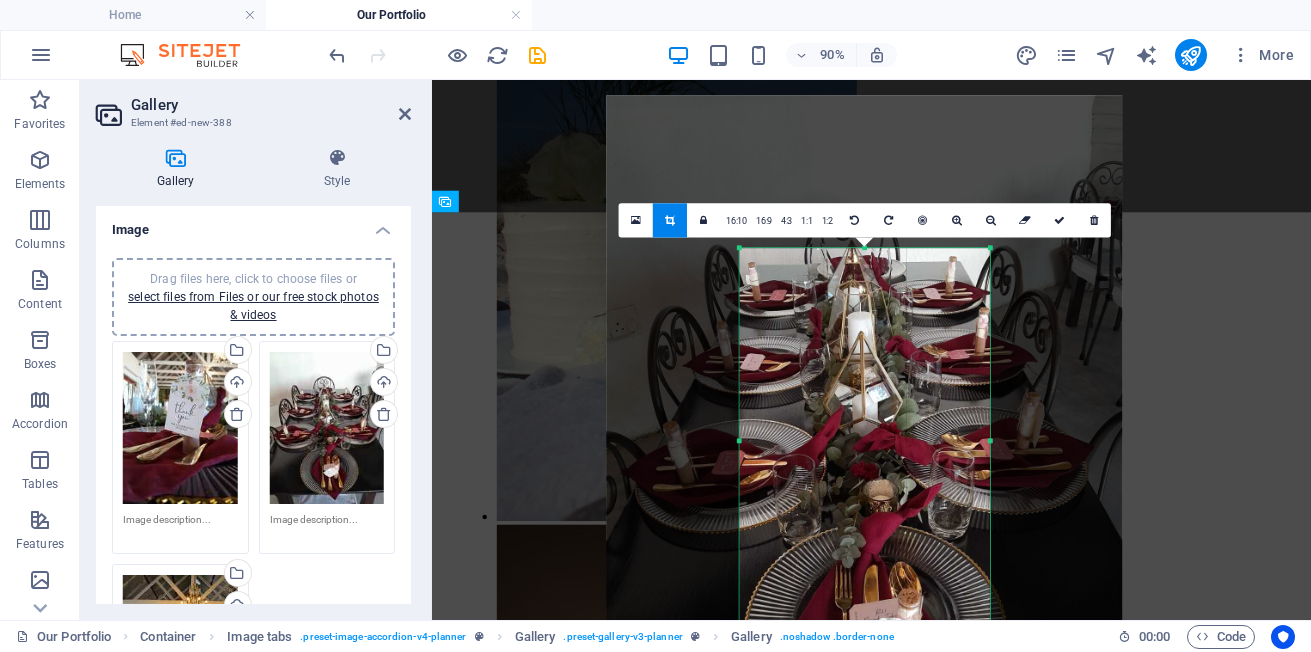 drag, startPoint x: 940, startPoint y: 494, endPoint x: 895, endPoint y: 479, distance: 47.434166 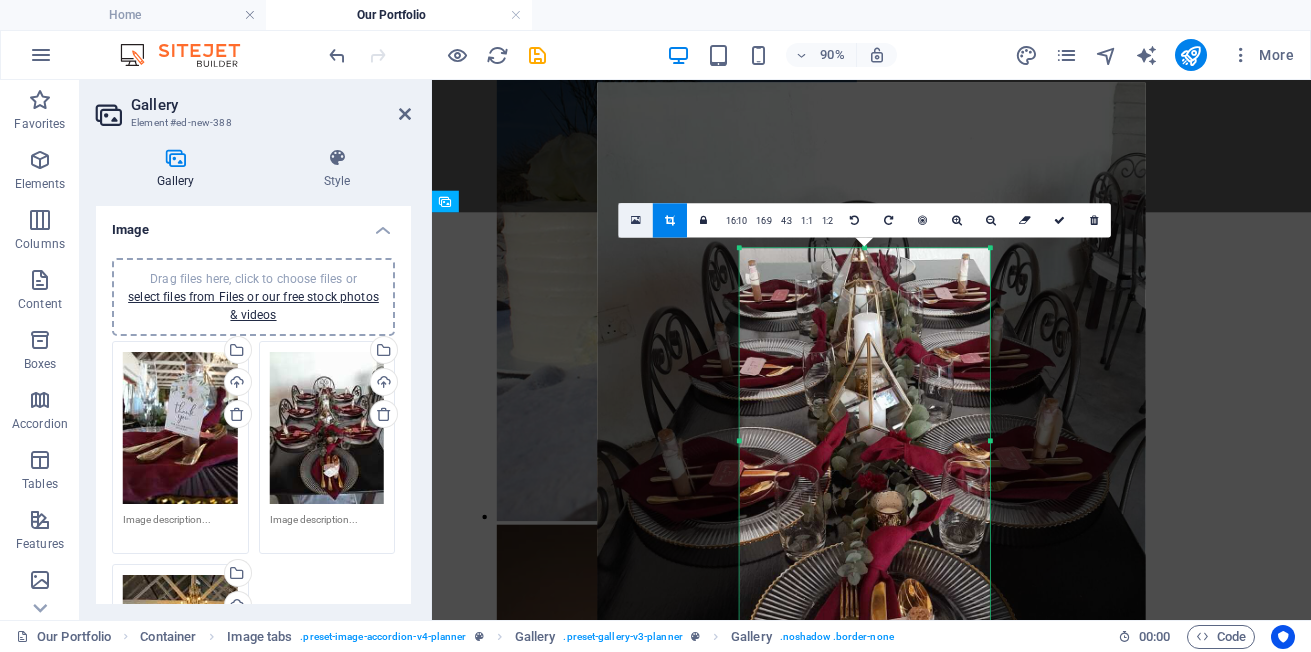 click at bounding box center (636, 220) 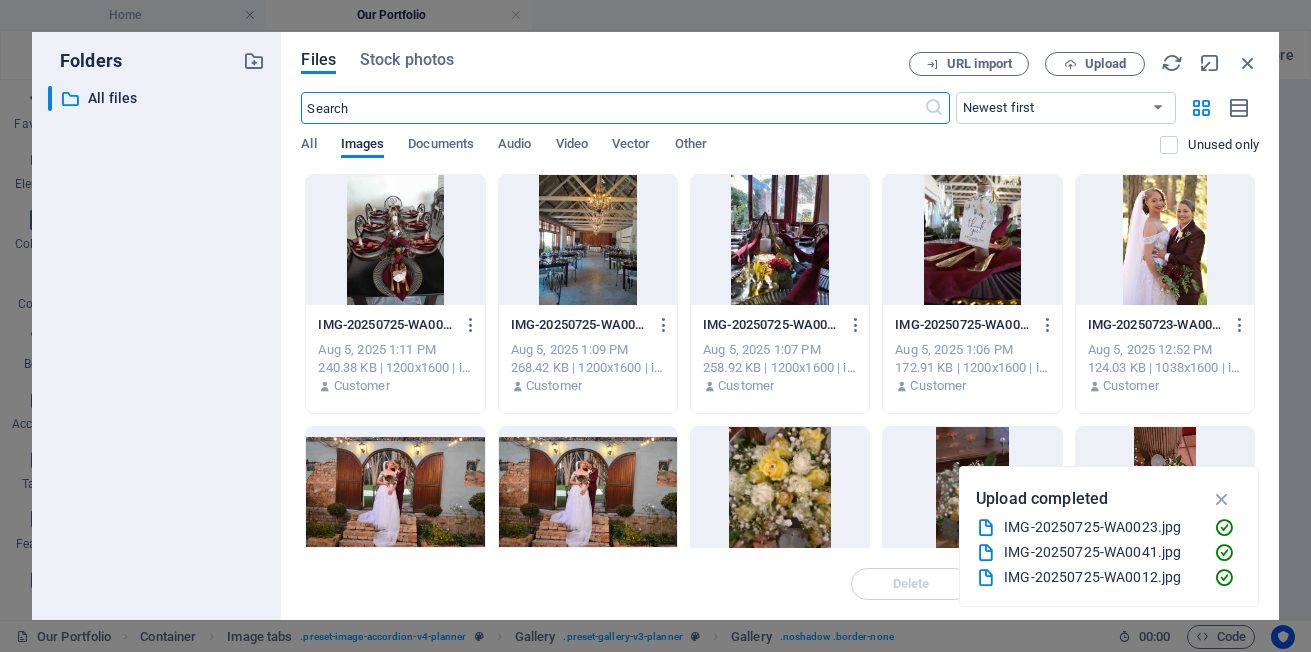 scroll, scrollTop: 2664, scrollLeft: 0, axis: vertical 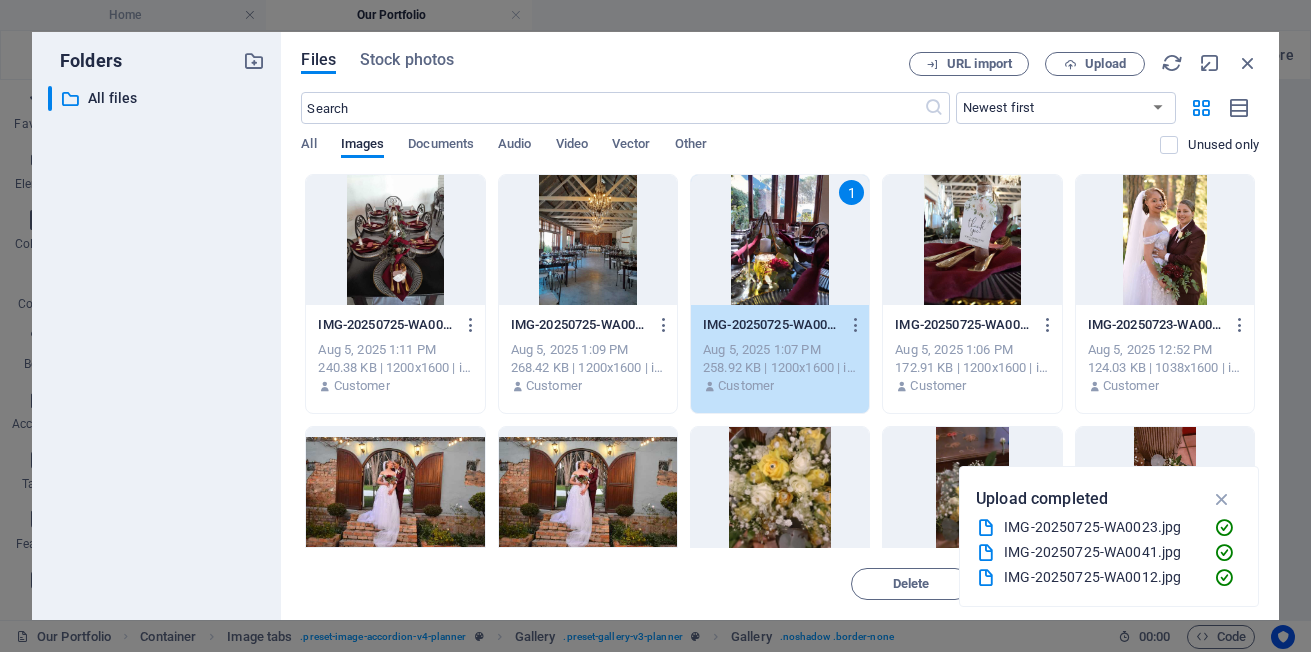 click on "1" at bounding box center (780, 240) 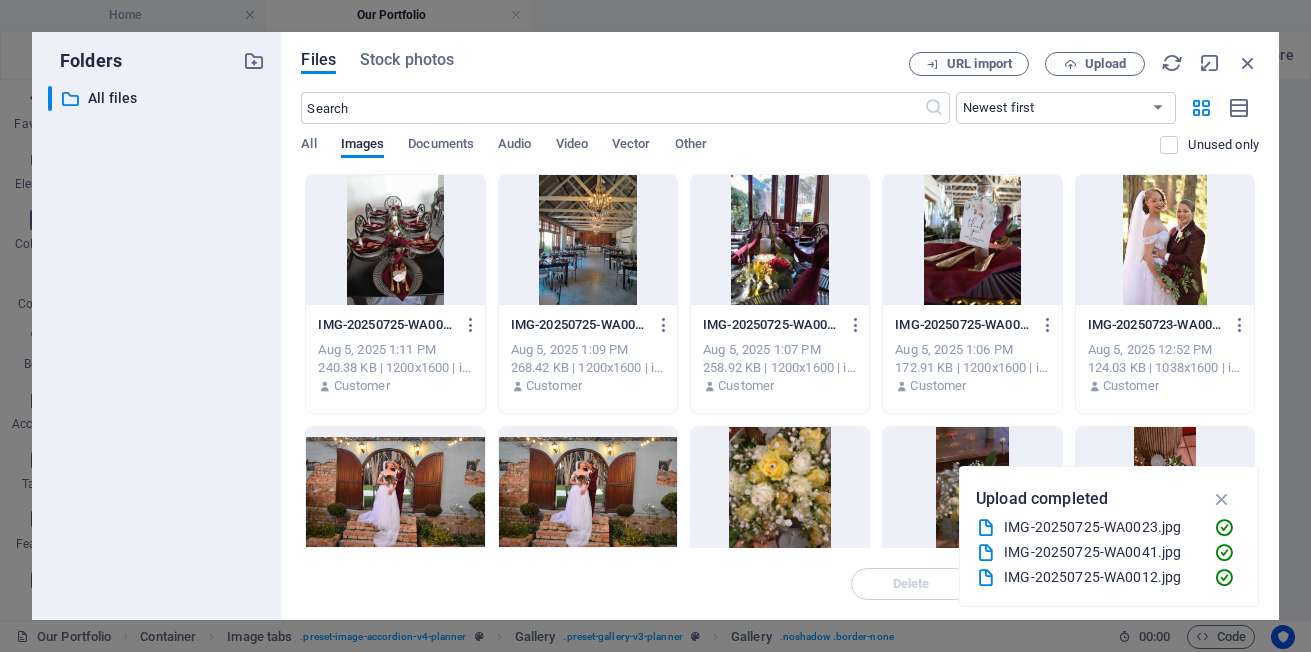 click at bounding box center (780, 240) 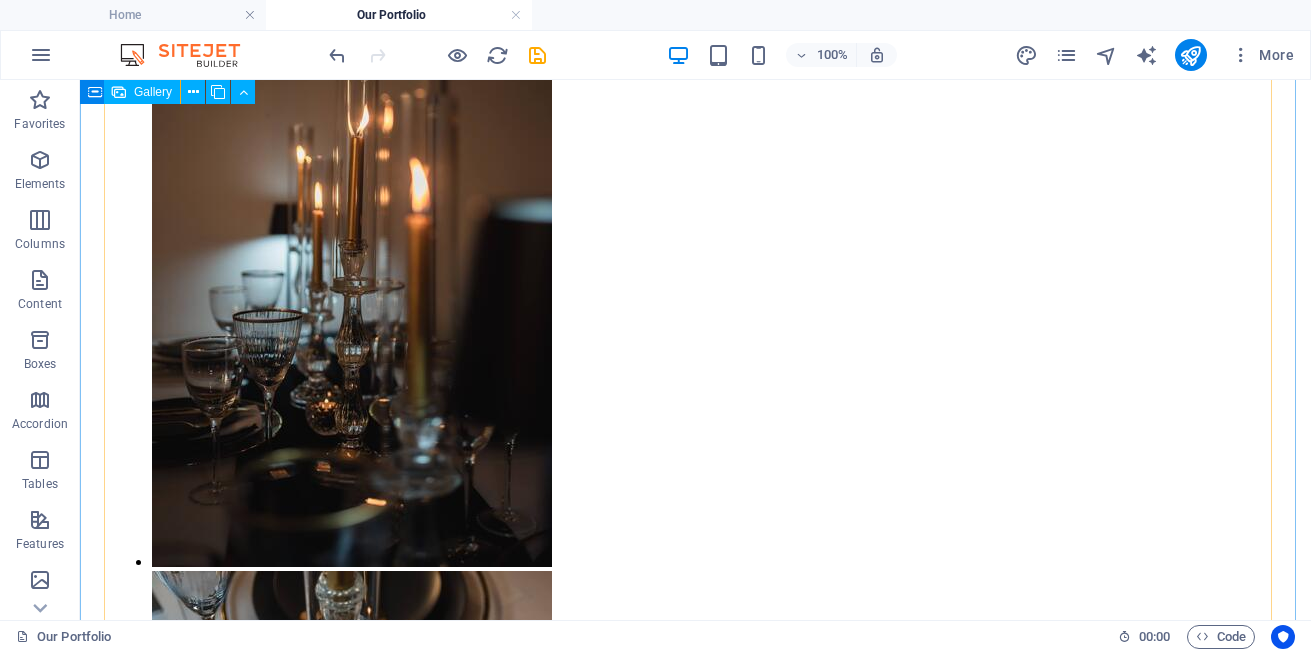 scroll, scrollTop: 3202, scrollLeft: 0, axis: vertical 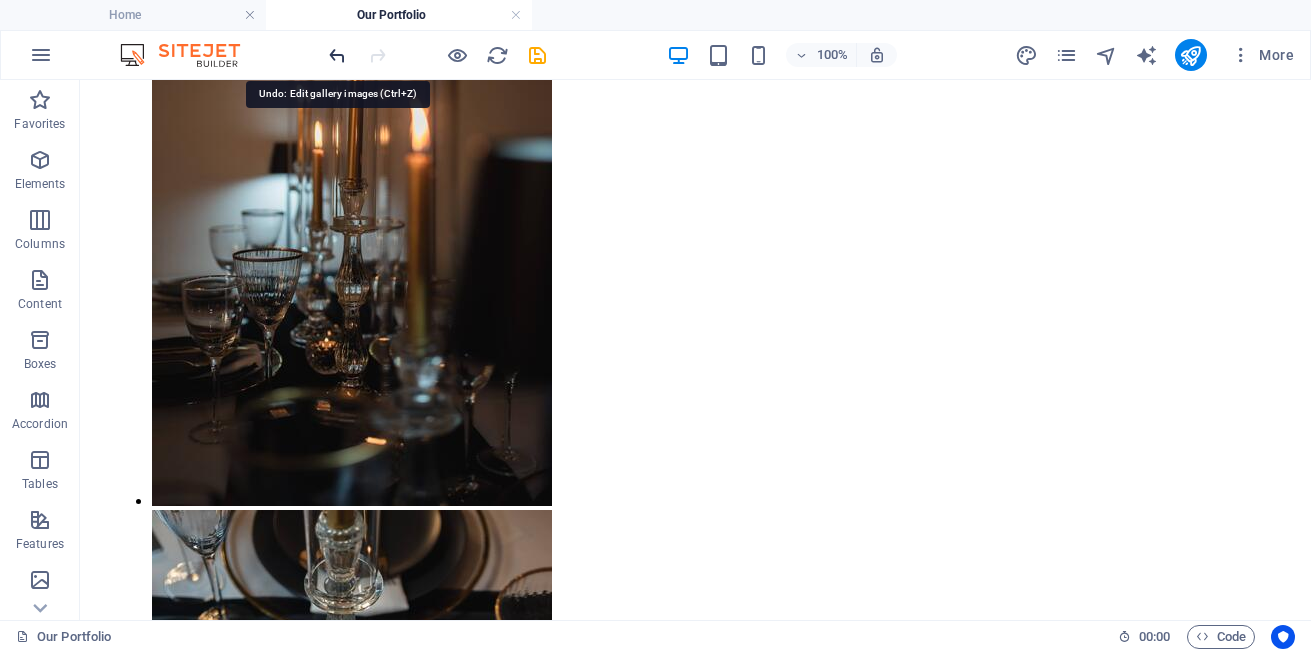click at bounding box center (337, 55) 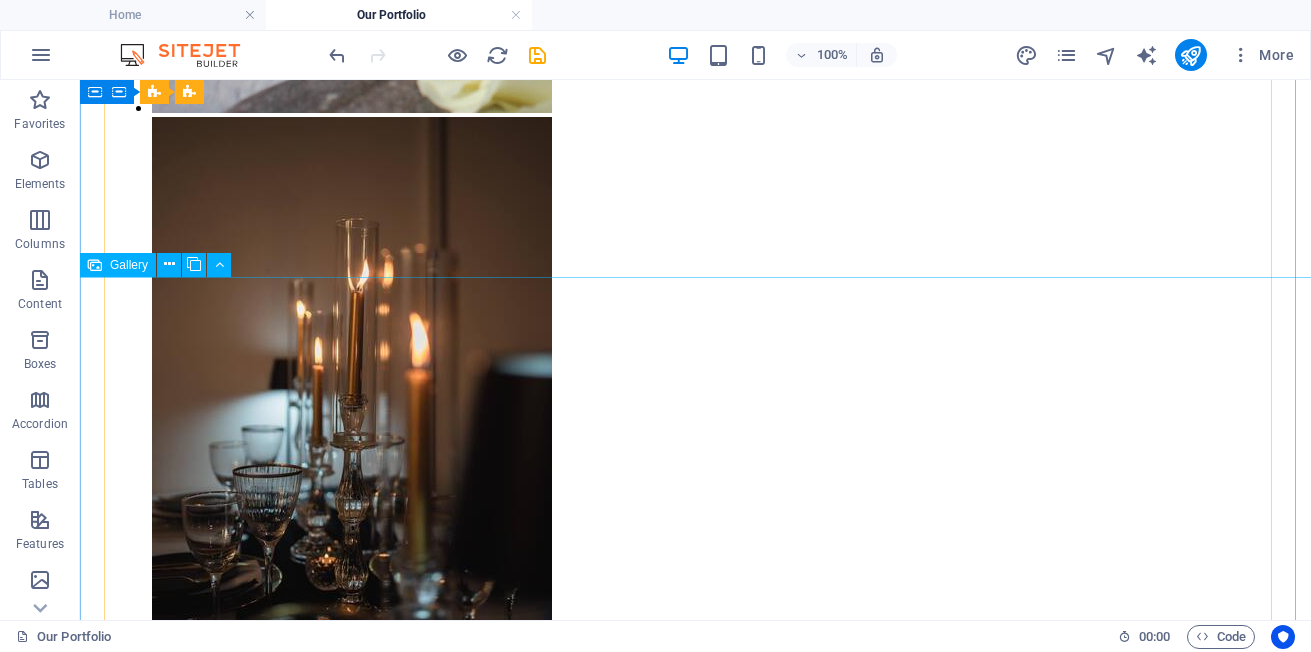 scroll, scrollTop: 3102, scrollLeft: 0, axis: vertical 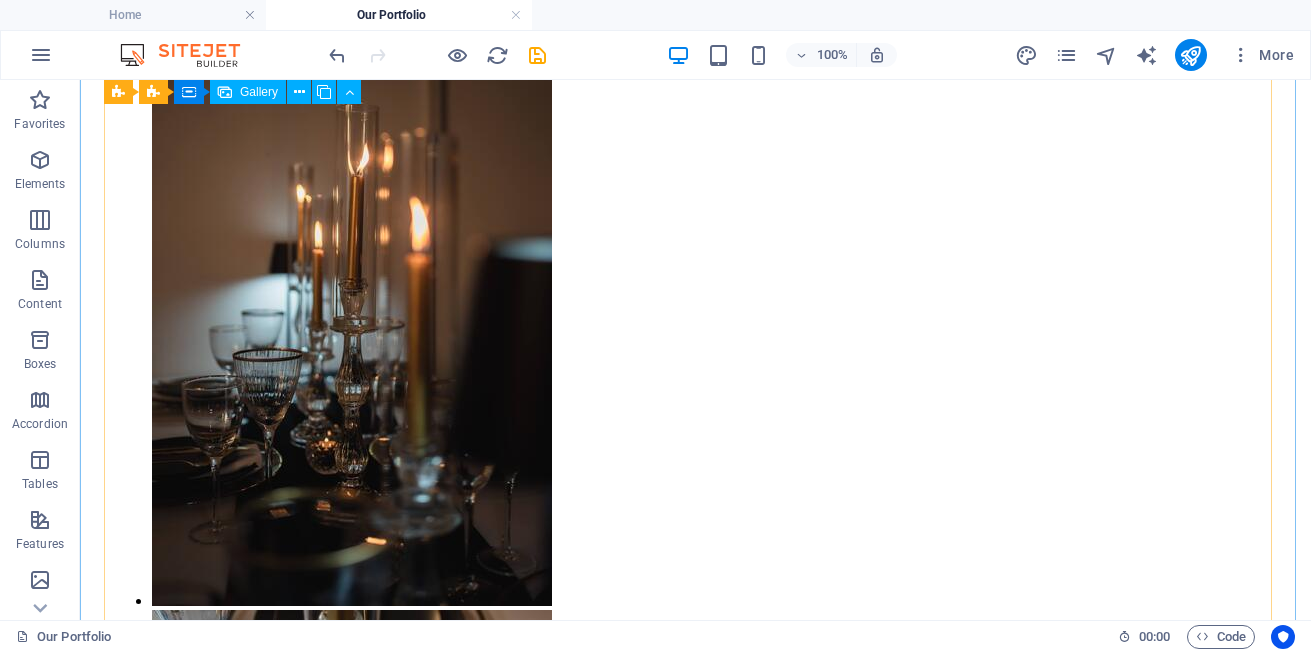 click at bounding box center [332, 4678] 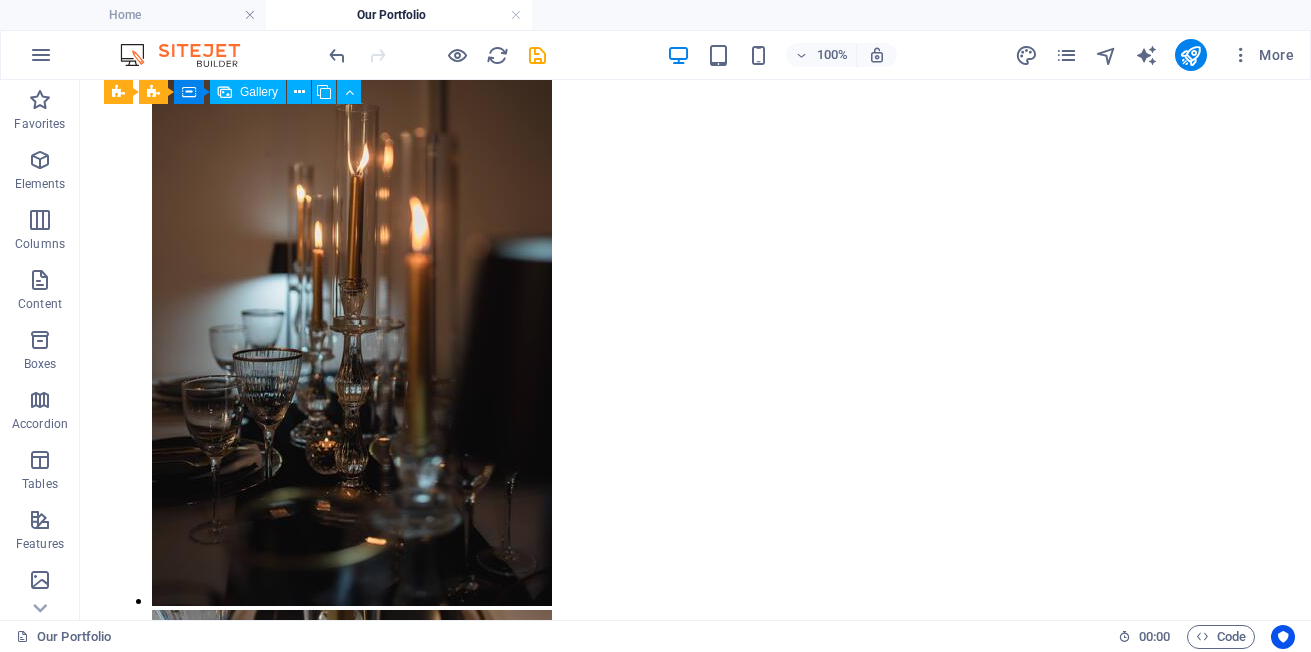 click at bounding box center (332, 4678) 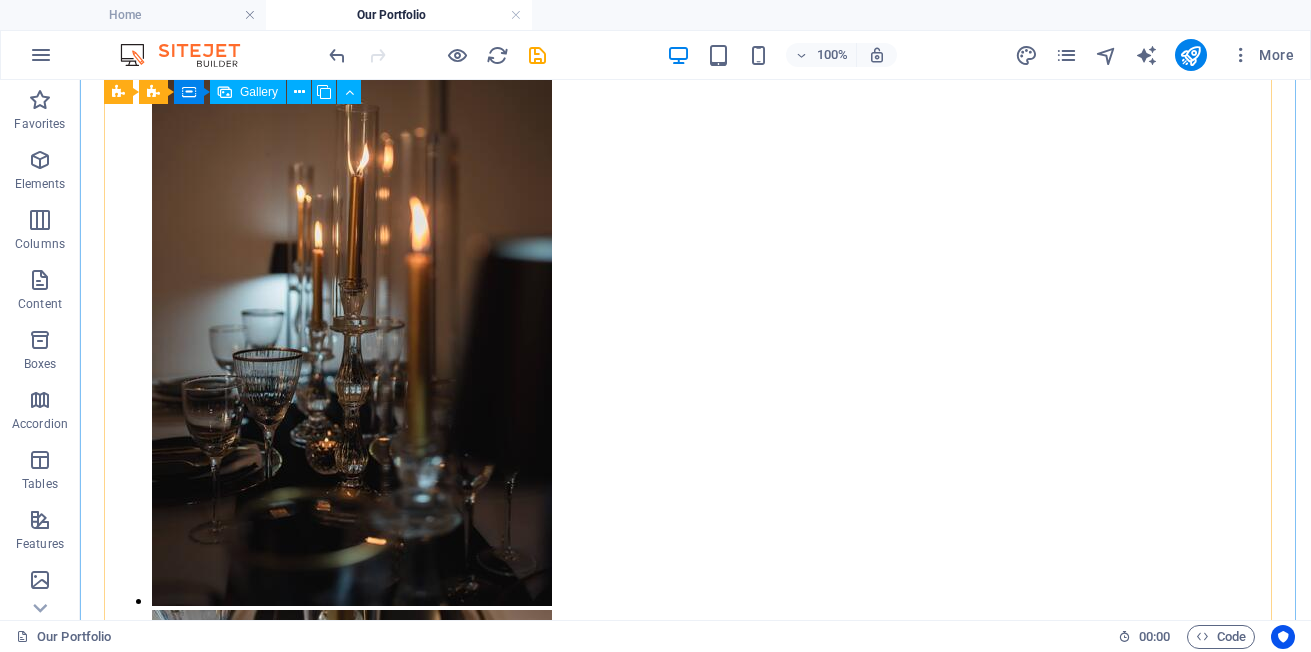 click at bounding box center (332, 4678) 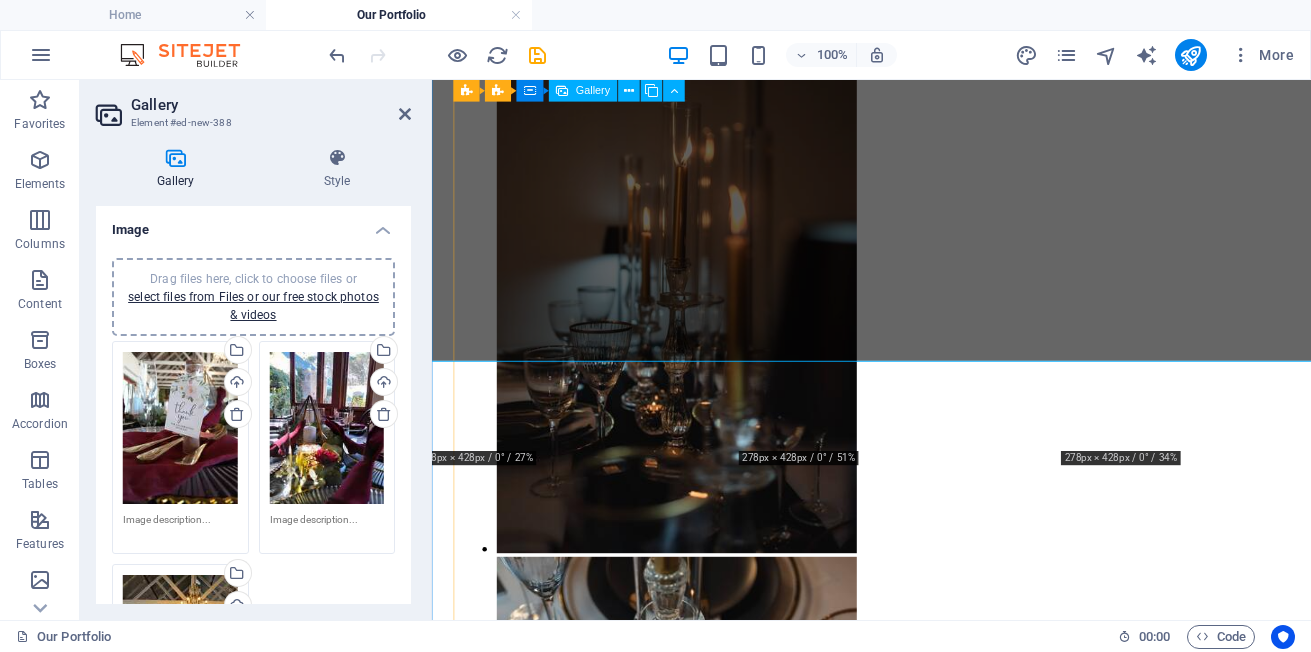 scroll, scrollTop: 2733, scrollLeft: 0, axis: vertical 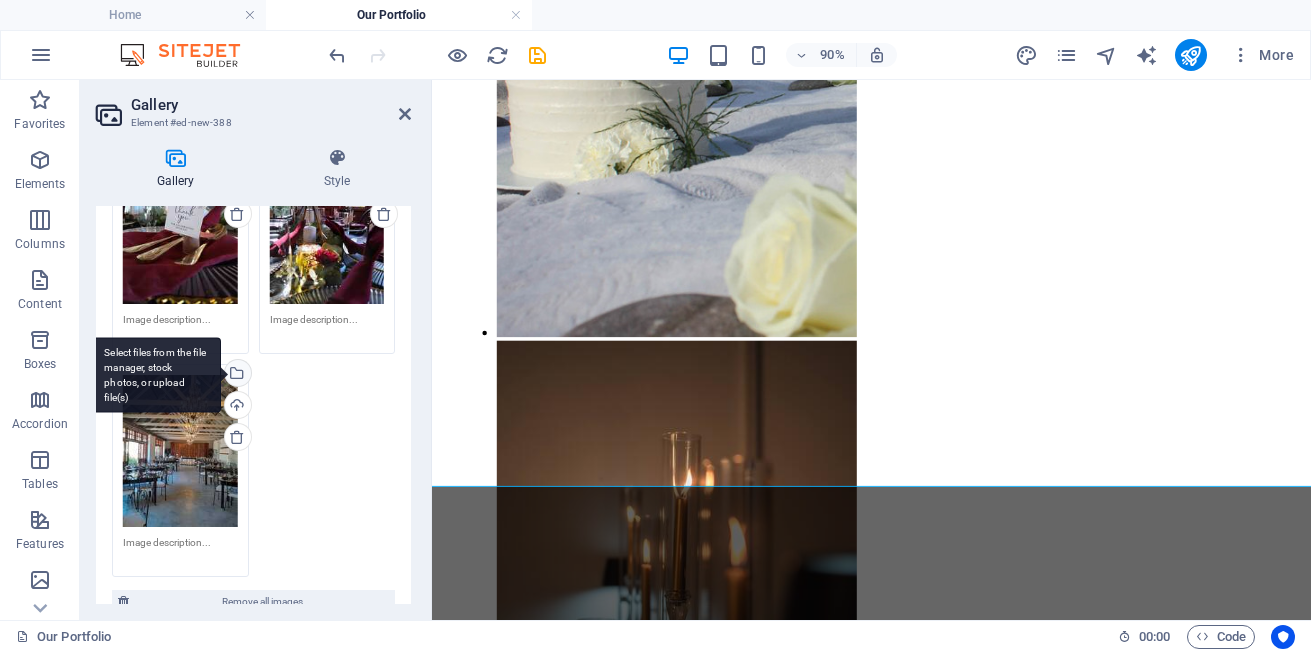 click on "Select files from the file manager, stock photos, or upload file(s)" at bounding box center [236, 375] 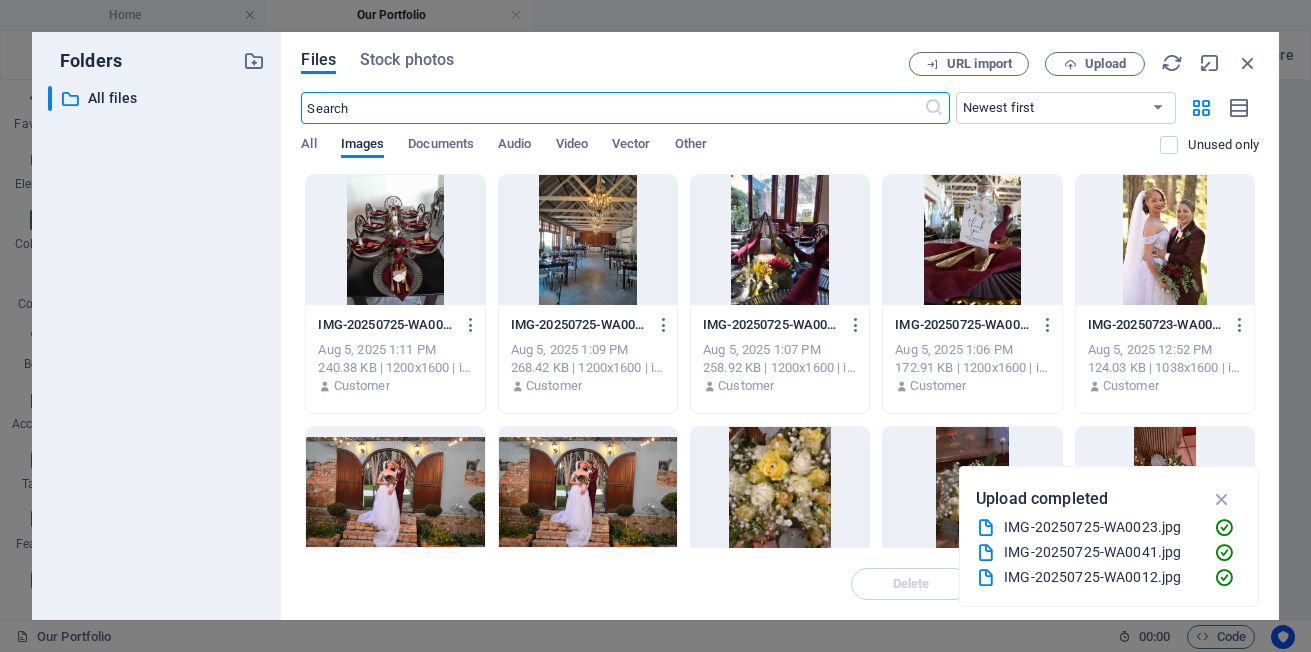 scroll, scrollTop: 2928, scrollLeft: 0, axis: vertical 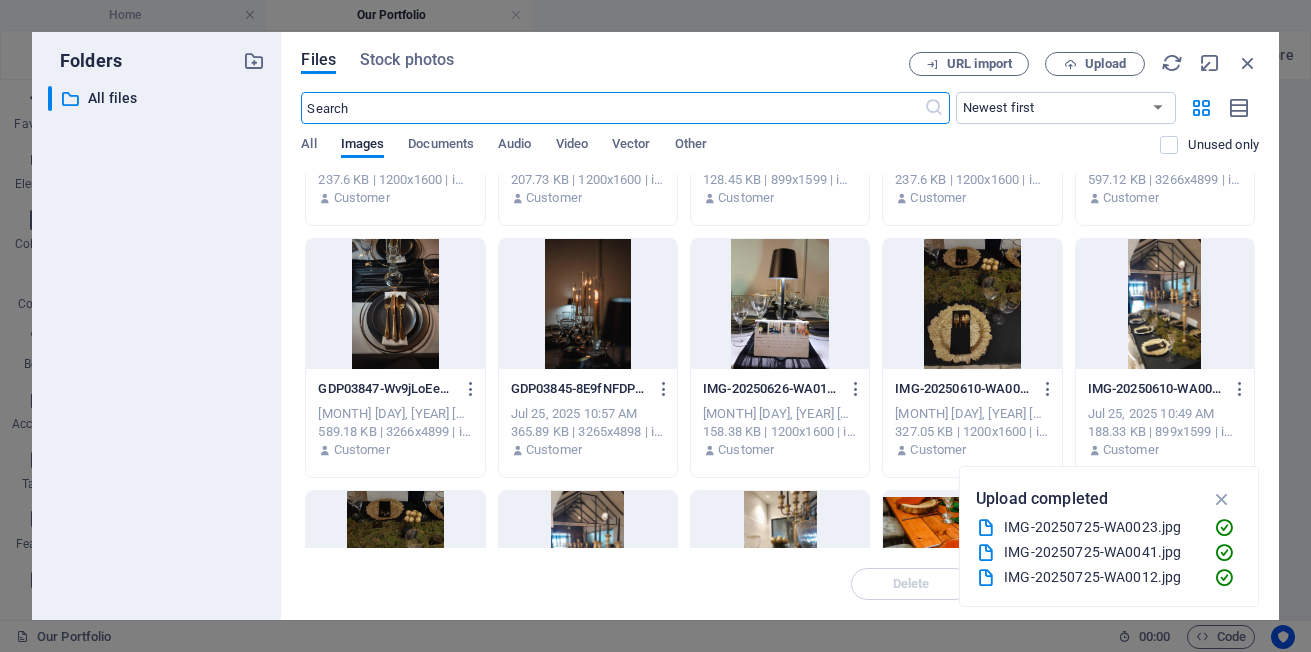 click at bounding box center (1165, -200) 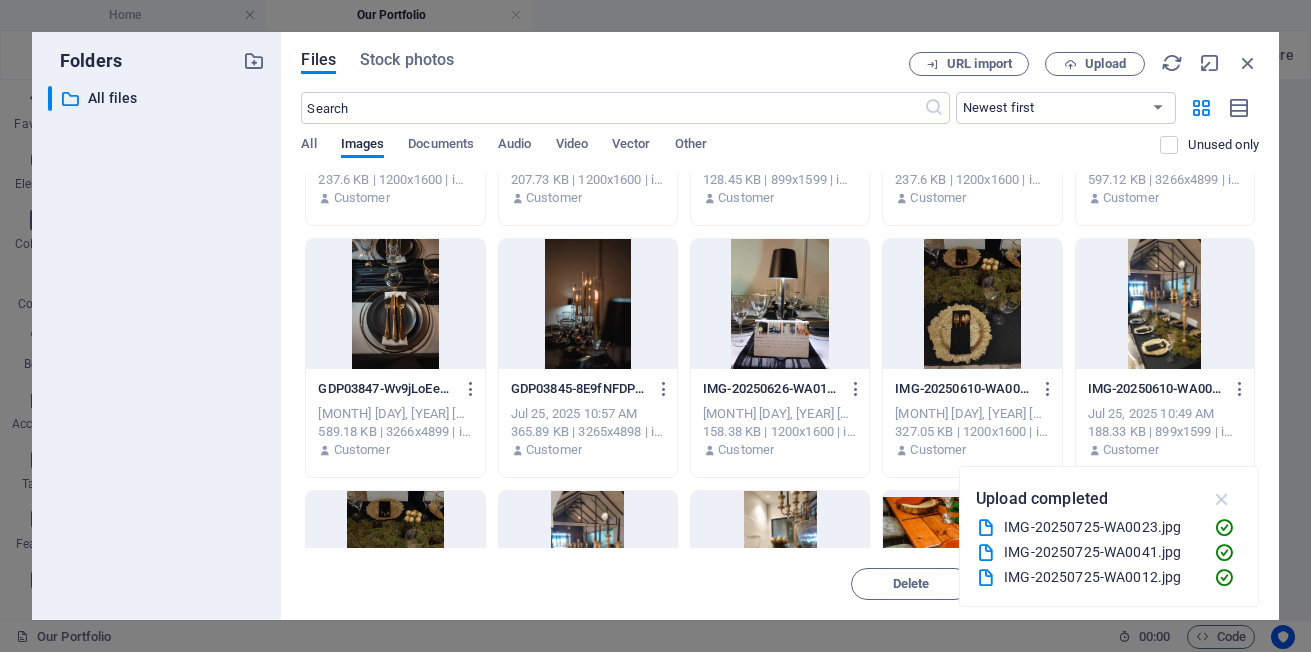 click at bounding box center [1222, 499] 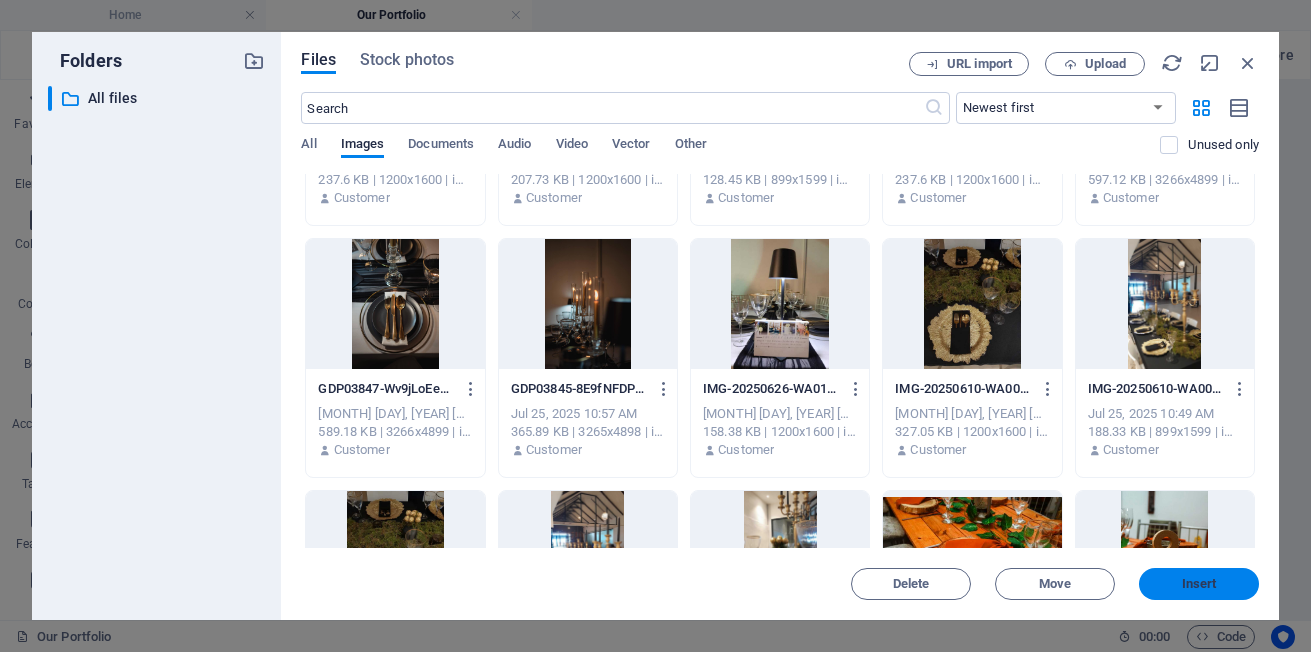click on "Insert" at bounding box center (1199, 584) 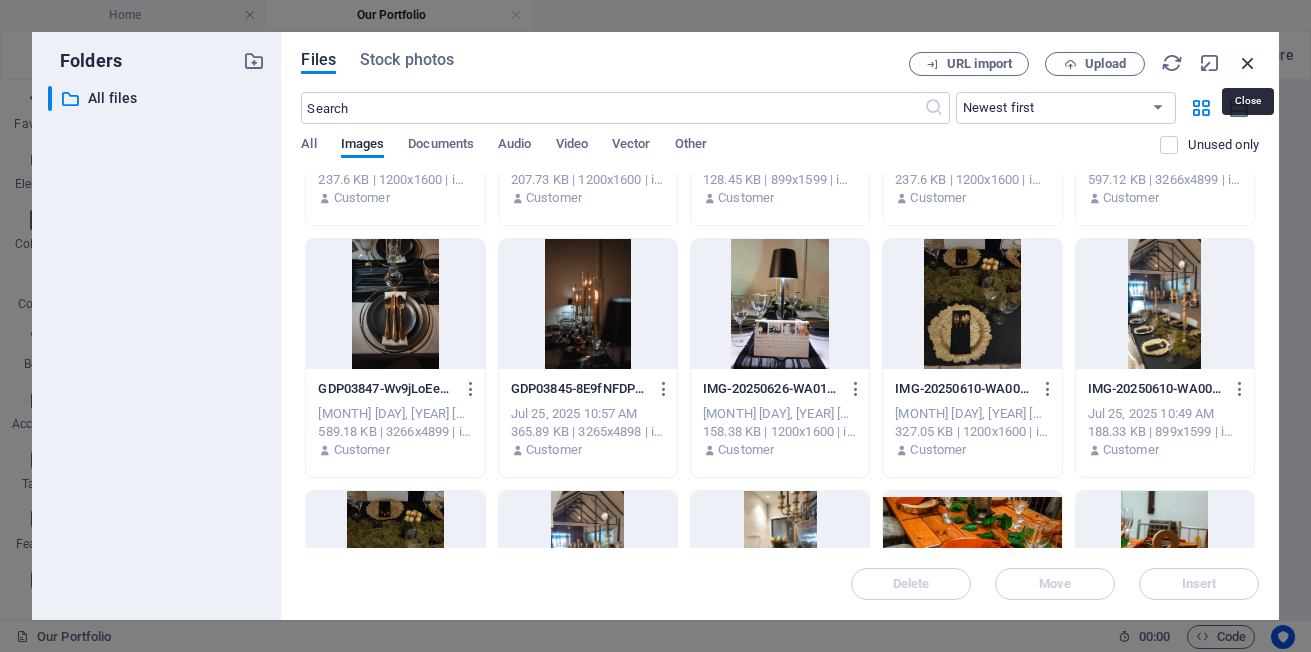 click at bounding box center [1248, 63] 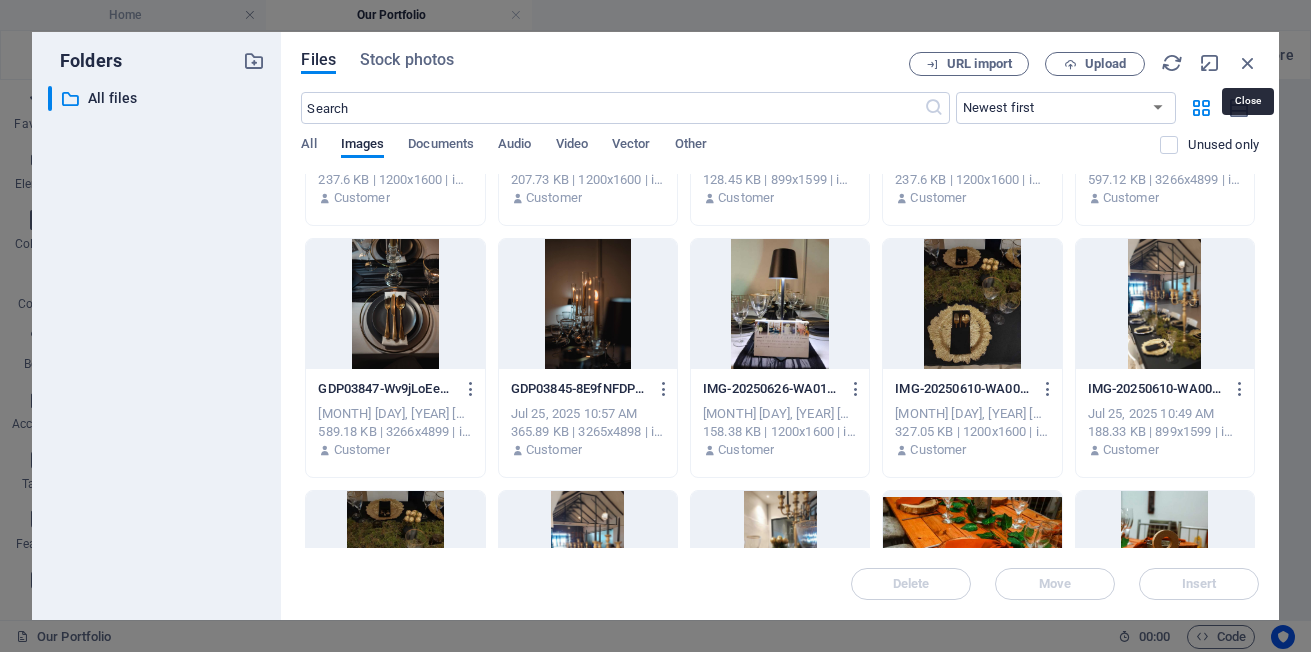 select on "image" 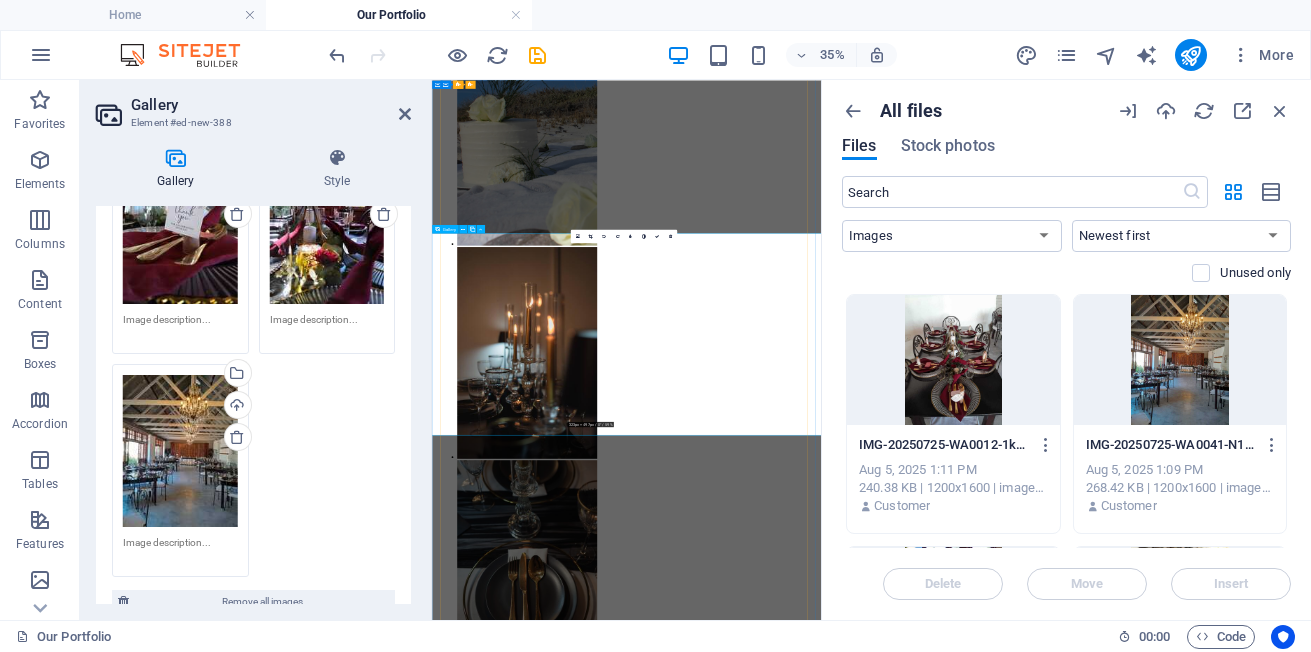 scroll, scrollTop: 2428, scrollLeft: 0, axis: vertical 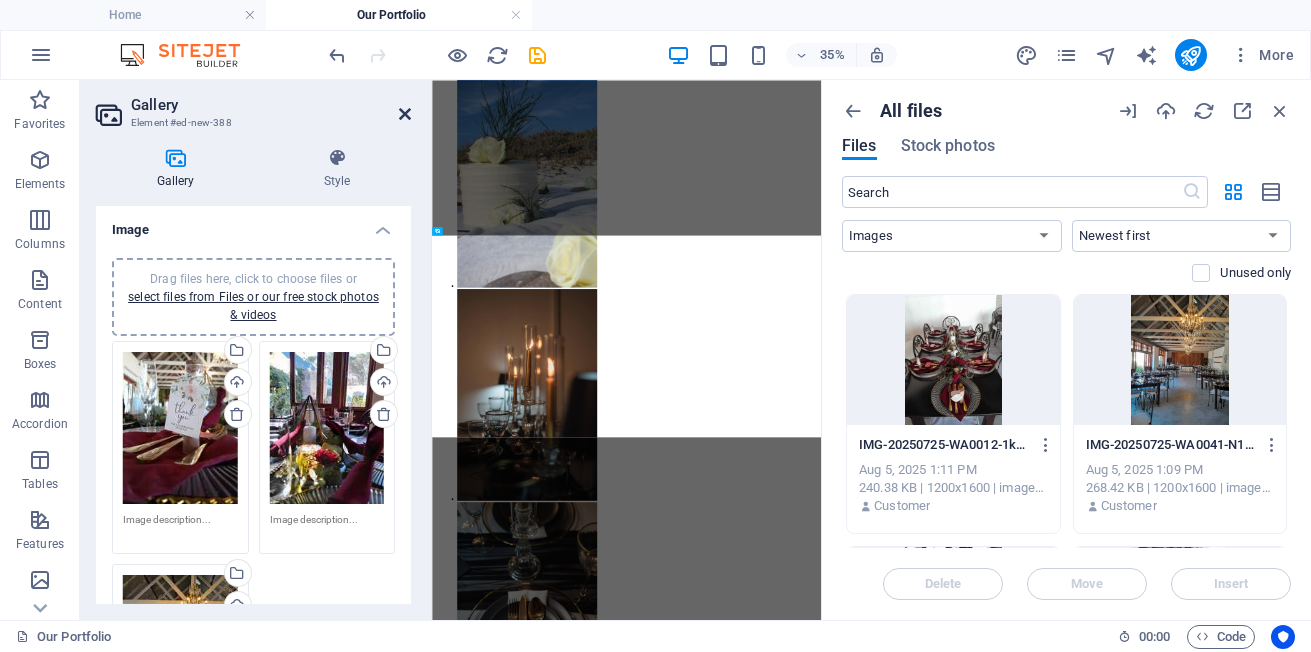 drag, startPoint x: 404, startPoint y: 111, endPoint x: 650, endPoint y: 220, distance: 269.0669 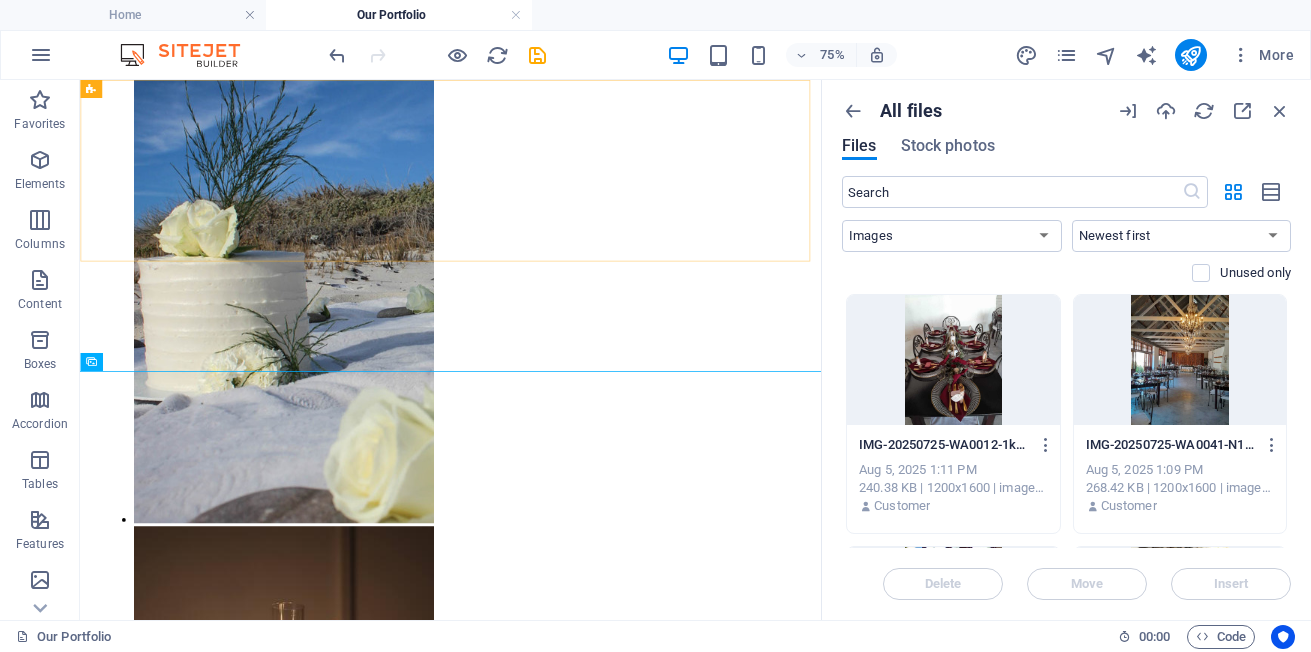 scroll, scrollTop: 2304, scrollLeft: 0, axis: vertical 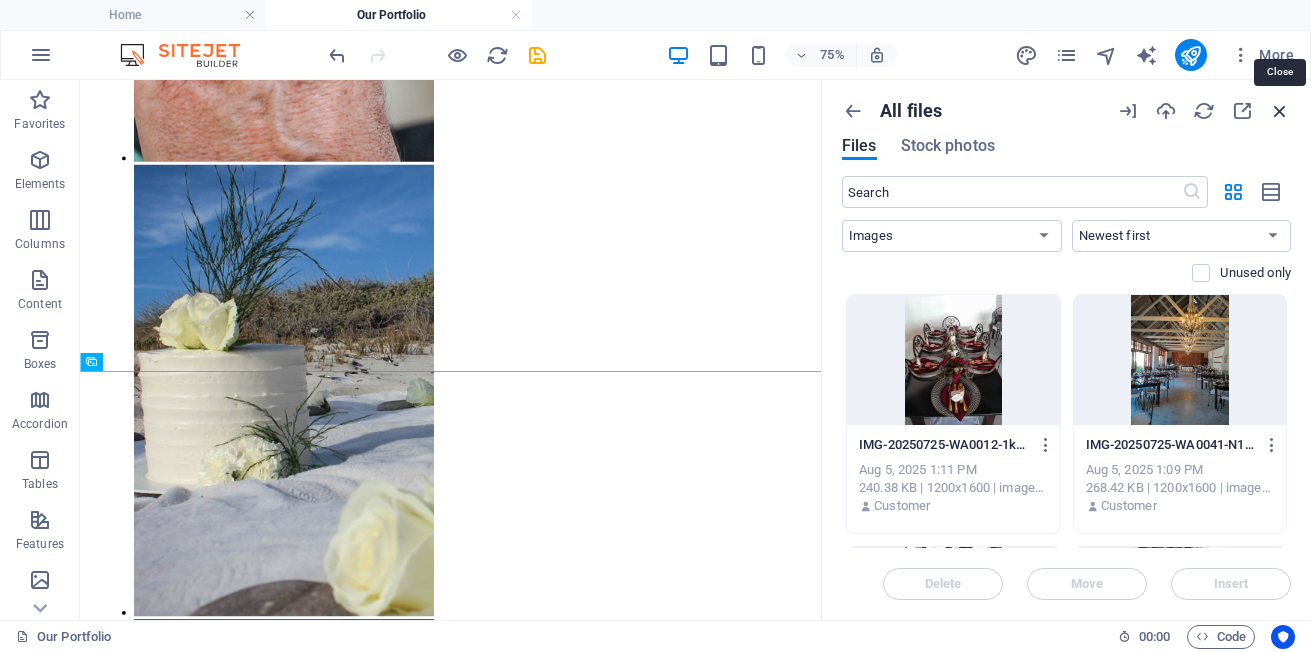 click at bounding box center [1280, 111] 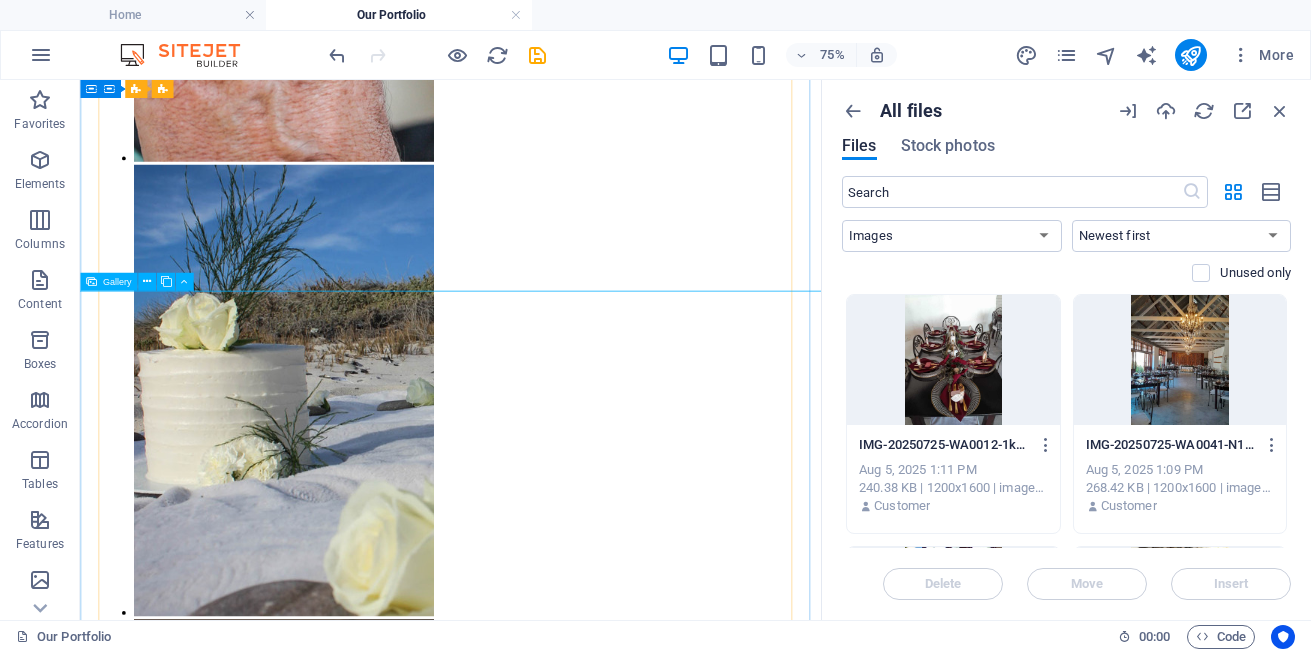 scroll, scrollTop: 2504, scrollLeft: 0, axis: vertical 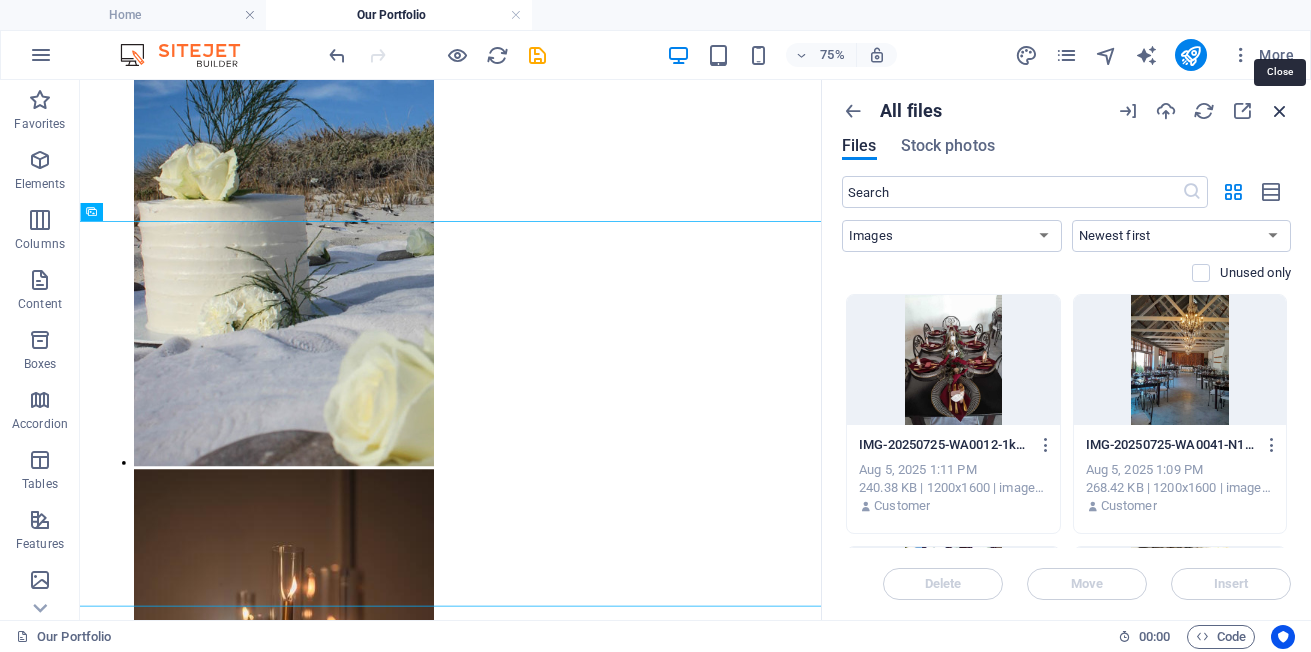 click at bounding box center [1280, 111] 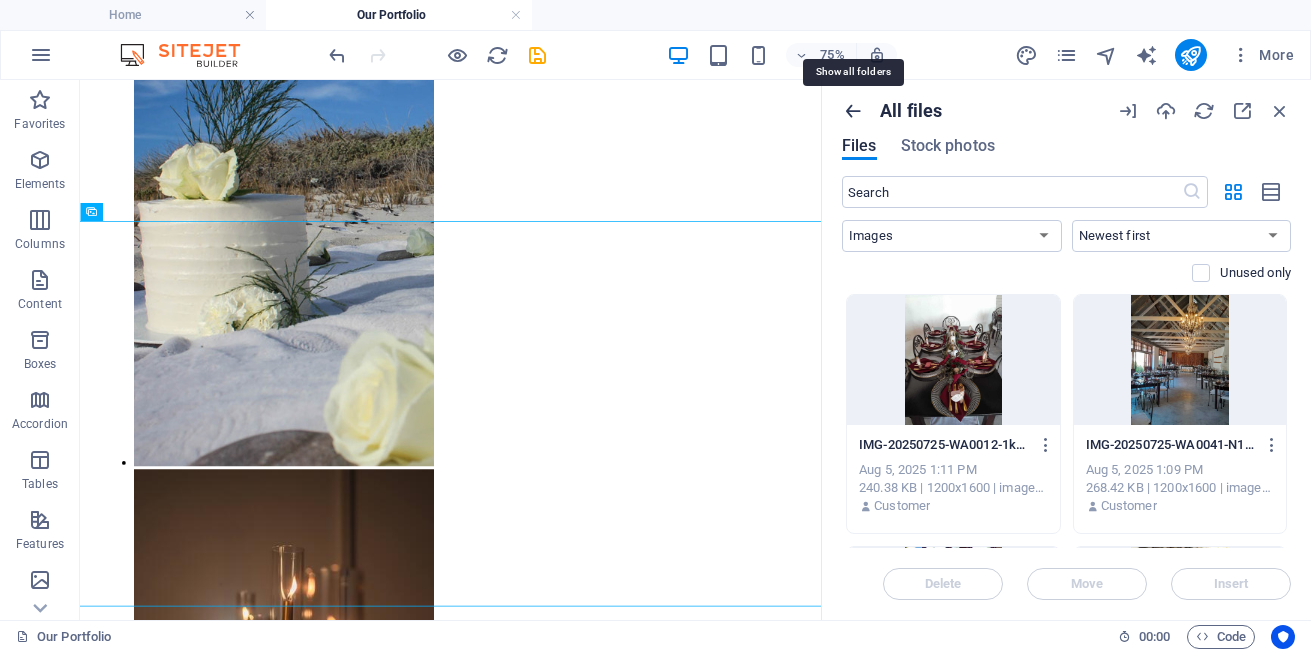 click at bounding box center (853, 111) 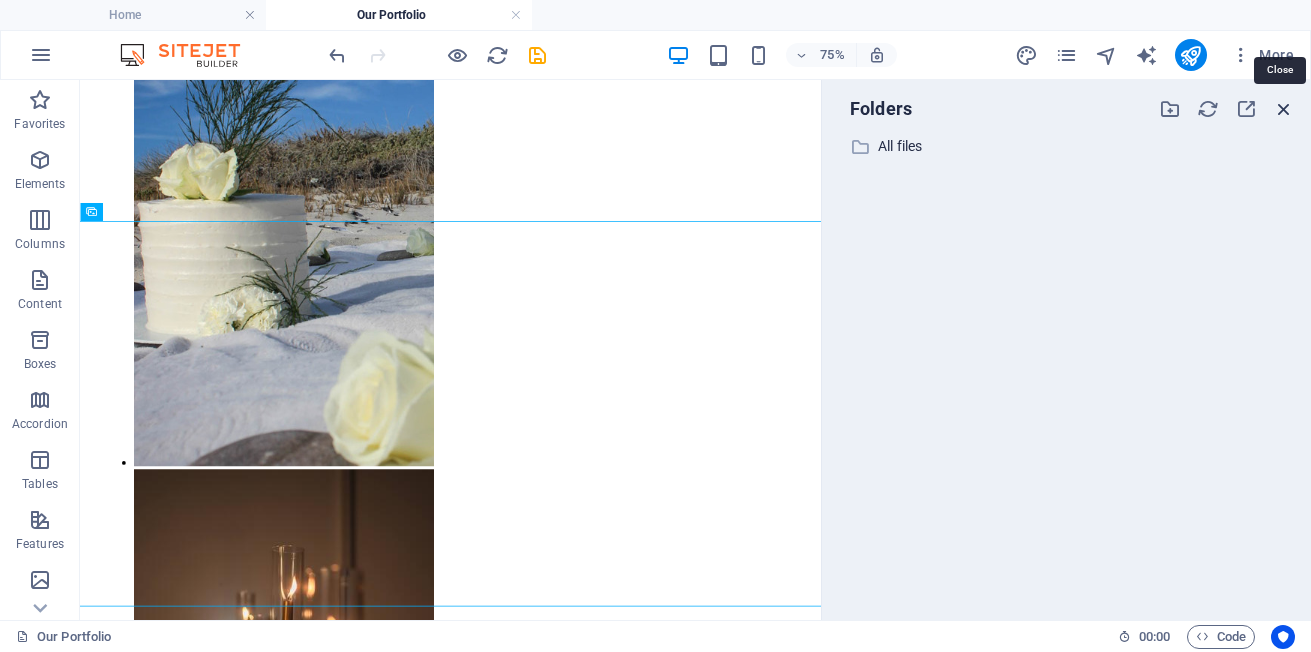 click at bounding box center (1284, 109) 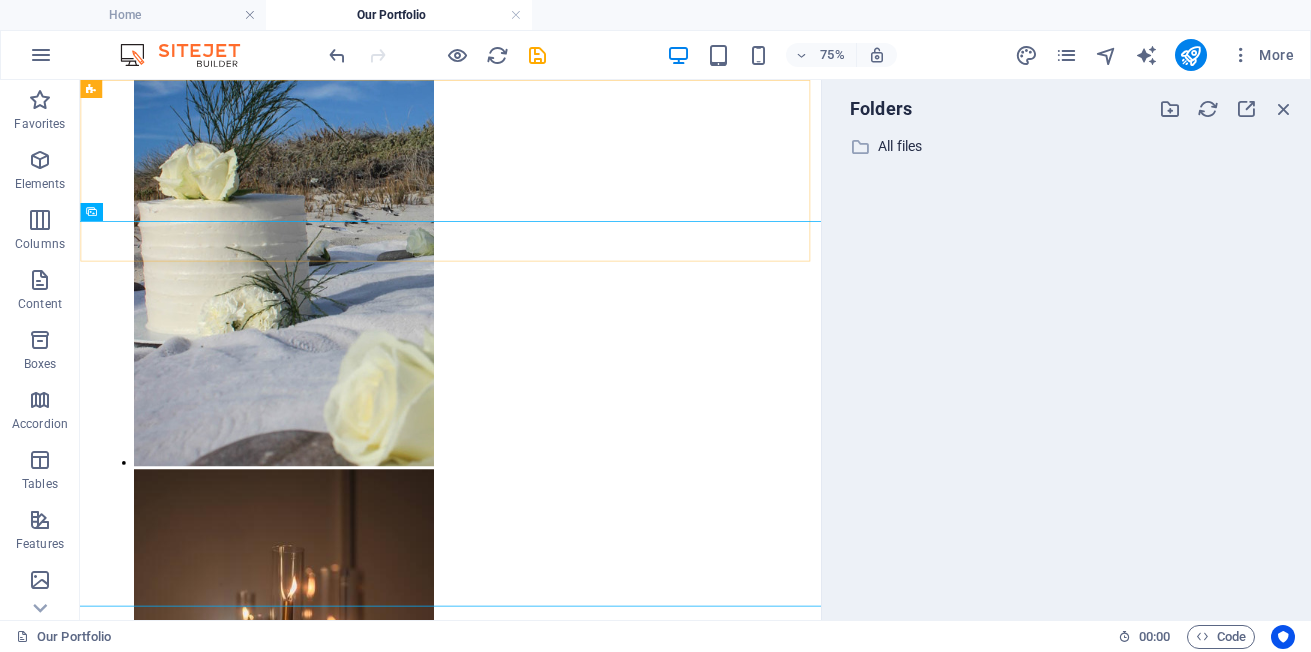 click on "Services About Why Couples Love Us Our Portfolio Contact Get in touch" at bounding box center [574, -1371] 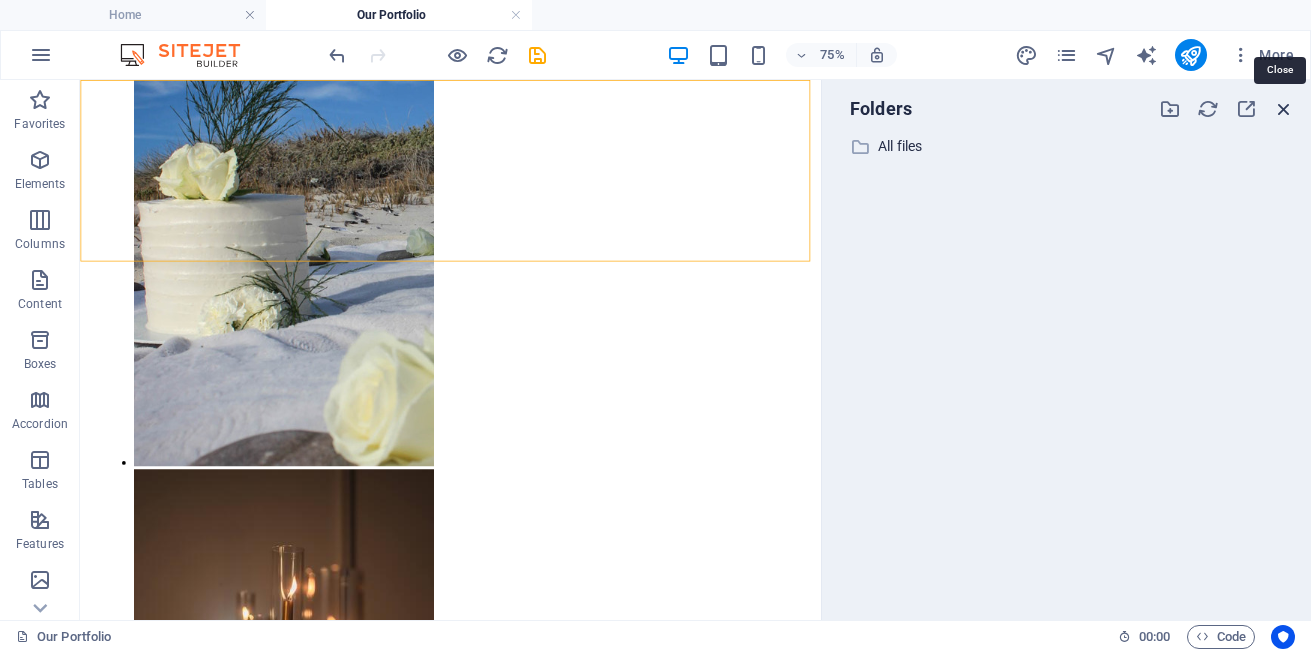 click at bounding box center (1284, 109) 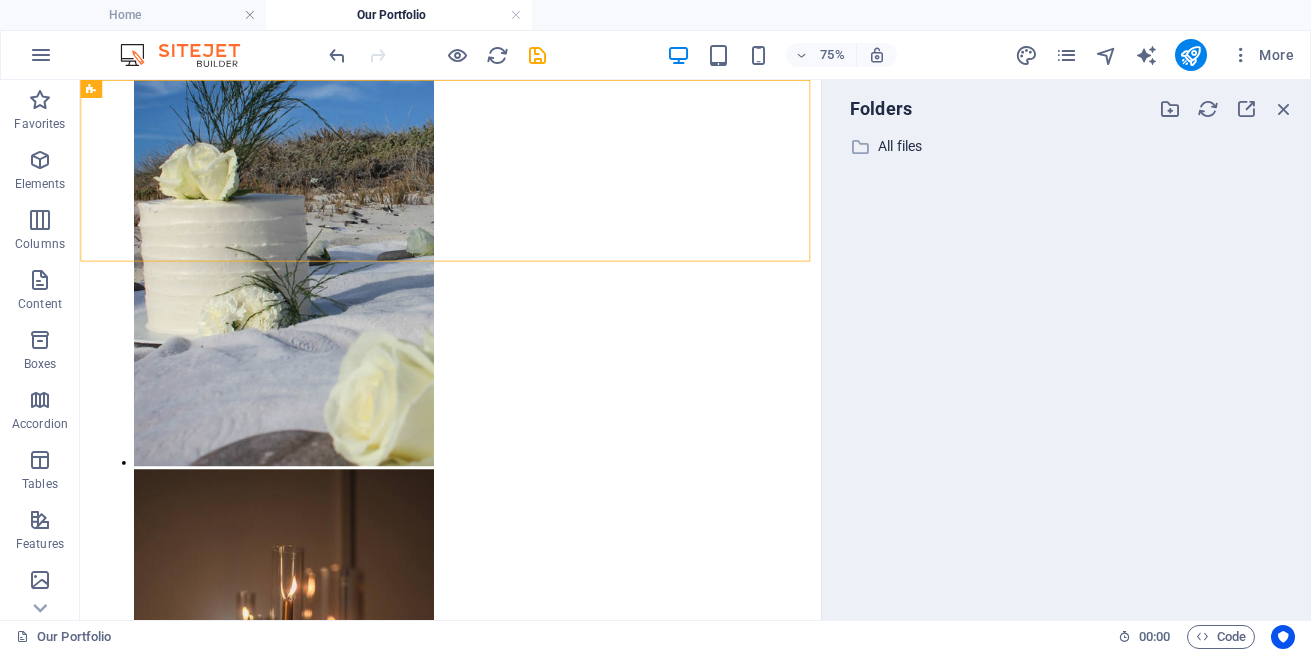 click on "Services About Why Couples Love Us Our Portfolio Contact Get in touch" at bounding box center (574, -1371) 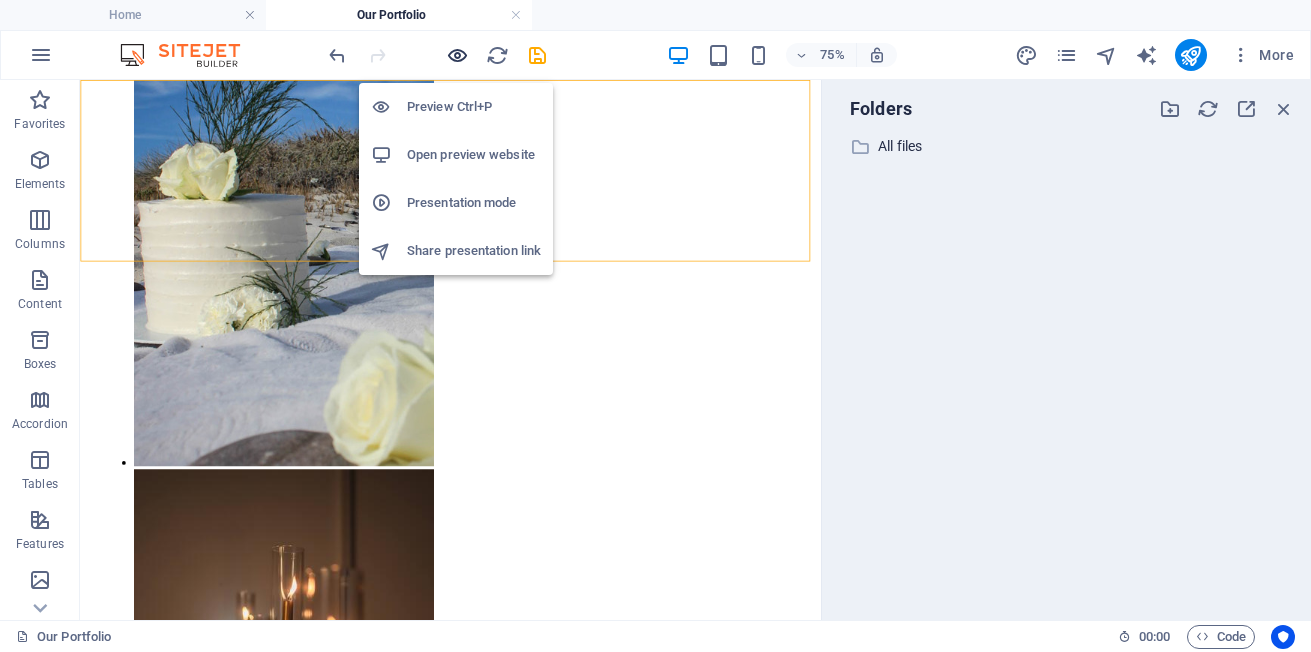 click at bounding box center (457, 55) 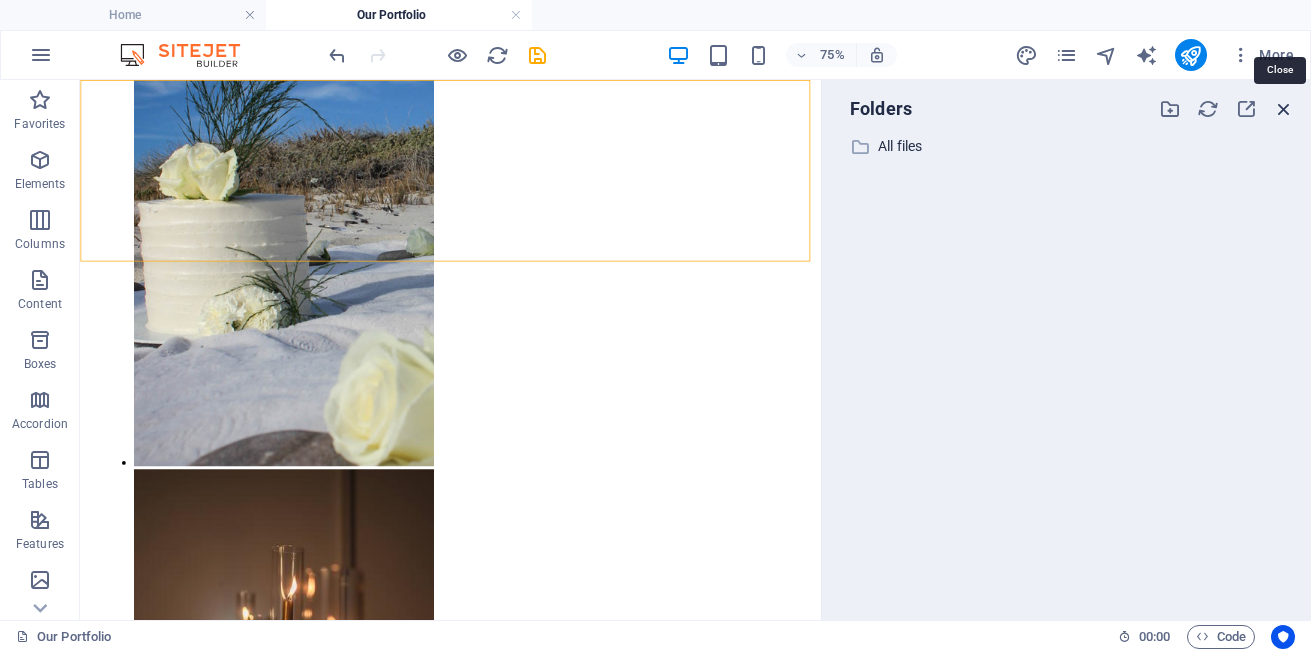 click at bounding box center [1284, 109] 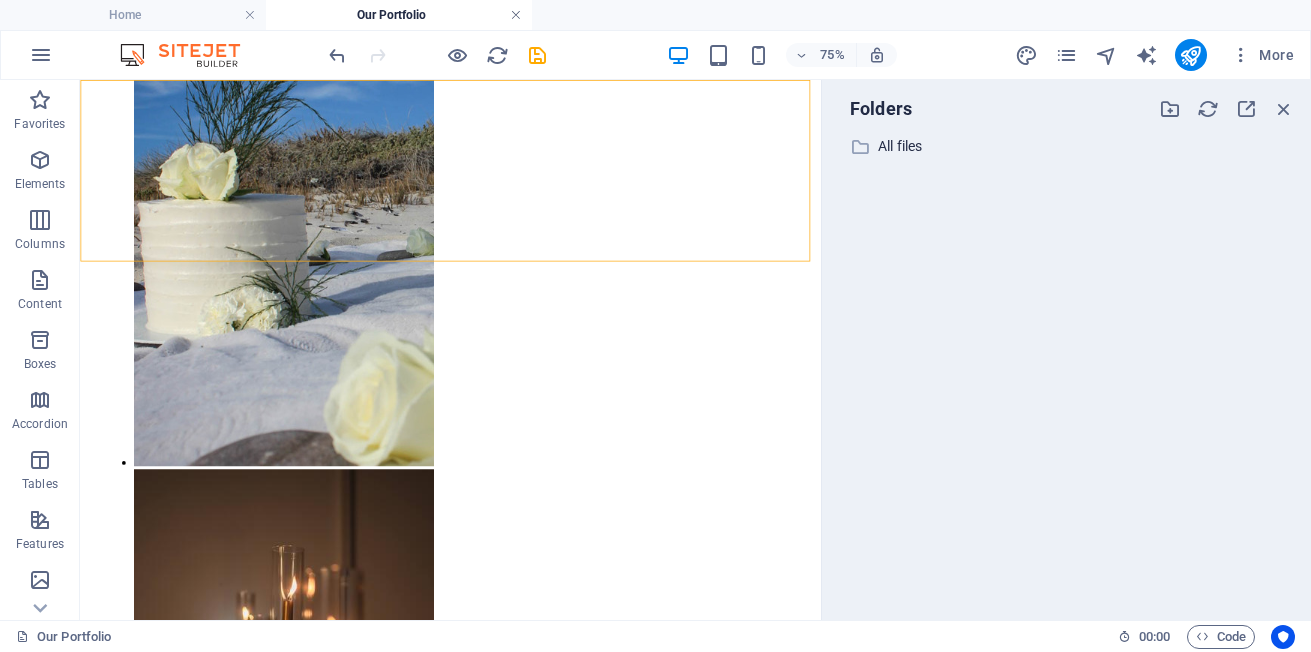click at bounding box center [516, 15] 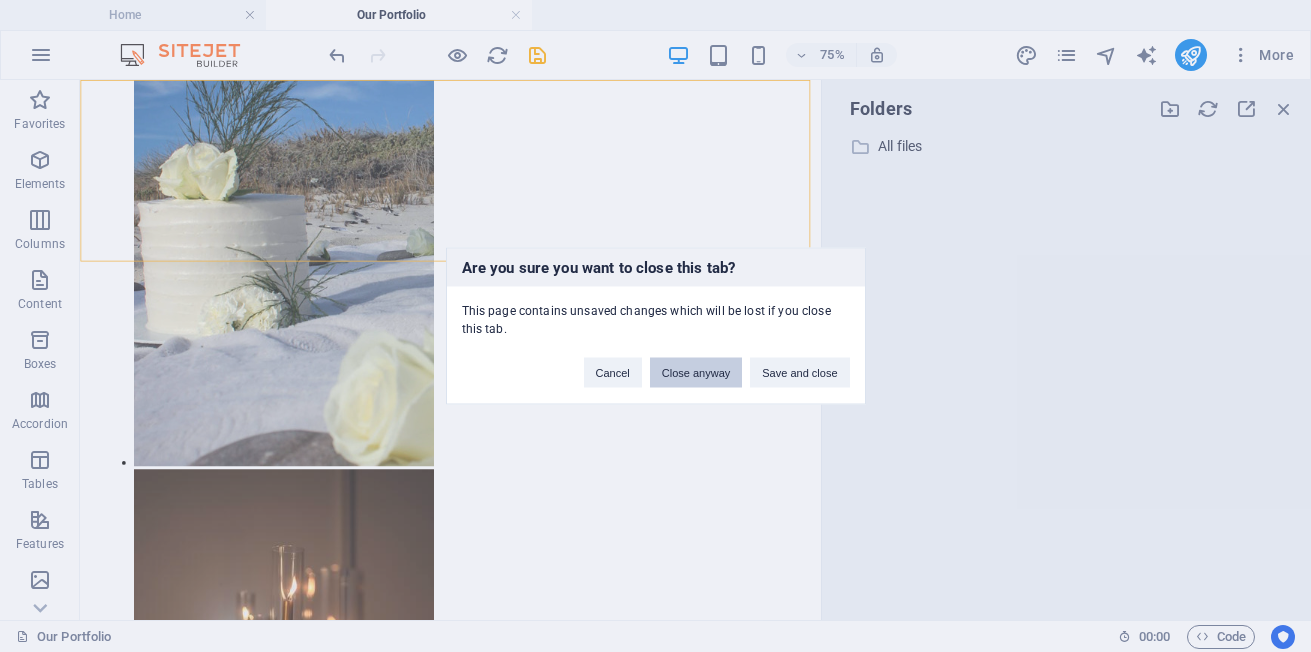 click on "Close anyway" at bounding box center [696, 373] 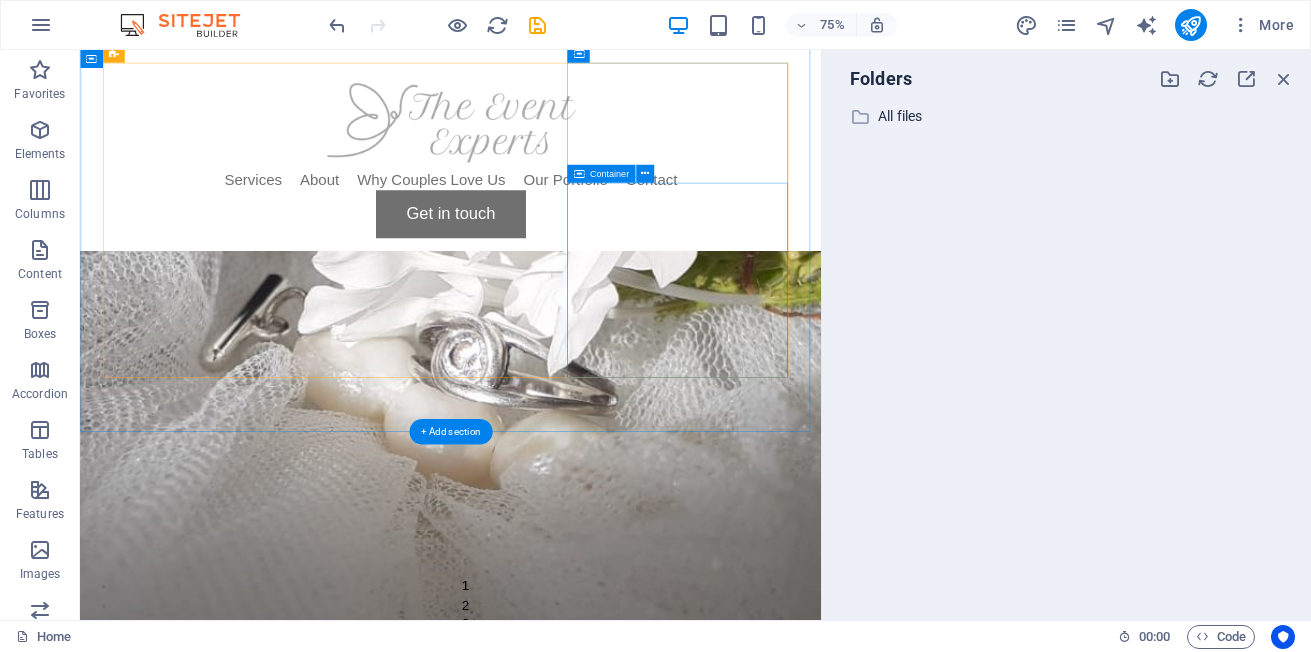 scroll, scrollTop: 1035, scrollLeft: 0, axis: vertical 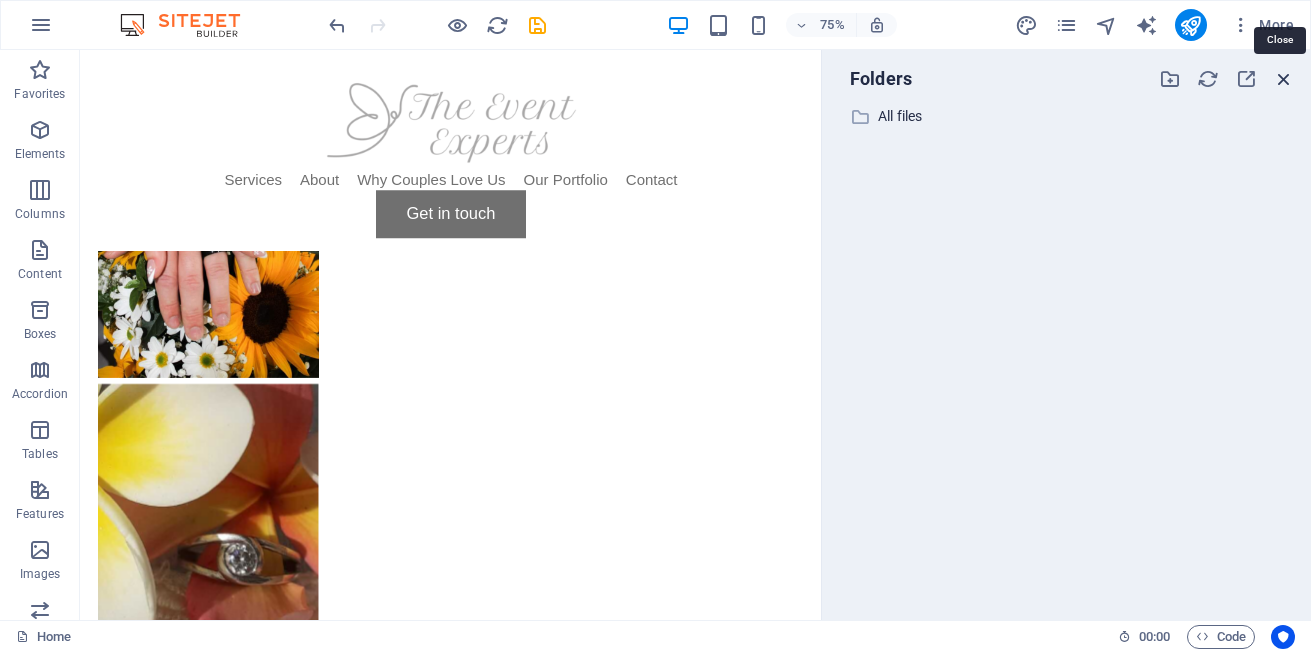 click at bounding box center [1284, 79] 